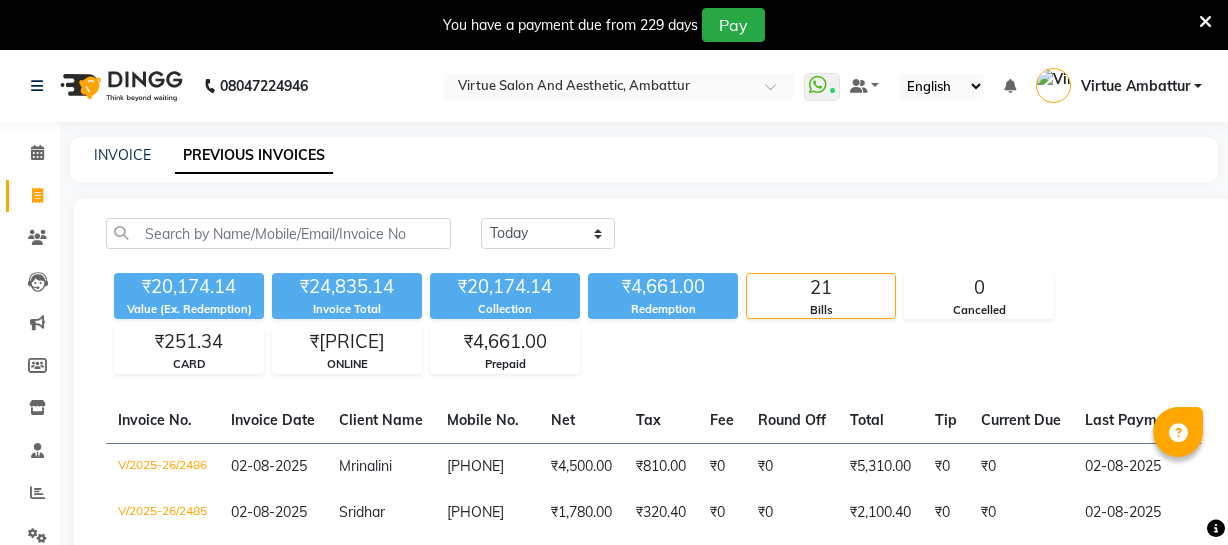 scroll, scrollTop: 181, scrollLeft: 0, axis: vertical 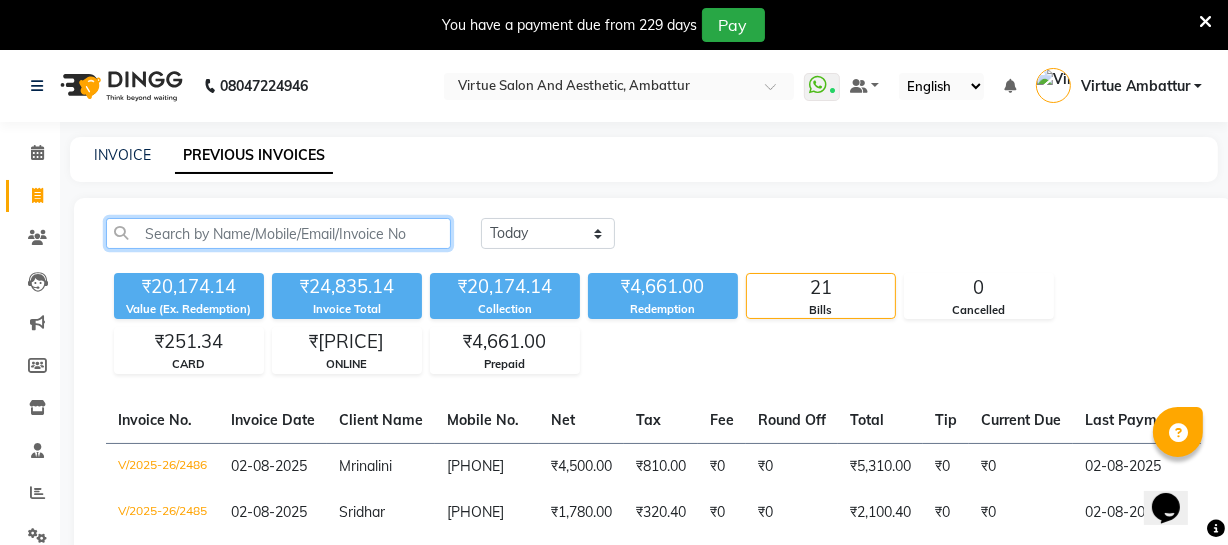 click 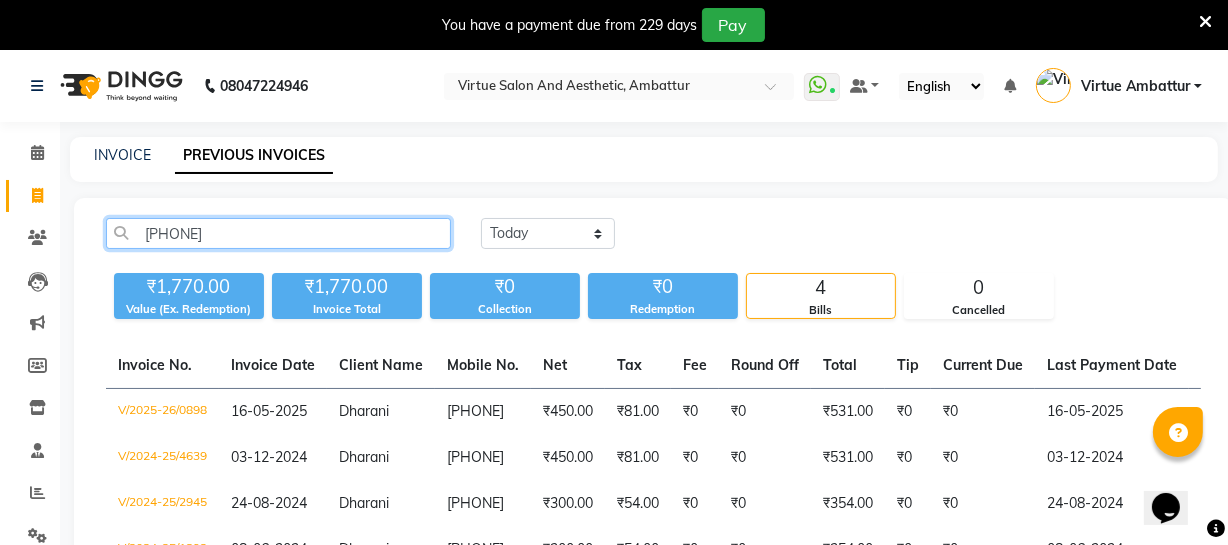 click on "[PHONE]" 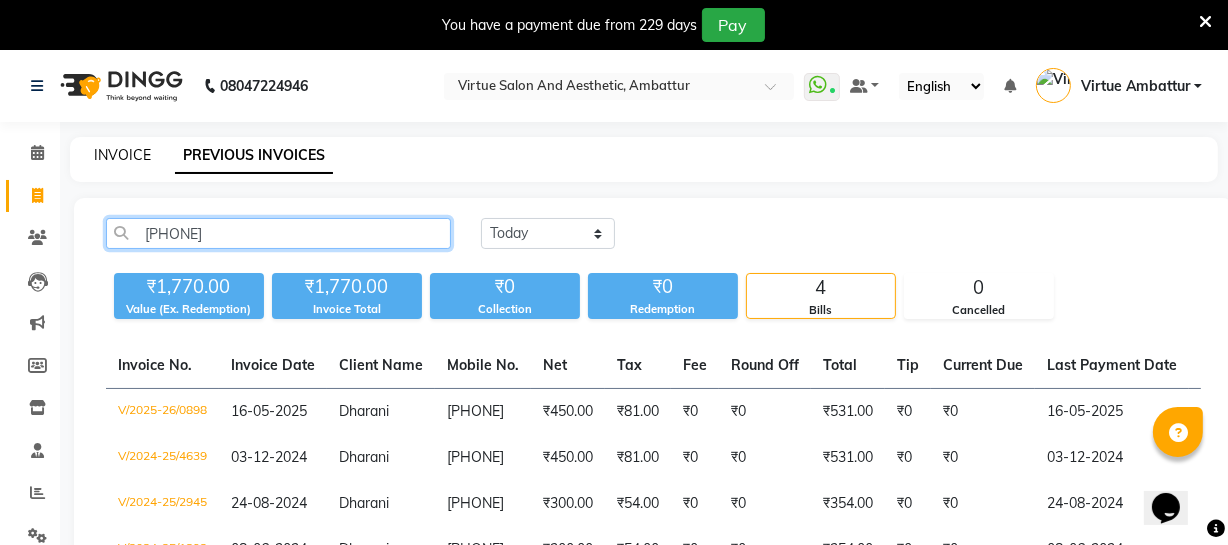 type on "[PHONE]" 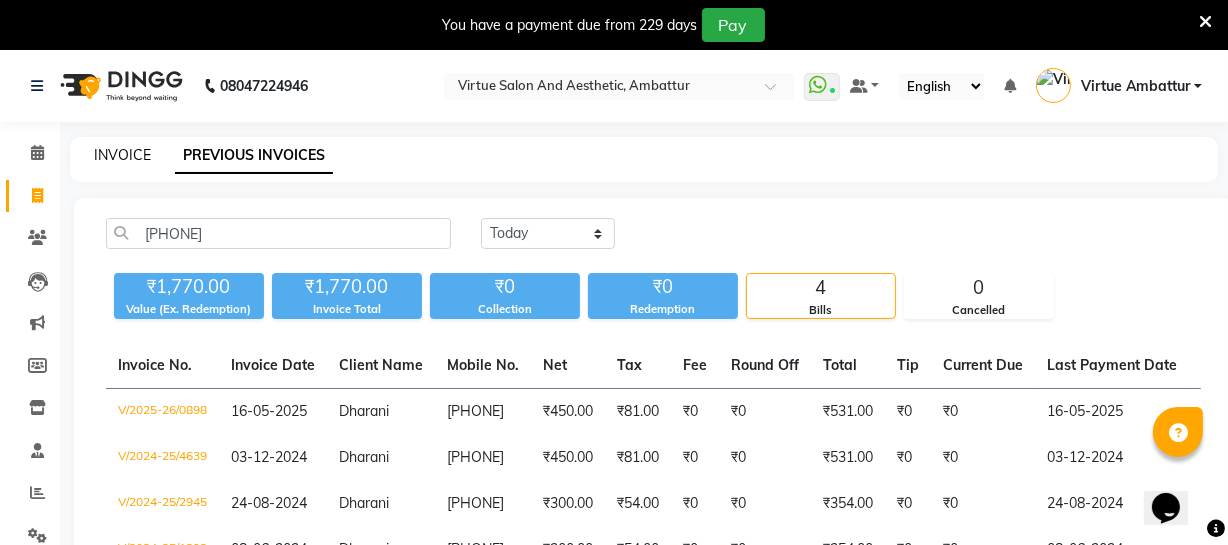 click on "INVOICE" 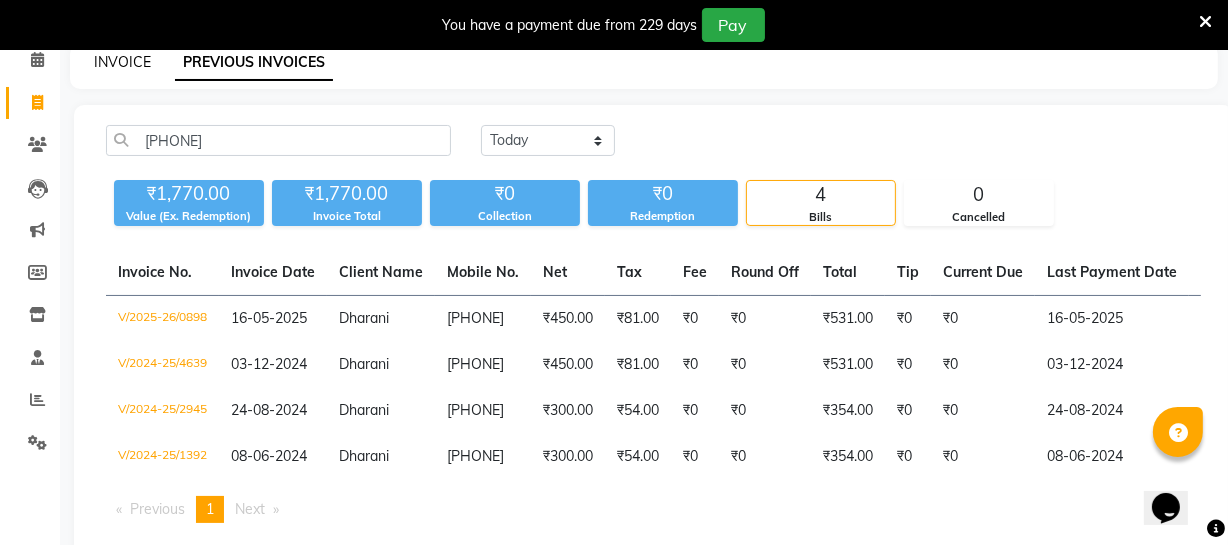 select on "service" 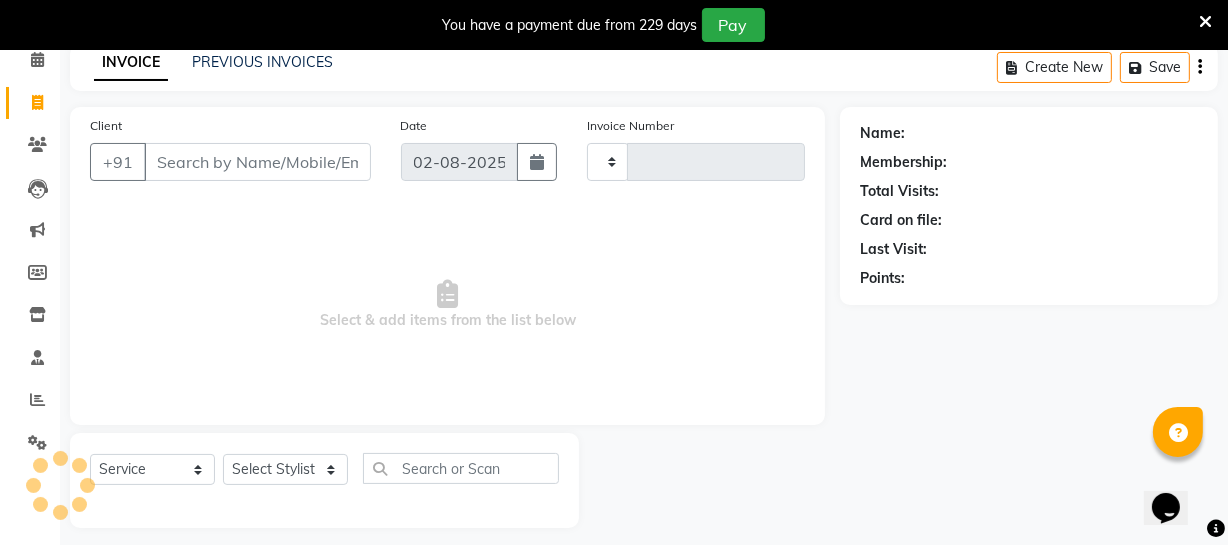type on "2487" 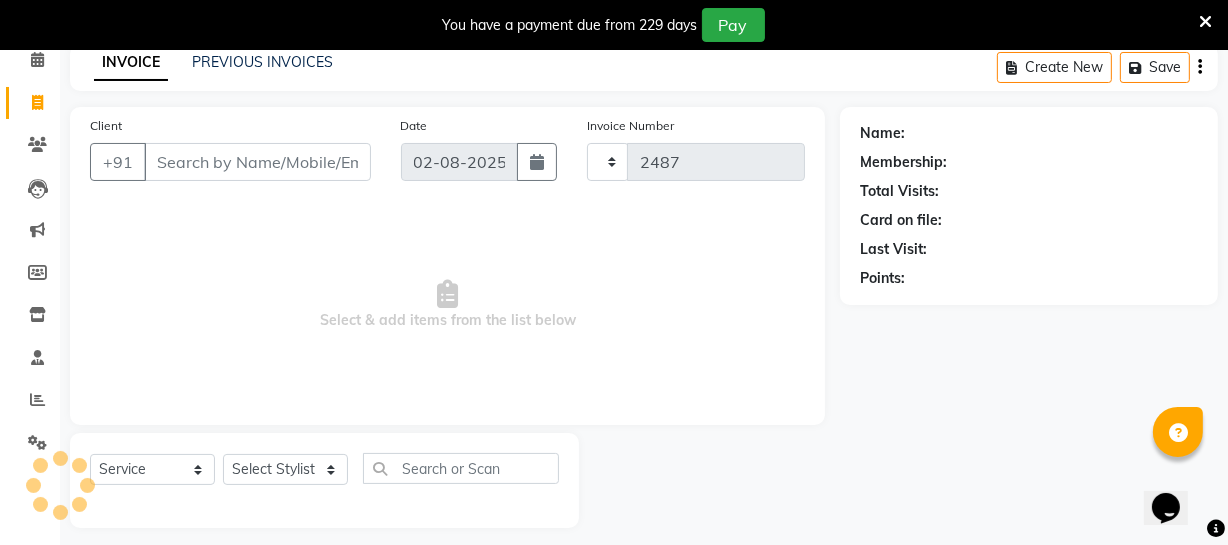 scroll, scrollTop: 107, scrollLeft: 0, axis: vertical 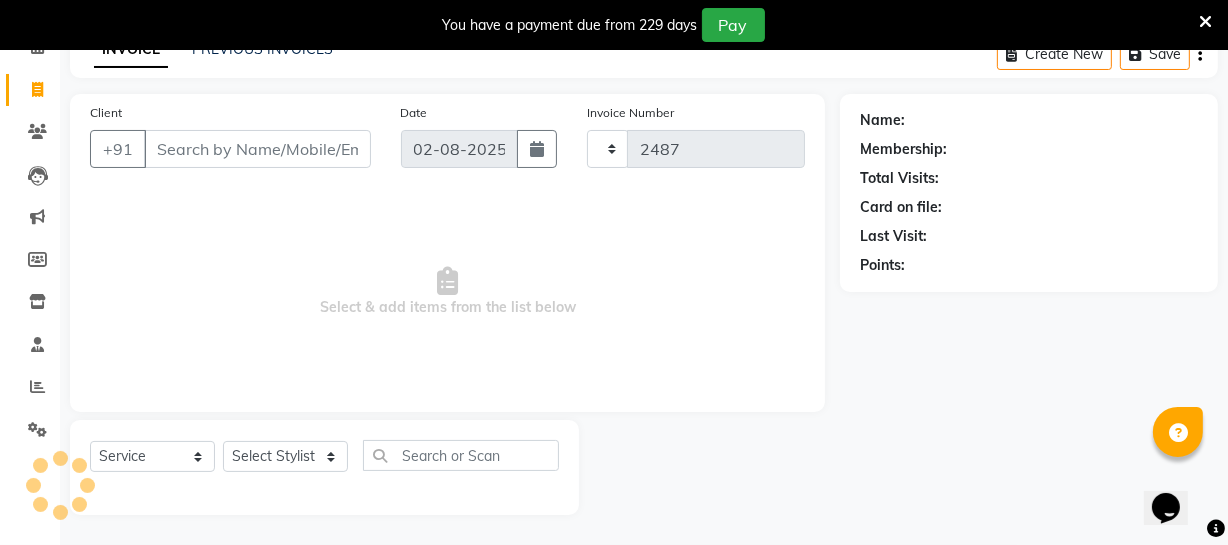 select on "5237" 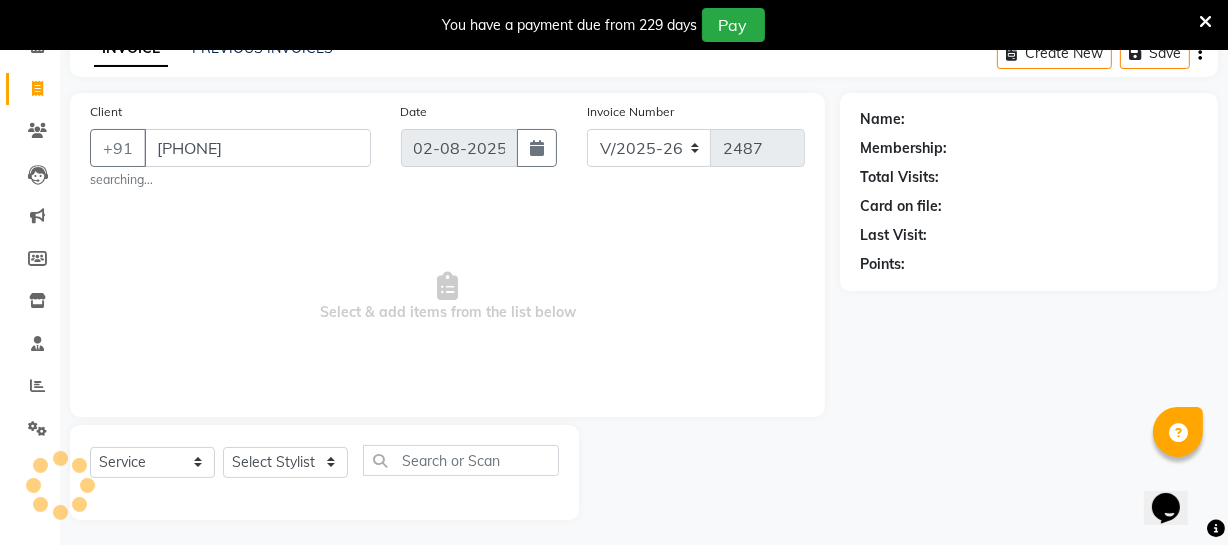 type on "[PHONE]" 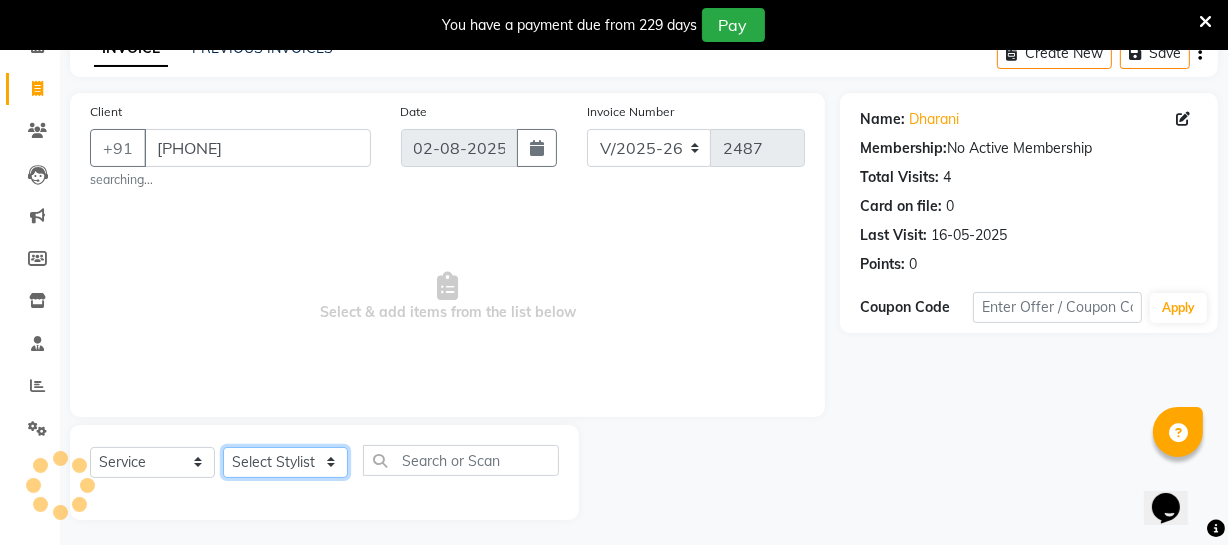 click on "Select Stylist Archana Bhagi Deepika Devi Dilip  Divya Dolly Dr Prakash Faizan Geetha Virtue TC Gopi Madan Aravind Make up Mani Unisex Stylist Manoj Meena Moses Nandhini Raju Unisex Ramya RICITTA Sahil Unisex Santhosh Sathya Shantha kumar Shanthi Surya Thiru Virtue Aesthetic Virtue Ambattur" 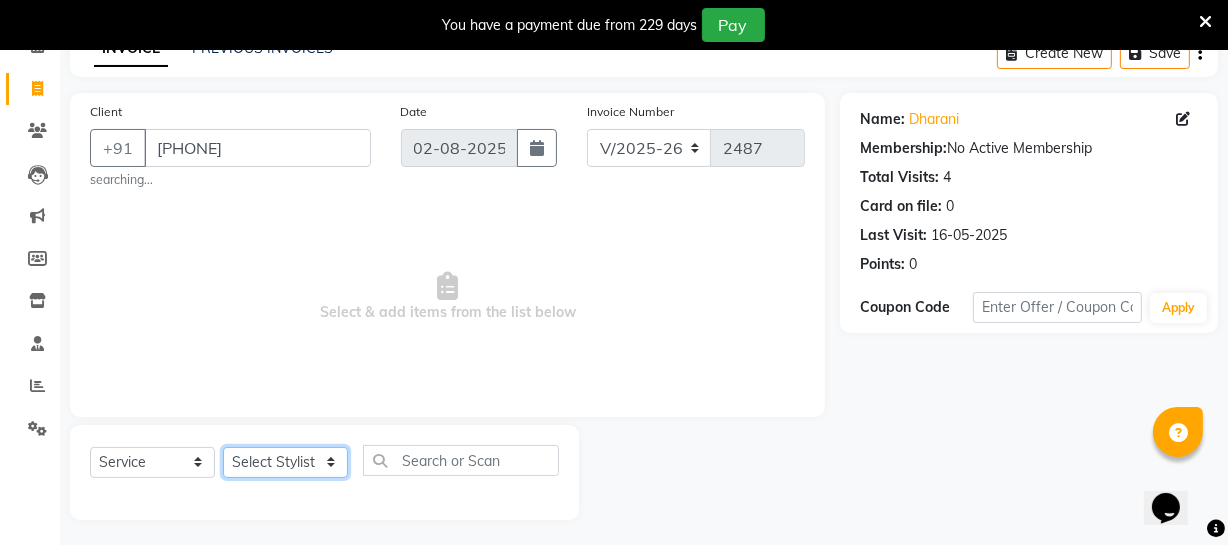 select on "[POSTAL_CODE]" 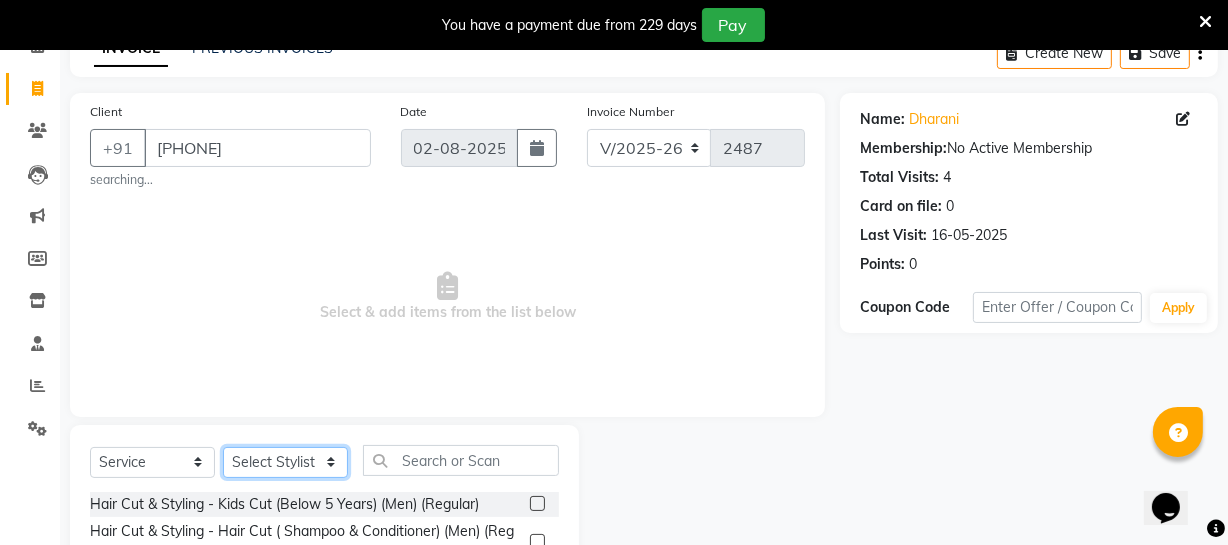 scroll, scrollTop: 198, scrollLeft: 0, axis: vertical 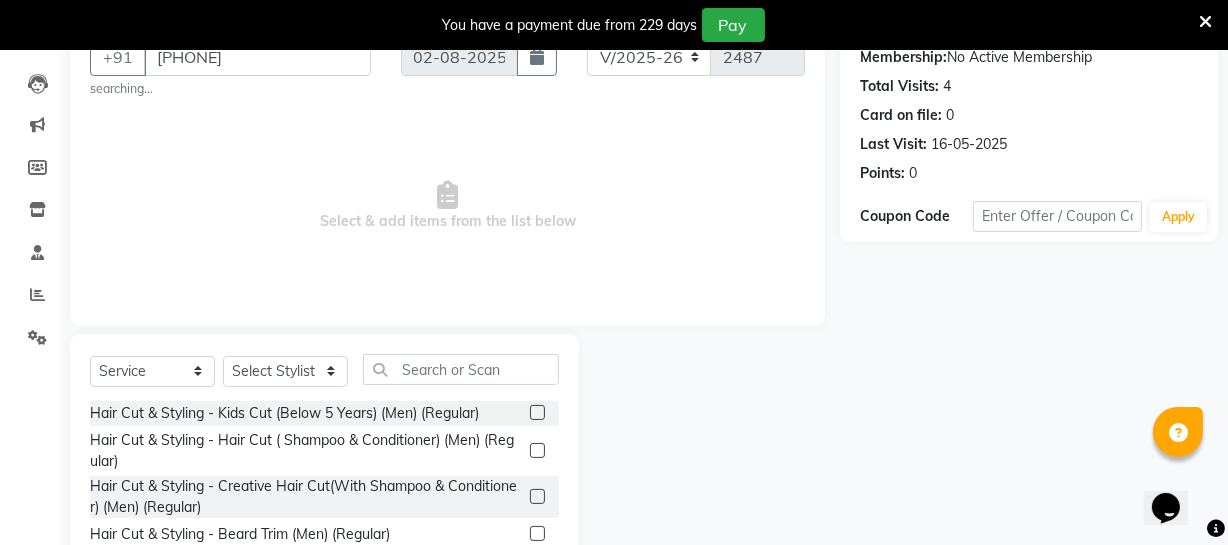 click 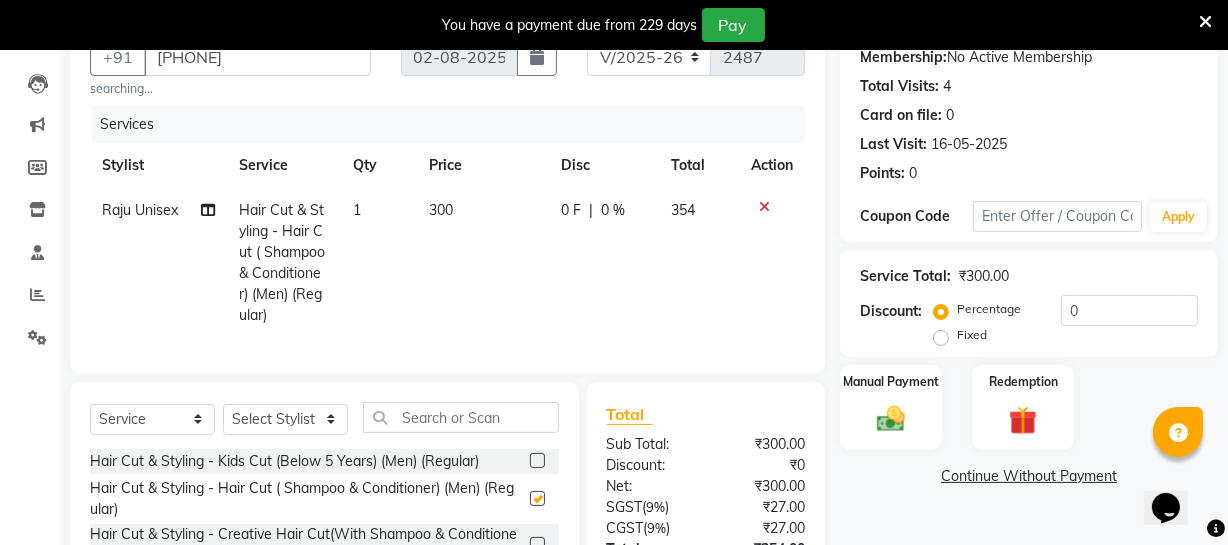 checkbox on "false" 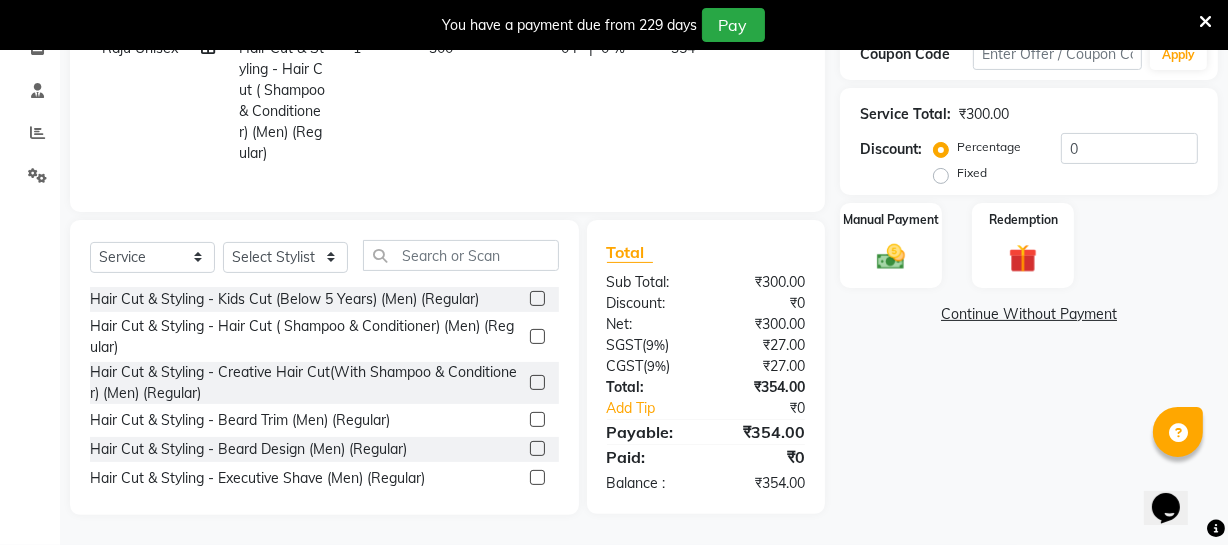 scroll, scrollTop: 374, scrollLeft: 0, axis: vertical 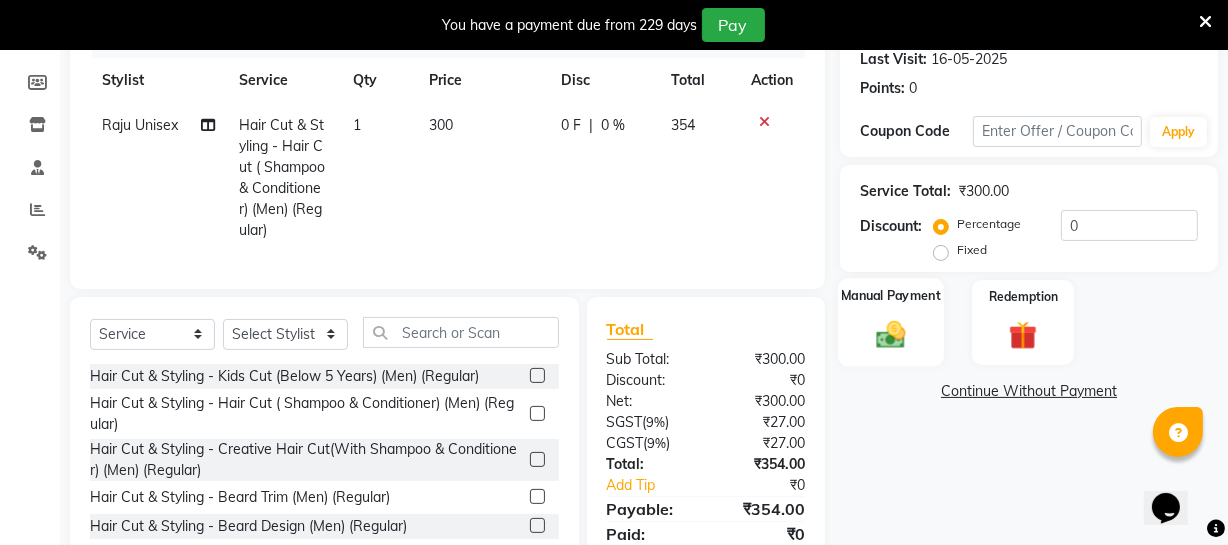 drag, startPoint x: 878, startPoint y: 335, endPoint x: 912, endPoint y: 316, distance: 38.948685 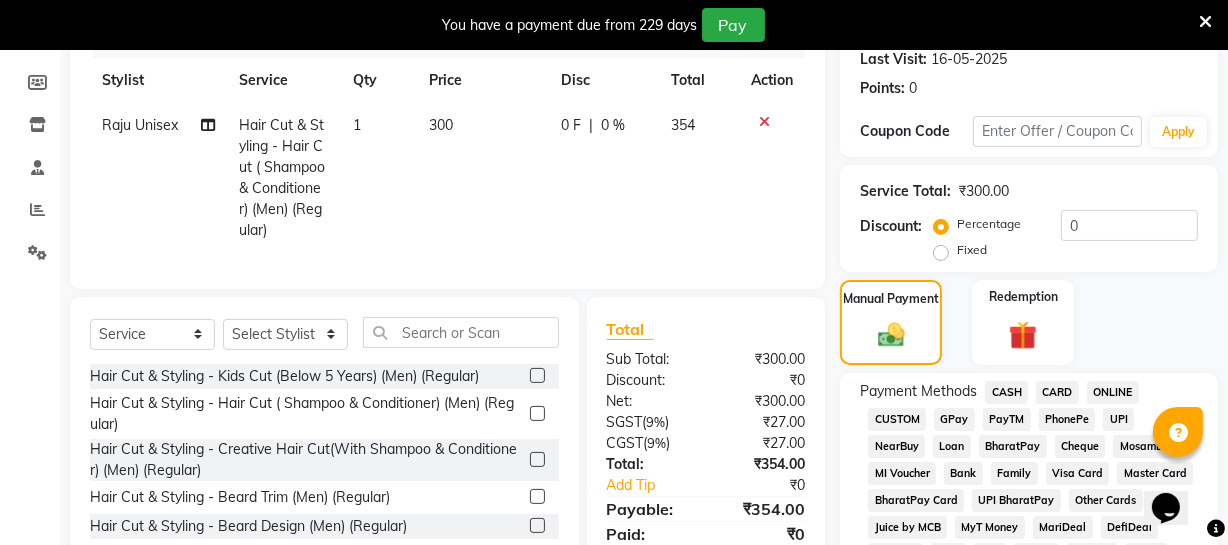 click on "ONLINE" 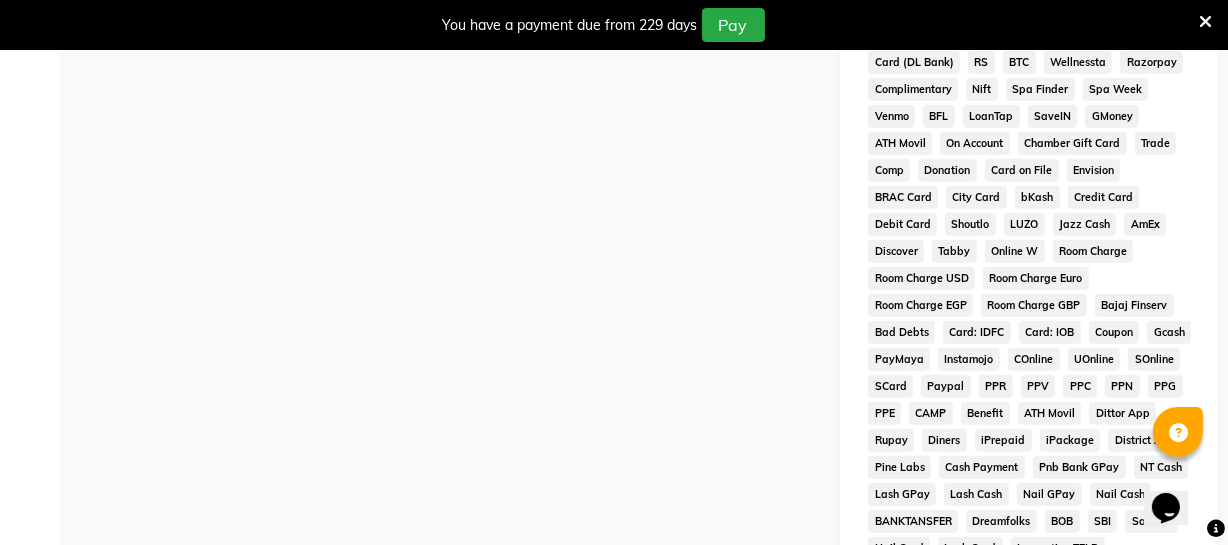 scroll, scrollTop: 1033, scrollLeft: 0, axis: vertical 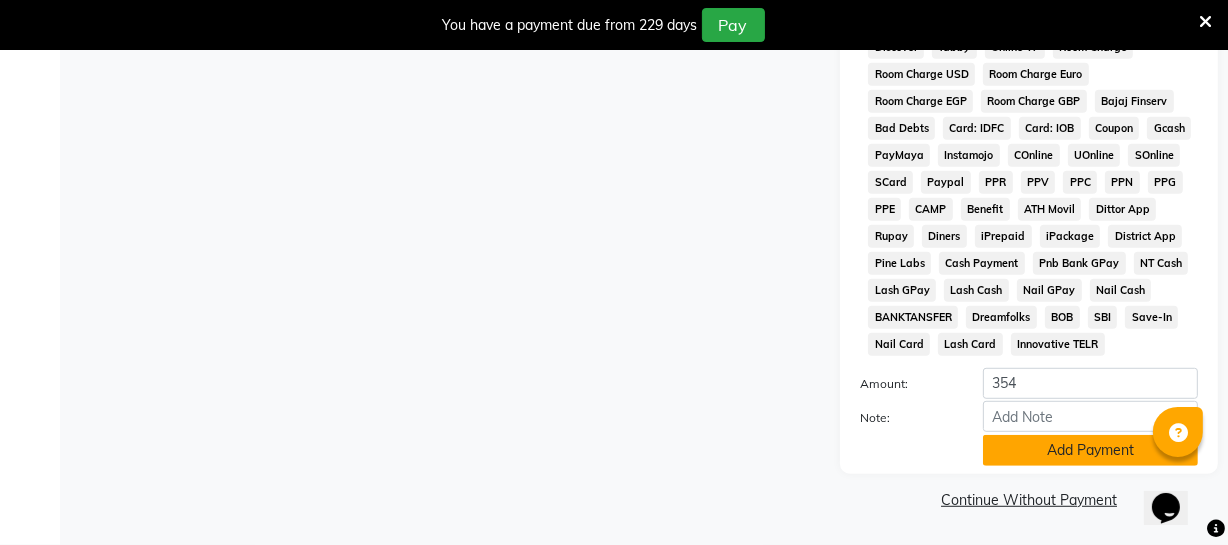 click on "Add Payment" 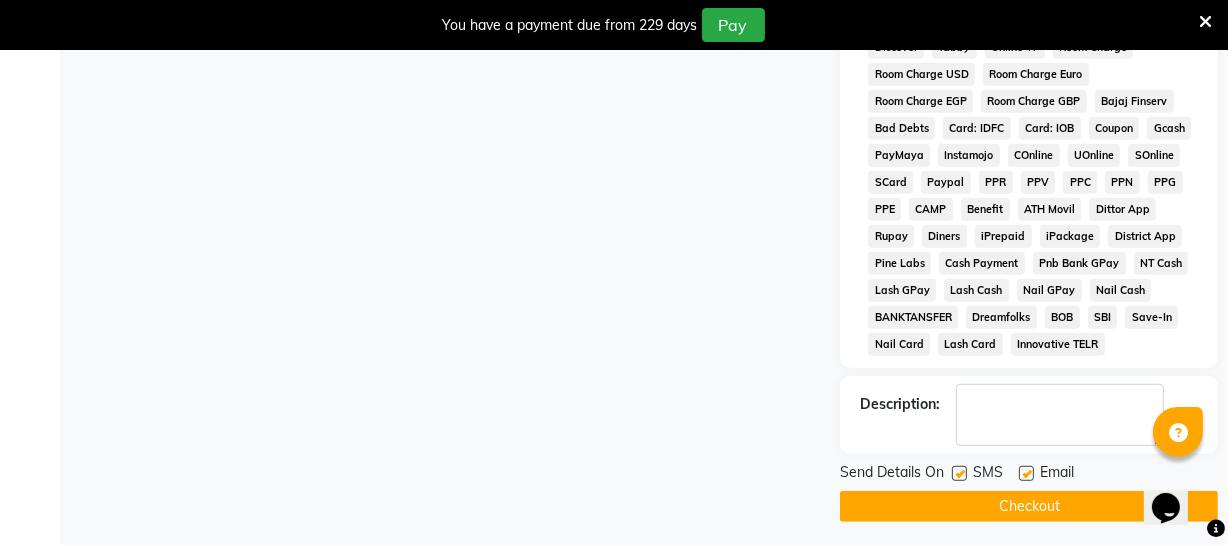 click on "Checkout" 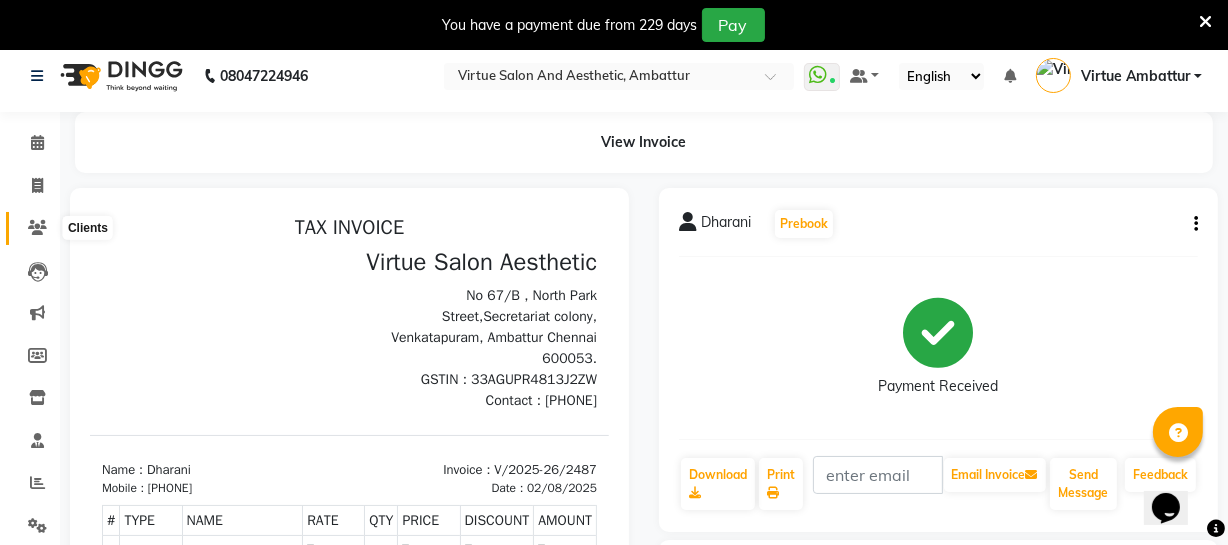 scroll, scrollTop: 0, scrollLeft: 0, axis: both 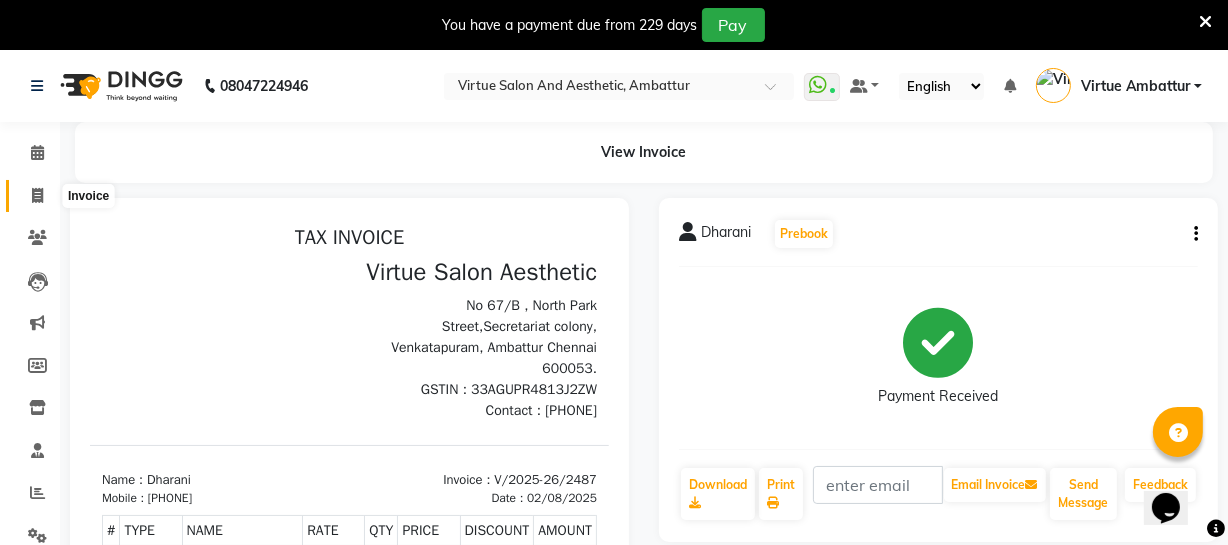 click 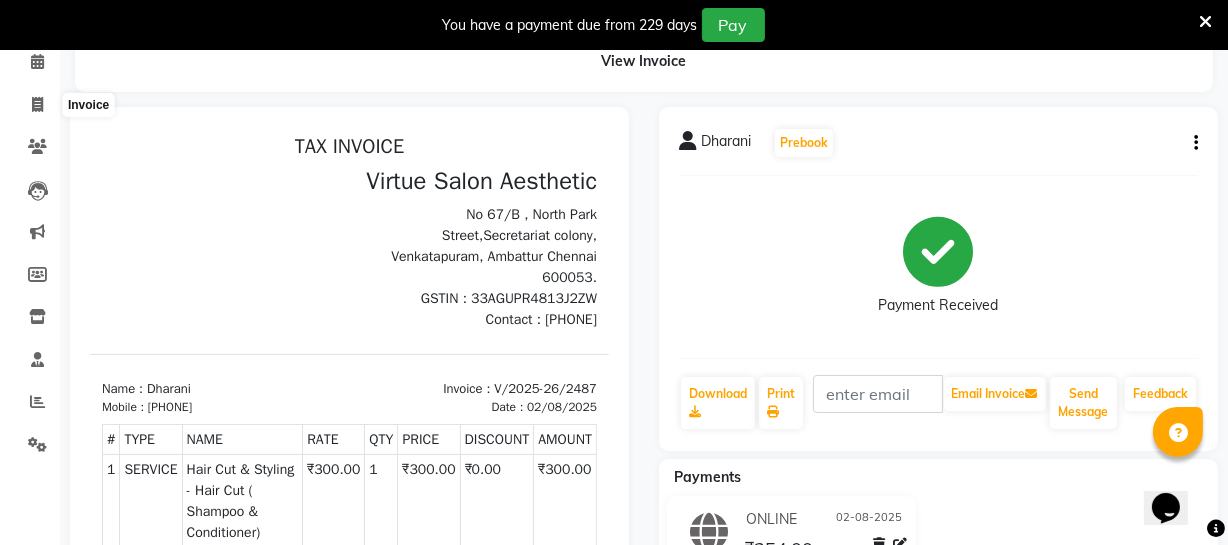 select on "service" 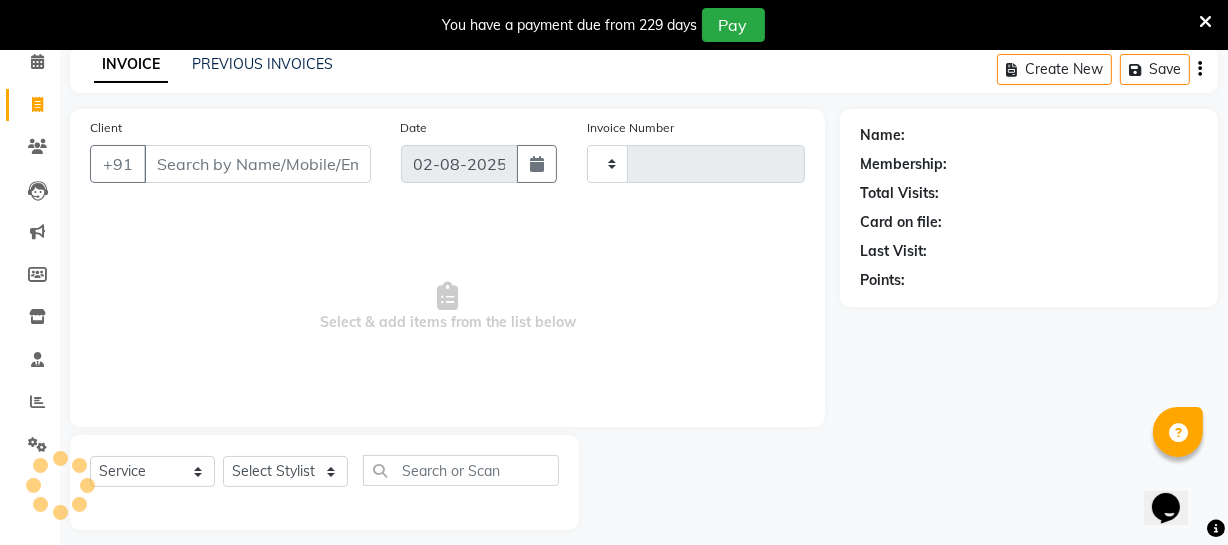 scroll, scrollTop: 107, scrollLeft: 0, axis: vertical 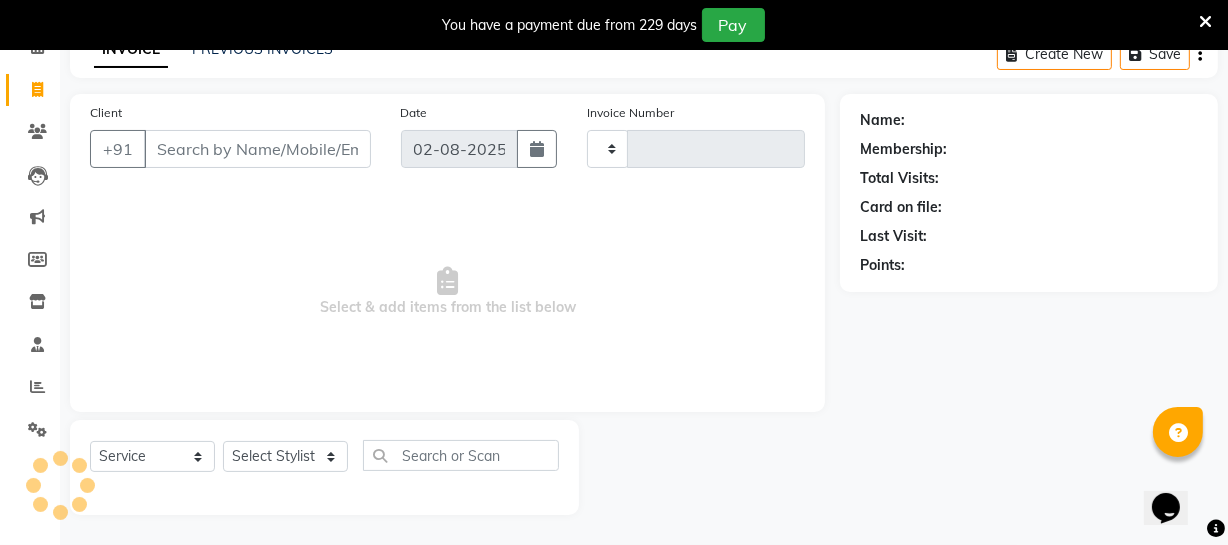 type on "2488" 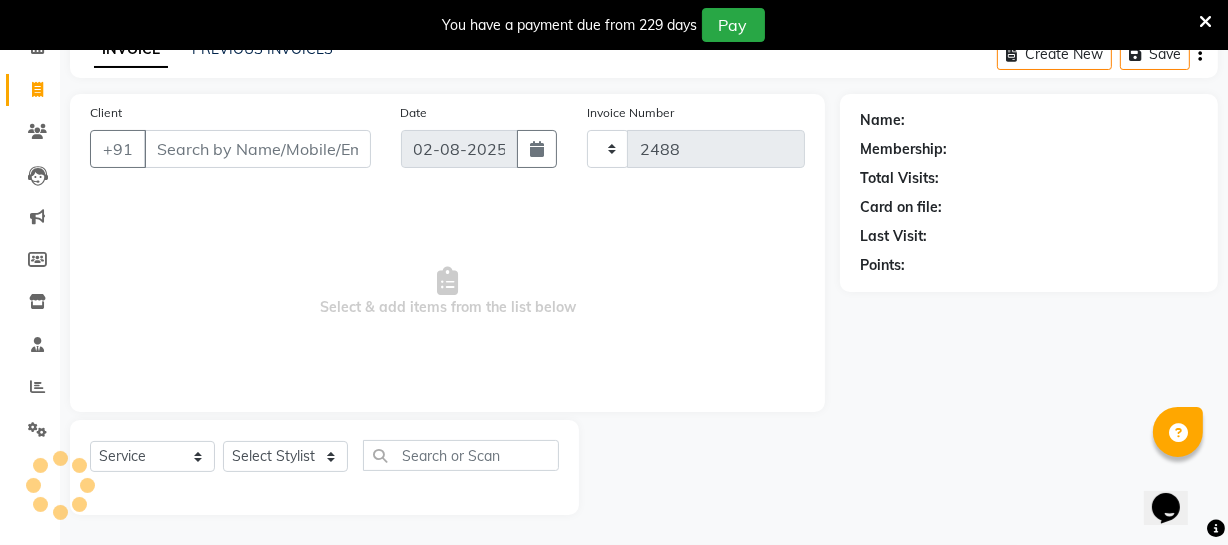 select on "5237" 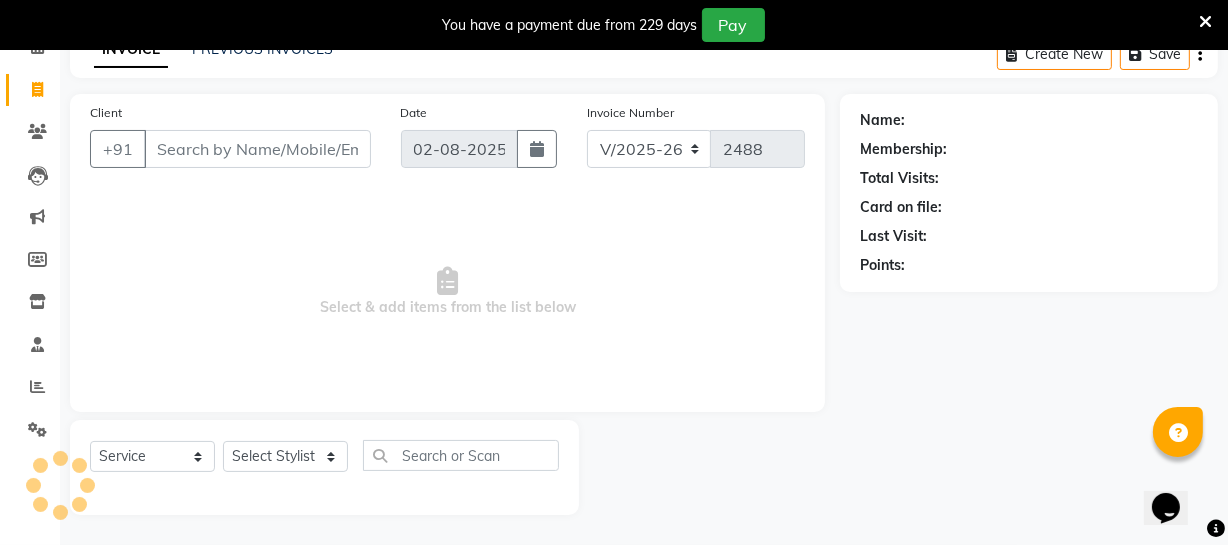 click on "Client" at bounding box center [257, 149] 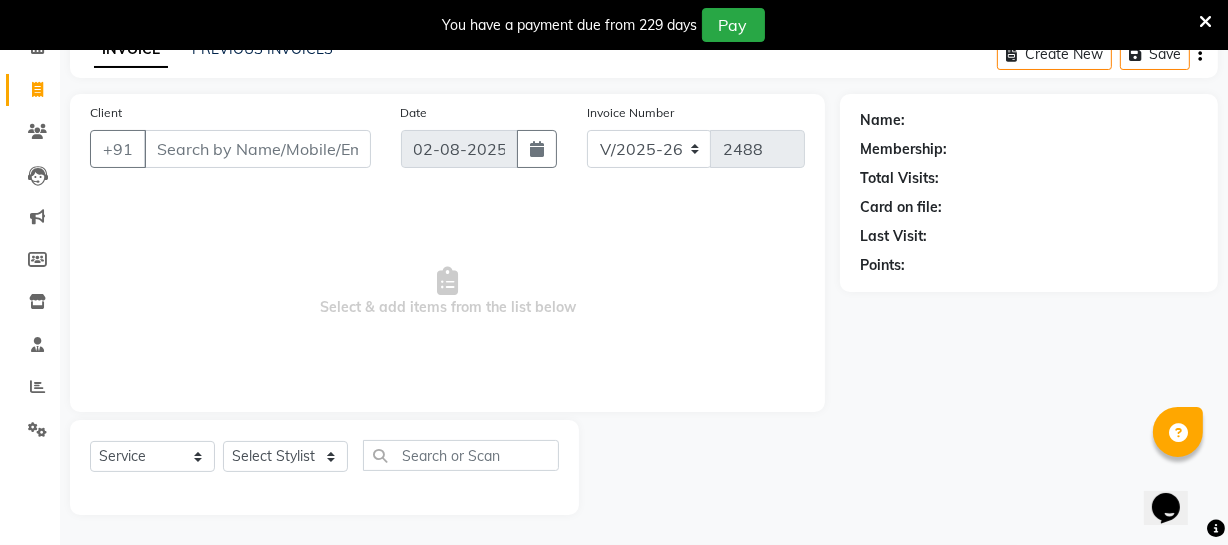 click on "Client" at bounding box center (257, 149) 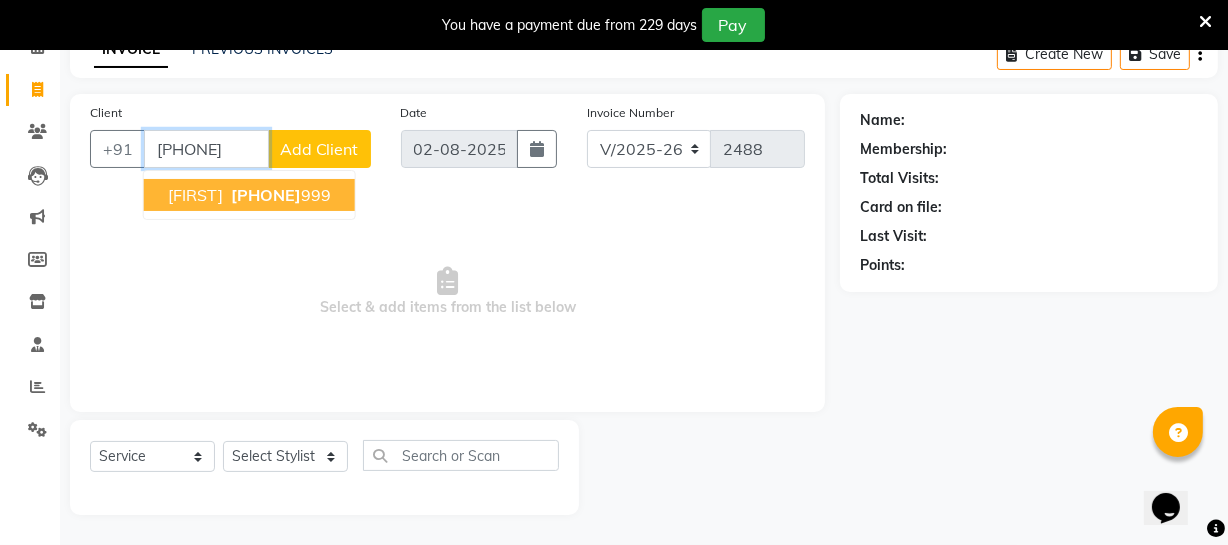 click on "[FIRST]" at bounding box center (195, 195) 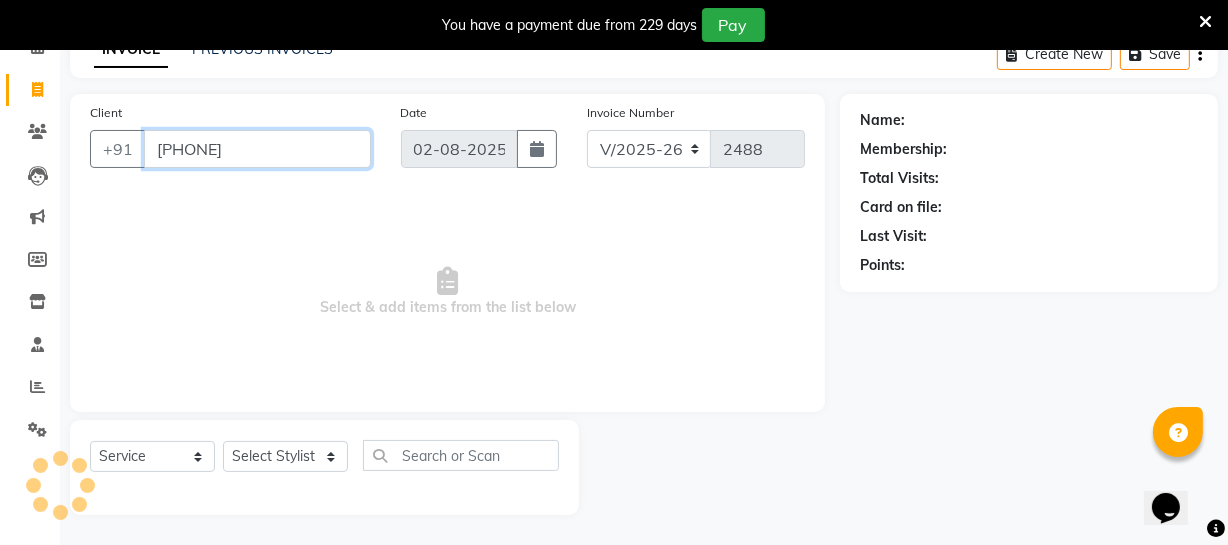 type on "[PHONE]" 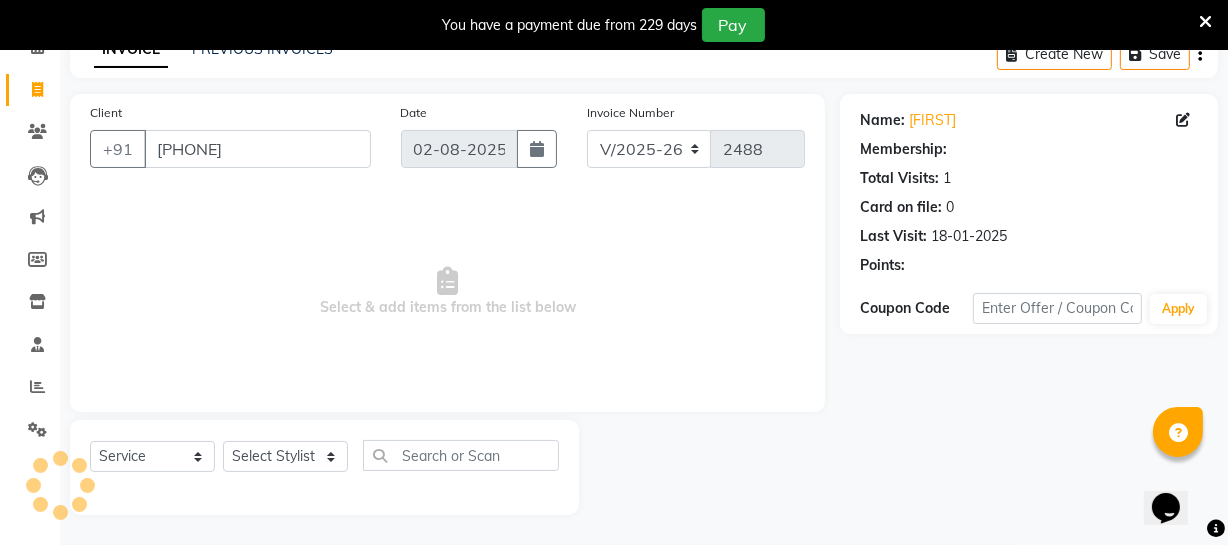 select on "1: Object" 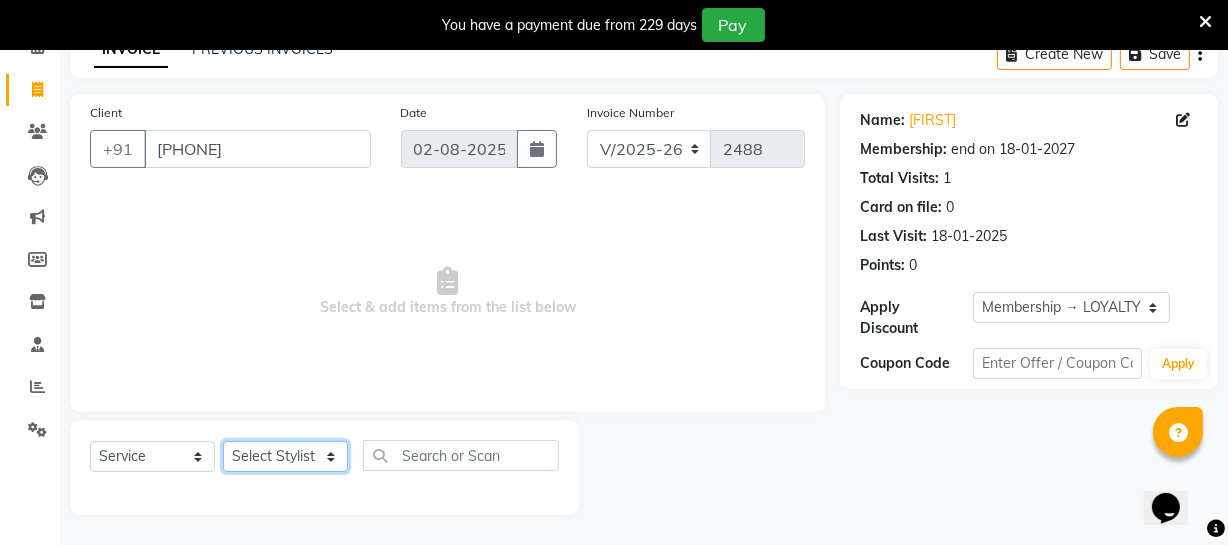 click on "Select Stylist Archana Bhagi Deepika Devi Dilip  Divya Dolly Dr Prakash Faizan Geetha Virtue TC Gopi Madan Aravind Make up Mani Unisex Stylist Manoj Meena Moses Nandhini Raju Unisex Ramya RICITTA Sahil Unisex Santhosh Sathya Shantha kumar Shanthi Surya Thiru Virtue Aesthetic Virtue Ambattur" 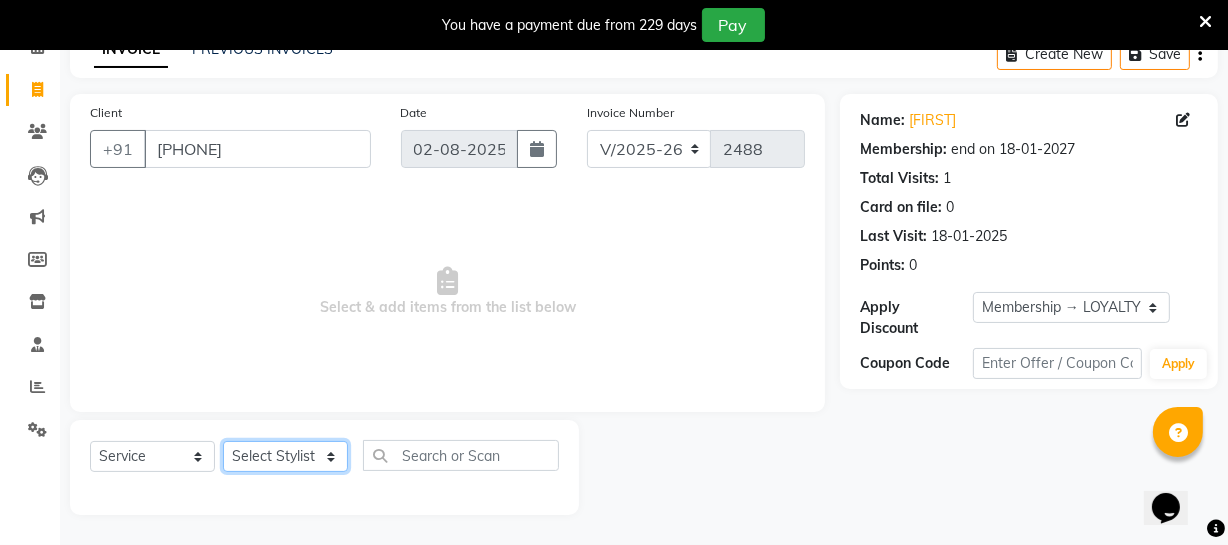 select on "83851" 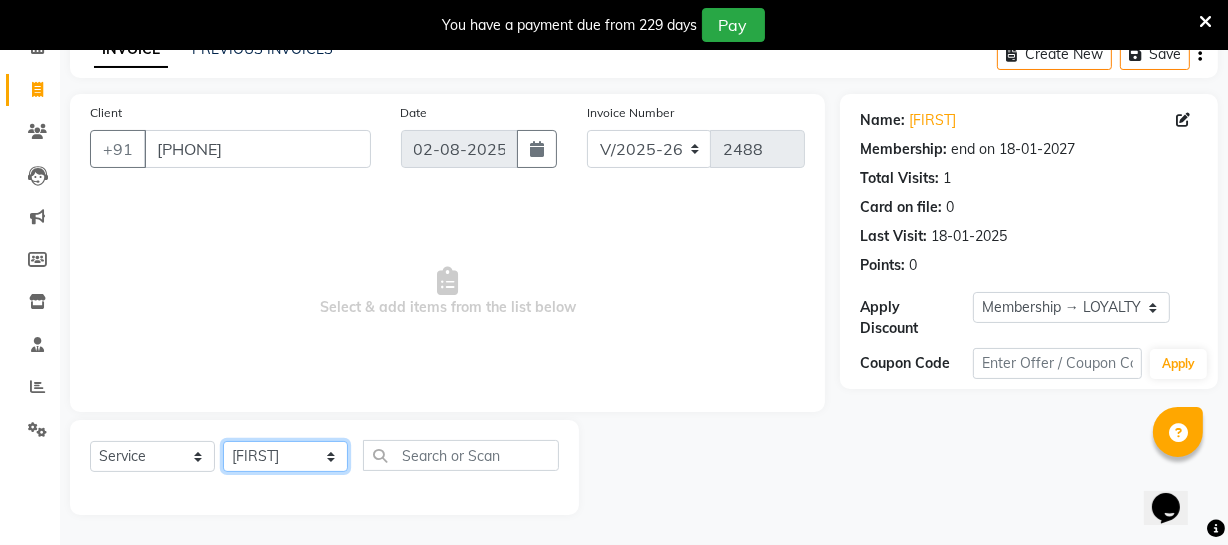 click on "Select Stylist Archana Bhagi Deepika Devi Dilip  Divya Dolly Dr Prakash Faizan Geetha Virtue TC Gopi Madan Aravind Make up Mani Unisex Stylist Manoj Meena Moses Nandhini Raju Unisex Ramya RICITTA Sahil Unisex Santhosh Sathya Shantha kumar Shanthi Surya Thiru Virtue Aesthetic Virtue Ambattur" 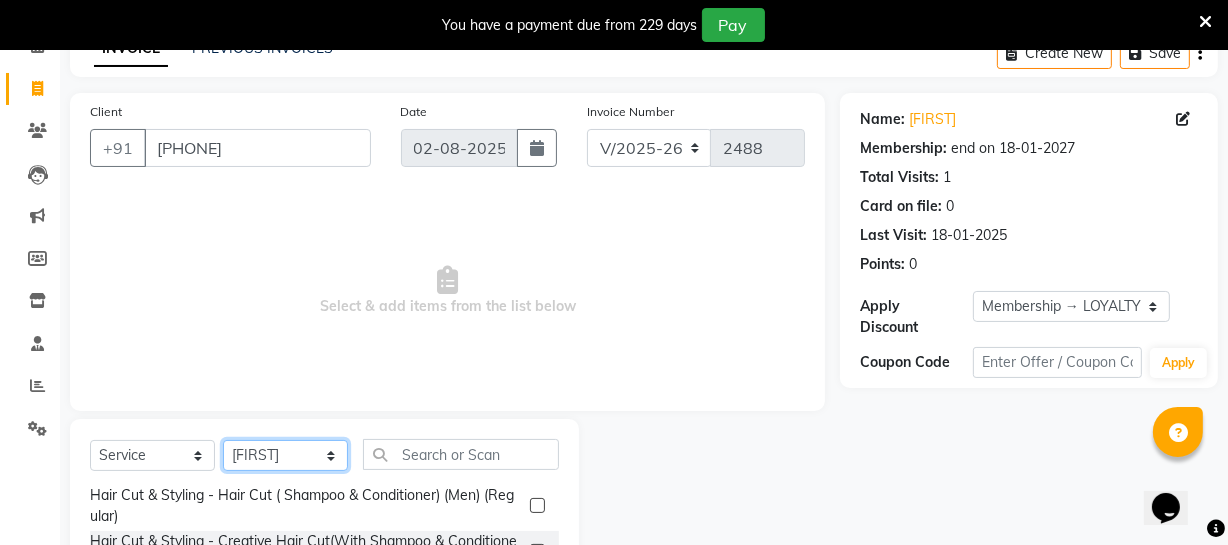 scroll, scrollTop: 0, scrollLeft: 0, axis: both 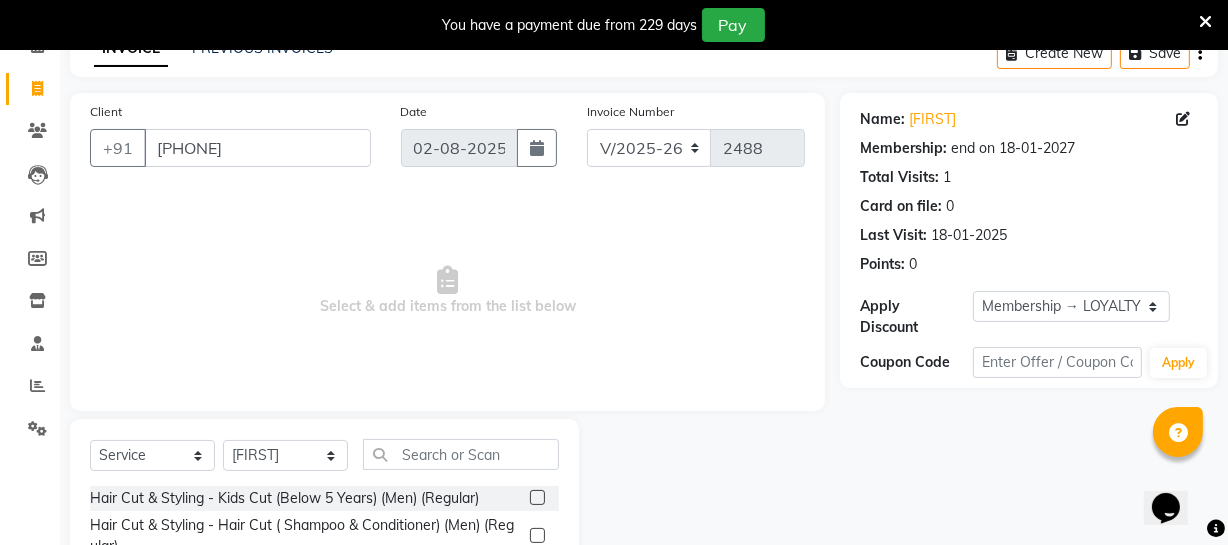 click 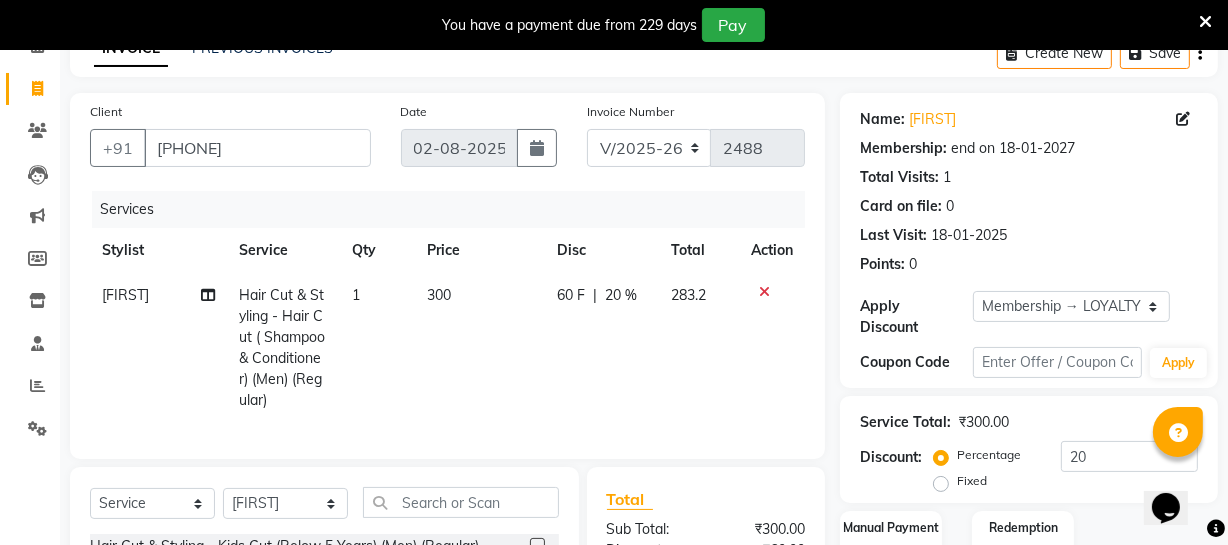 checkbox on "false" 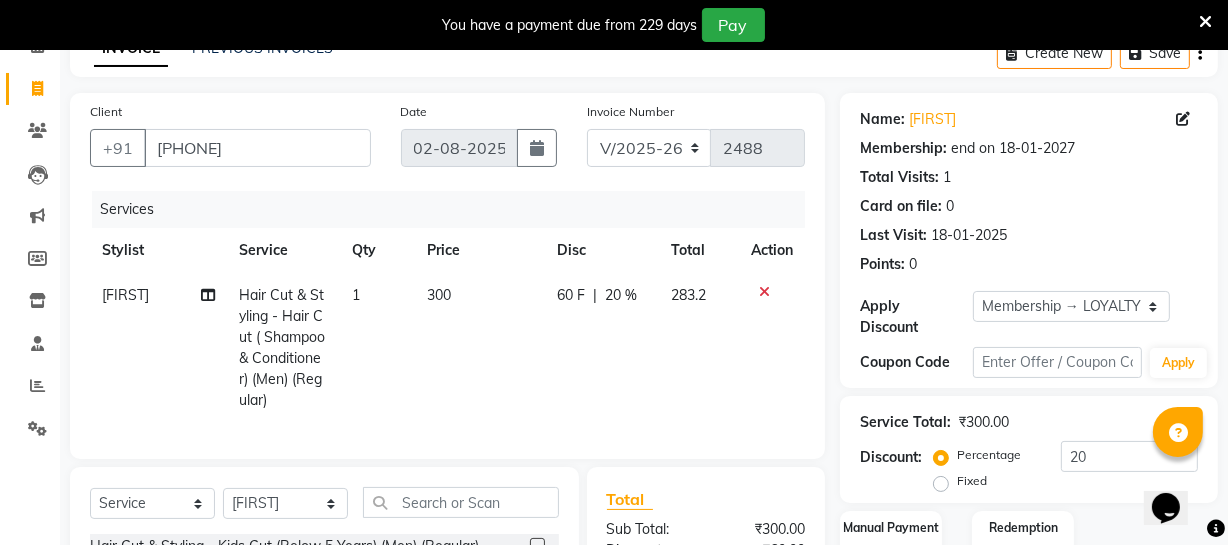 click on "300" 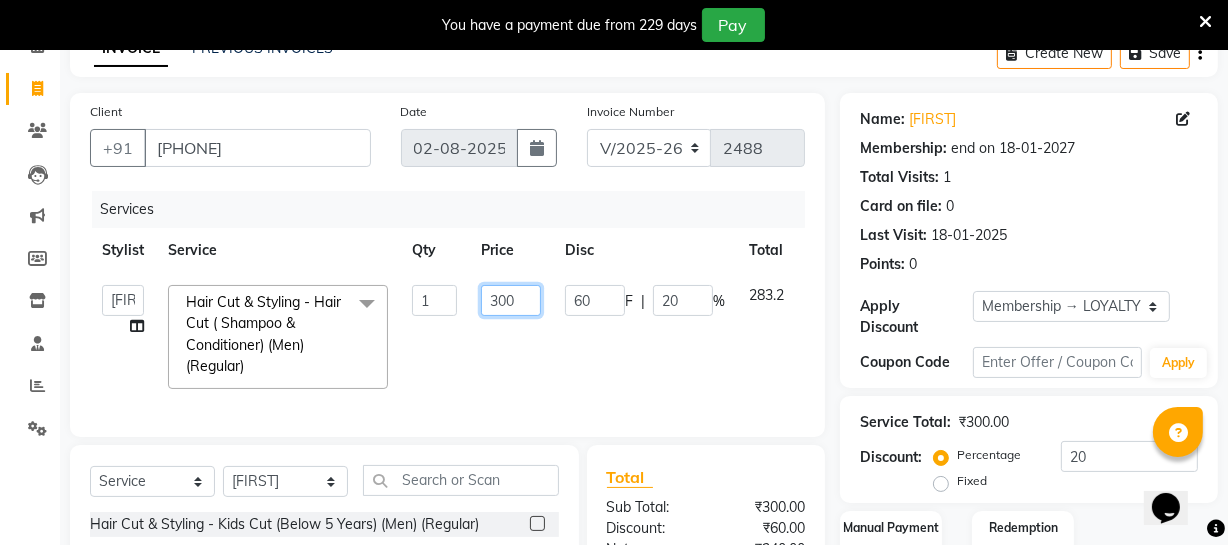 drag, startPoint x: 487, startPoint y: 305, endPoint x: 568, endPoint y: 303, distance: 81.02469 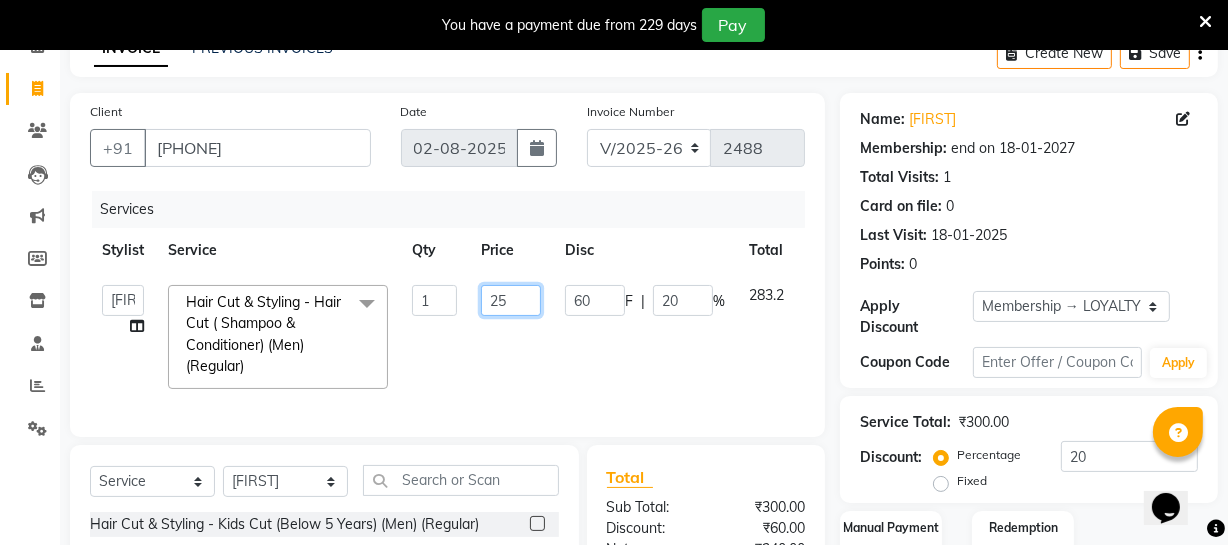 type on "250" 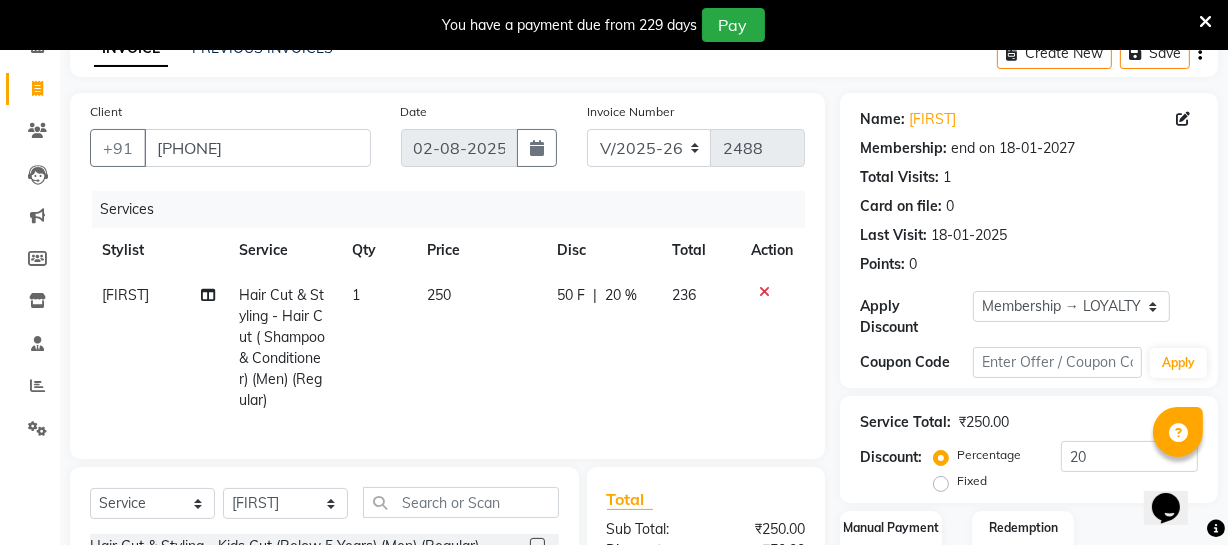 click on "1" 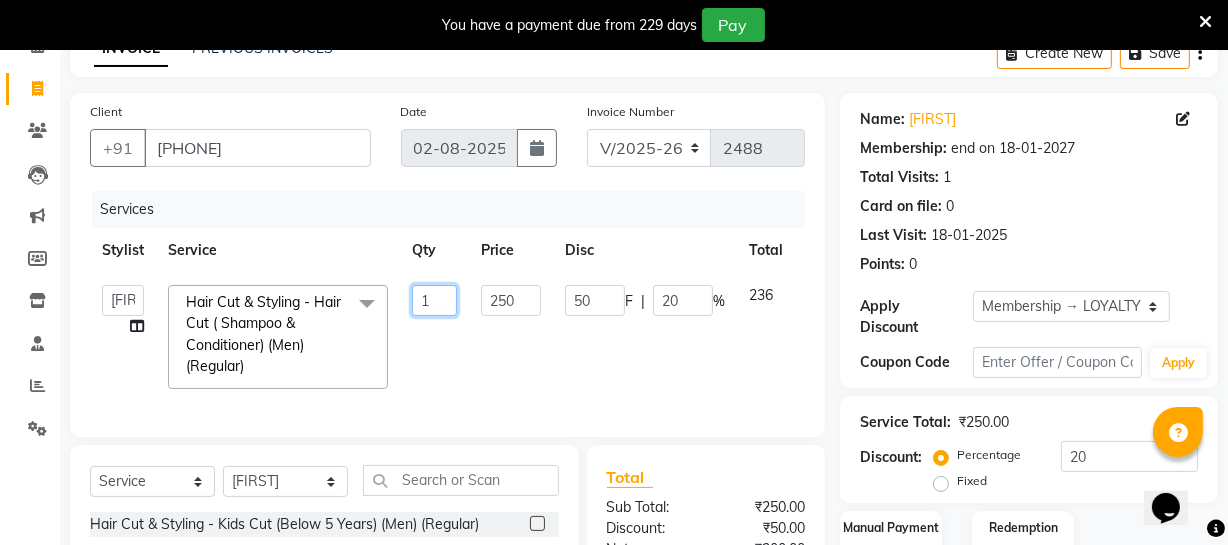 click on "1" 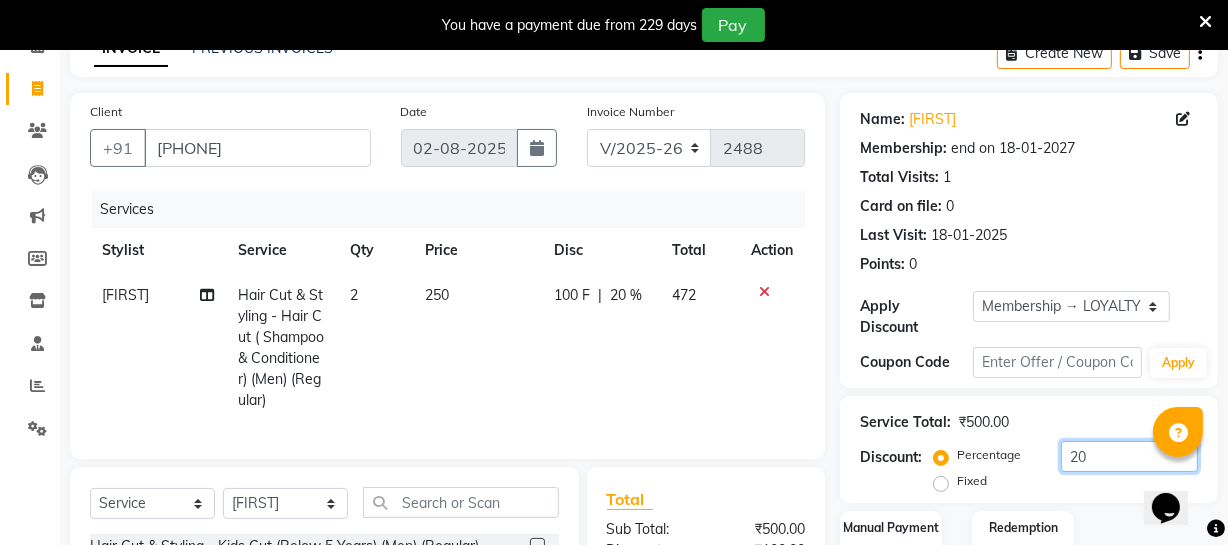 drag, startPoint x: 1106, startPoint y: 456, endPoint x: 992, endPoint y: 454, distance: 114.01754 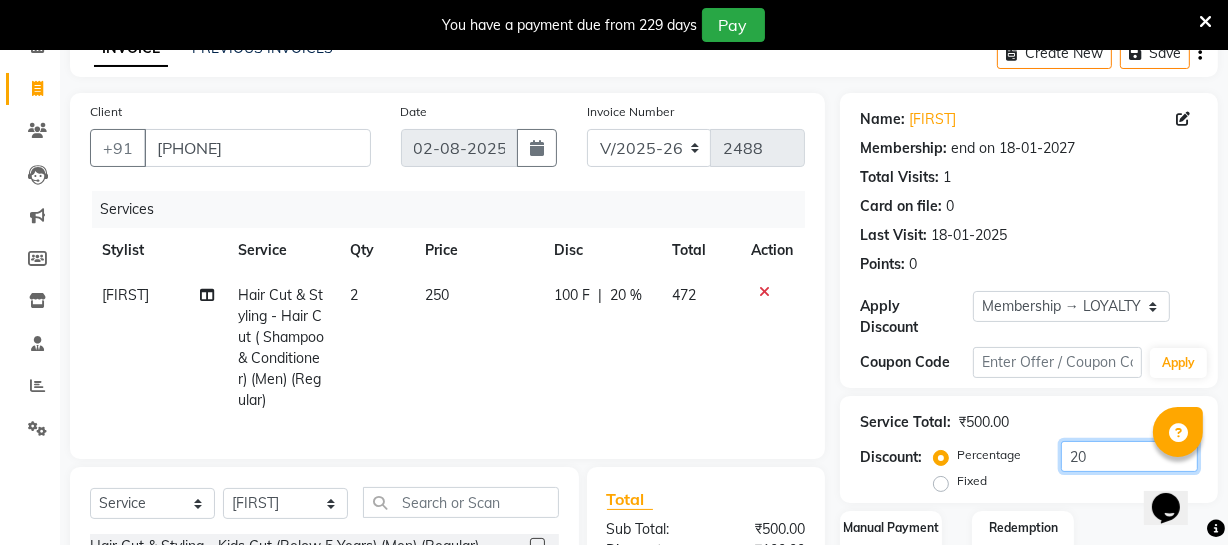 click on "Percentage   Fixed  20" 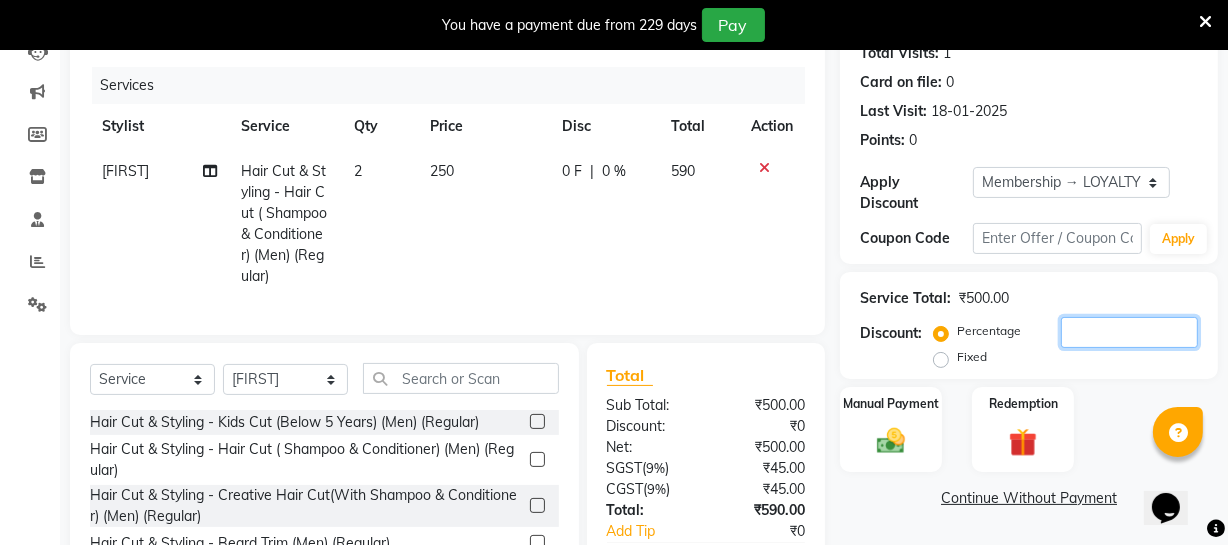 scroll, scrollTop: 368, scrollLeft: 0, axis: vertical 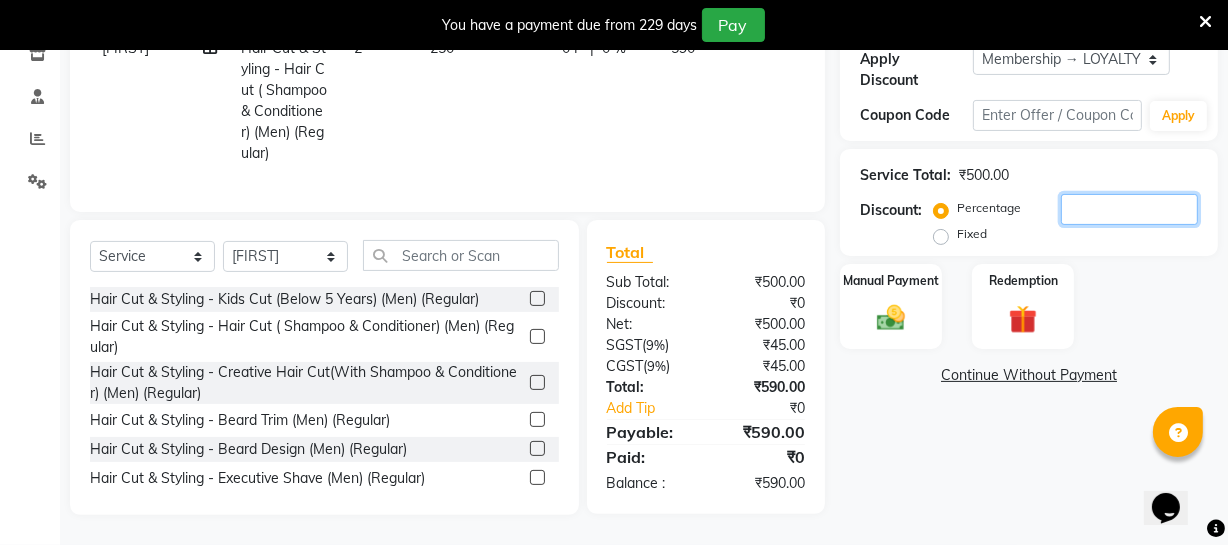 type 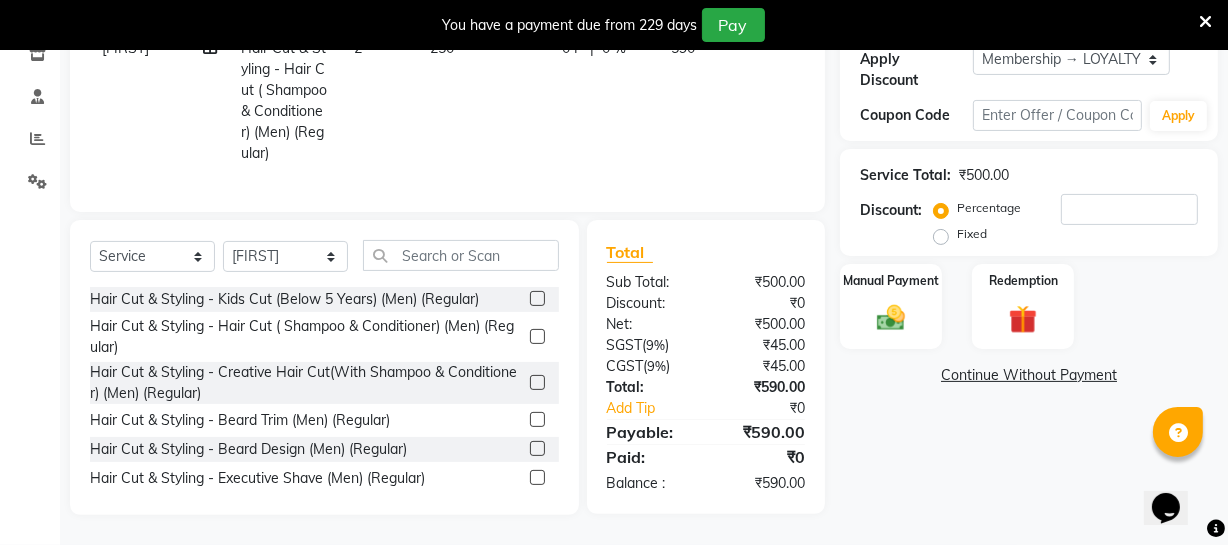 click on "Name: [FIRST] [LAST] Membership: end on [DATE] Total Visits: [NUMBER] Card on file: [NUMBER] Last Visit: [DATE] Points: [NUMBER] Apply Discount Select Membership → LOYALTY CARD Coupon Code Apply Service Total: ₹[PRICE] Discount: Percentage Fixed Manual Payment Redemption Continue Without Payment" 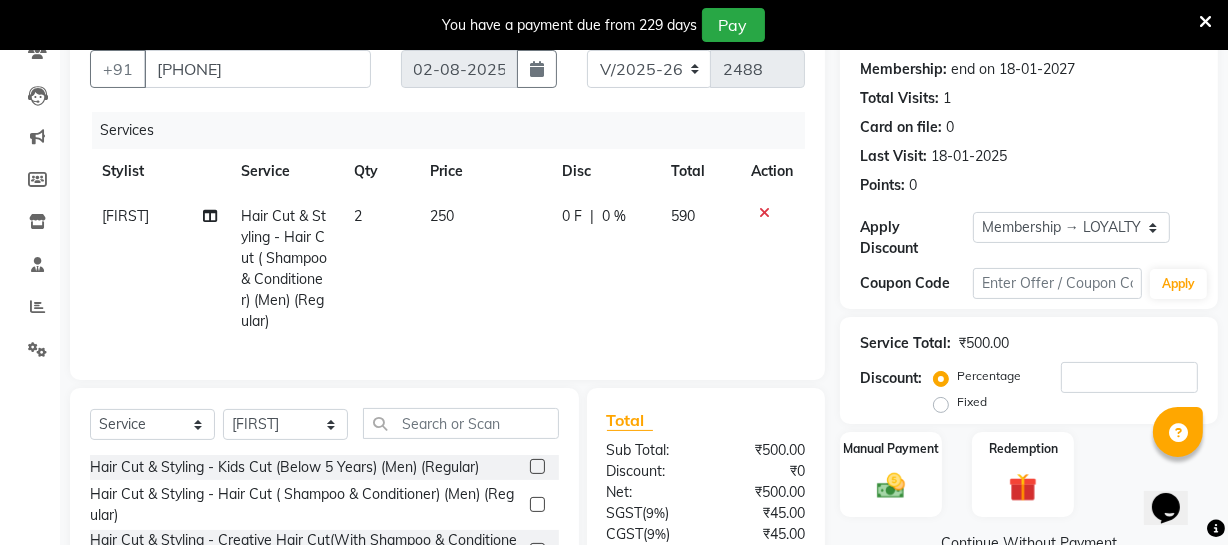 scroll, scrollTop: 368, scrollLeft: 0, axis: vertical 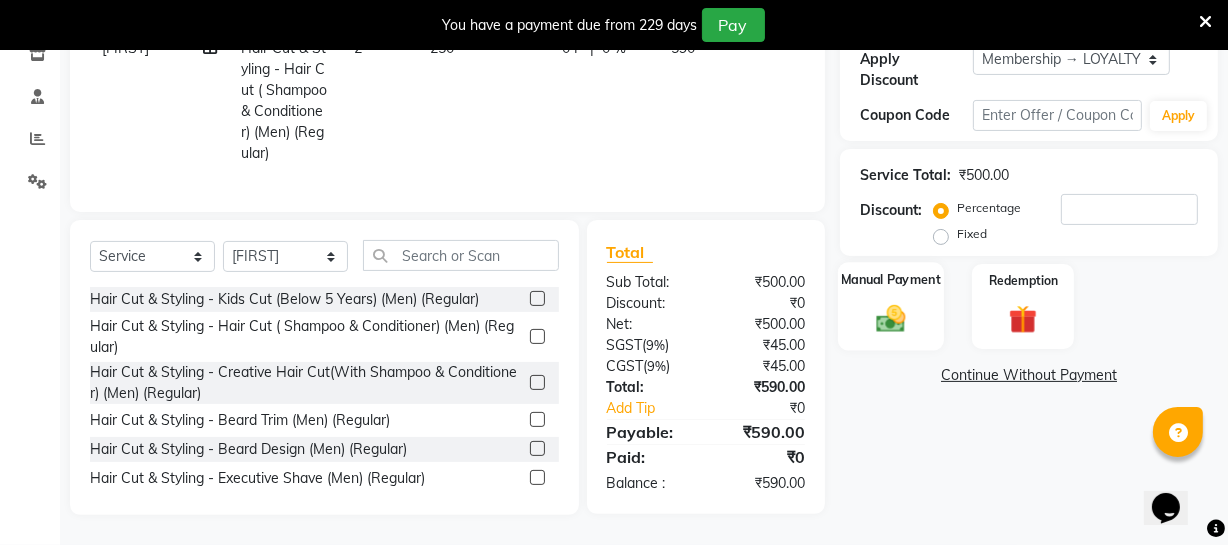 click 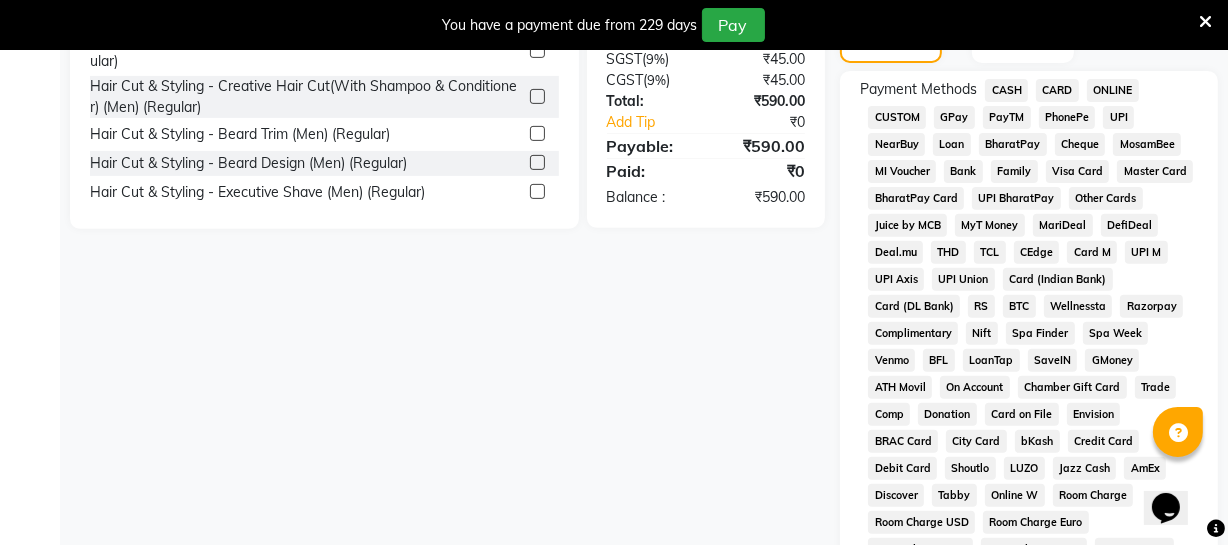 scroll, scrollTop: 368, scrollLeft: 0, axis: vertical 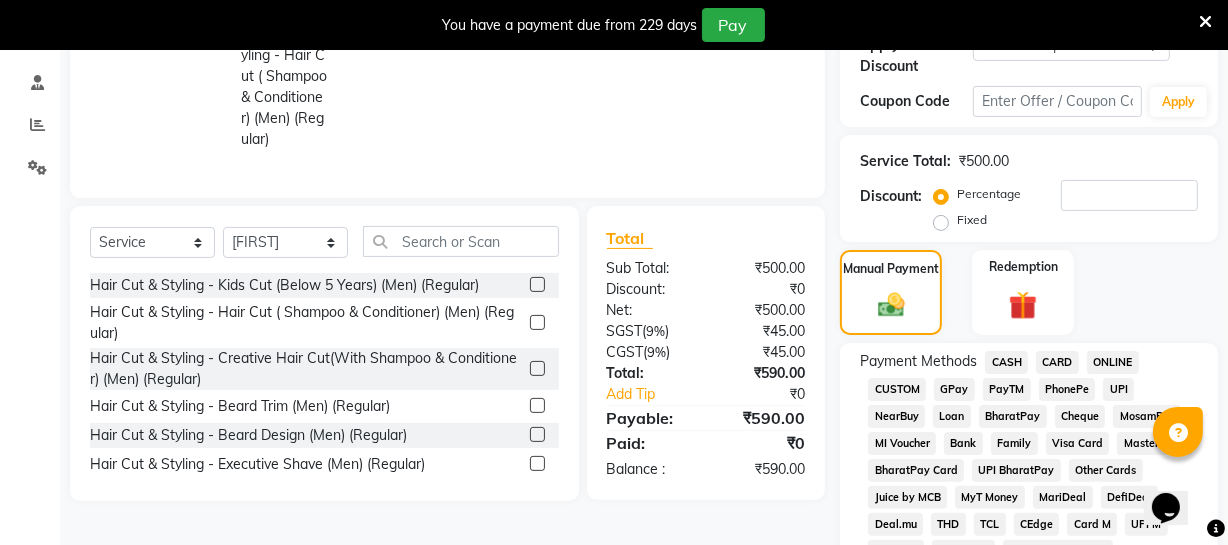 click on "ONLINE" 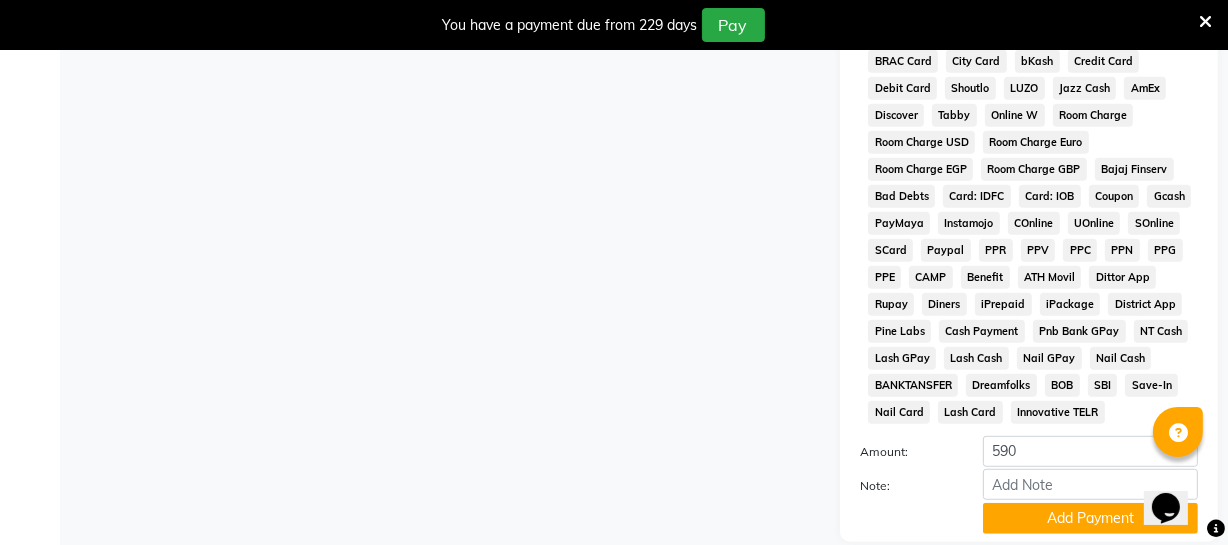 scroll, scrollTop: 1088, scrollLeft: 0, axis: vertical 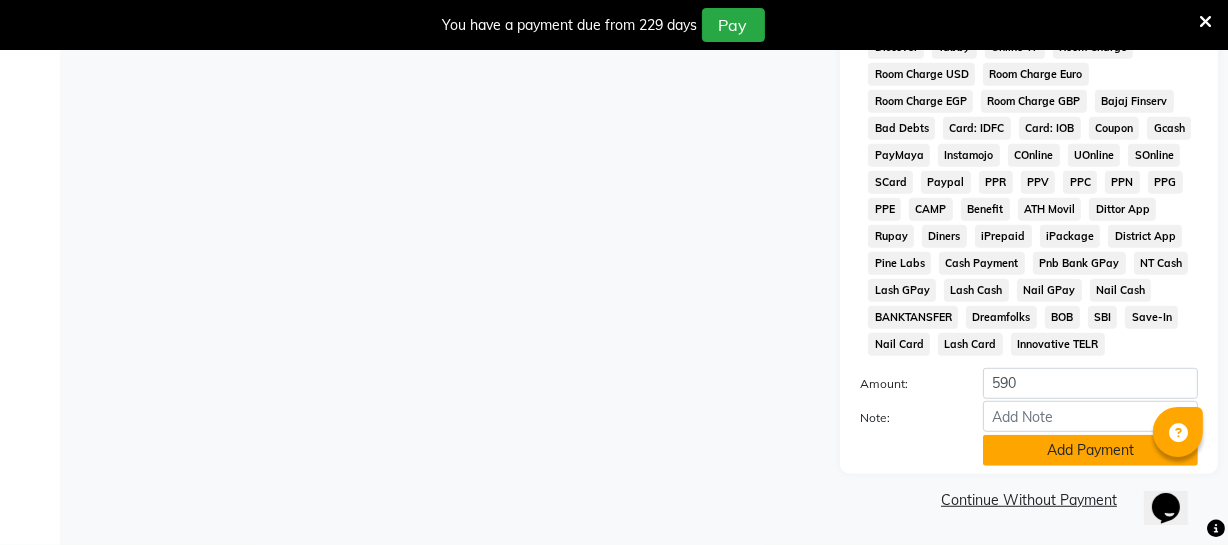 click on "Add Payment" 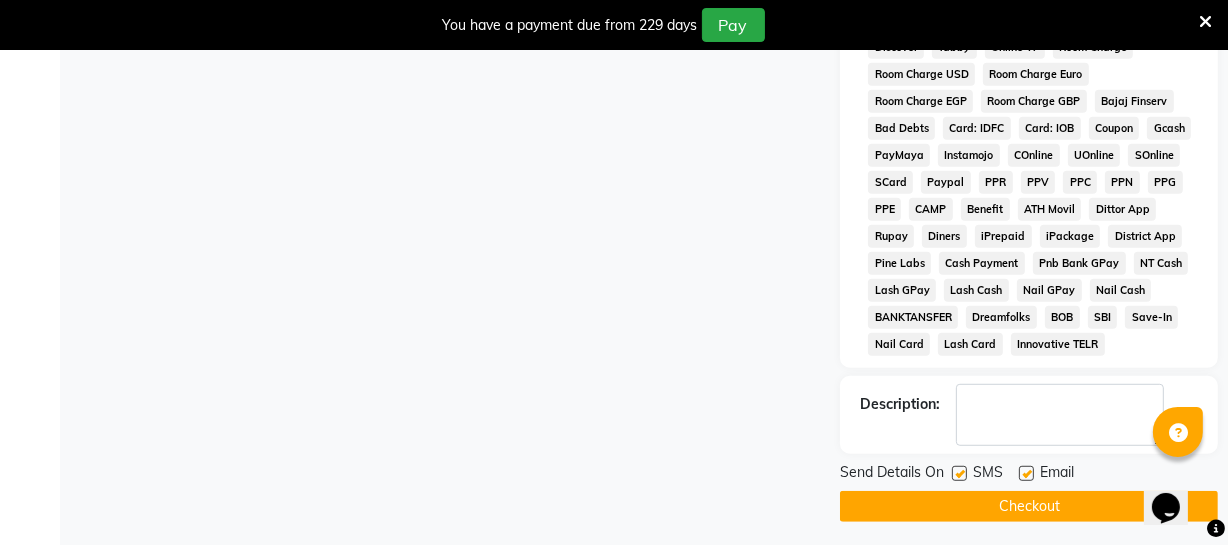 click on "Checkout" 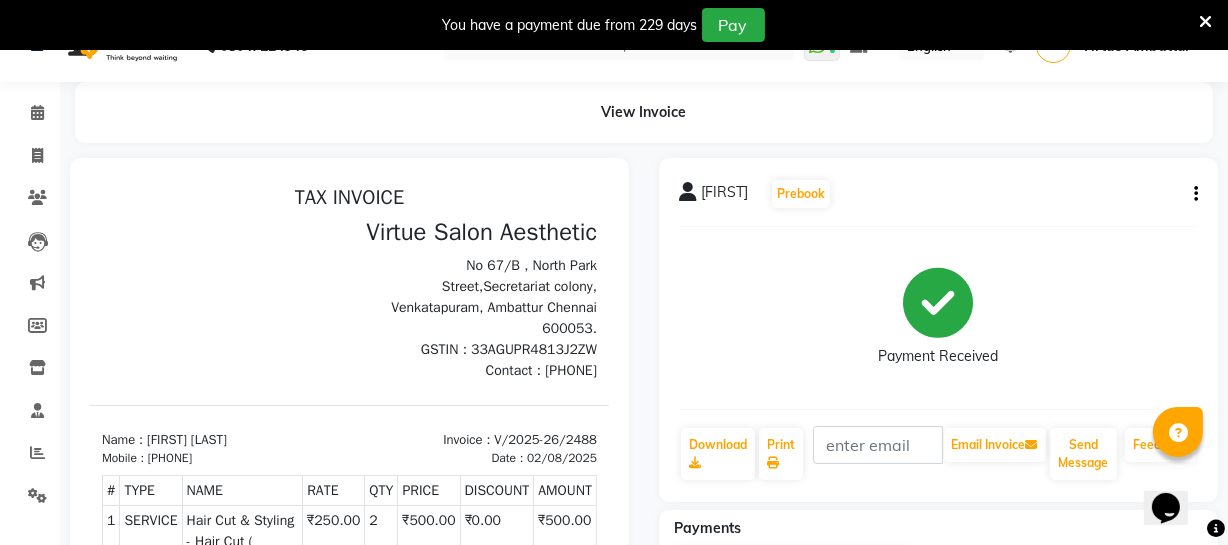 scroll, scrollTop: 0, scrollLeft: 0, axis: both 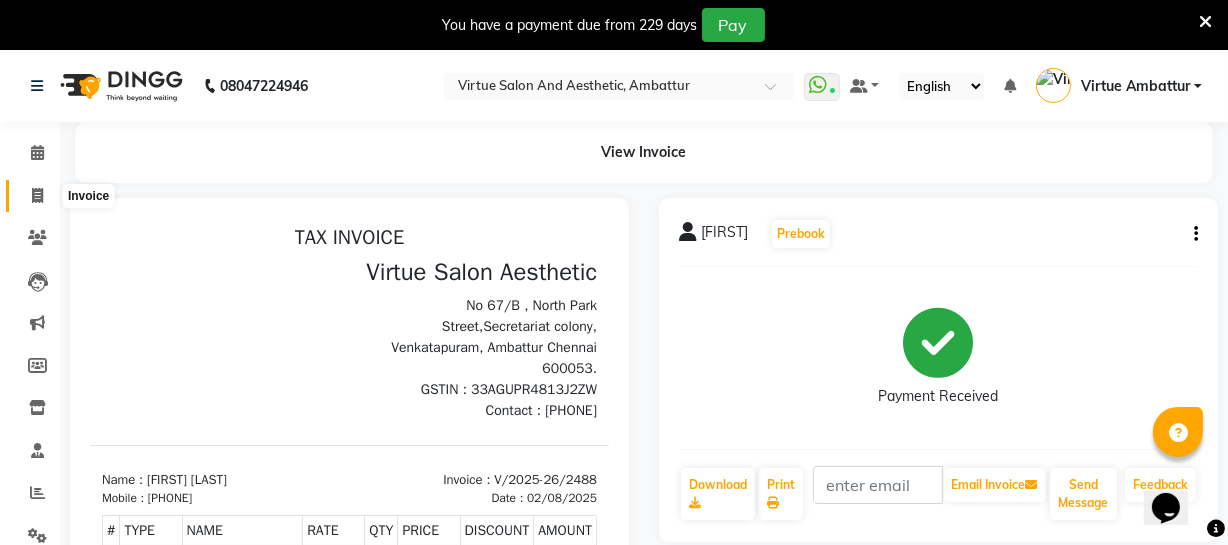 click 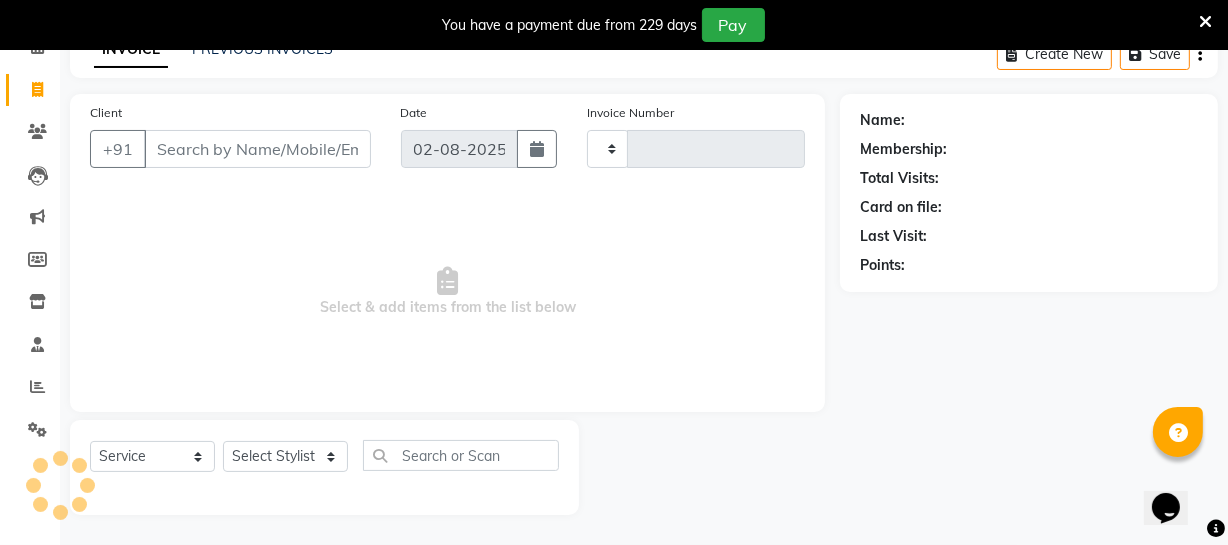 type on "2489" 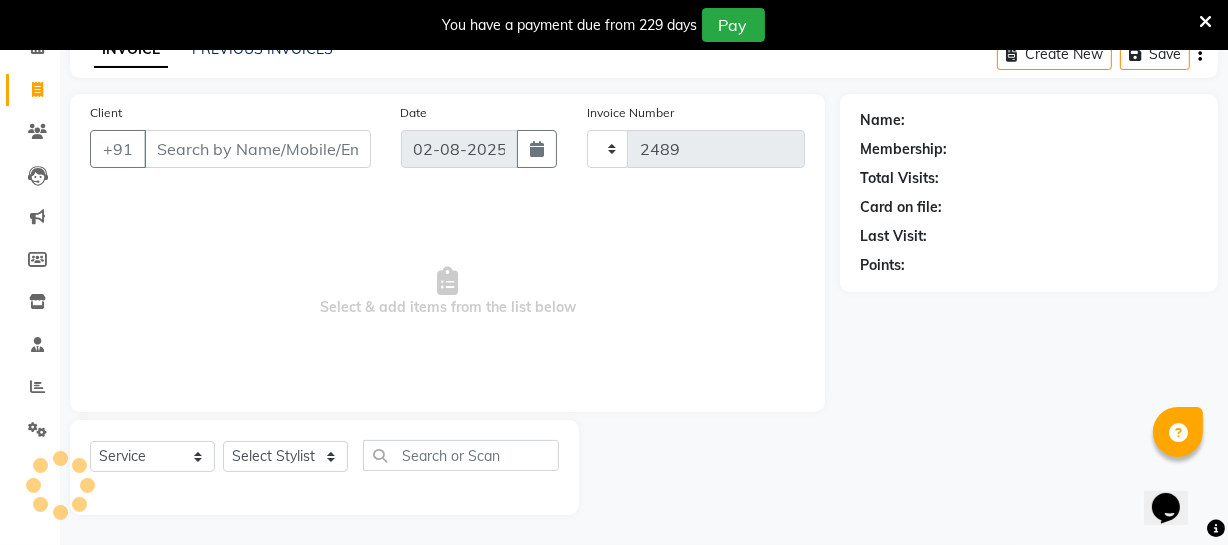 select on "5237" 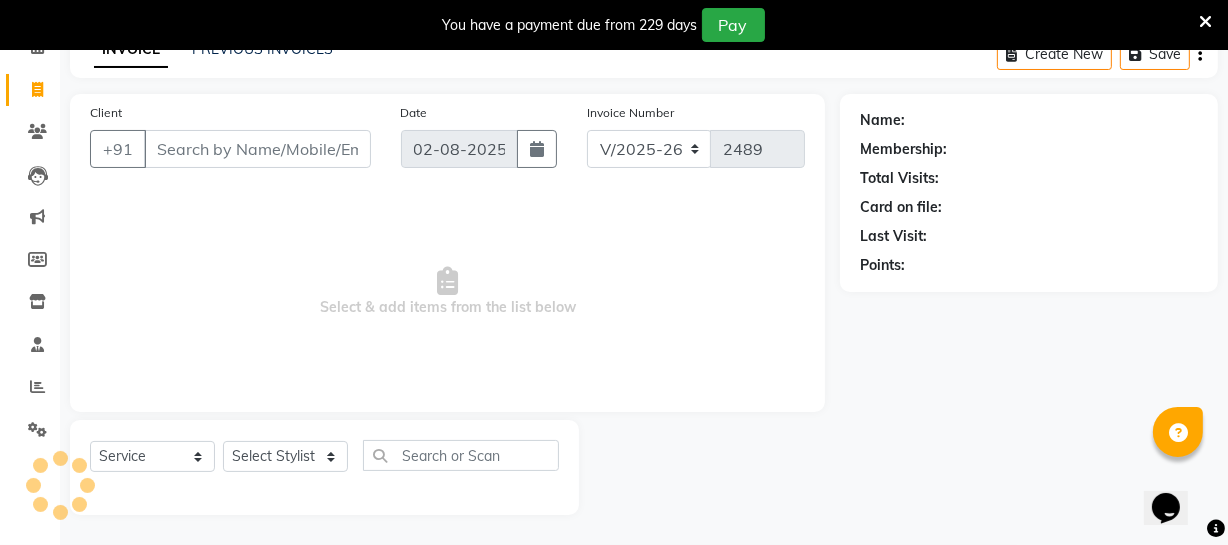 scroll, scrollTop: 16, scrollLeft: 0, axis: vertical 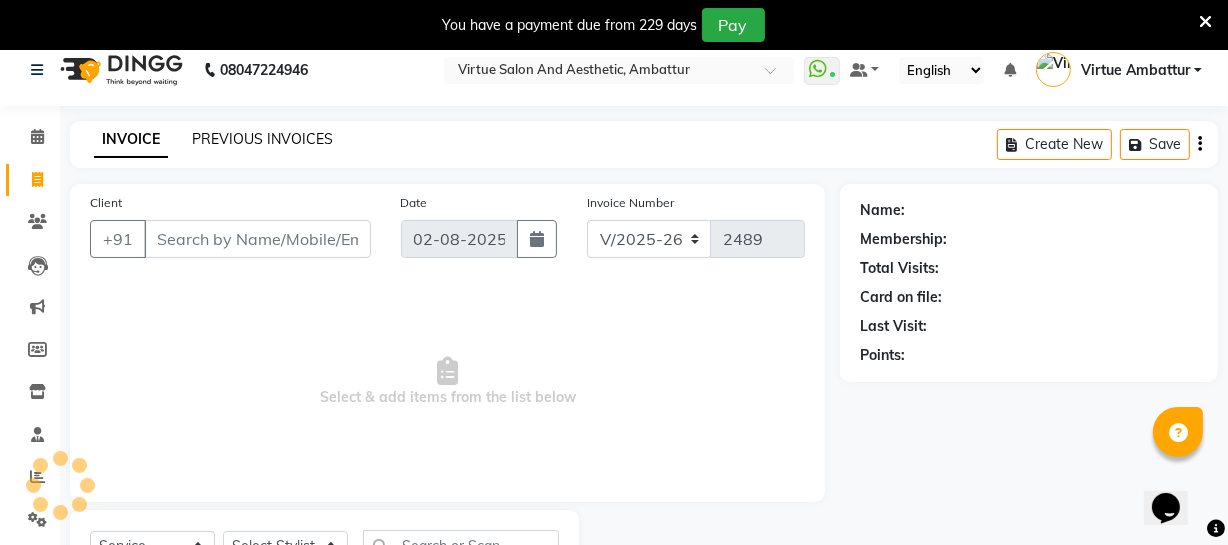 click on "PREVIOUS INVOICES" 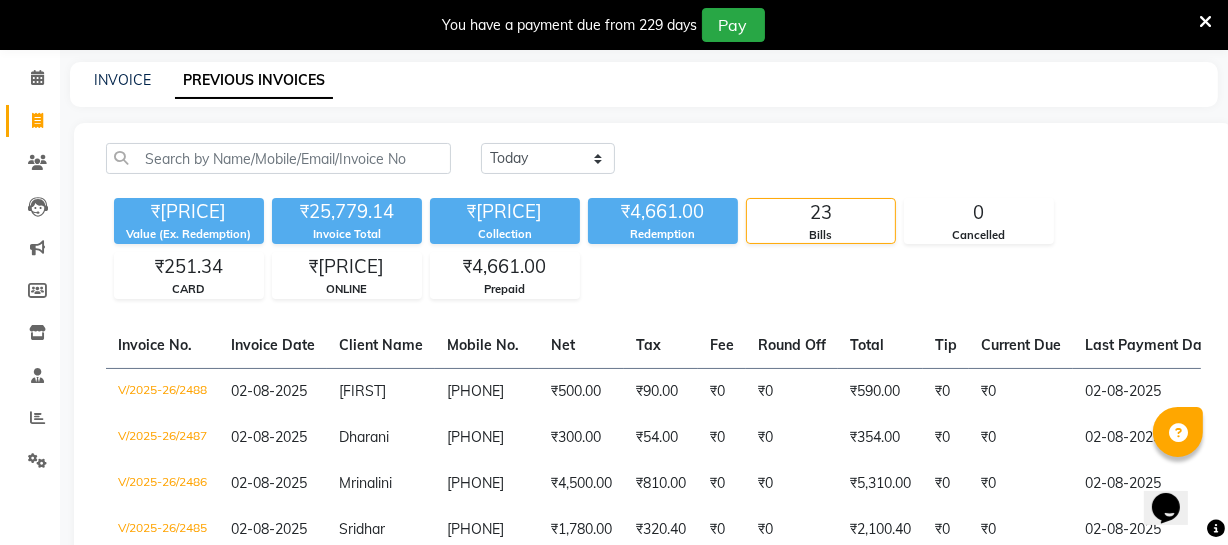 scroll, scrollTop: 107, scrollLeft: 0, axis: vertical 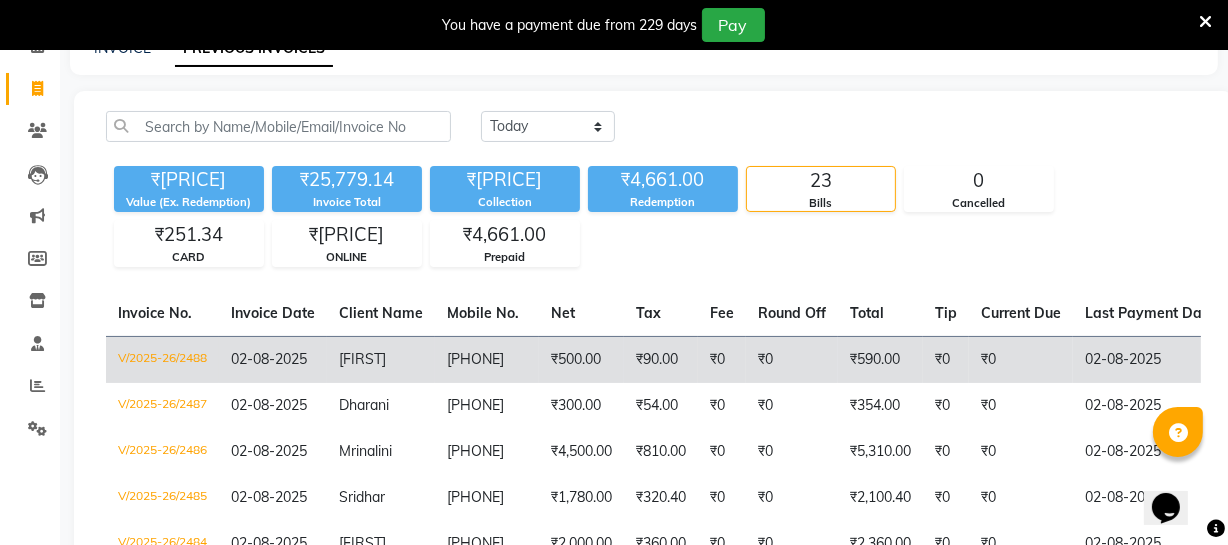 click on "₹90.00" 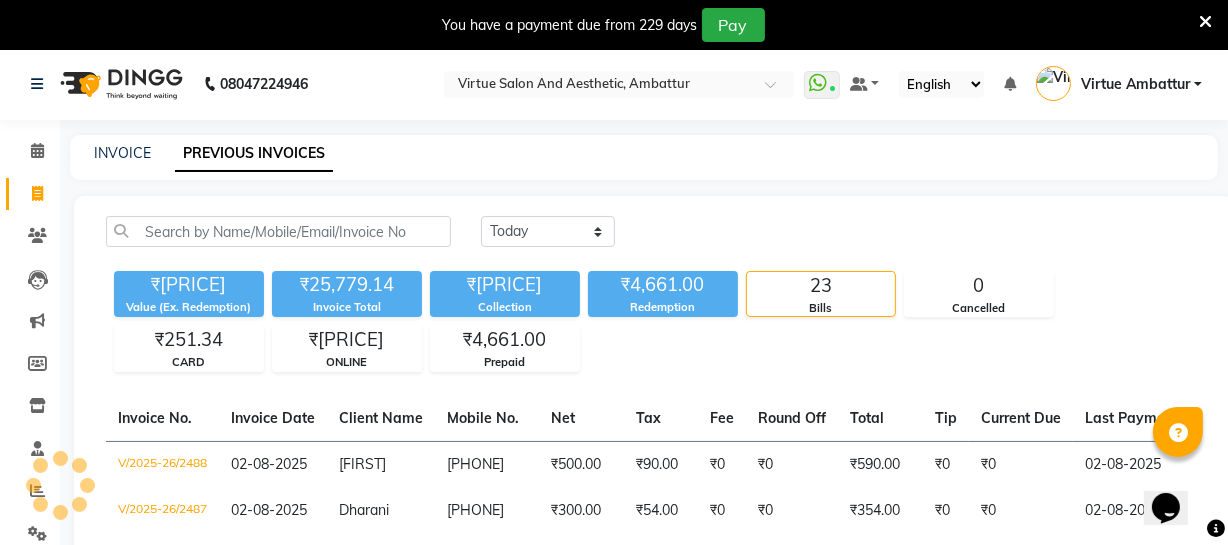 scroll, scrollTop: 0, scrollLeft: 0, axis: both 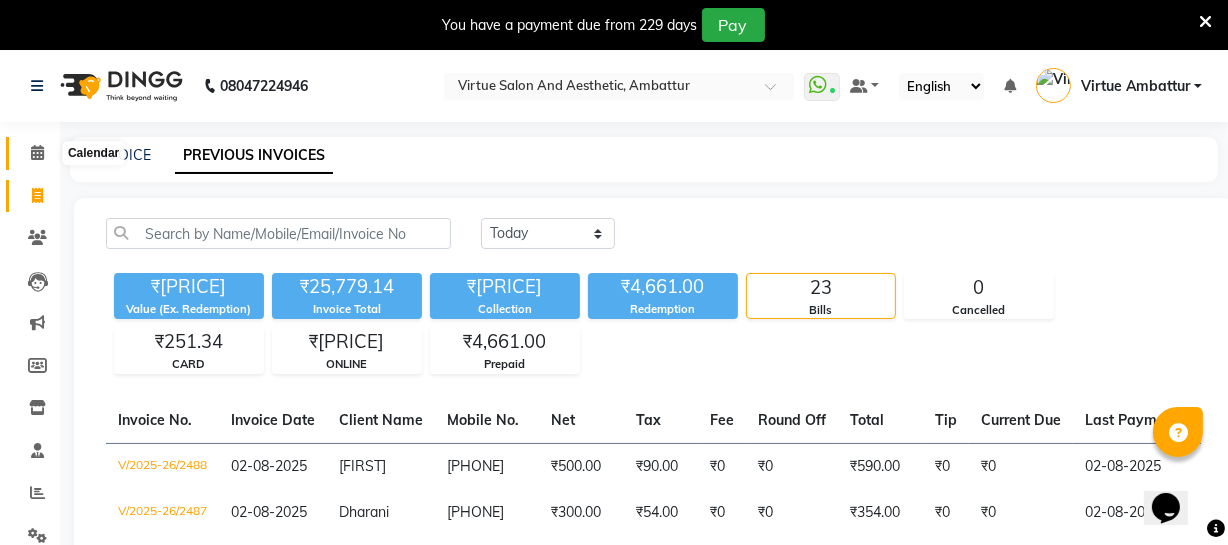 click 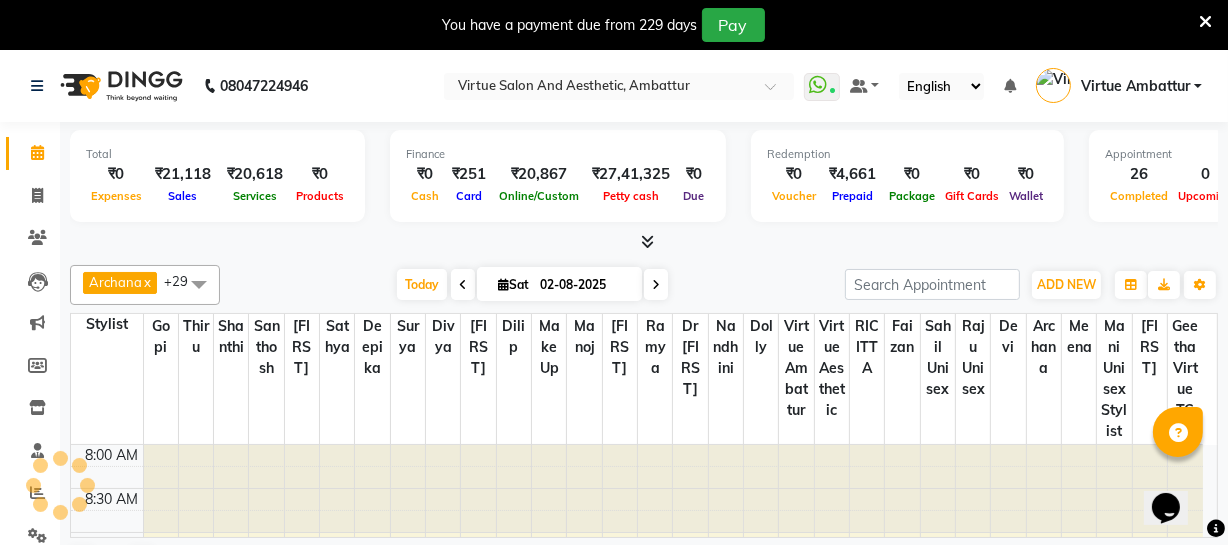 scroll, scrollTop: 965, scrollLeft: 0, axis: vertical 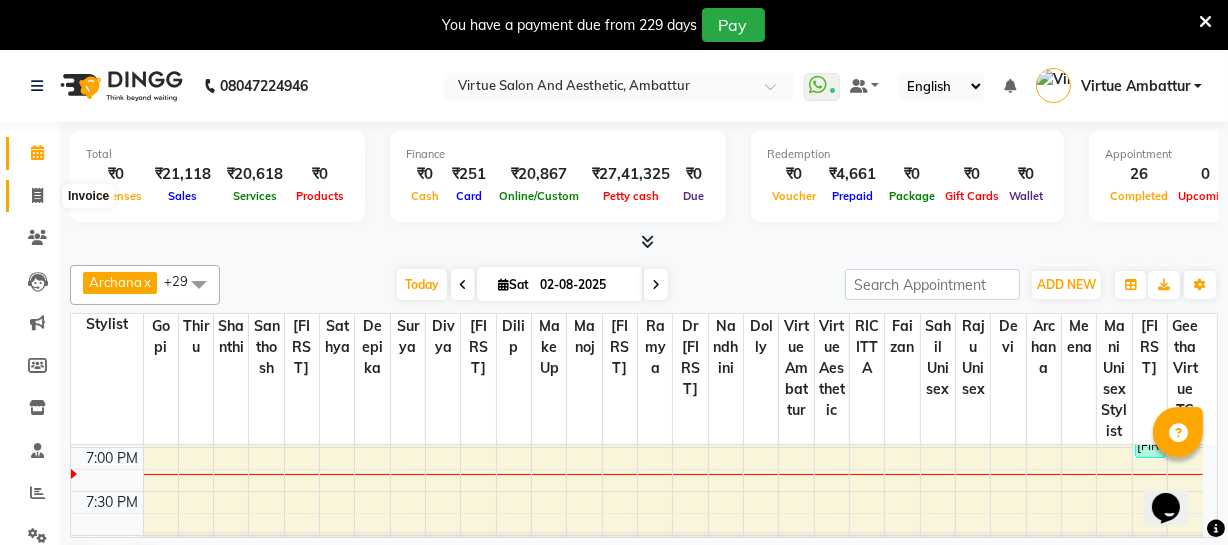 click 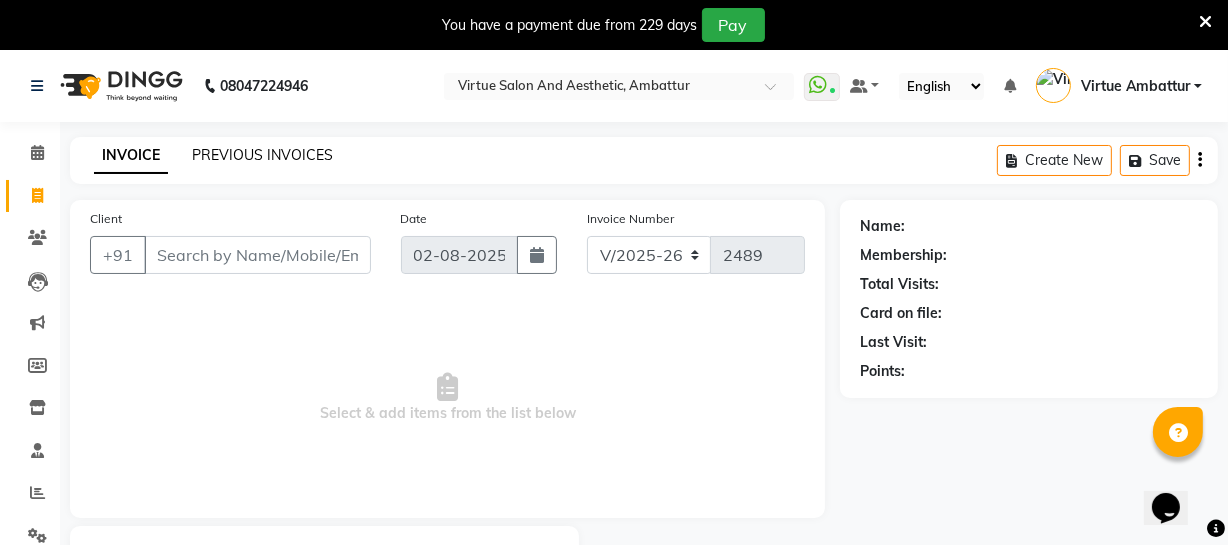 click on "PREVIOUS INVOICES" 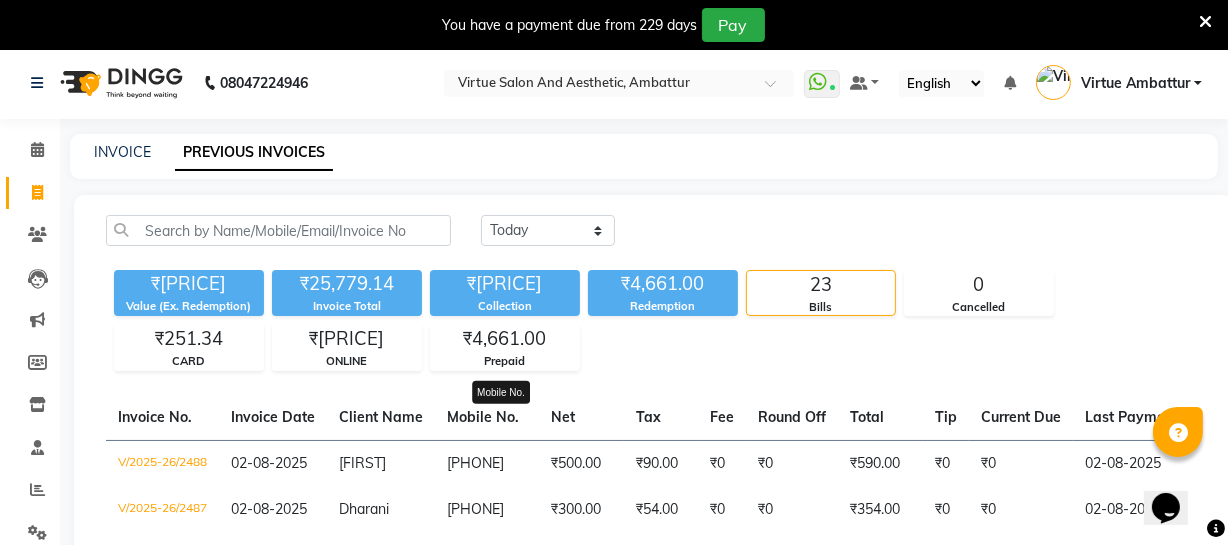 scroll, scrollTop: 0, scrollLeft: 0, axis: both 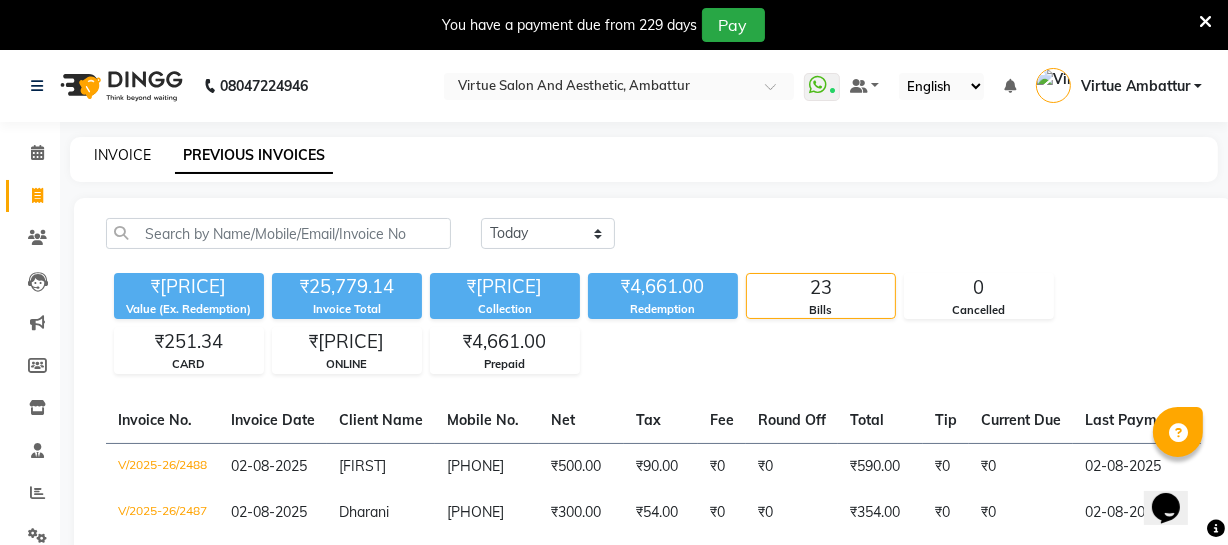 click on "INVOICE" 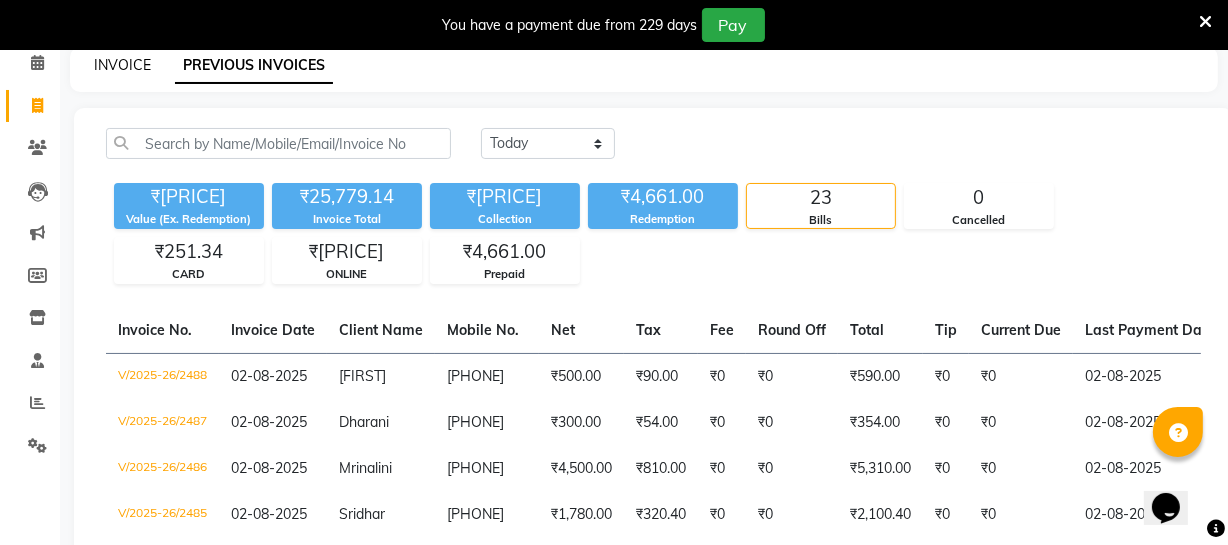select on "5237" 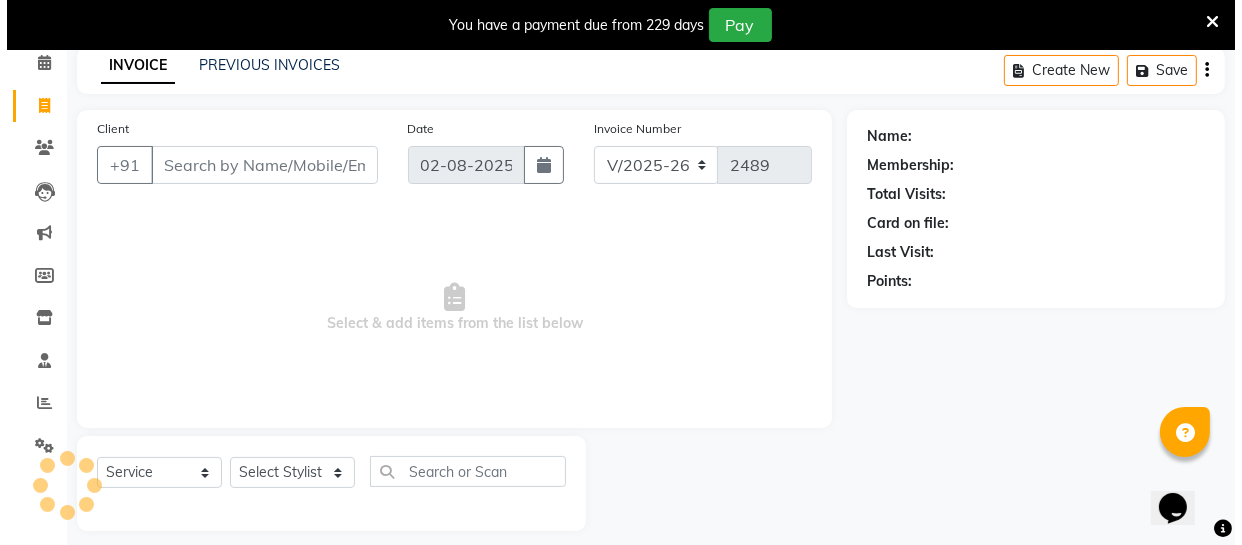 scroll, scrollTop: 107, scrollLeft: 0, axis: vertical 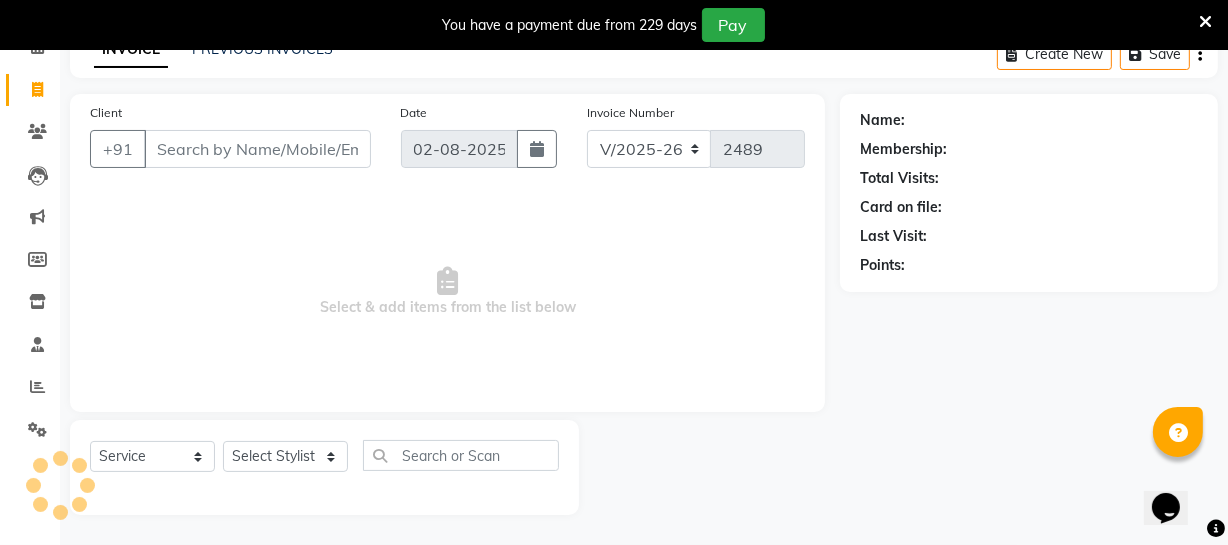 click on "Client" at bounding box center [257, 149] 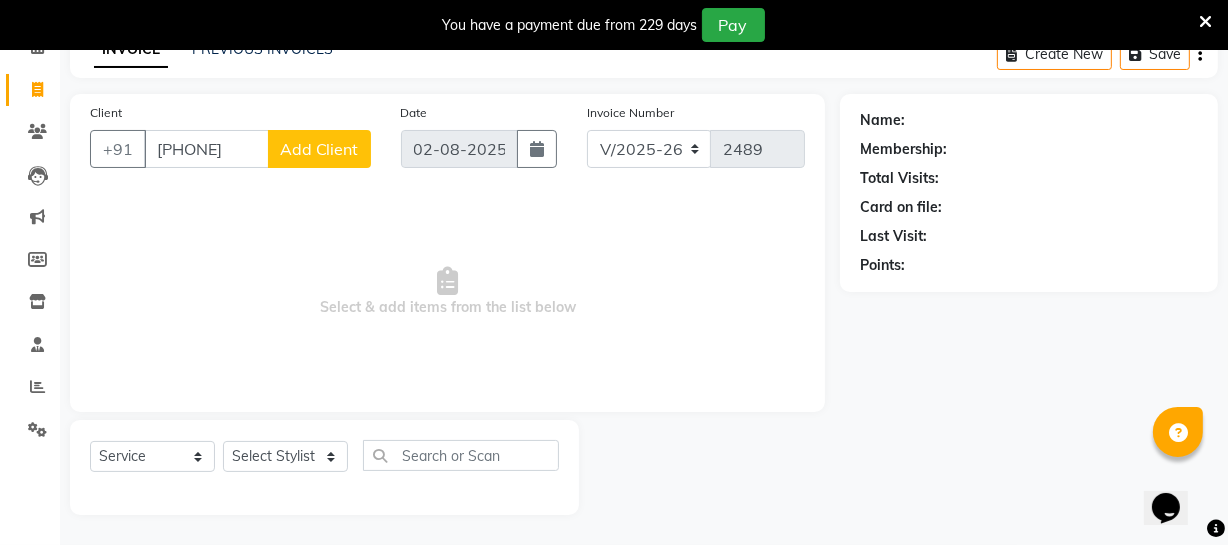 type on "[PHONE]" 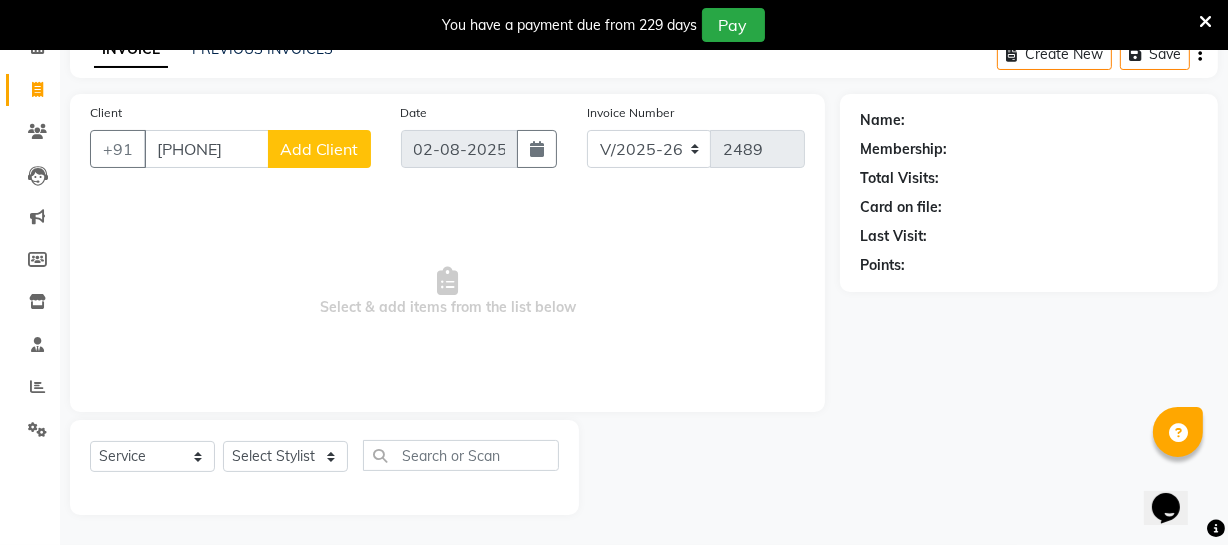 click on "Add Client" 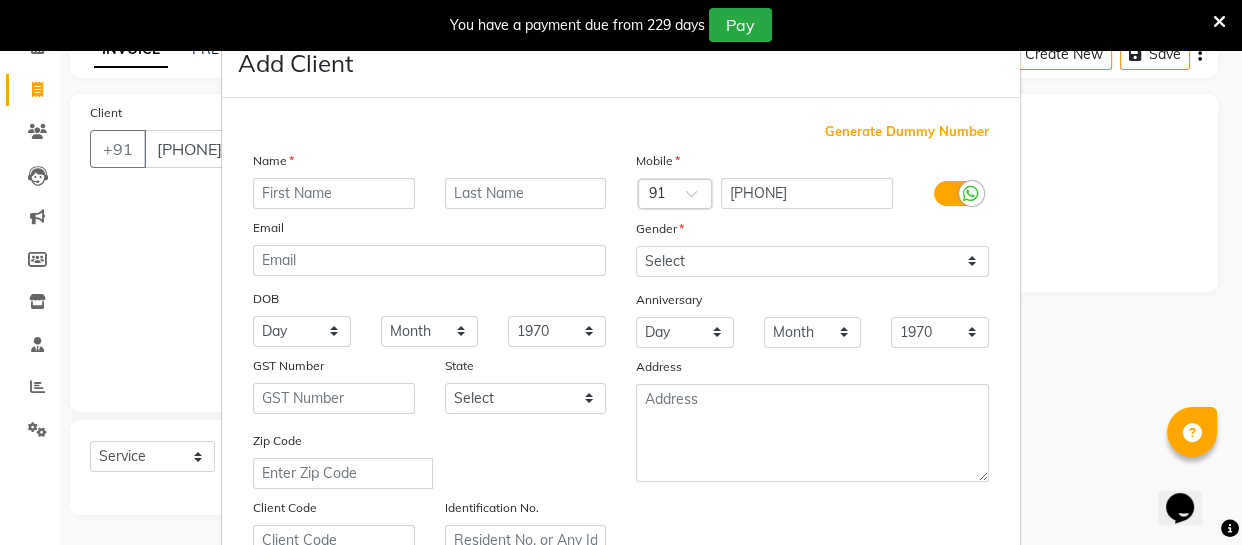 click at bounding box center (334, 193) 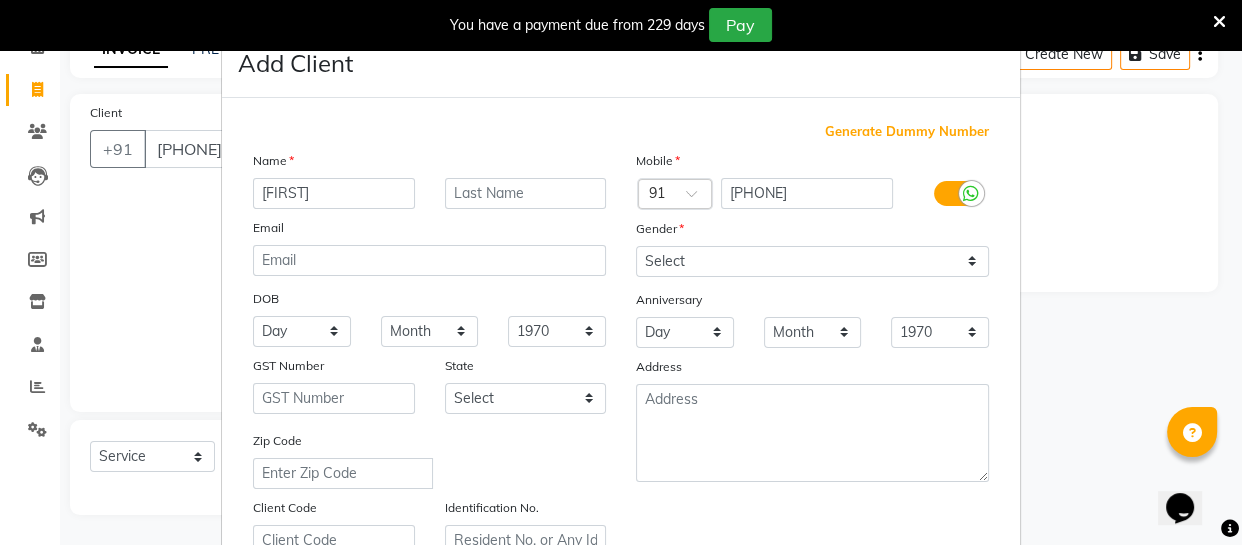 type on "[FIRST]" 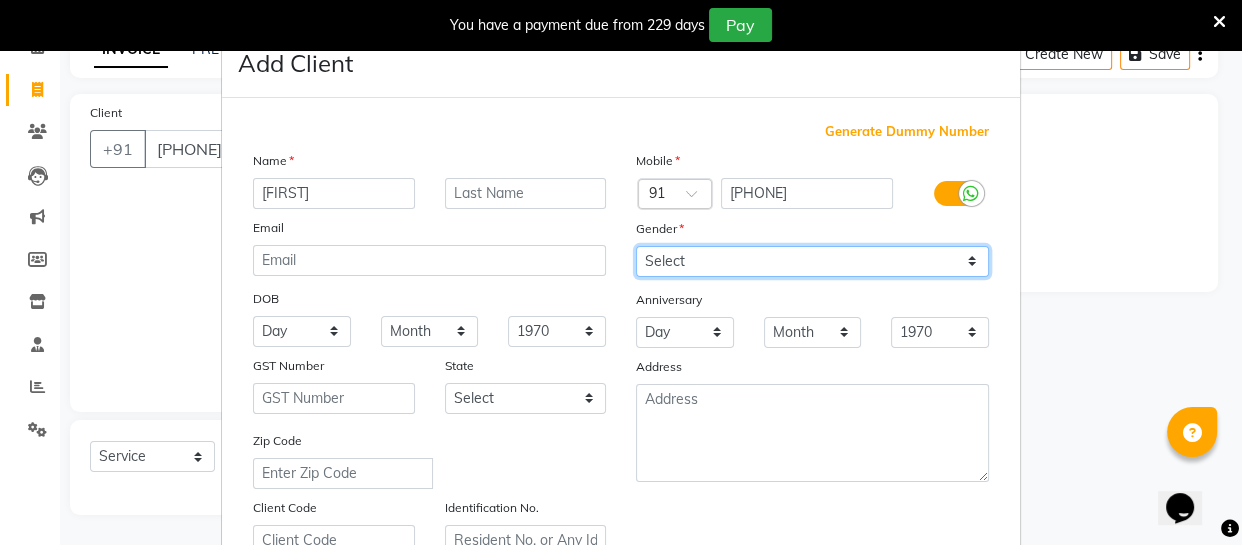 click on "Select Male Female Other Prefer Not To Say" at bounding box center (812, 261) 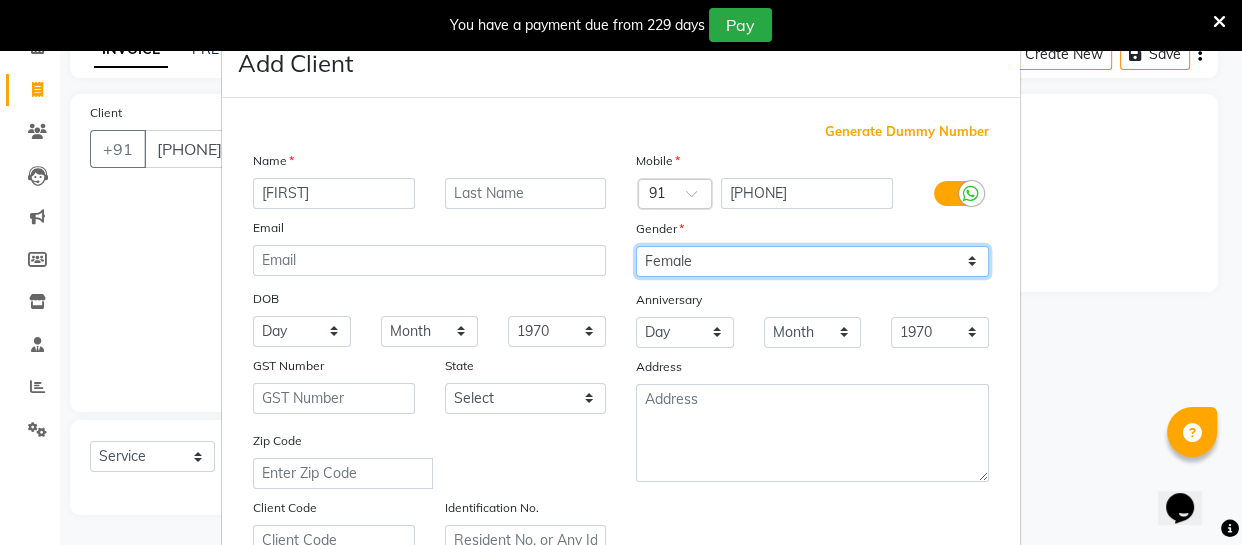 click on "Select Male Female Other Prefer Not To Say" at bounding box center (812, 261) 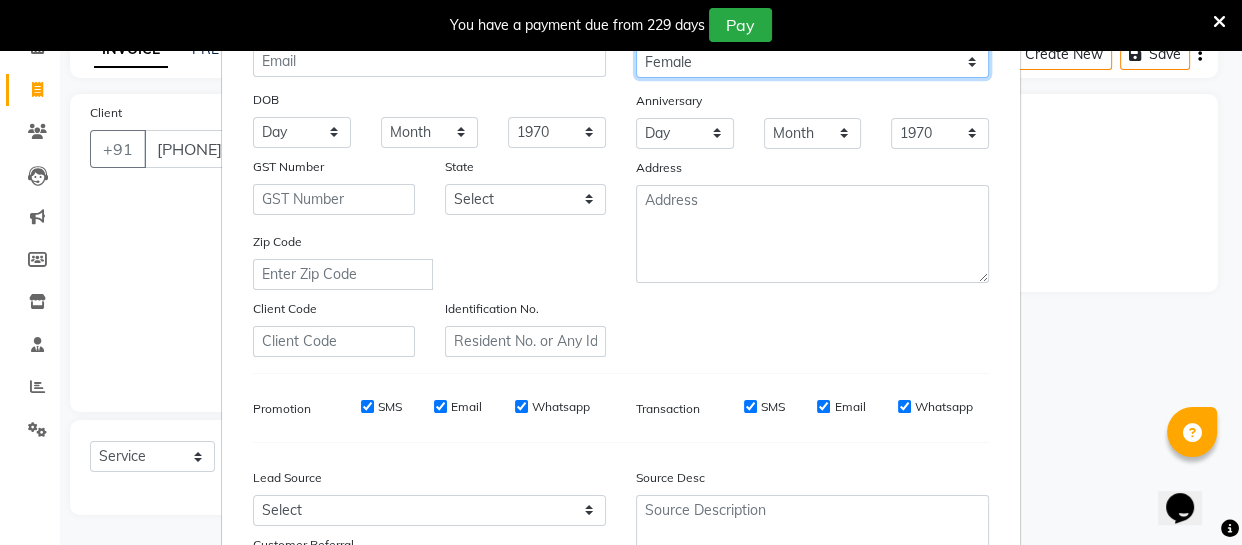 scroll, scrollTop: 384, scrollLeft: 0, axis: vertical 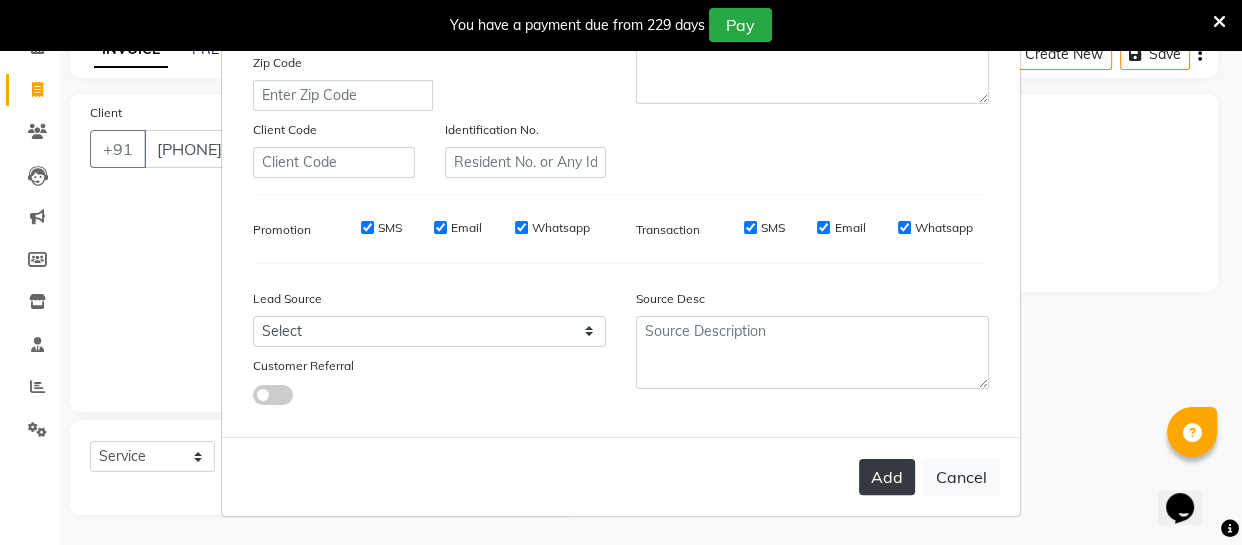 click on "Add" at bounding box center [887, 477] 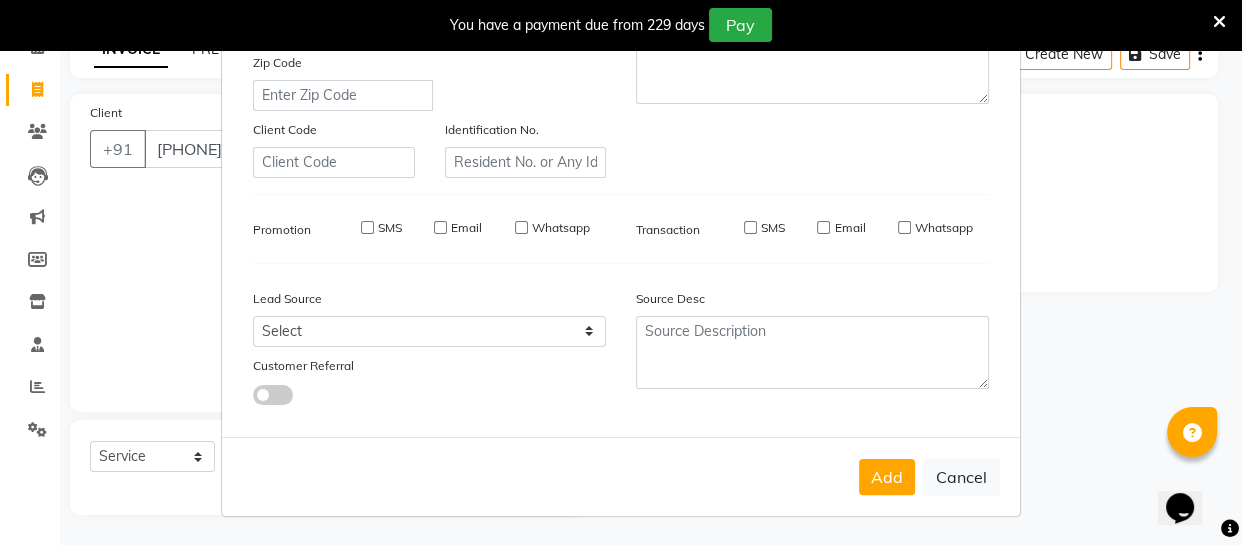 type 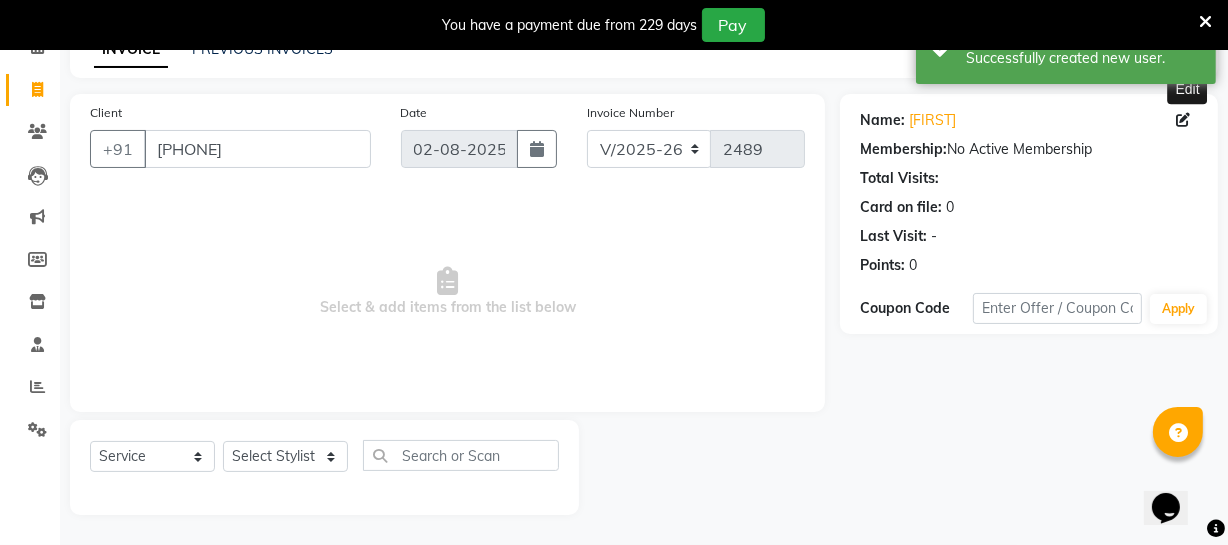 click 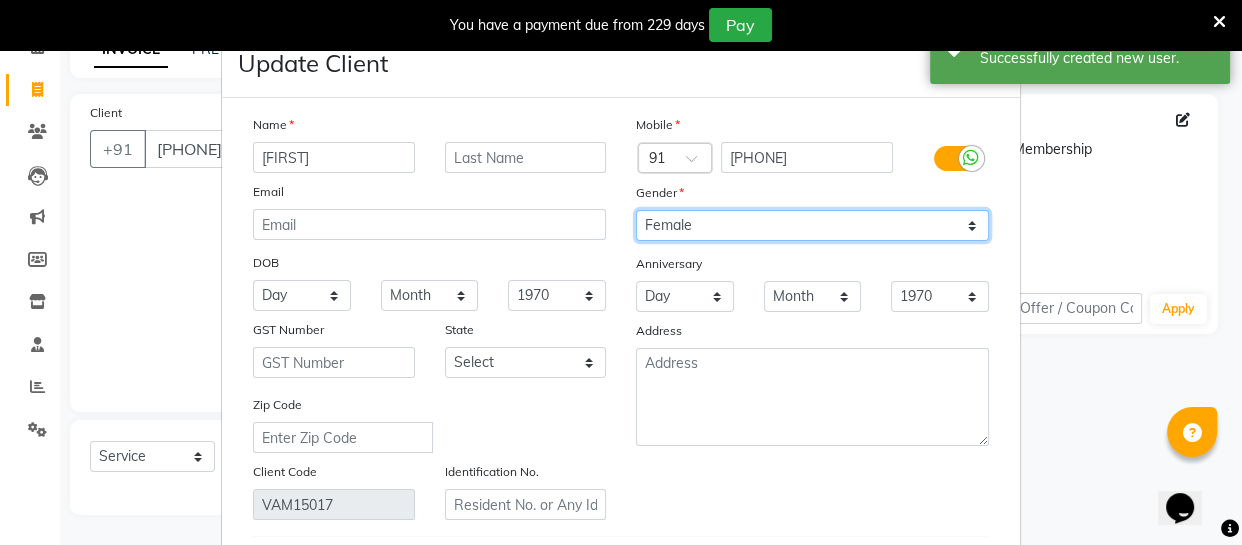 click on "Select Male Female Other Prefer Not To Say" at bounding box center (812, 225) 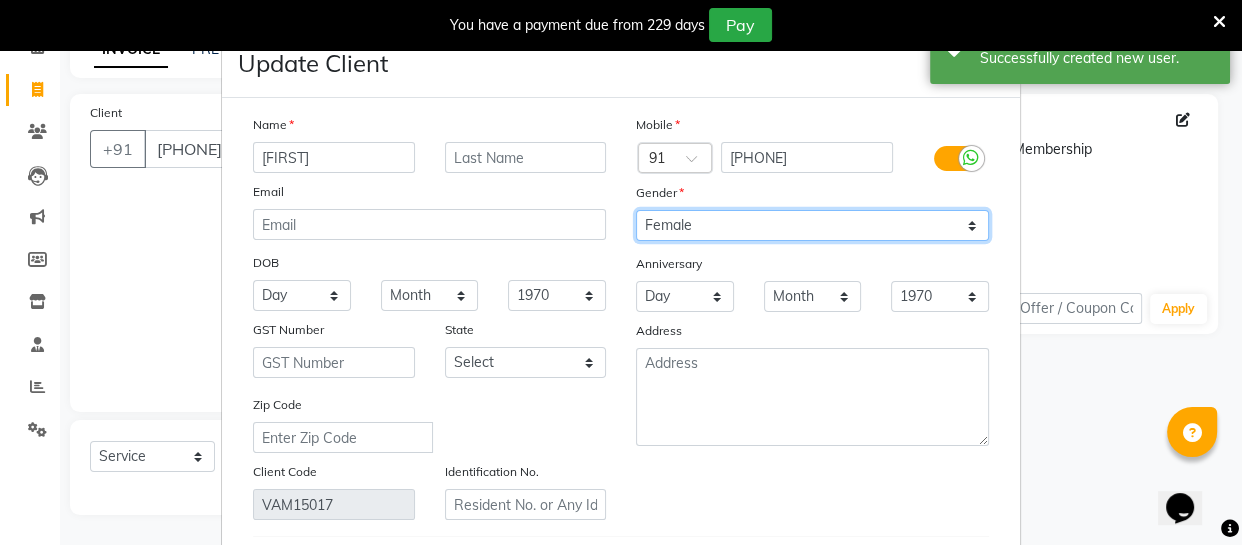 select on "male" 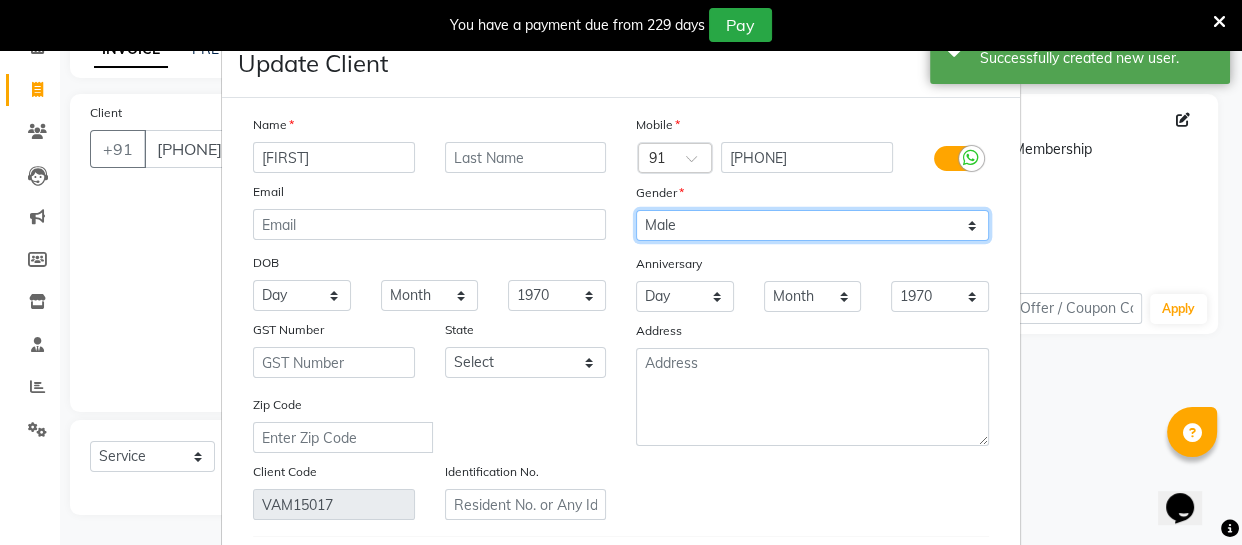 click on "Select Male Female Other Prefer Not To Say" at bounding box center [812, 225] 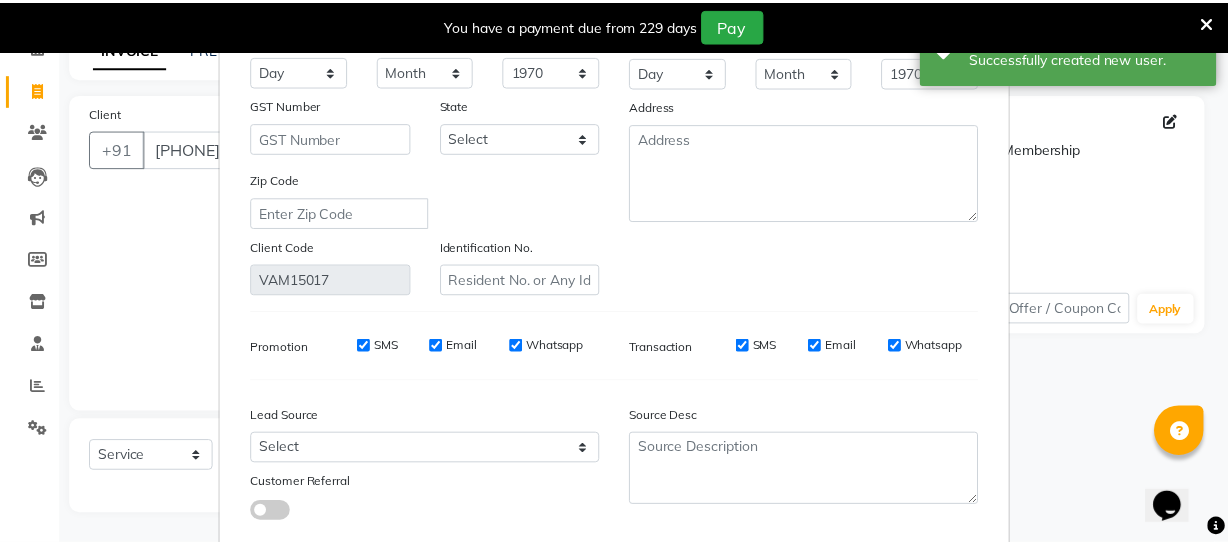 scroll, scrollTop: 349, scrollLeft: 0, axis: vertical 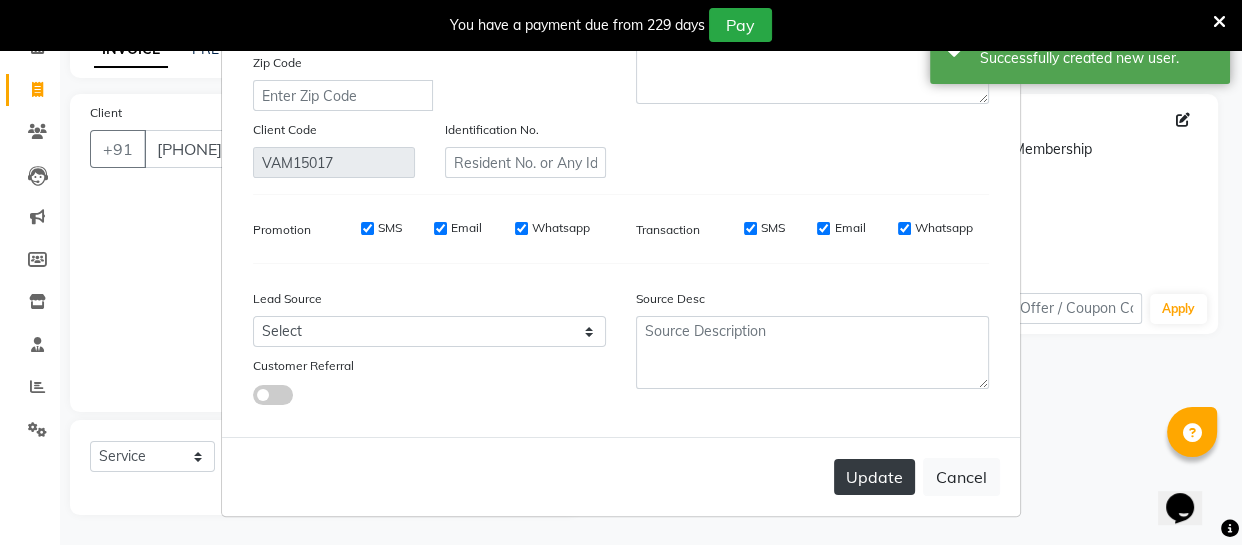 click on "Update" at bounding box center [874, 477] 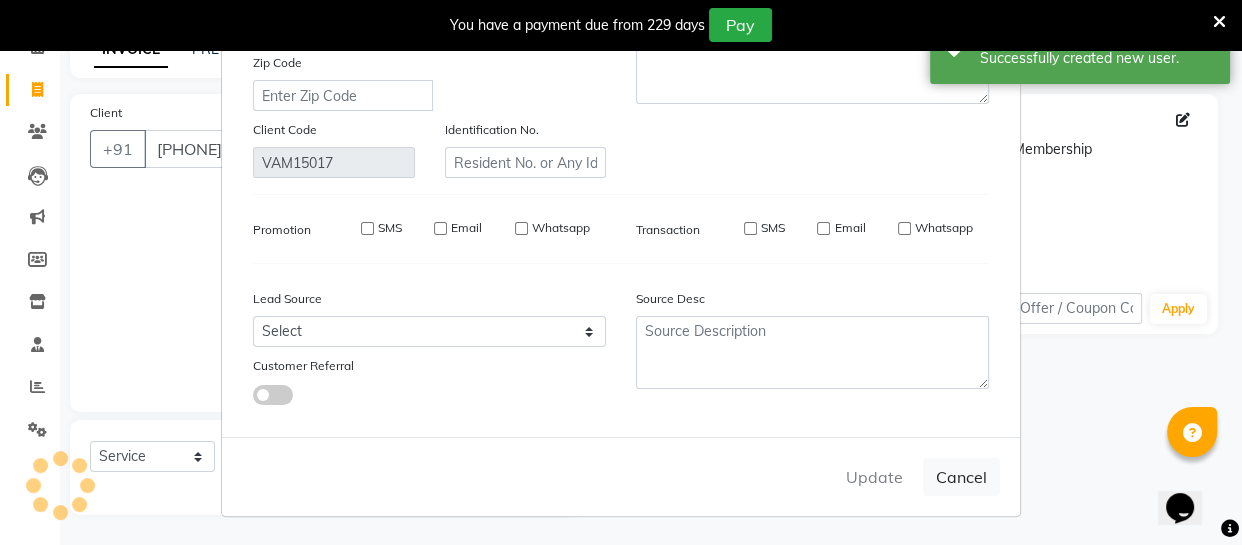 type 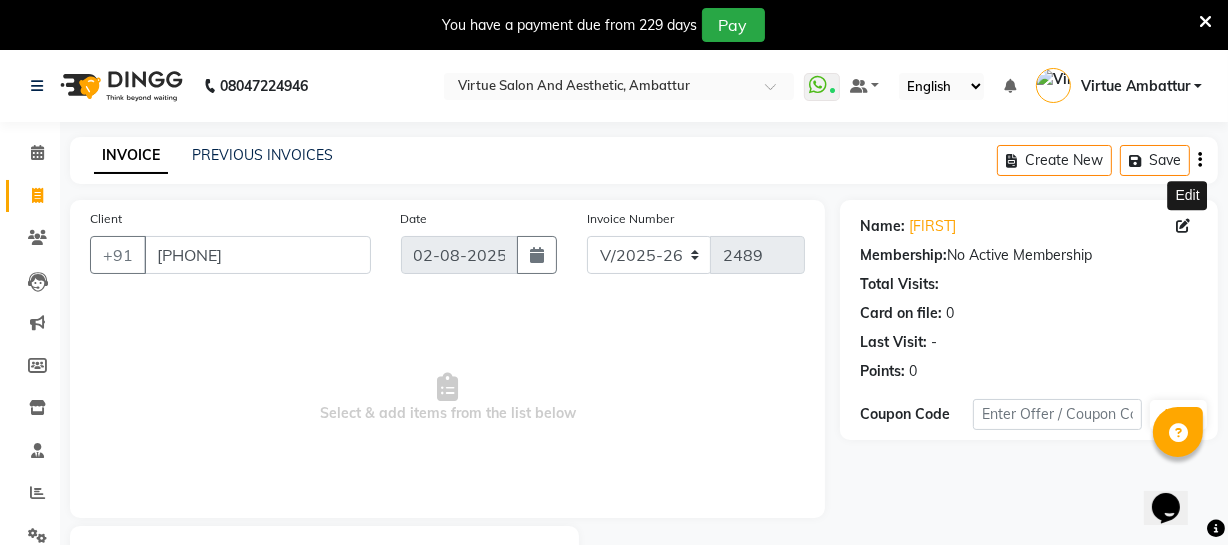 scroll, scrollTop: 107, scrollLeft: 0, axis: vertical 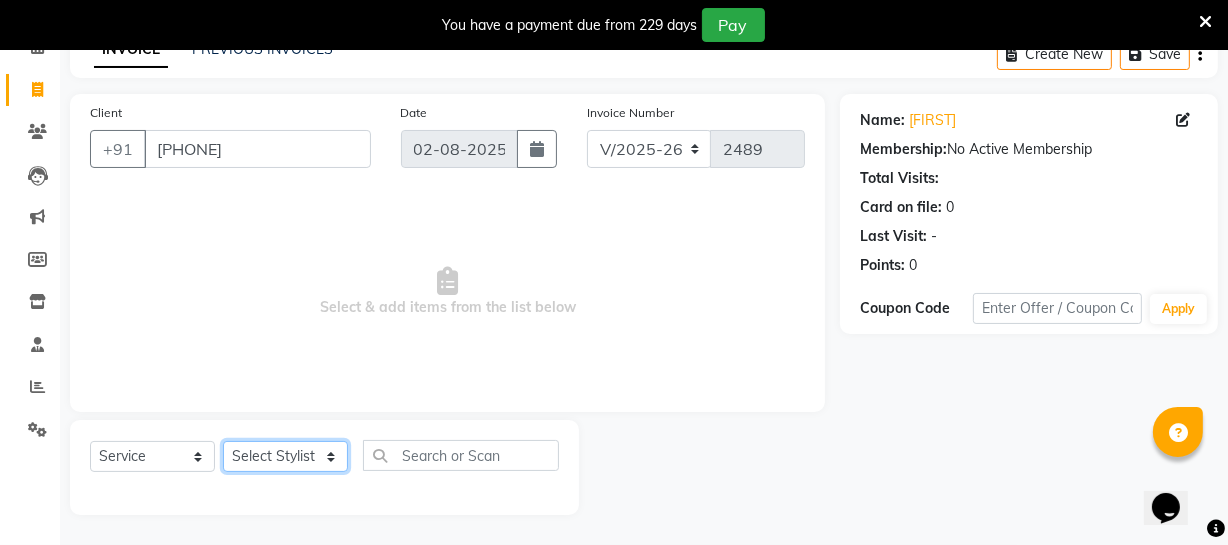 click on "Select Stylist Archana Bhagi Deepika Devi Dilip  Divya Dolly Dr Prakash Faizan Geetha Virtue TC Gopi Madan Aravind Make up Mani Unisex Stylist Manoj Meena Moses Nandhini Raju Unisex Ramya RICITTA Sahil Unisex Santhosh Sathya Shantha kumar Shanthi Surya Thiru Virtue Aesthetic Virtue Ambattur" 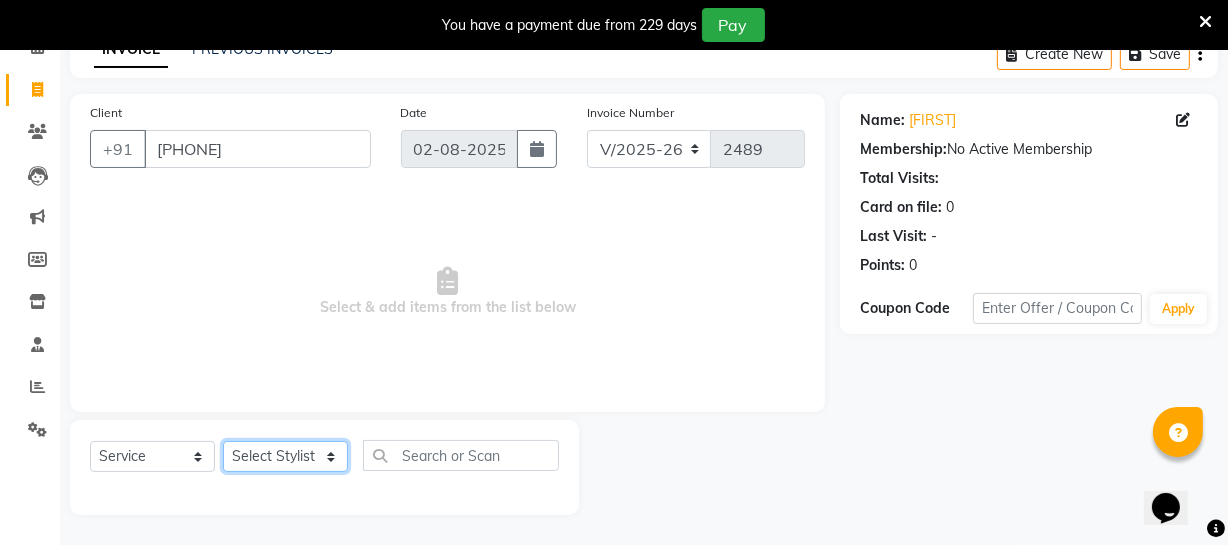 select on "83851" 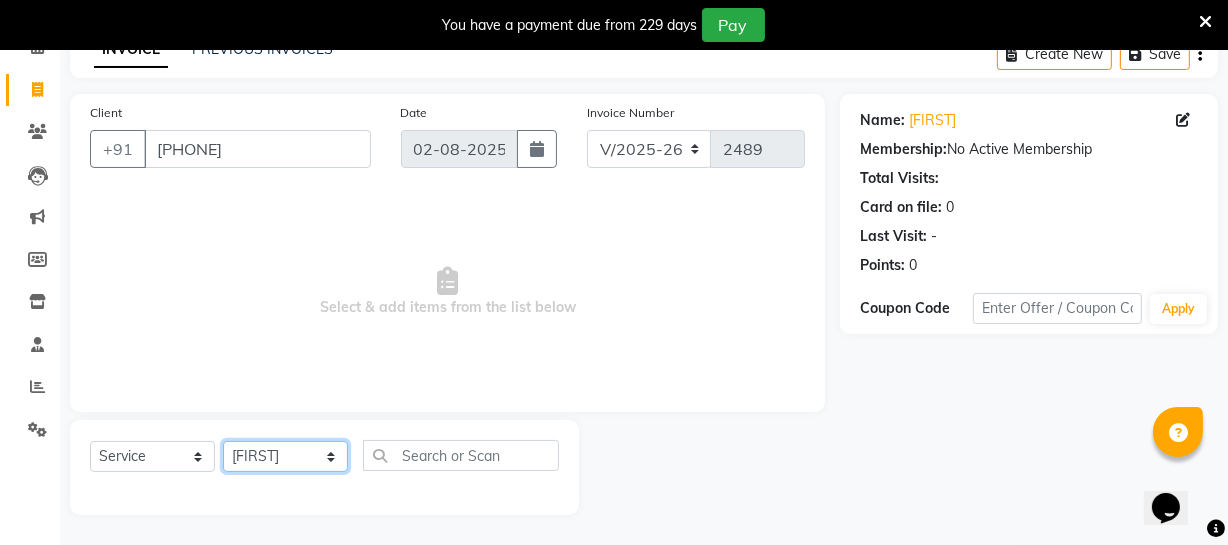 click on "Select Stylist Archana Bhagi Deepika Devi Dilip  Divya Dolly Dr Prakash Faizan Geetha Virtue TC Gopi Madan Aravind Make up Mani Unisex Stylist Manoj Meena Moses Nandhini Raju Unisex Ramya RICITTA Sahil Unisex Santhosh Sathya Shantha kumar Shanthi Surya Thiru Virtue Aesthetic Virtue Ambattur" 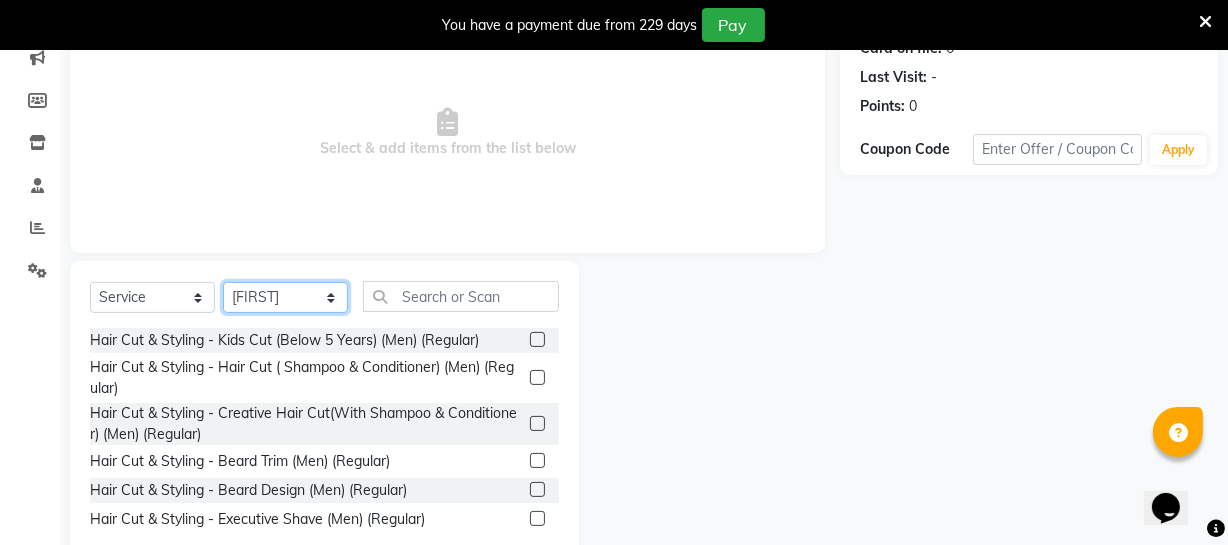 scroll, scrollTop: 307, scrollLeft: 0, axis: vertical 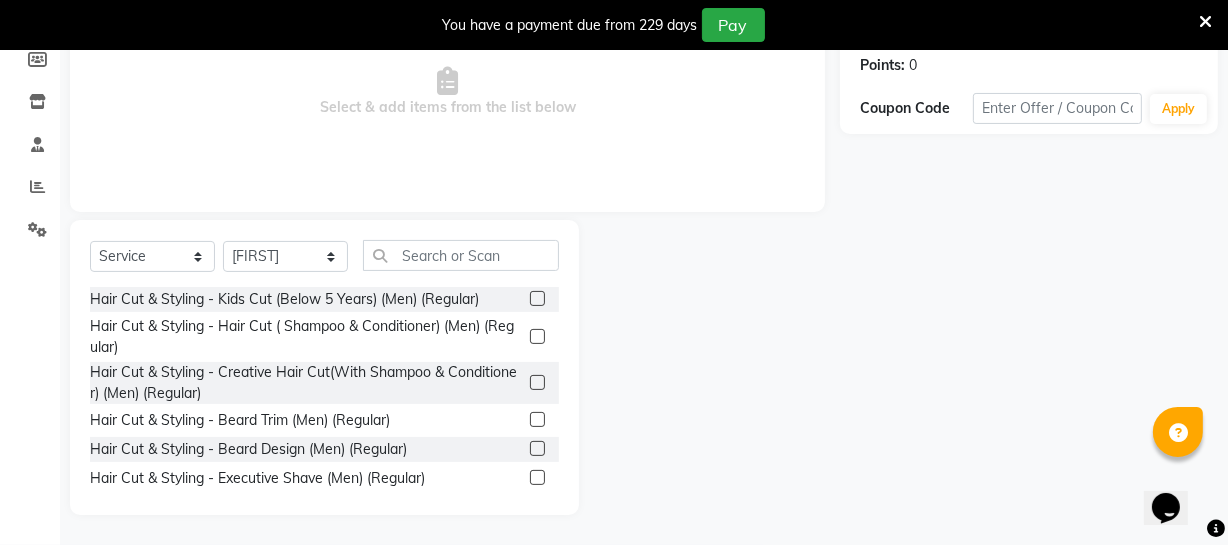 click 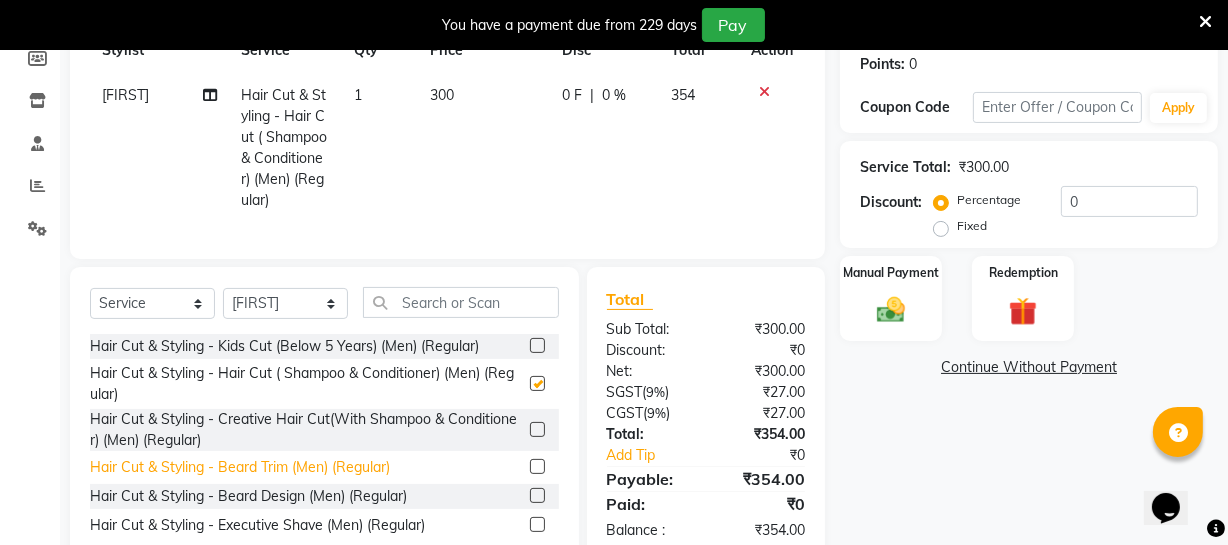 checkbox on "false" 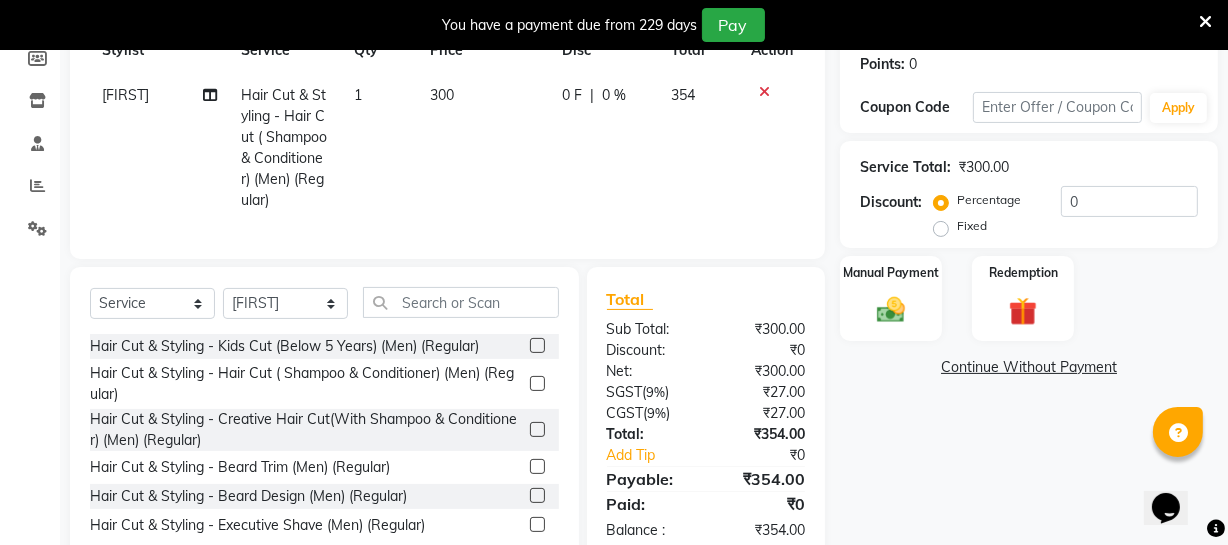 click 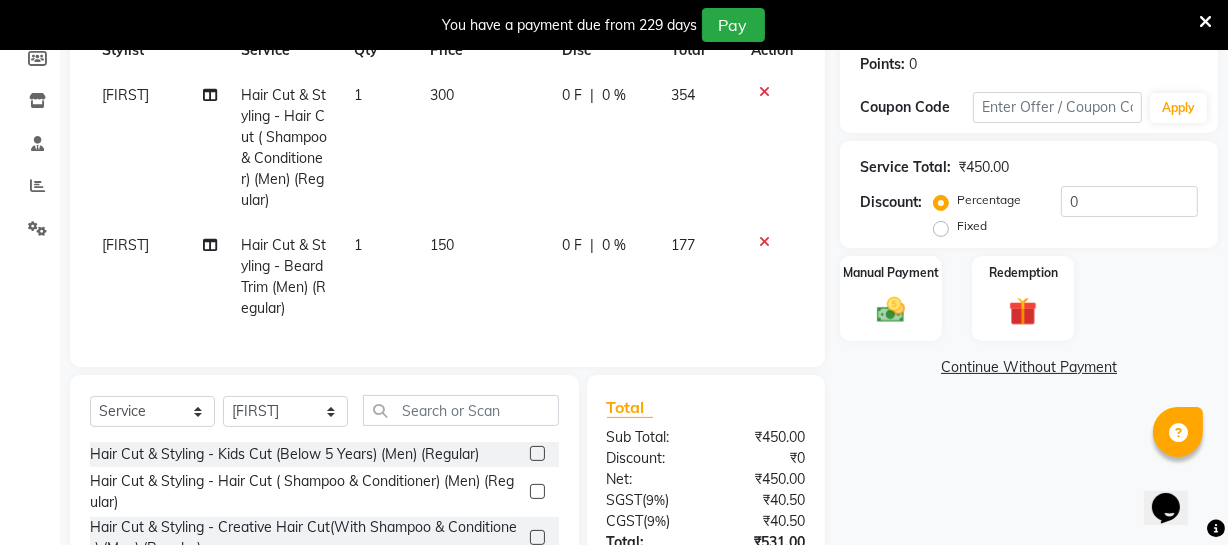 checkbox on "false" 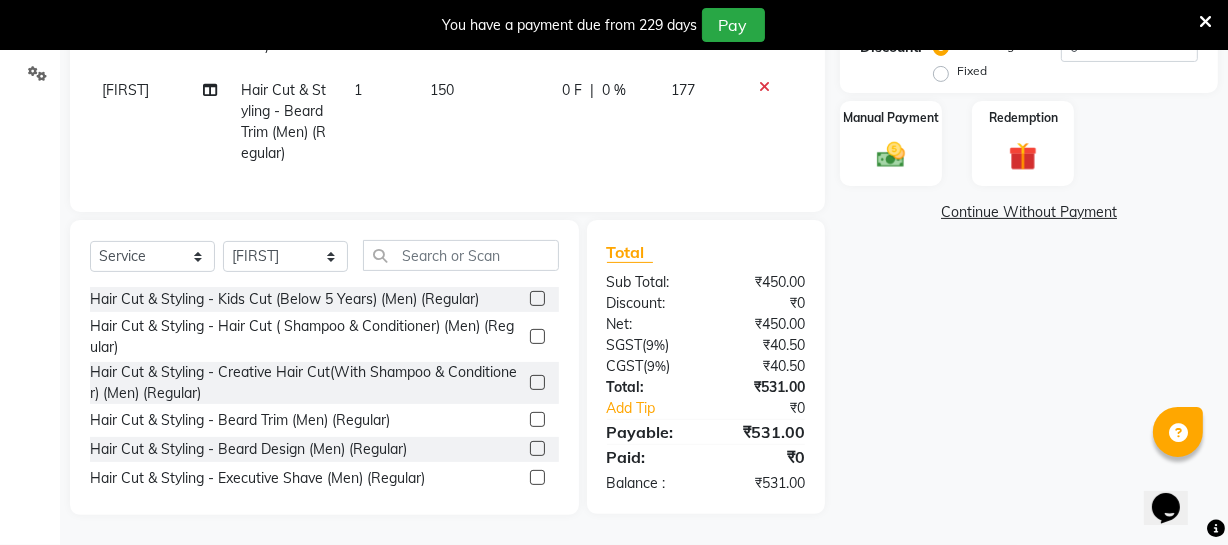 scroll, scrollTop: 476, scrollLeft: 0, axis: vertical 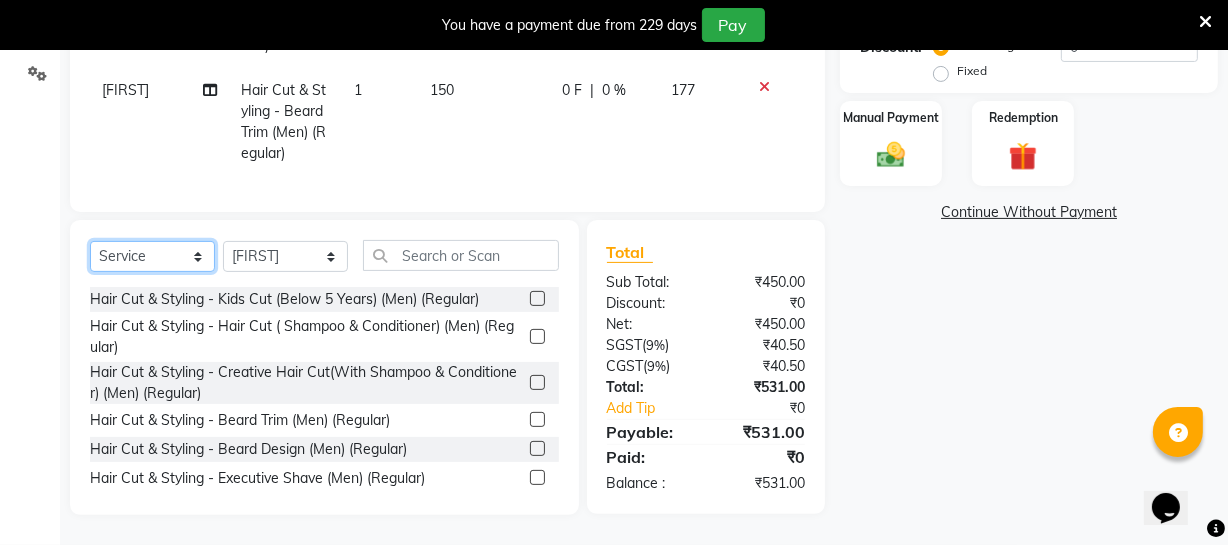 click on "Select  Service  Product  Membership  Package Voucher Prepaid Gift Card" 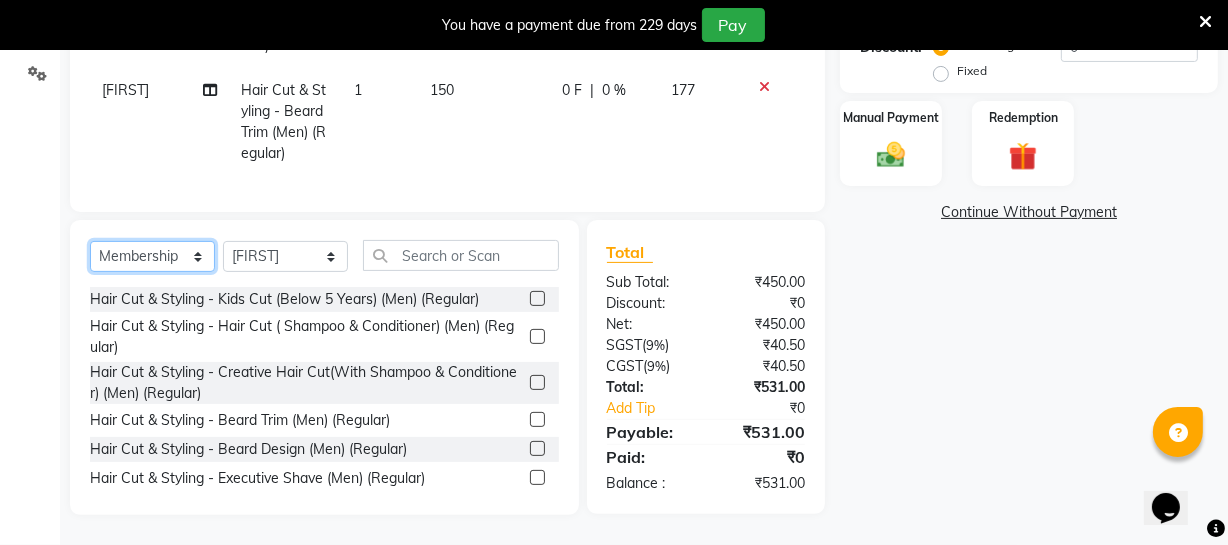 click on "Select  Service  Product  Membership  Package Voucher Prepaid Gift Card" 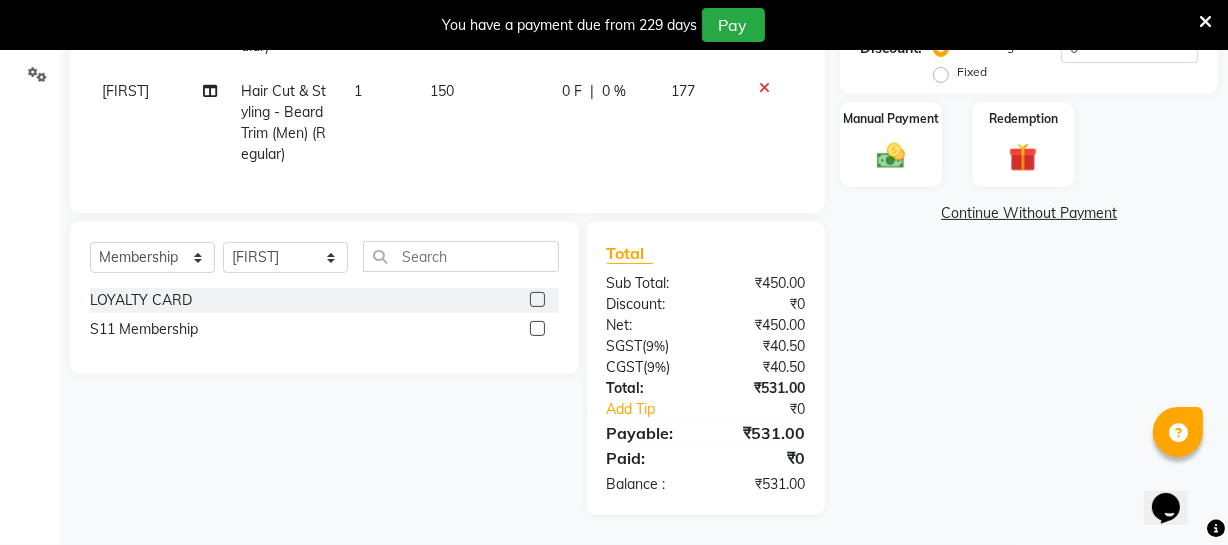 click 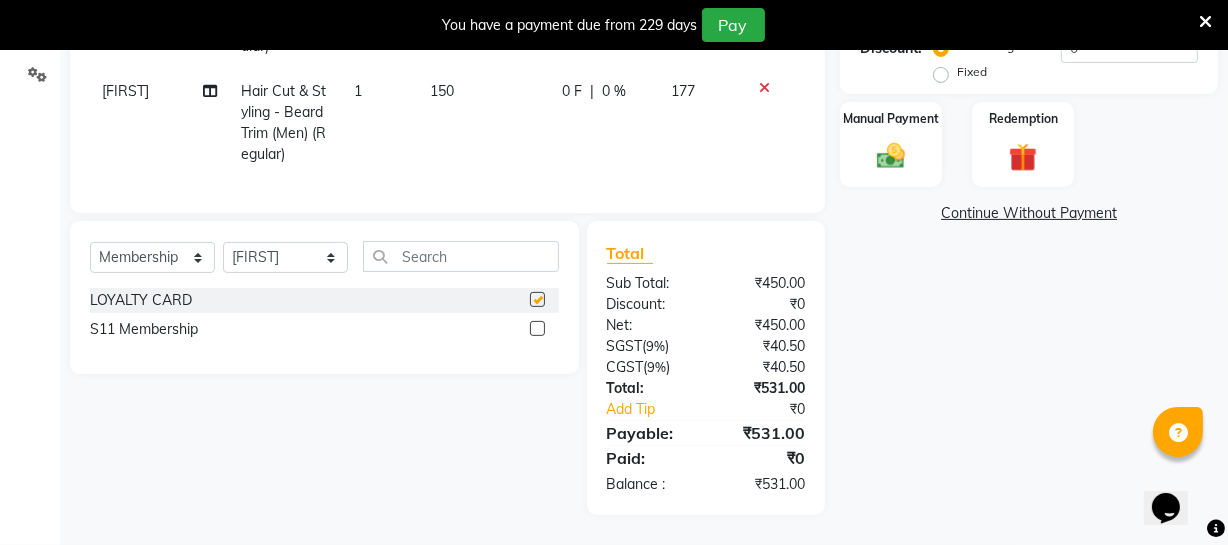 select on "select" 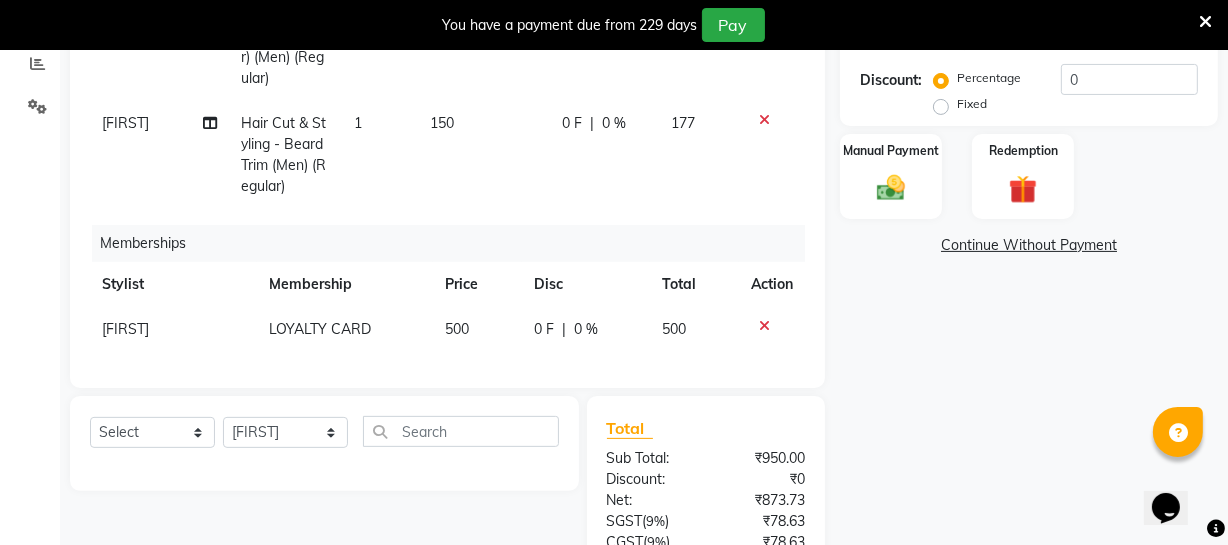 scroll, scrollTop: 424, scrollLeft: 0, axis: vertical 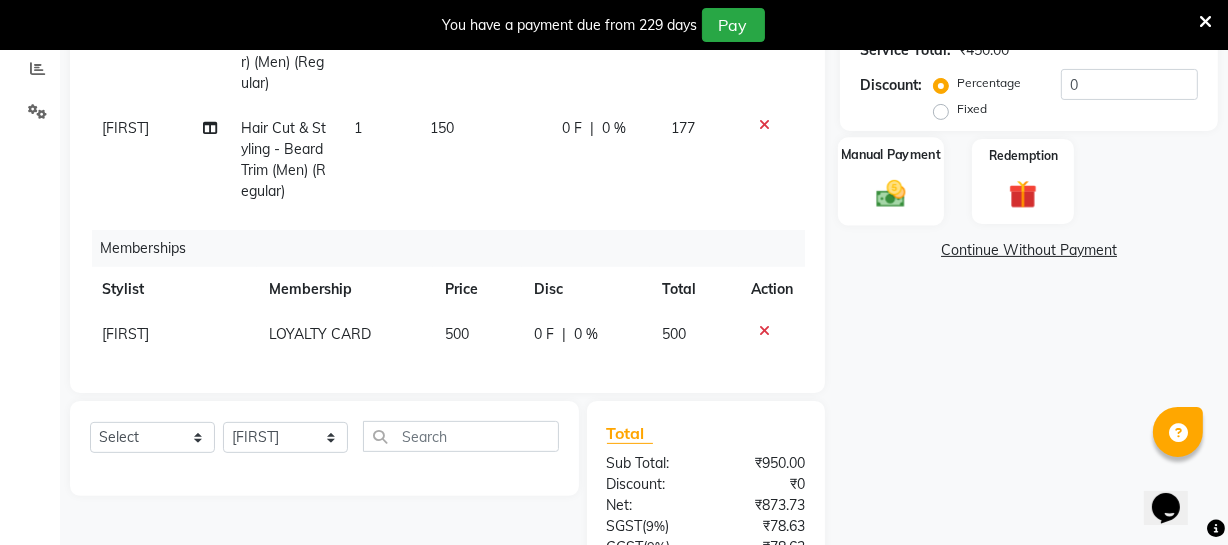 click 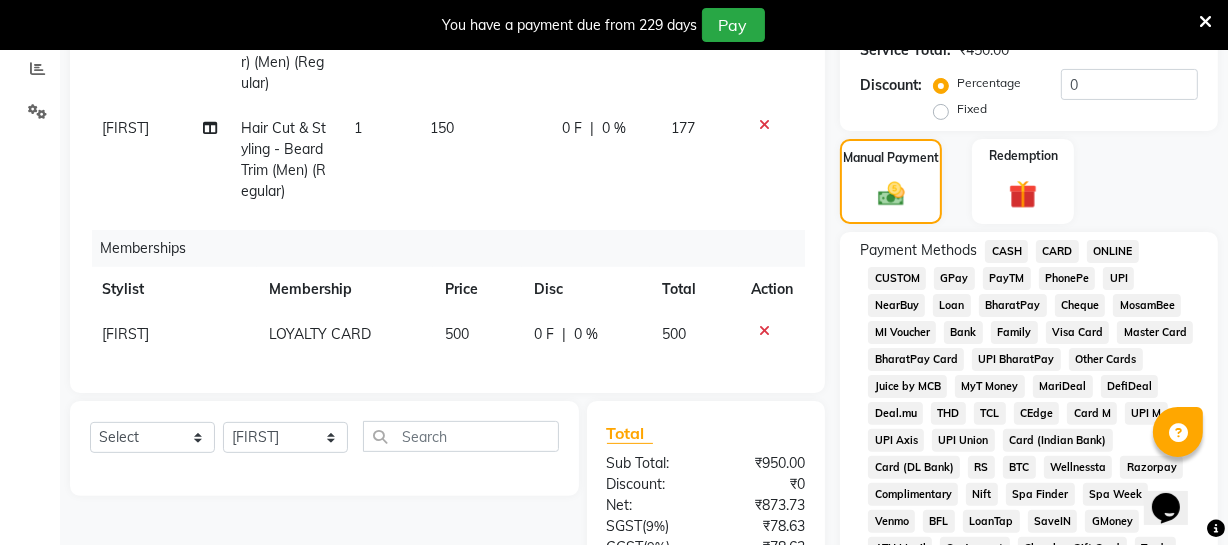 click on "ONLINE" 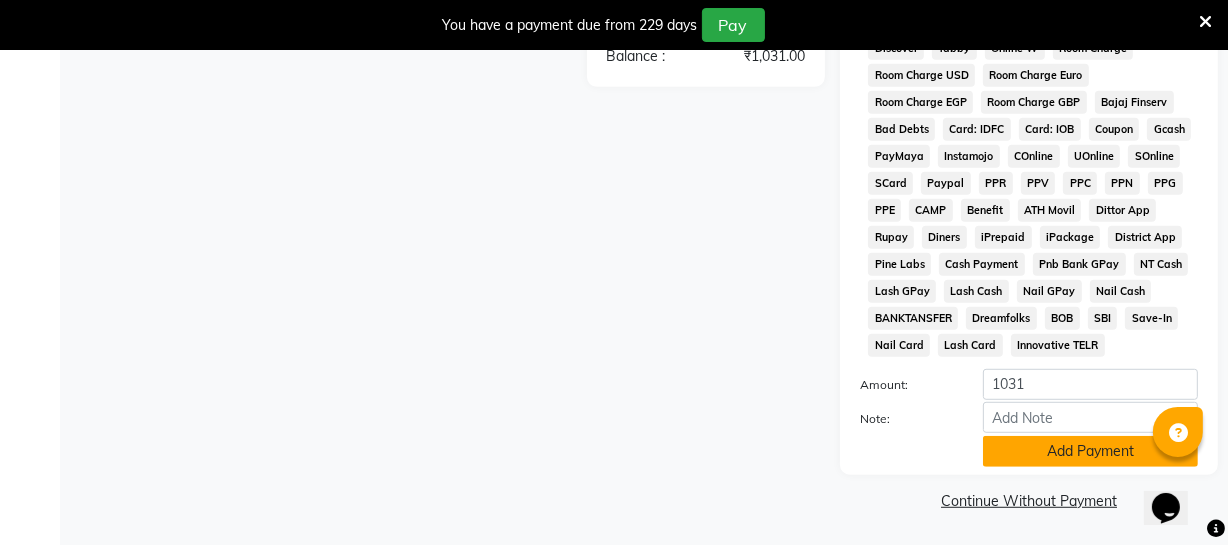 scroll, scrollTop: 1033, scrollLeft: 0, axis: vertical 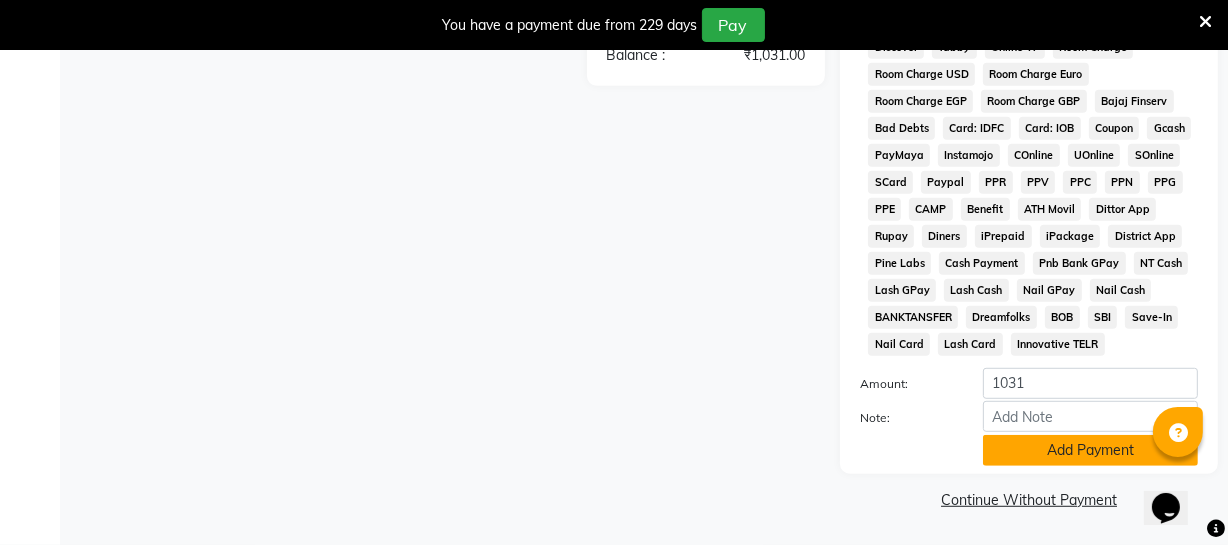 click on "Add Payment" 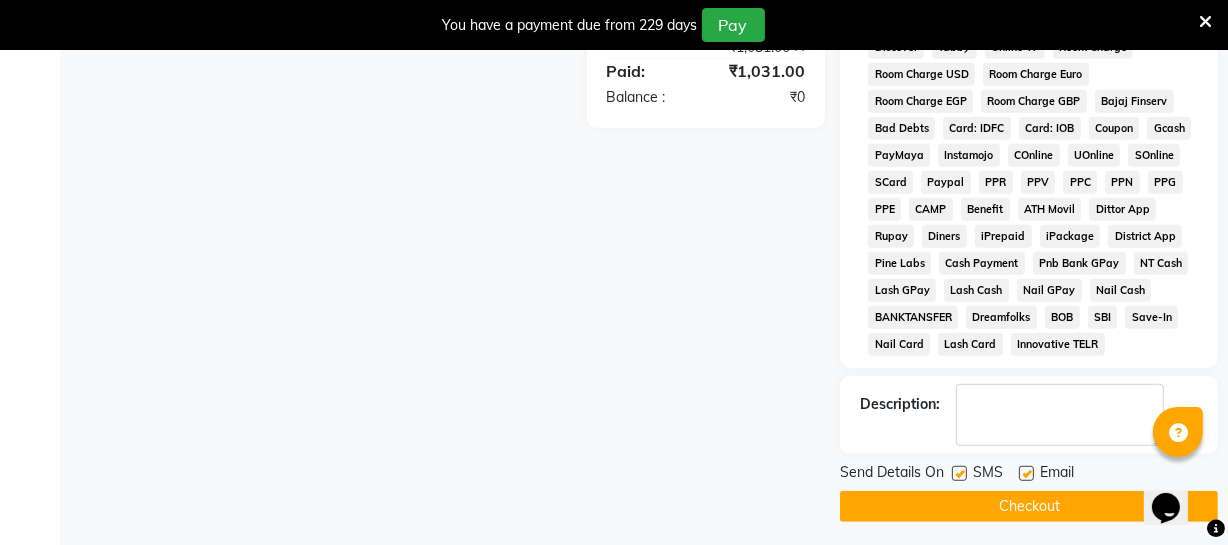 click on "Checkout" 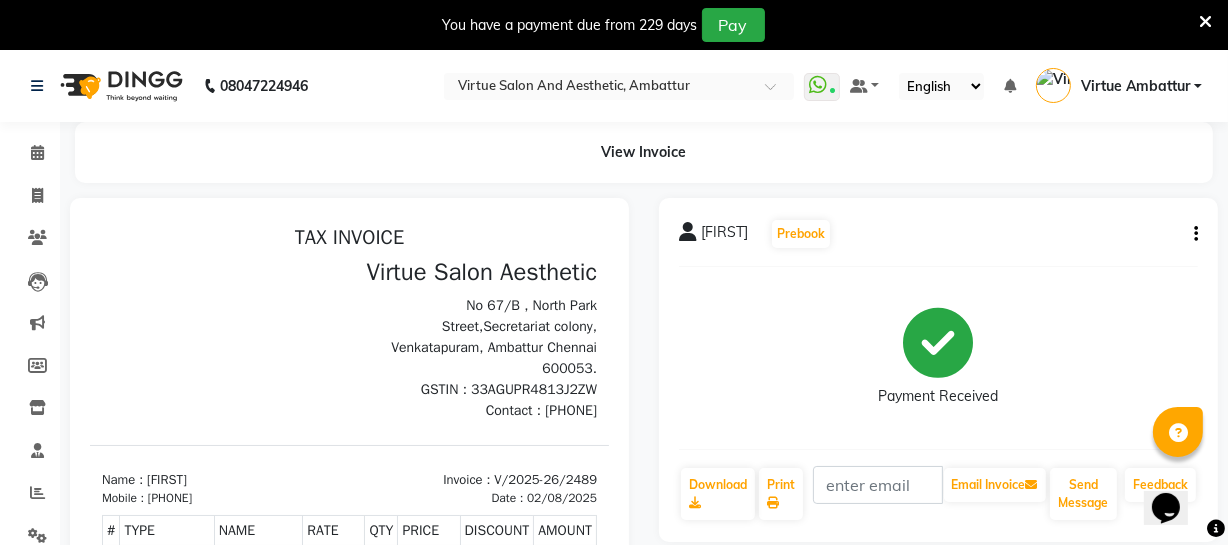 scroll, scrollTop: 0, scrollLeft: 0, axis: both 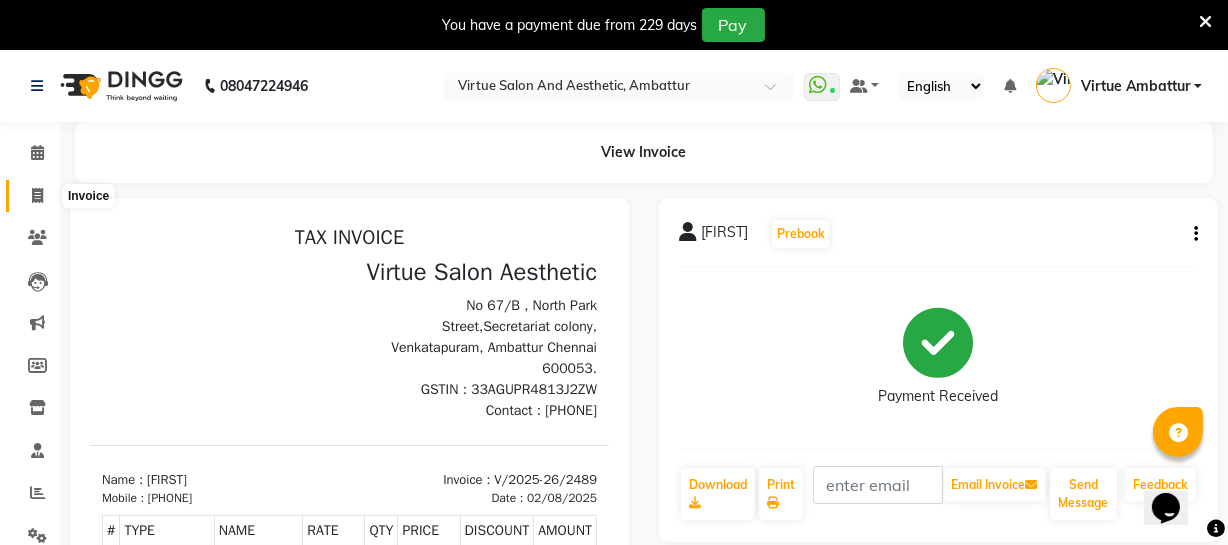 click 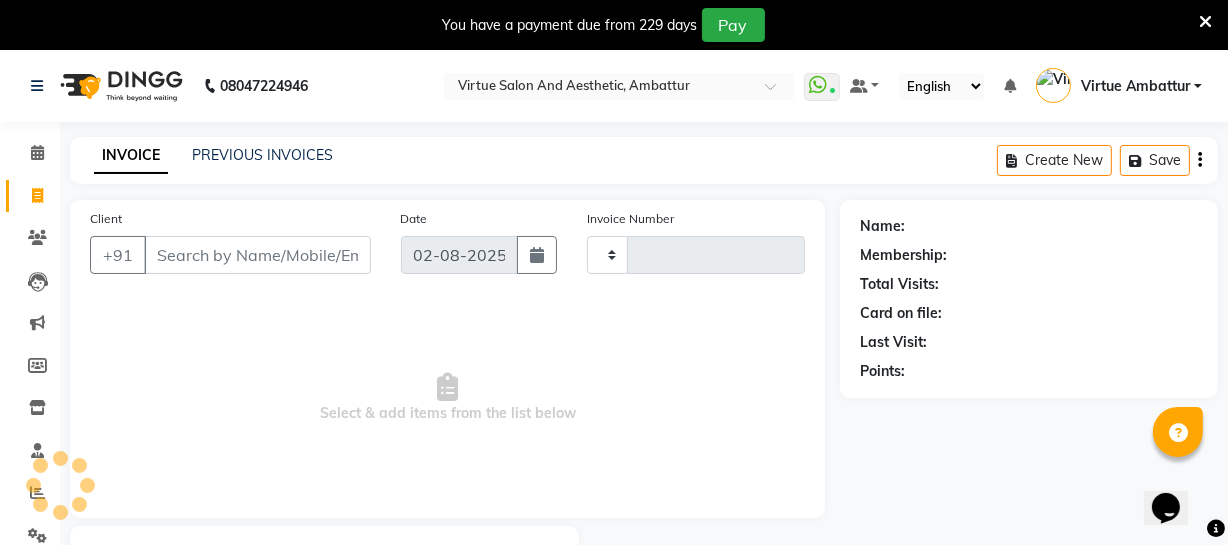 scroll, scrollTop: 107, scrollLeft: 0, axis: vertical 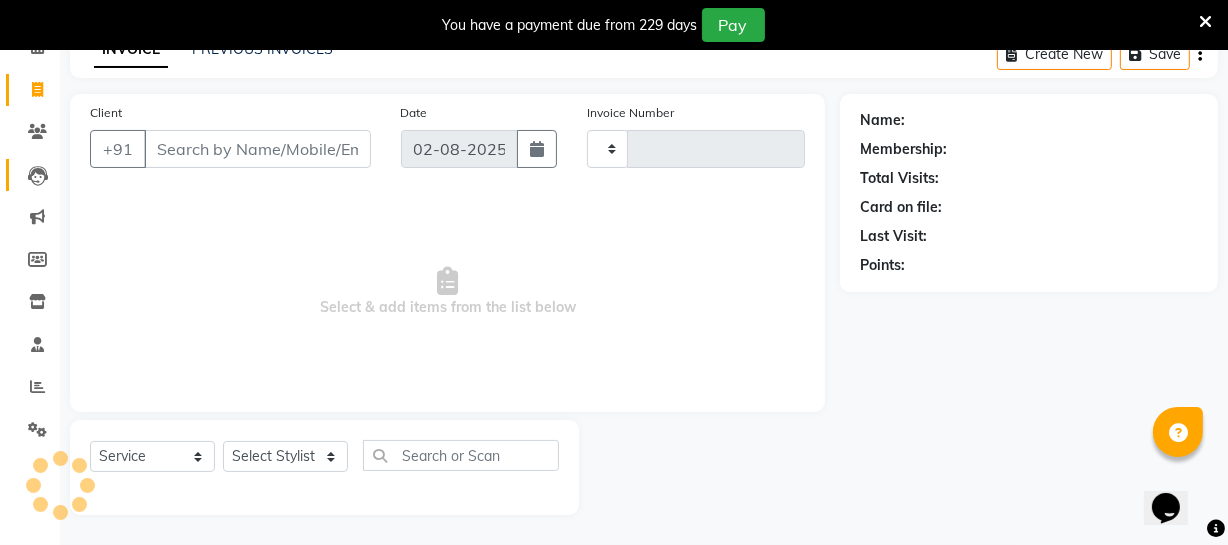 type on "2490" 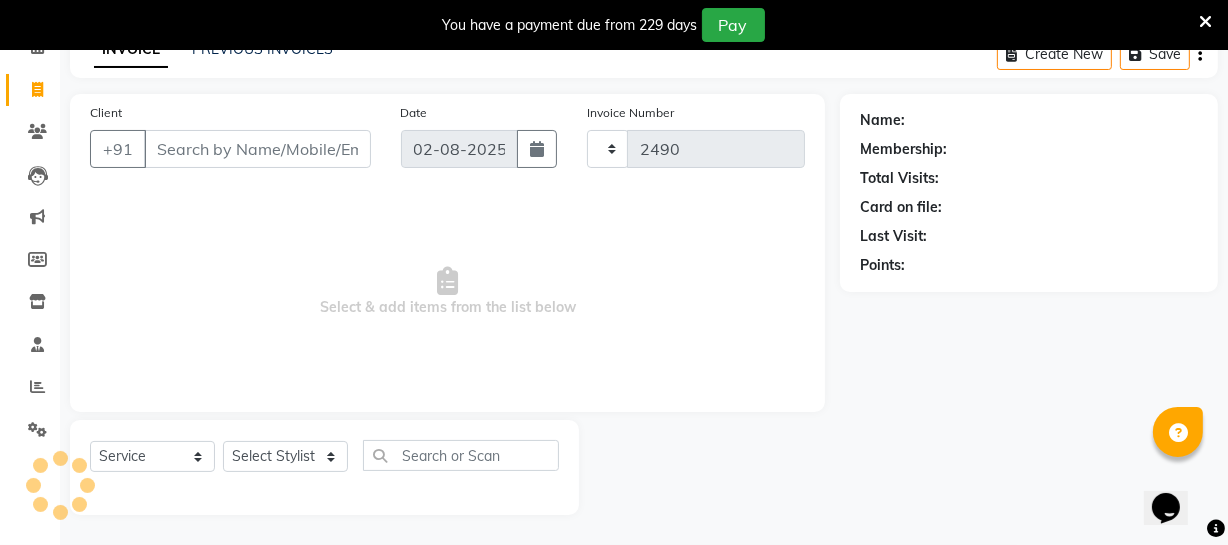 select on "5237" 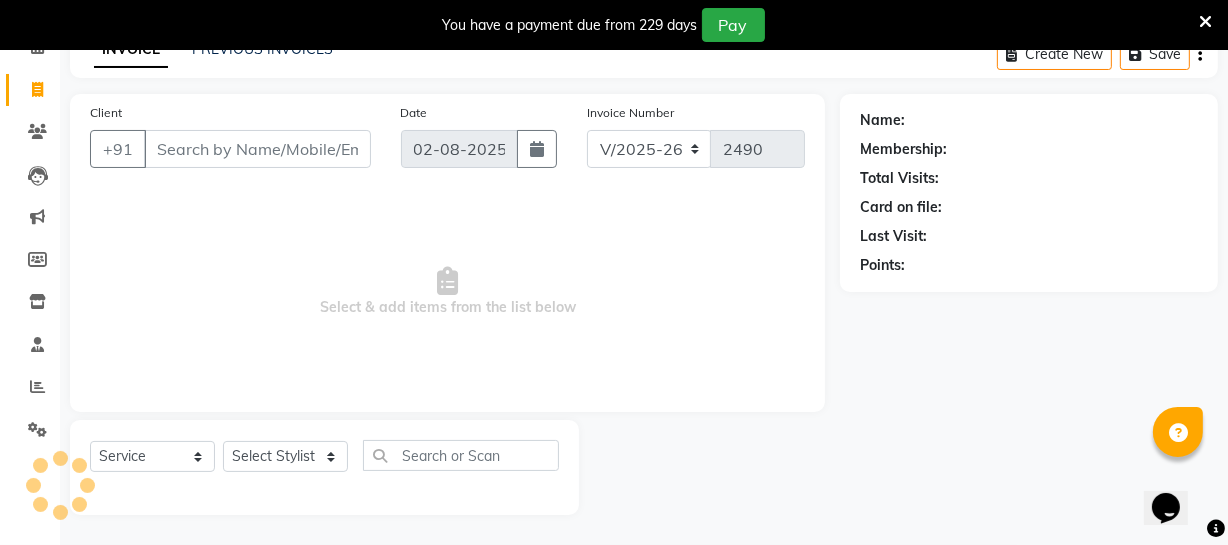 click on "Client" at bounding box center (257, 149) 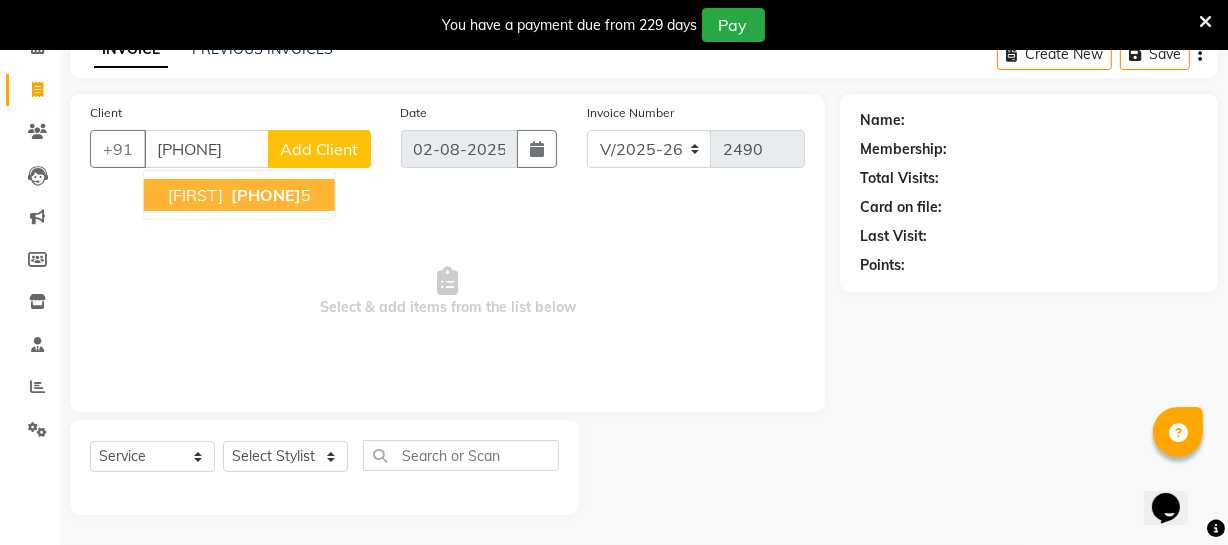 click on "[FIRST]" at bounding box center (195, 195) 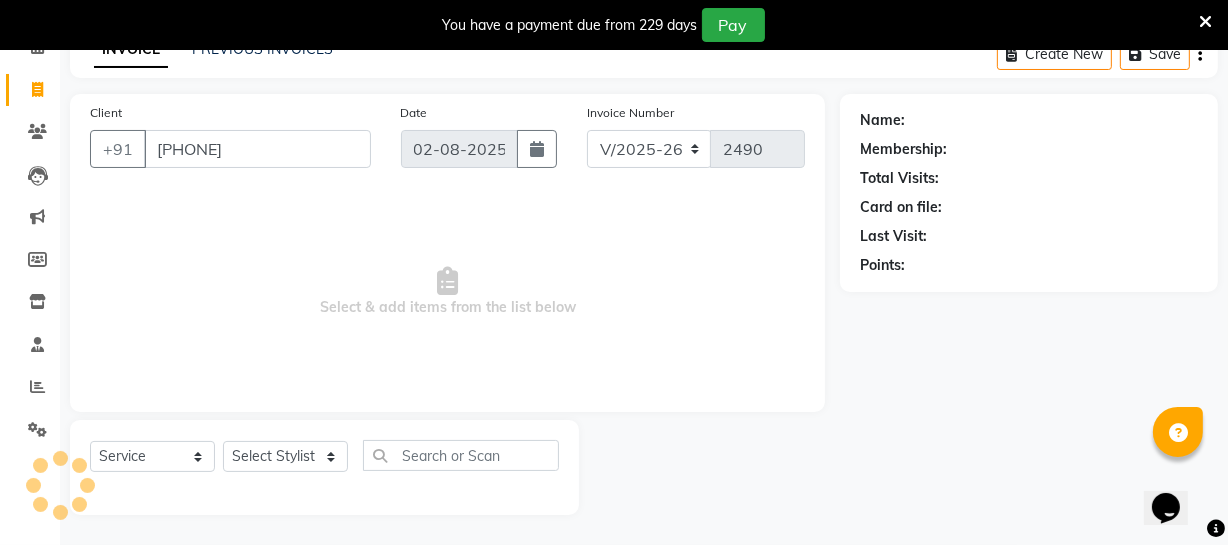 type on "[PHONE]" 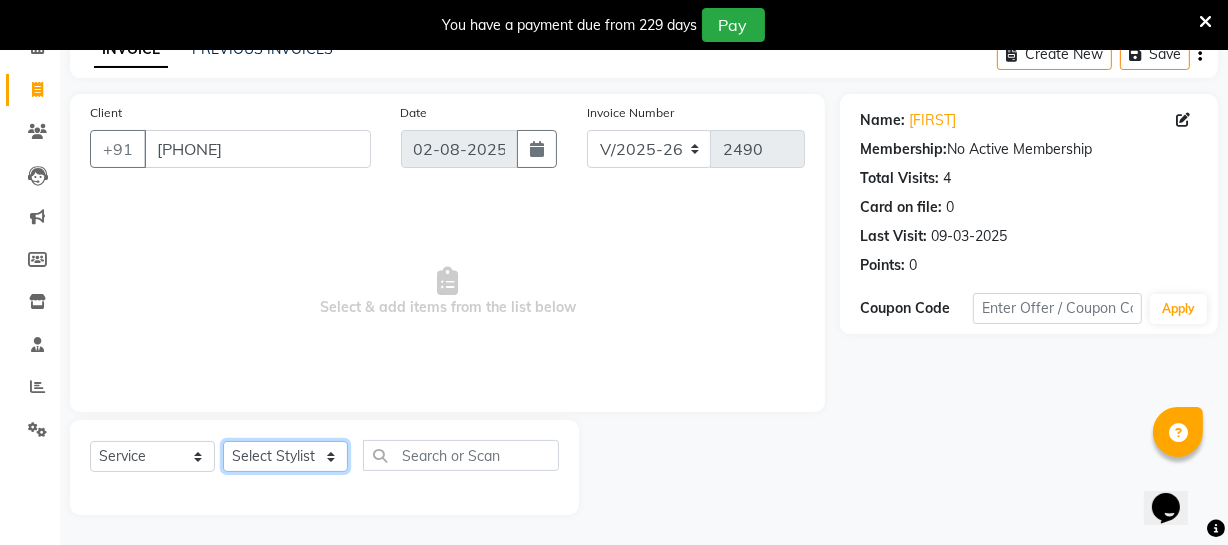 click on "Select Stylist Archana Bhagi Deepika Devi Dilip  Divya Dolly Dr Prakash Faizan Geetha Virtue TC Gopi Madan Aravind Make up Mani Unisex Stylist Manoj Meena Moses Nandhini Raju Unisex Ramya RICITTA Sahil Unisex Santhosh Sathya Shantha kumar Shanthi Surya Thiru Virtue Aesthetic Virtue Ambattur" 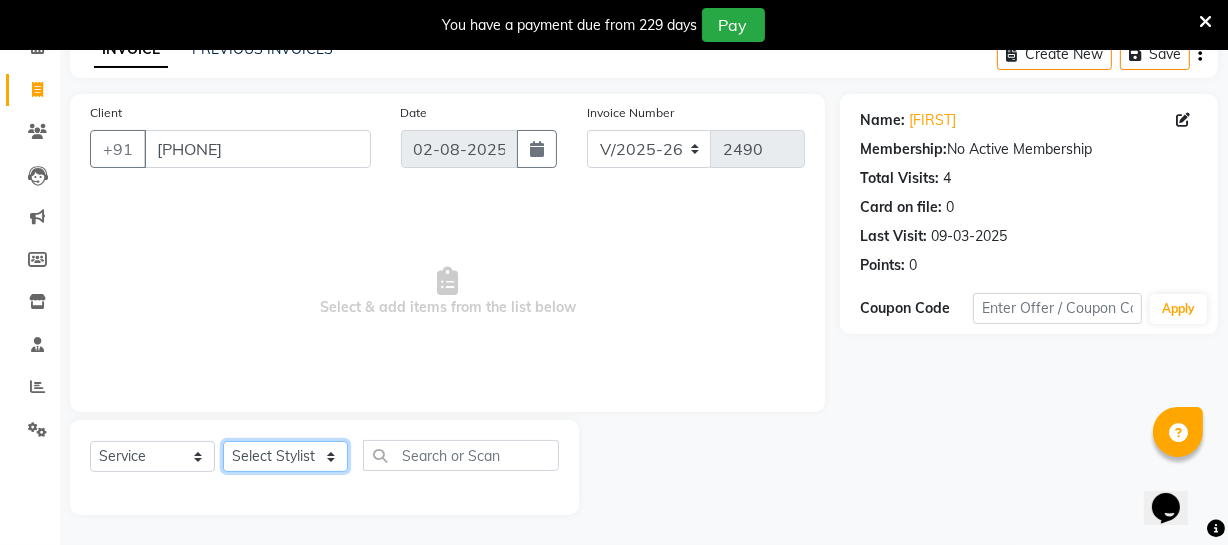 select on "[POSTAL_CODE]" 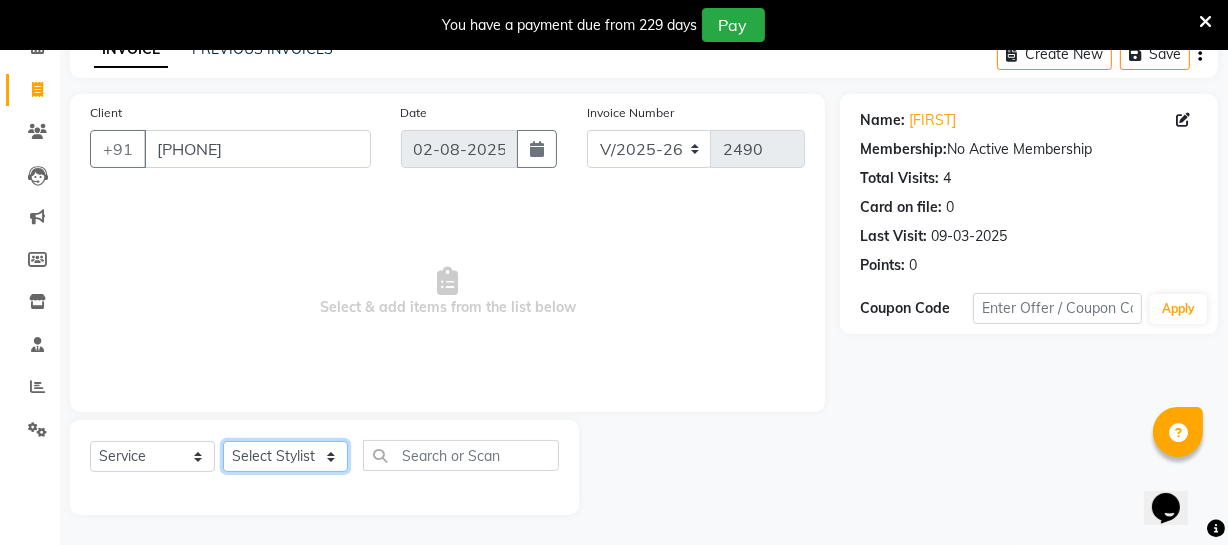 click on "Select Stylist Archana Bhagi Deepika Devi Dilip  Divya Dolly Dr Prakash Faizan Geetha Virtue TC Gopi Madan Aravind Make up Mani Unisex Stylist Manoj Meena Moses Nandhini Raju Unisex Ramya RICITTA Sahil Unisex Santhosh Sathya Shantha kumar Shanthi Surya Thiru Virtue Aesthetic Virtue Ambattur" 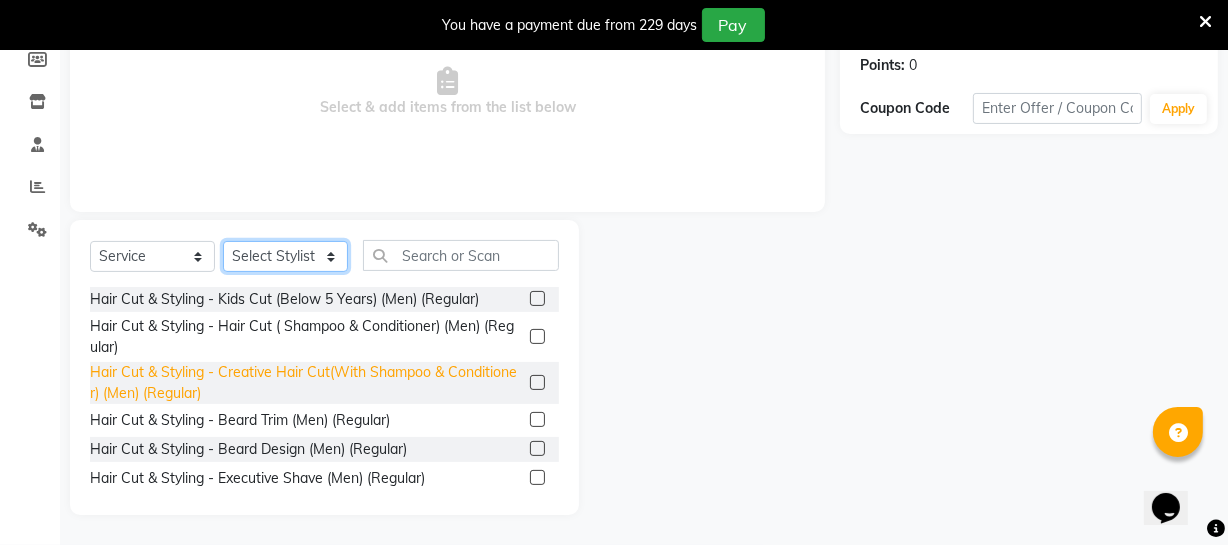 scroll, scrollTop: 307, scrollLeft: 0, axis: vertical 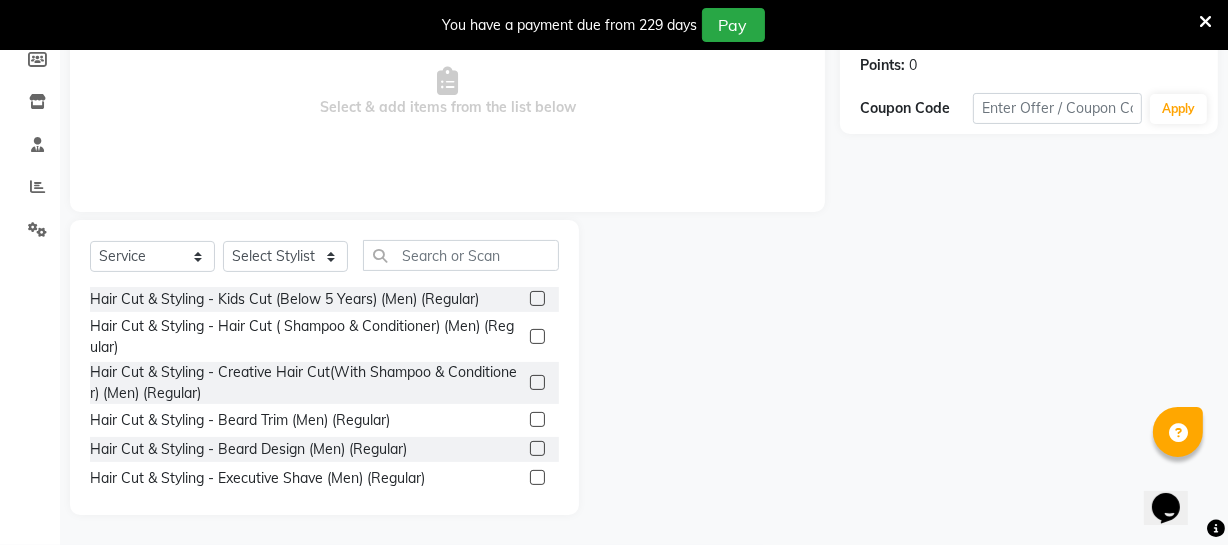 click 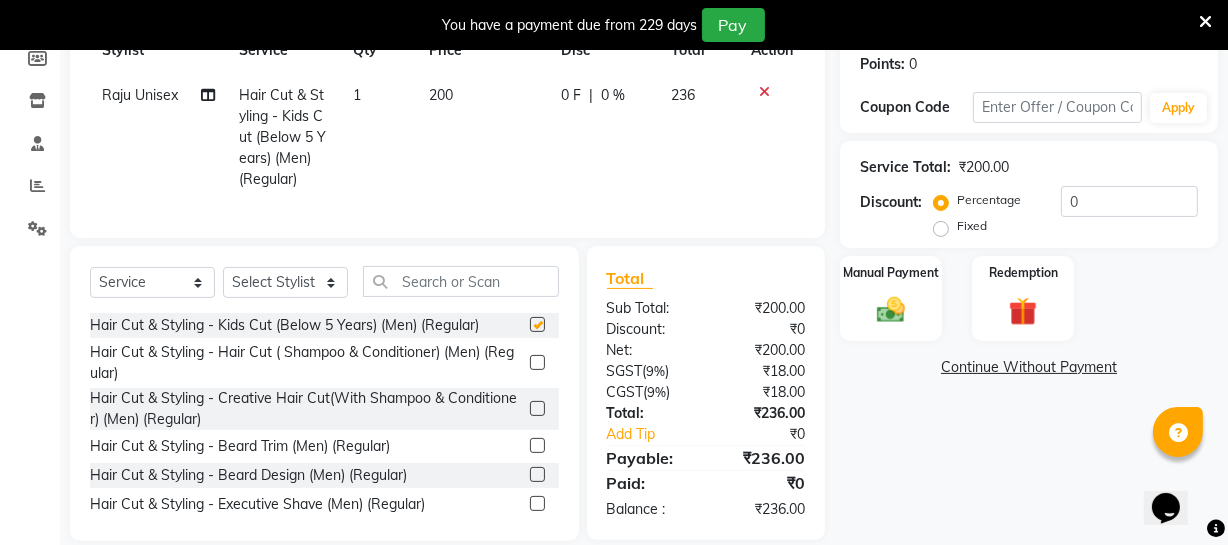 checkbox on "false" 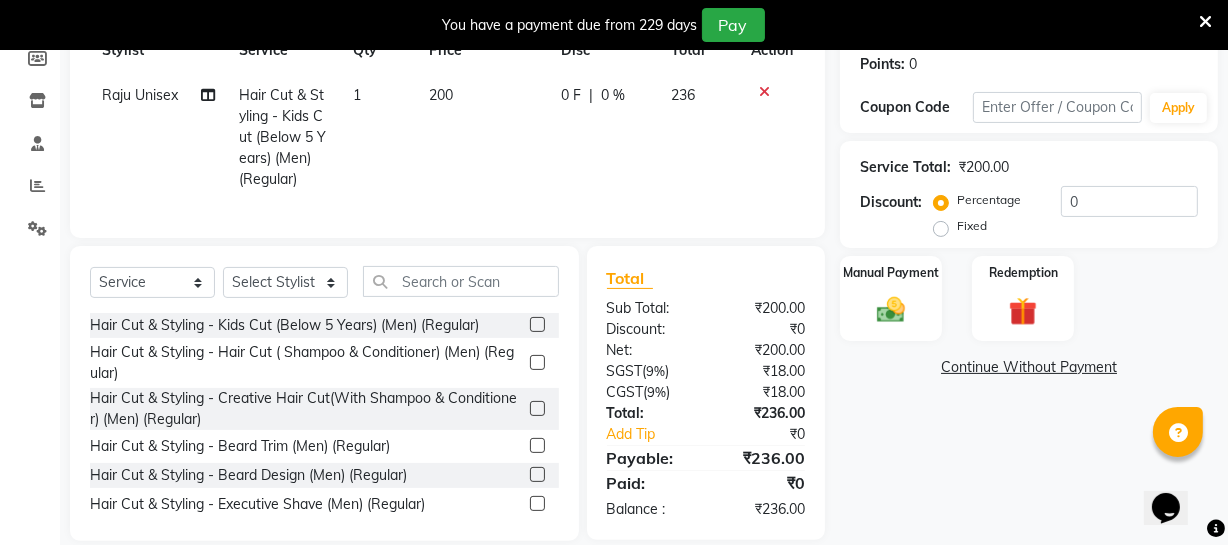 scroll, scrollTop: 347, scrollLeft: 0, axis: vertical 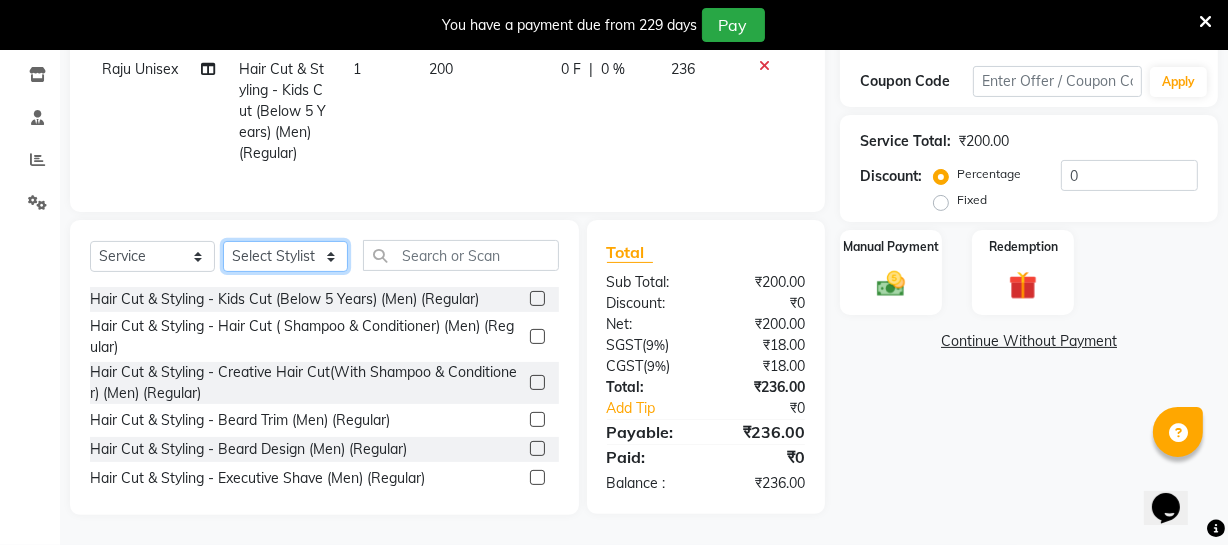 click on "Select Stylist Archana Bhagi Deepika Devi Dilip  Divya Dolly Dr Prakash Faizan Geetha Virtue TC Gopi Madan Aravind Make up Mani Unisex Stylist Manoj Meena Moses Nandhini Raju Unisex Ramya RICITTA Sahil Unisex Santhosh Sathya Shantha kumar Shanthi Surya Thiru Virtue Aesthetic Virtue Ambattur" 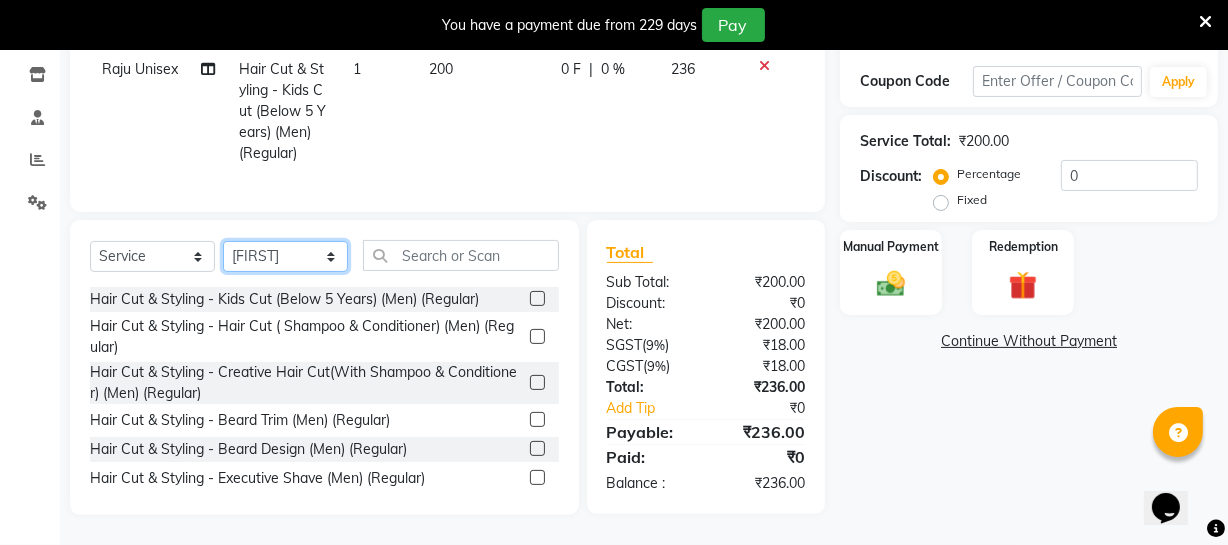 click on "Select Stylist Archana Bhagi Deepika Devi Dilip  Divya Dolly Dr Prakash Faizan Geetha Virtue TC Gopi Madan Aravind Make up Mani Unisex Stylist Manoj Meena Moses Nandhini Raju Unisex Ramya RICITTA Sahil Unisex Santhosh Sathya Shantha kumar Shanthi Surya Thiru Virtue Aesthetic Virtue Ambattur" 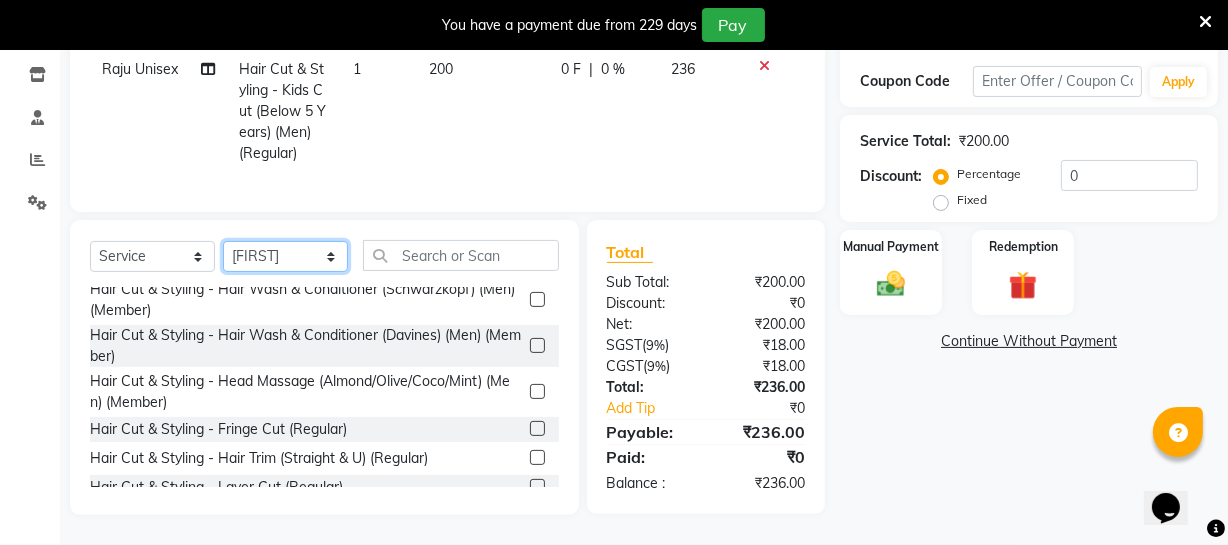 scroll, scrollTop: 636, scrollLeft: 0, axis: vertical 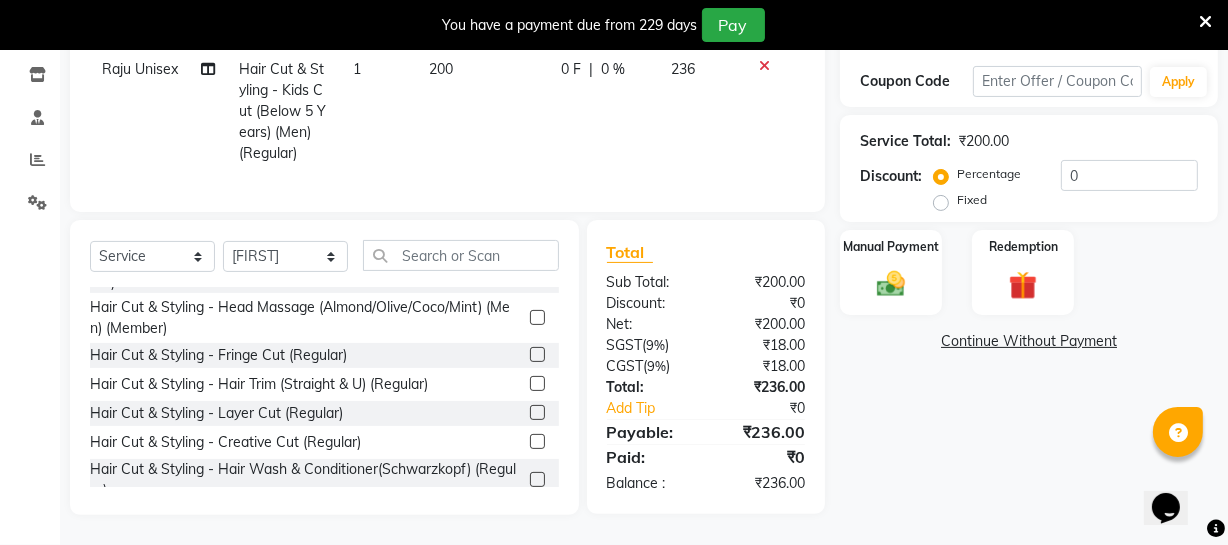 click 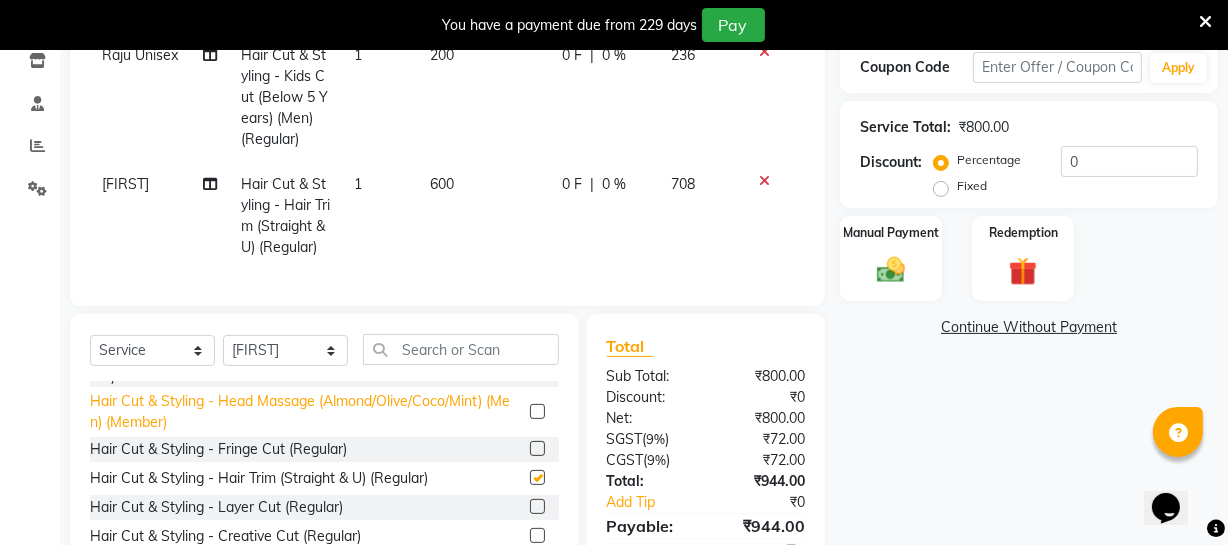 checkbox on "false" 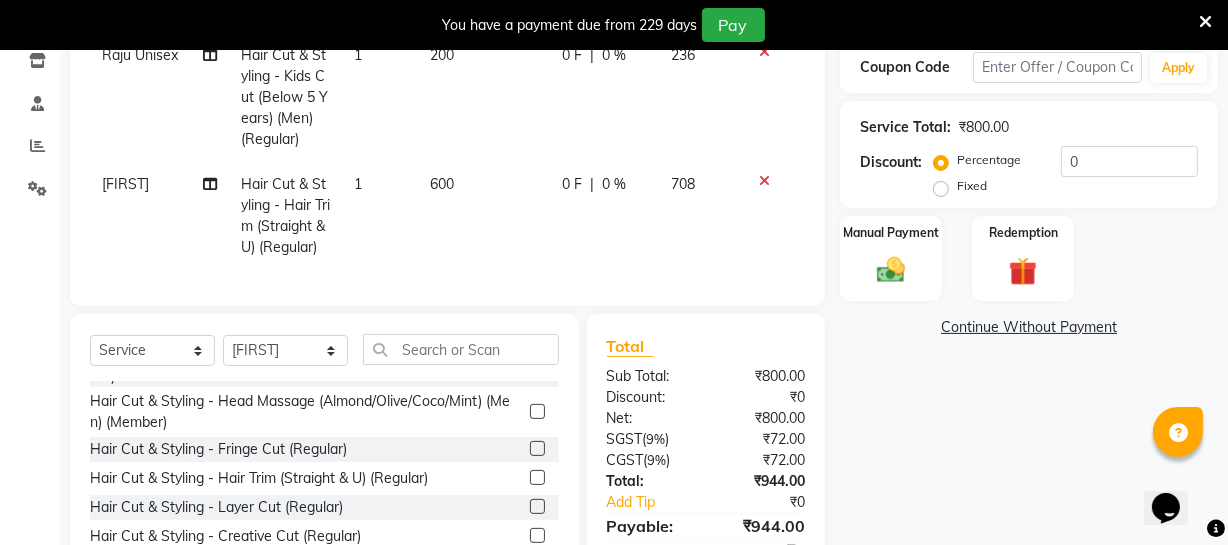 scroll, scrollTop: 74, scrollLeft: 0, axis: vertical 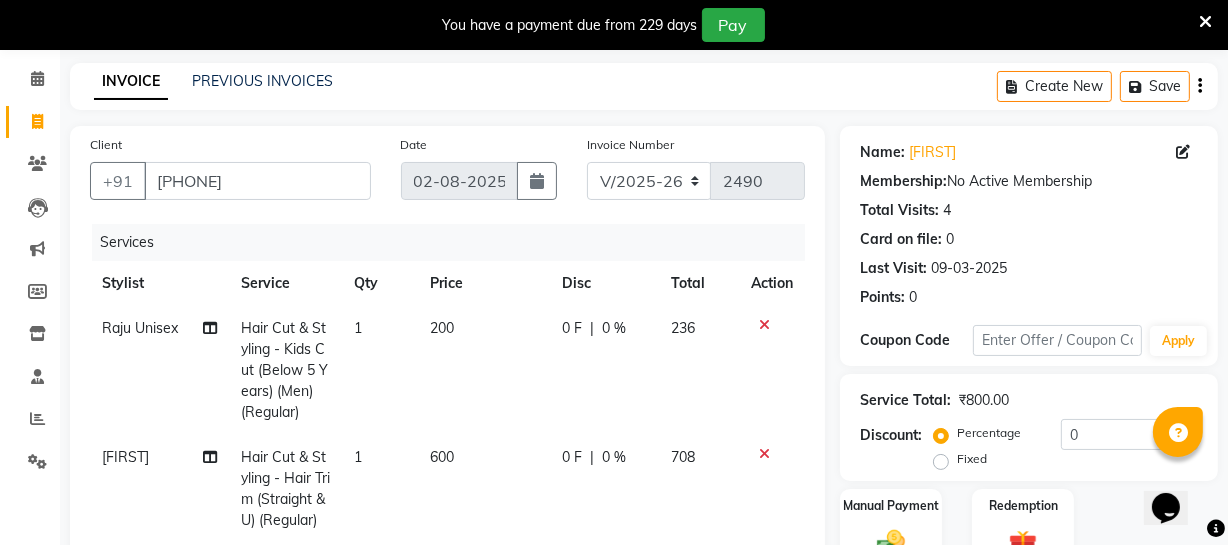 click on "200" 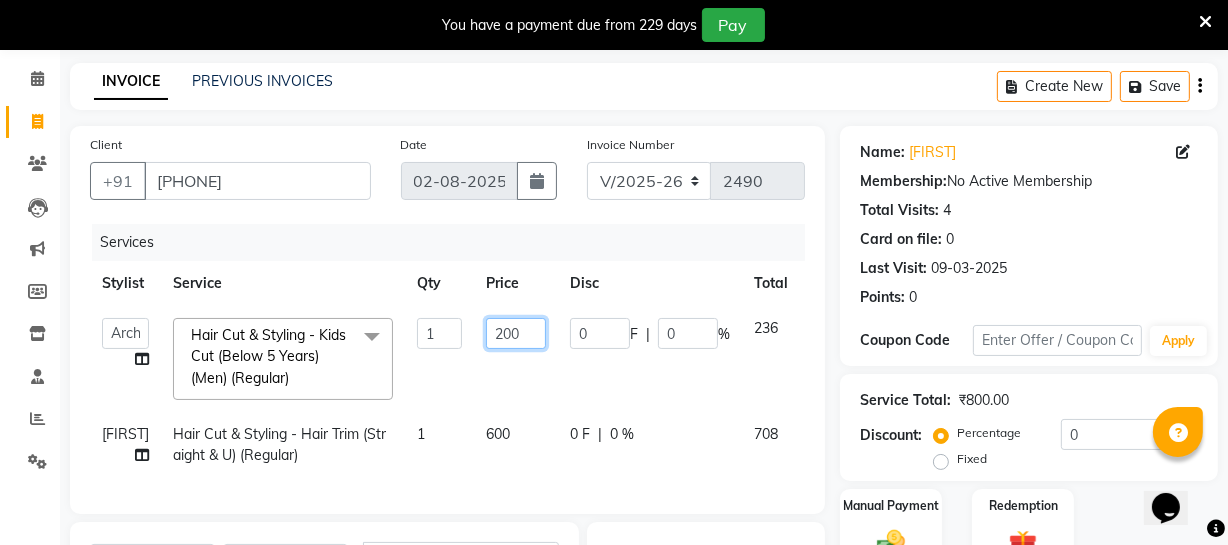 click on "200" 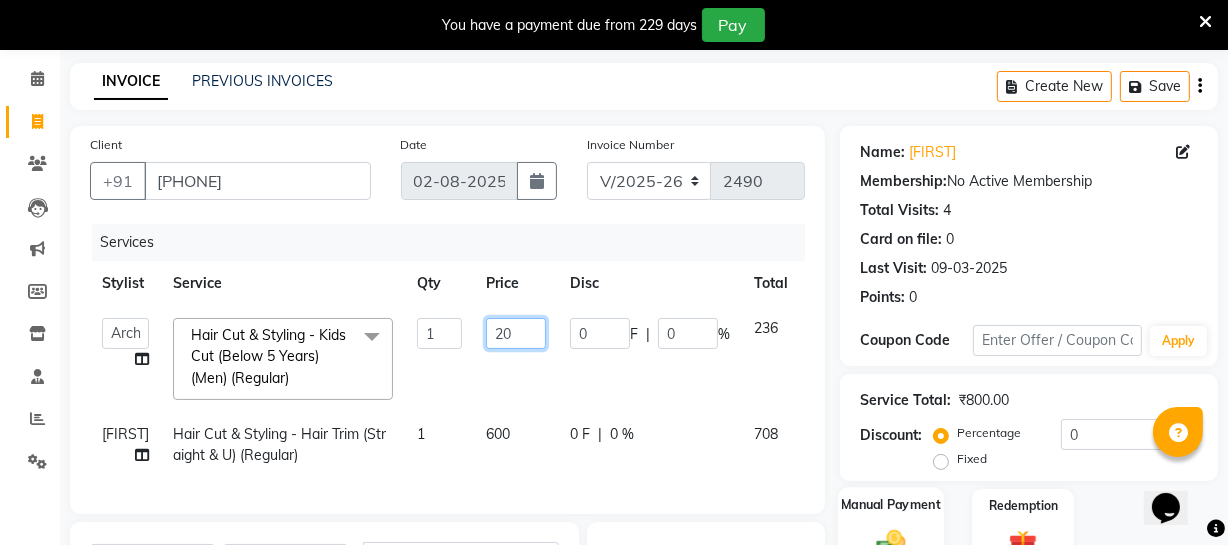type on "250" 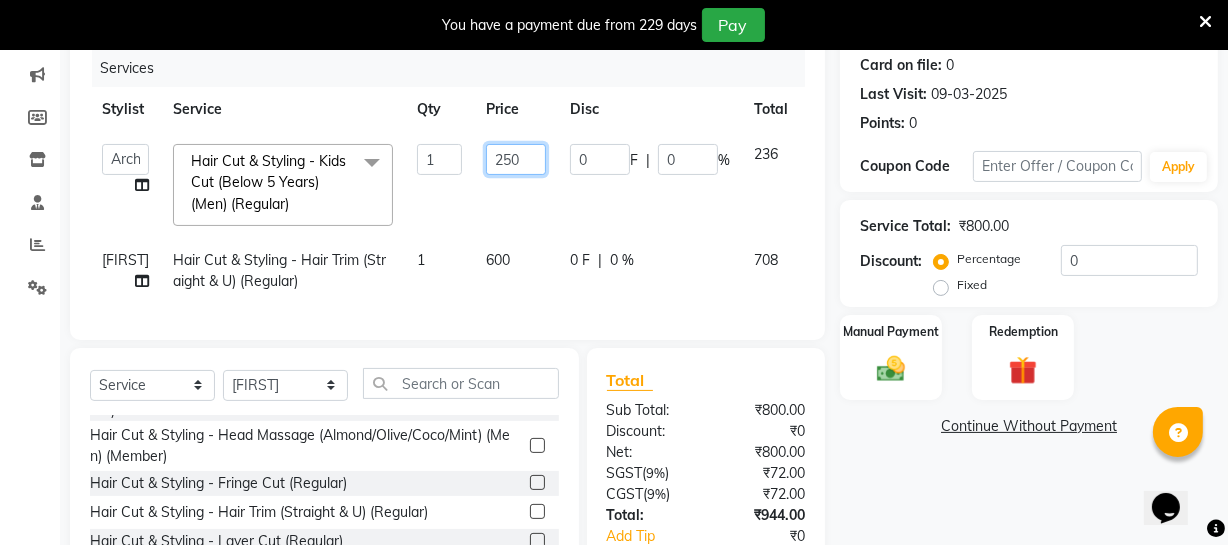 scroll, scrollTop: 256, scrollLeft: 0, axis: vertical 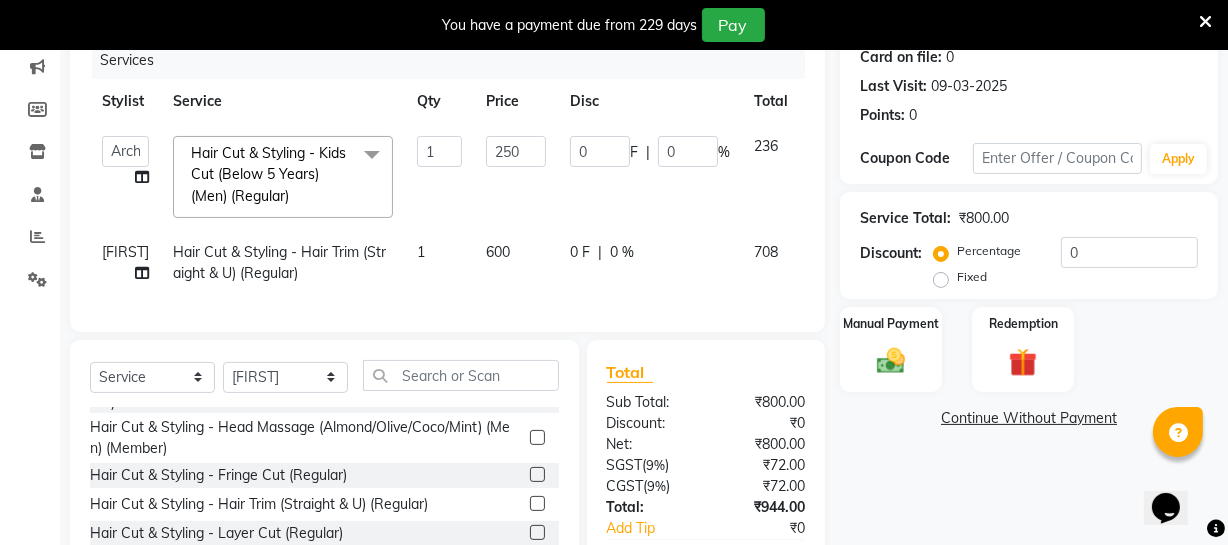 click on "[FIRST] [SERVICE] [NUMBER] [PRICE] [NUMBER] F | [NUMBER] % [PRICE]" 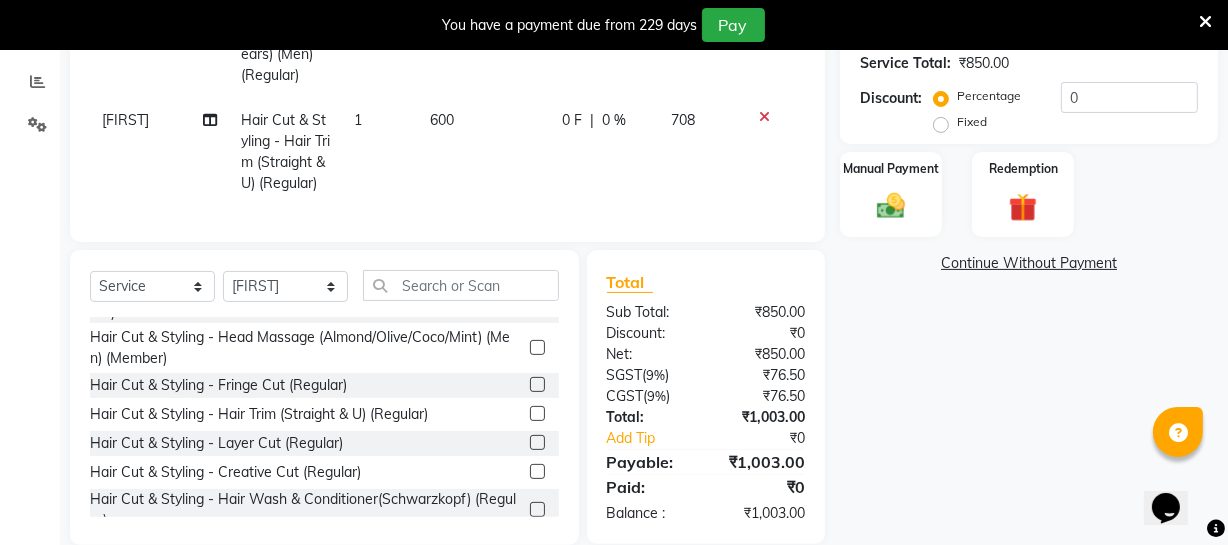 scroll, scrollTop: 455, scrollLeft: 0, axis: vertical 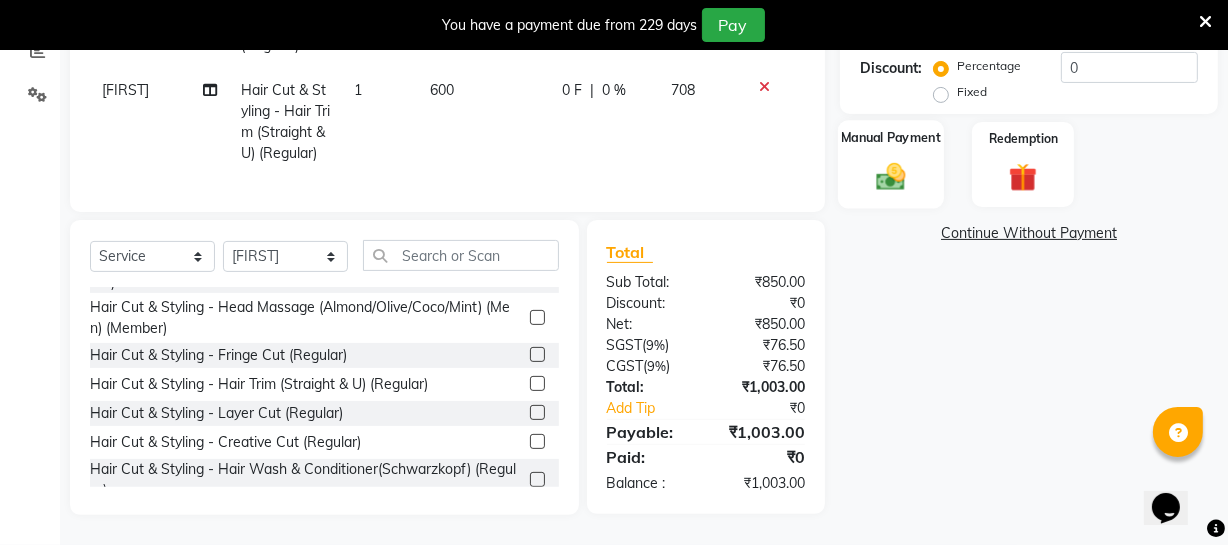 click 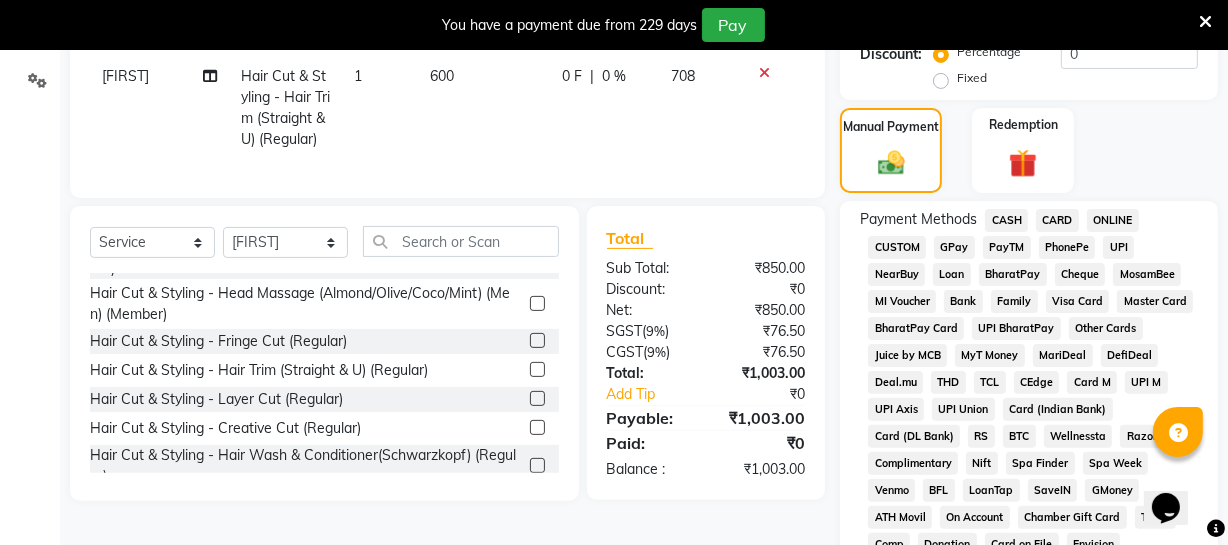click on "CARD" 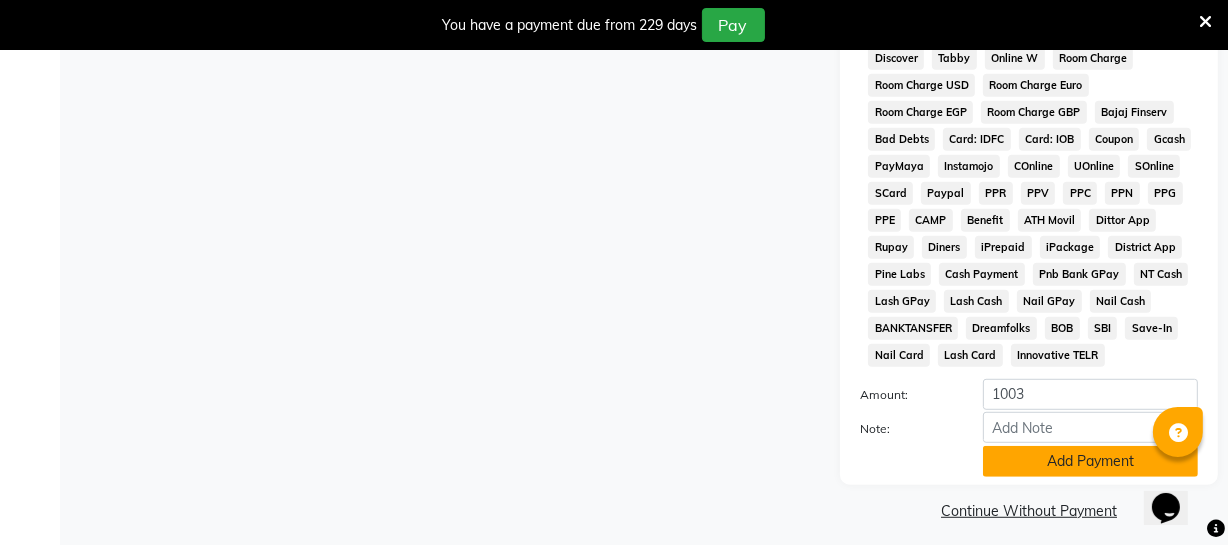 scroll, scrollTop: 1033, scrollLeft: 0, axis: vertical 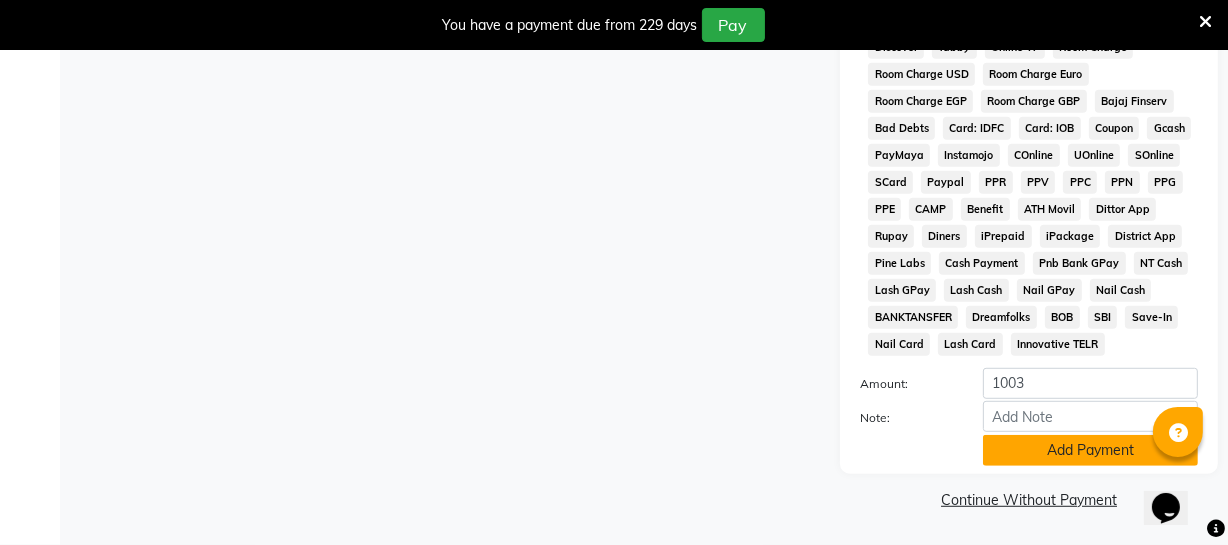 click on "Add Payment" 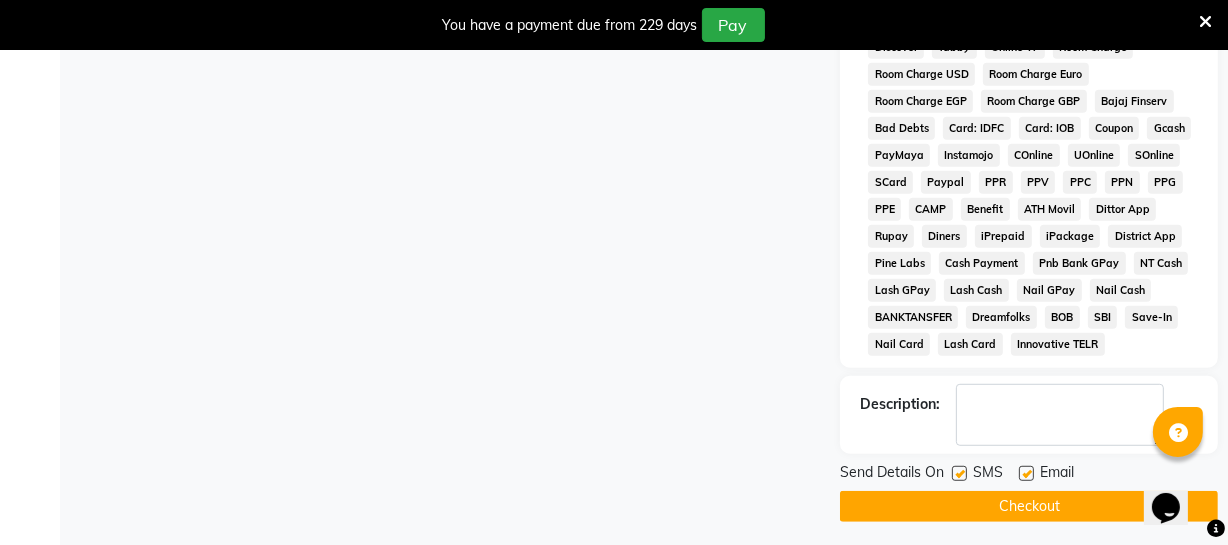 scroll, scrollTop: 1039, scrollLeft: 0, axis: vertical 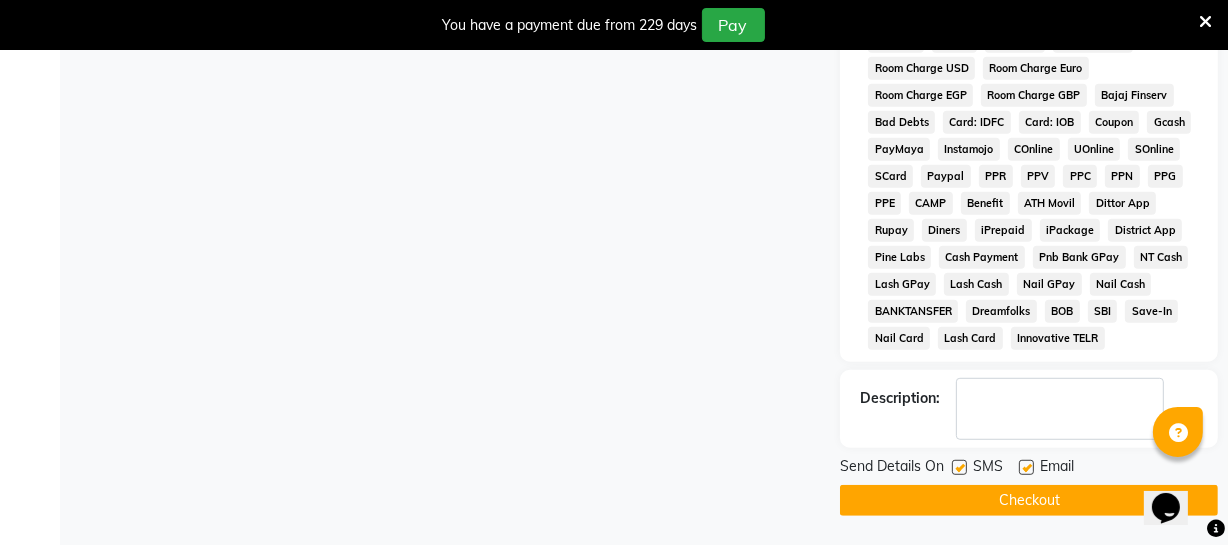 click on "Checkout" 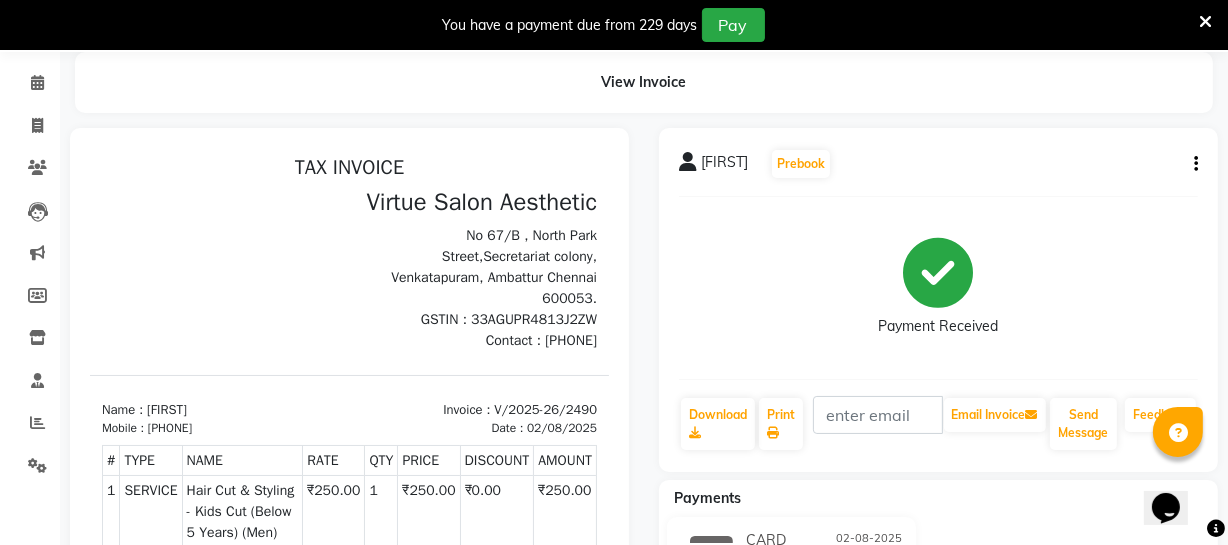 scroll, scrollTop: 0, scrollLeft: 0, axis: both 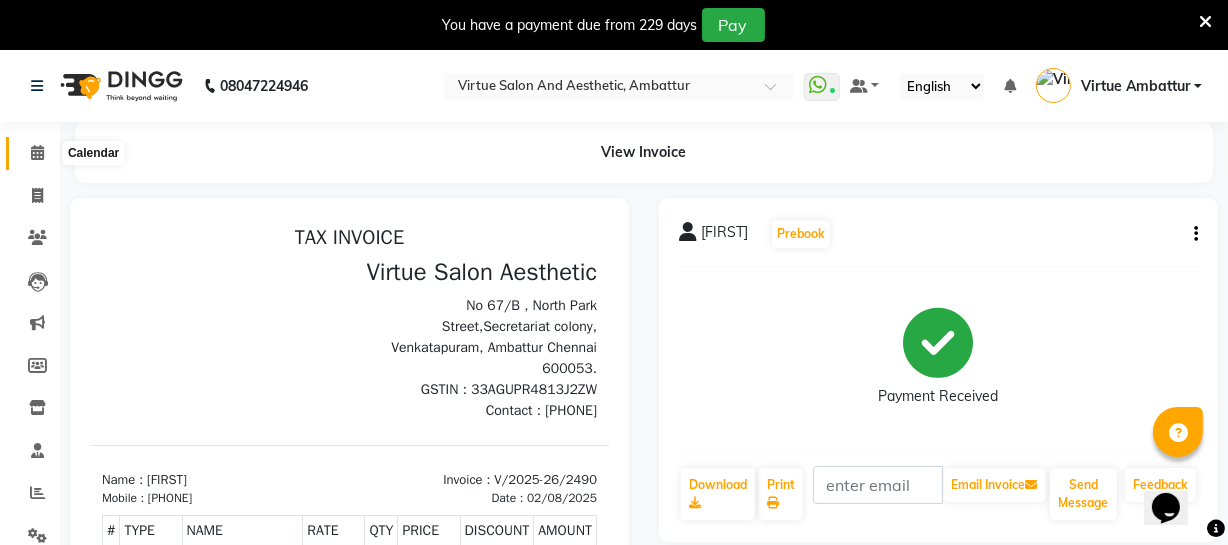 click 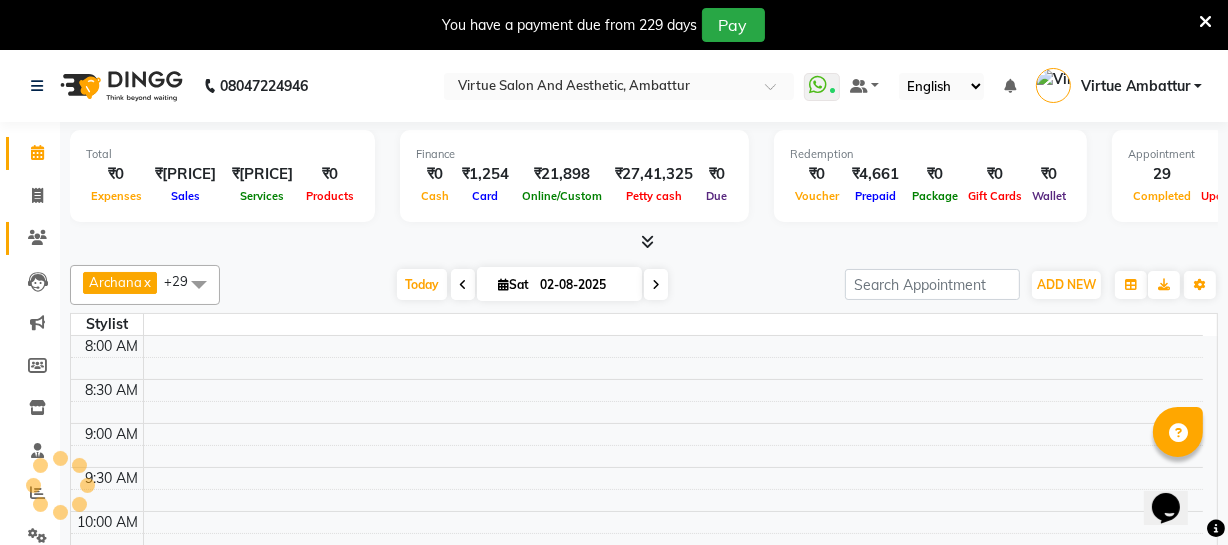 scroll, scrollTop: 0, scrollLeft: 0, axis: both 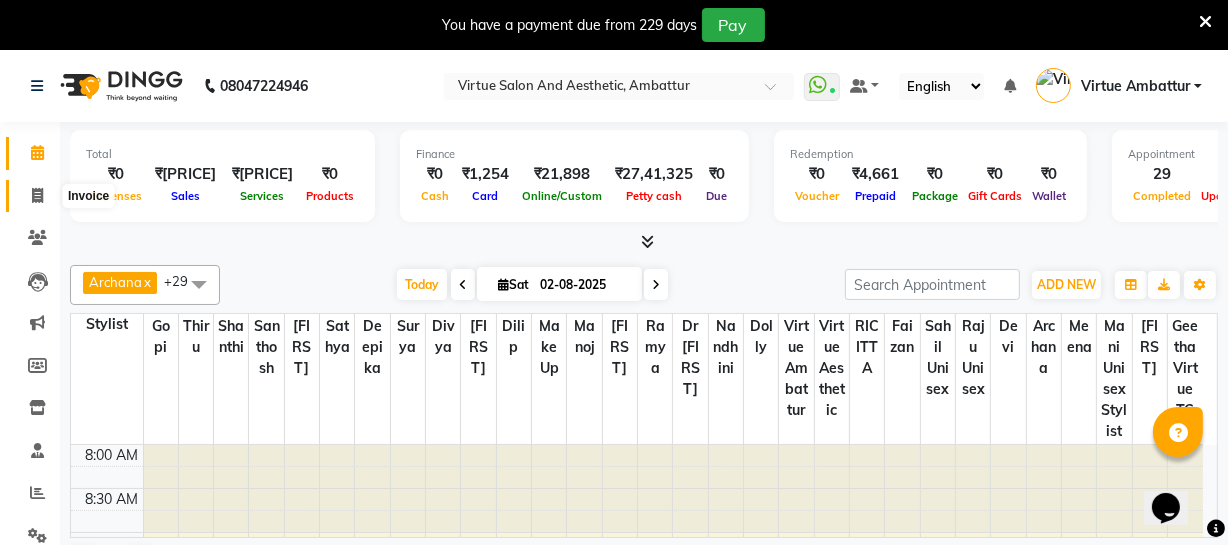 click 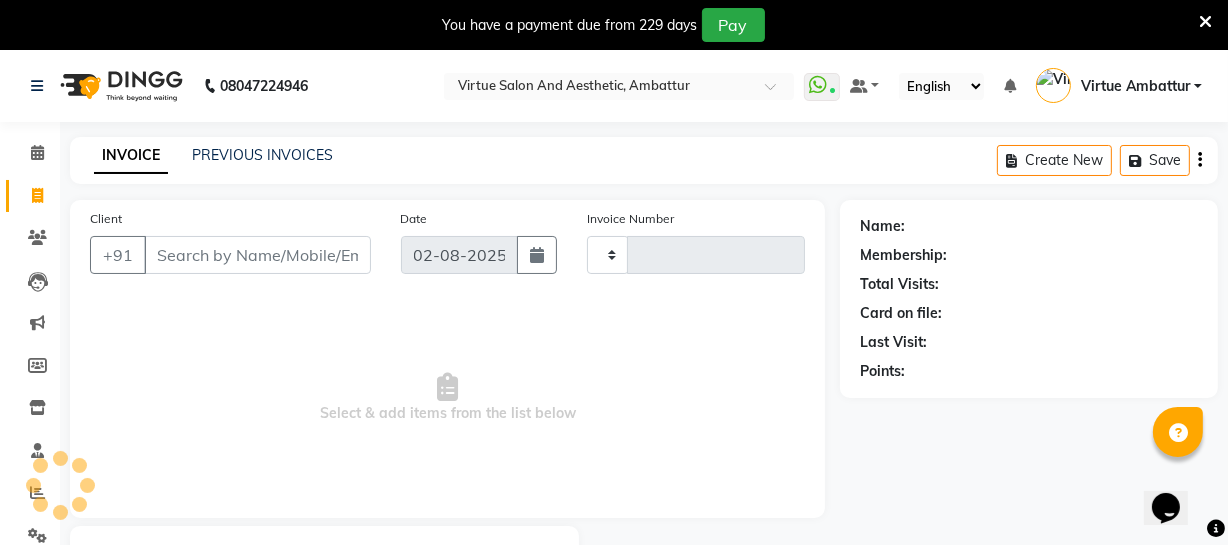 type on "2491" 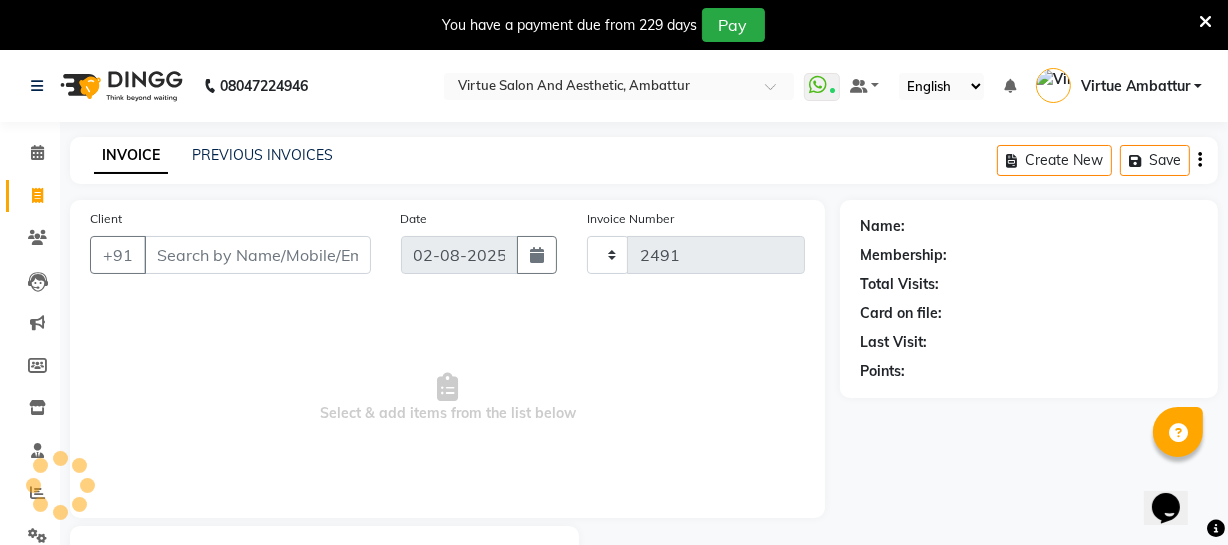 select on "5237" 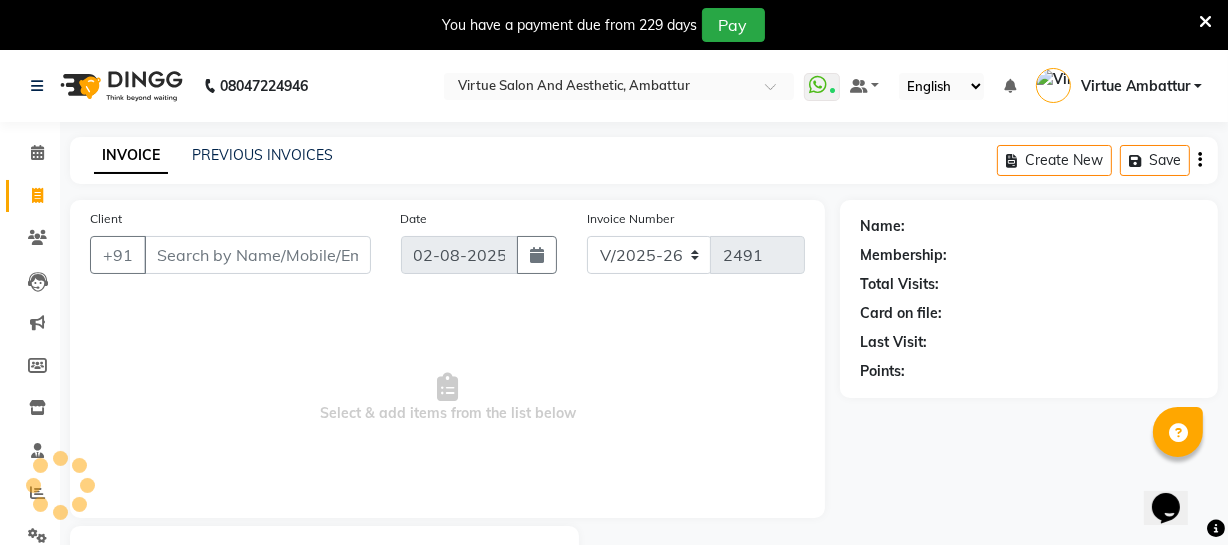 click on "Client" at bounding box center [257, 255] 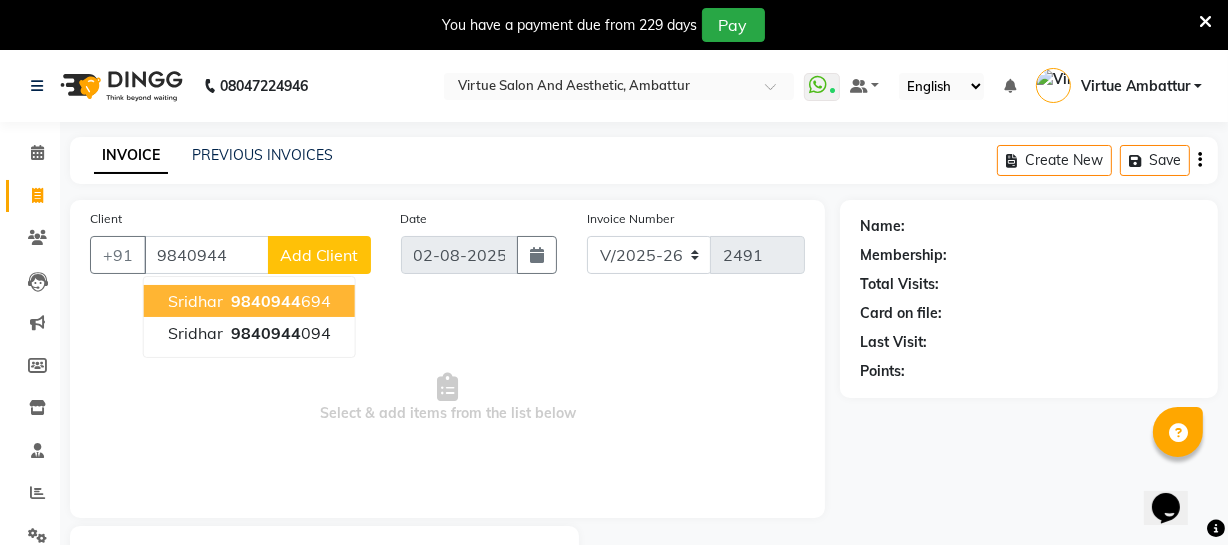 click on "[PHONE]" at bounding box center (279, 301) 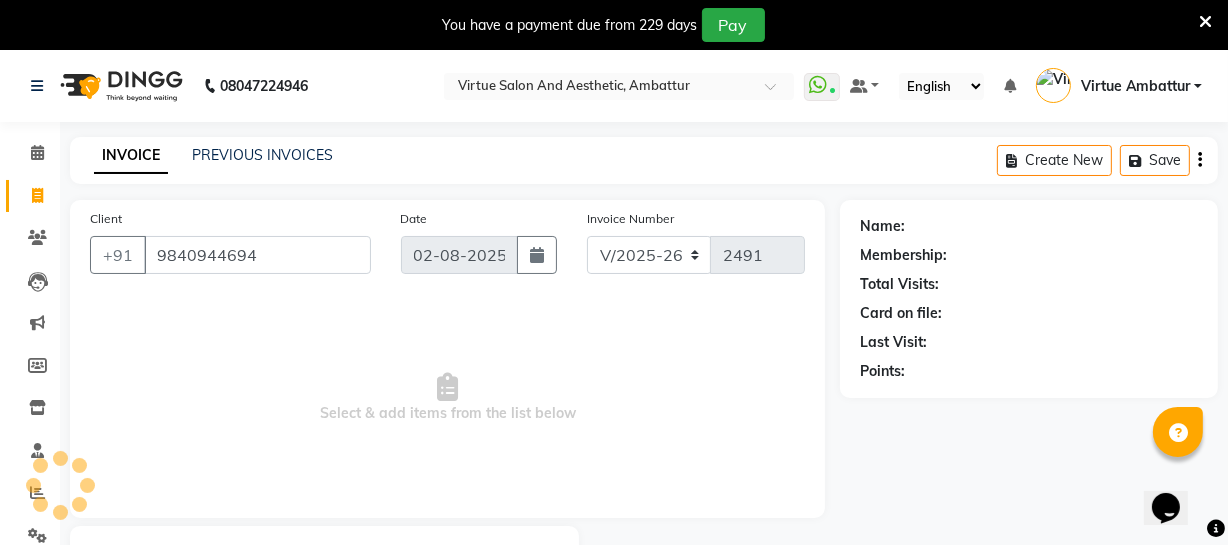 type on "9840944694" 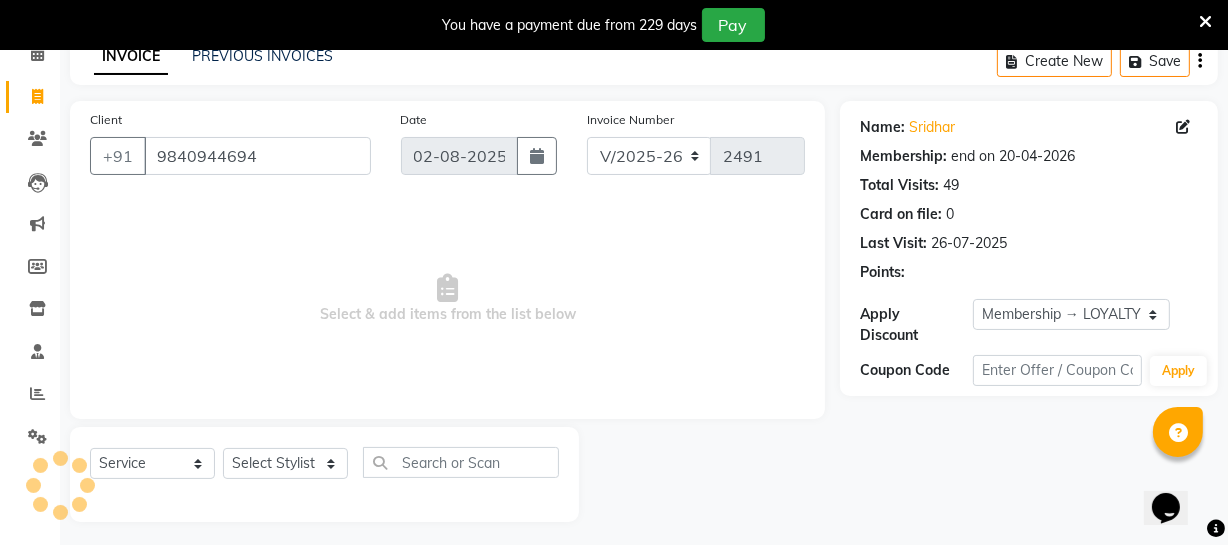 scroll, scrollTop: 107, scrollLeft: 0, axis: vertical 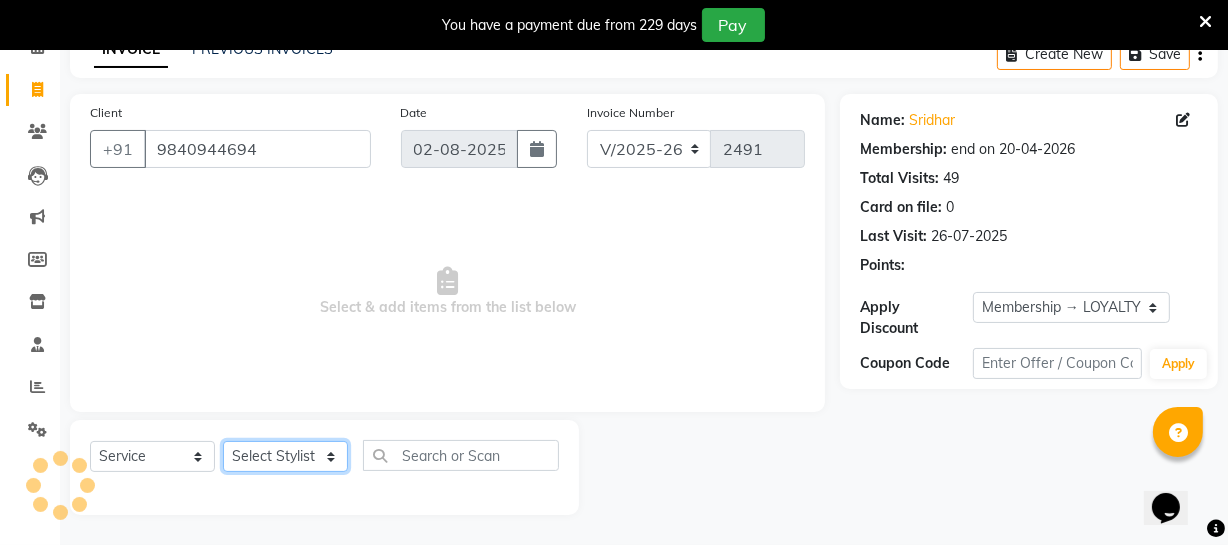 click on "Select Stylist Archana Bhagi Deepika Devi Dilip  Divya Dolly Dr Prakash Faizan Geetha Virtue TC Gopi Madan Aravind Make up Mani Unisex Stylist Manoj Meena Moses Nandhini Raju Unisex Ramya RICITTA Sahil Unisex Santhosh Sathya Shantha kumar Shanthi Surya Thiru Virtue Aesthetic Virtue Ambattur" 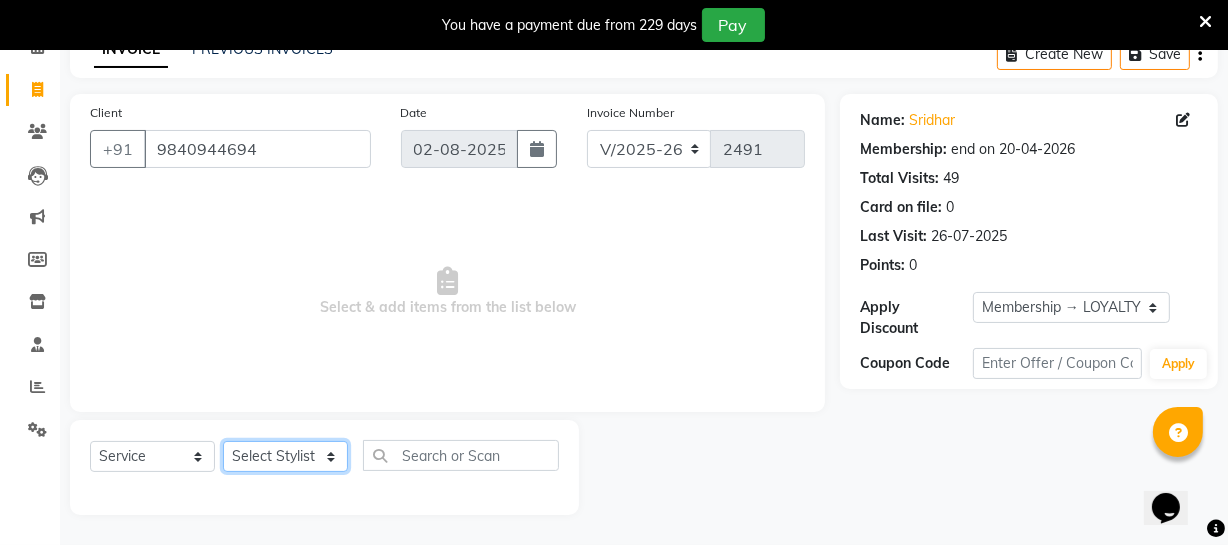 select on "37432" 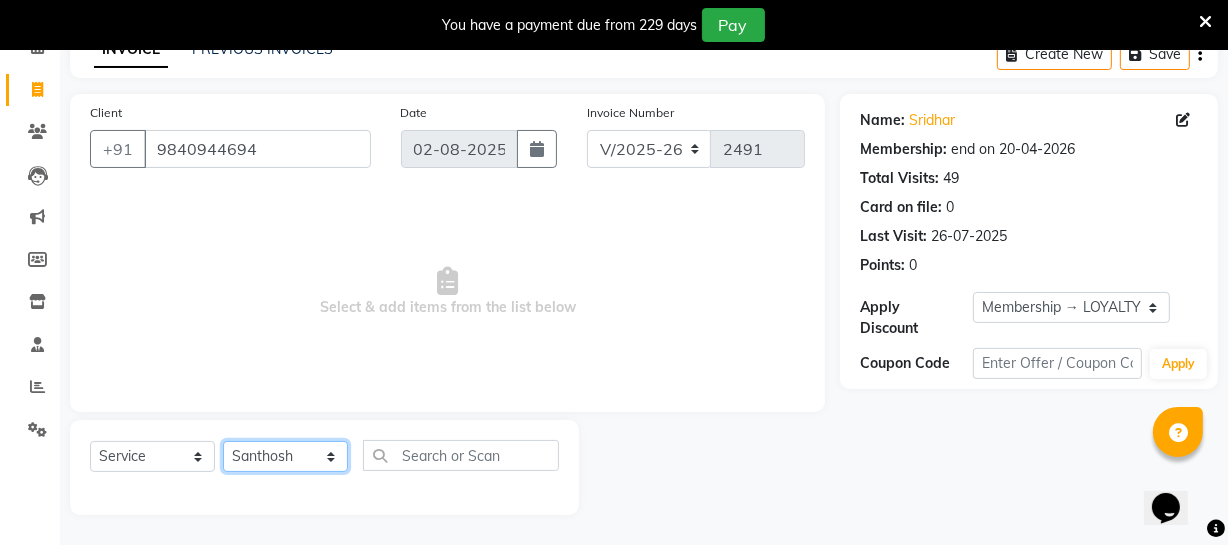 click on "Select Stylist Archana Bhagi Deepika Devi Dilip  Divya Dolly Dr Prakash Faizan Geetha Virtue TC Gopi Madan Aravind Make up Mani Unisex Stylist Manoj Meena Moses Nandhini Raju Unisex Ramya RICITTA Sahil Unisex Santhosh Sathya Shantha kumar Shanthi Surya Thiru Virtue Aesthetic Virtue Ambattur" 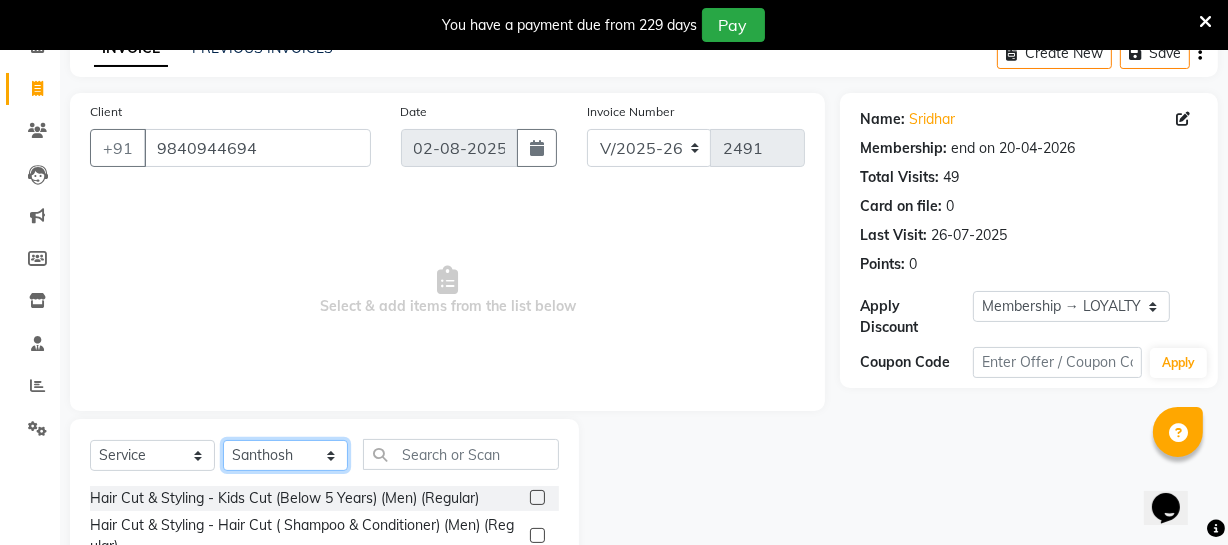 scroll, scrollTop: 307, scrollLeft: 0, axis: vertical 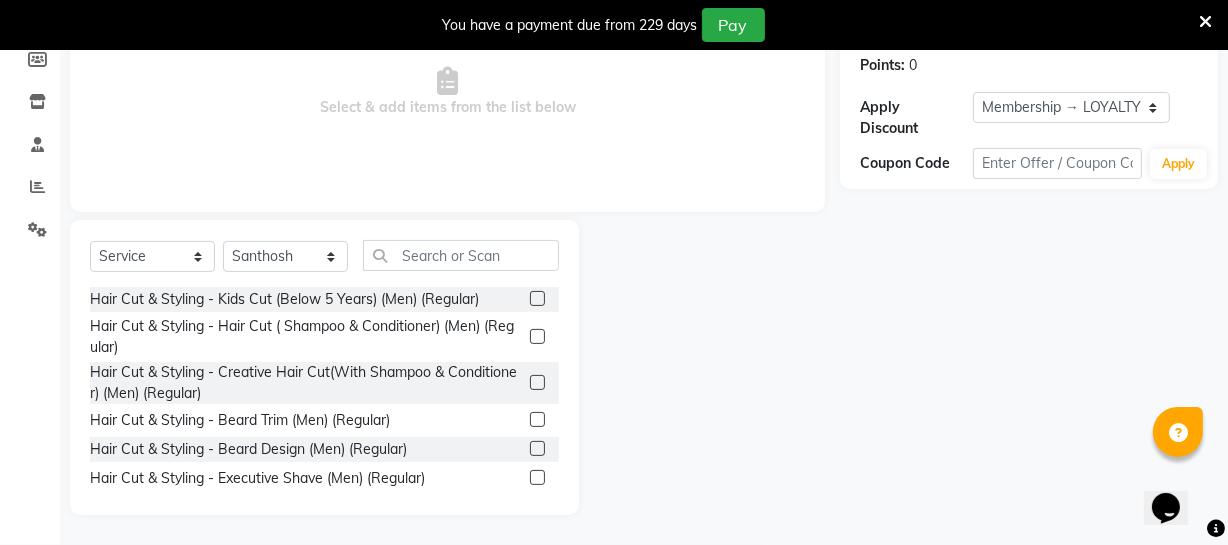click 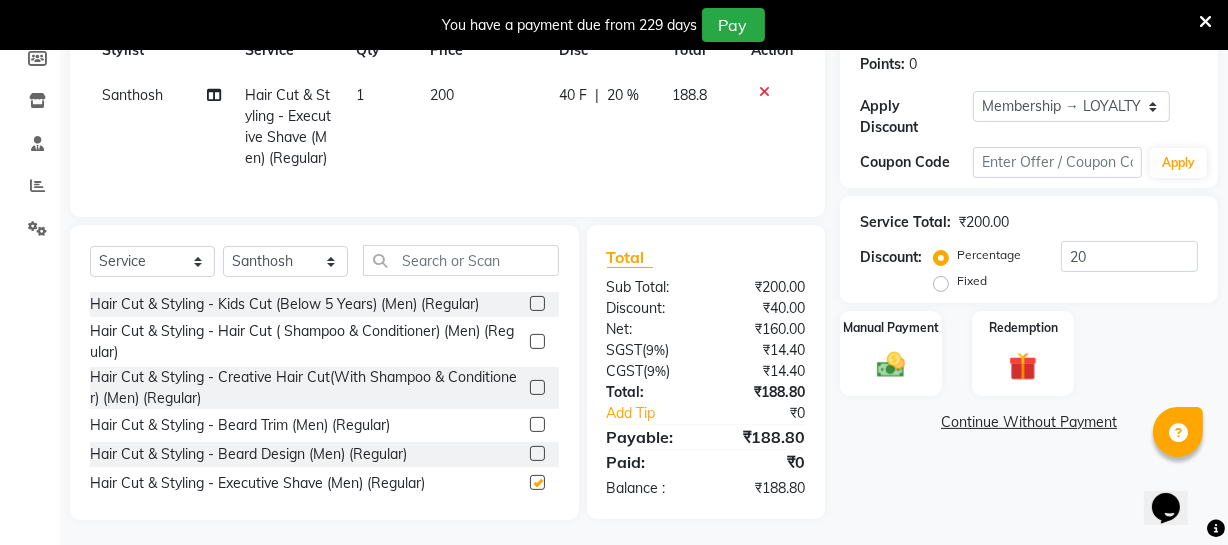 checkbox on "false" 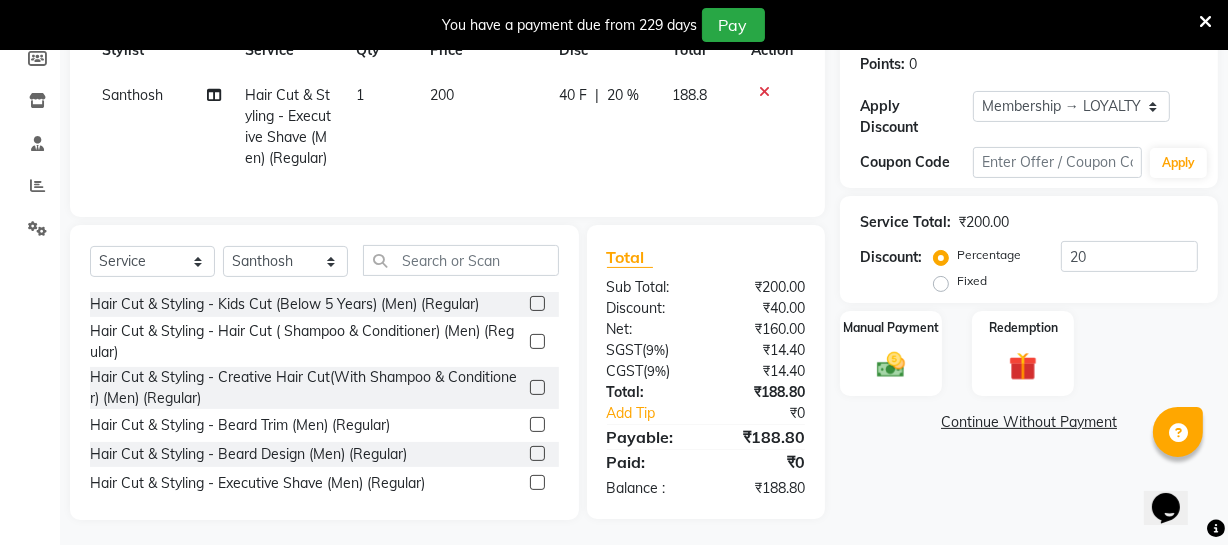 click 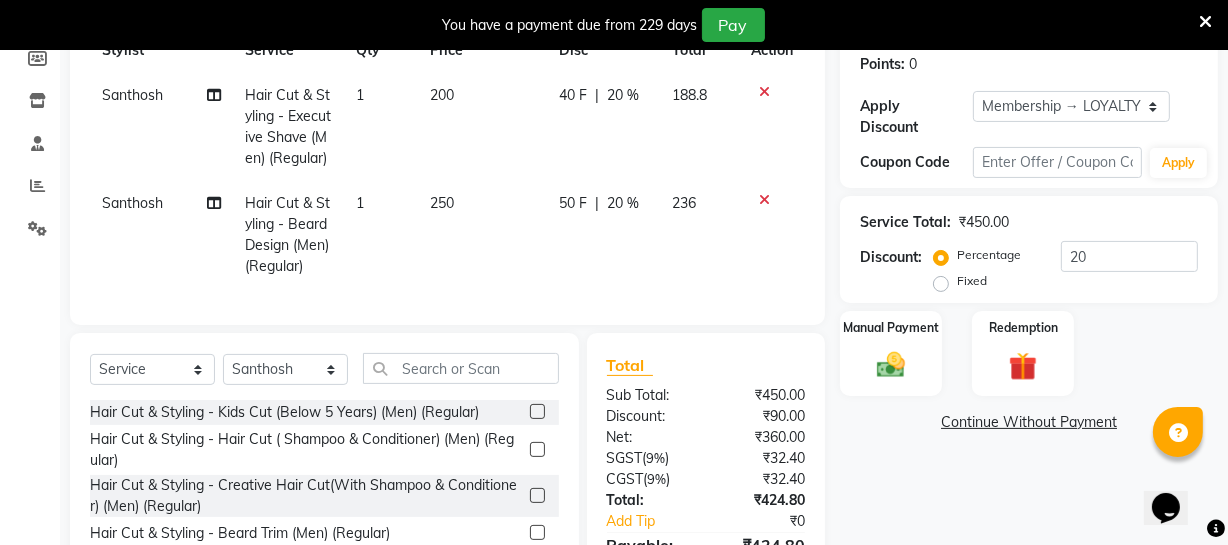 checkbox on "false" 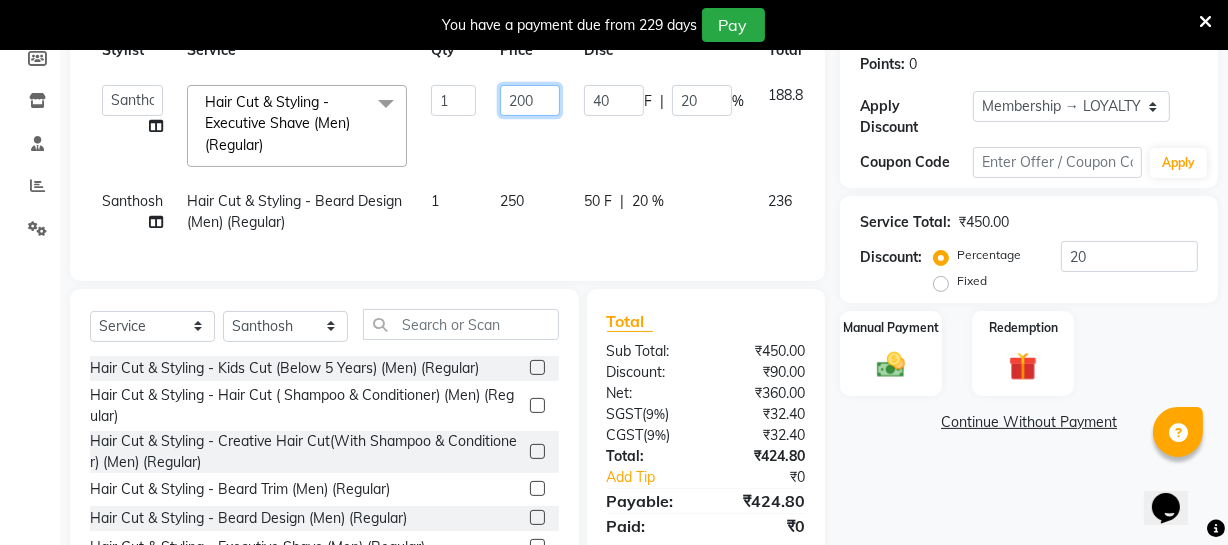 click on "200" 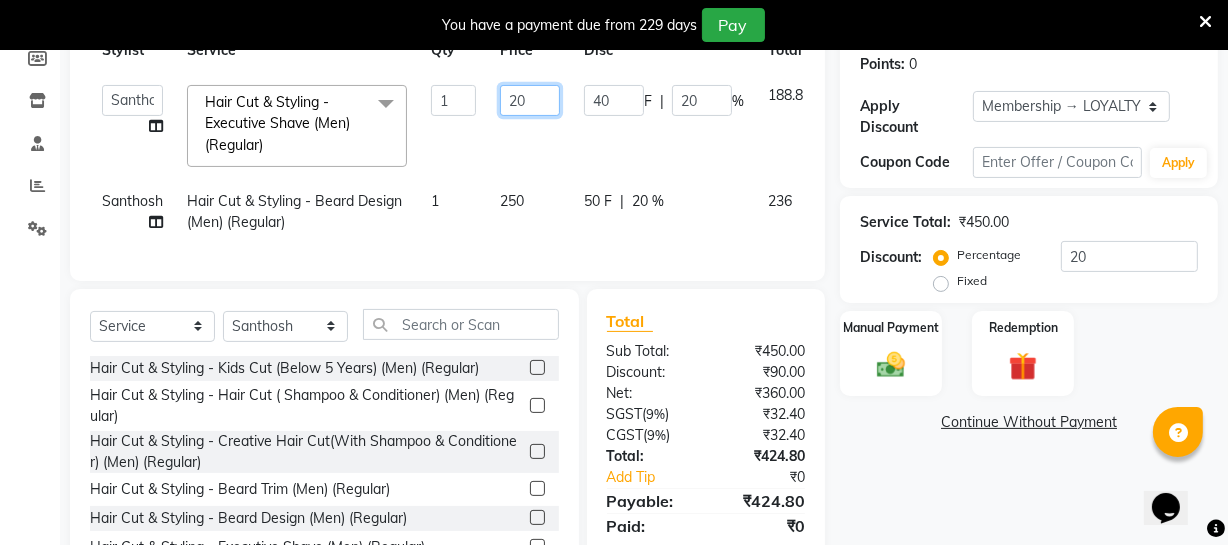 type on "2" 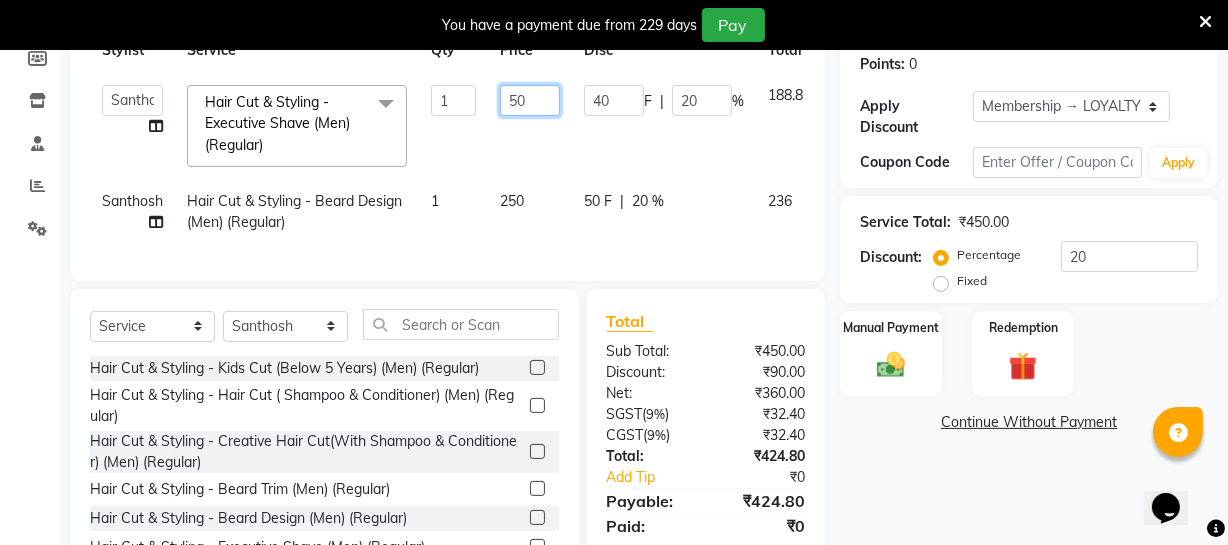 type on "500" 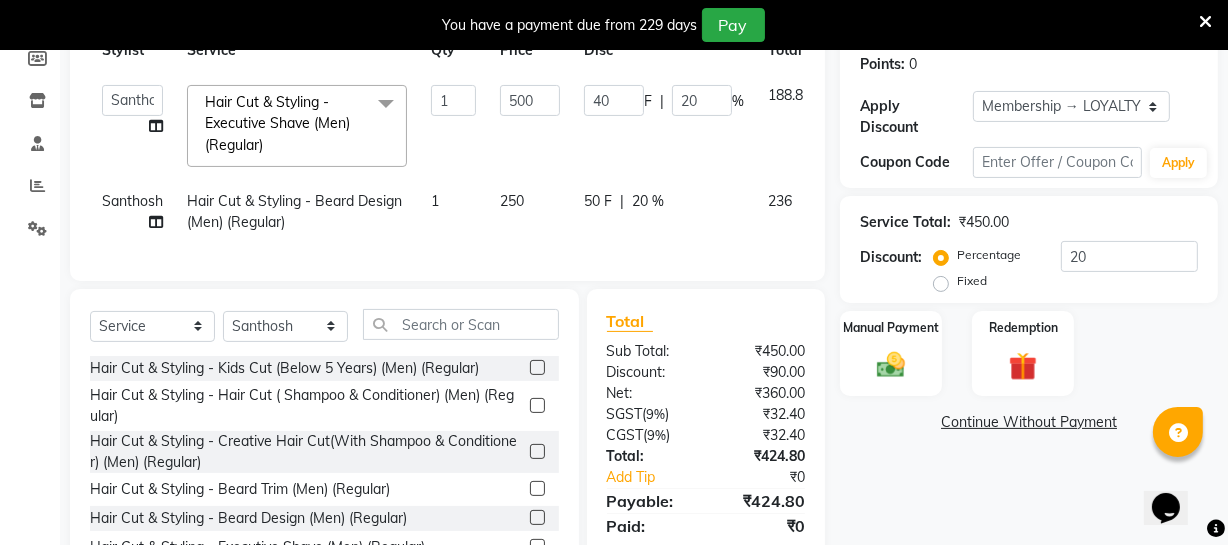 click on "[FIRST] [FIRST] [FIRST] [FIRST] [FIRST] [FIRST] [FIRST] [FIRST] [FIRST] [FIRST] [FIRST] [FIRST] [FIRST] [FIRST] [FIRST] [FIRST] [FIRST] [FIRST] [FIRST] [FIRST] [FIRST] [FIRST] [FIRST] [FIRST] [FIRST] [FIRST] [FIRST] [FIRST] [FIRST] [FIRST] [FIRST] [FIRST] [FIRST] [FIRST] [SERVICE] [SERVICE] [SERVICE] [SERVICE] [SERVICE] [SERVICE] [SERVICE] [SERVICE] [SERVICE] [SERVICE] [SERVICE]" 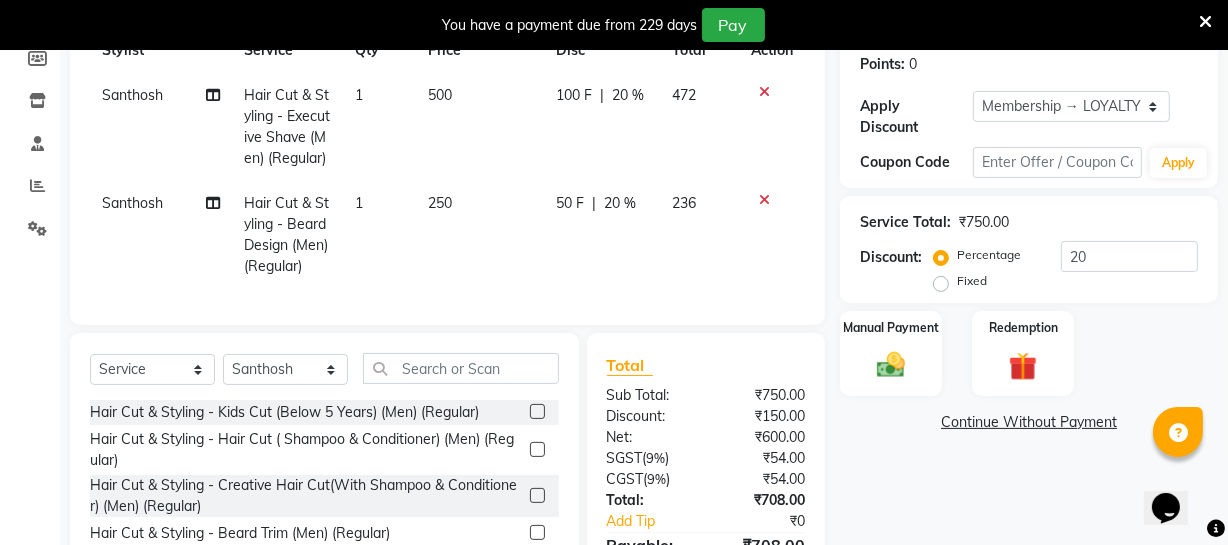 click on "250" 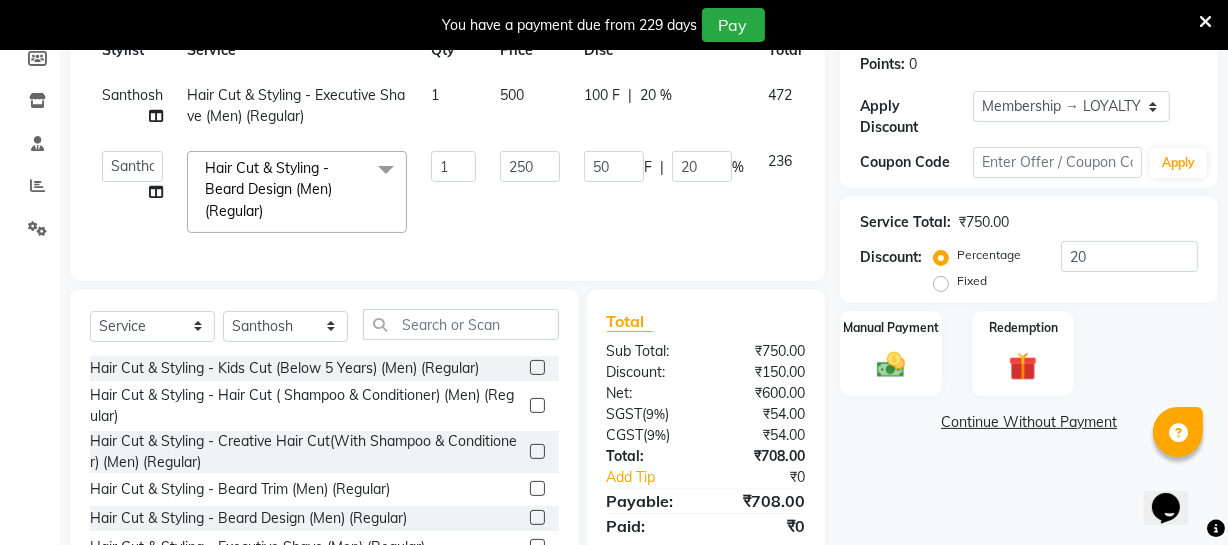 click on "250" 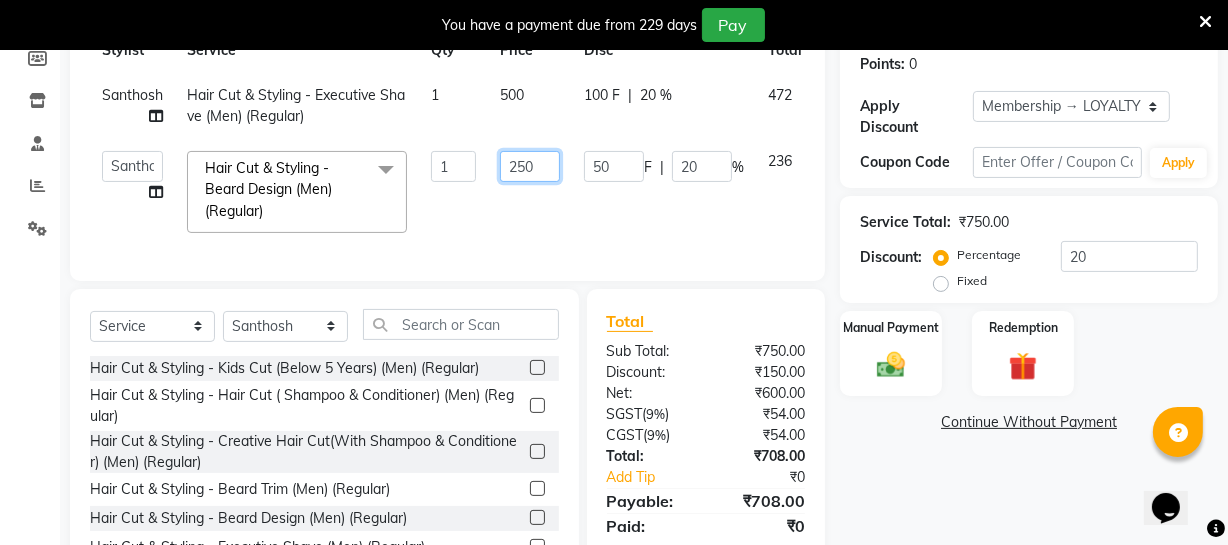 click on "250" 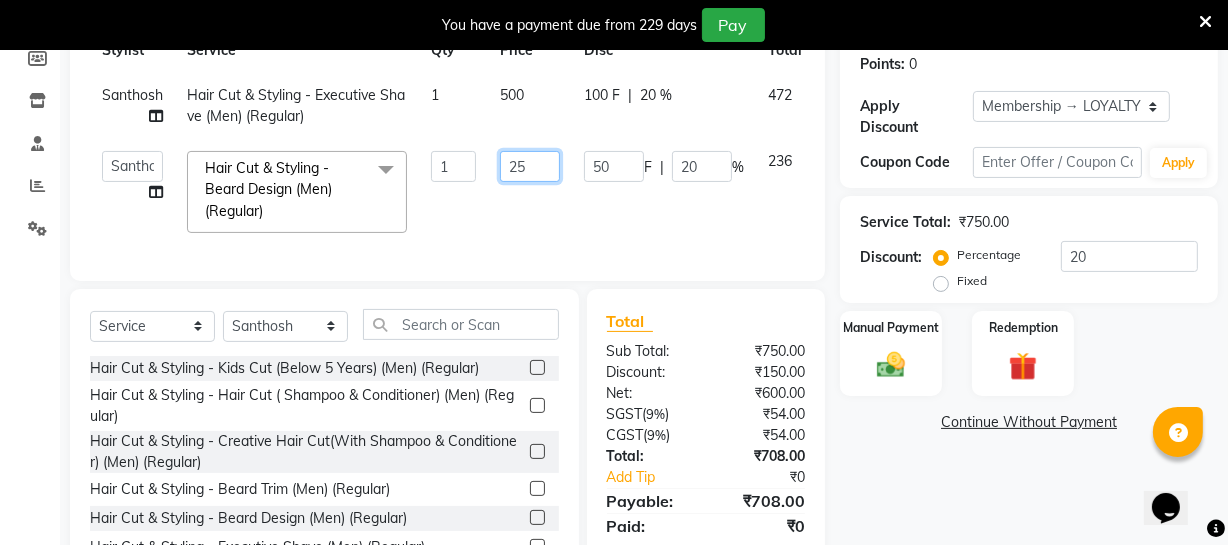 type on "2" 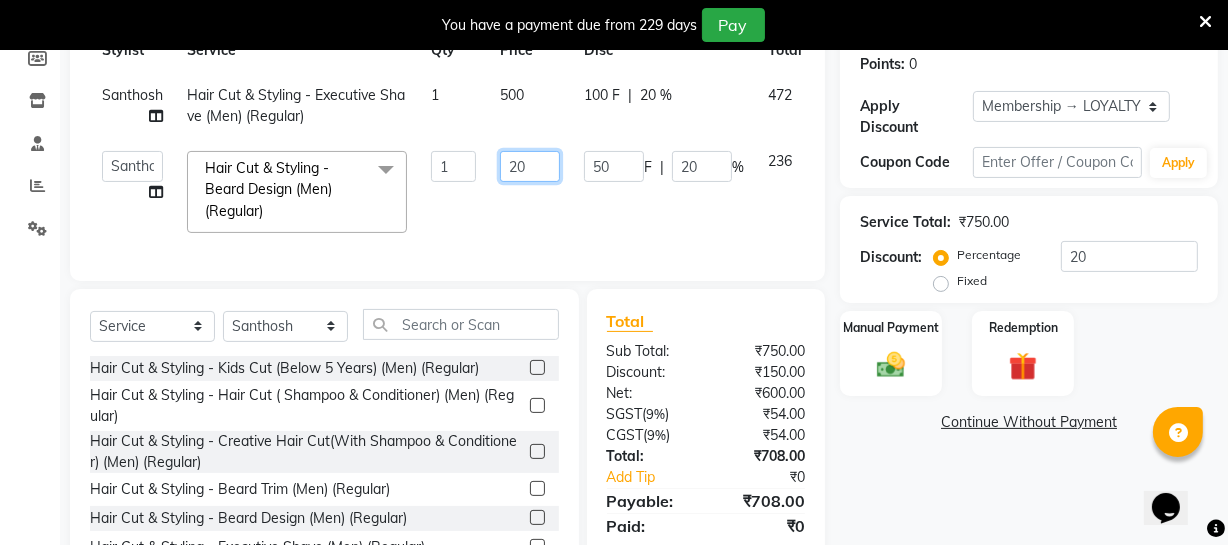 type on "200" 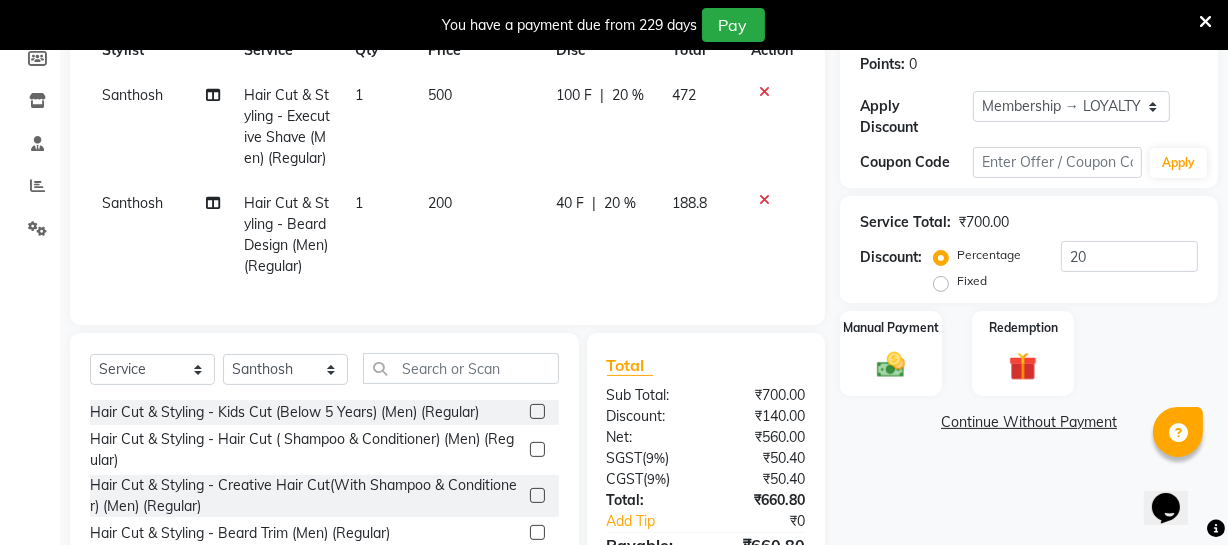 click on "40 F | 20 %" 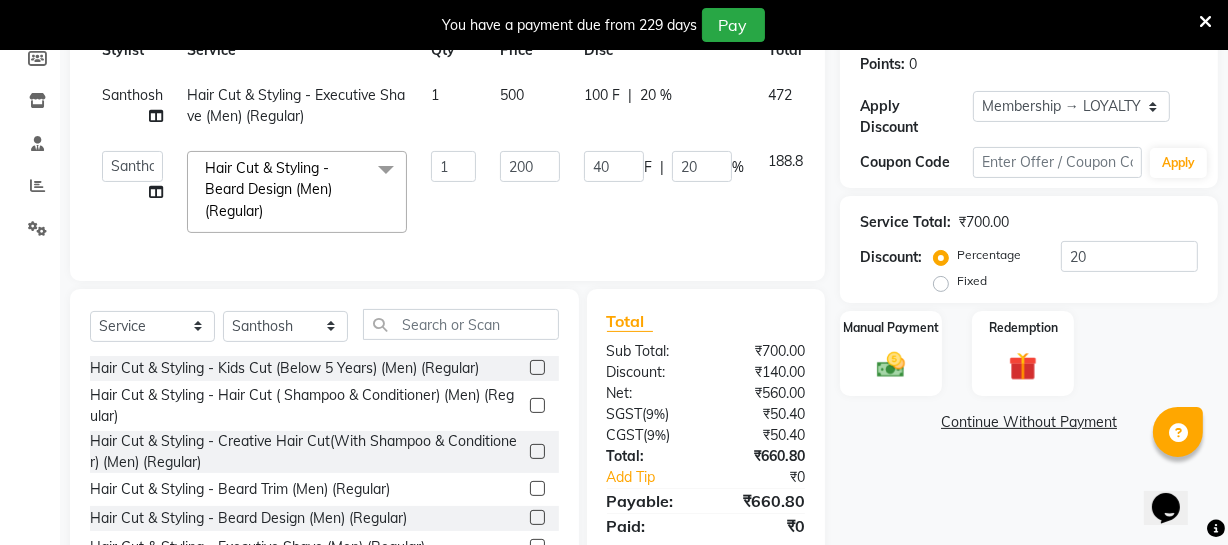 scroll, scrollTop: 390, scrollLeft: 0, axis: vertical 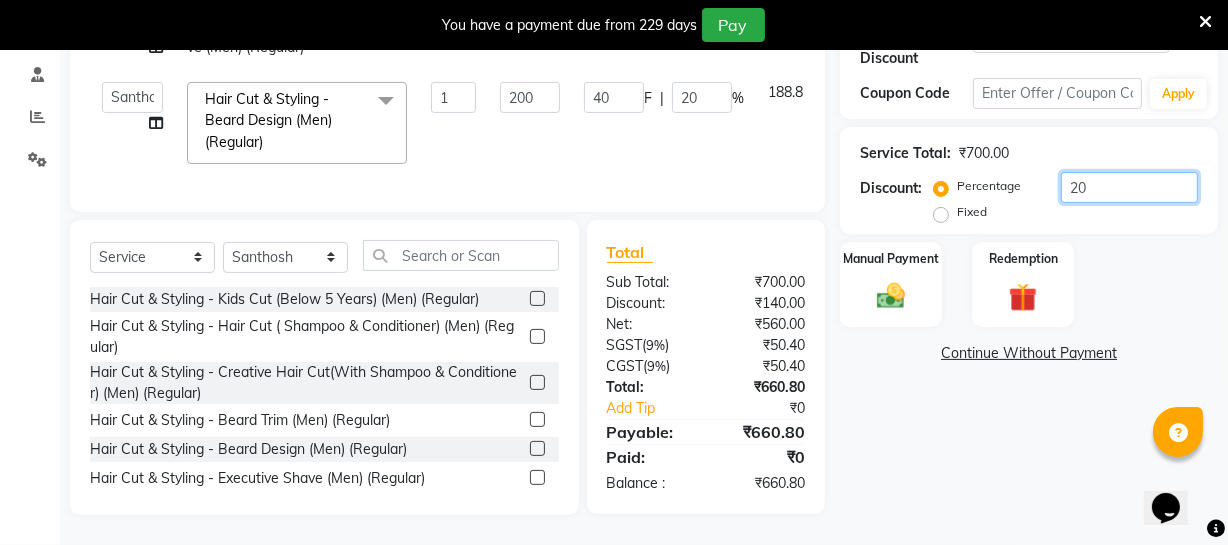 click on "20" 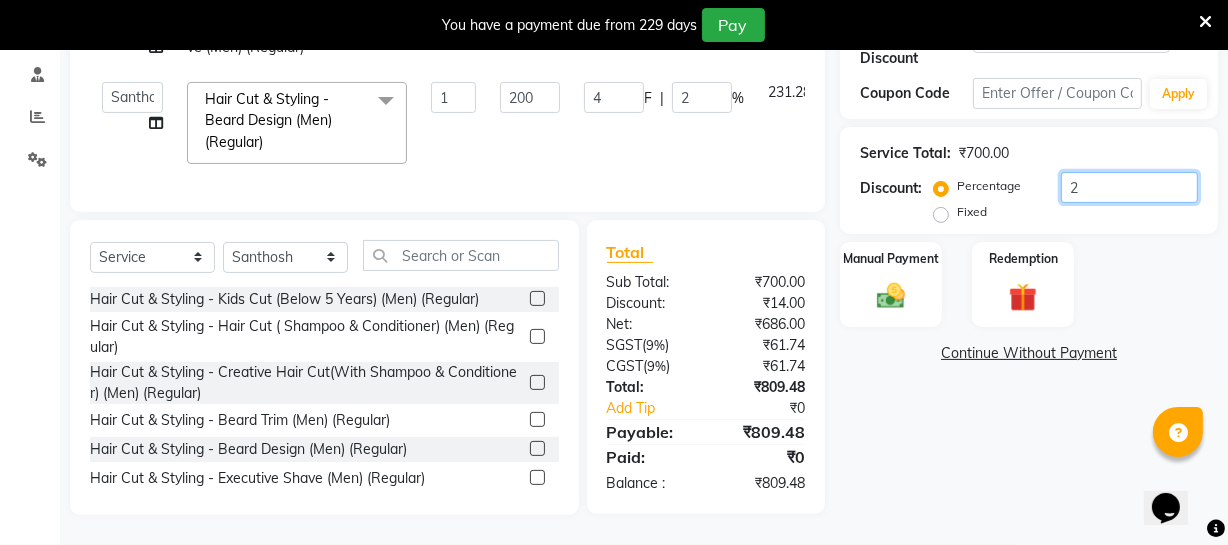 type 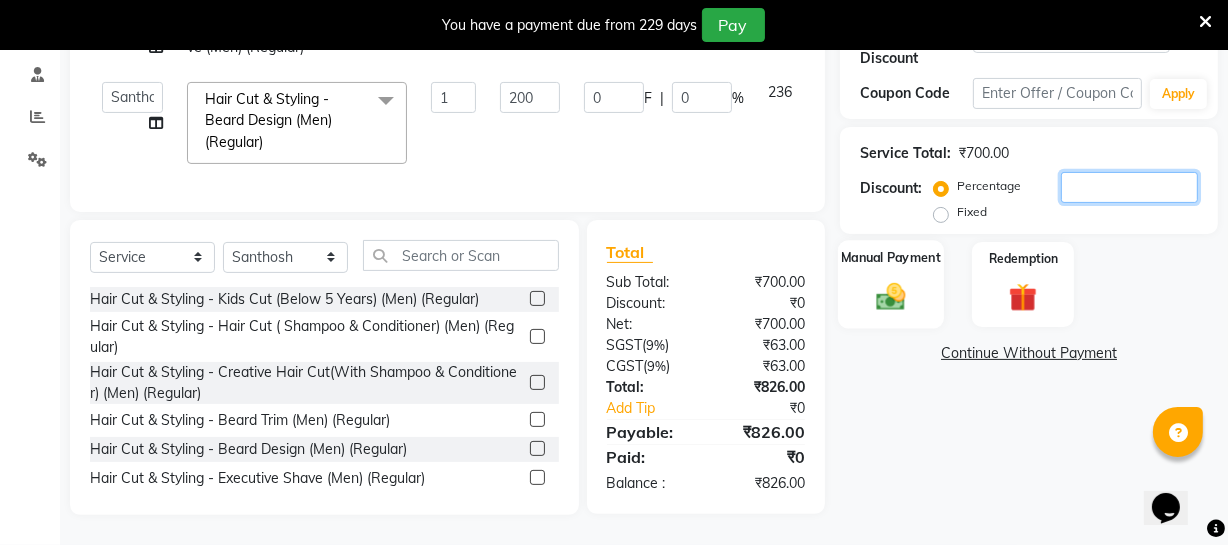 type 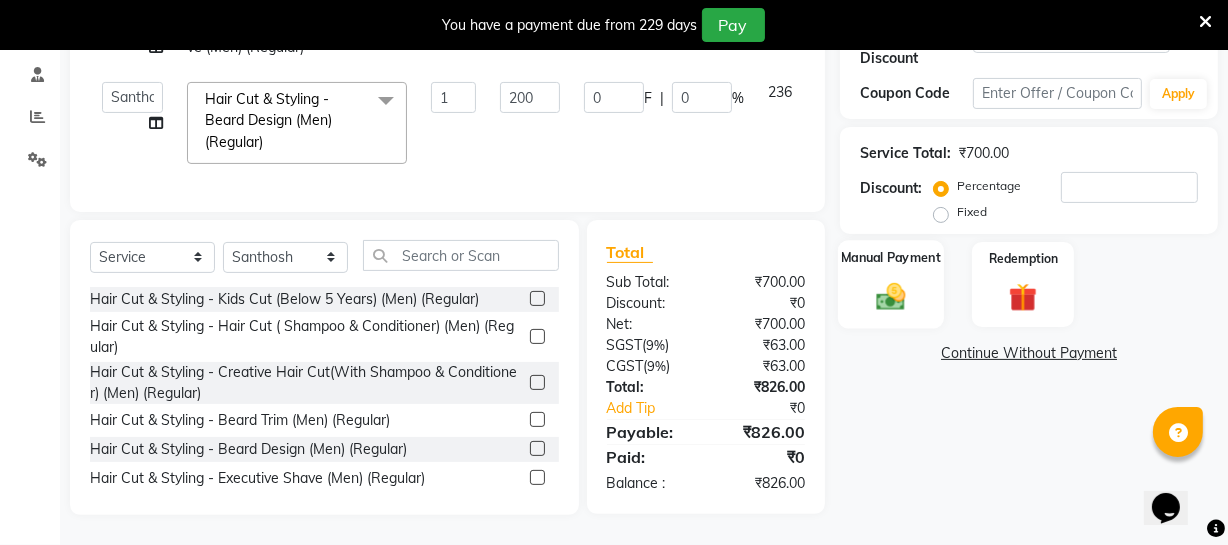 click 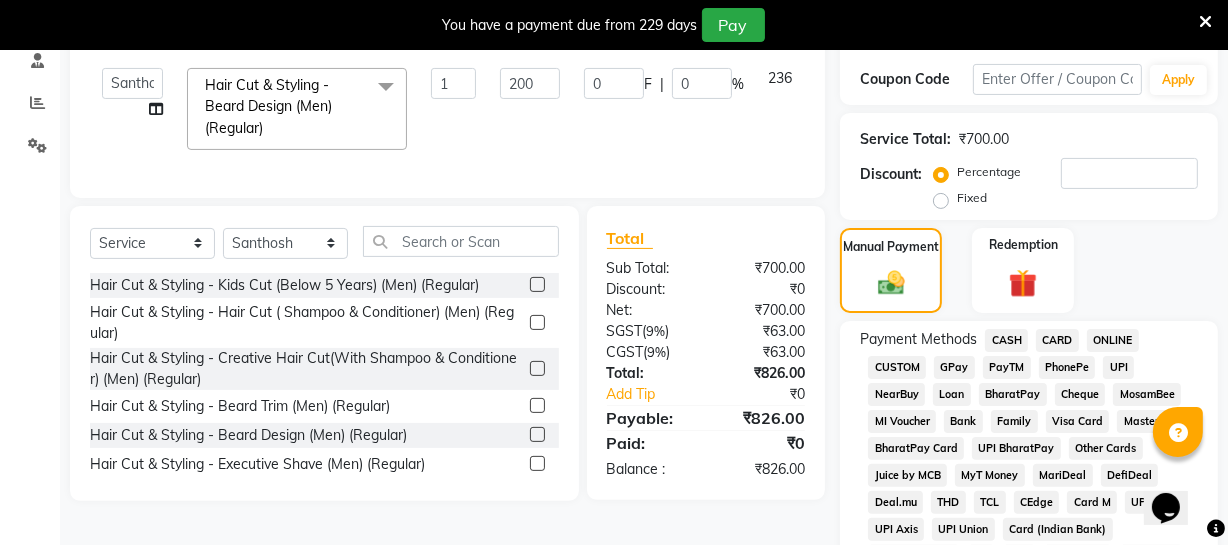 click on "ONLINE" 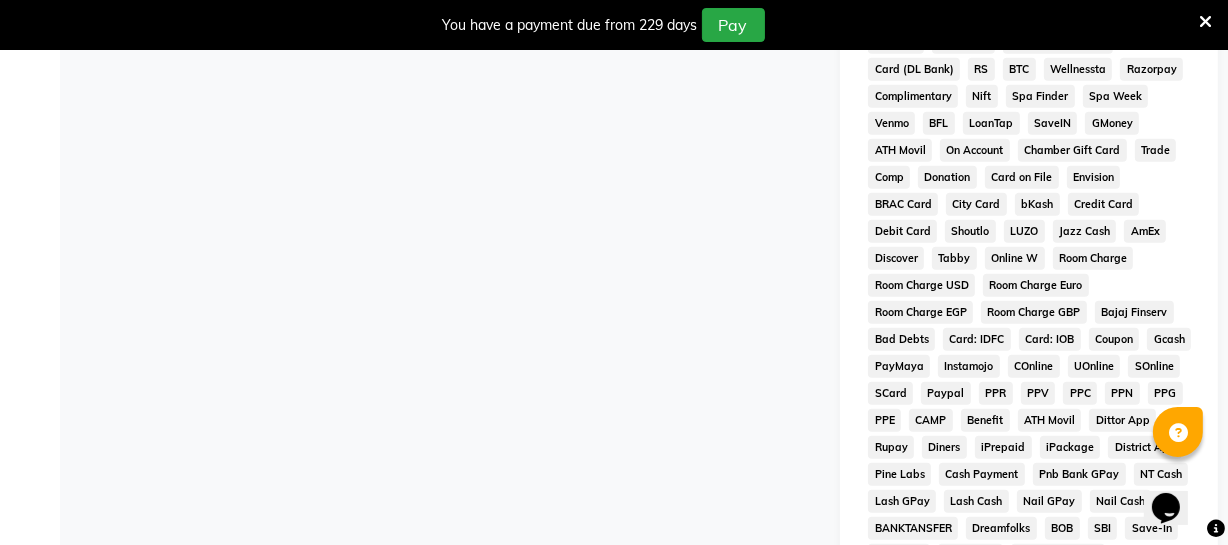 scroll, scrollTop: 1088, scrollLeft: 0, axis: vertical 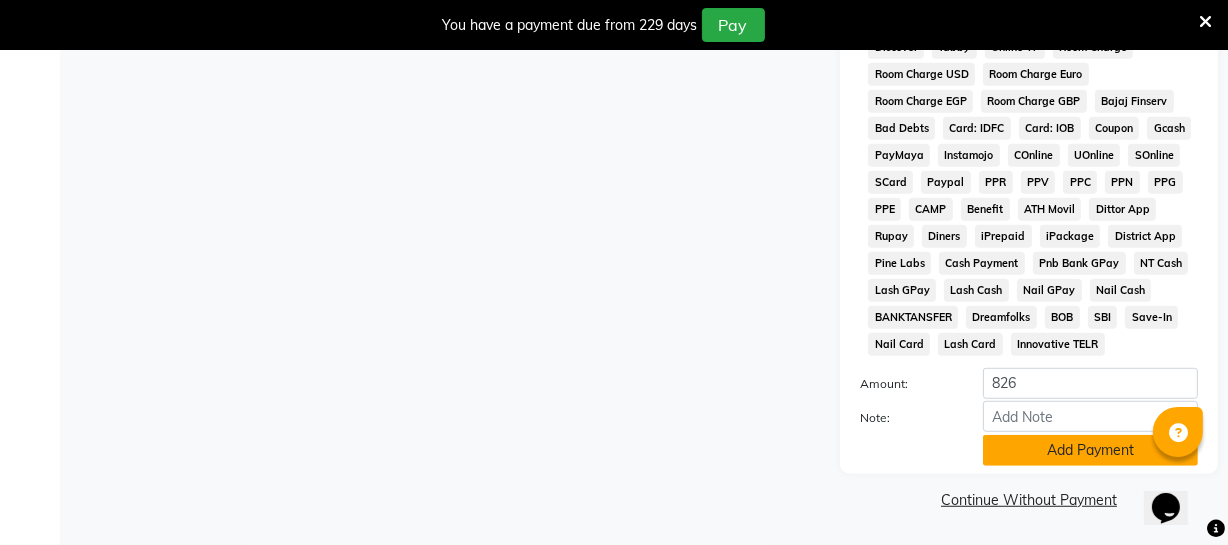 click on "Add Payment" 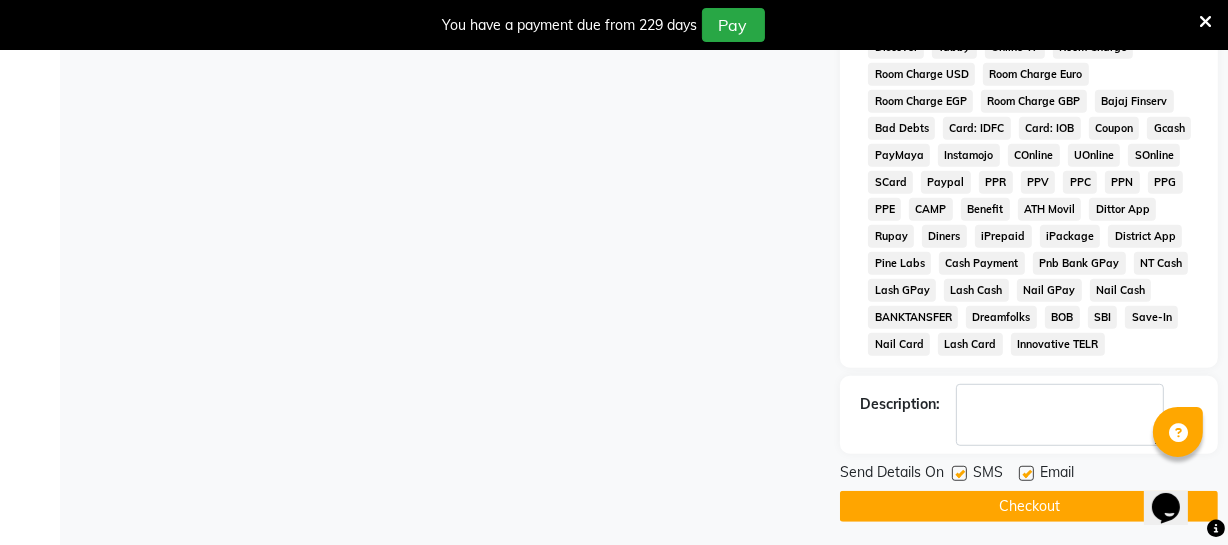 click on "Checkout" 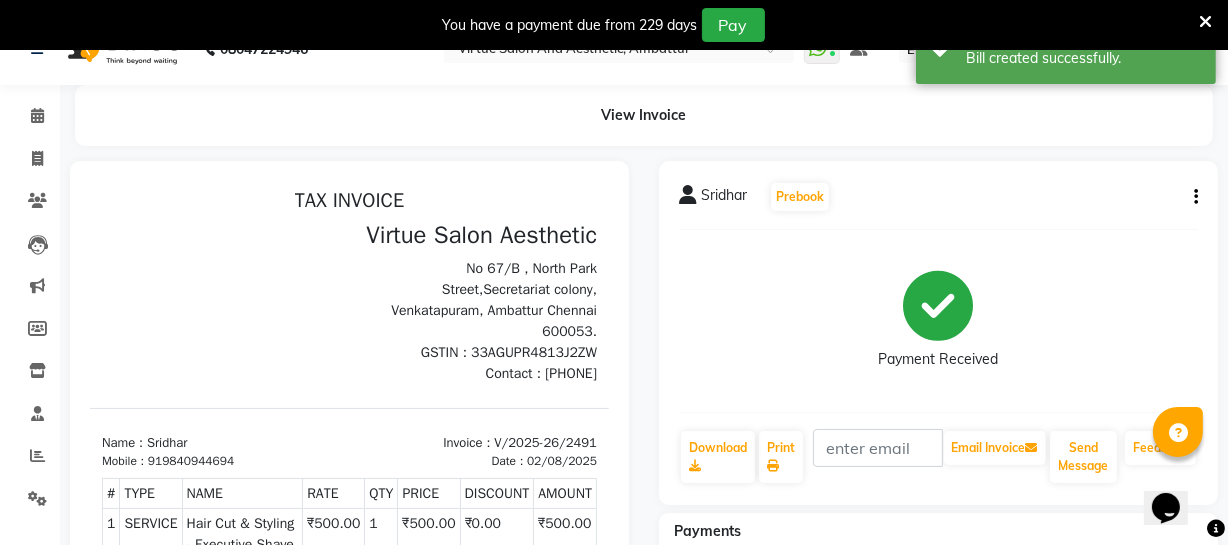 scroll, scrollTop: 27, scrollLeft: 0, axis: vertical 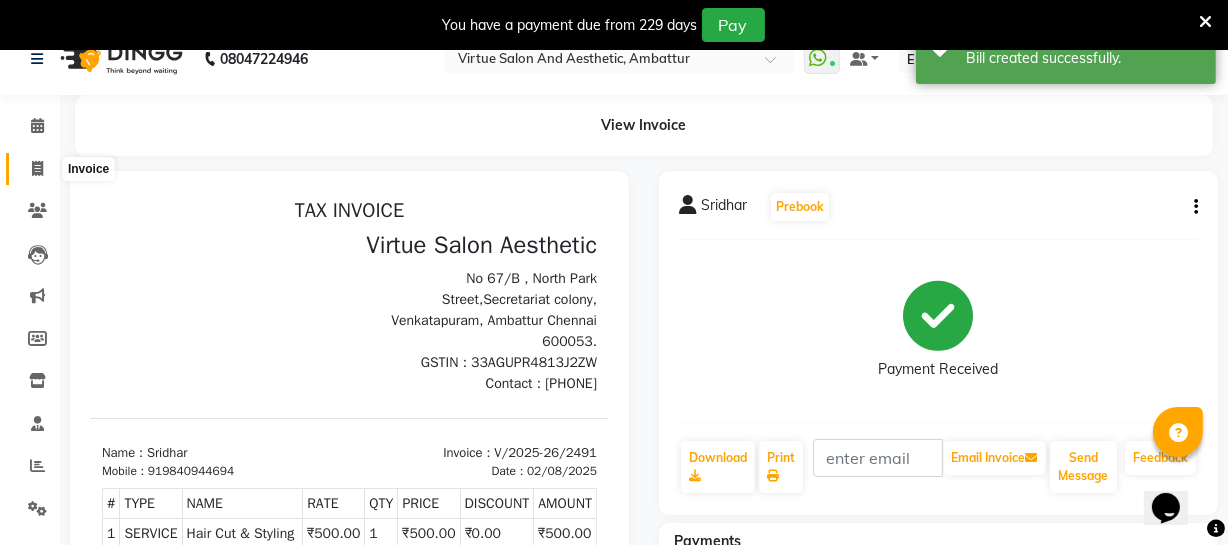 click 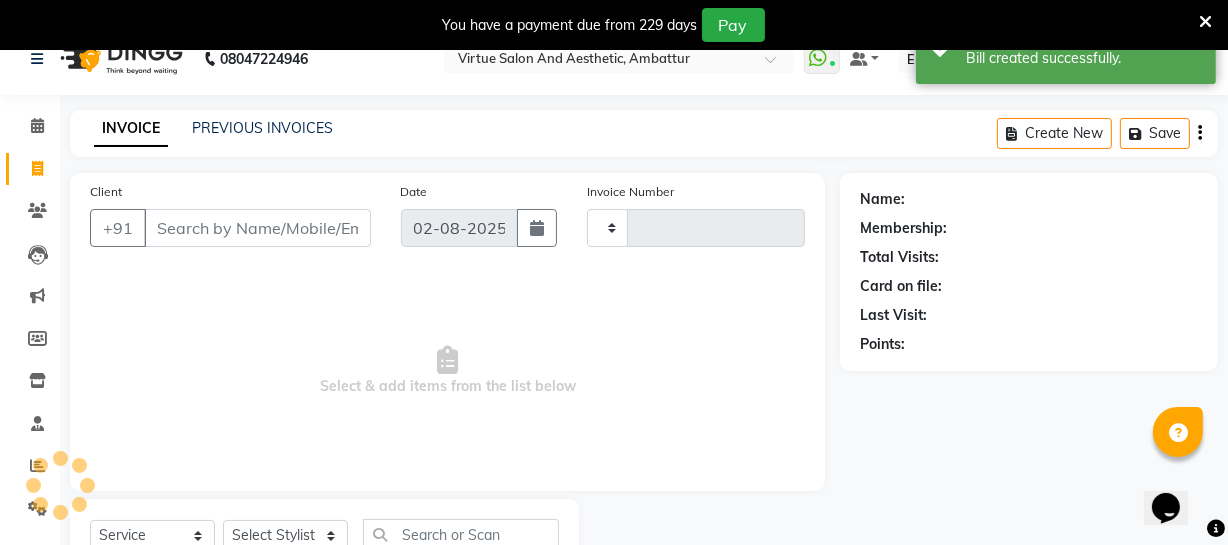 type on "2492" 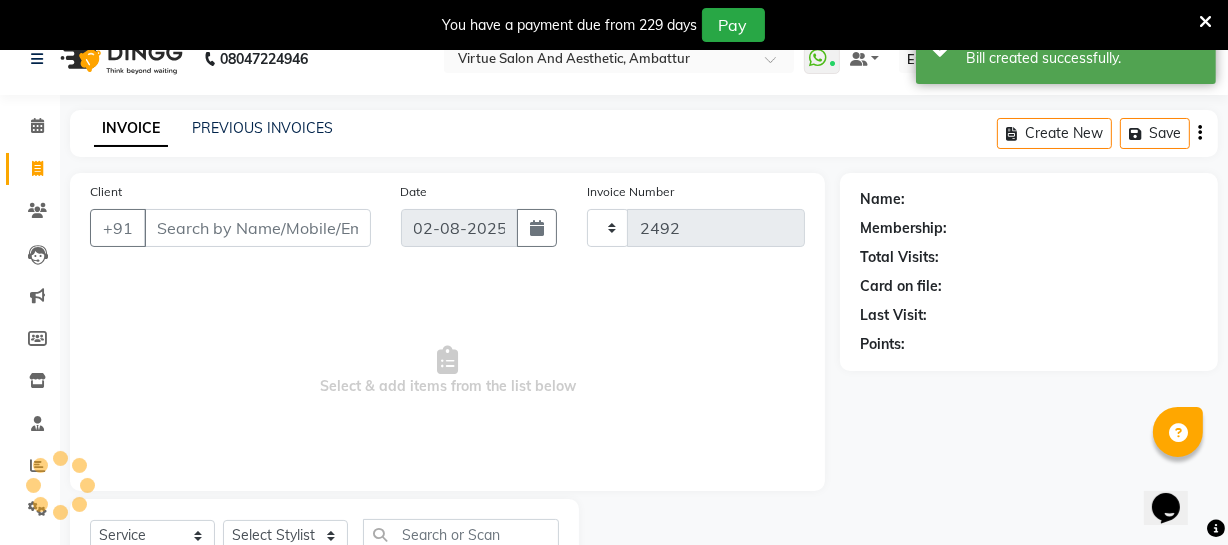 scroll, scrollTop: 107, scrollLeft: 0, axis: vertical 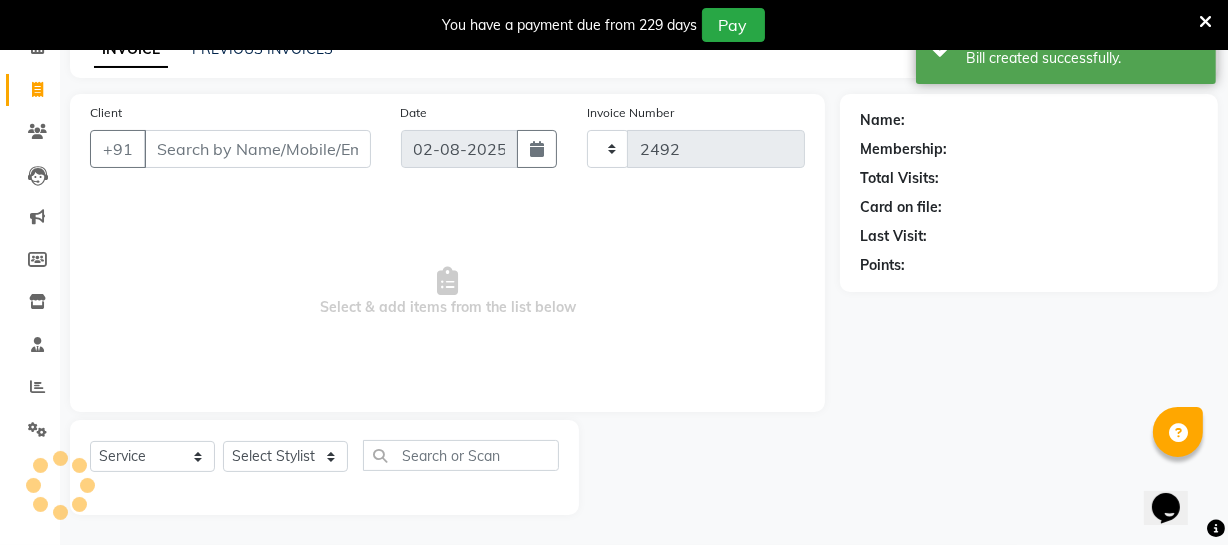 select on "5237" 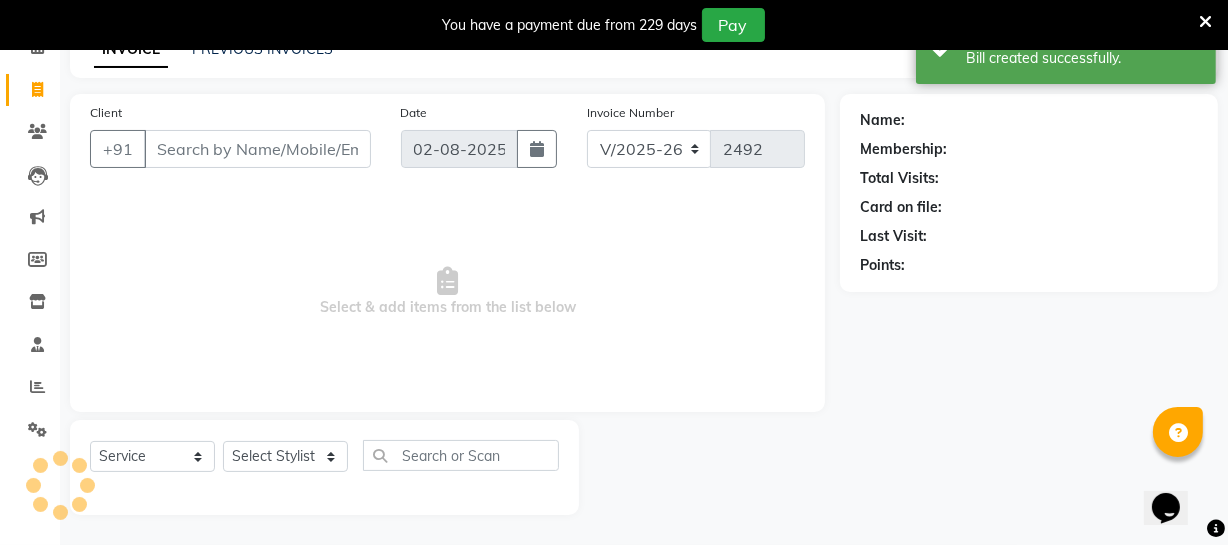 click on "Client" at bounding box center [257, 149] 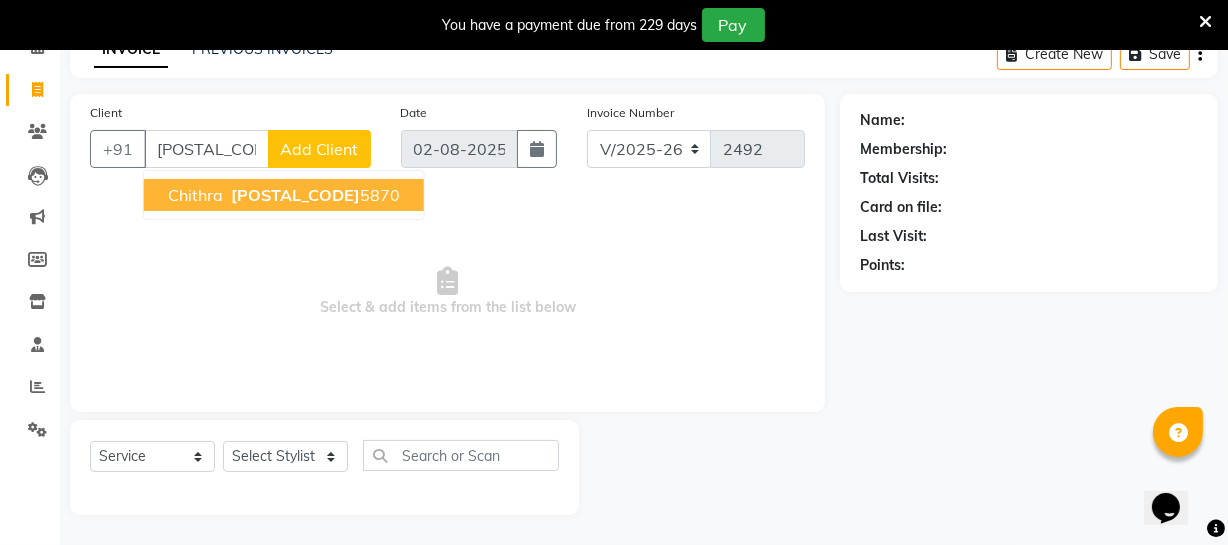 click on "[POSTAL_CODE]" at bounding box center [295, 195] 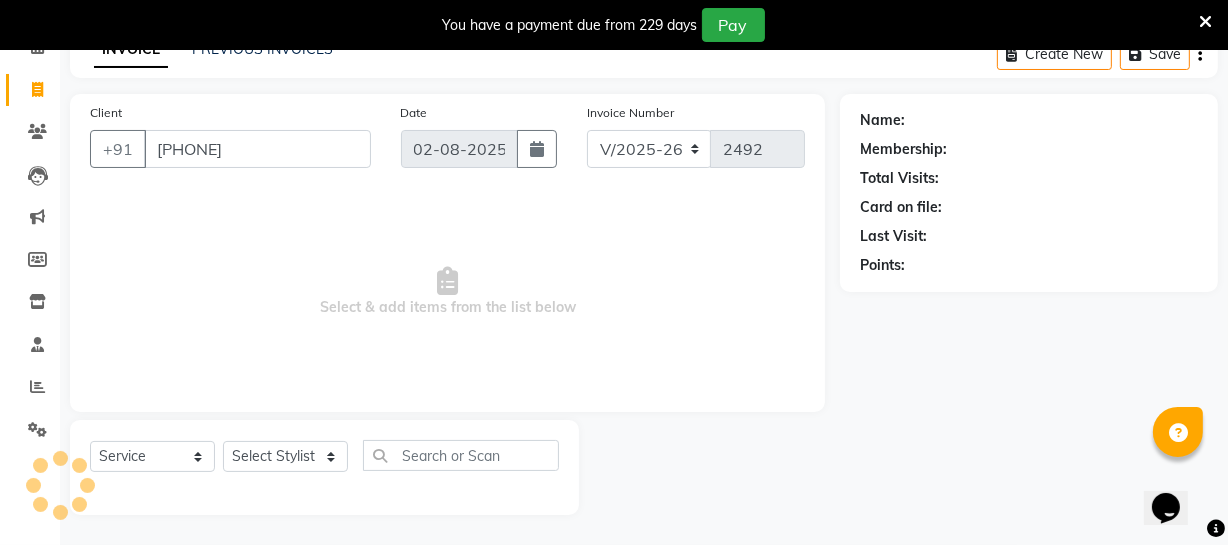 type on "[PHONE]" 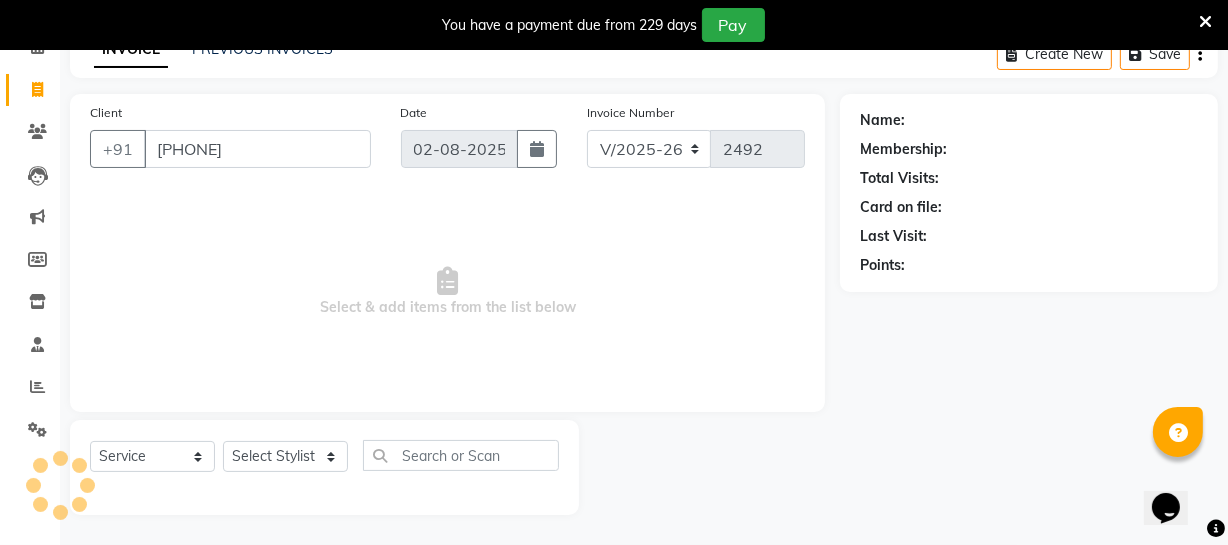 select on "1: Object" 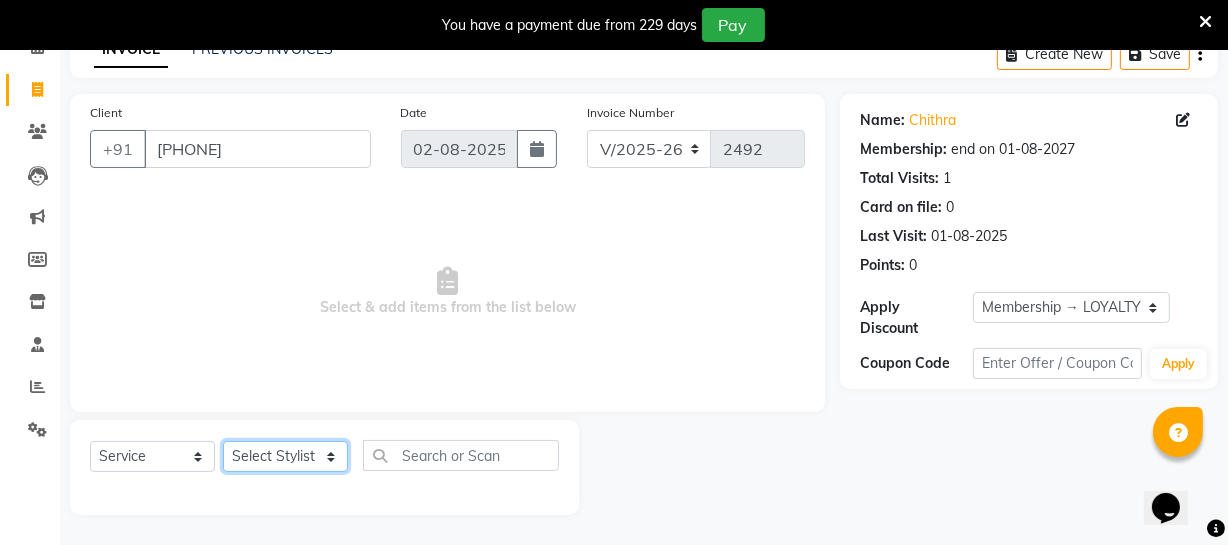 click on "Select Stylist Archana Bhagi Deepika Devi Dilip  Divya Dolly Dr Prakash Faizan Geetha Virtue TC Gopi Madan Aravind Make up Mani Unisex Stylist Manoj Meena Moses Nandhini Raju Unisex Ramya RICITTA Sahil Unisex Santhosh Sathya Shantha kumar Shanthi Surya Thiru Virtue Aesthetic Virtue Ambattur" 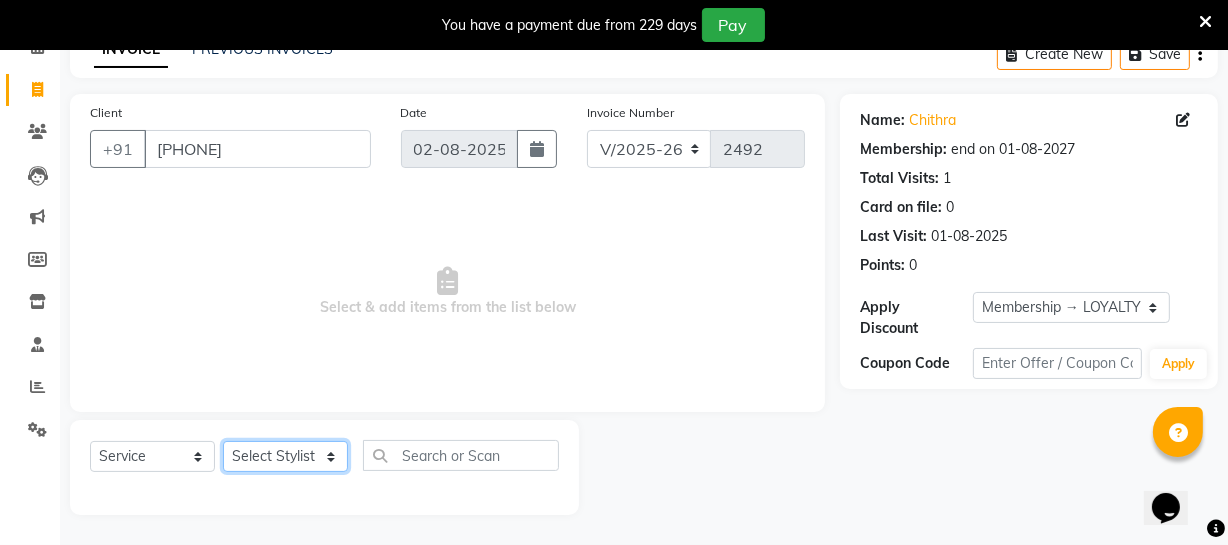select on "83849" 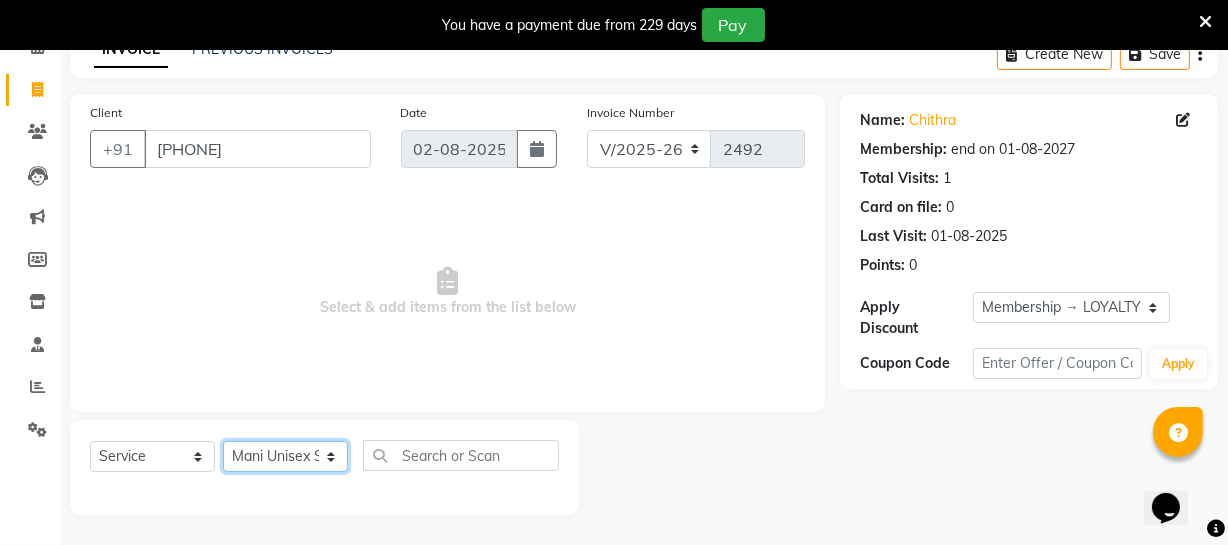 click on "Select Stylist Archana Bhagi Deepika Devi Dilip  Divya Dolly Dr Prakash Faizan Geetha Virtue TC Gopi Madan Aravind Make up Mani Unisex Stylist Manoj Meena Moses Nandhini Raju Unisex Ramya RICITTA Sahil Unisex Santhosh Sathya Shantha kumar Shanthi Surya Thiru Virtue Aesthetic Virtue Ambattur" 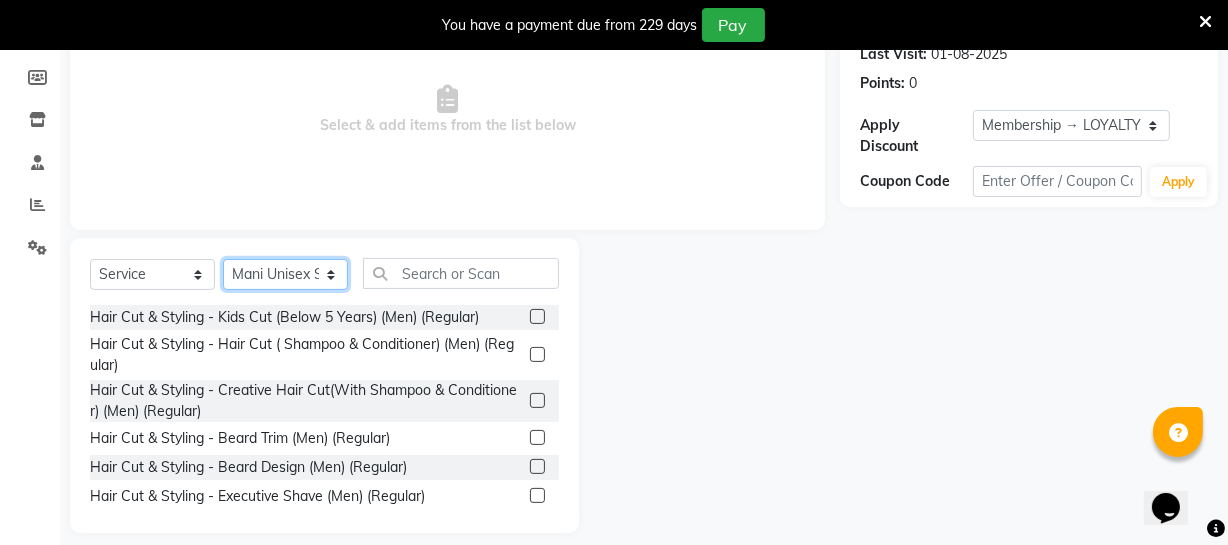 scroll, scrollTop: 289, scrollLeft: 0, axis: vertical 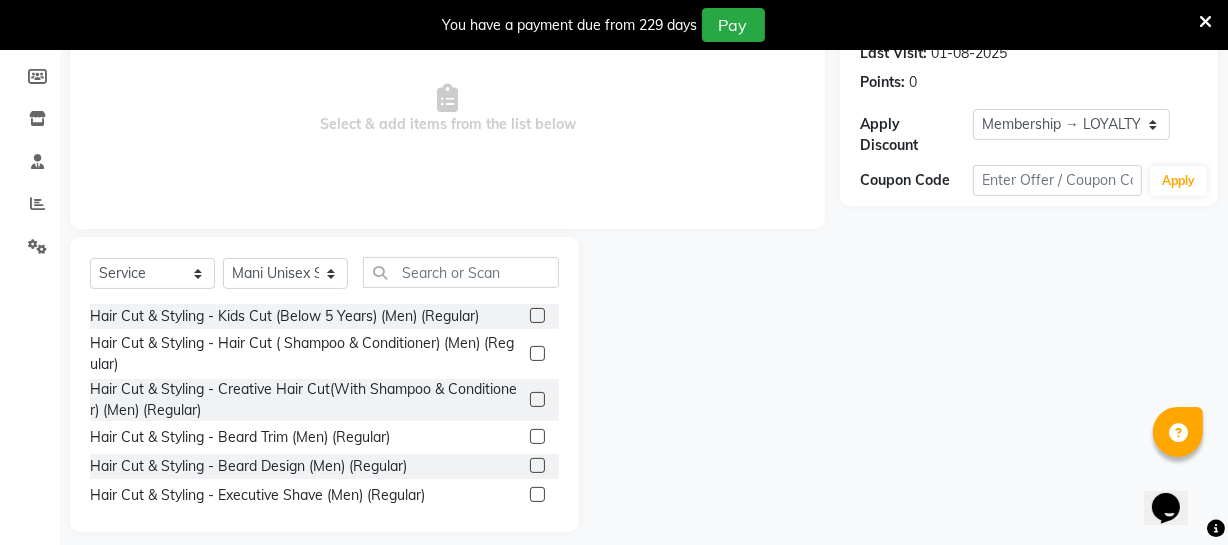 click 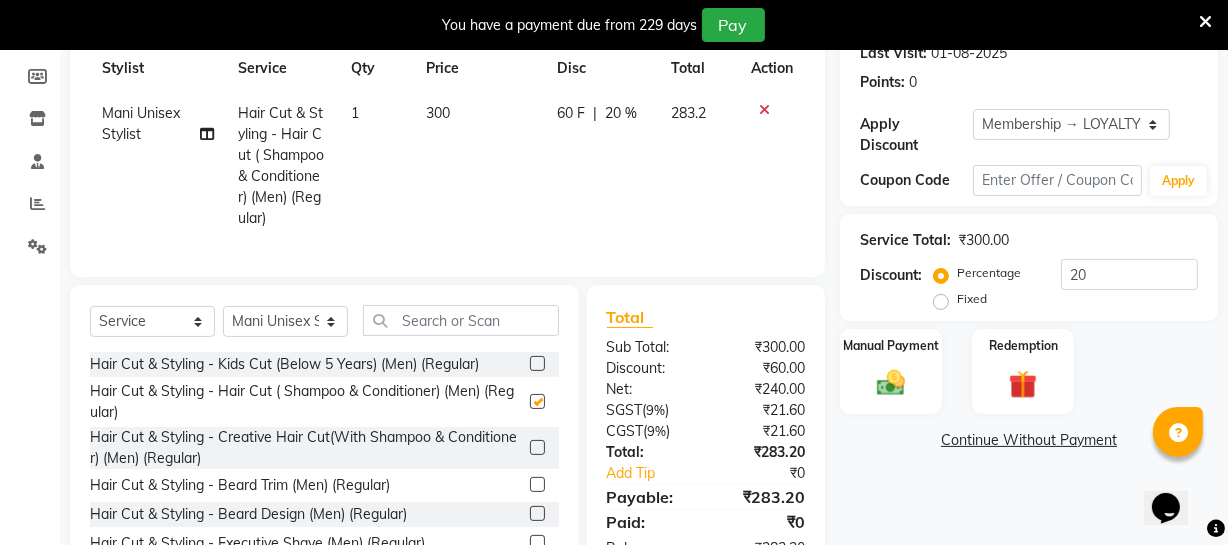 checkbox on "false" 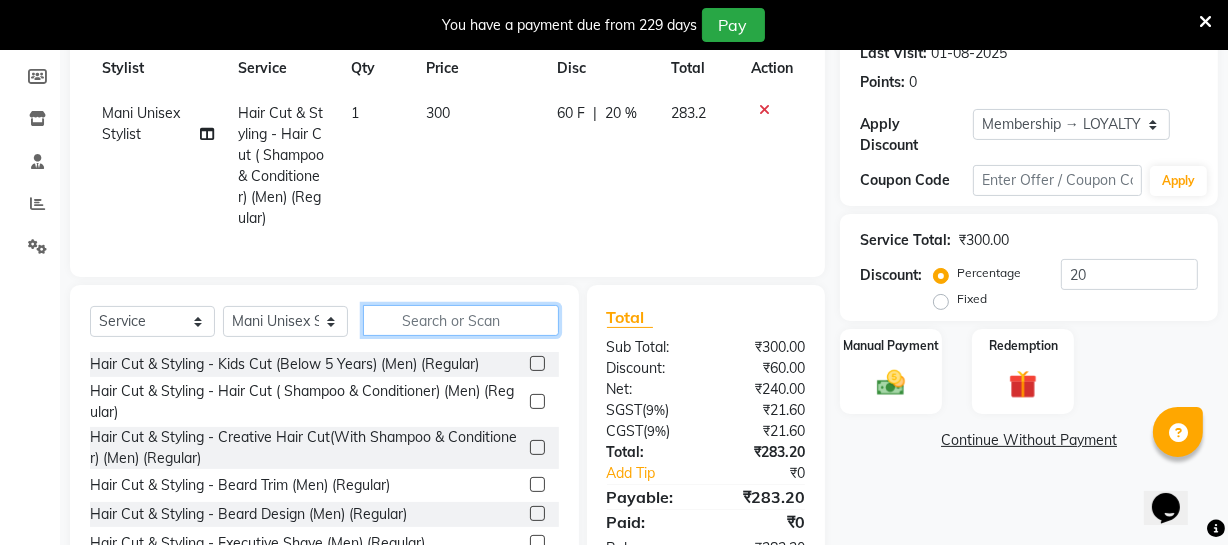 click 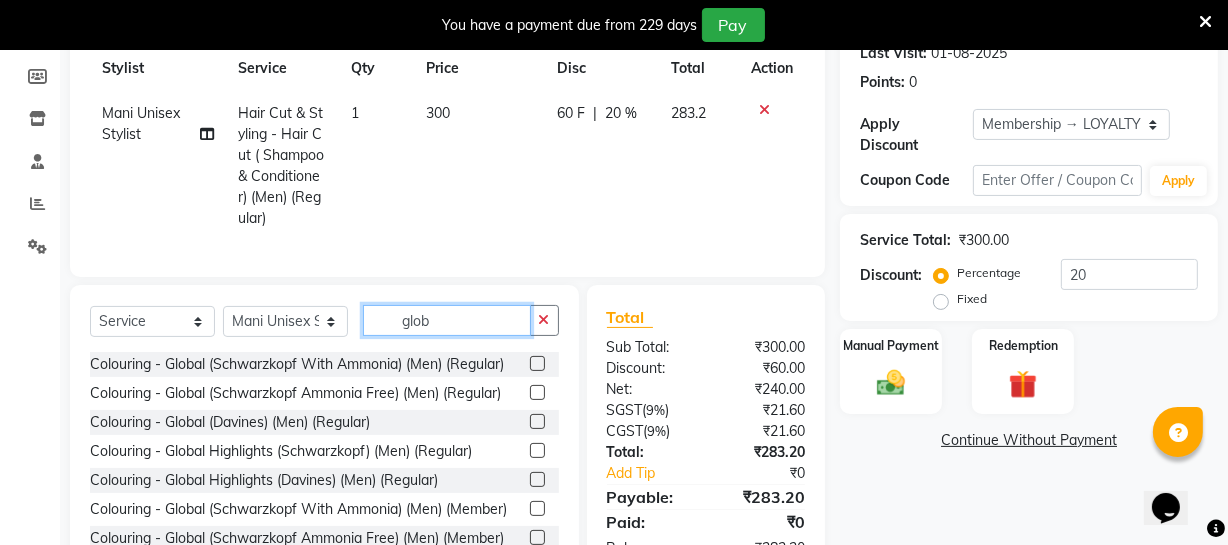 type on "glob" 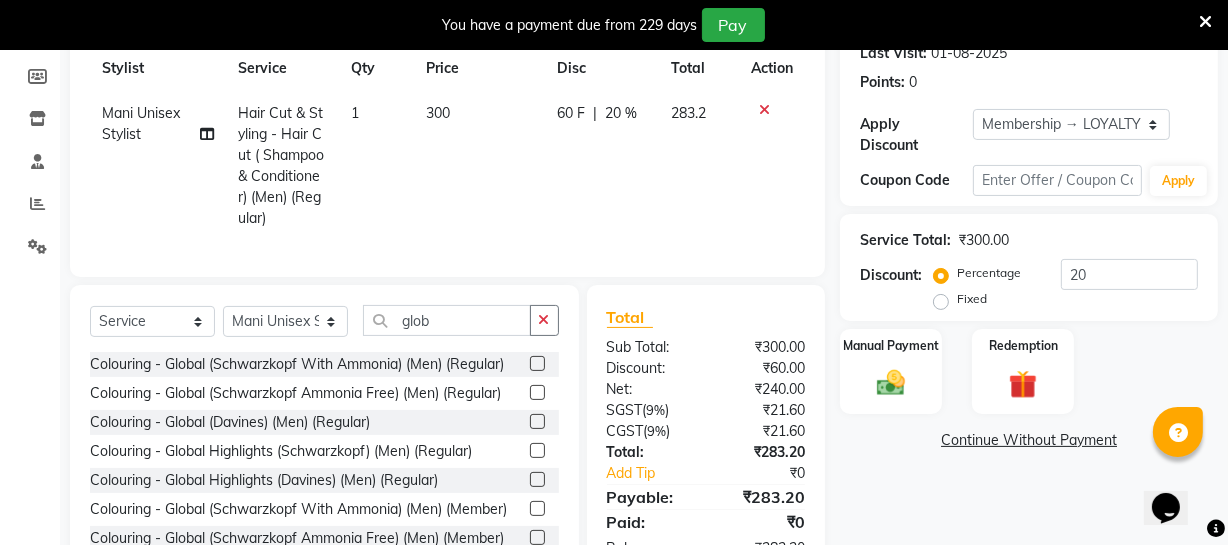 click 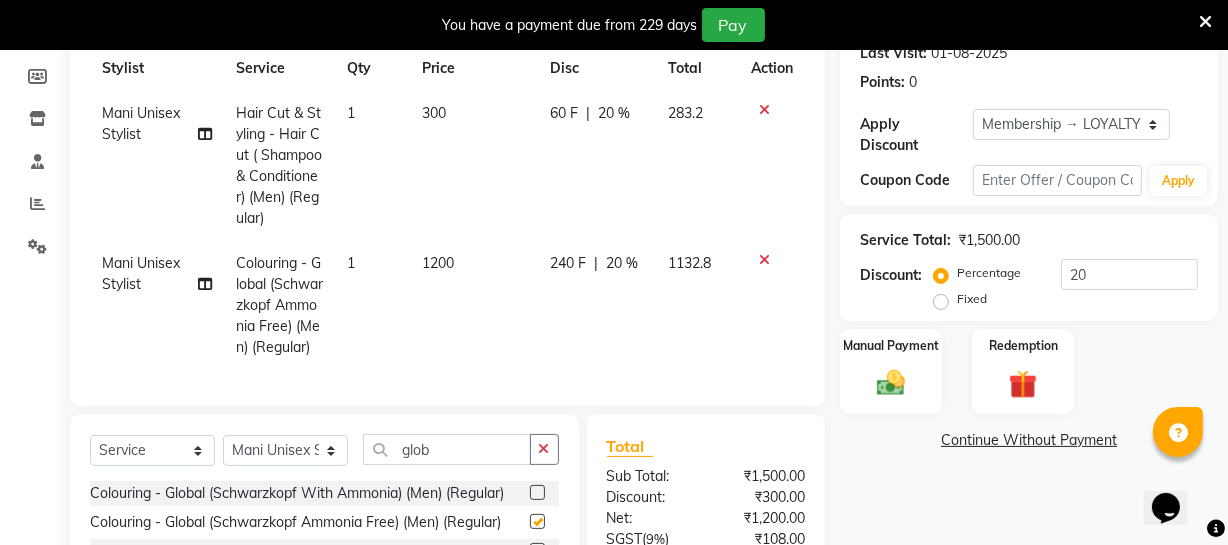 checkbox on "false" 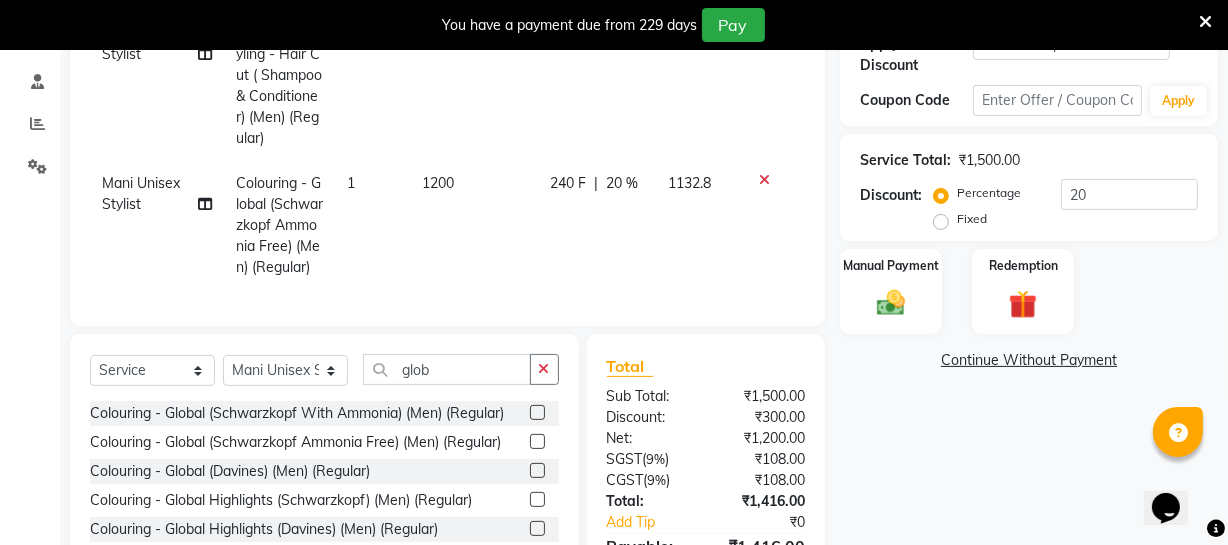 scroll, scrollTop: 380, scrollLeft: 0, axis: vertical 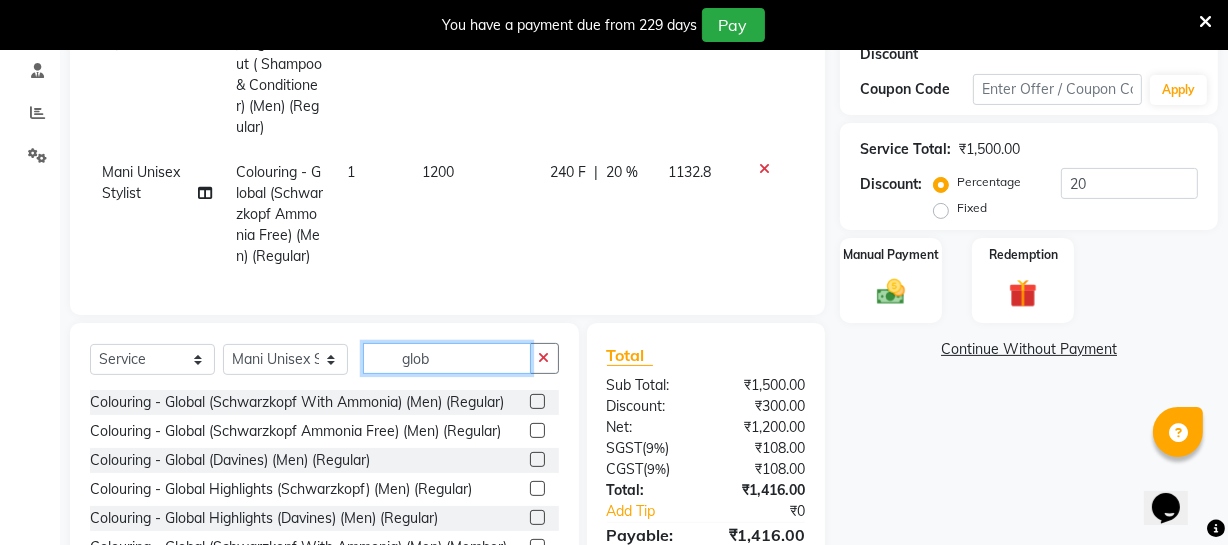 click on "glob" 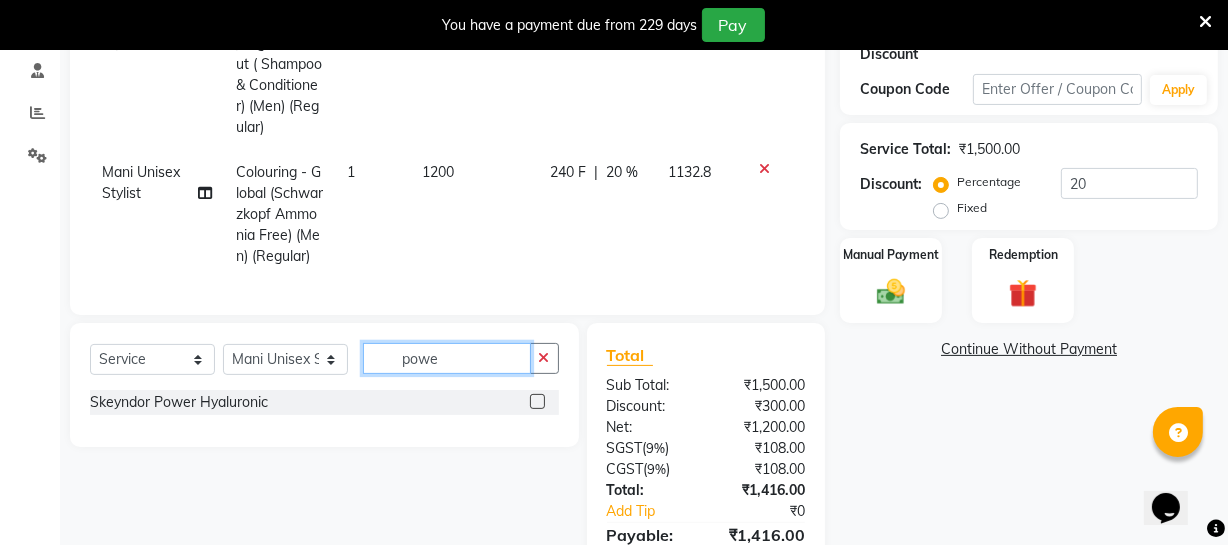 type on "powe" 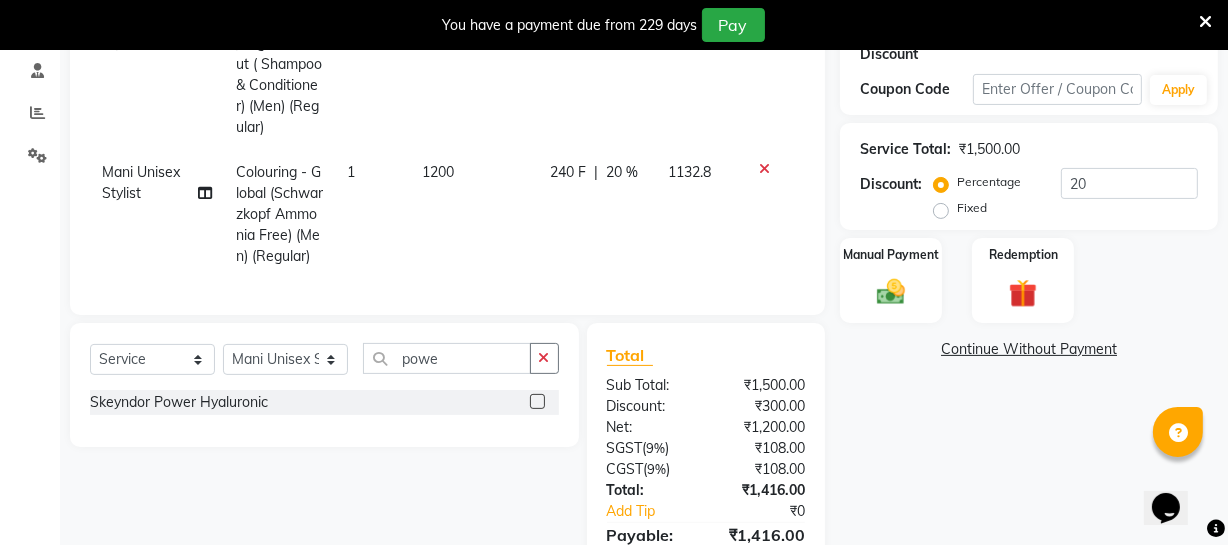 click 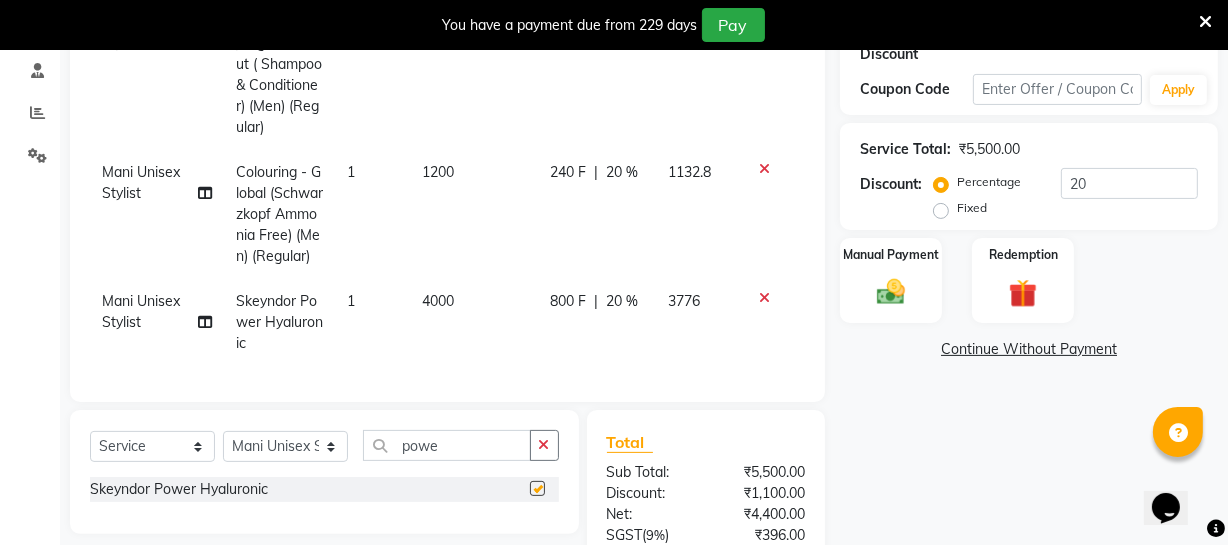 checkbox on "false" 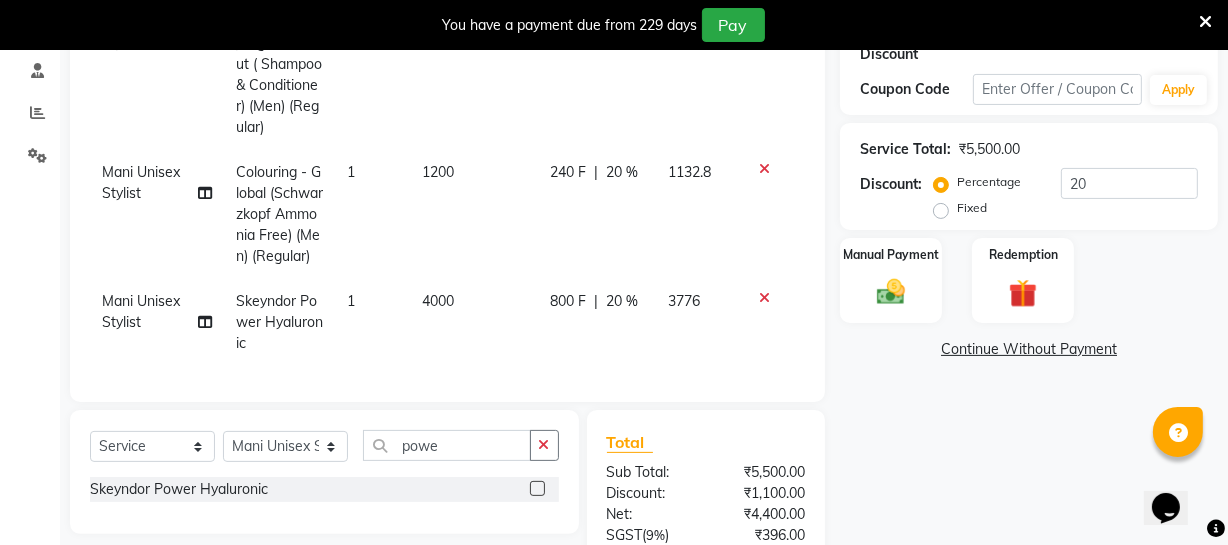 drag, startPoint x: 410, startPoint y: 295, endPoint x: 437, endPoint y: 299, distance: 27.294687 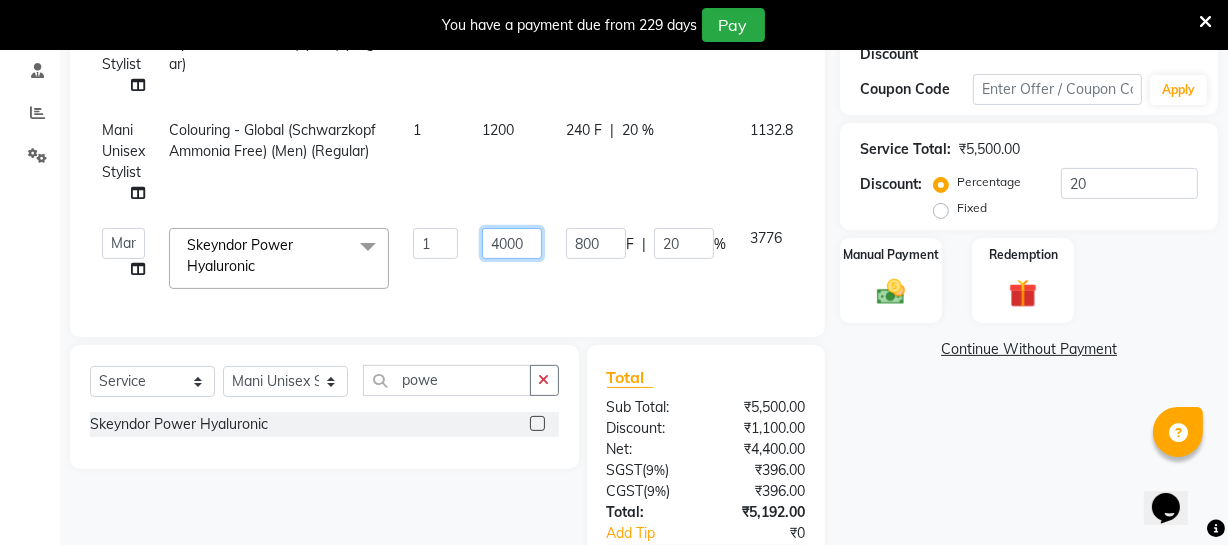 drag, startPoint x: 507, startPoint y: 239, endPoint x: 596, endPoint y: 281, distance: 98.4124 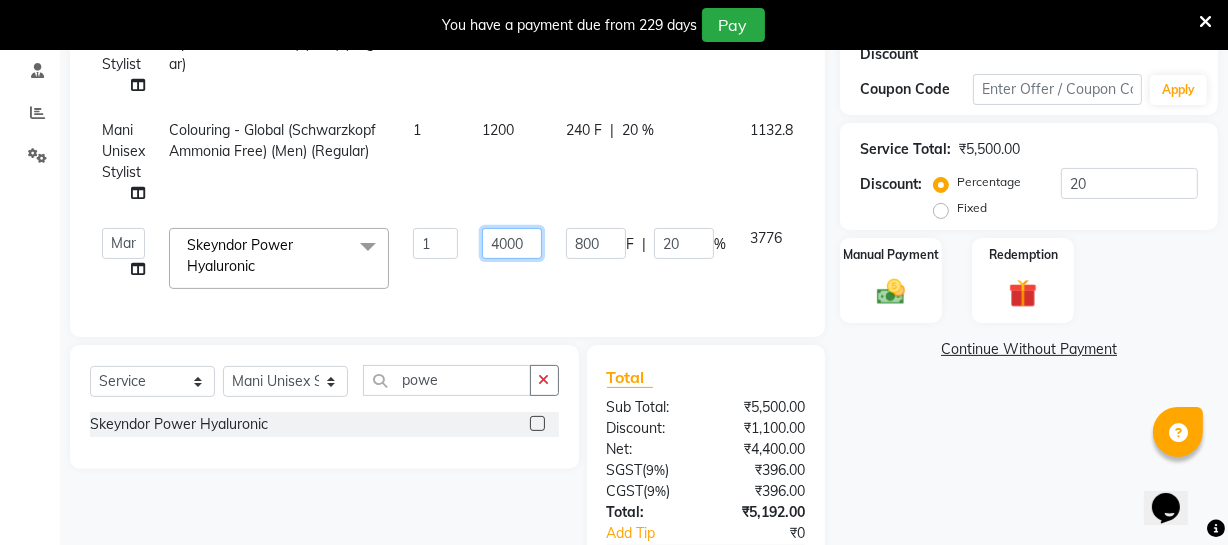 click on "4000" 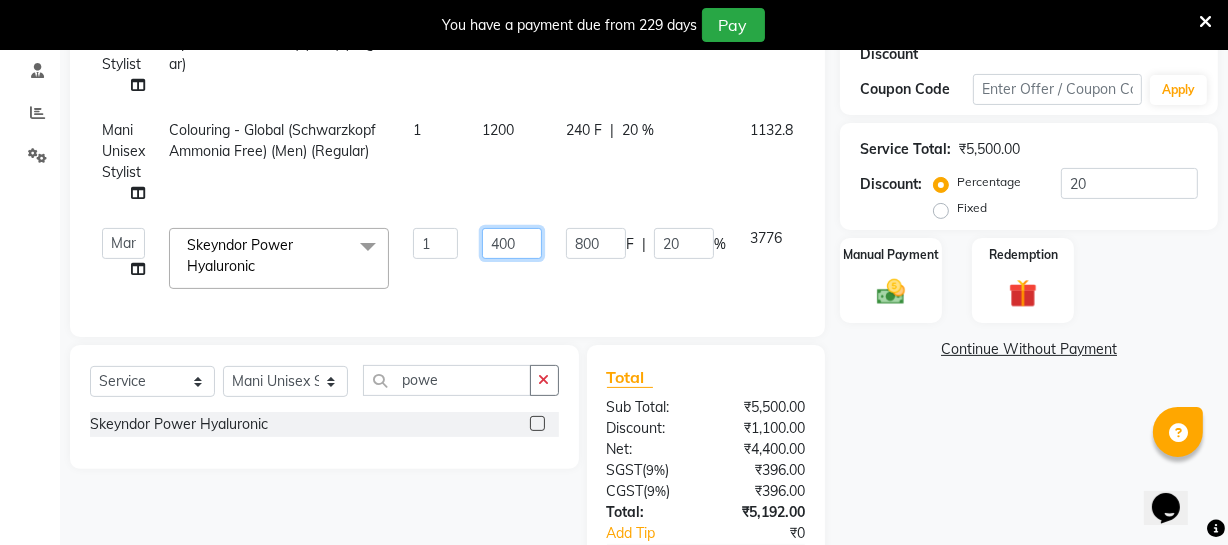 type on "4500" 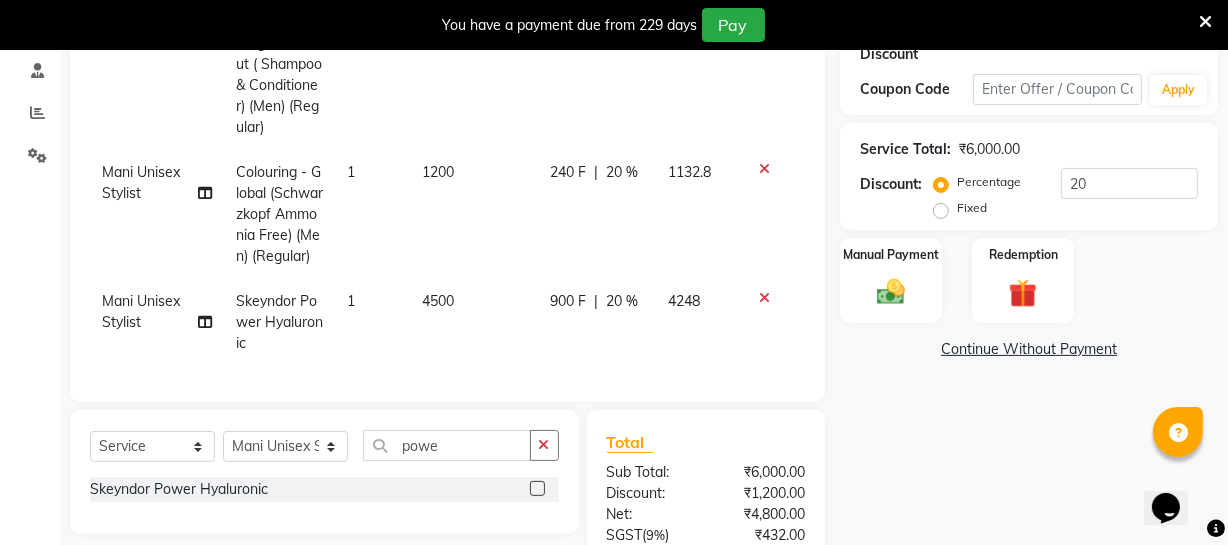 click on "[FIRST] Stylist Hair Cut & Styling - Hair Cut ( Shampoo & Conditioner) (Men) (Regular) 1 300 60 F | 20 % 283.2 [FIRST] Stylist Colouring  - Global (Schwarzkopf Ammonia Free) (Men) (Regular) 1 1200 240 F | 20 % 1132.8 [FIRST] Stylist Skeyndor Power Hyaluronic 1 4500 900 F | 20 % 4248" 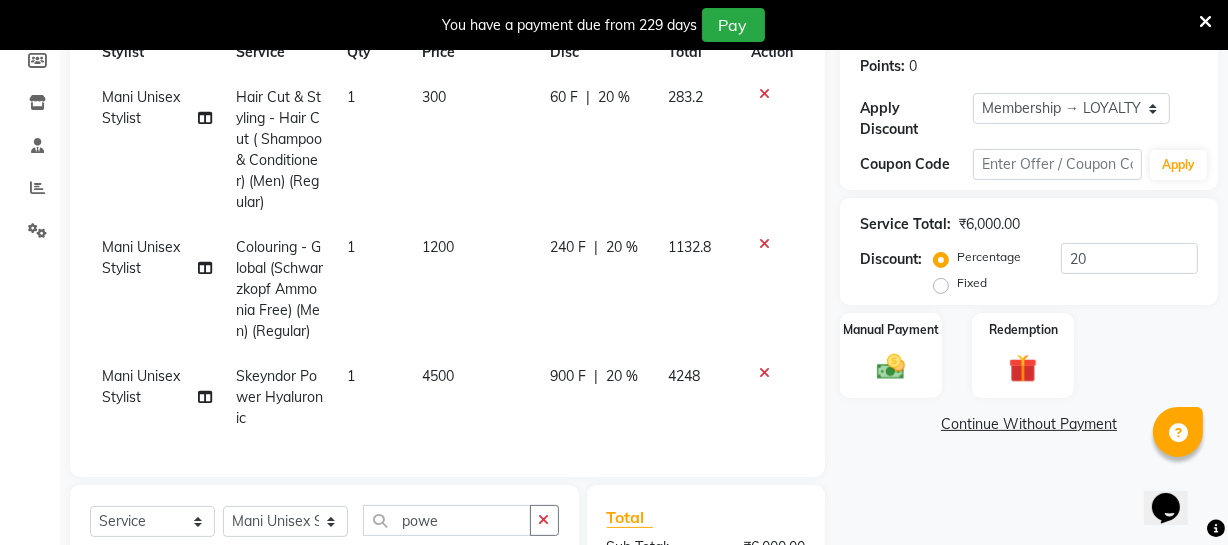 scroll, scrollTop: 289, scrollLeft: 0, axis: vertical 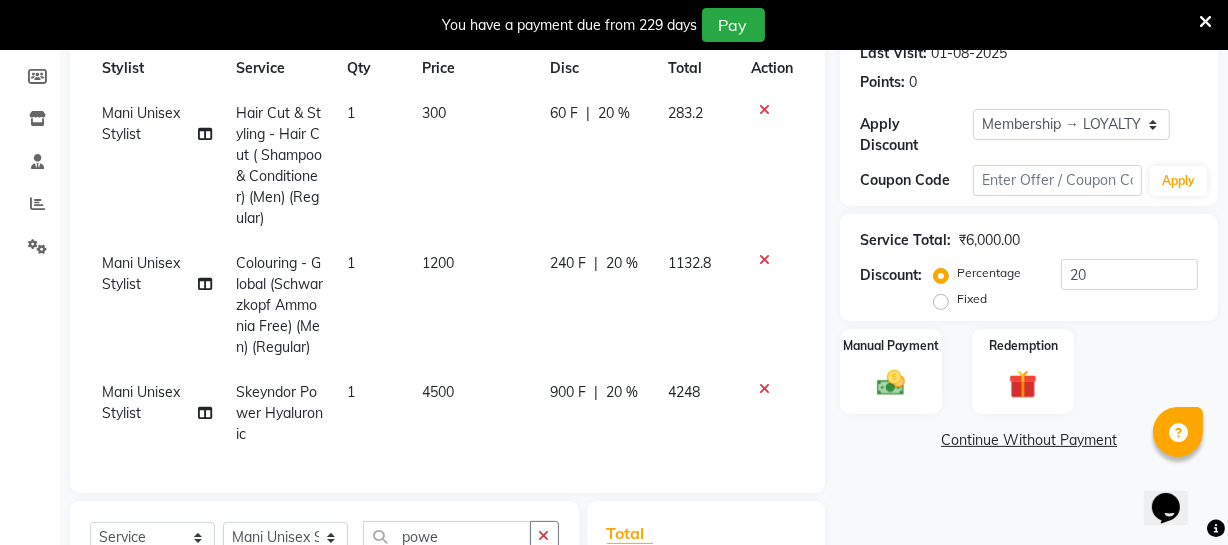 click on "300" 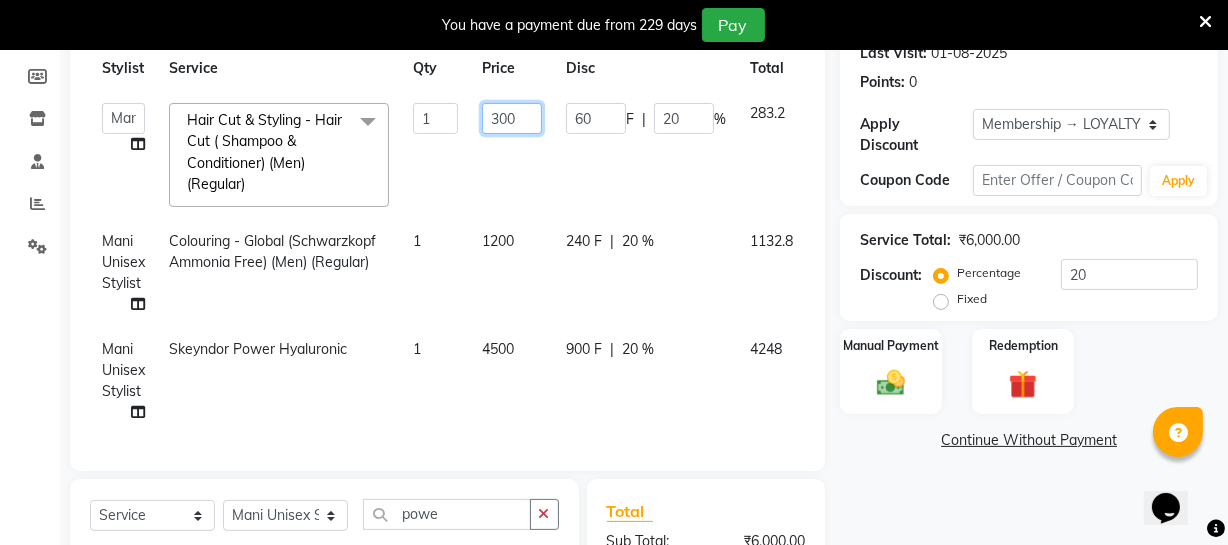 click on "300" 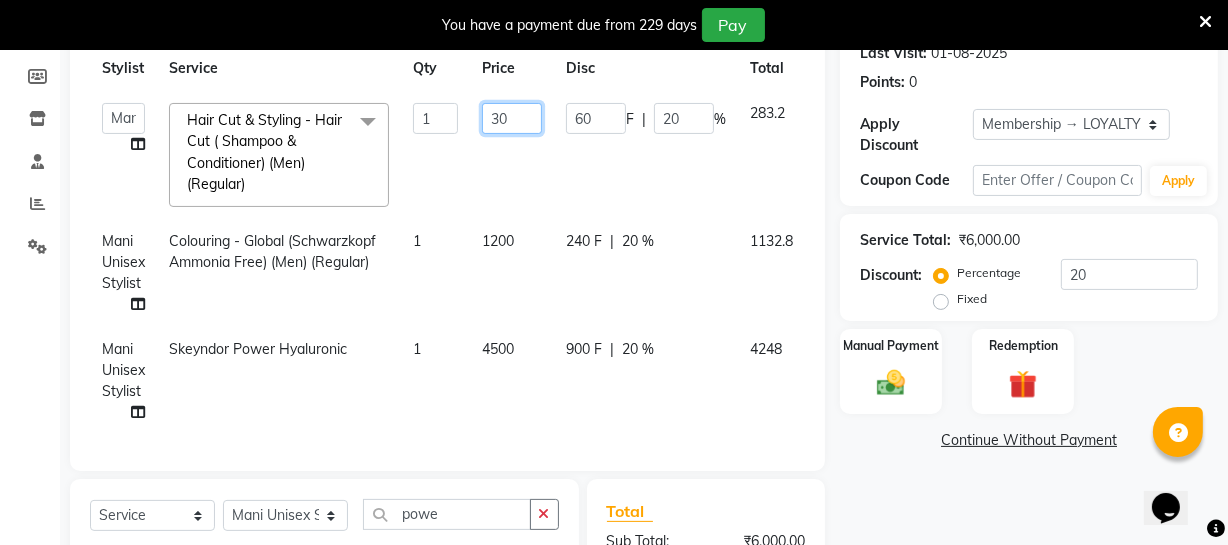 type on "3" 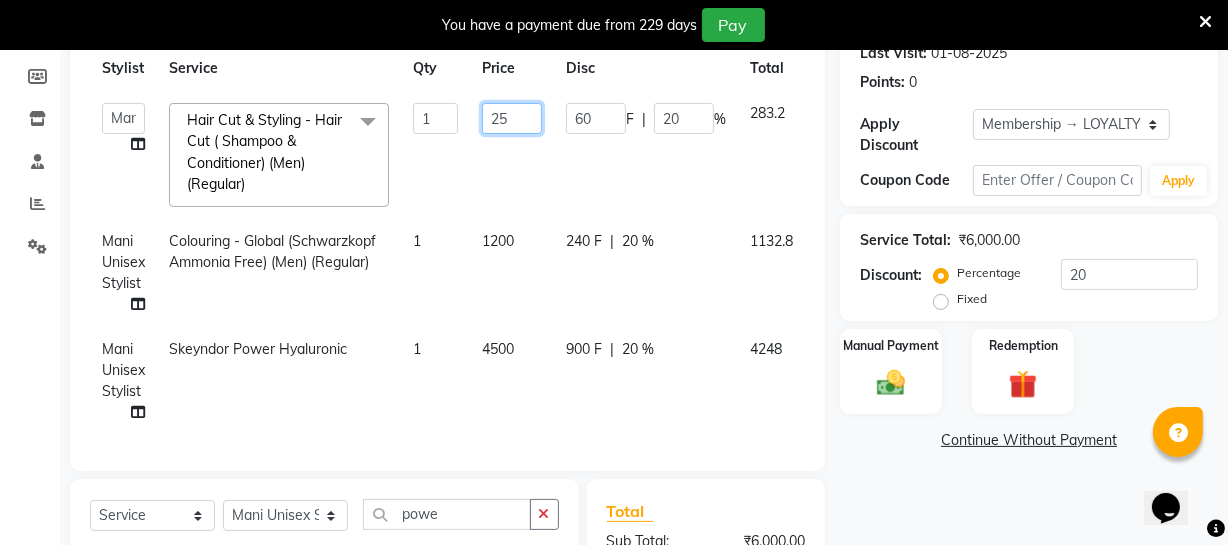 type on "250" 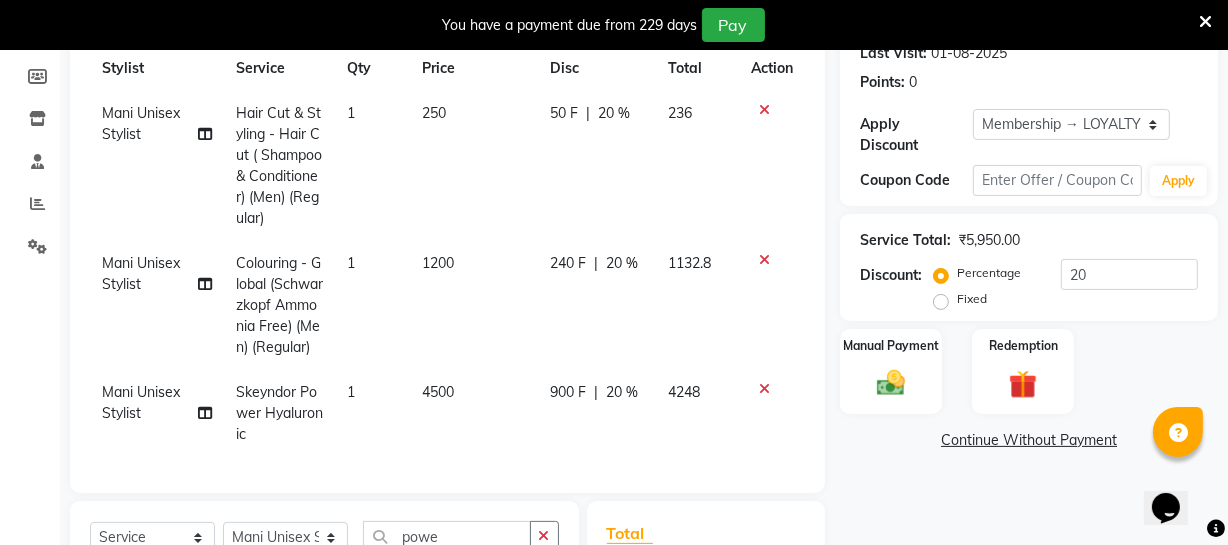 click on "50 F | 20 %" 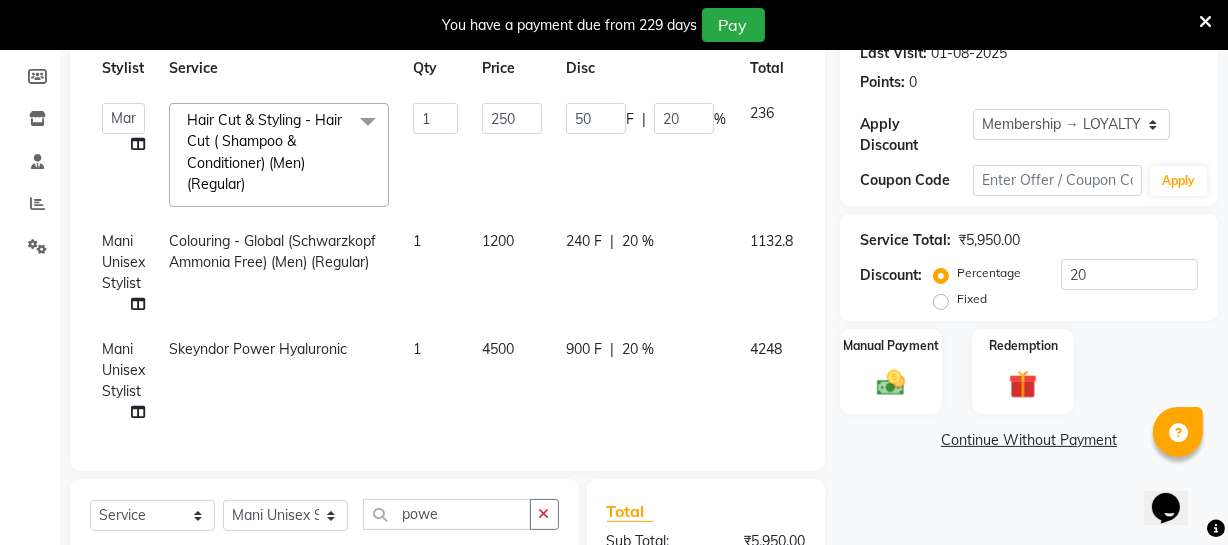 scroll, scrollTop: 561, scrollLeft: 0, axis: vertical 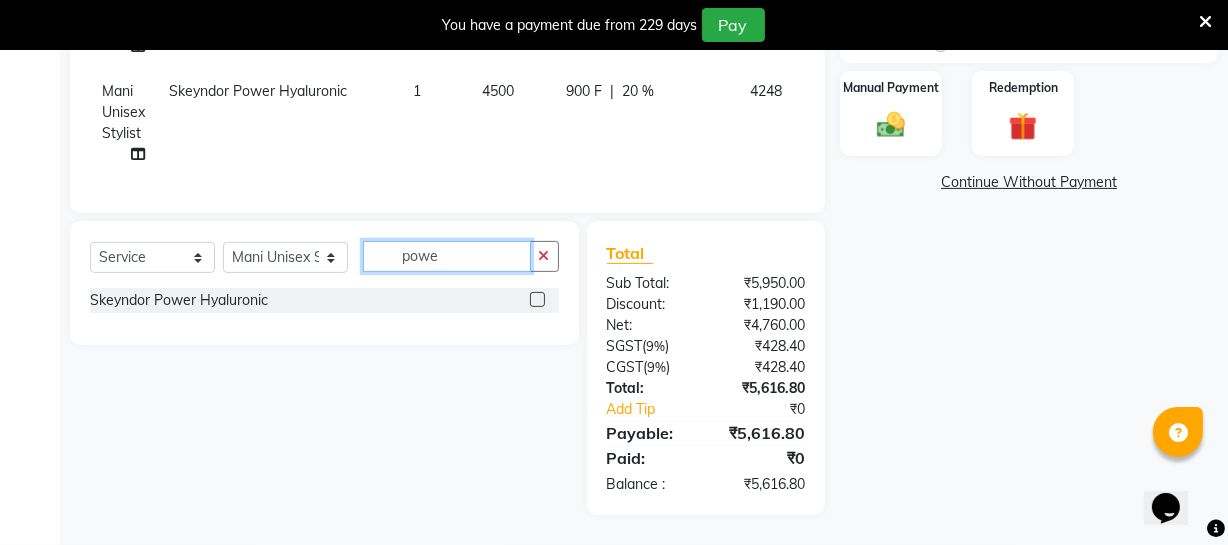 click on "powe" 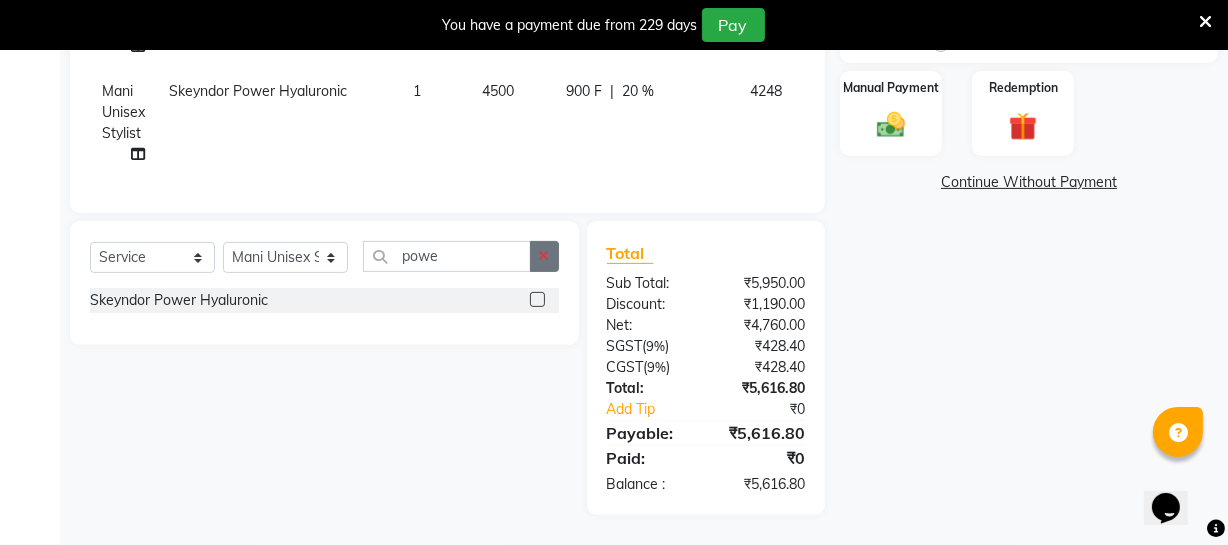 click 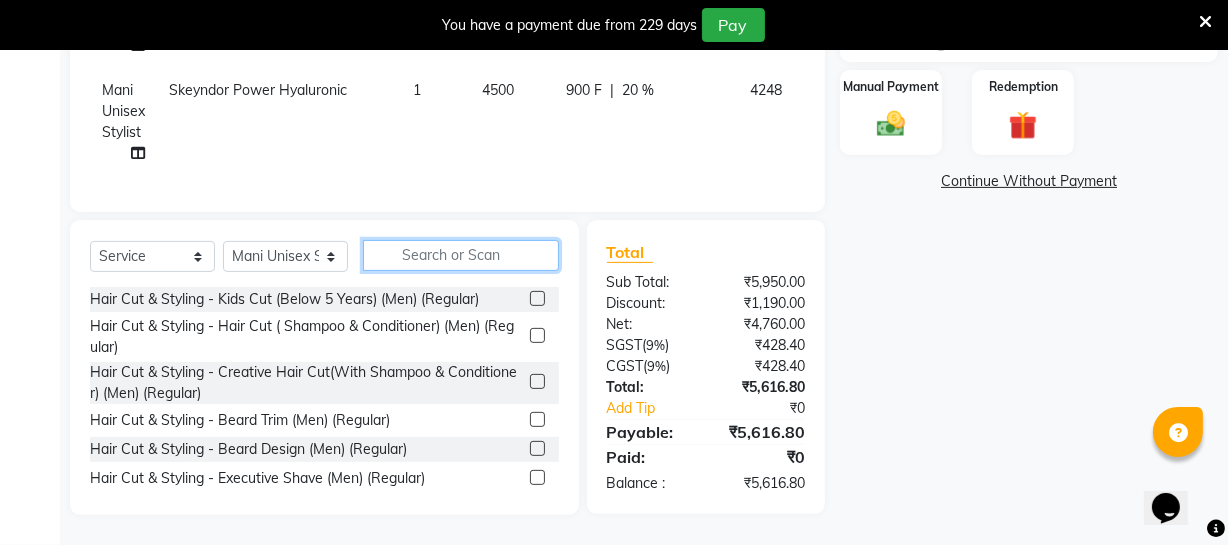 click 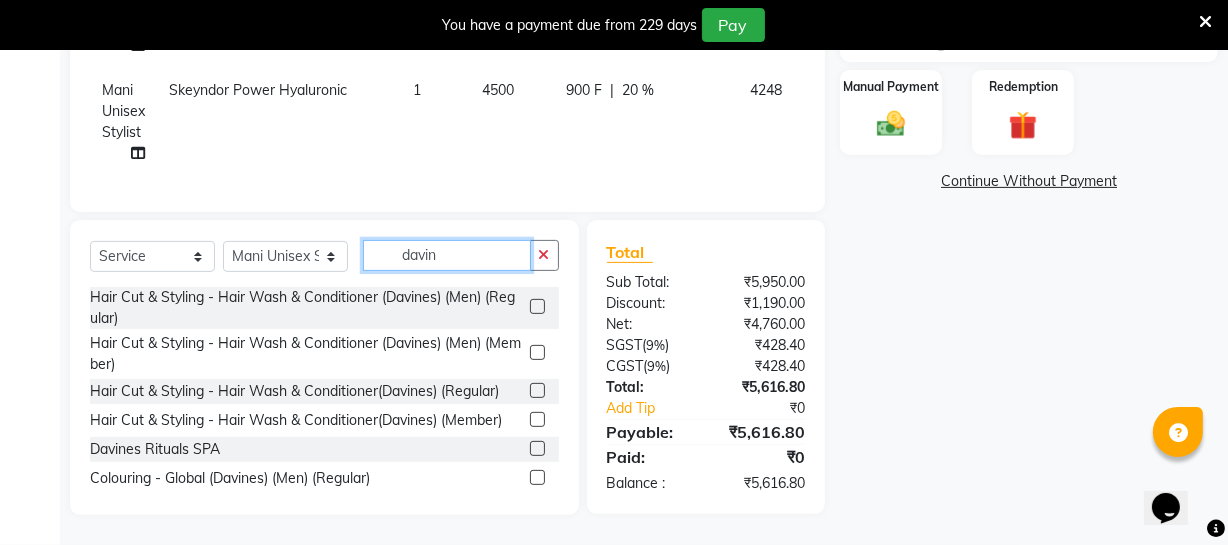 type on "davin" 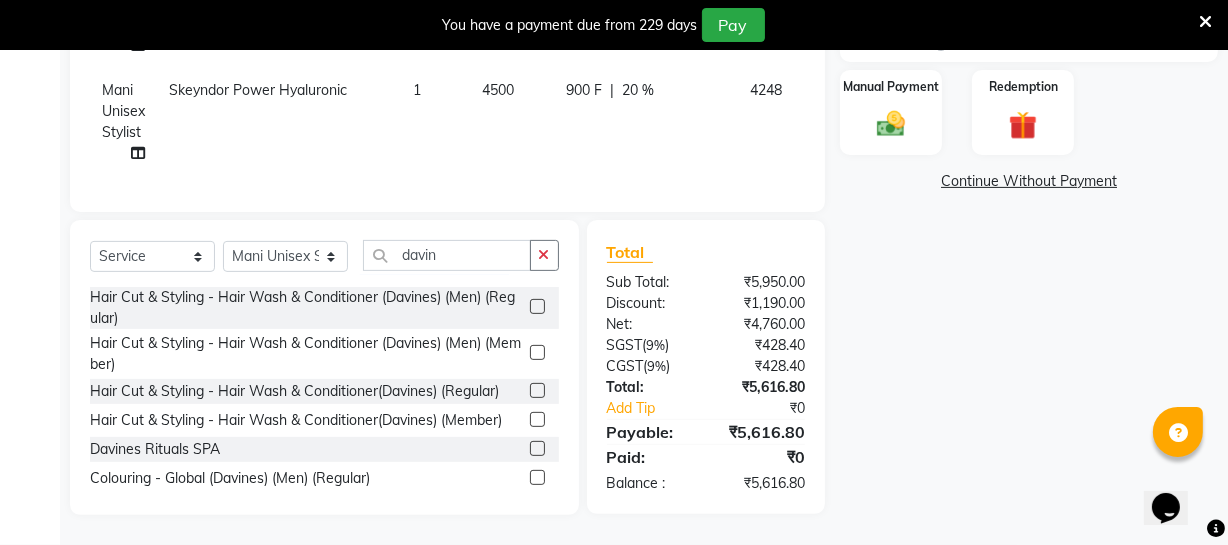 click 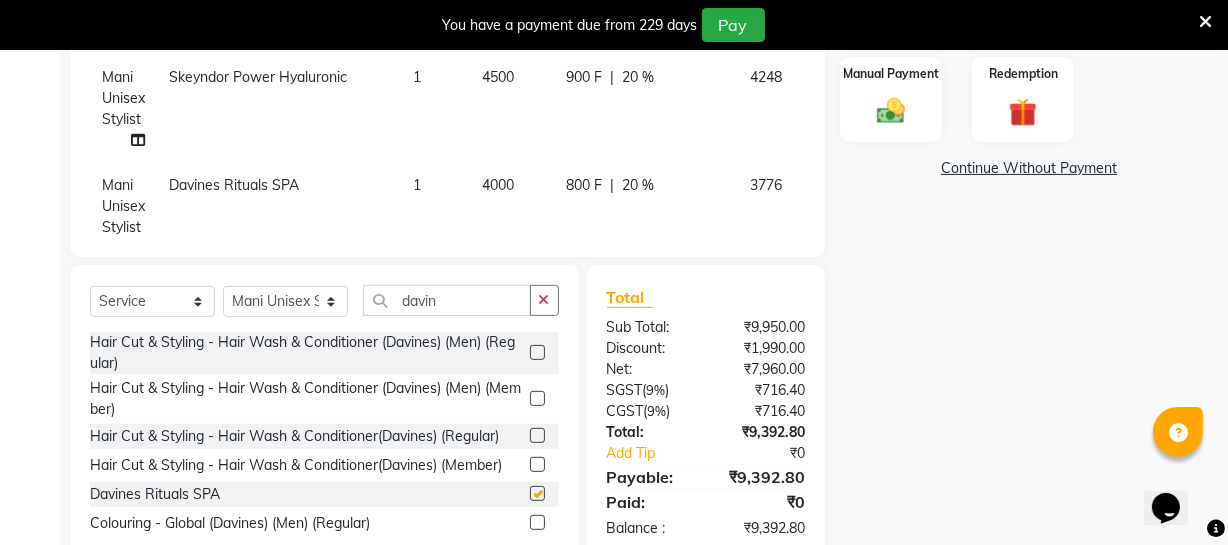 checkbox on "false" 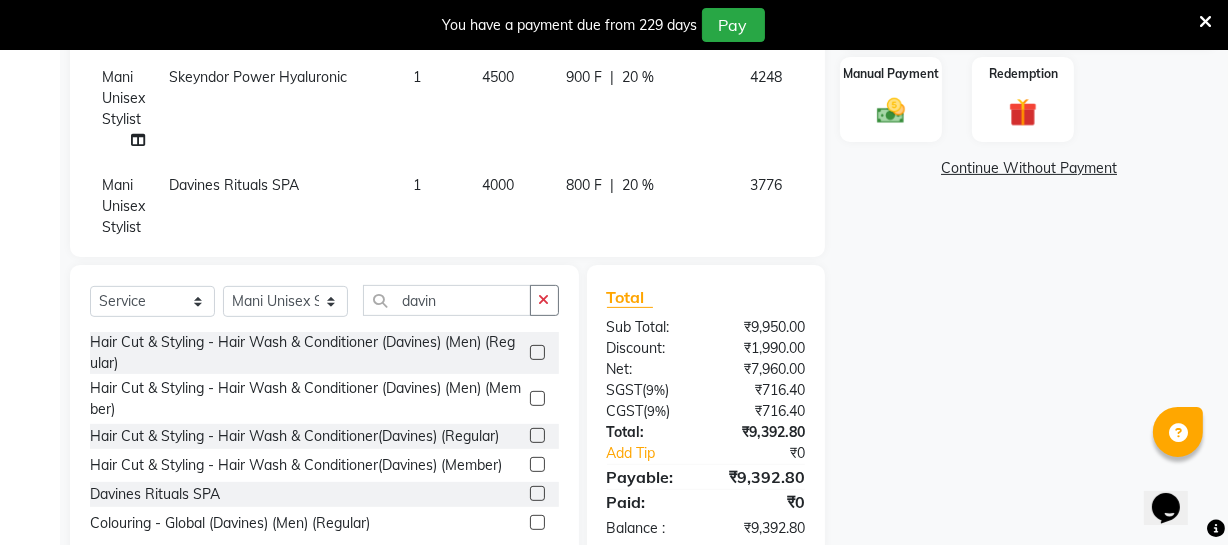 click on "4000" 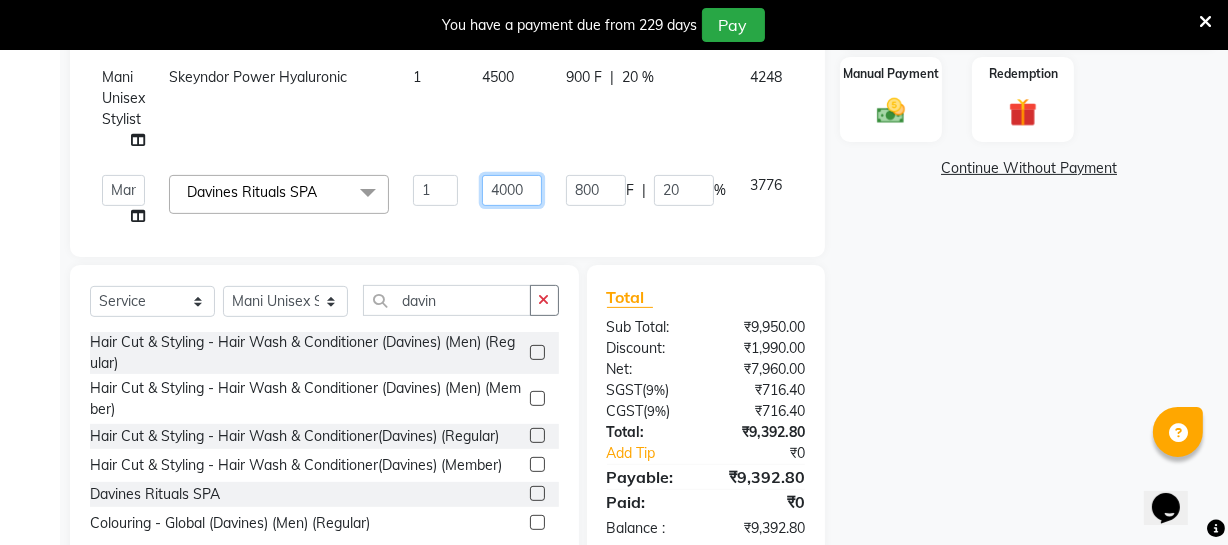 click on "4000" 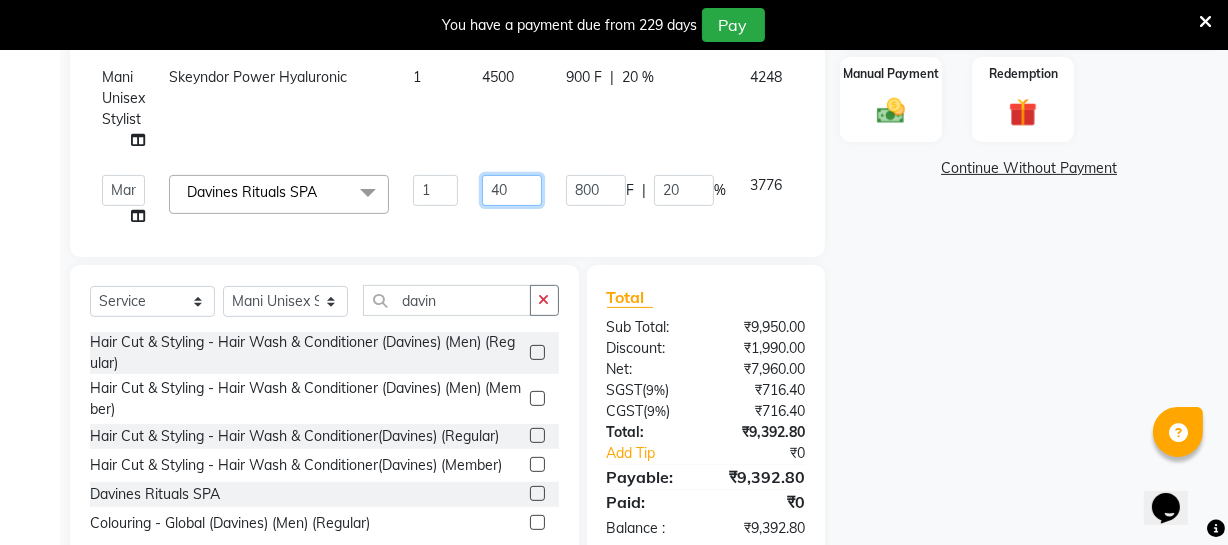 type on "4" 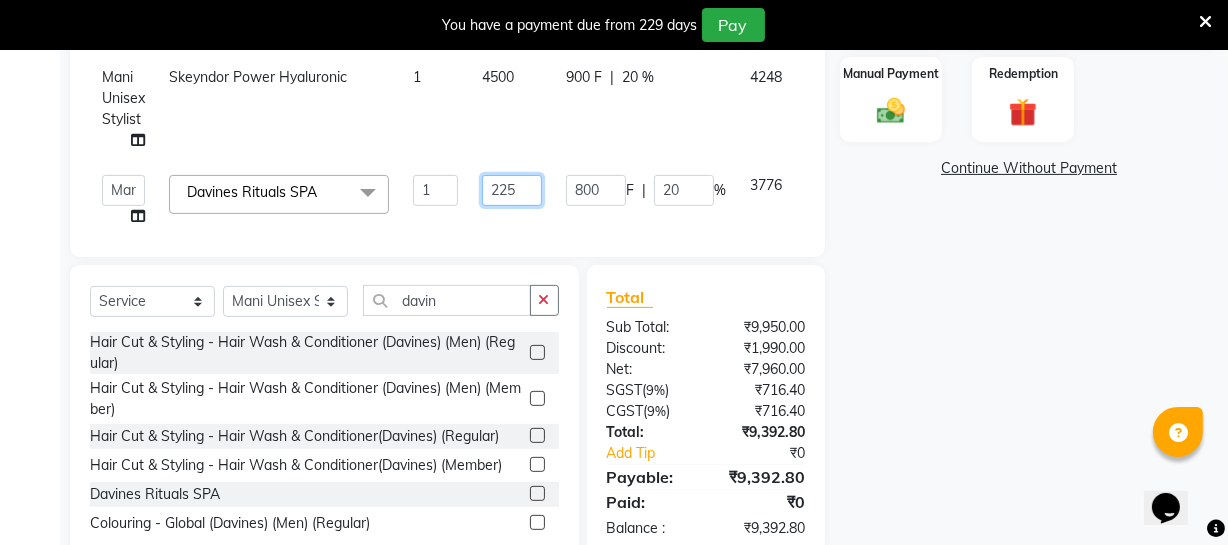 type on "2250" 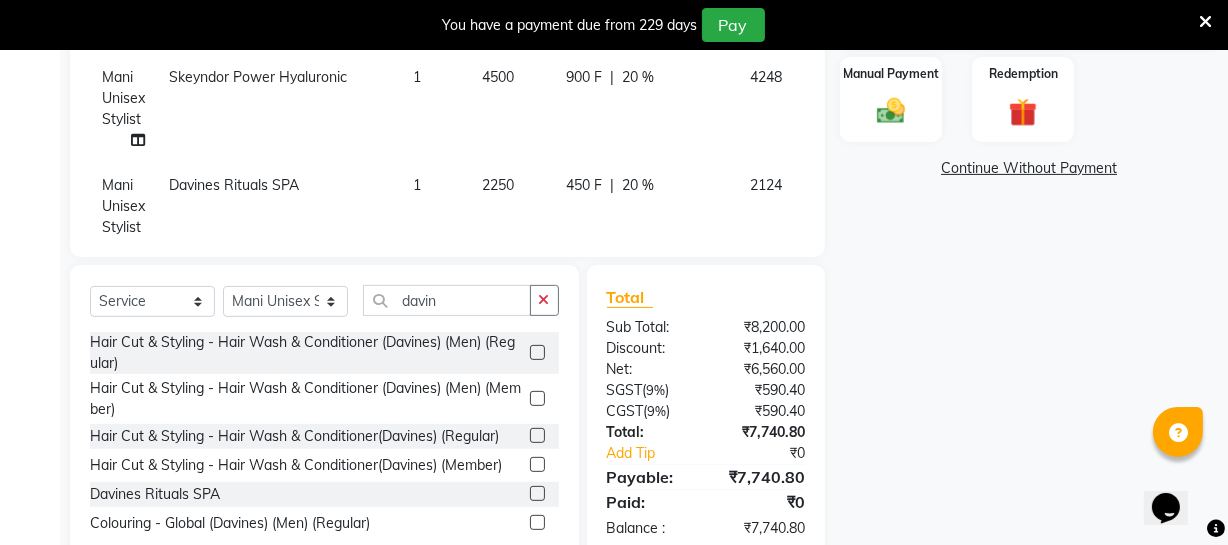 click on "900 F | 20 %" 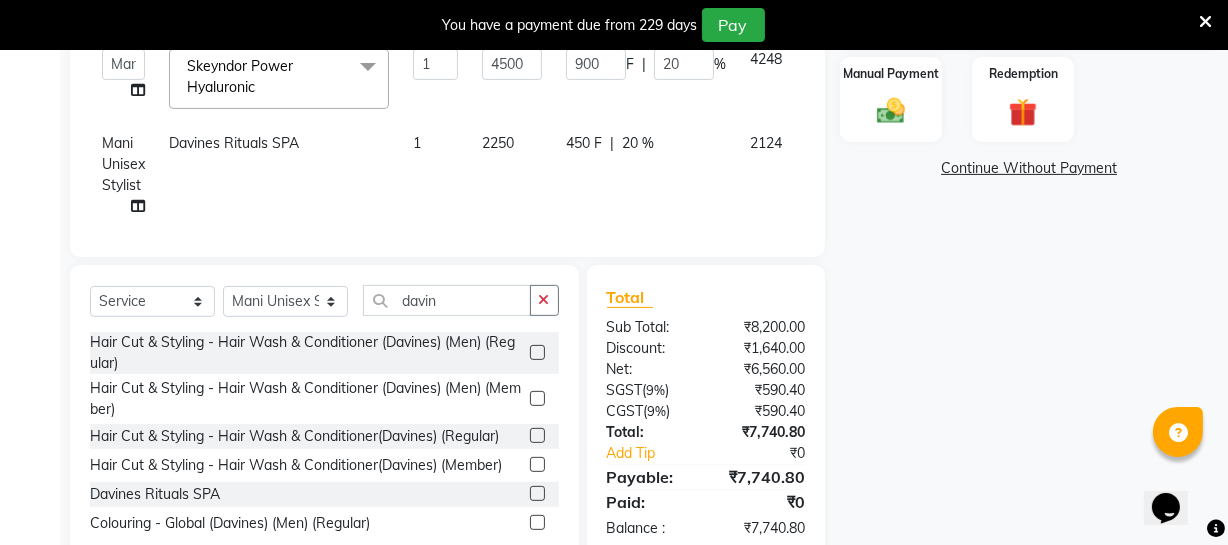 scroll, scrollTop: 0, scrollLeft: 0, axis: both 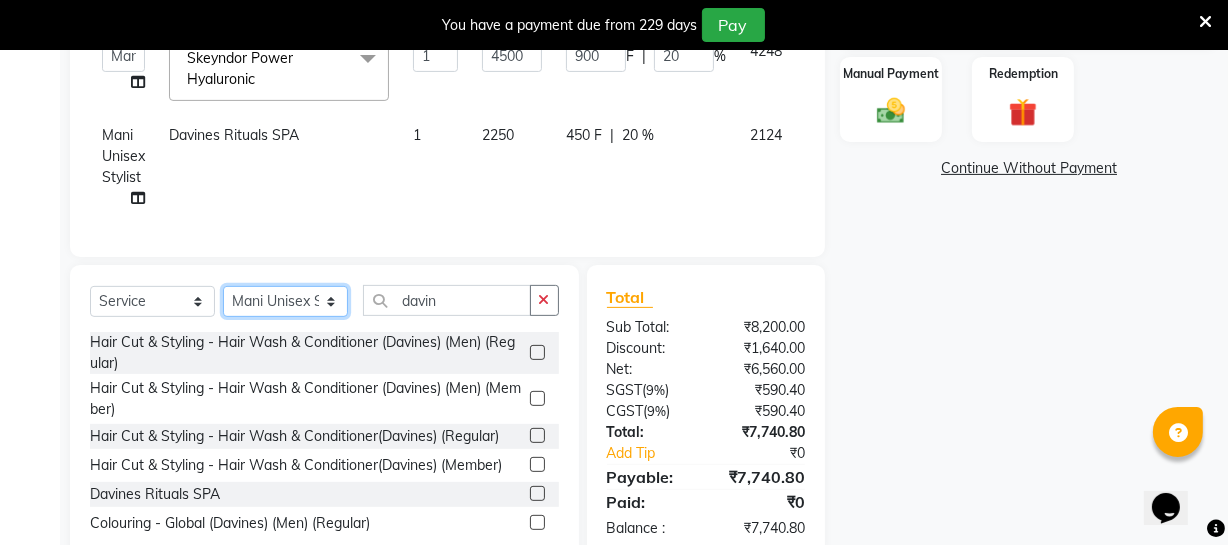 click on "Select Stylist Archana Bhagi Deepika Devi Dilip  Divya Dolly Dr Prakash Faizan Geetha Virtue TC Gopi Madan Aravind Make up Mani Unisex Stylist Manoj Meena Moses Nandhini Raju Unisex Ramya RICITTA Sahil Unisex Santhosh Sathya Shantha kumar Shanthi Surya Thiru Virtue Aesthetic Virtue Ambattur" 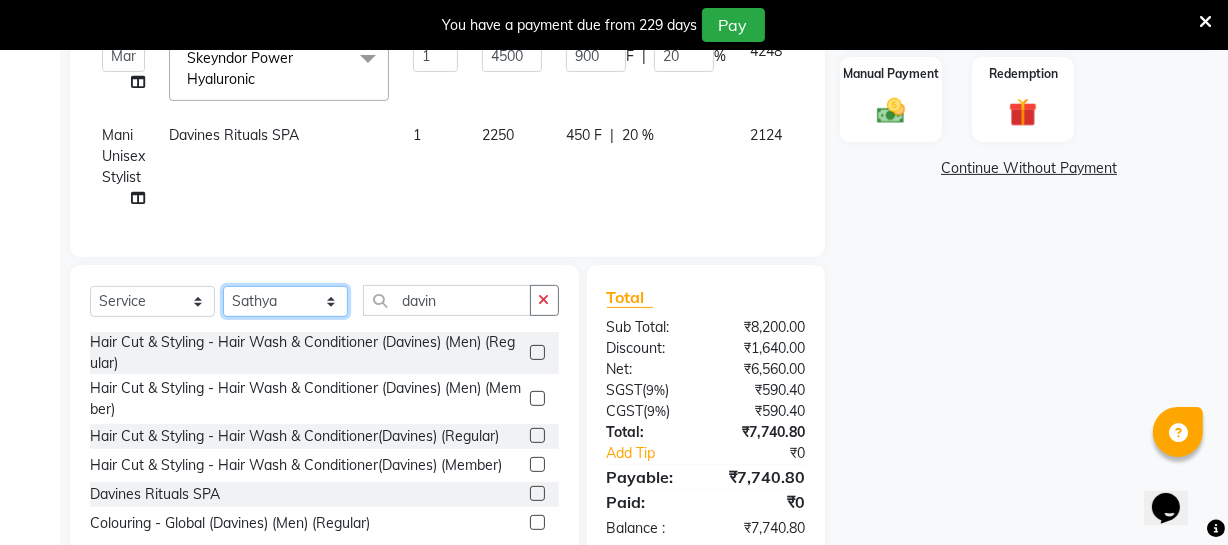 click on "Select Stylist Archana Bhagi Deepika Devi Dilip  Divya Dolly Dr Prakash Faizan Geetha Virtue TC Gopi Madan Aravind Make up Mani Unisex Stylist Manoj Meena Moses Nandhini Raju Unisex Ramya RICITTA Sahil Unisex Santhosh Sathya Shantha kumar Shanthi Surya Thiru Virtue Aesthetic Virtue Ambattur" 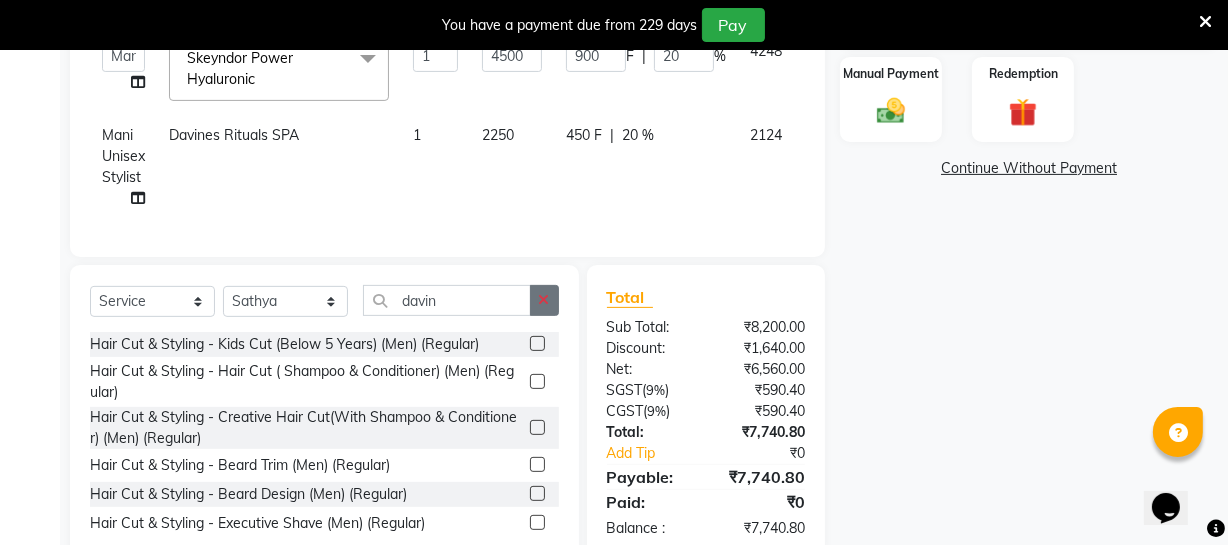 click 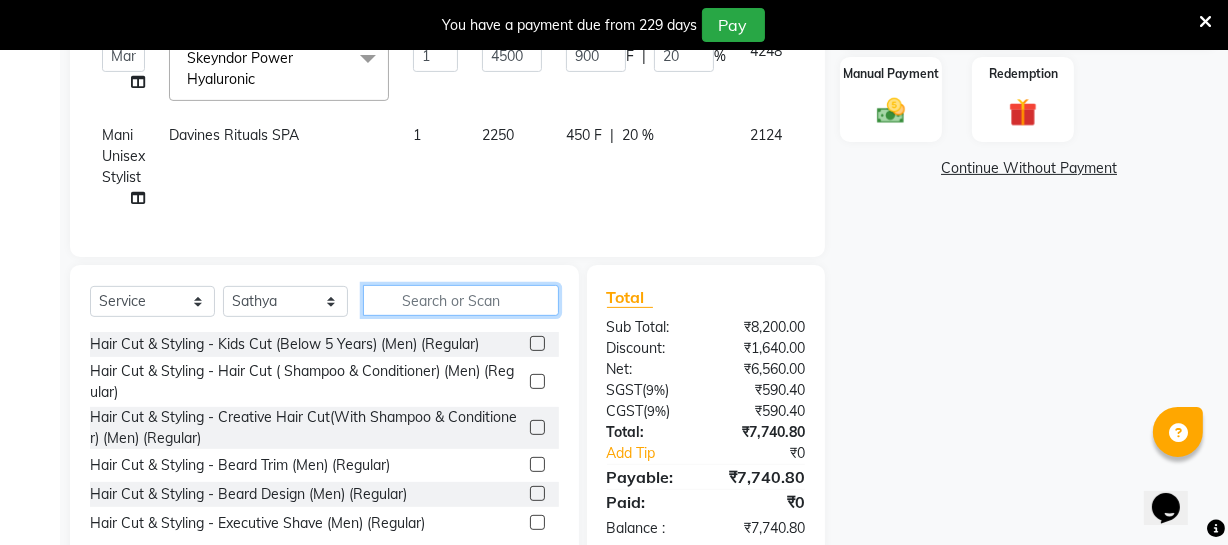 click 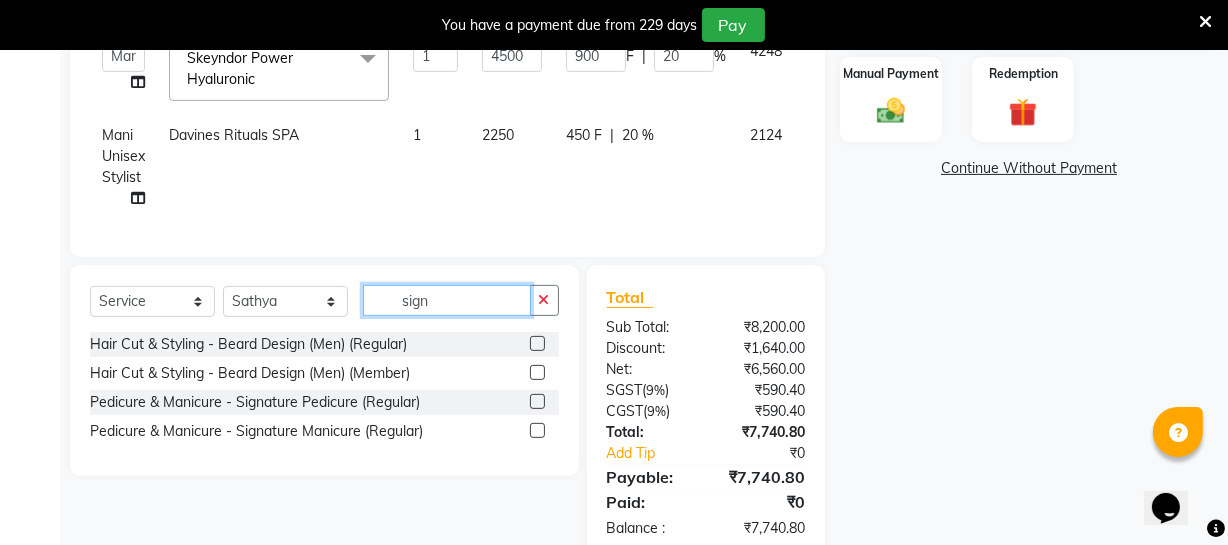 type on "sign" 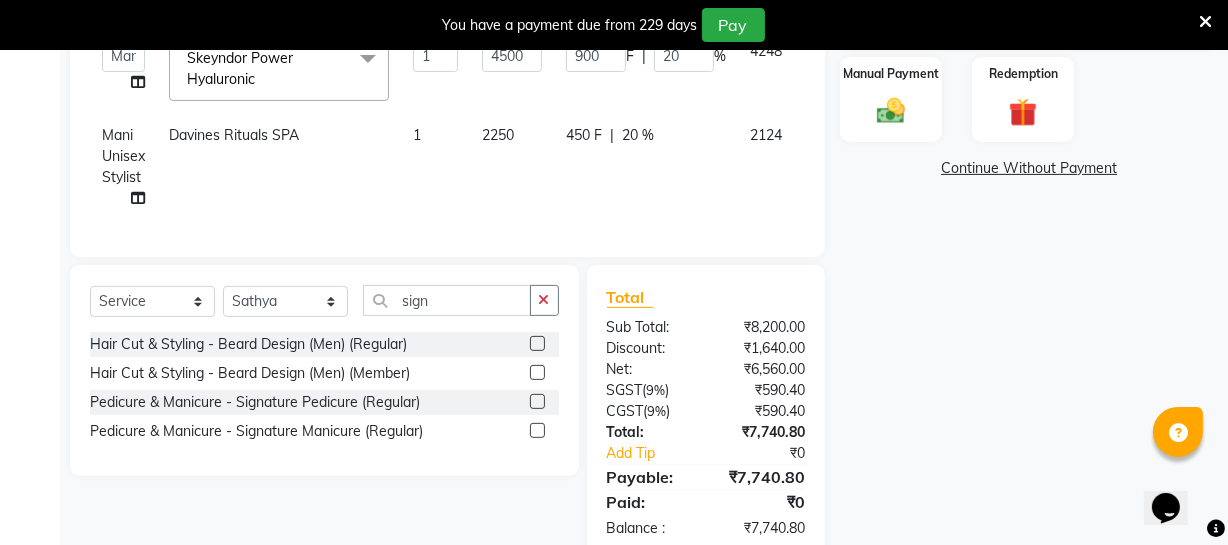 click 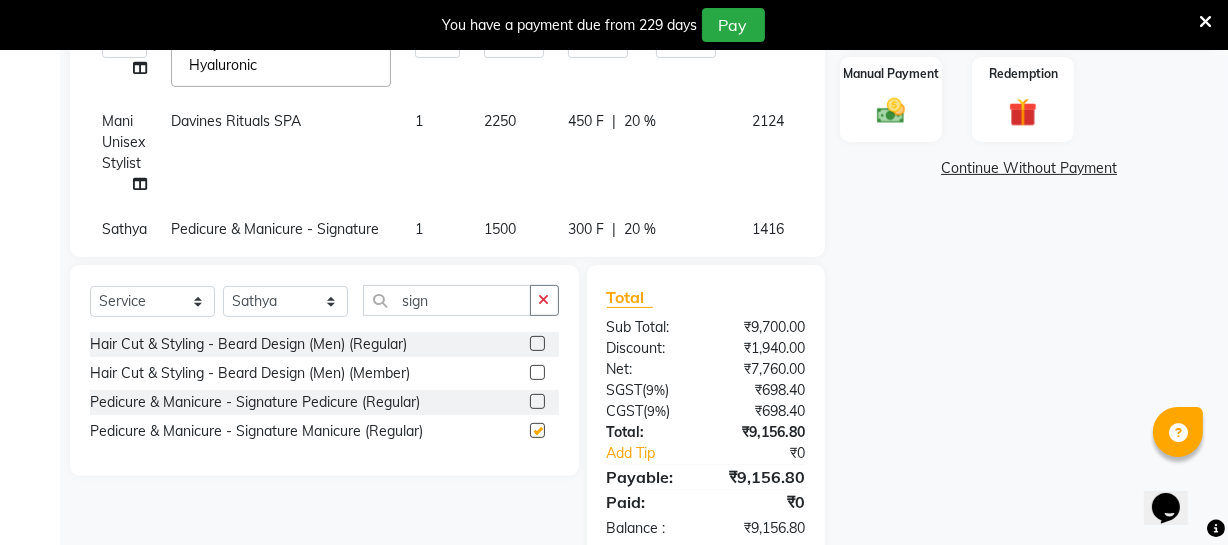 checkbox on "false" 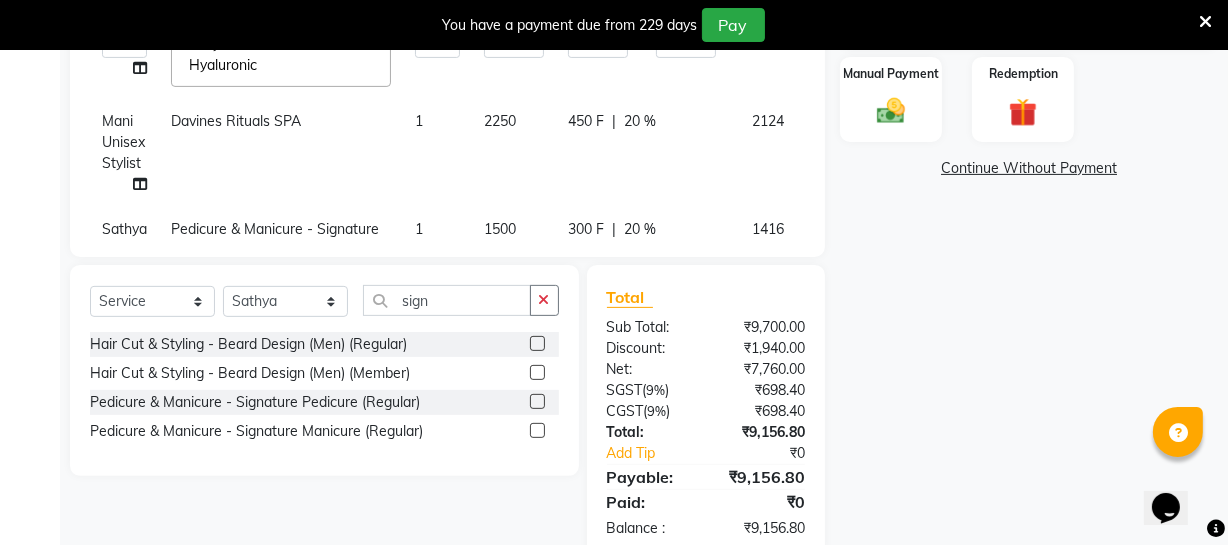 click on "2250" 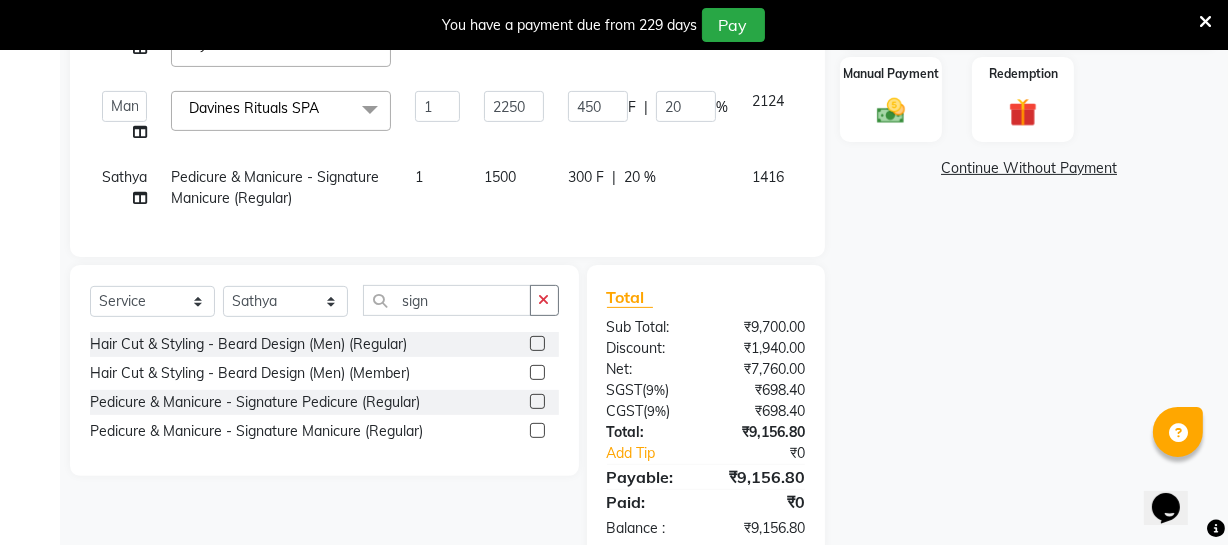 scroll, scrollTop: 73, scrollLeft: 0, axis: vertical 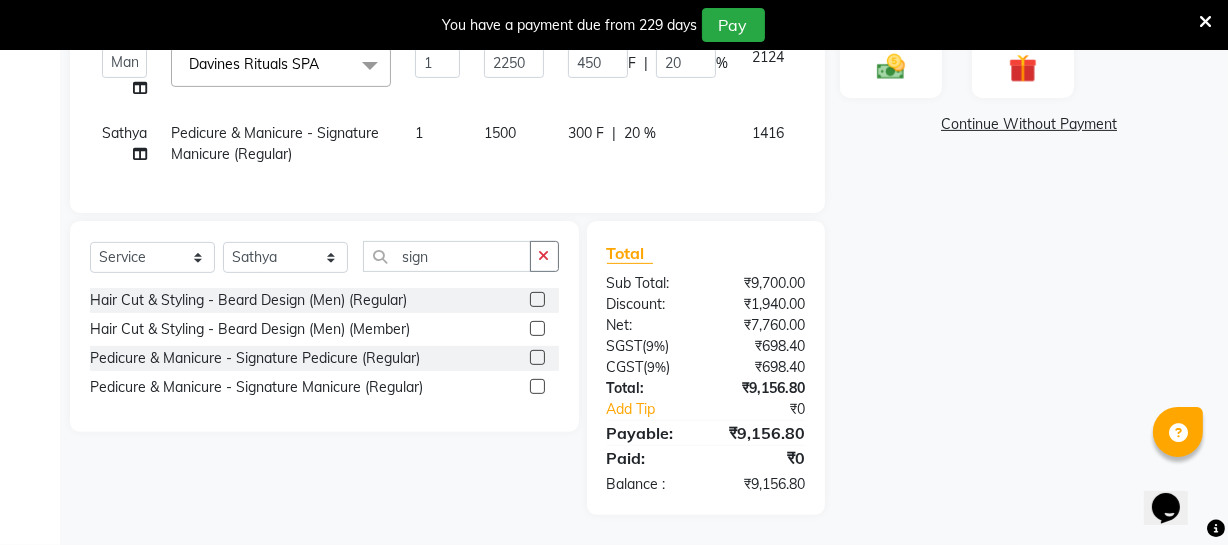 click on "1416" 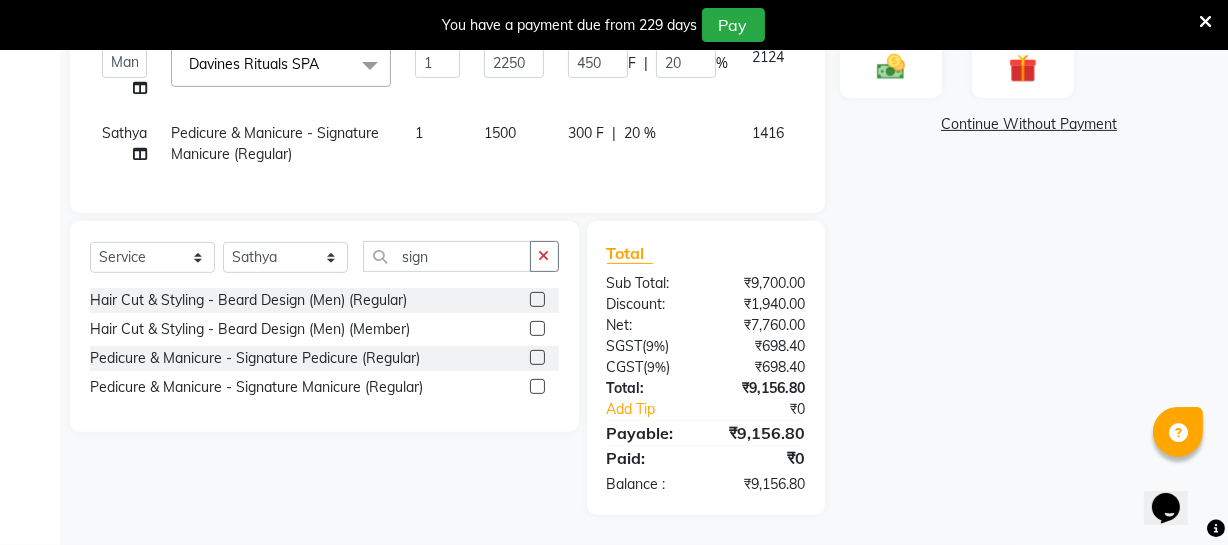 select on "39033" 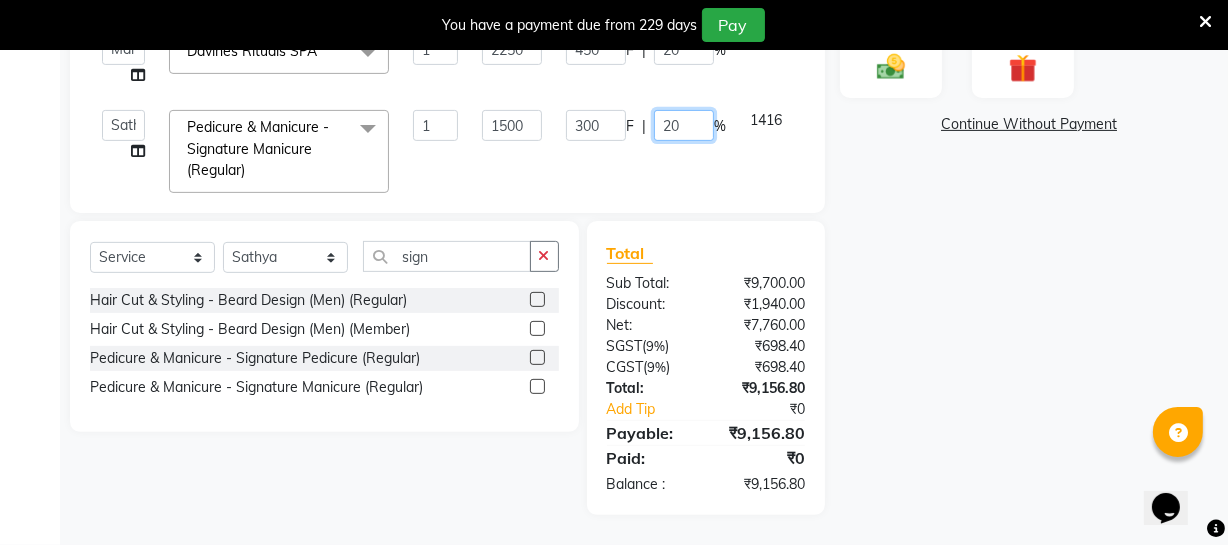 click on "20" 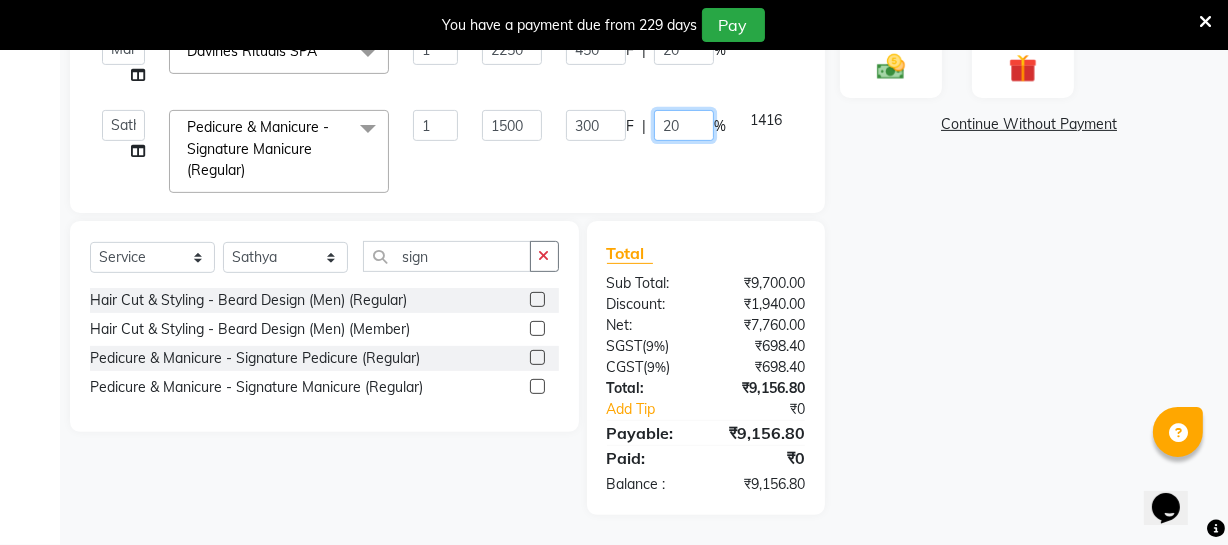 click on "20" 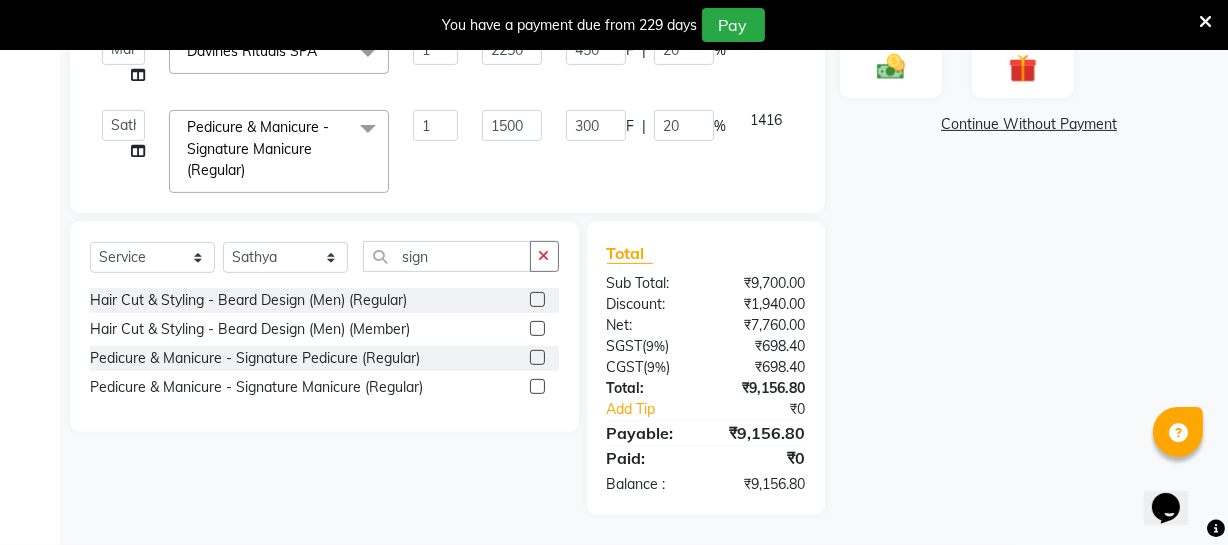 click on "1416" 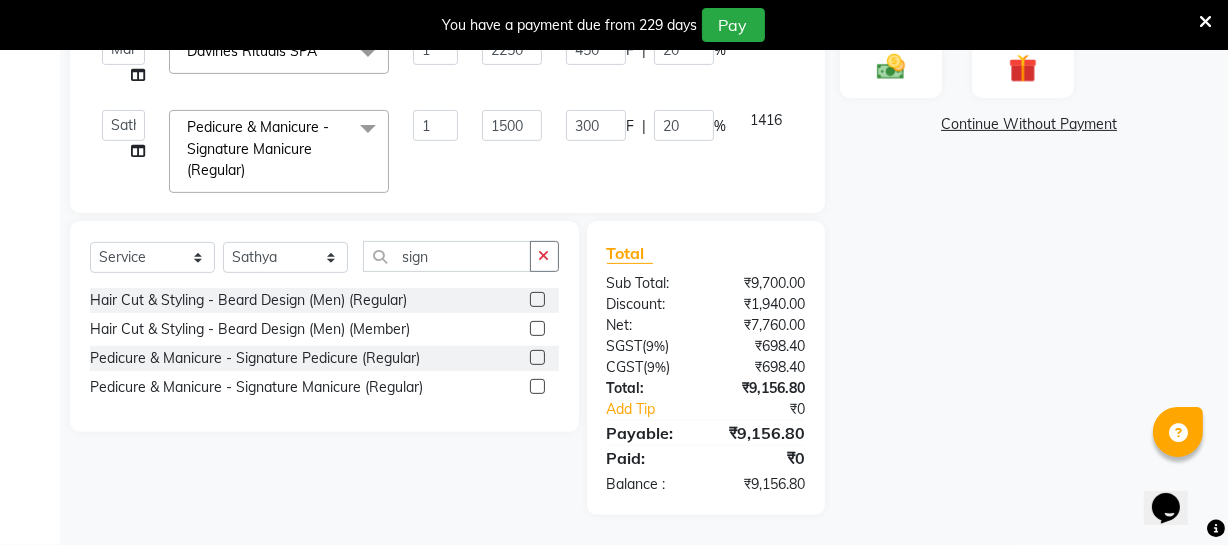 select on "39033" 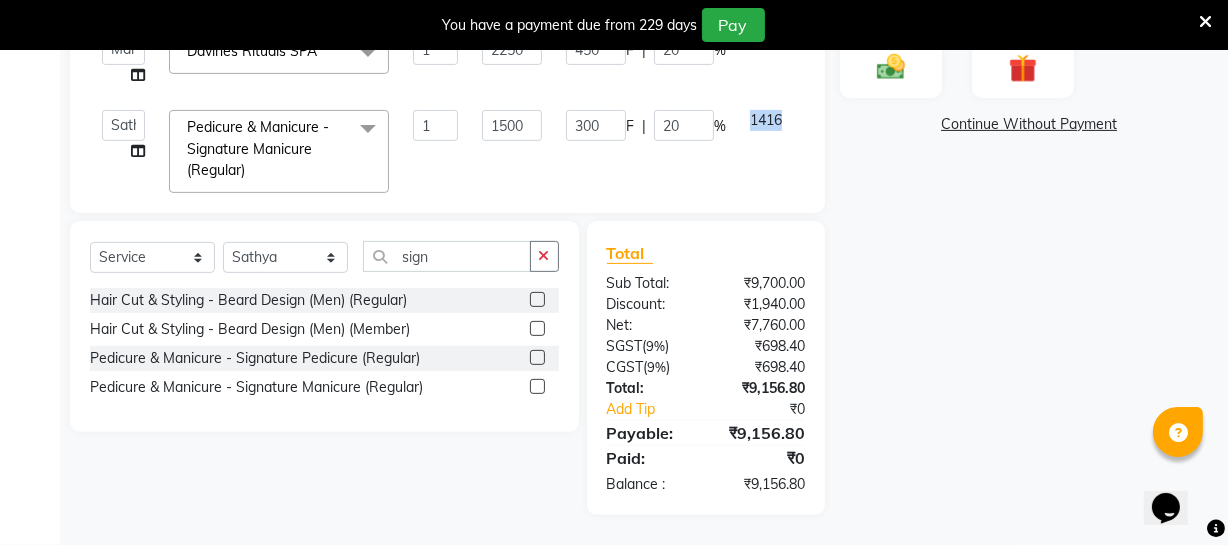 click on "1416" 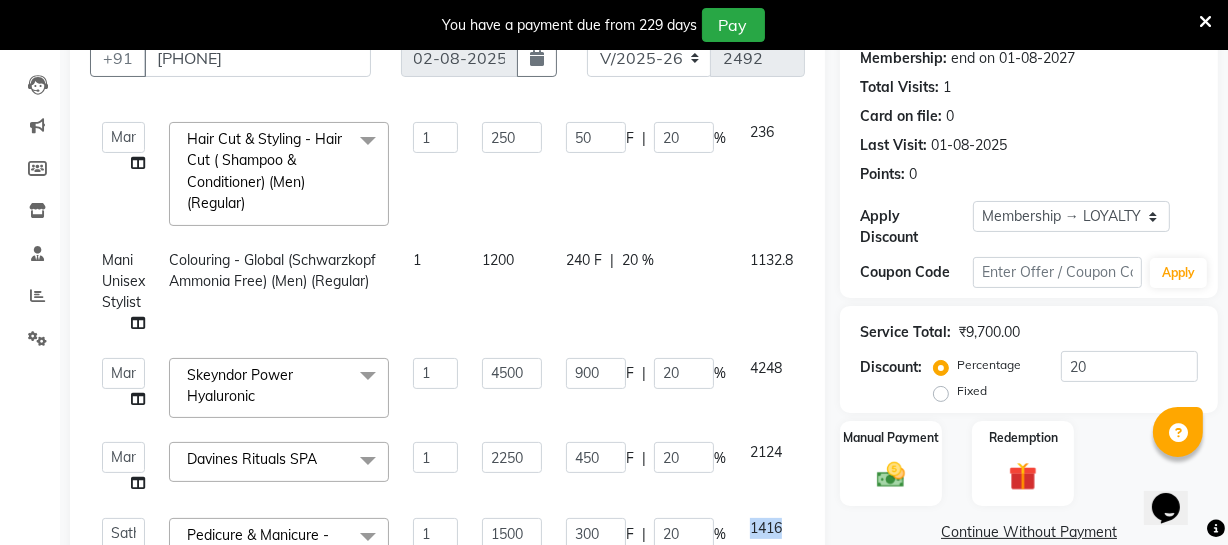 scroll, scrollTop: 151, scrollLeft: 0, axis: vertical 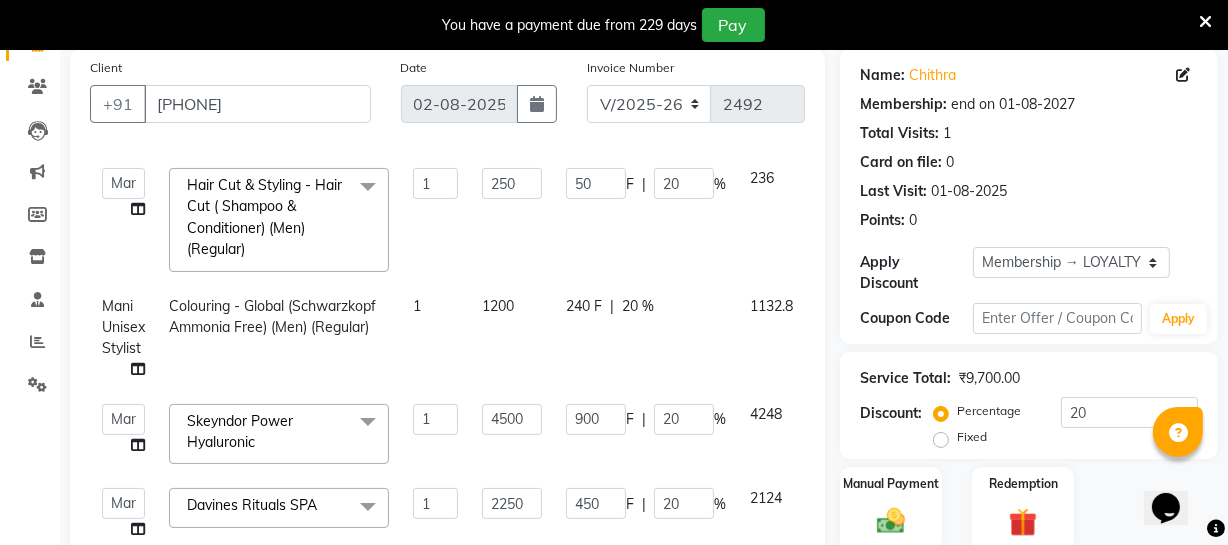 click on "900 F | 20 %" 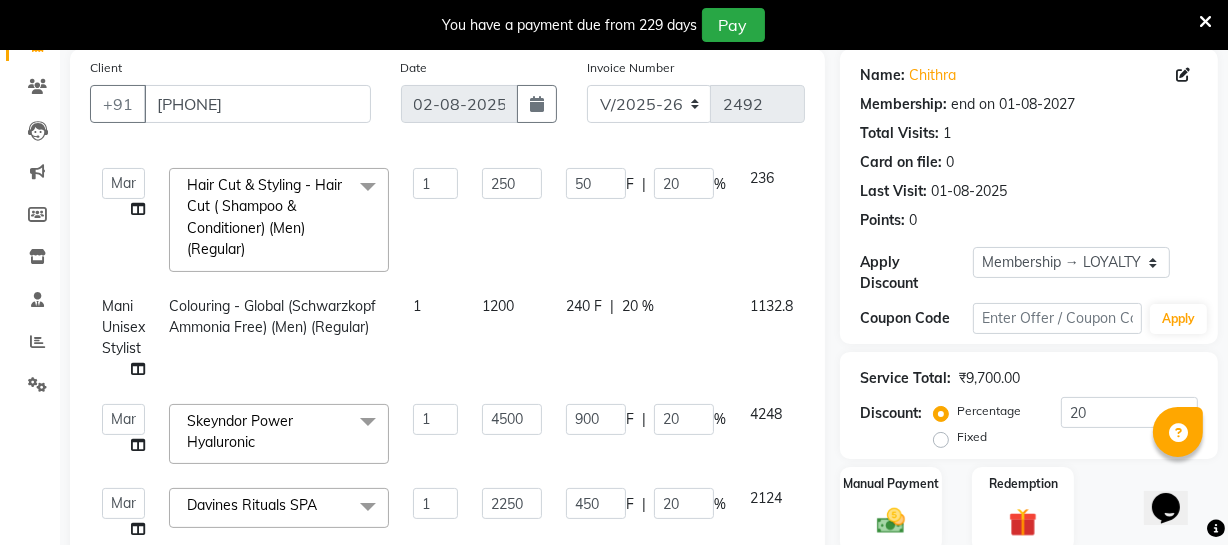 scroll, scrollTop: 113, scrollLeft: 0, axis: vertical 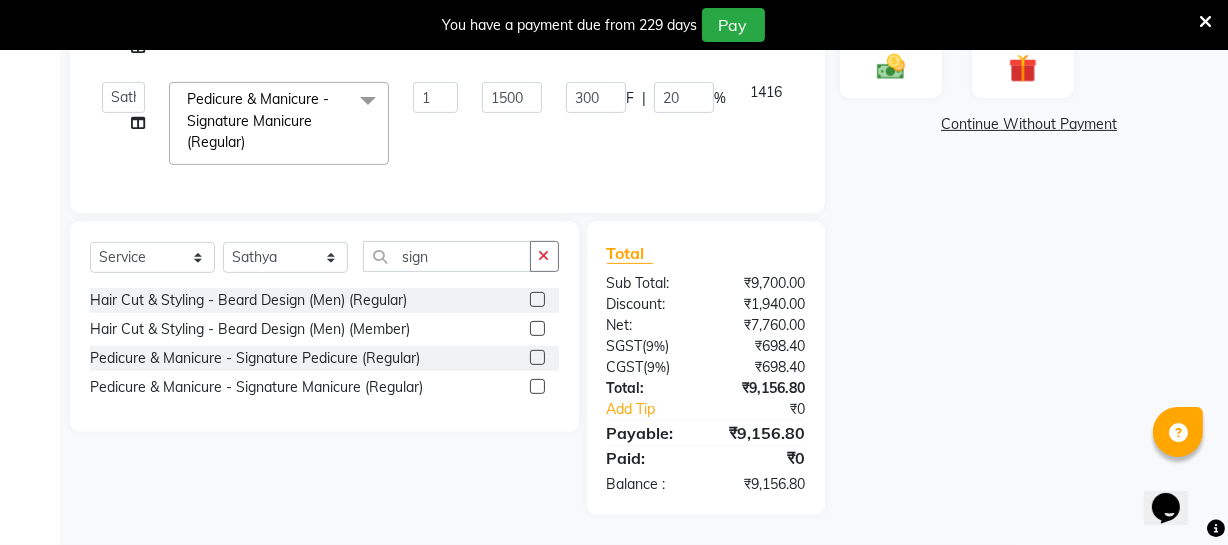 click on "300 F | 20 %" 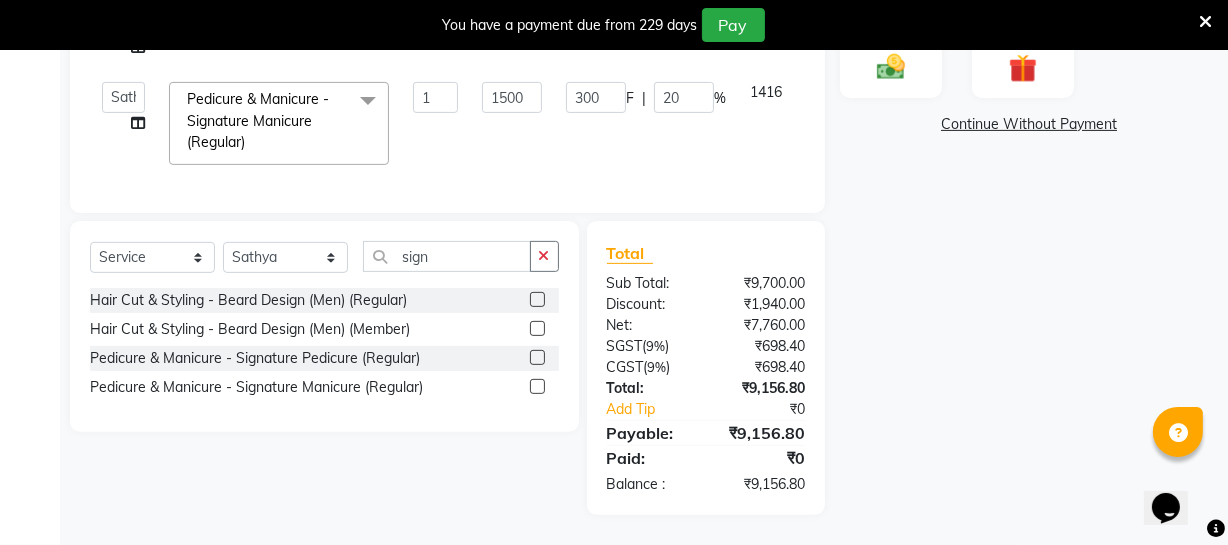 click on "300 F | 20 %" 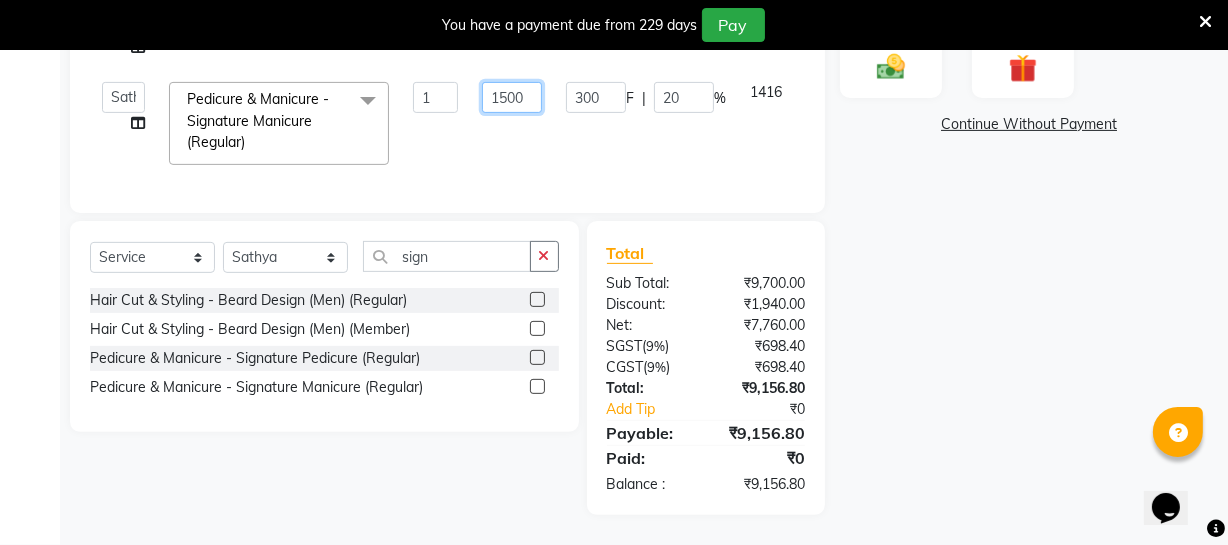 click on "1500" 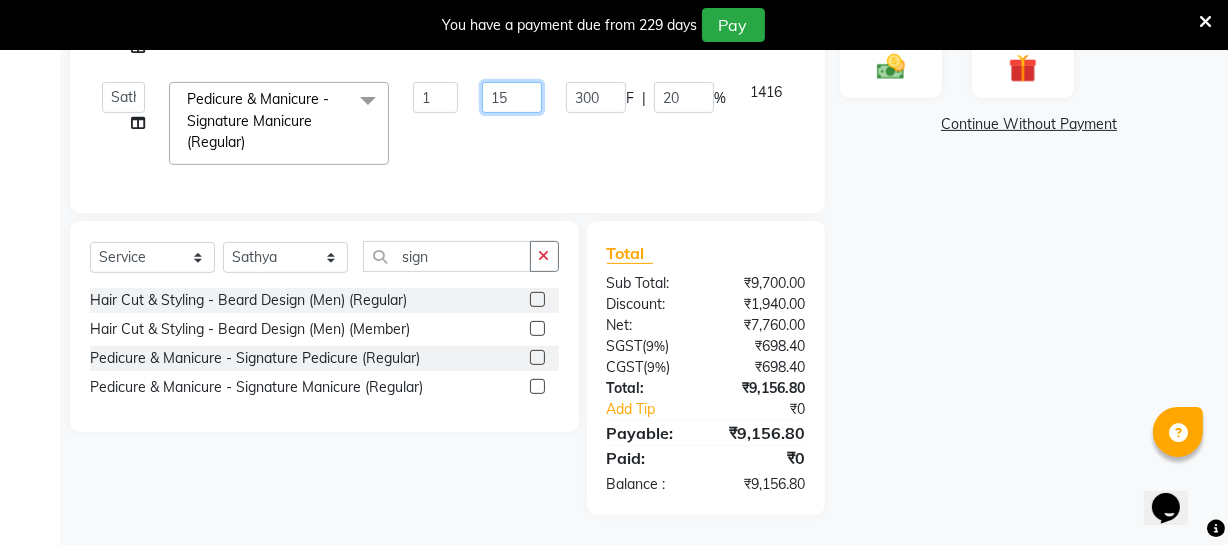 type on "1" 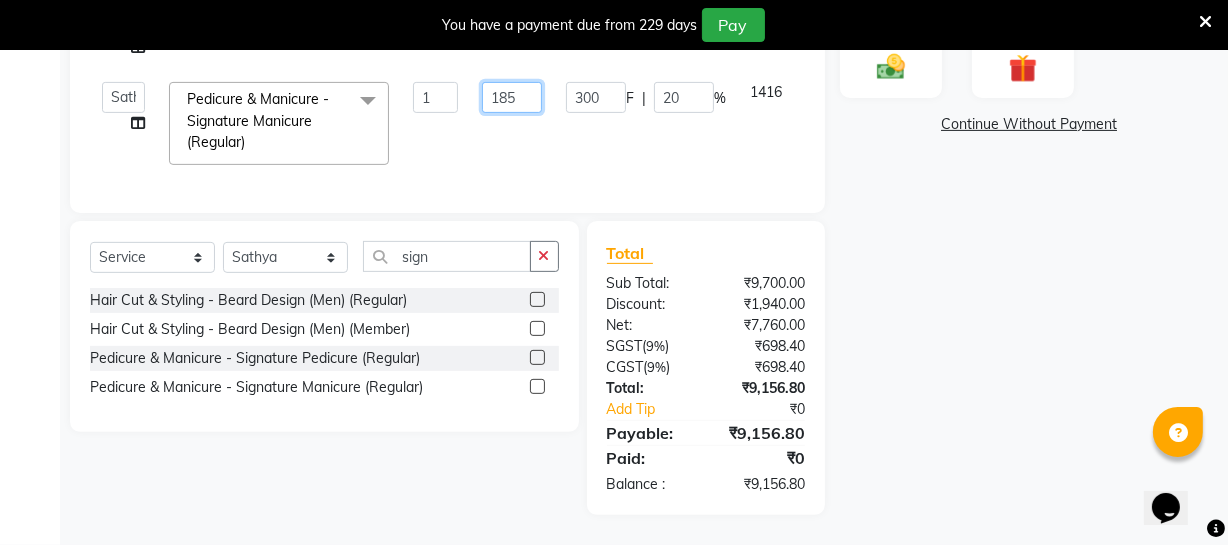 type on "1850" 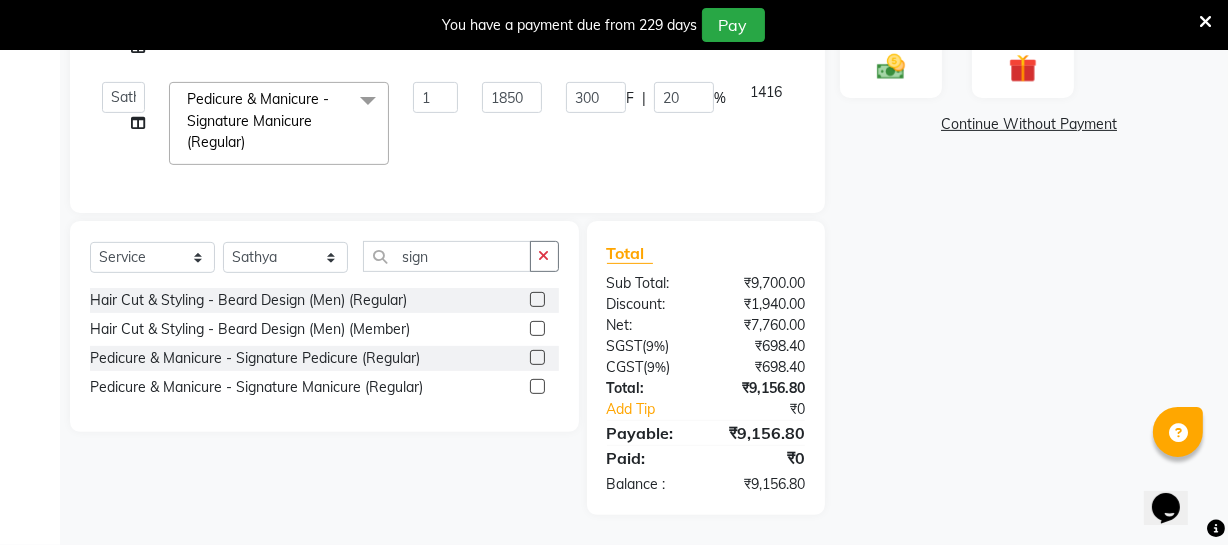 click on "300 F | 20 %" 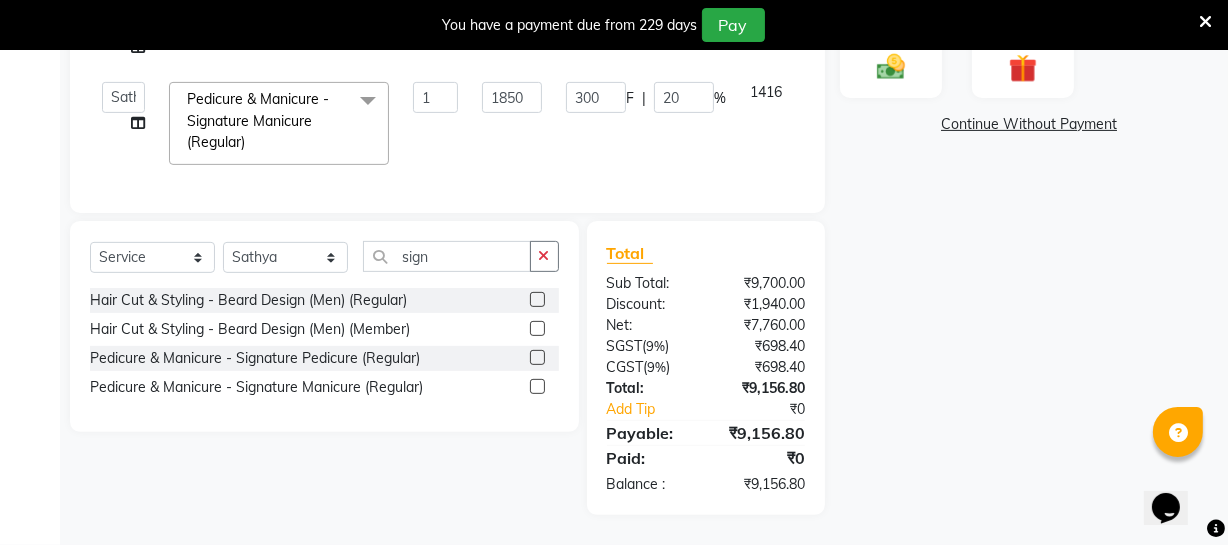 scroll, scrollTop: 113, scrollLeft: 0, axis: vertical 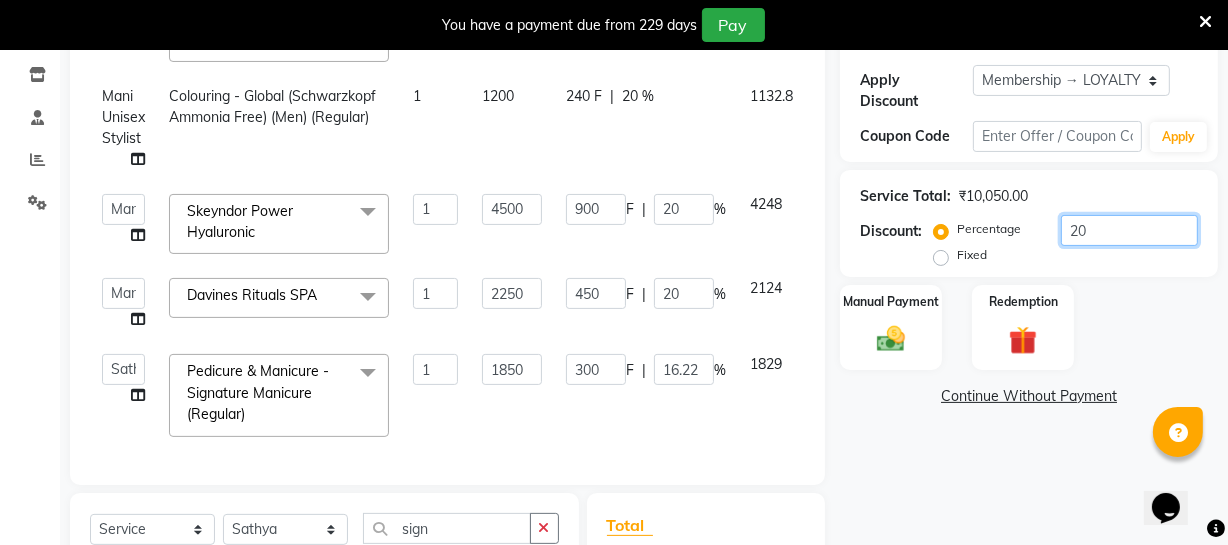 click on "20" 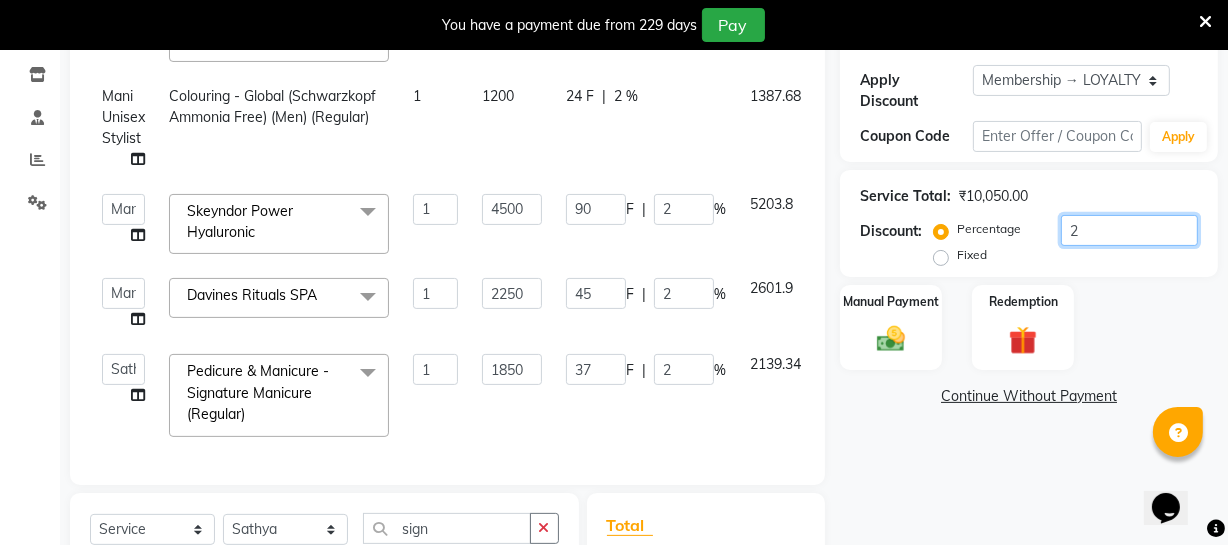 type 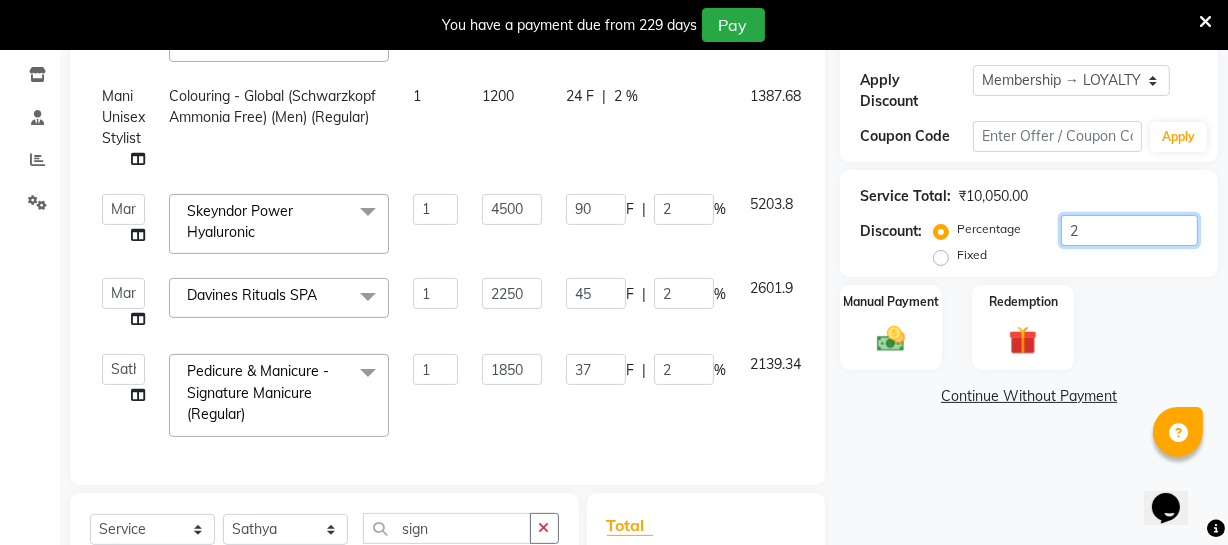 type on "0" 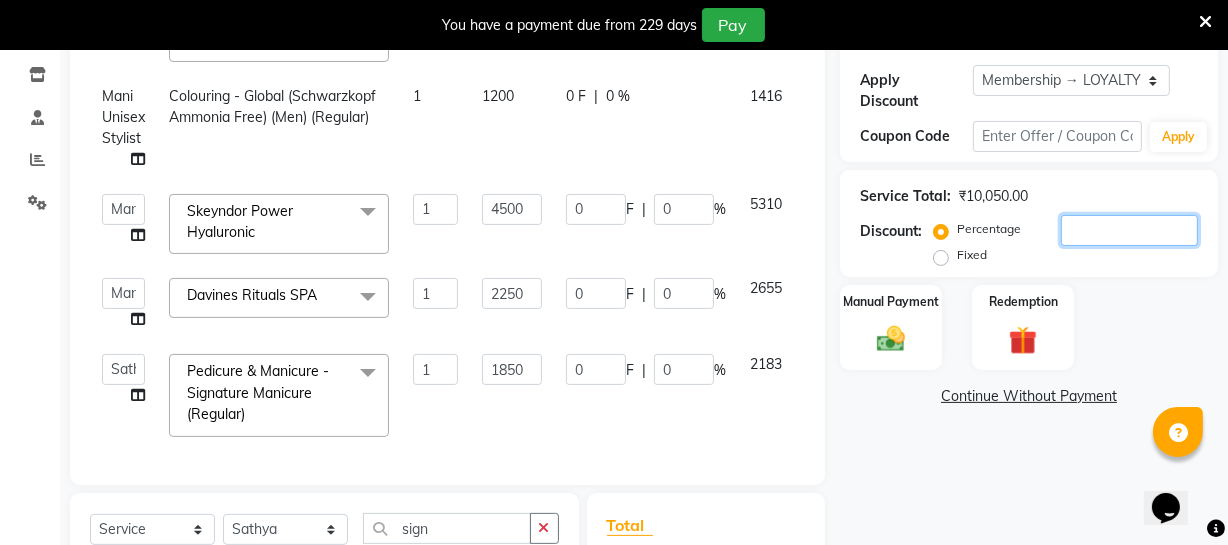 scroll, scrollTop: 606, scrollLeft: 0, axis: vertical 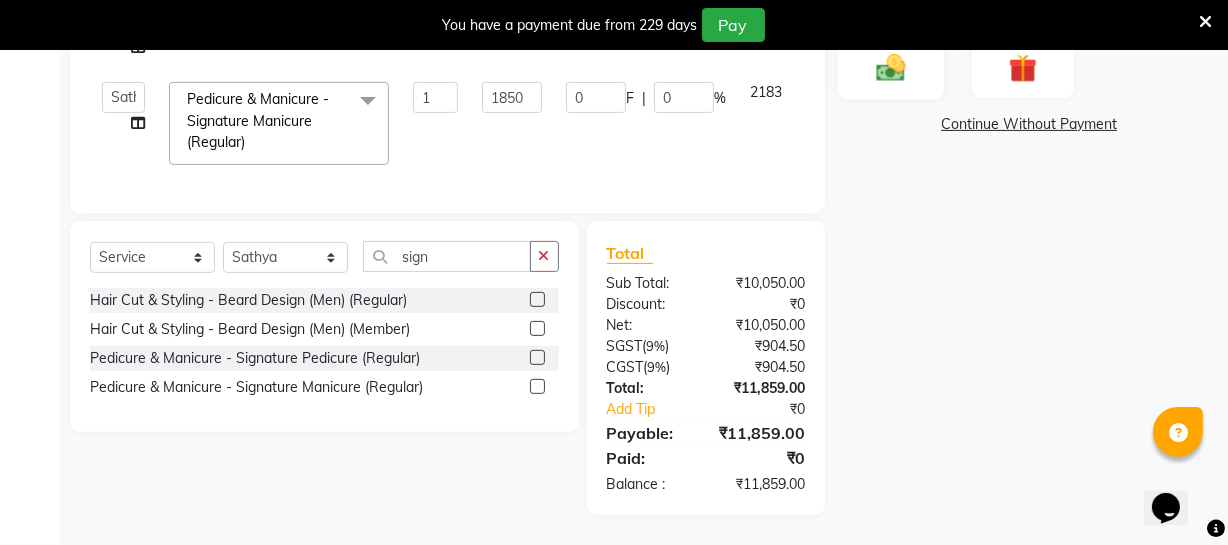 type 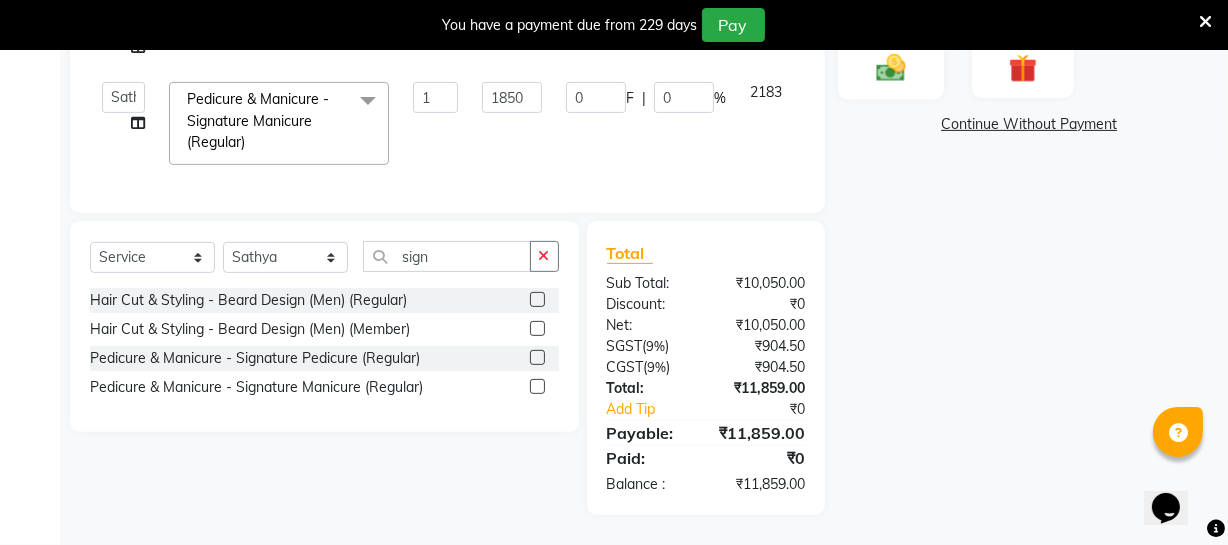 click 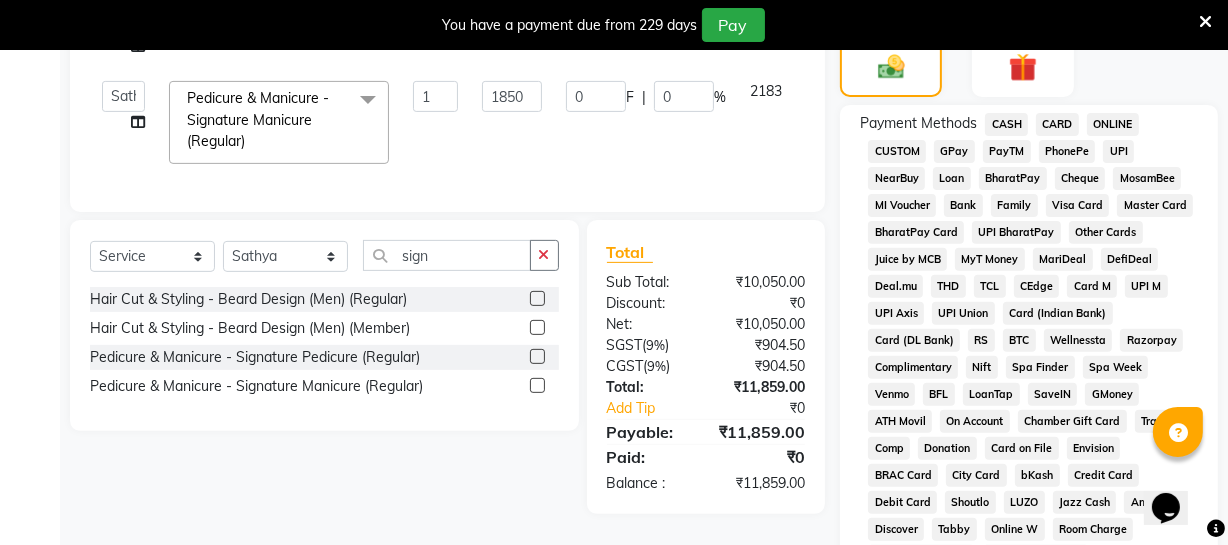 click on "CARD" 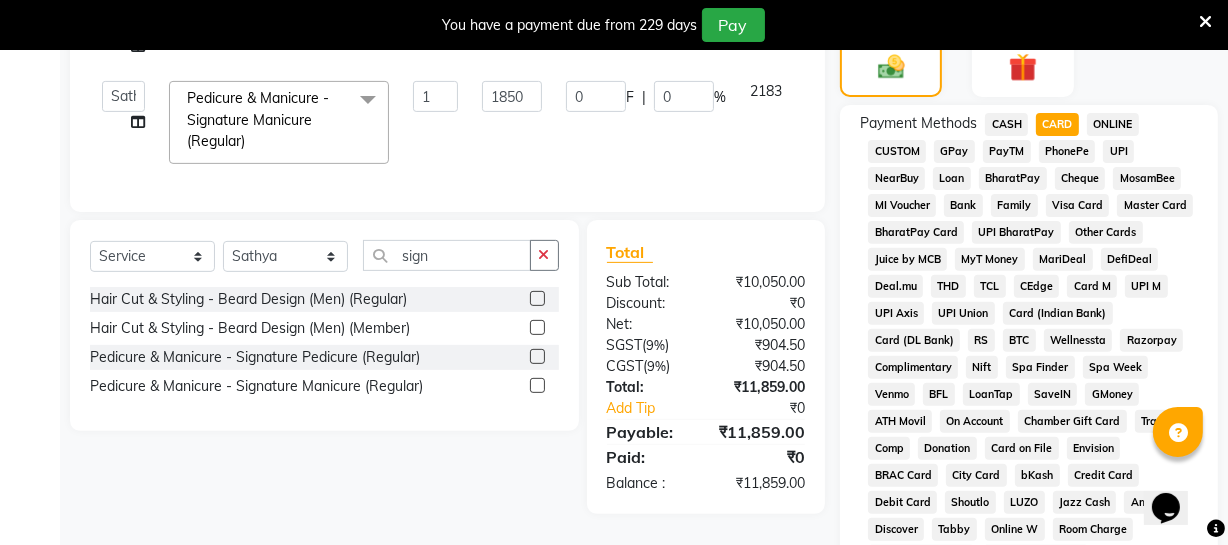 scroll, scrollTop: 1060, scrollLeft: 0, axis: vertical 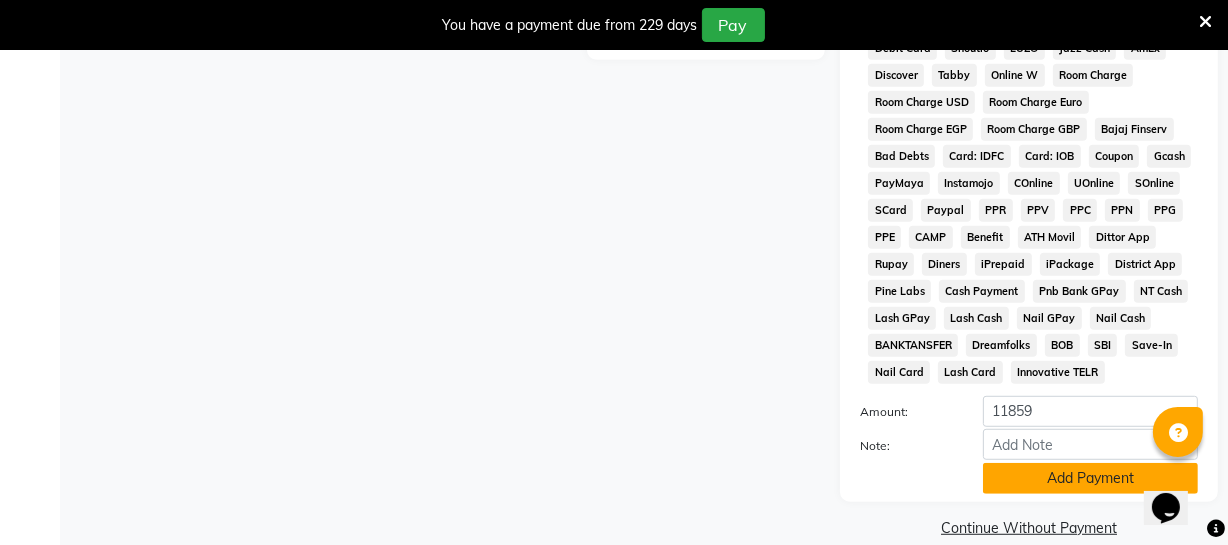 click on "Add Payment" 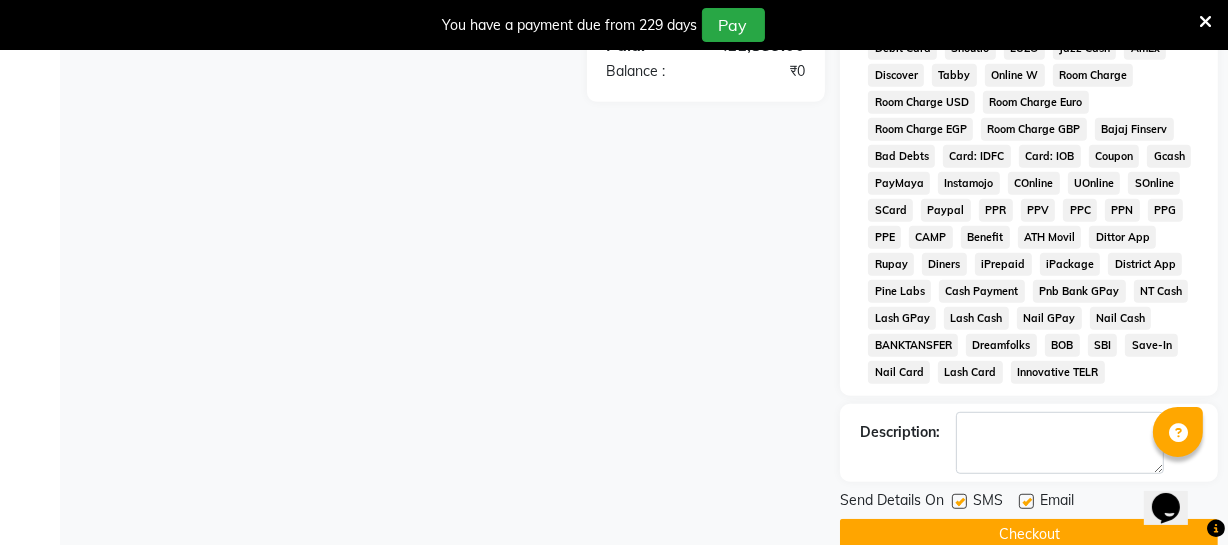 click on "Checkout" 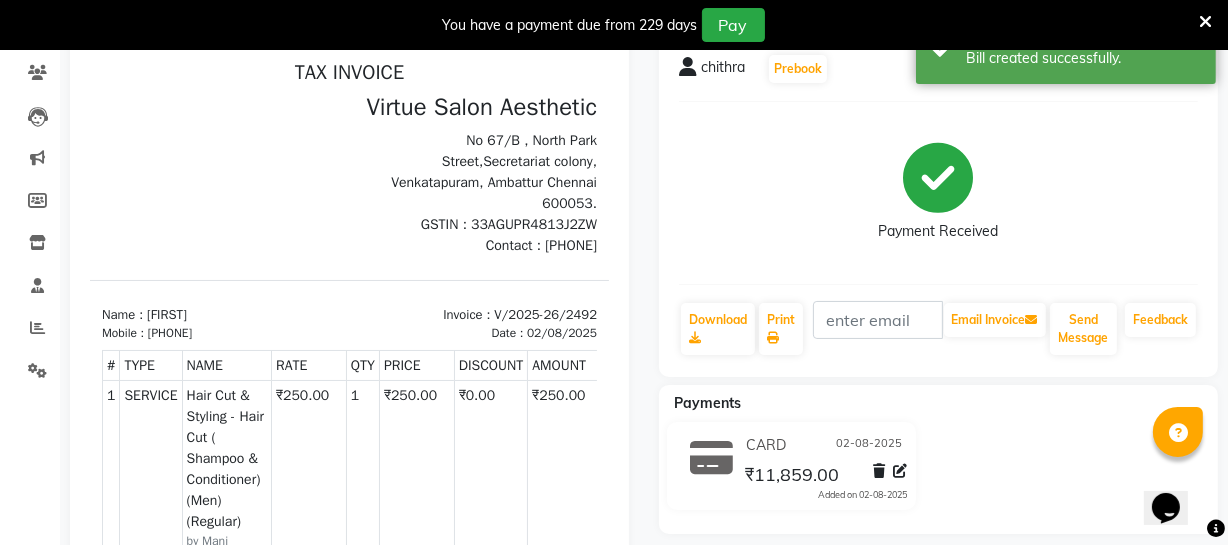 scroll, scrollTop: 0, scrollLeft: 0, axis: both 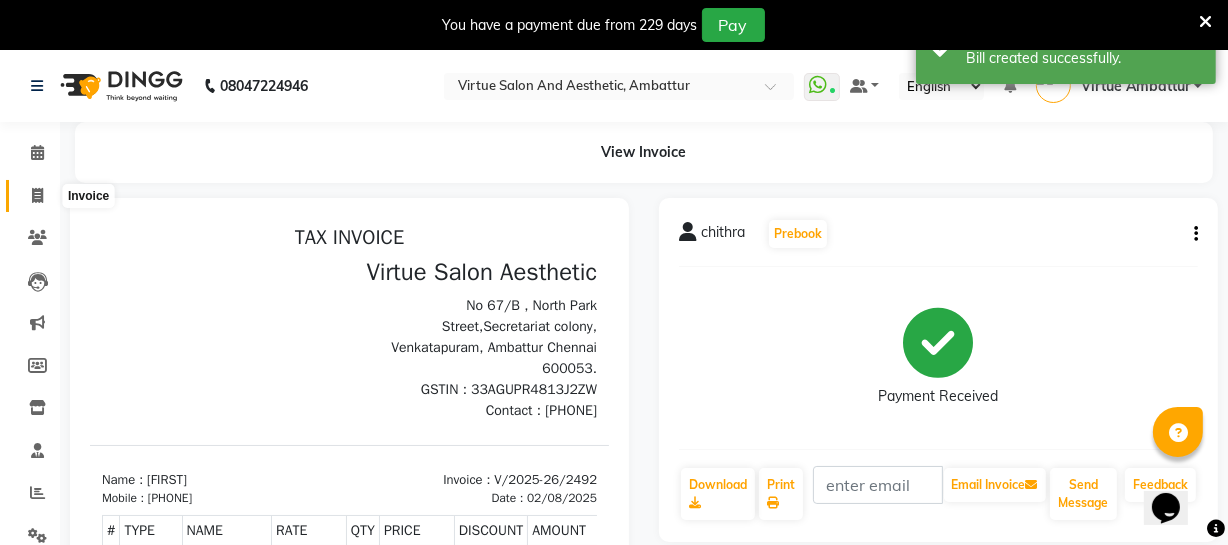 click 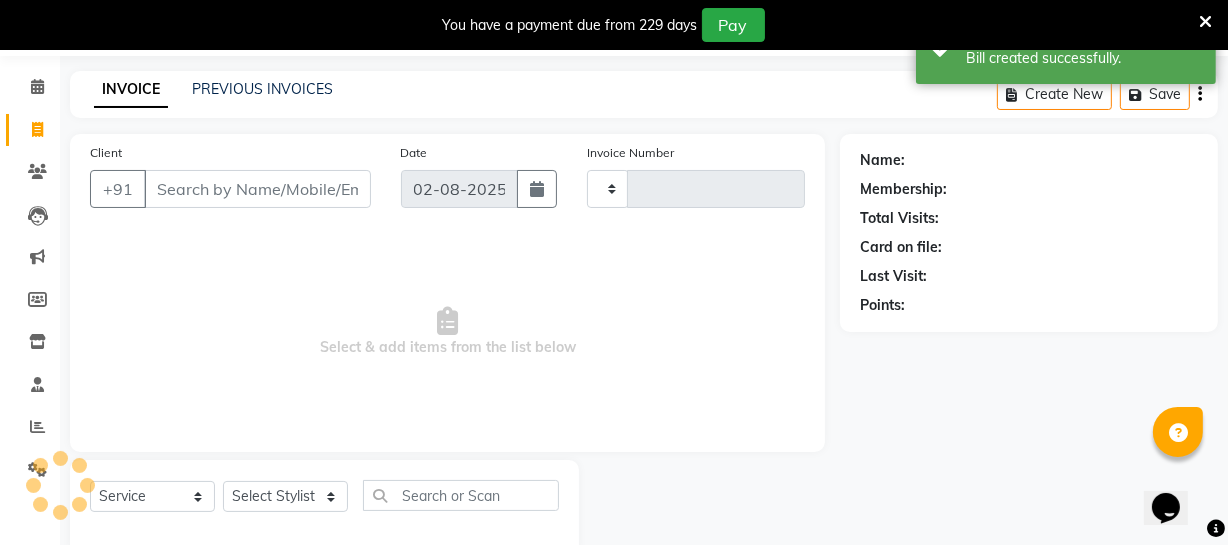 scroll, scrollTop: 107, scrollLeft: 0, axis: vertical 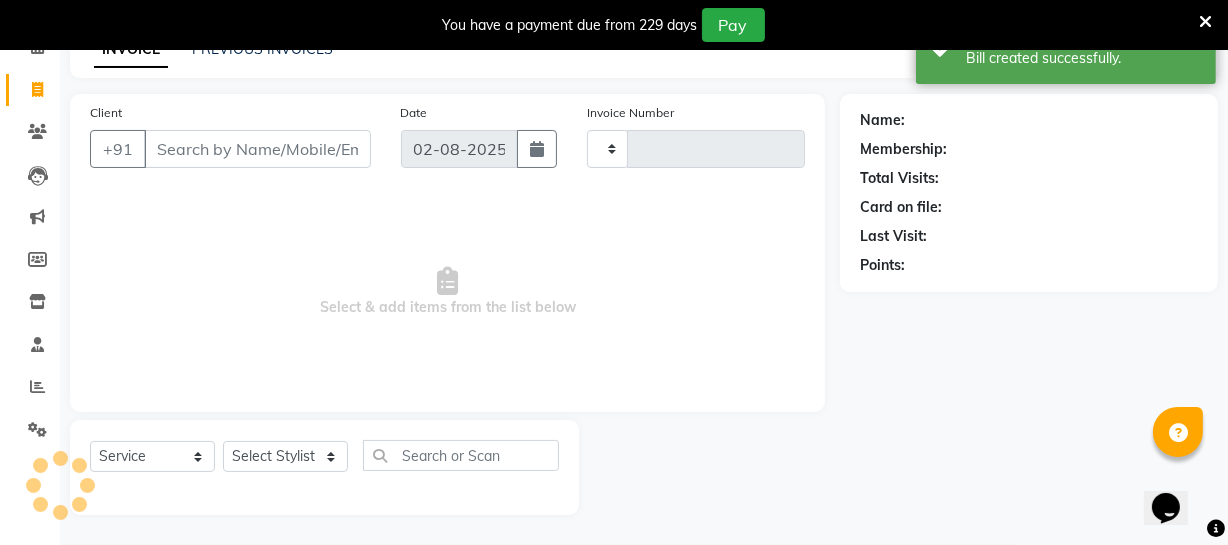 type on "2493" 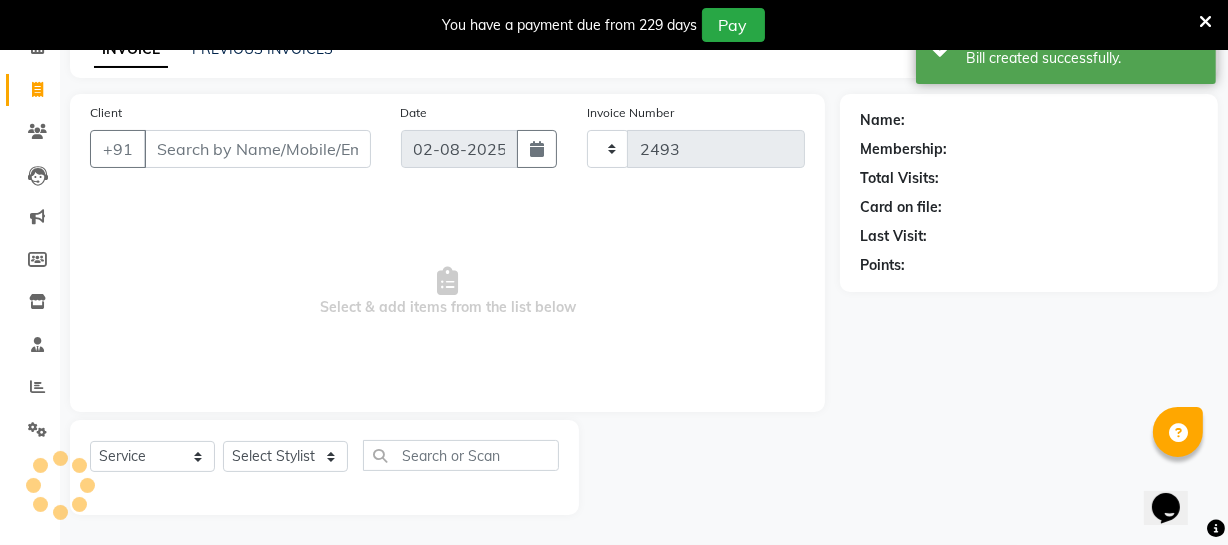 select on "5237" 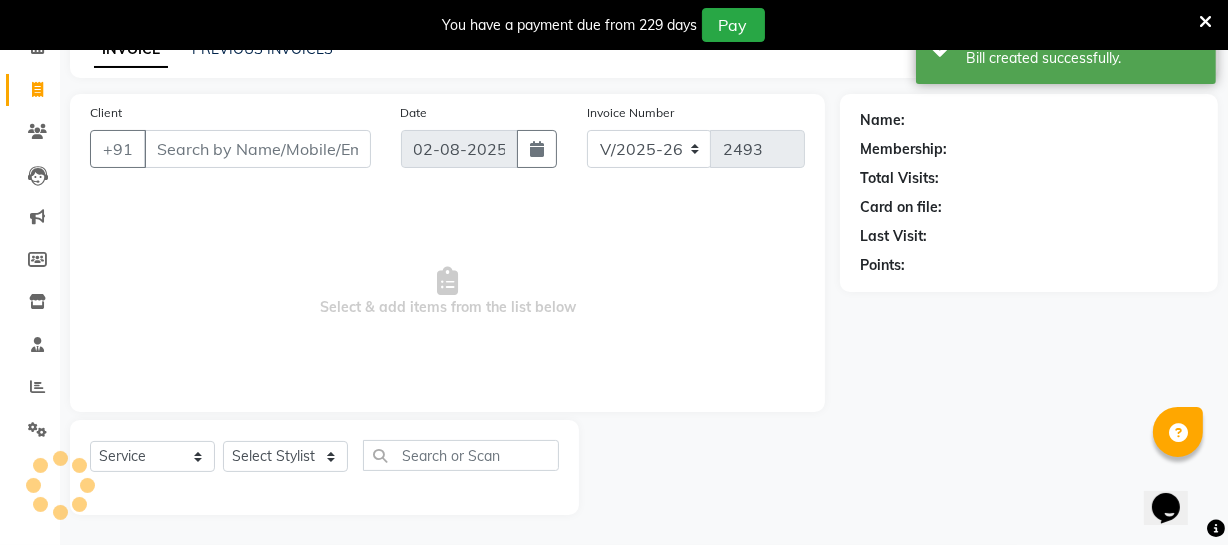 click on "Client" at bounding box center (257, 149) 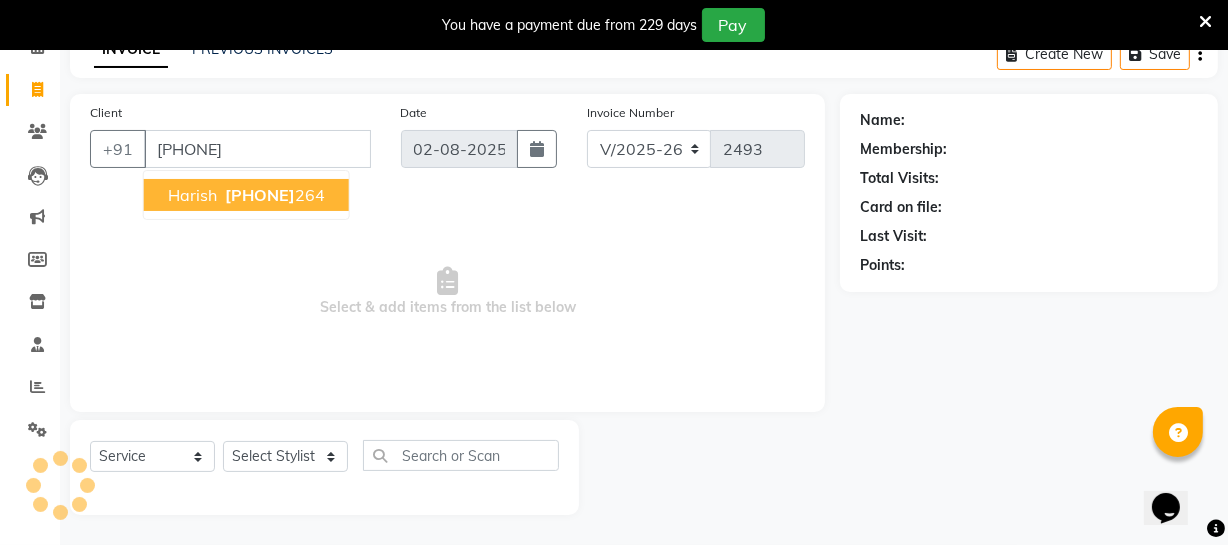 type on "[PHONE]" 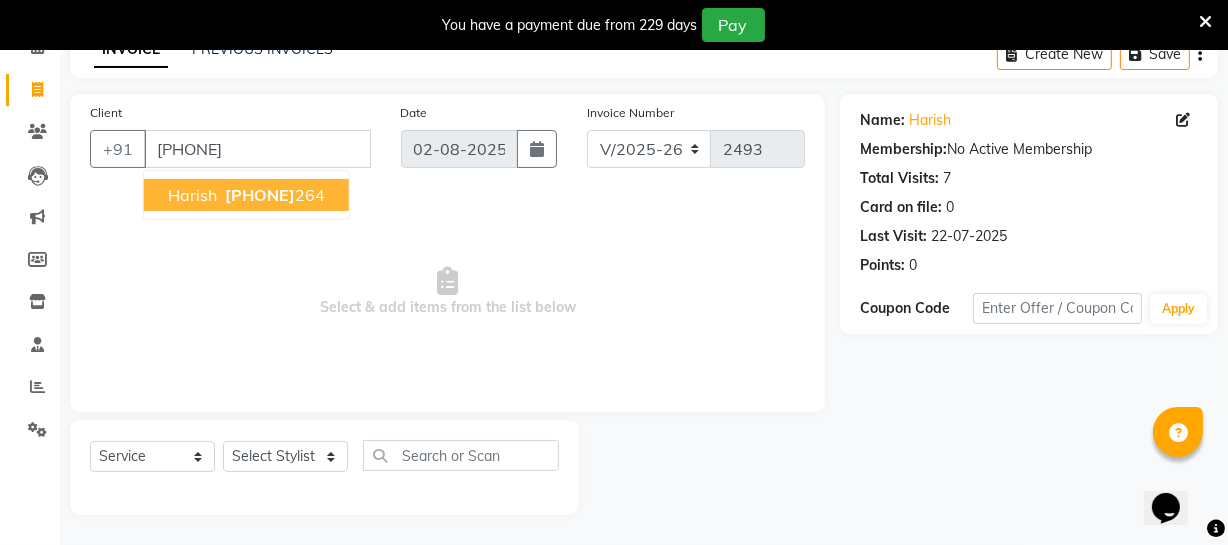 click on "[FIRST] [PHONE] [NUMBER]" at bounding box center [246, 195] 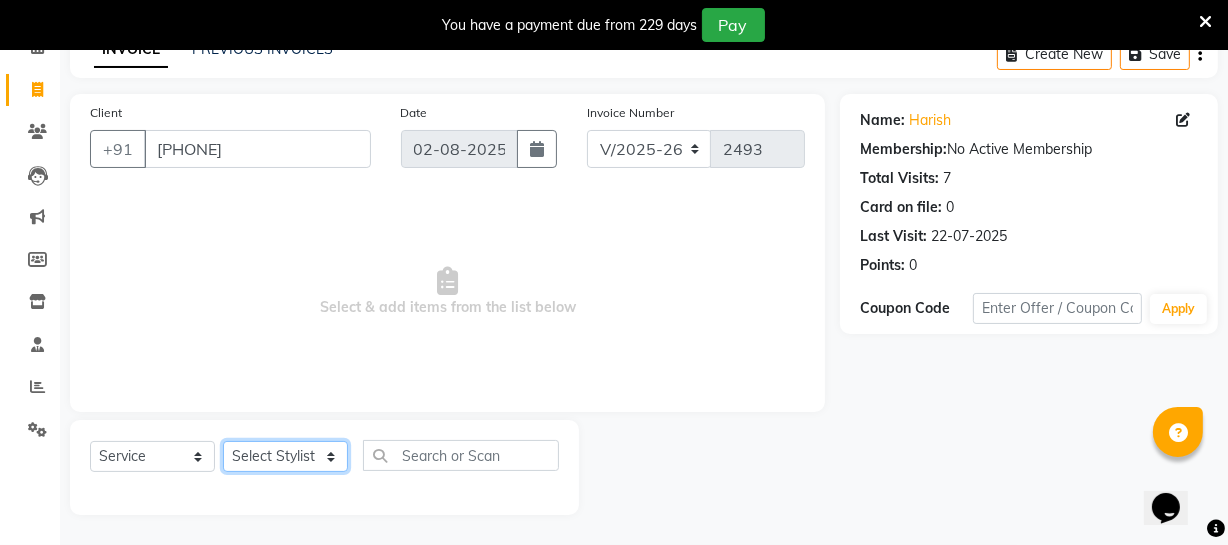 click on "Select Stylist Archana Bhagi Deepika Devi Dilip  Divya Dolly Dr Prakash Faizan Geetha Virtue TC Gopi Madan Aravind Make up Mani Unisex Stylist Manoj Meena Moses Nandhini Raju Unisex Ramya RICITTA Sahil Unisex Santhosh Sathya Shantha kumar Shanthi Surya Thiru Virtue Aesthetic Virtue Ambattur" 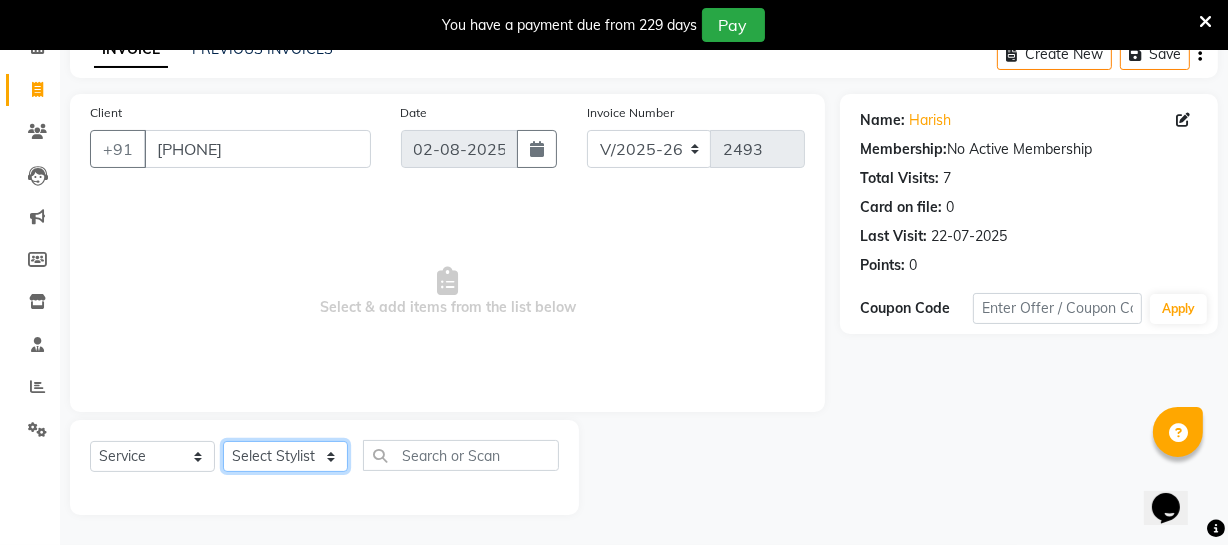 select on "[POSTAL_CODE]" 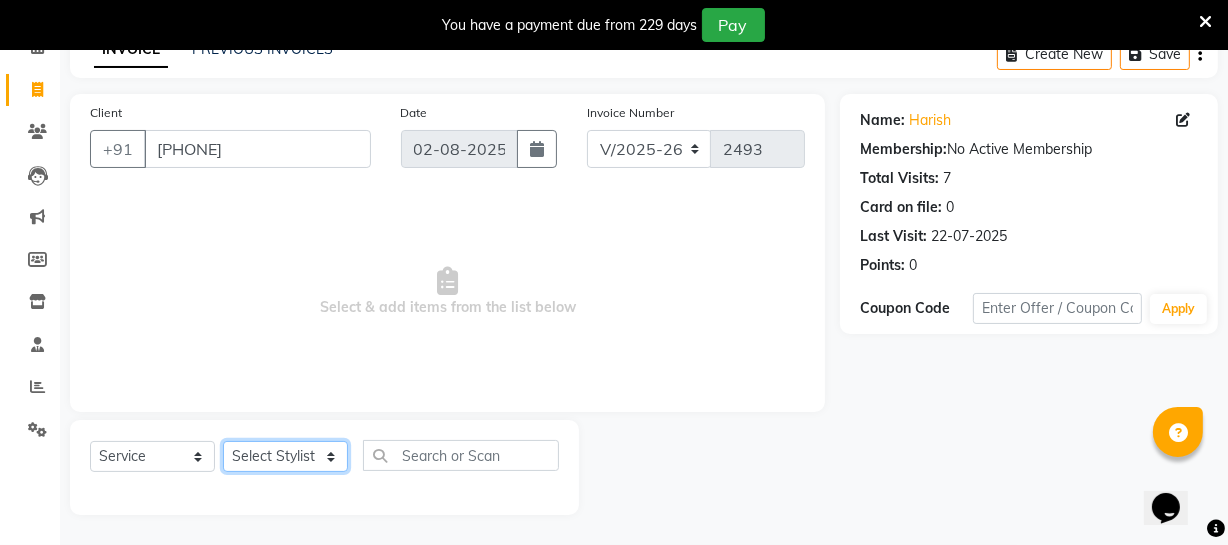 click on "Select Stylist Archana Bhagi Deepika Devi Dilip  Divya Dolly Dr Prakash Faizan Geetha Virtue TC Gopi Madan Aravind Make up Mani Unisex Stylist Manoj Meena Moses Nandhini Raju Unisex Ramya RICITTA Sahil Unisex Santhosh Sathya Shantha kumar Shanthi Surya Thiru Virtue Aesthetic Virtue Ambattur" 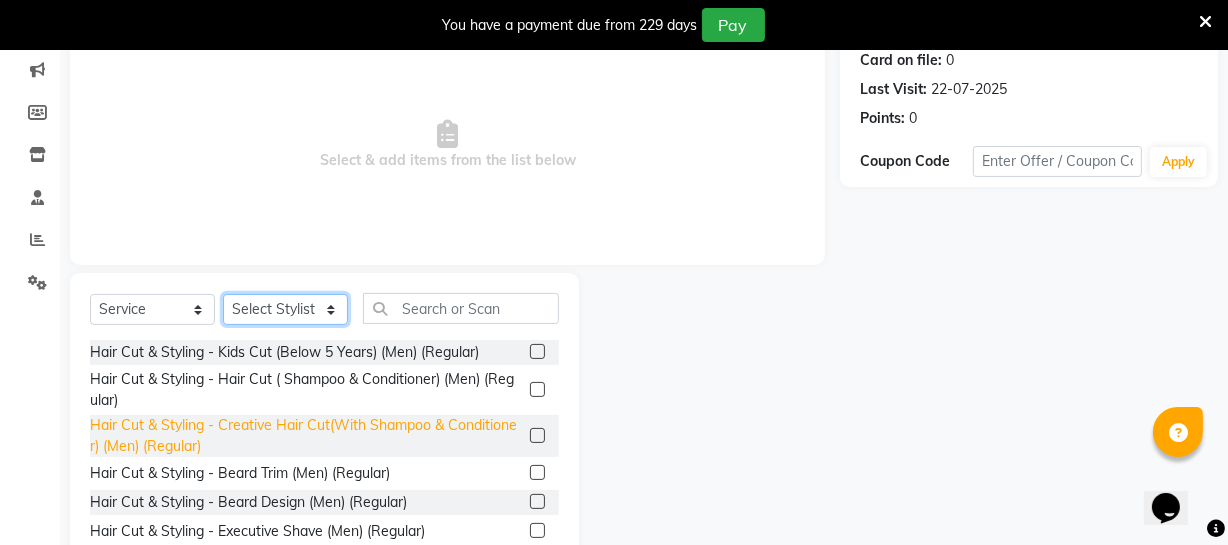 scroll, scrollTop: 289, scrollLeft: 0, axis: vertical 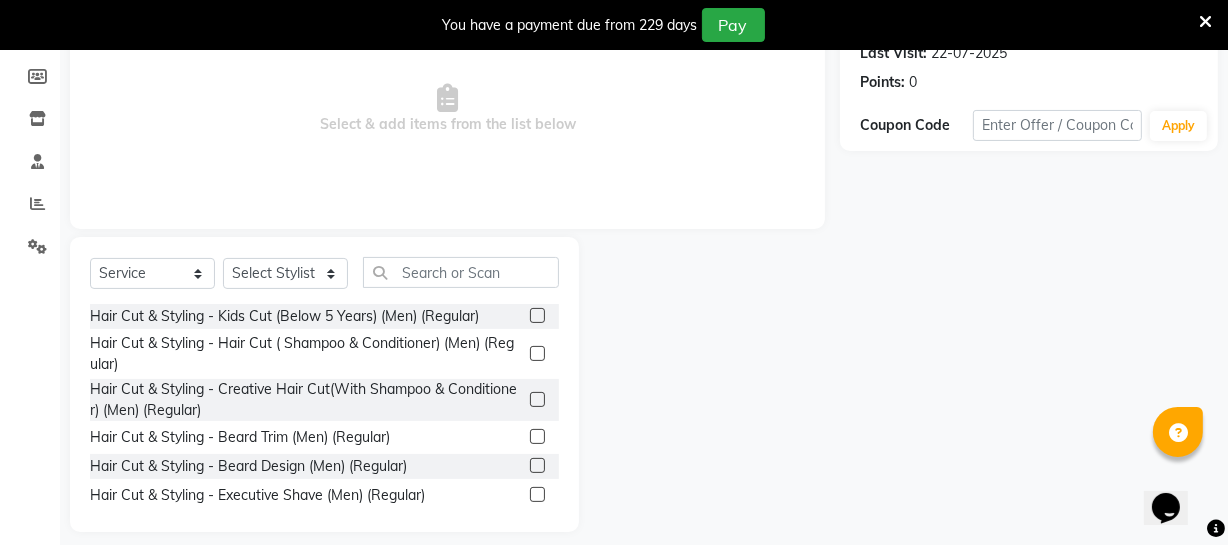 click 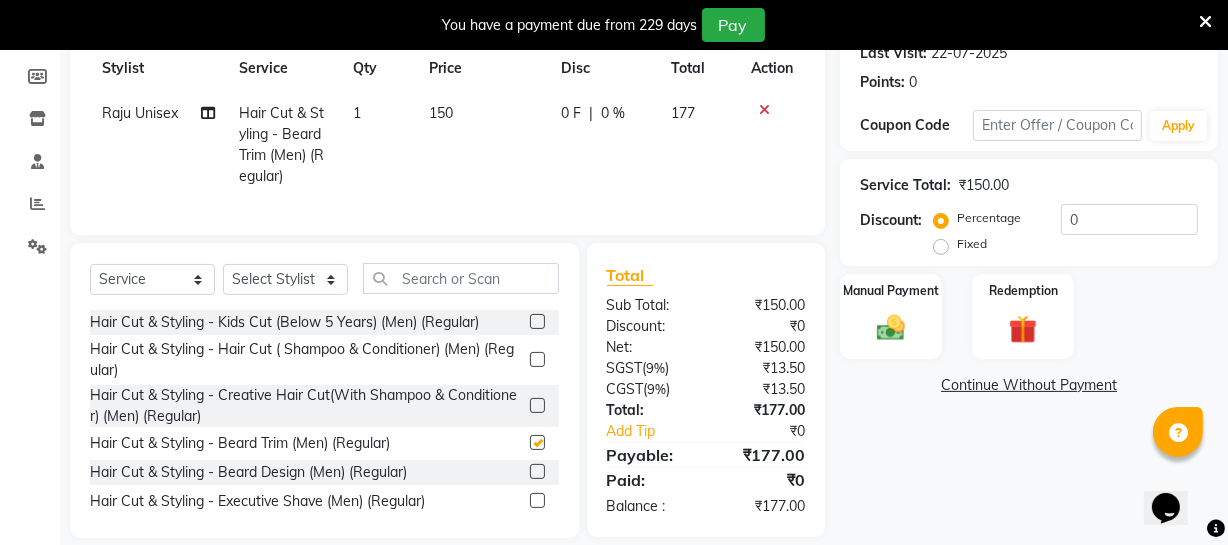 checkbox on "false" 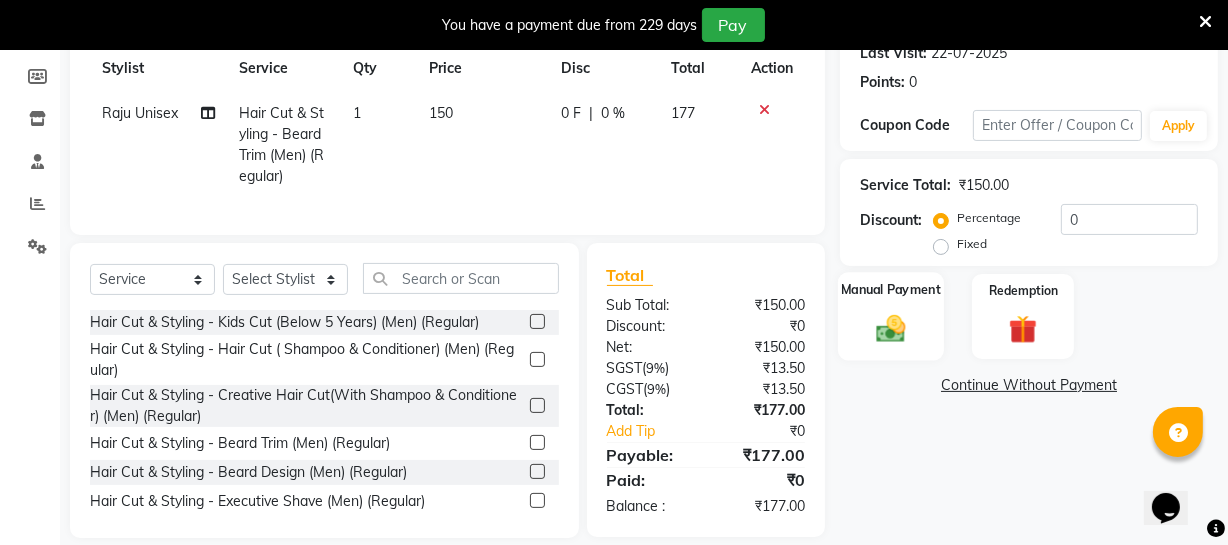 click 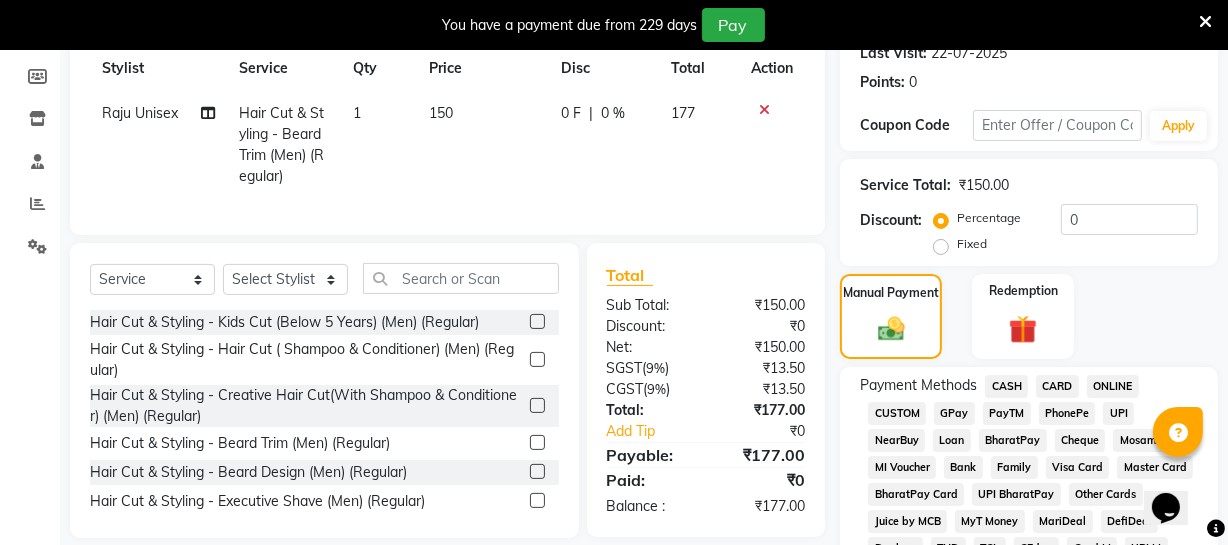 click on "ONLINE" 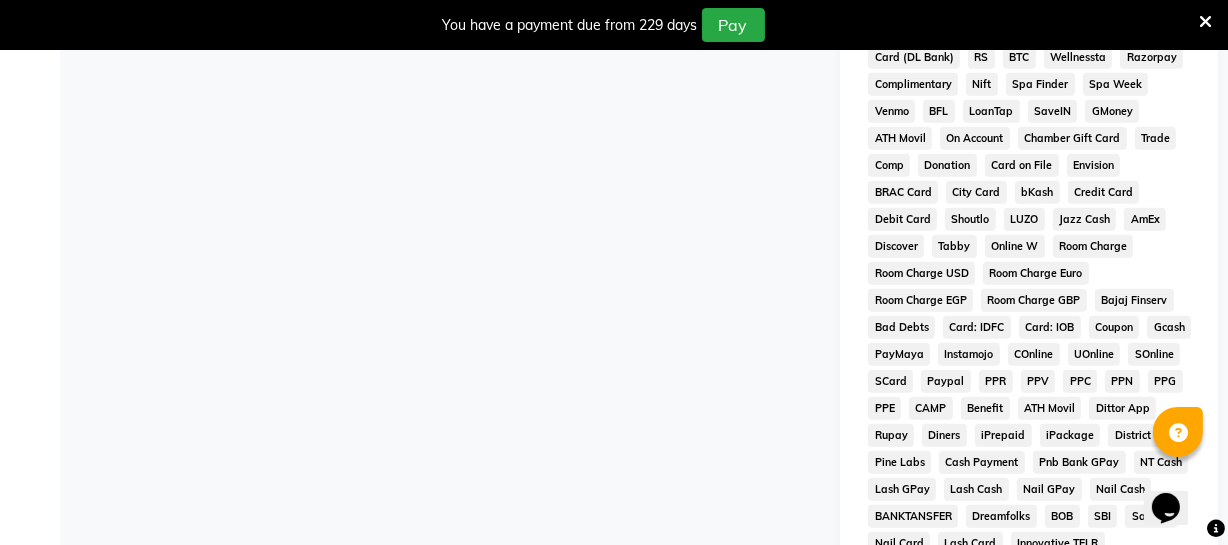 scroll, scrollTop: 1033, scrollLeft: 0, axis: vertical 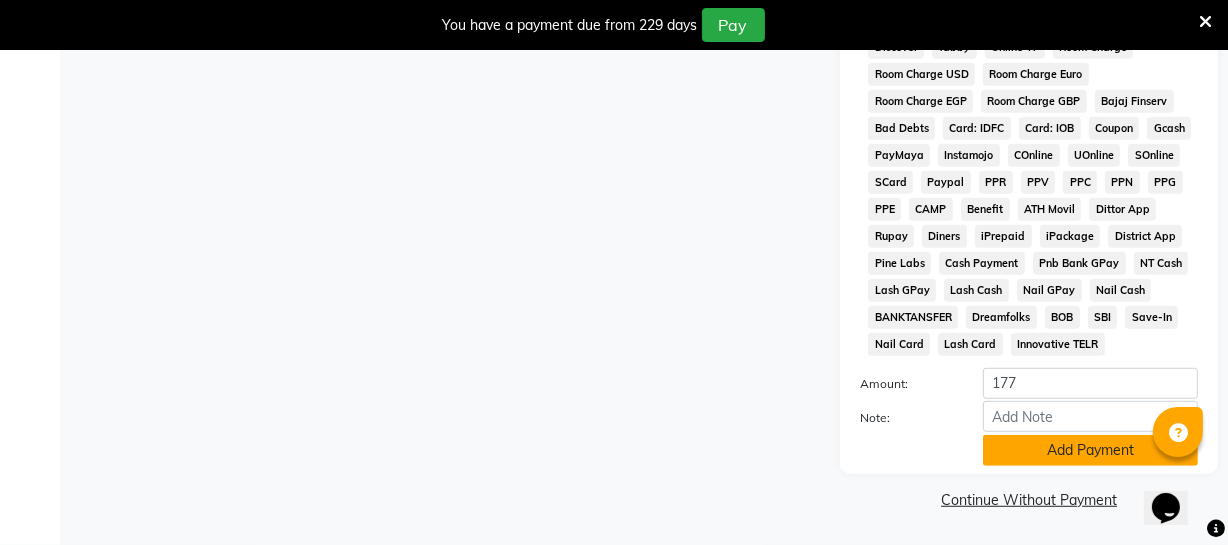 click on "Add Payment" 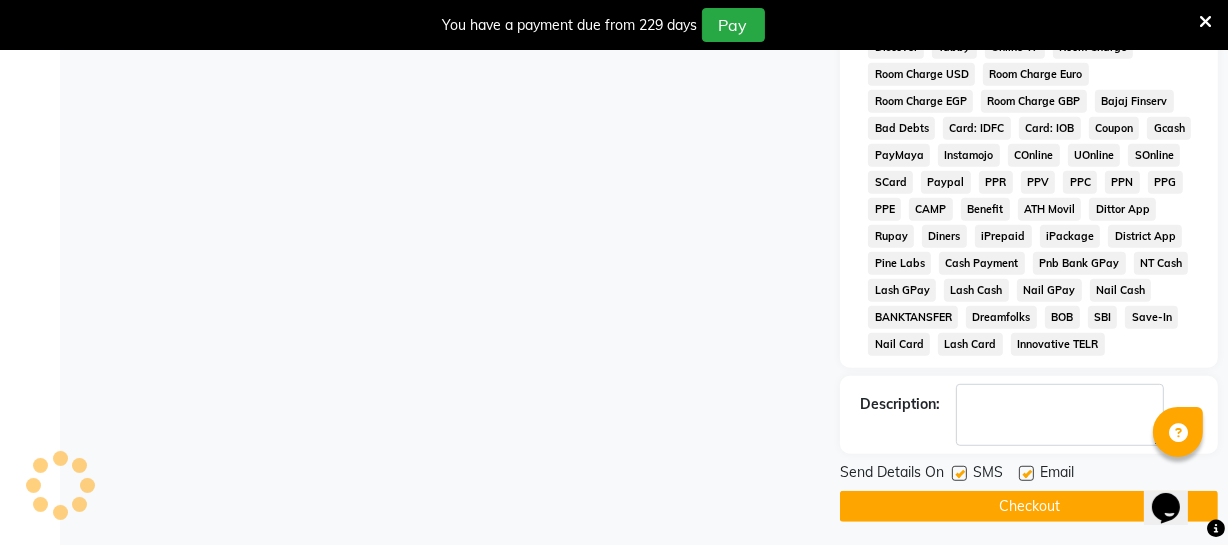 click on "Checkout" 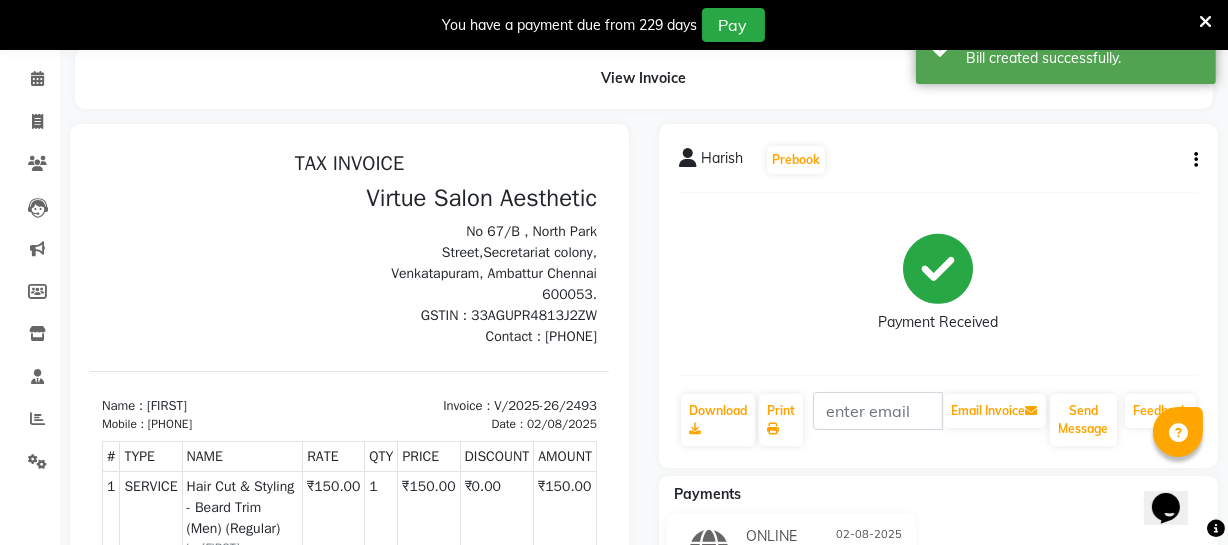 scroll, scrollTop: 0, scrollLeft: 0, axis: both 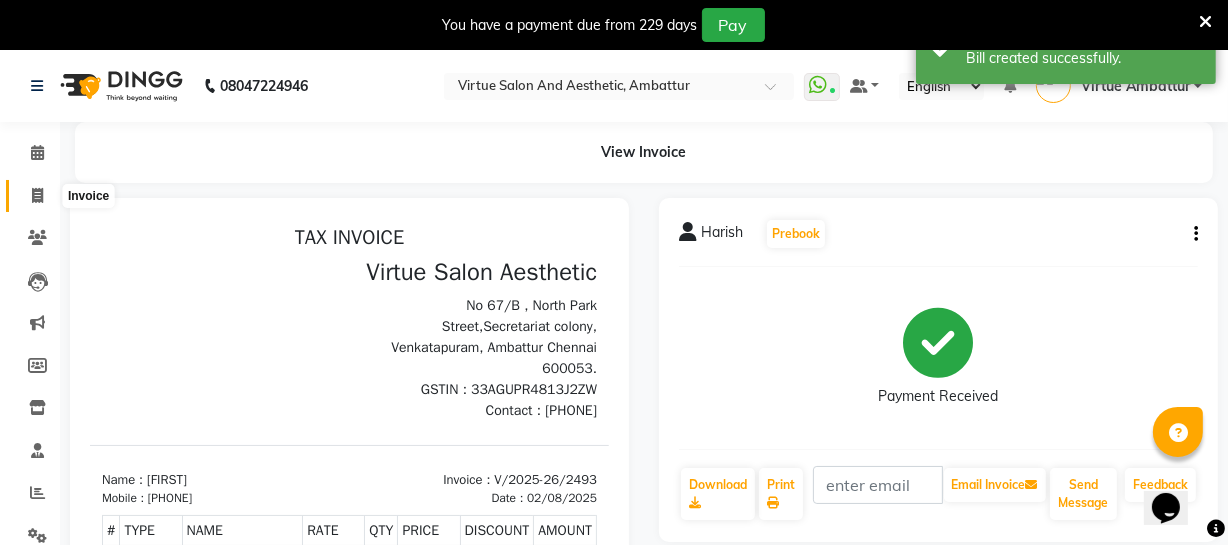 click 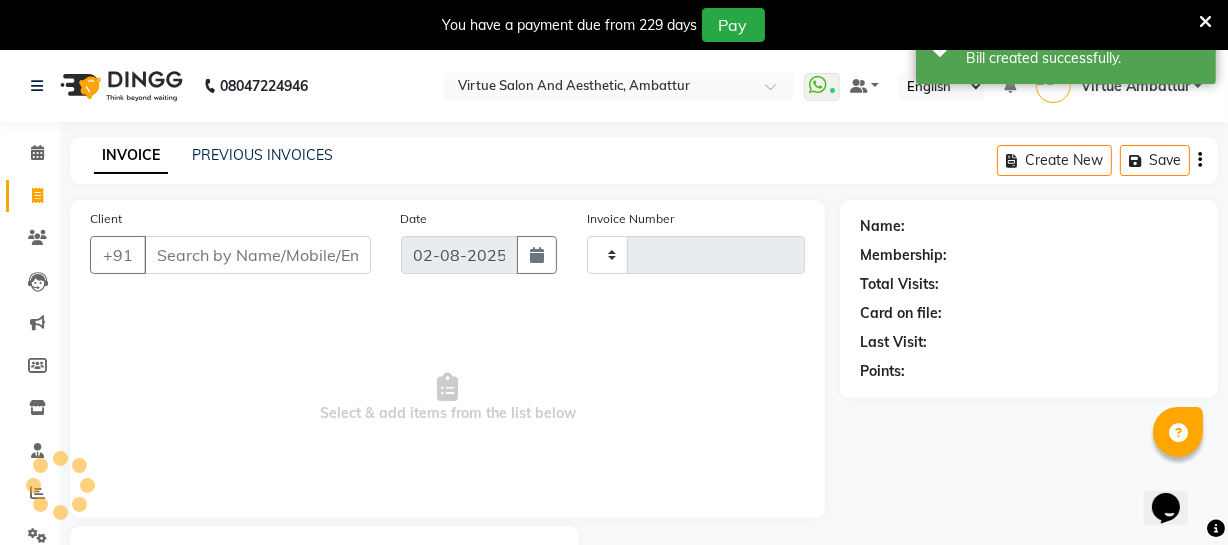 type on "2494" 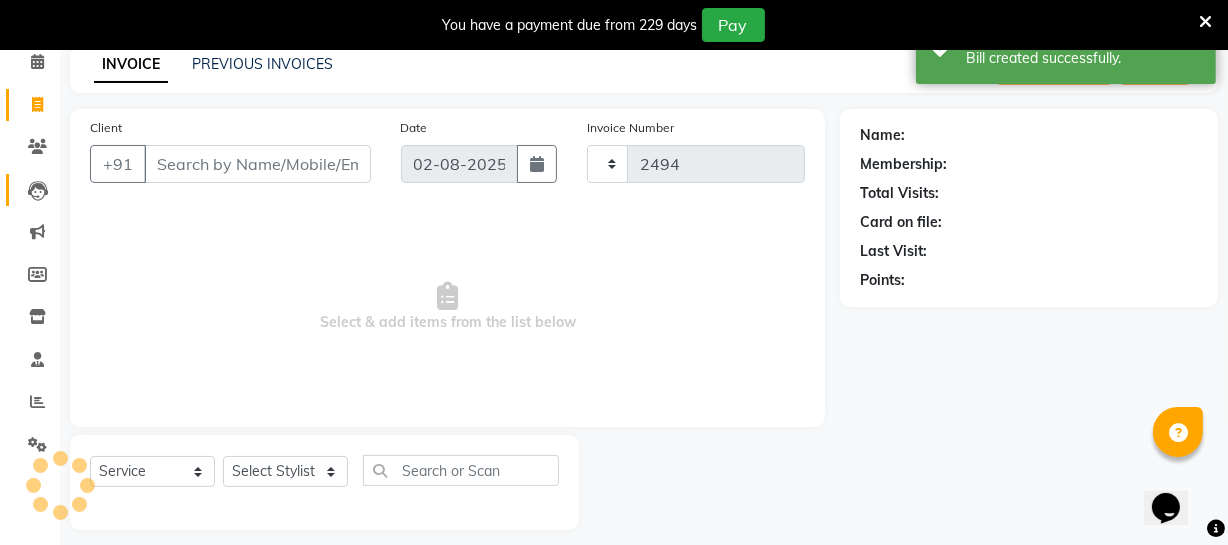 select on "5237" 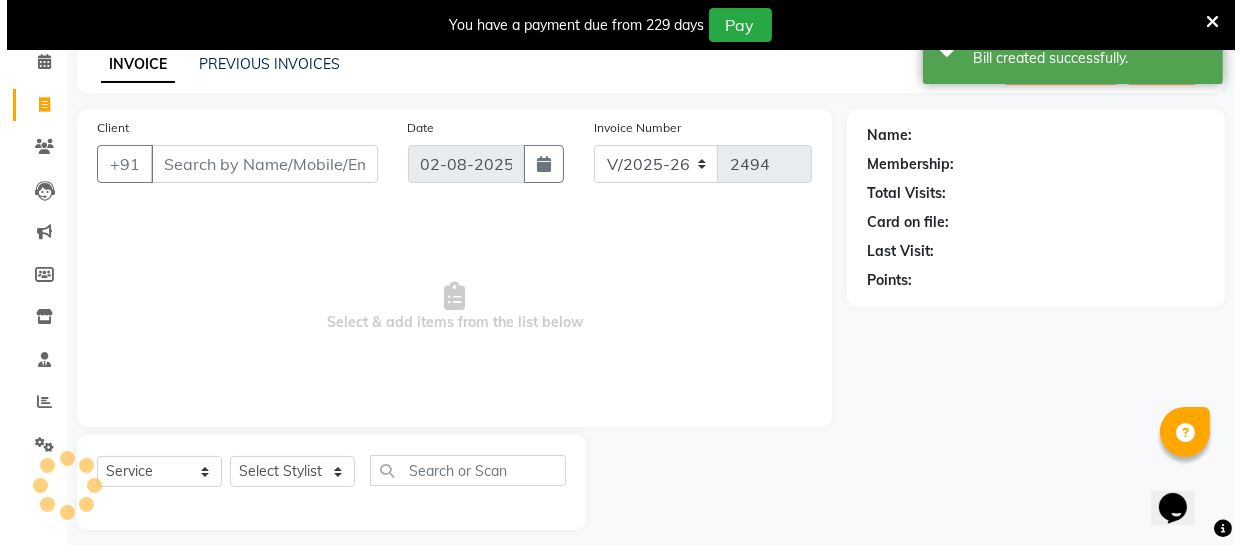 scroll, scrollTop: 107, scrollLeft: 0, axis: vertical 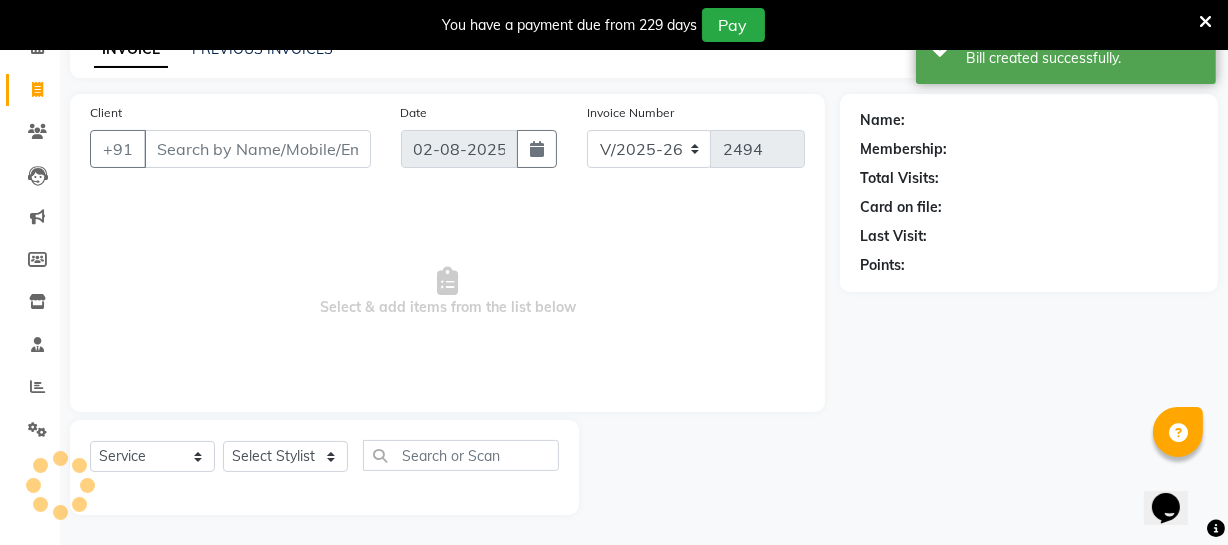 click on "Client" at bounding box center [257, 149] 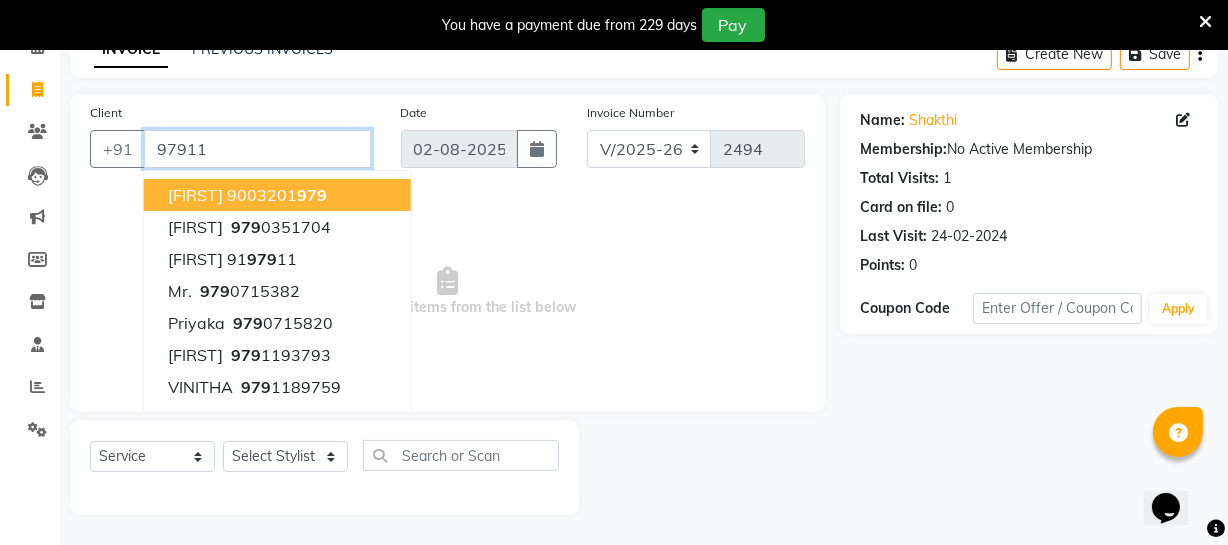 click on "97911" at bounding box center [257, 149] 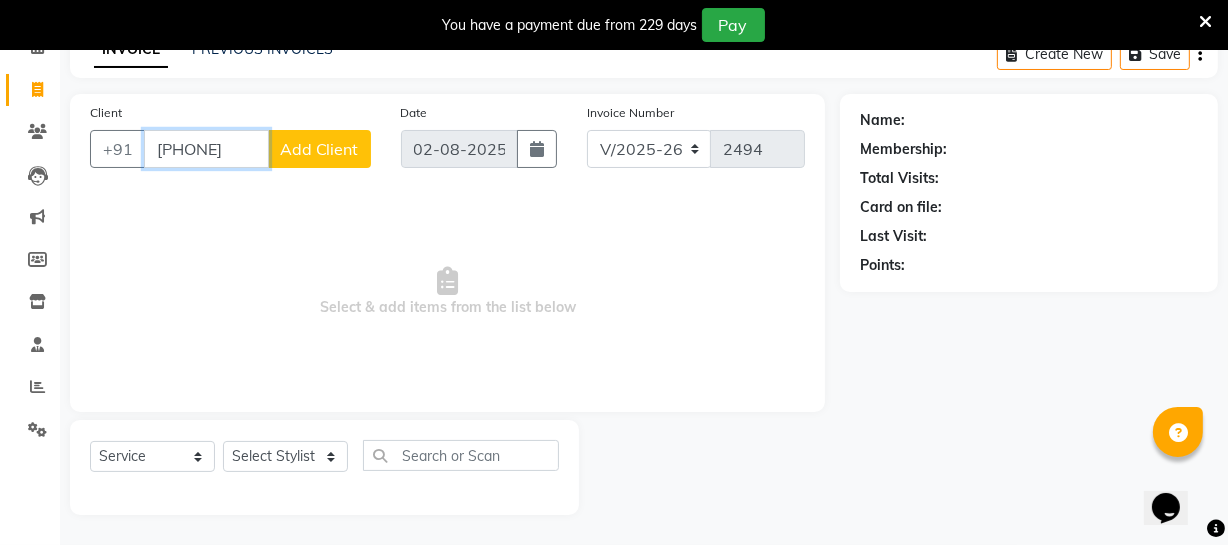 type on "[PHONE]" 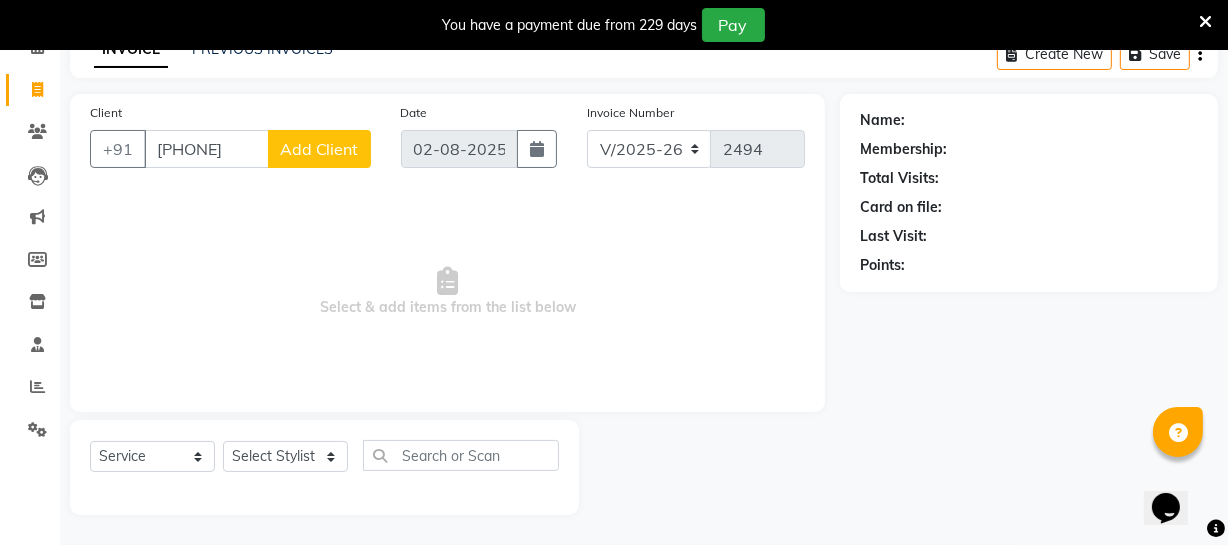 click on "Add Client" 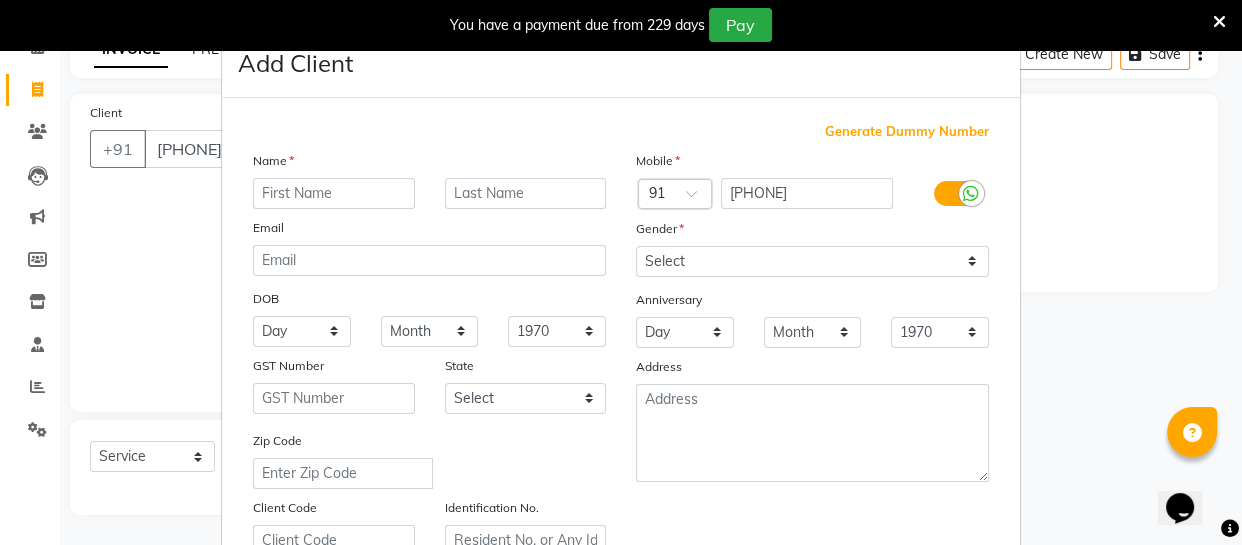 click at bounding box center [334, 193] 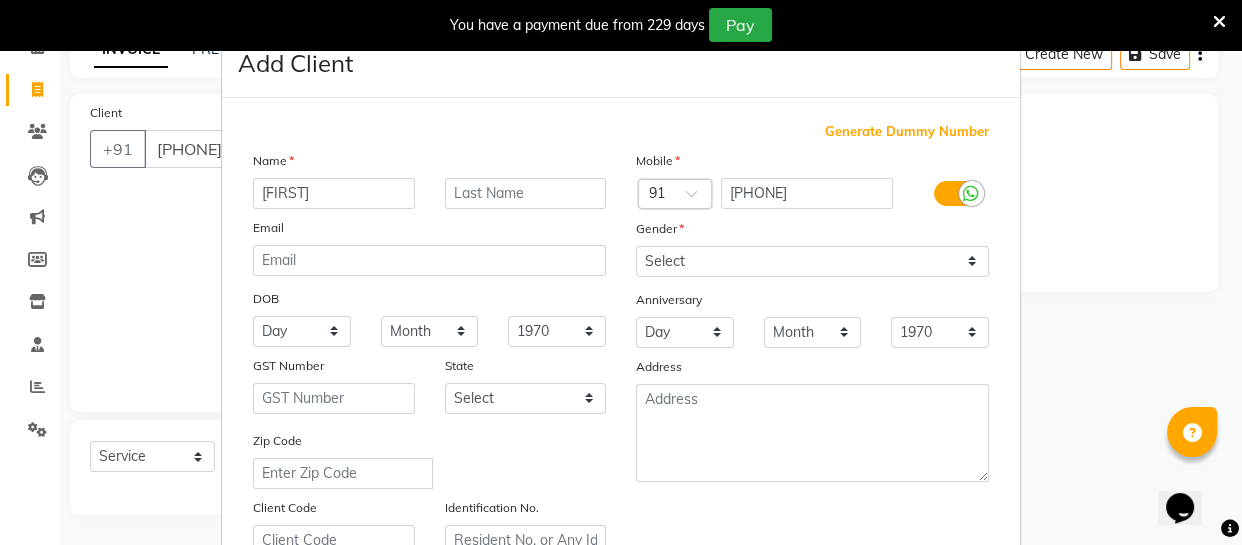 type on "[FIRST]" 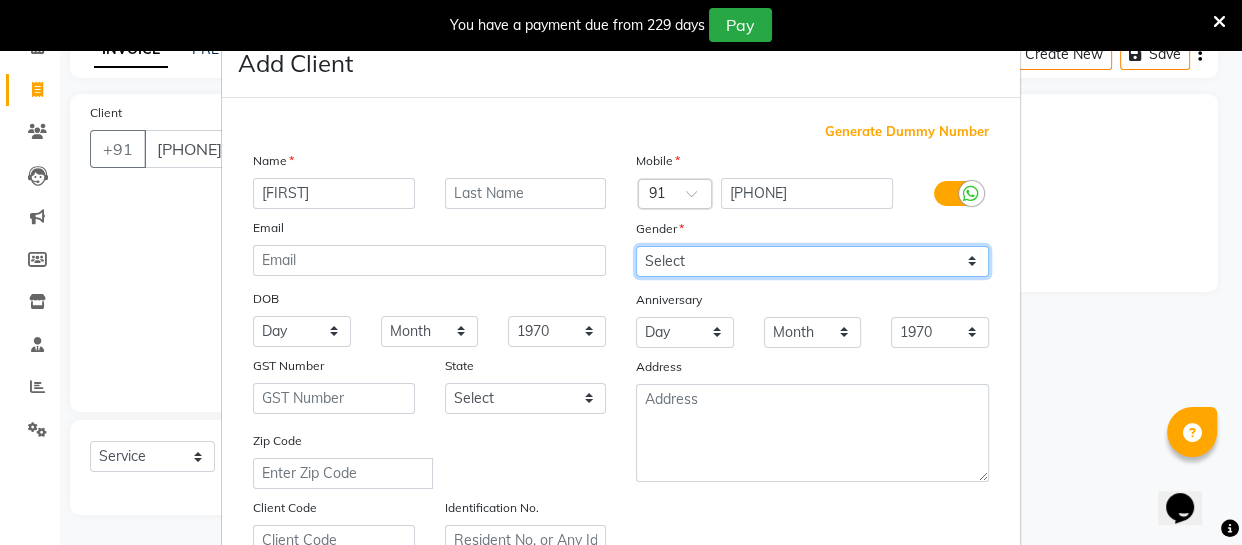 click on "Select Male Female Other Prefer Not To Say" at bounding box center [812, 261] 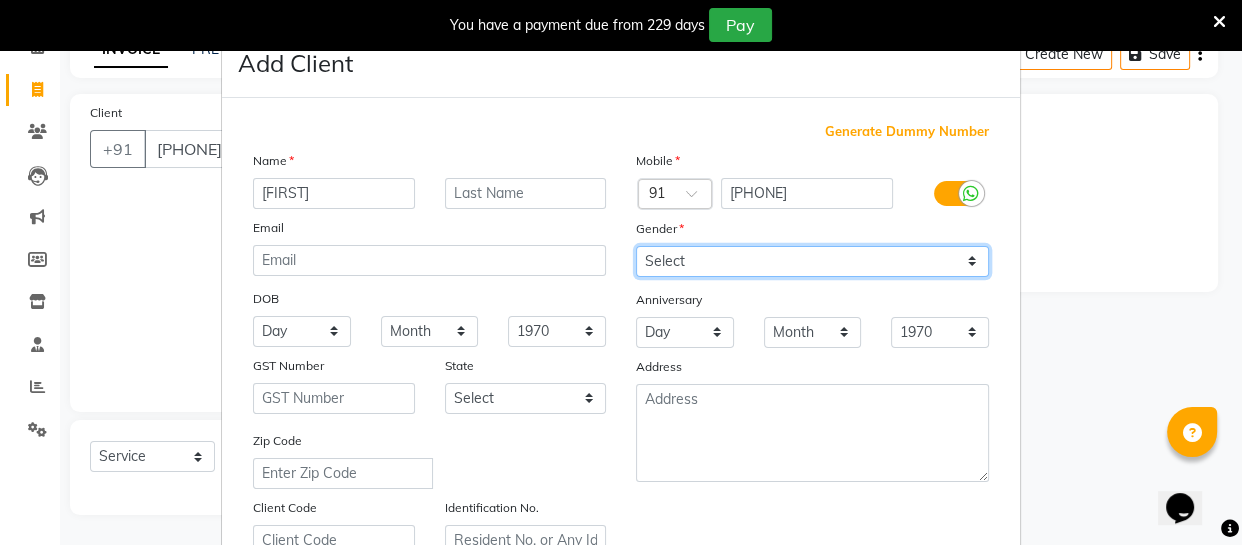 select on "female" 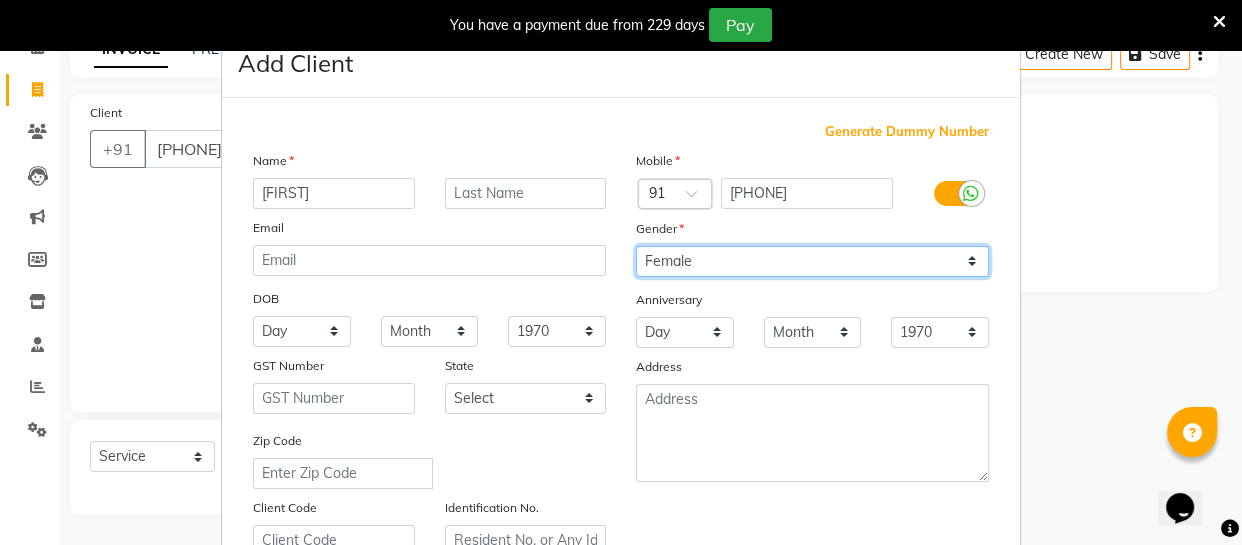 click on "Select Male Female Other Prefer Not To Say" at bounding box center (812, 261) 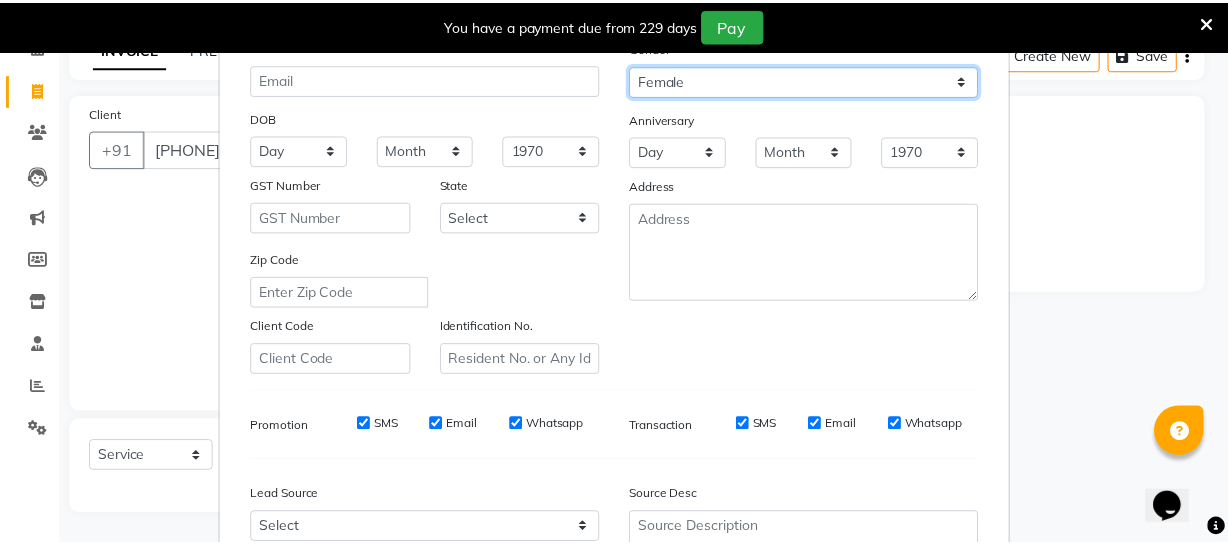 scroll, scrollTop: 363, scrollLeft: 0, axis: vertical 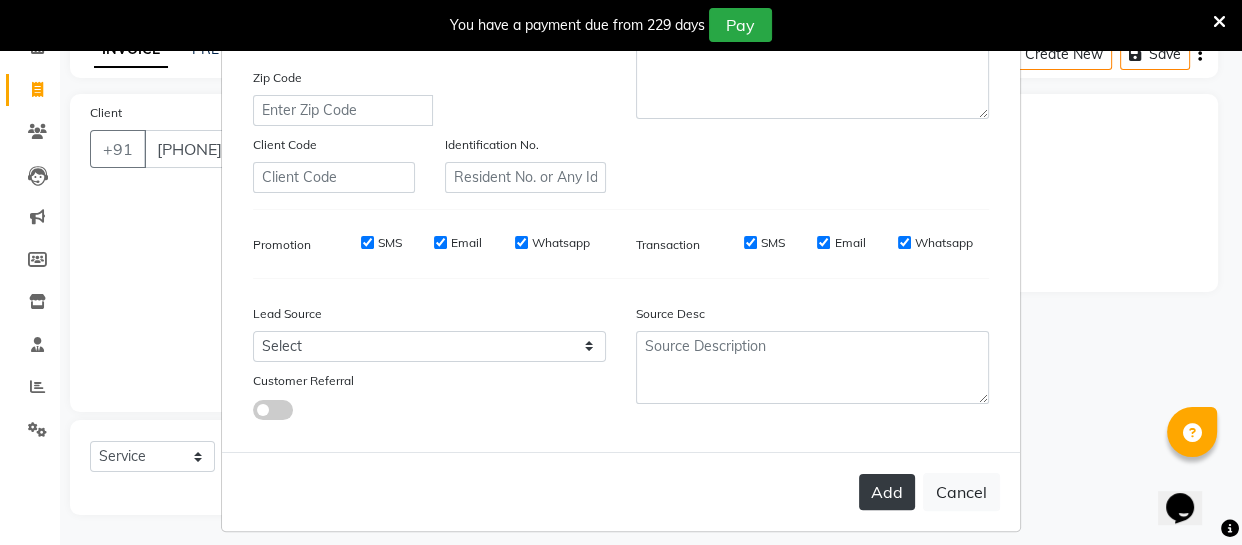 click on "Add" at bounding box center (887, 492) 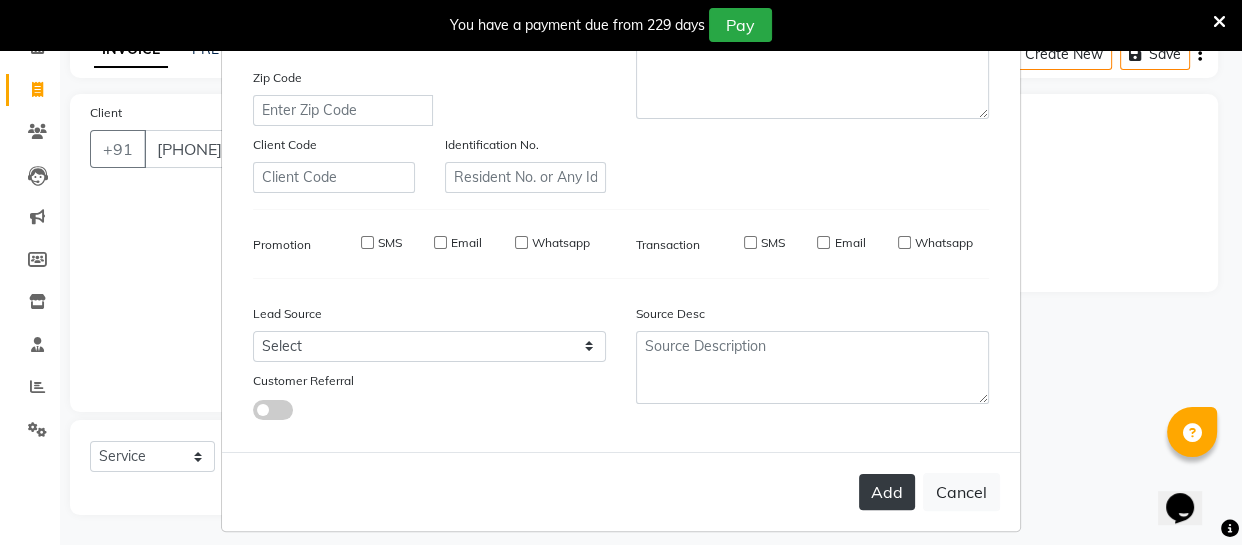 type 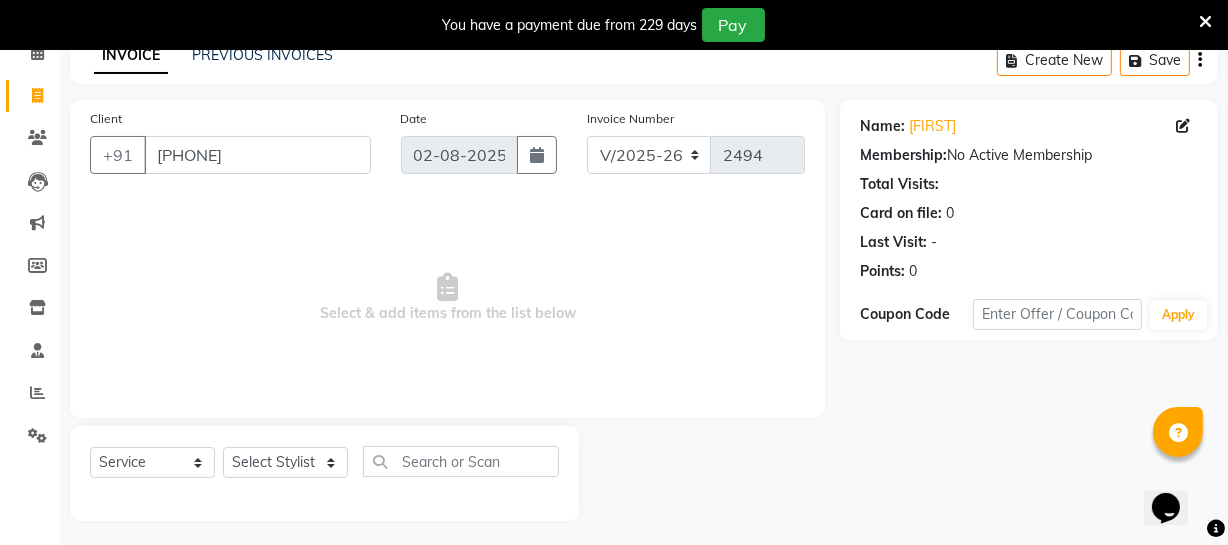 scroll, scrollTop: 107, scrollLeft: 0, axis: vertical 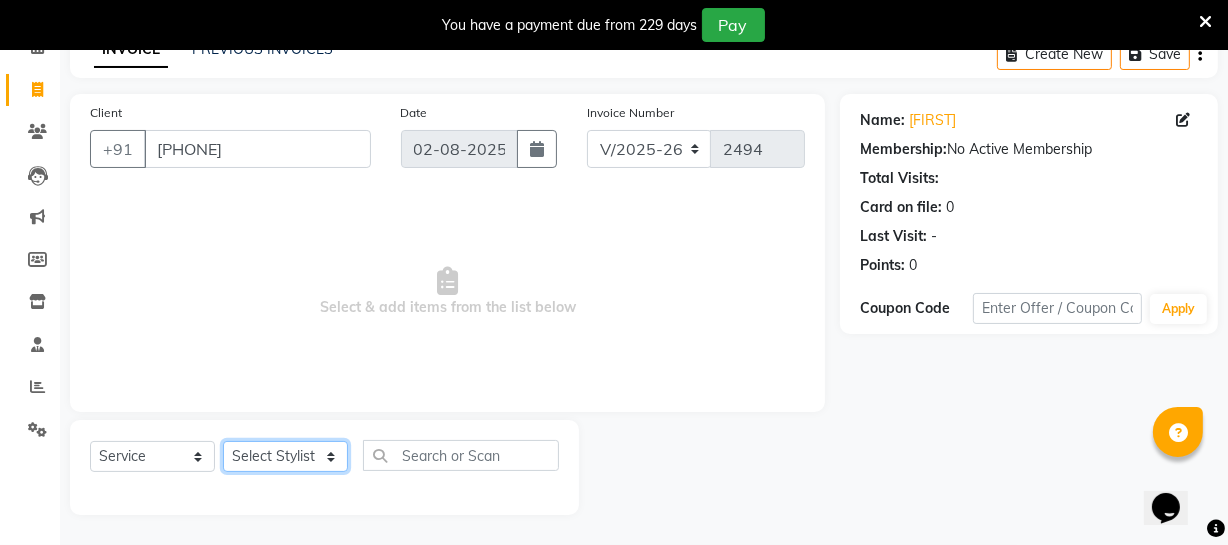 click on "Select Stylist Archana Bhagi Deepika Devi Dilip  Divya Dolly Dr Prakash Faizan Geetha Virtue TC Gopi Madan Aravind Make up Mani Unisex Stylist Manoj Meena Moses Nandhini Raju Unisex Ramya RICITTA Sahil Unisex Santhosh Sathya Shantha kumar Shanthi Surya Thiru Virtue Aesthetic Virtue Ambattur" 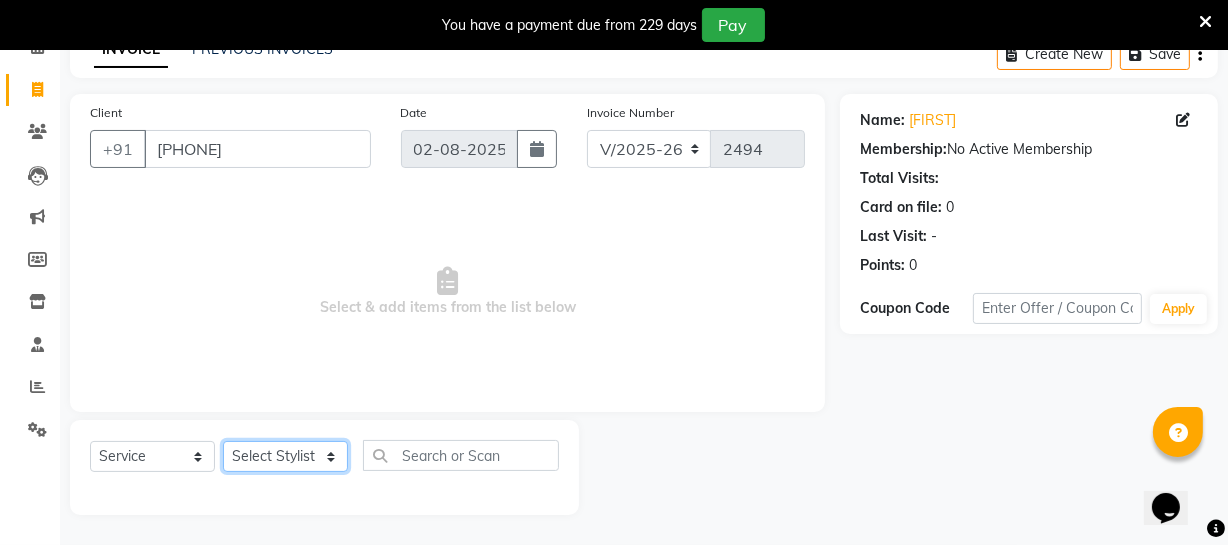 select on "[POSTAL_CODE]" 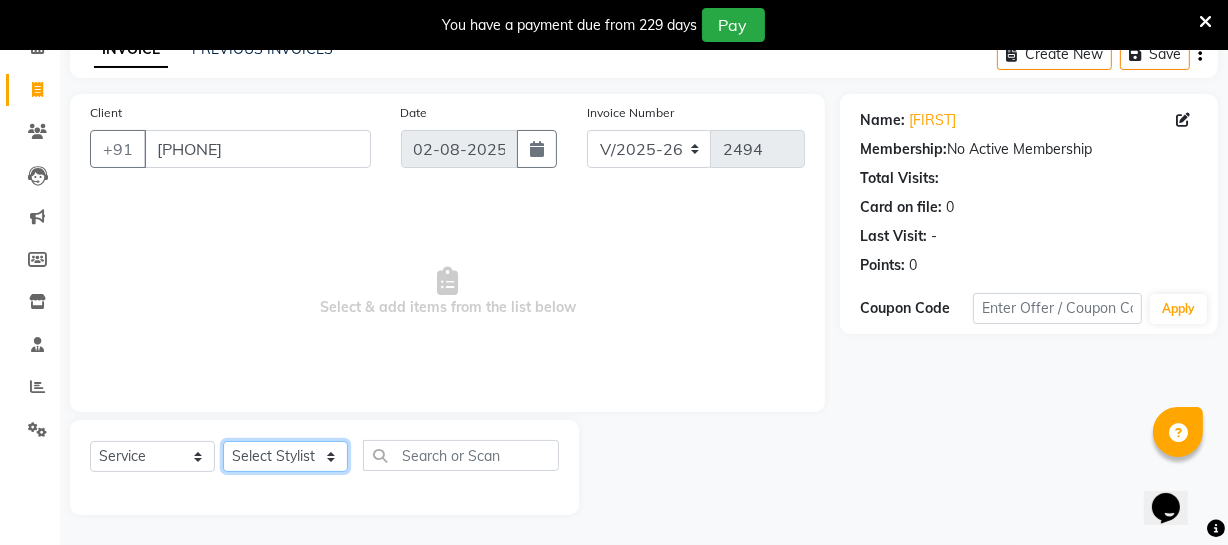 click on "Select Stylist Archana Bhagi Deepika Devi Dilip  Divya Dolly Dr Prakash Faizan Geetha Virtue TC Gopi Madan Aravind Make up Mani Unisex Stylist Manoj Meena Moses Nandhini Raju Unisex Ramya RICITTA Sahil Unisex Santhosh Sathya Shantha kumar Shanthi Surya Thiru Virtue Aesthetic Virtue Ambattur" 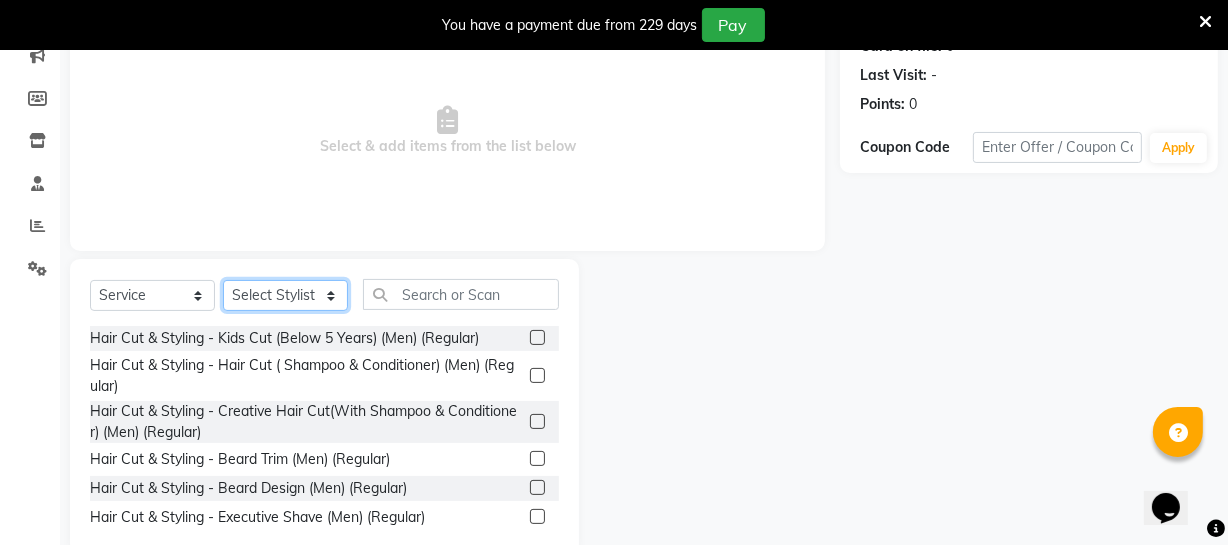 scroll, scrollTop: 289, scrollLeft: 0, axis: vertical 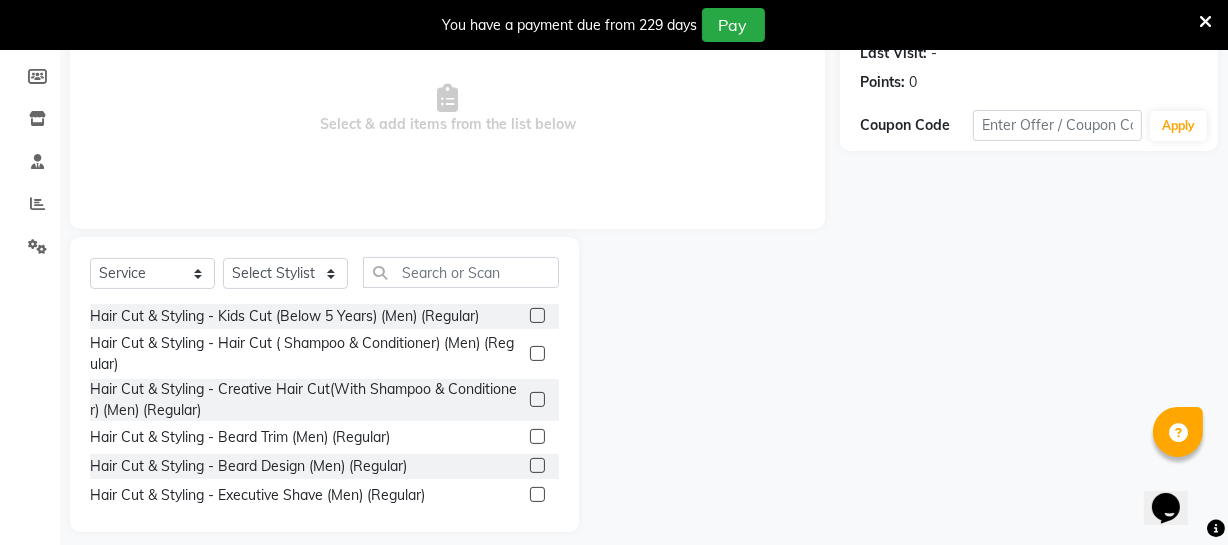 click 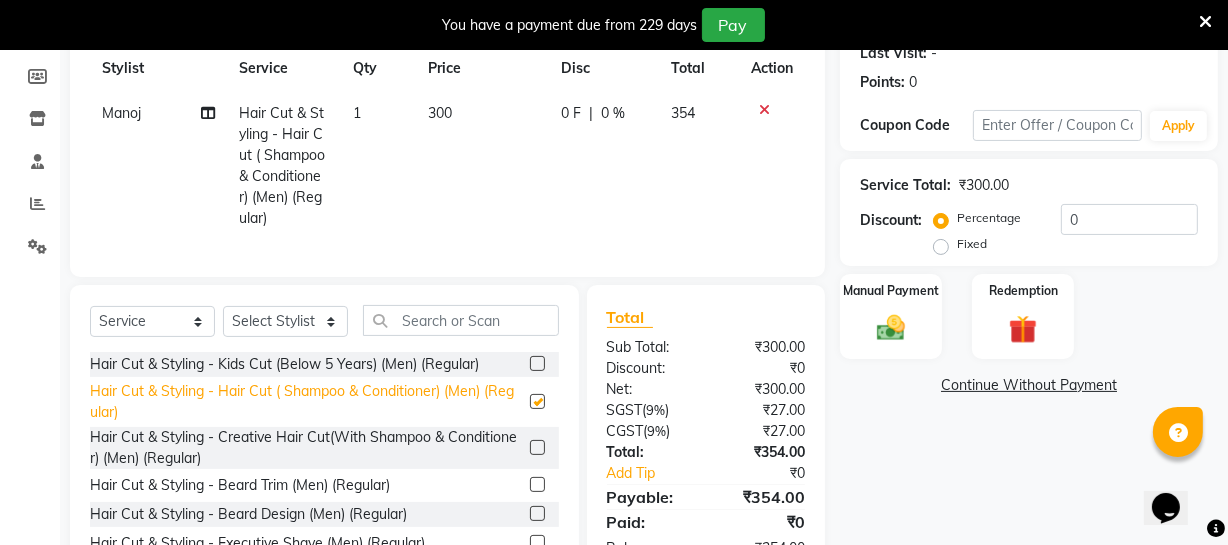 checkbox on "false" 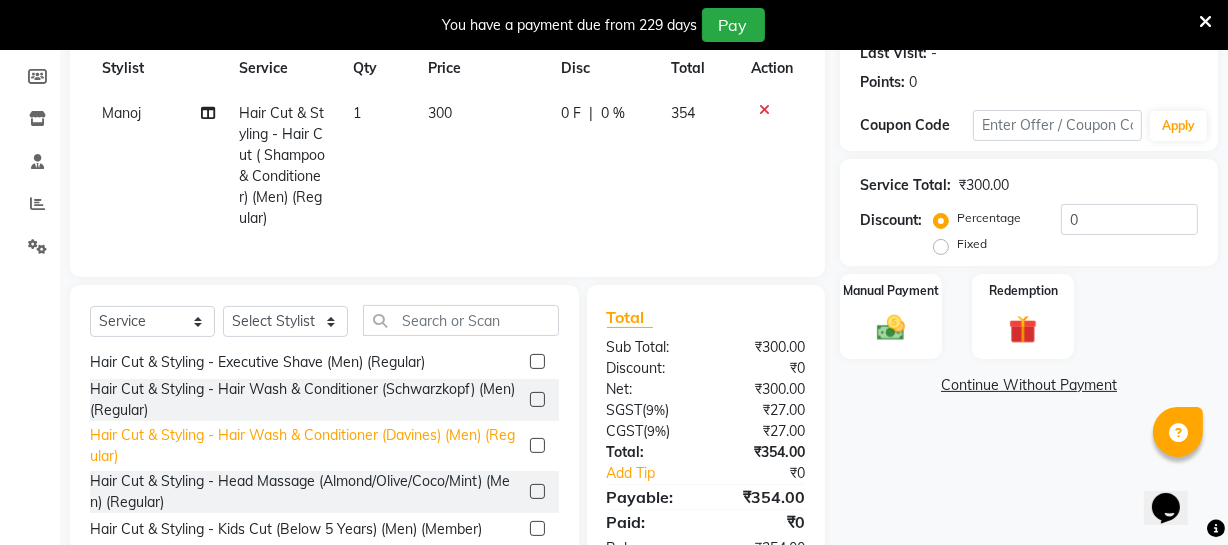scroll, scrollTop: 90, scrollLeft: 0, axis: vertical 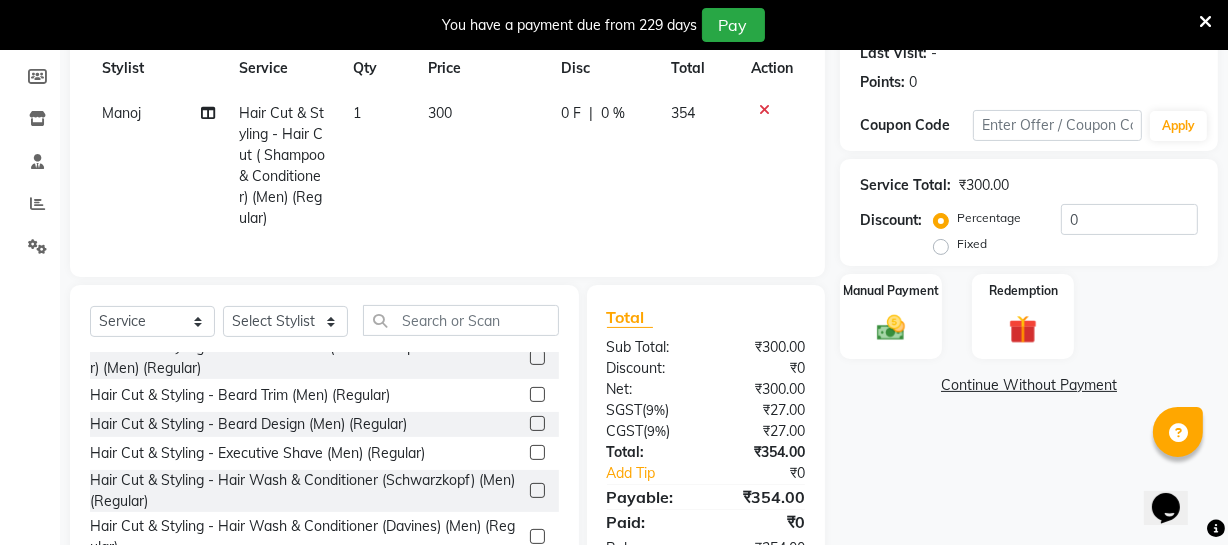 click 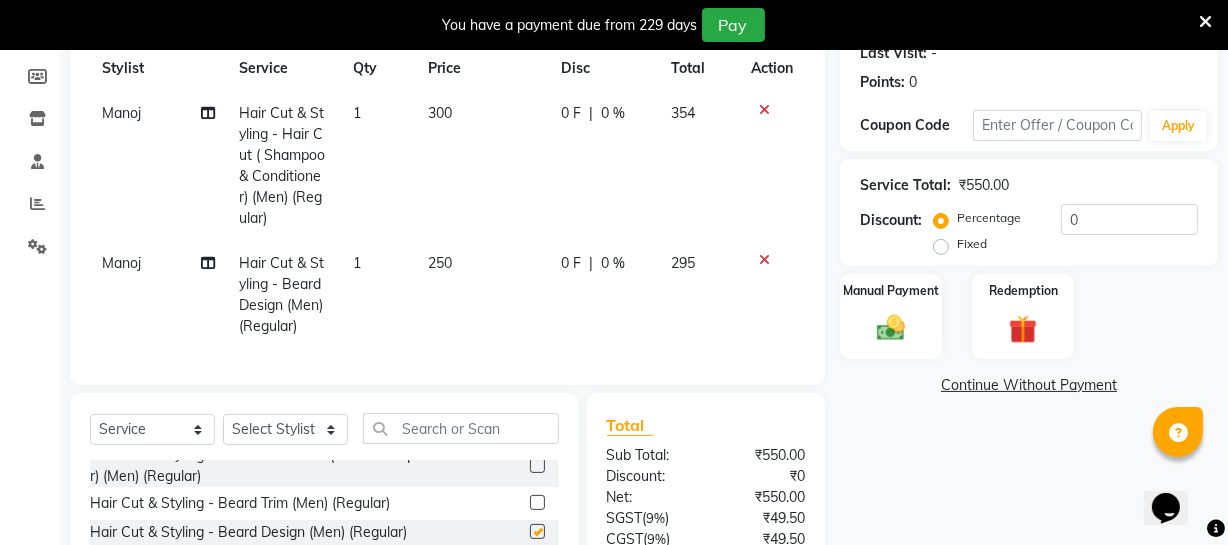 checkbox on "false" 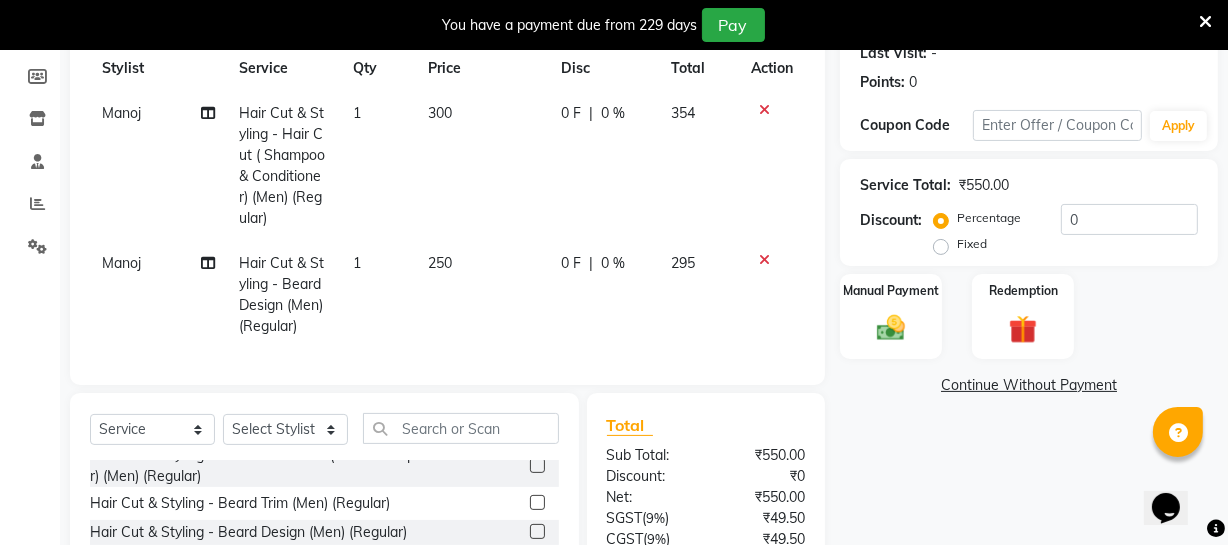 scroll, scrollTop: 470, scrollLeft: 0, axis: vertical 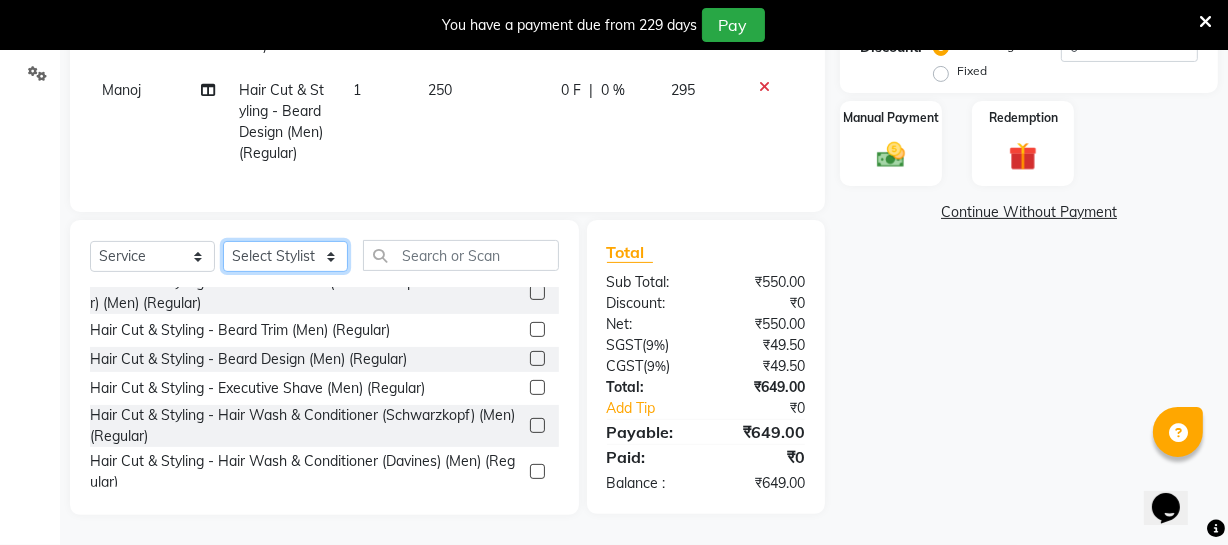 click on "Select Stylist Archana Bhagi Deepika Devi Dilip  Divya Dolly Dr Prakash Faizan Geetha Virtue TC Gopi Madan Aravind Make up Mani Unisex Stylist Manoj Meena Moses Nandhini Raju Unisex Ramya RICITTA Sahil Unisex Santhosh Sathya Shantha kumar Shanthi Surya Thiru Virtue Aesthetic Virtue Ambattur" 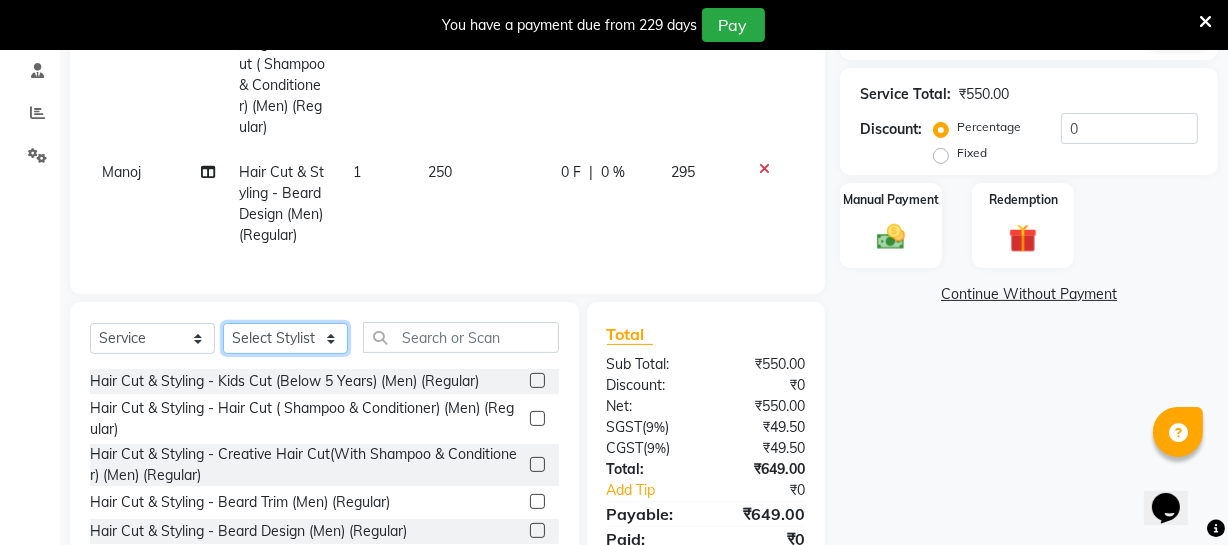 scroll, scrollTop: 470, scrollLeft: 0, axis: vertical 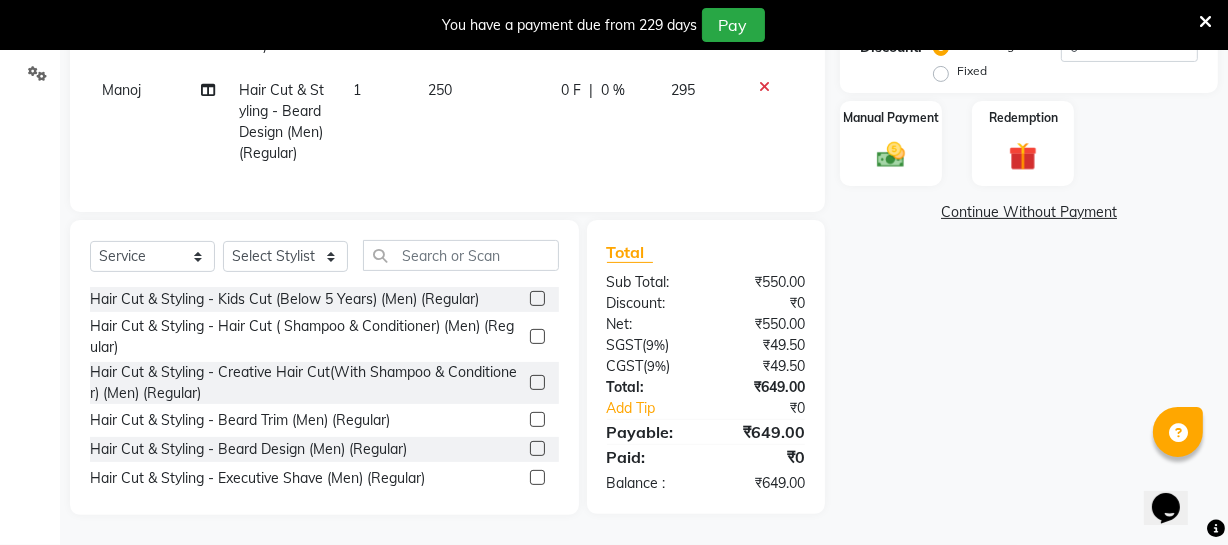 click 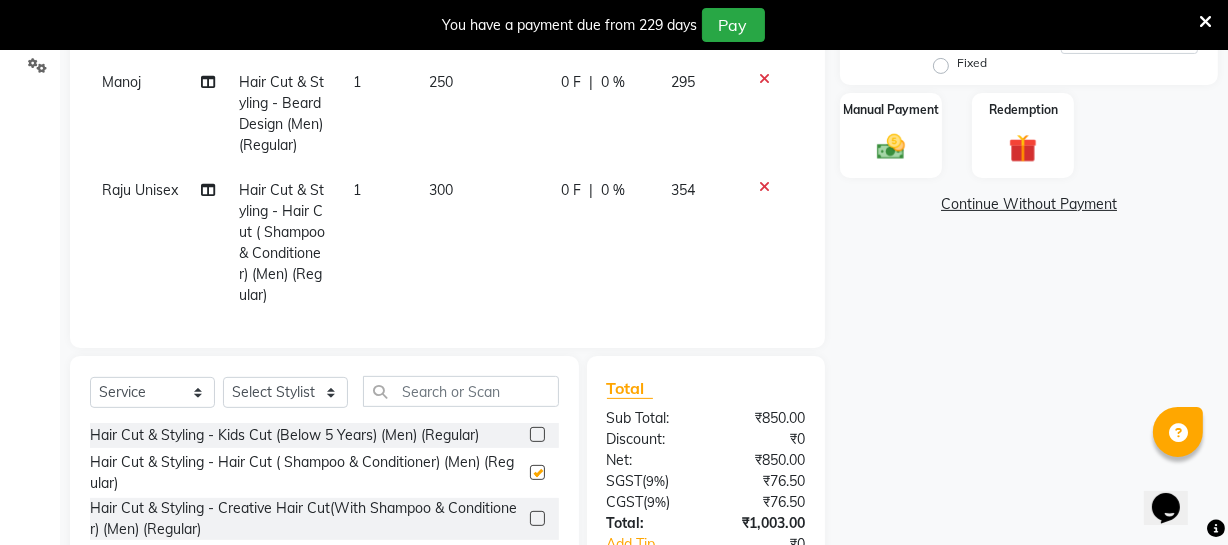 checkbox on "false" 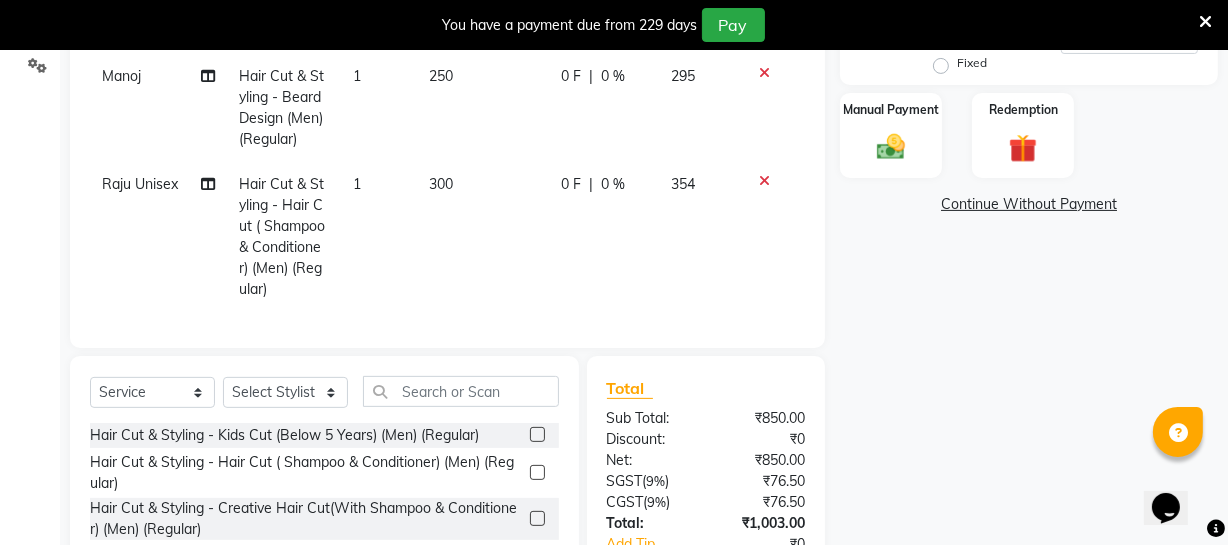scroll, scrollTop: 20, scrollLeft: 0, axis: vertical 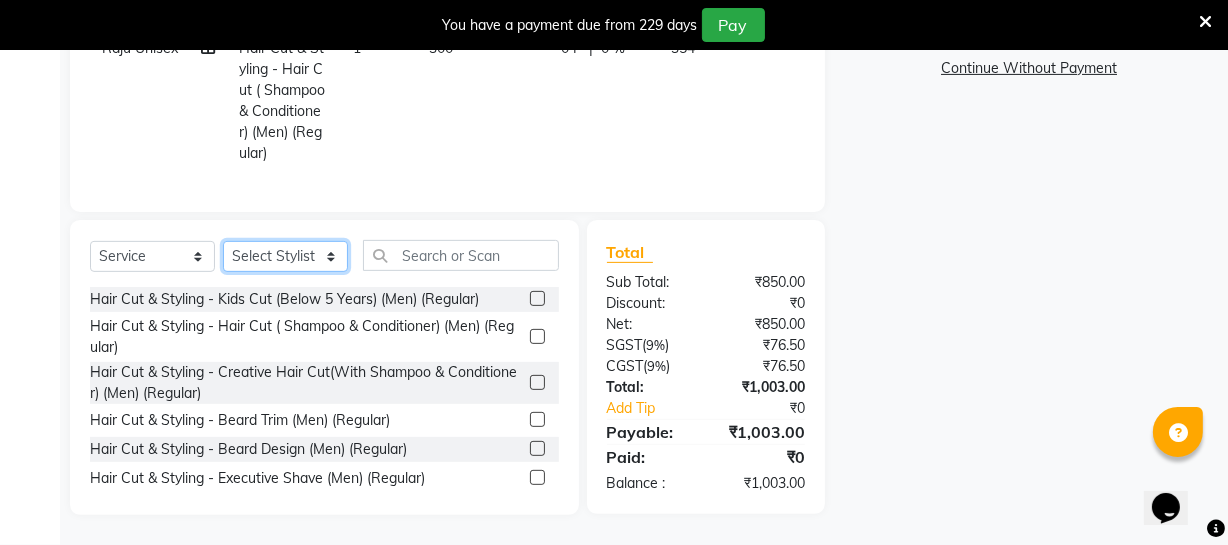 click on "Select Stylist Archana Bhagi Deepika Devi Dilip  Divya Dolly Dr Prakash Faizan Geetha Virtue TC Gopi Madan Aravind Make up Mani Unisex Stylist Manoj Meena Moses Nandhini Raju Unisex Ramya RICITTA Sahil Unisex Santhosh Sathya Shantha kumar Shanthi Surya Thiru Virtue Aesthetic Virtue Ambattur" 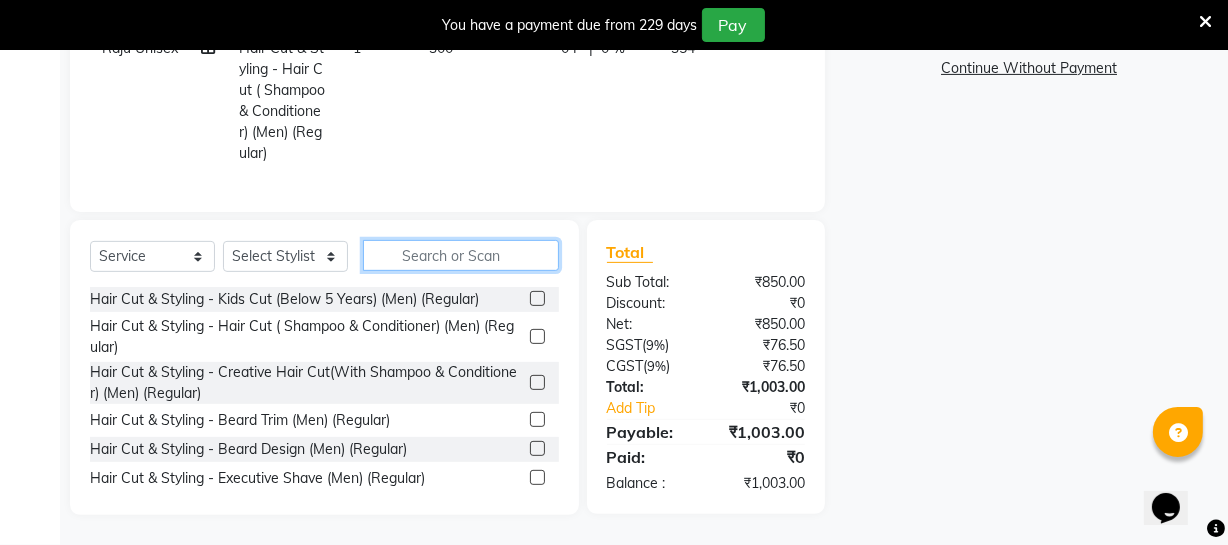 click 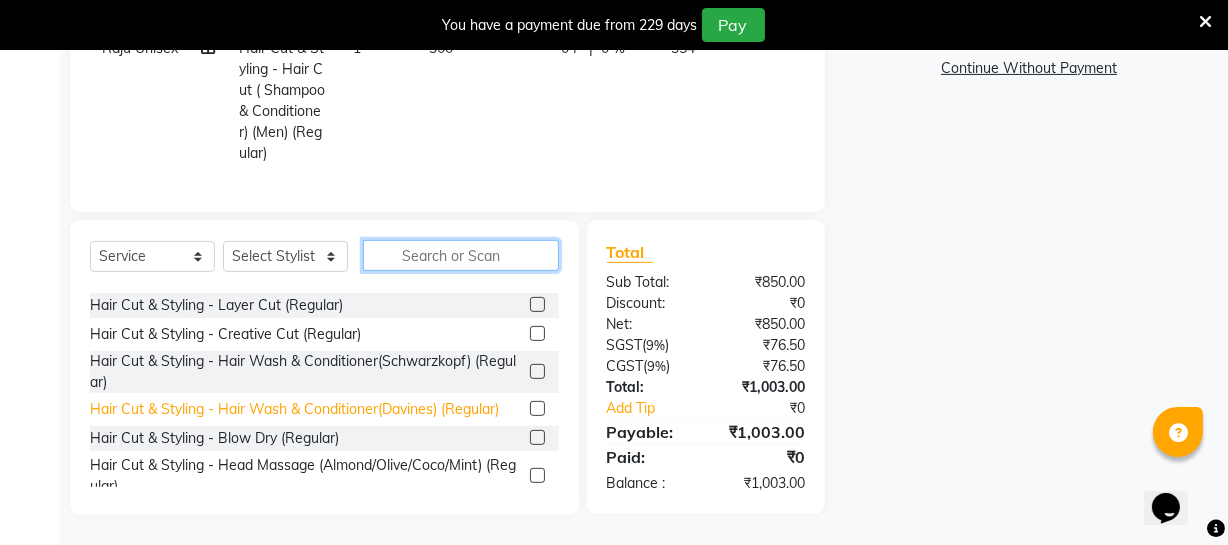 scroll, scrollTop: 727, scrollLeft: 0, axis: vertical 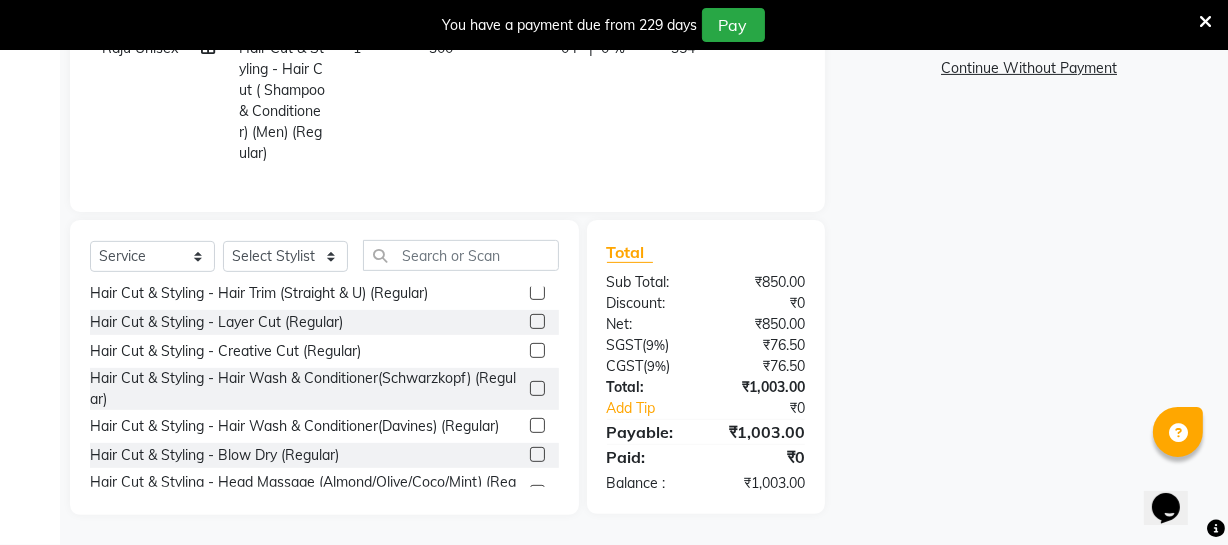 click 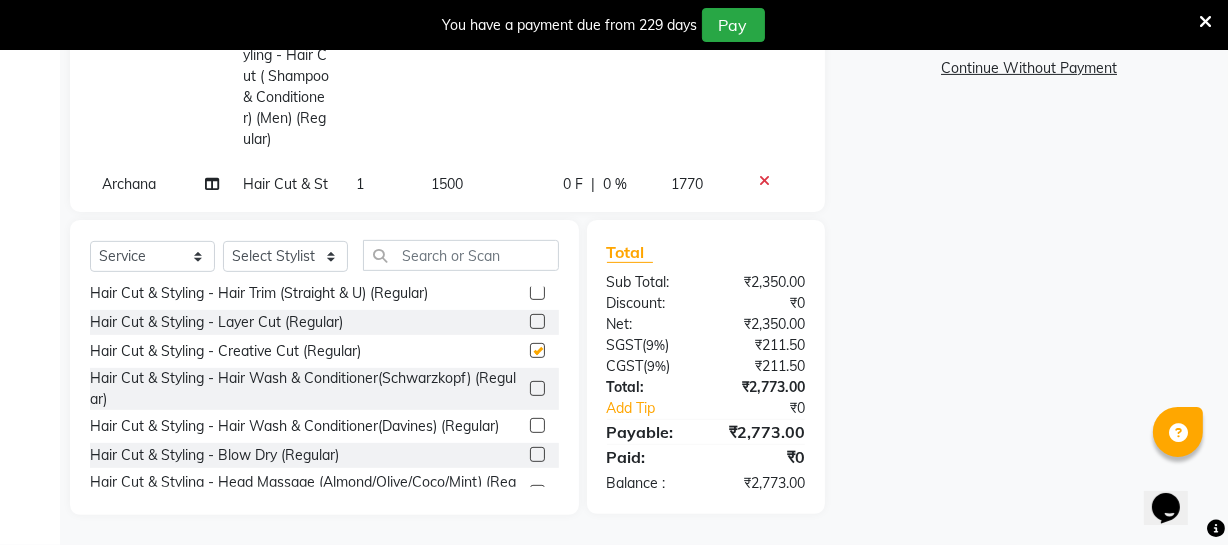 checkbox on "false" 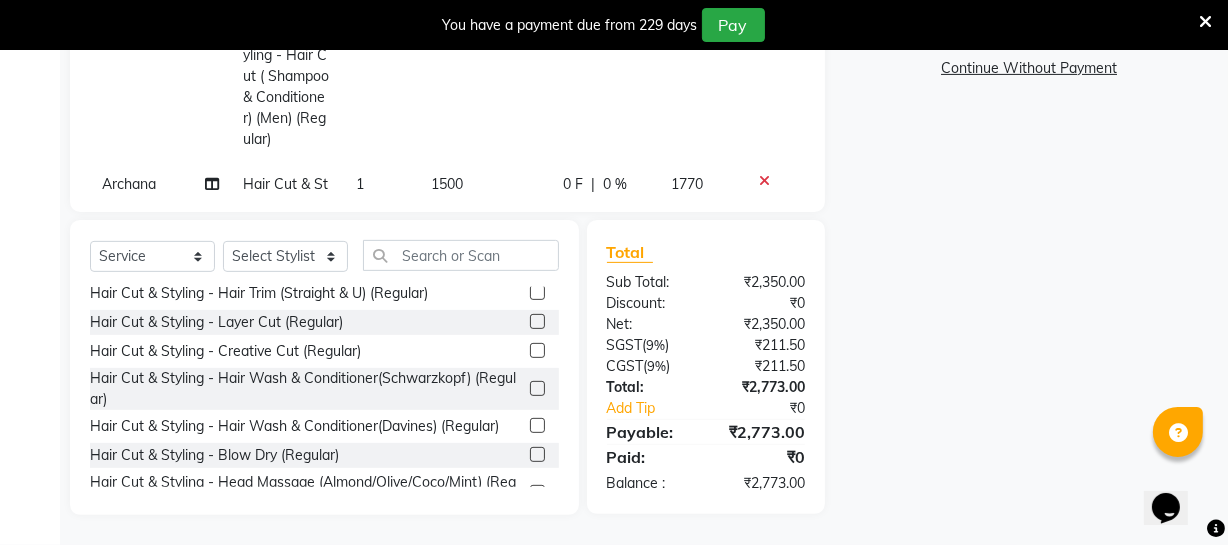 scroll, scrollTop: 334, scrollLeft: 0, axis: vertical 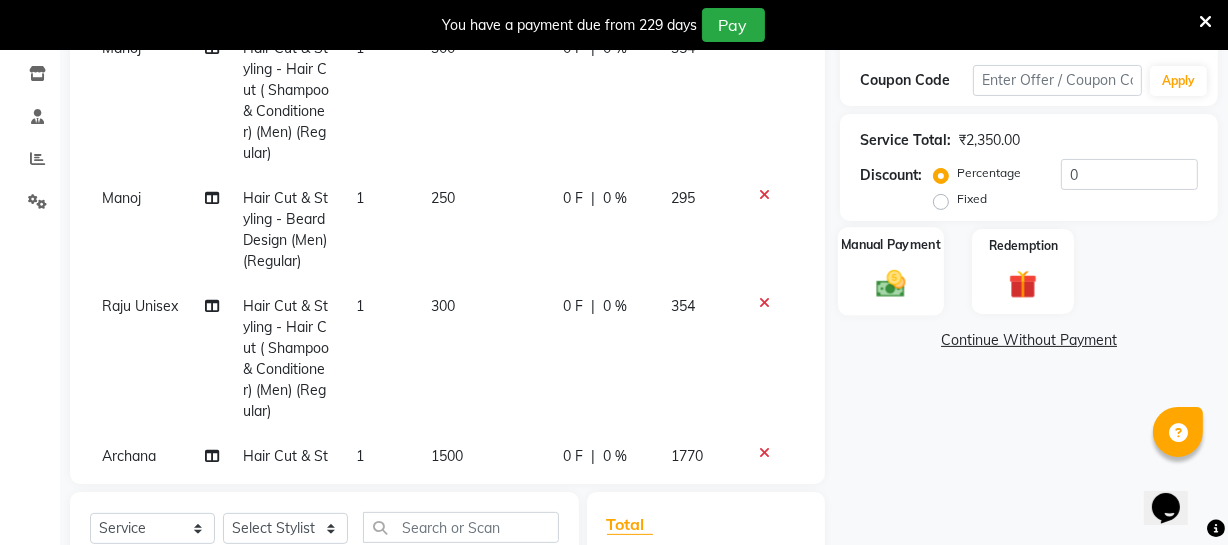 click 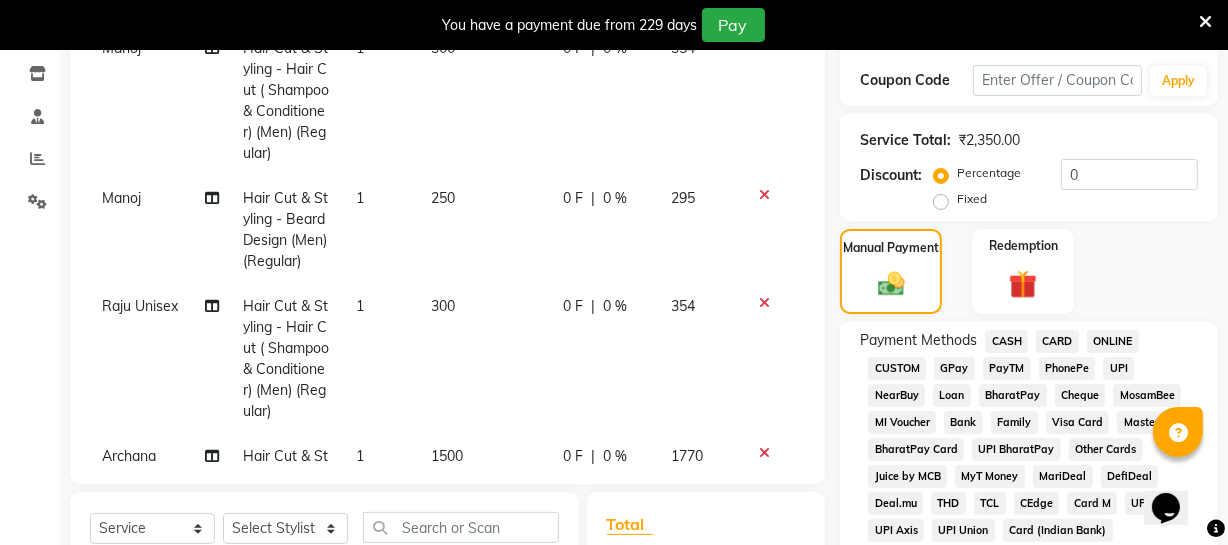 click on "ONLINE" 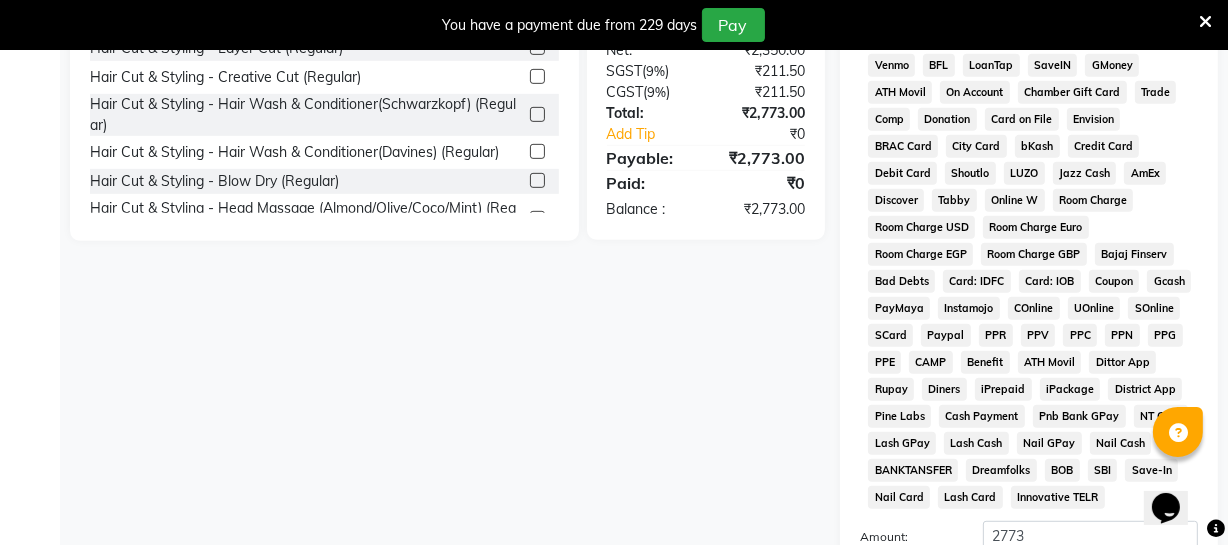 scroll, scrollTop: 1033, scrollLeft: 0, axis: vertical 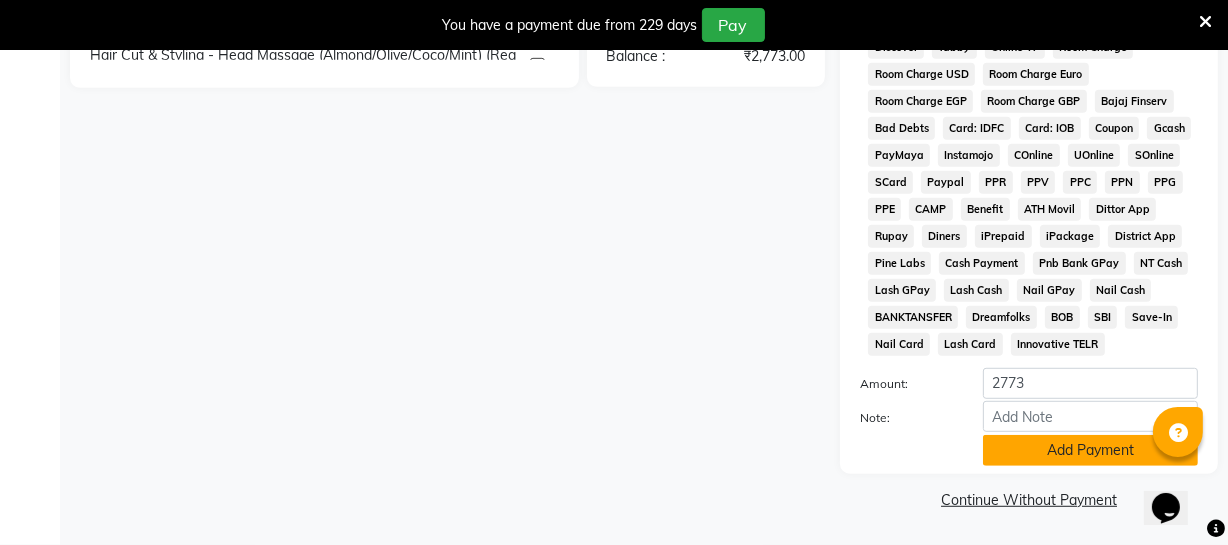 click on "Add Payment" 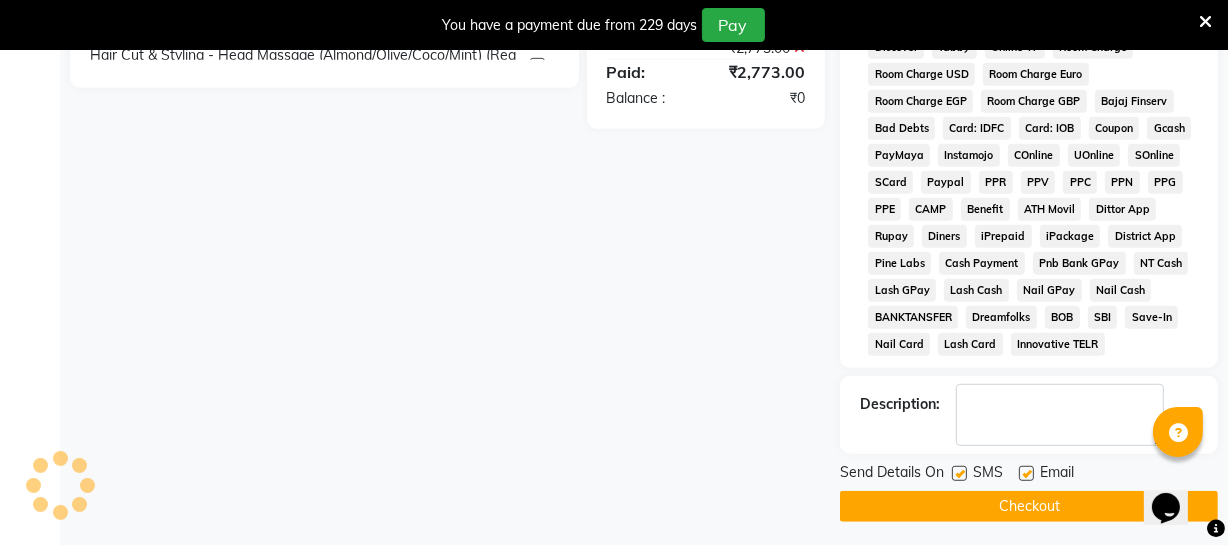 click on "Checkout" 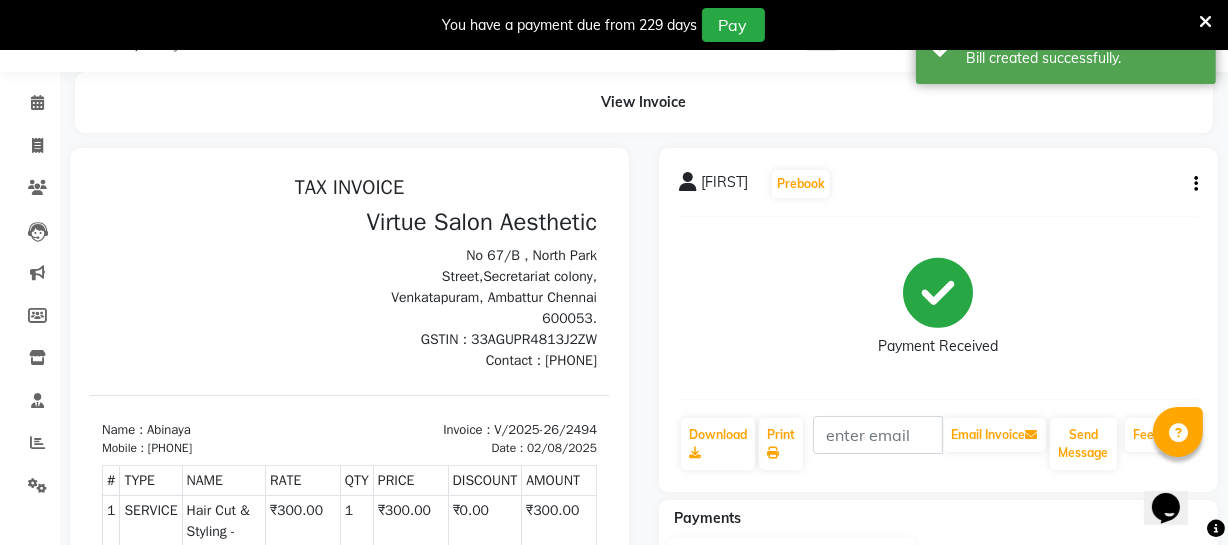 scroll, scrollTop: 0, scrollLeft: 0, axis: both 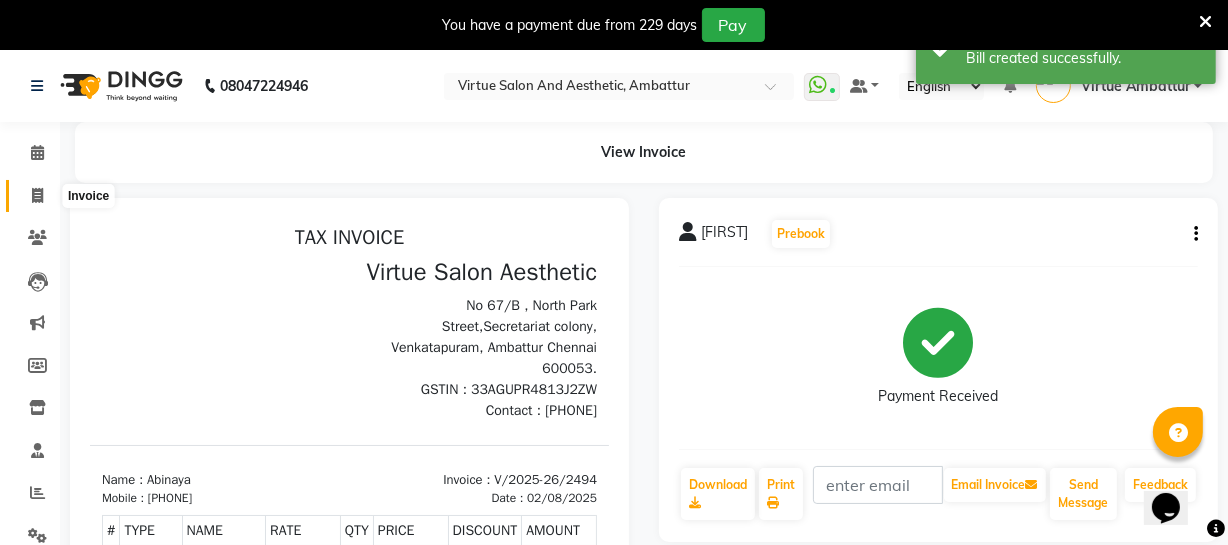 click 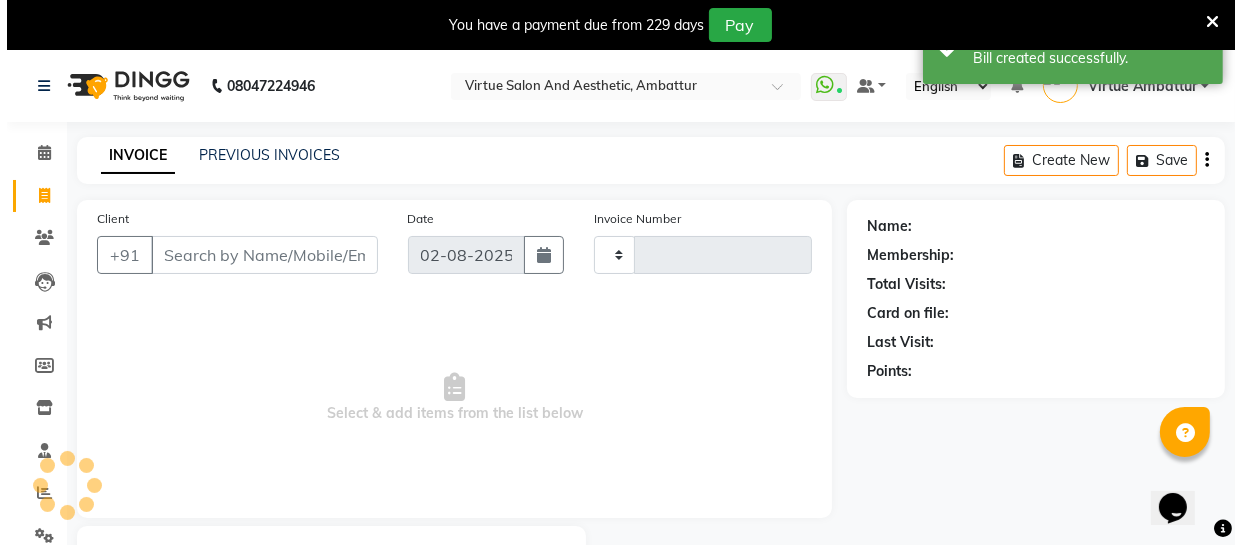 scroll, scrollTop: 107, scrollLeft: 0, axis: vertical 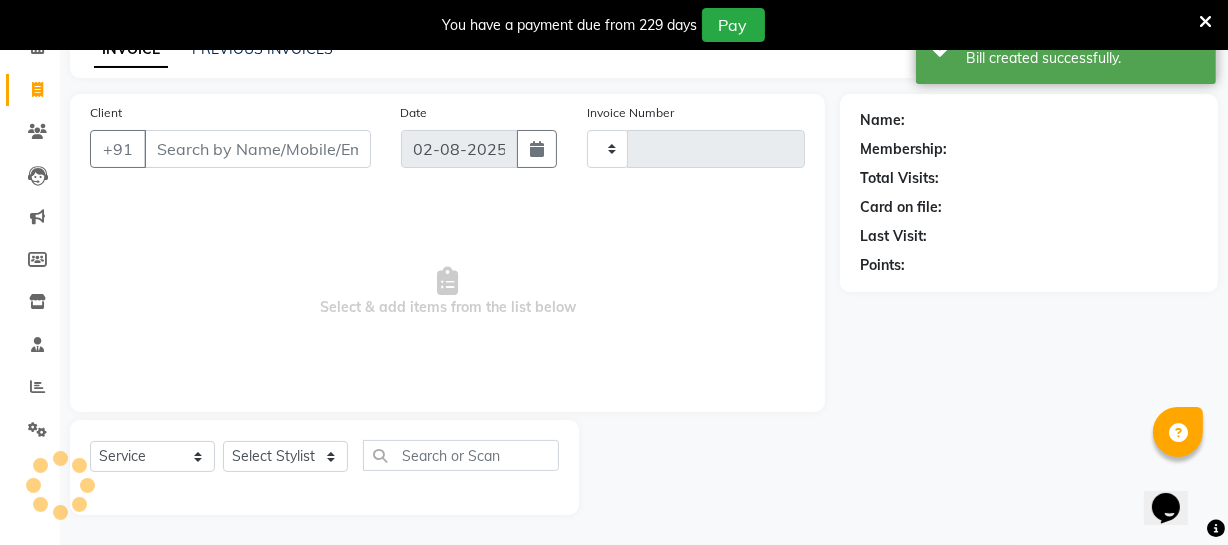 type on "2495" 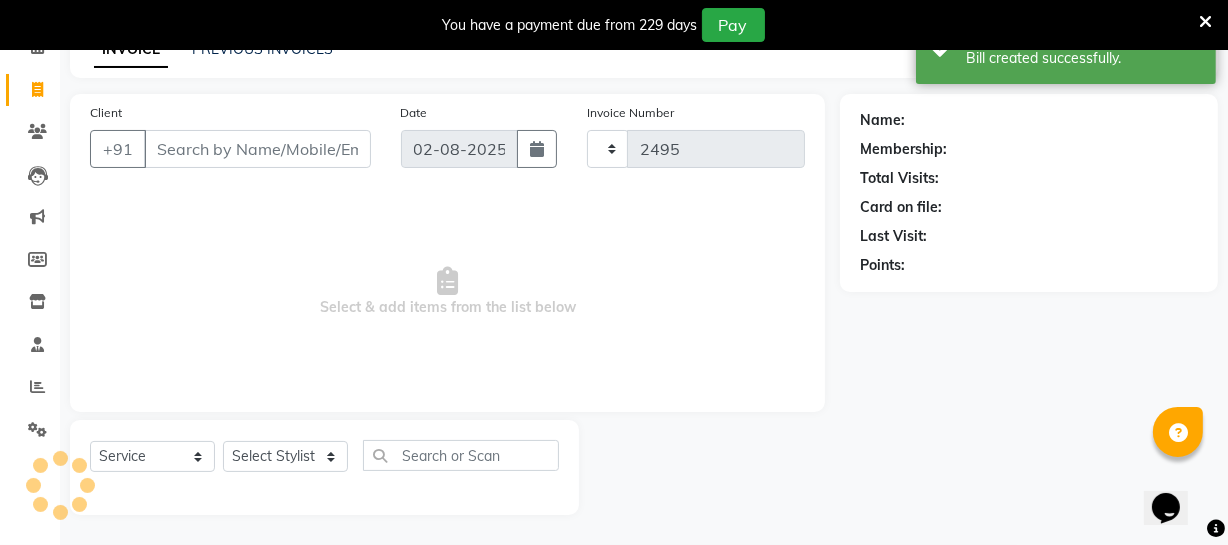 select on "5237" 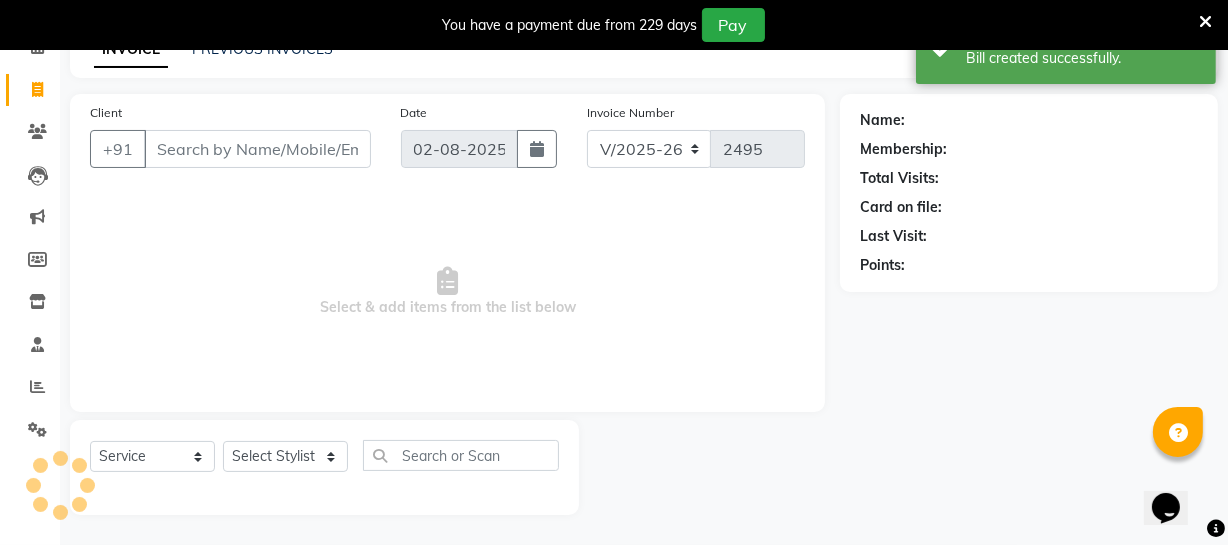 click on "Client" at bounding box center [257, 149] 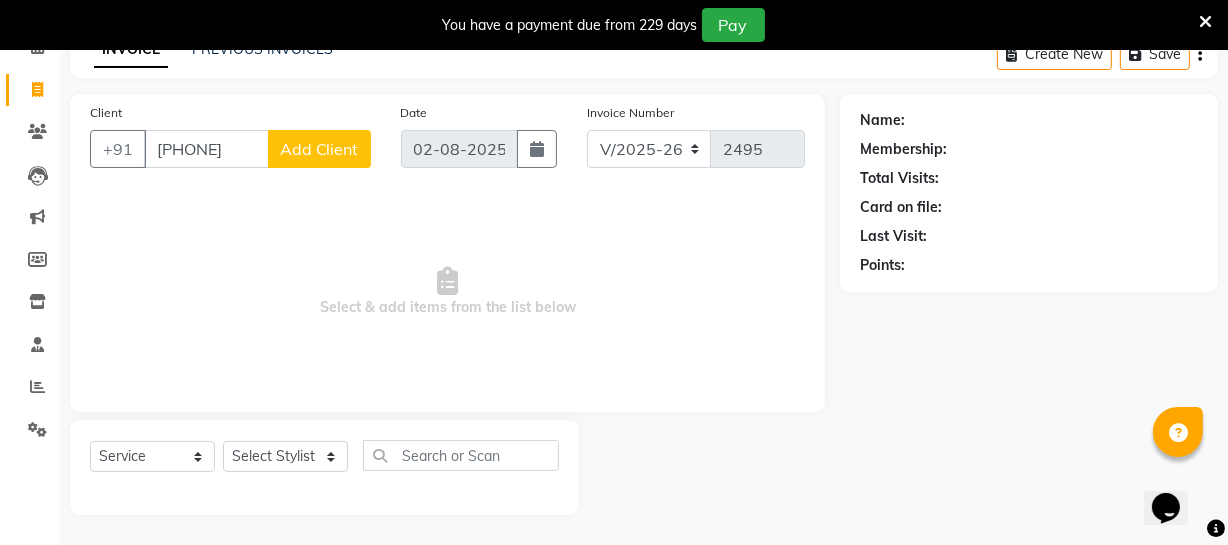 type on "[PHONE]" 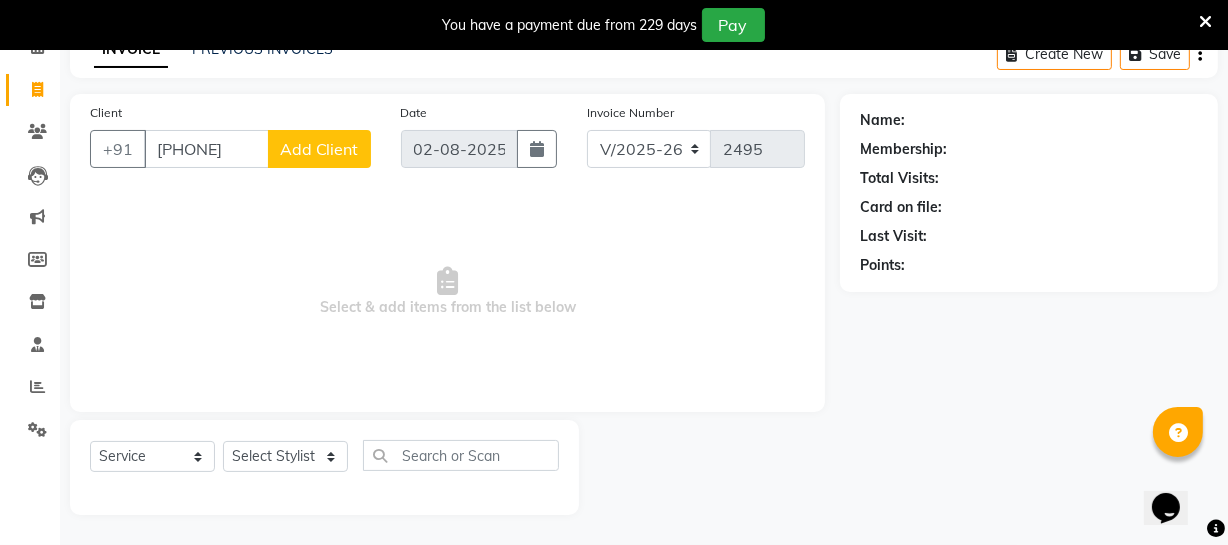 click on "Add Client" 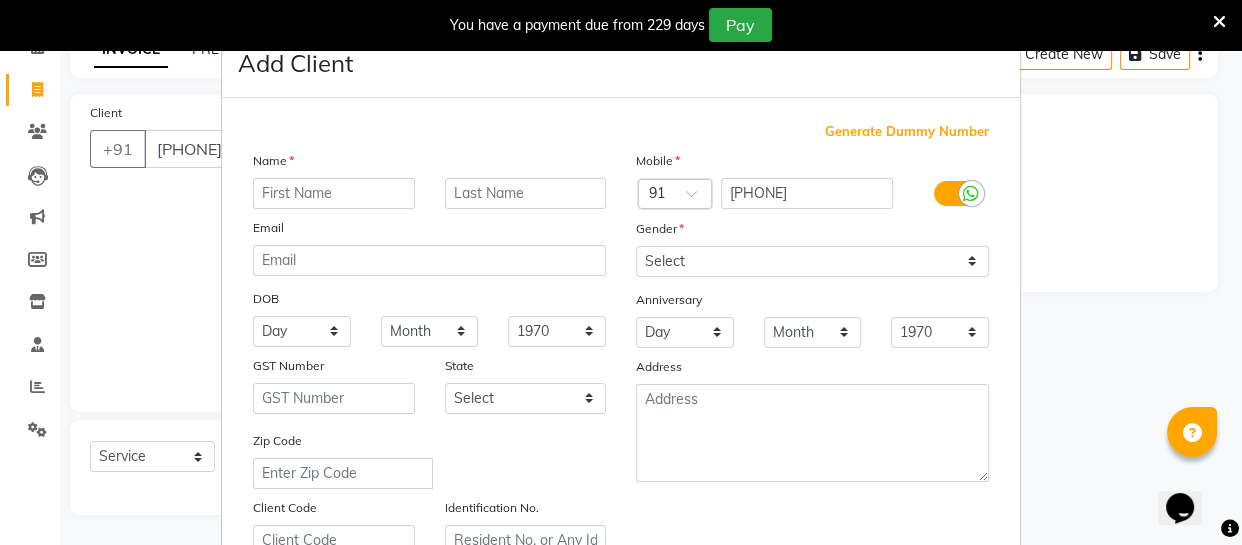 click at bounding box center [334, 193] 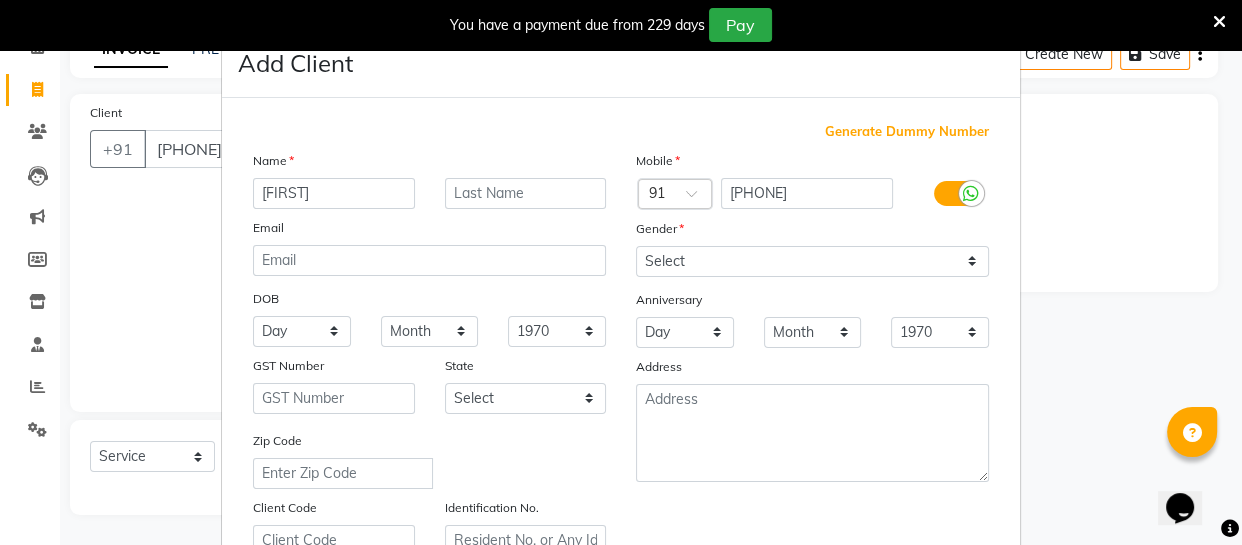 type on "[FIRST]" 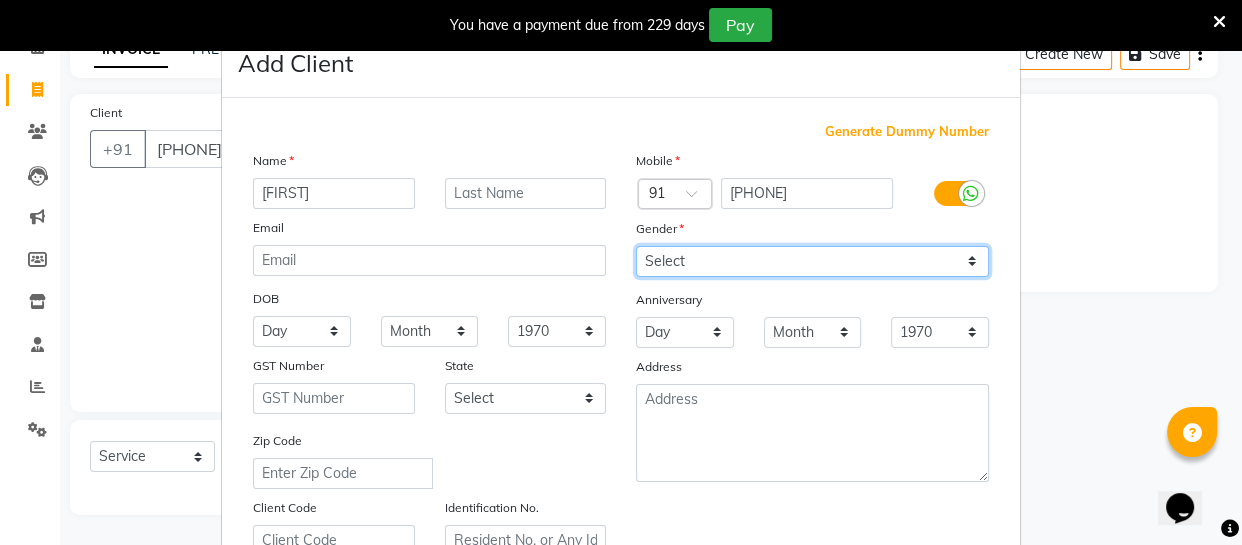 click on "Select Male Female Other Prefer Not To Say" at bounding box center (812, 261) 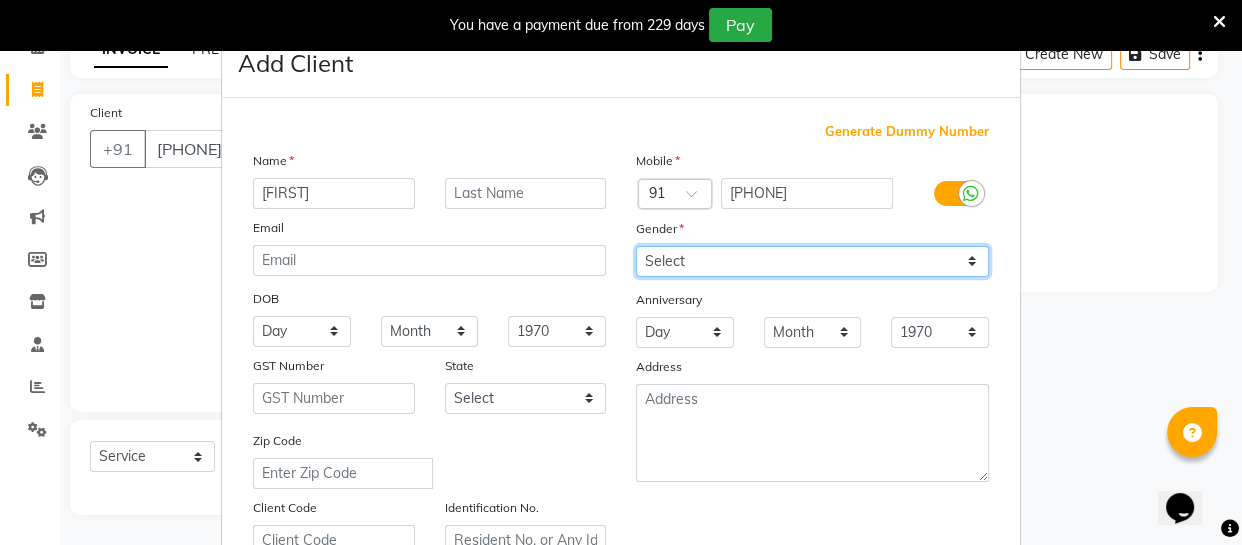 select on "male" 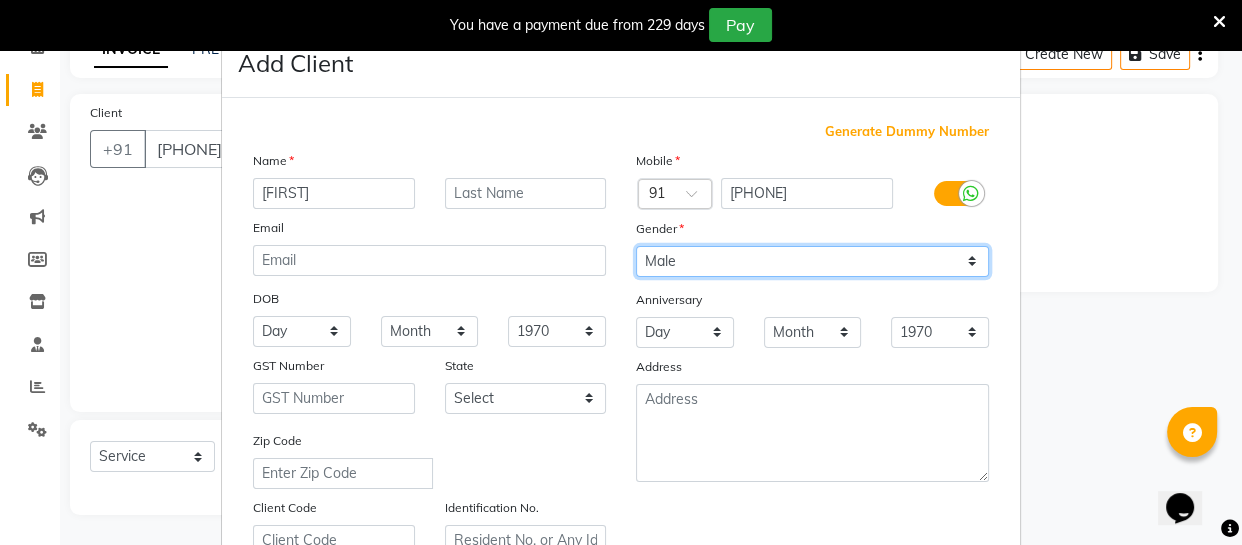 click on "Select Male Female Other Prefer Not To Say" at bounding box center (812, 261) 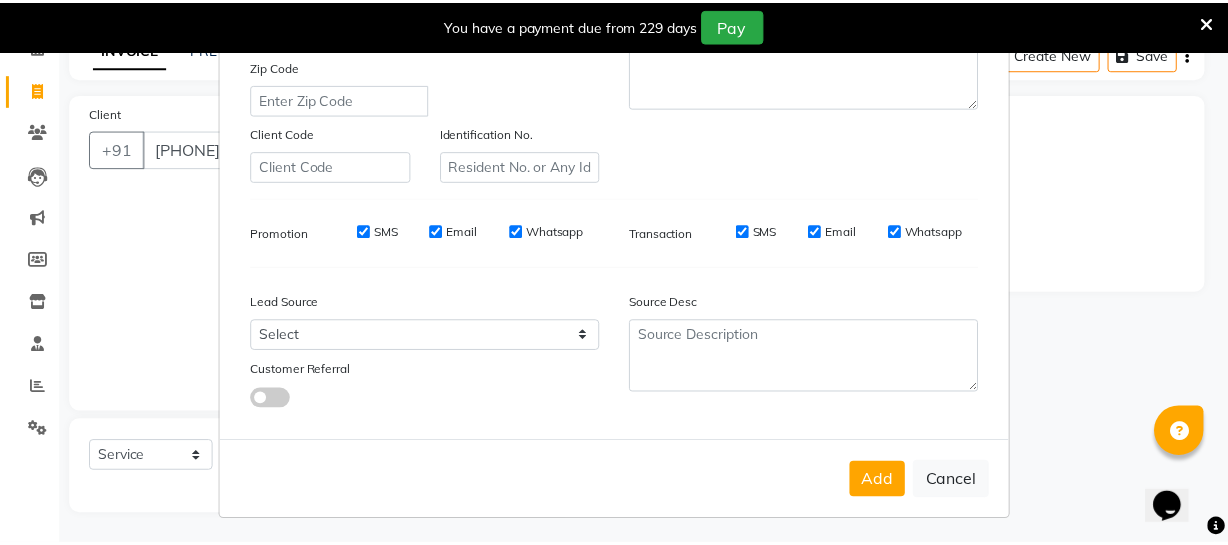 scroll, scrollTop: 384, scrollLeft: 0, axis: vertical 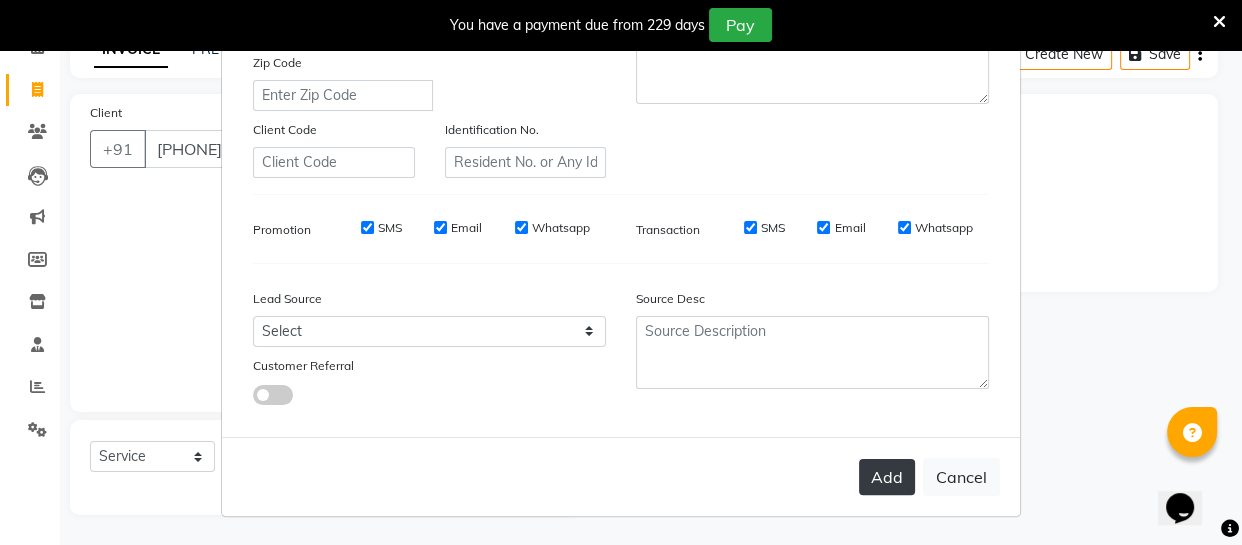 click on "Add" at bounding box center (887, 477) 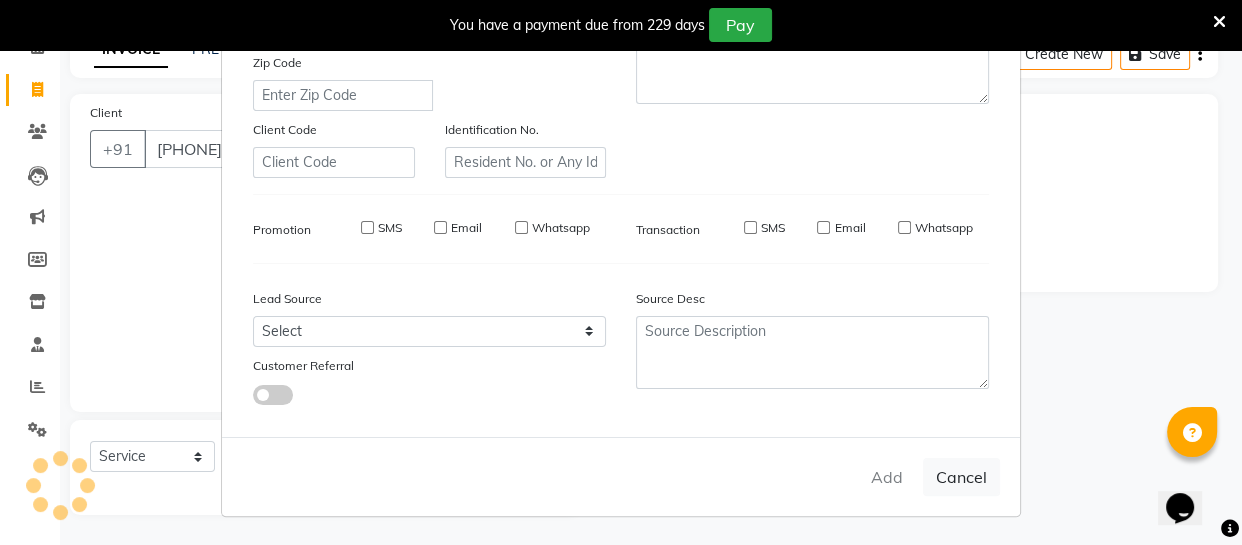 type 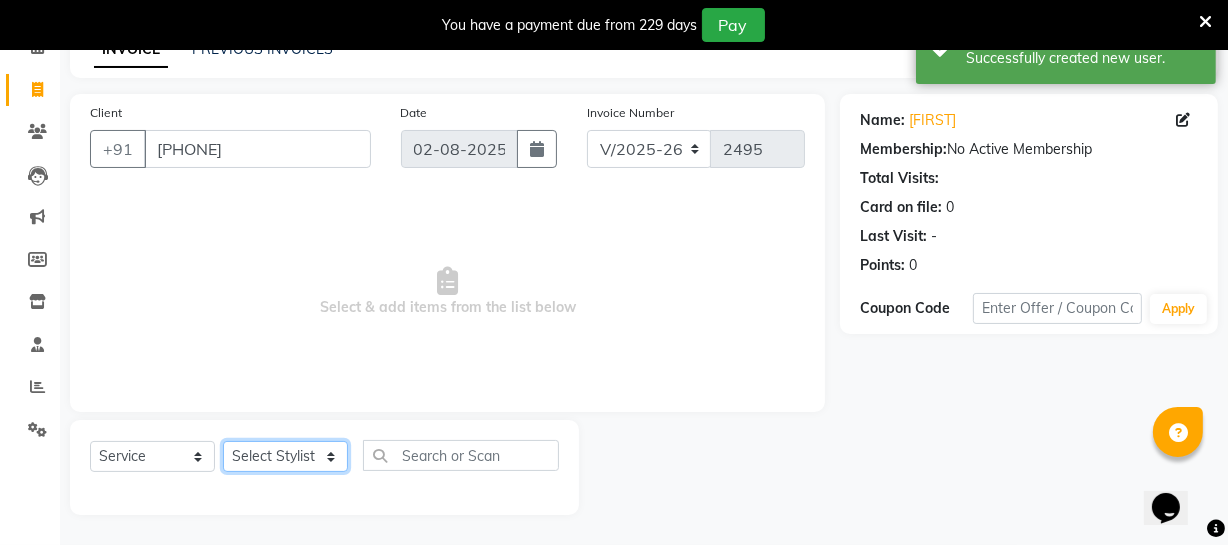 click on "Select Stylist Archana Bhagi Deepika Devi Dilip  Divya Dolly Dr Prakash Faizan Geetha Virtue TC Gopi Madan Aravind Make up Mani Unisex Stylist Manoj Meena Moses Nandhini Raju Unisex Ramya RICITTA Sahil Unisex Santhosh Sathya Shantha kumar Shanthi Surya Thiru Virtue Aesthetic Virtue Ambattur" 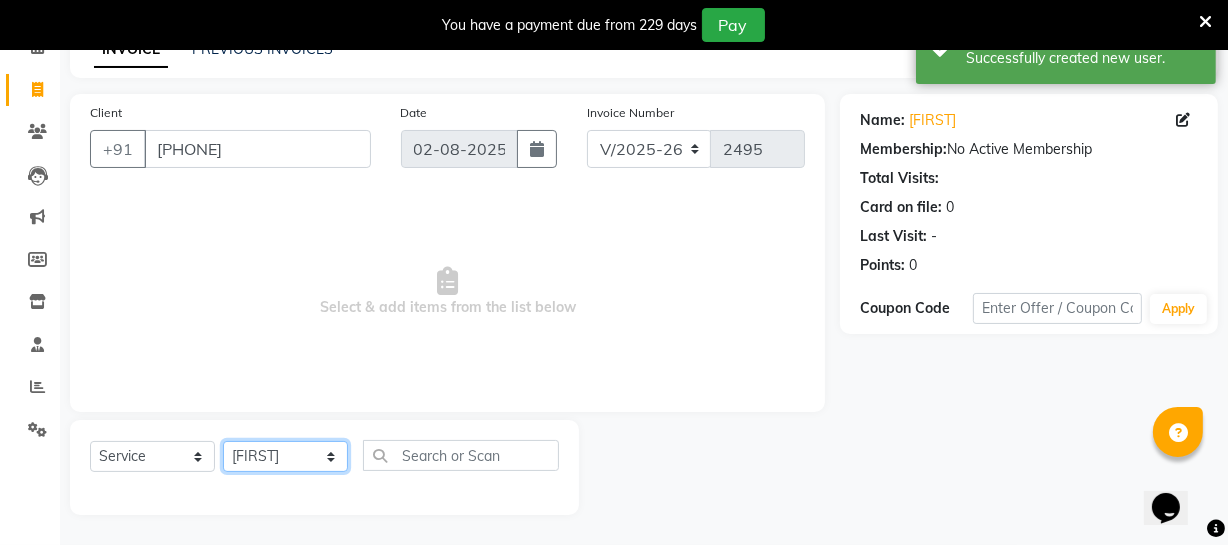 click on "Select Stylist Archana Bhagi Deepika Devi Dilip  Divya Dolly Dr Prakash Faizan Geetha Virtue TC Gopi Madan Aravind Make up Mani Unisex Stylist Manoj Meena Moses Nandhini Raju Unisex Ramya RICITTA Sahil Unisex Santhosh Sathya Shantha kumar Shanthi Surya Thiru Virtue Aesthetic Virtue Ambattur" 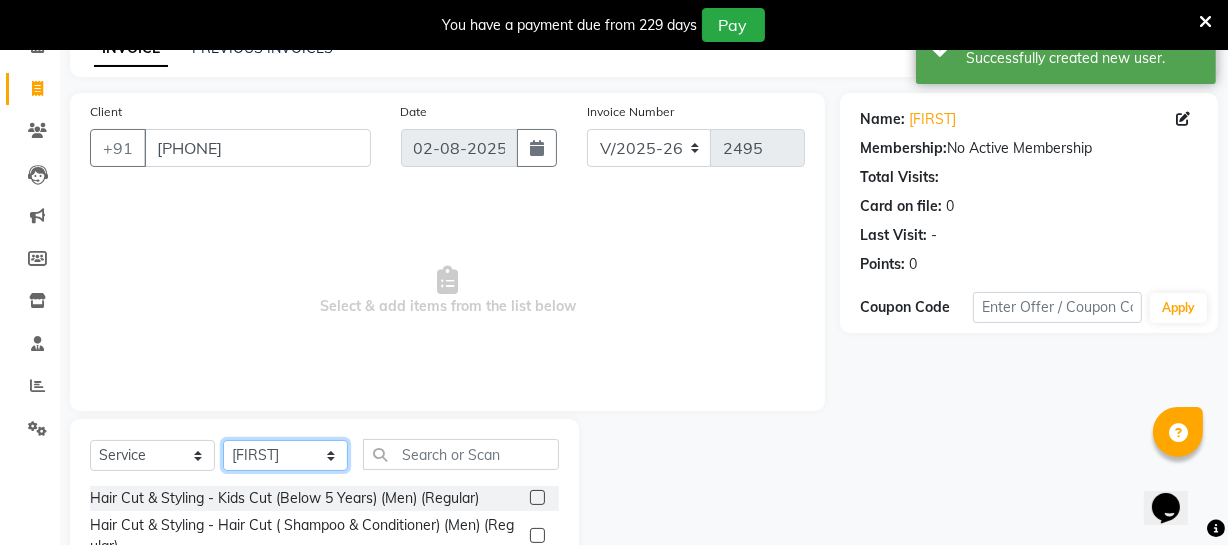 scroll, scrollTop: 307, scrollLeft: 0, axis: vertical 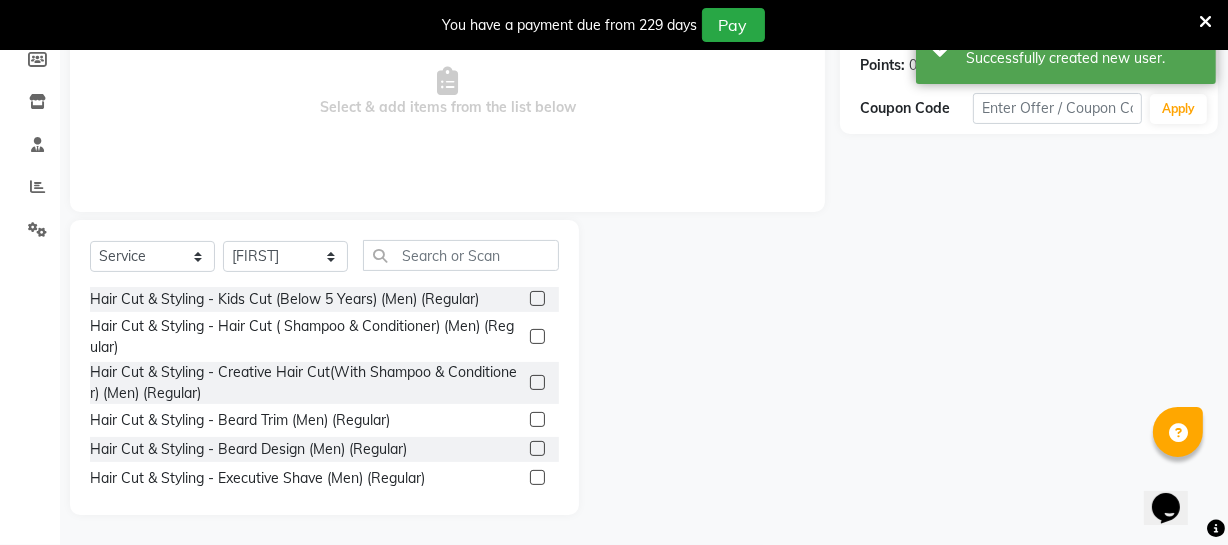 click 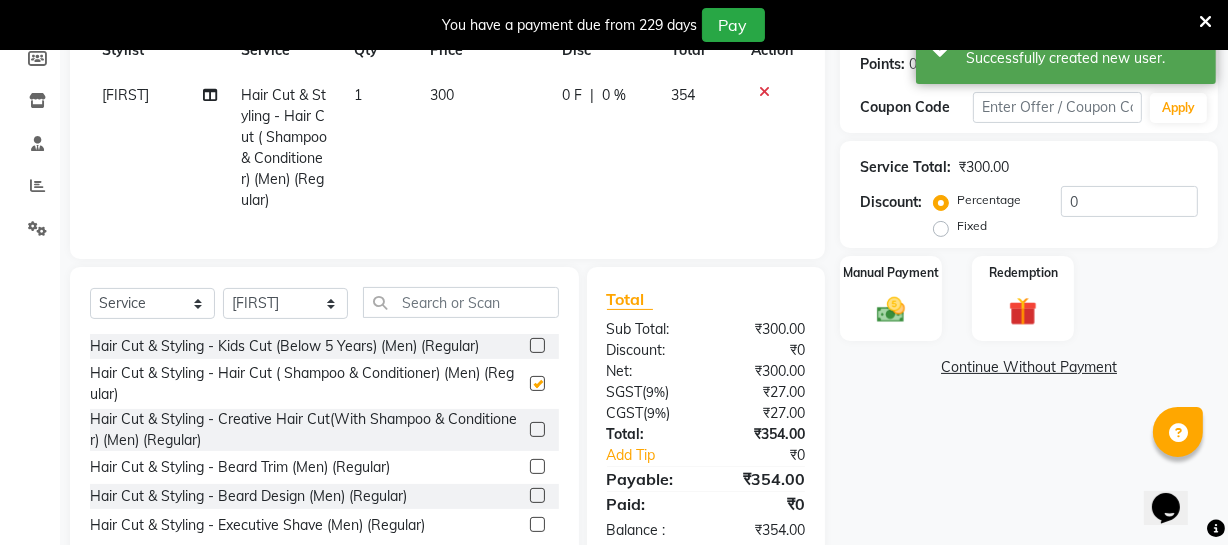 checkbox on "false" 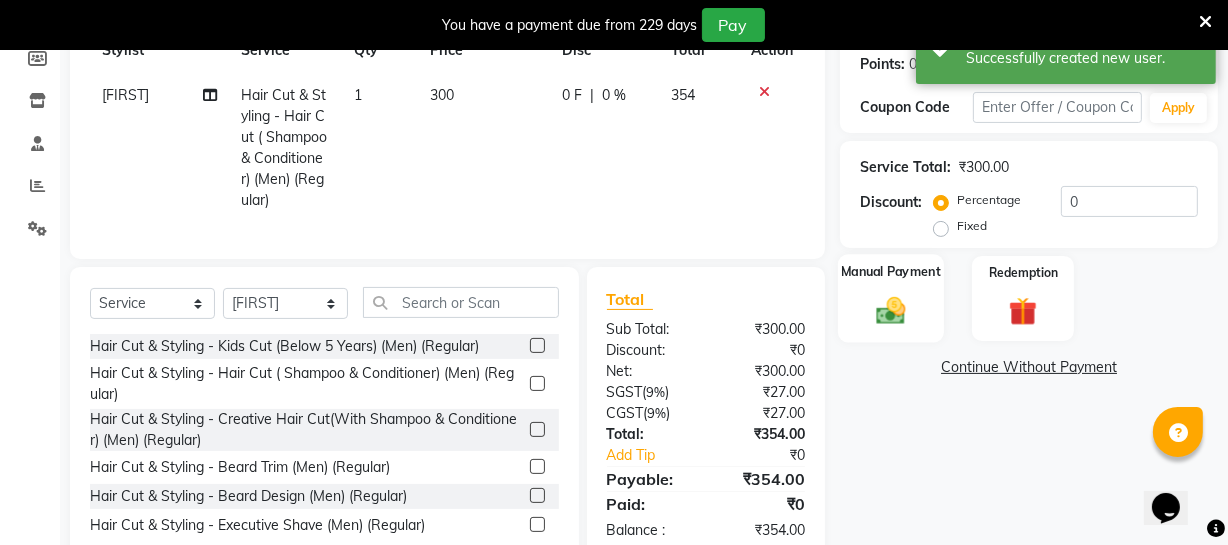 click 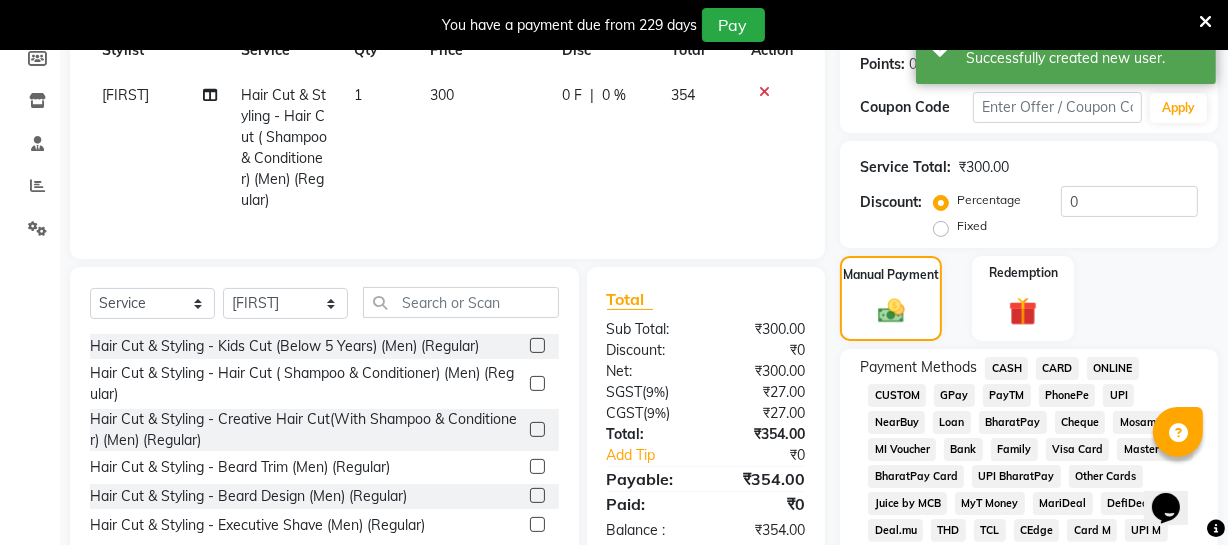 click on "CASH" 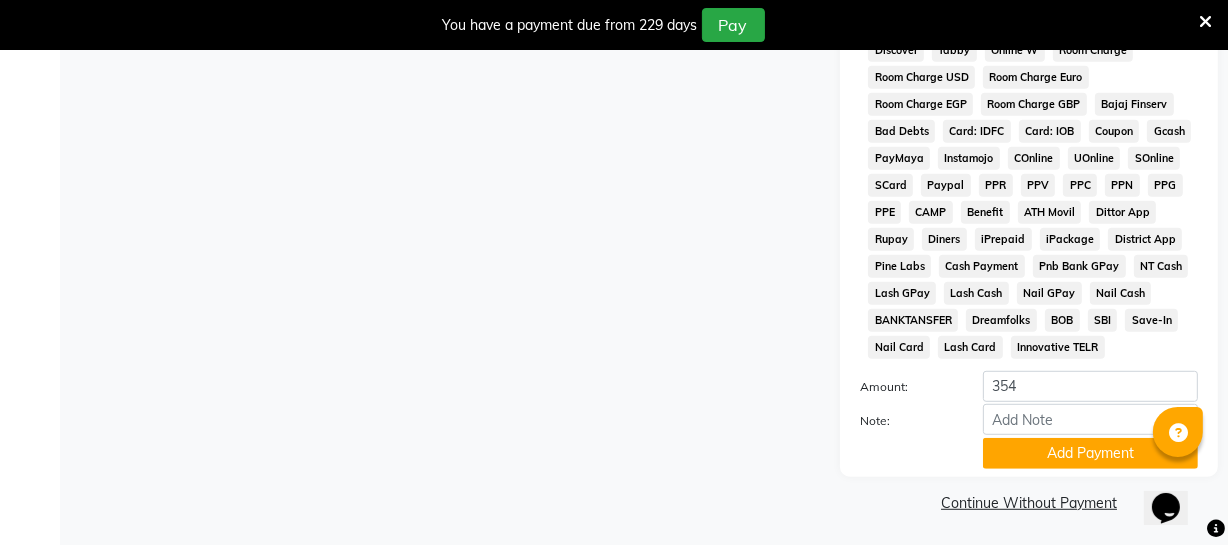 scroll, scrollTop: 1033, scrollLeft: 0, axis: vertical 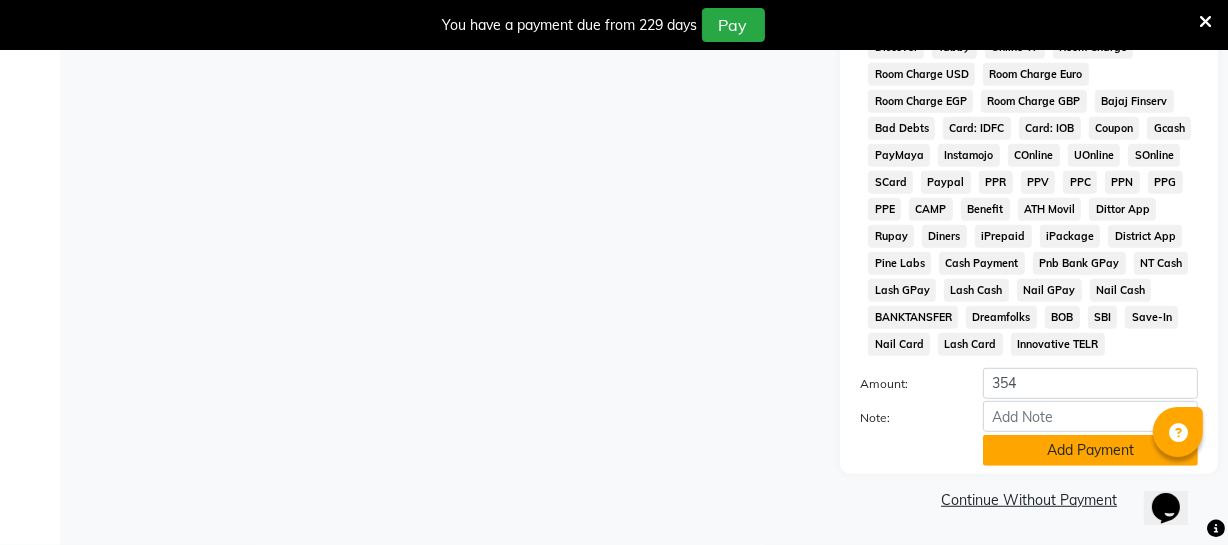 click on "Add Payment" 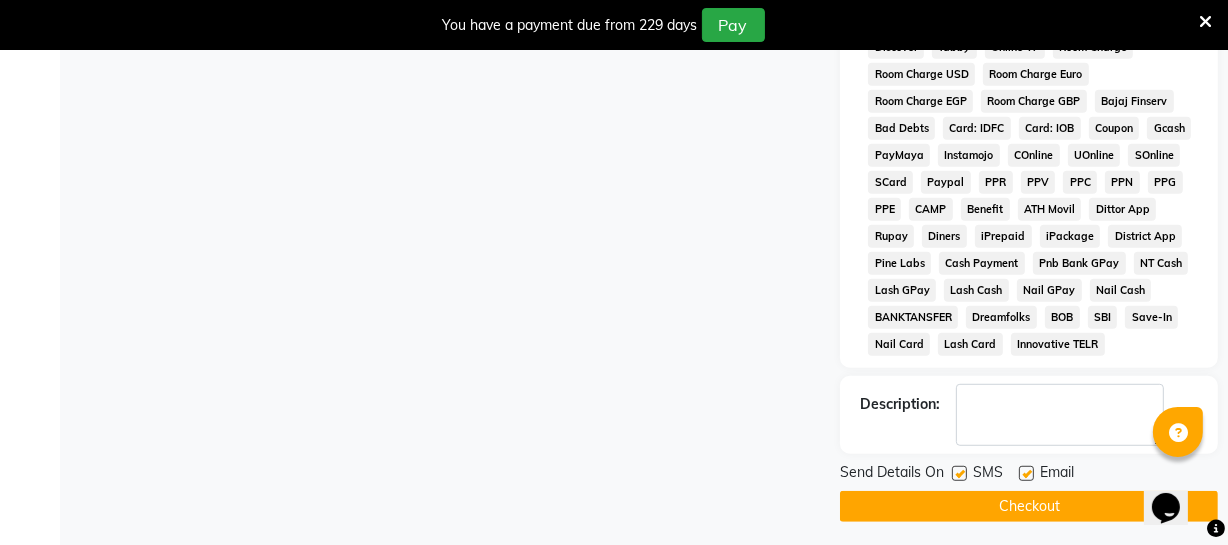 click on "Checkout" 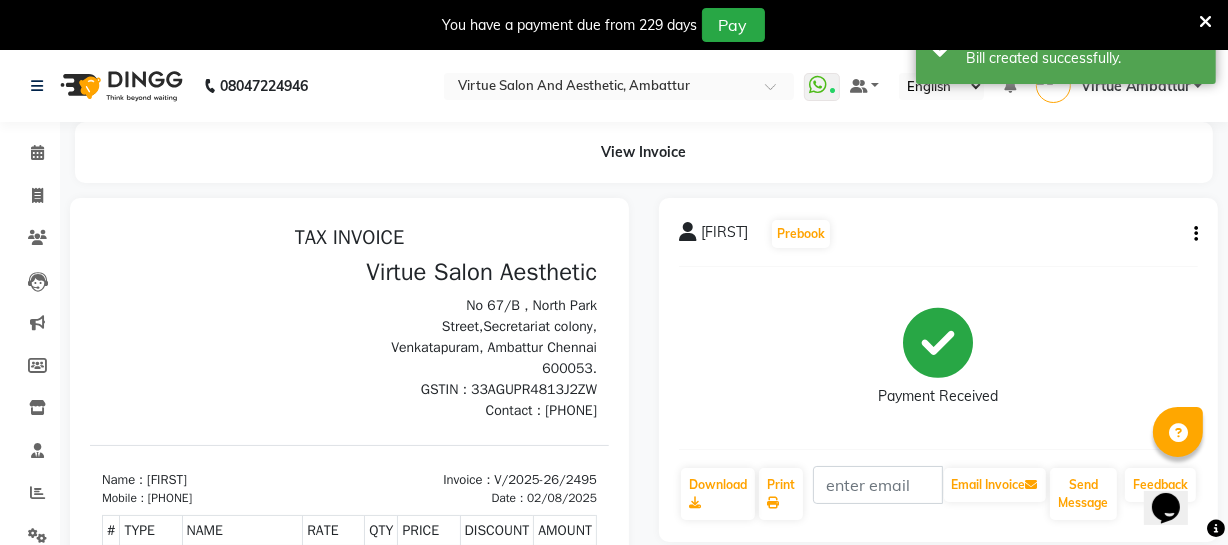 scroll, scrollTop: 0, scrollLeft: 0, axis: both 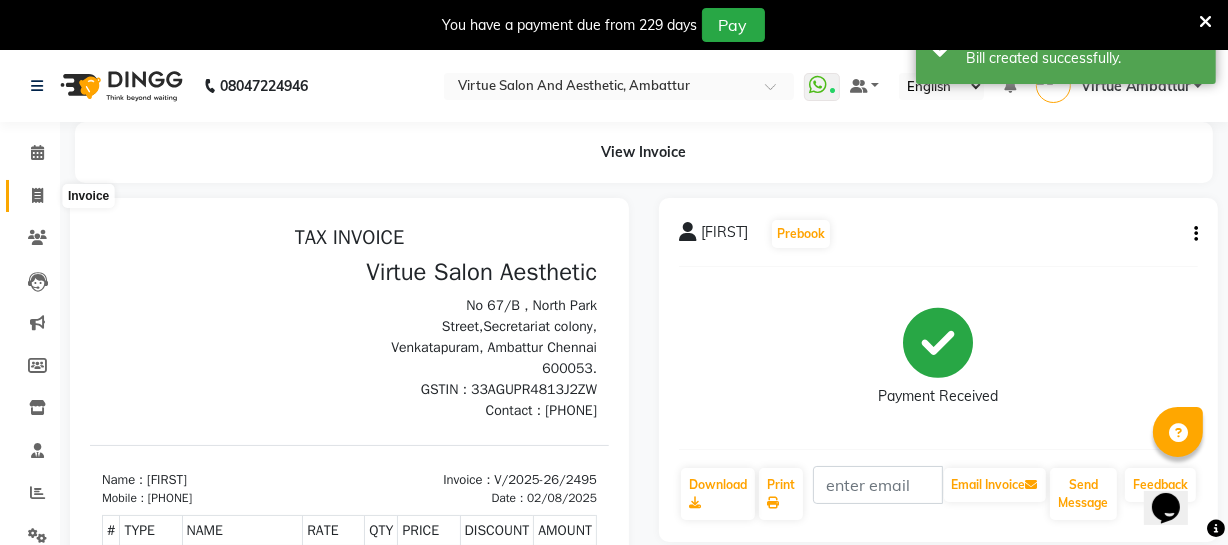 click 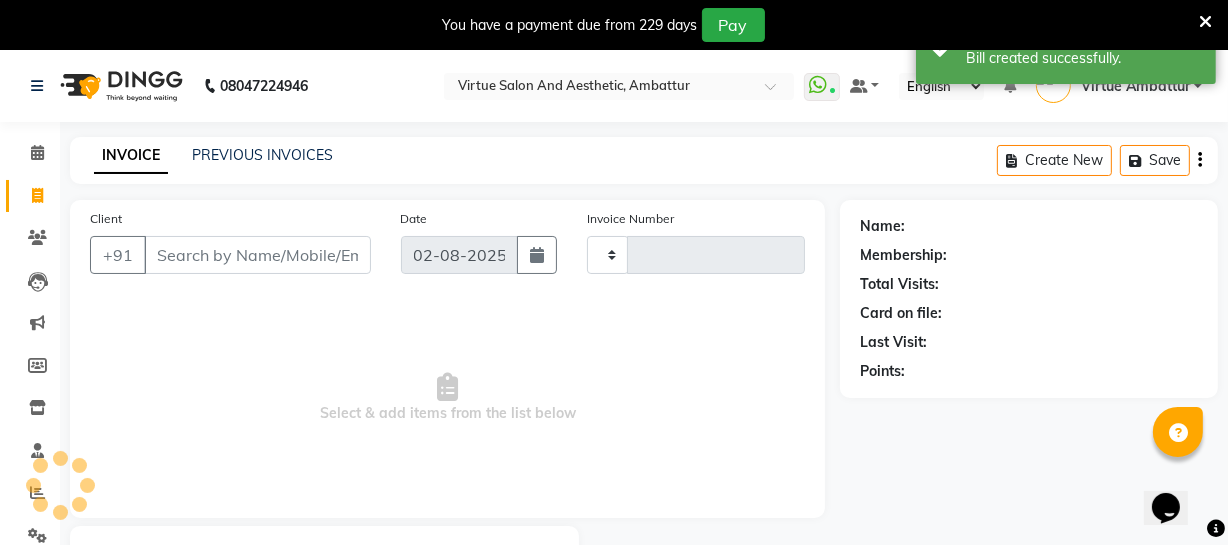 scroll, scrollTop: 107, scrollLeft: 0, axis: vertical 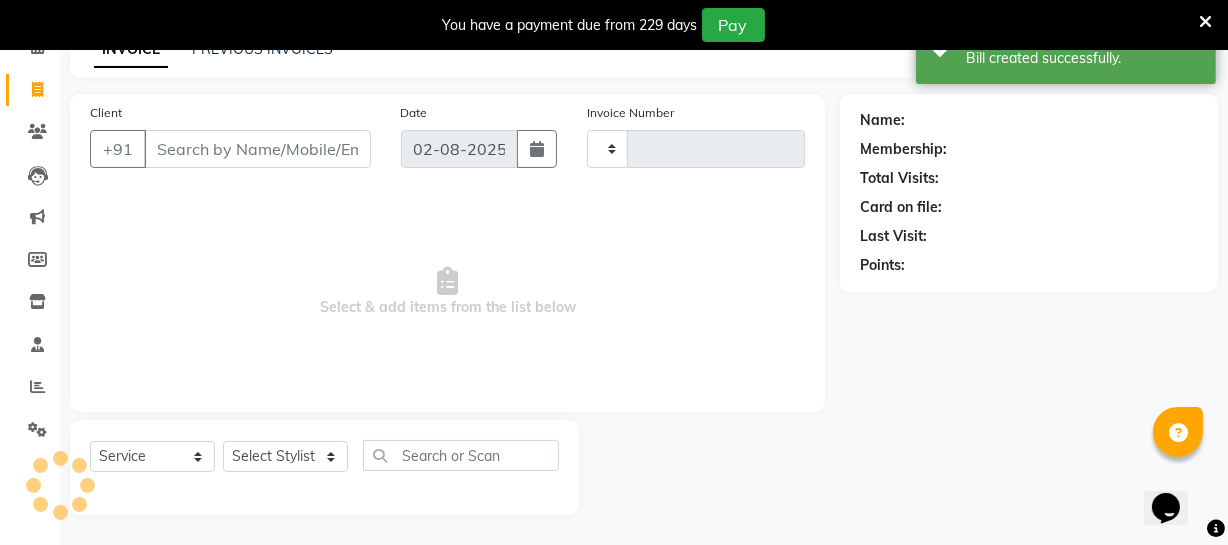 type on "2496" 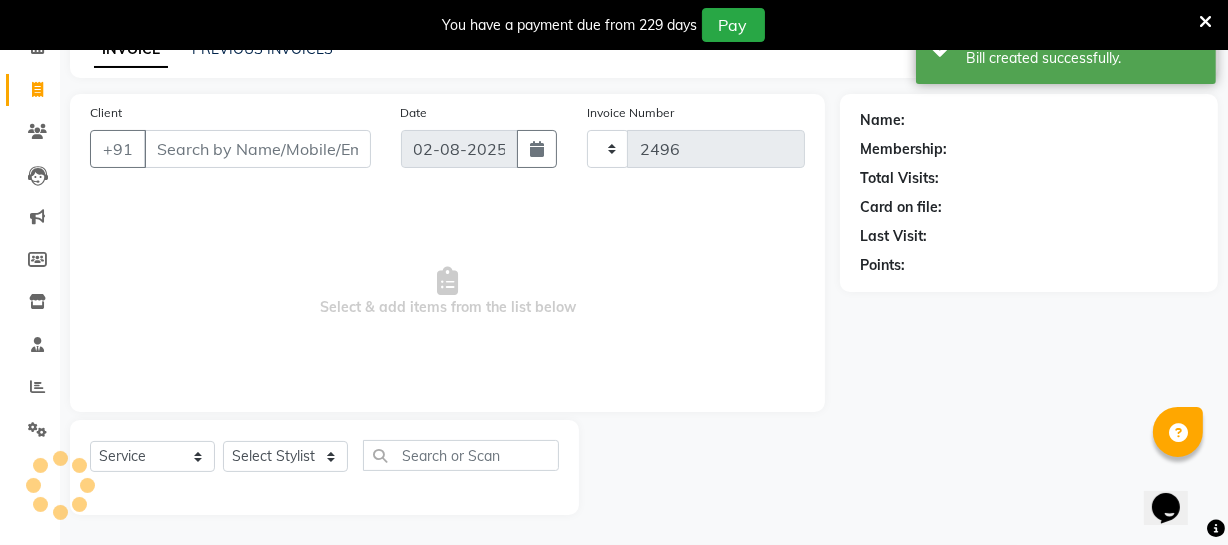 select on "5237" 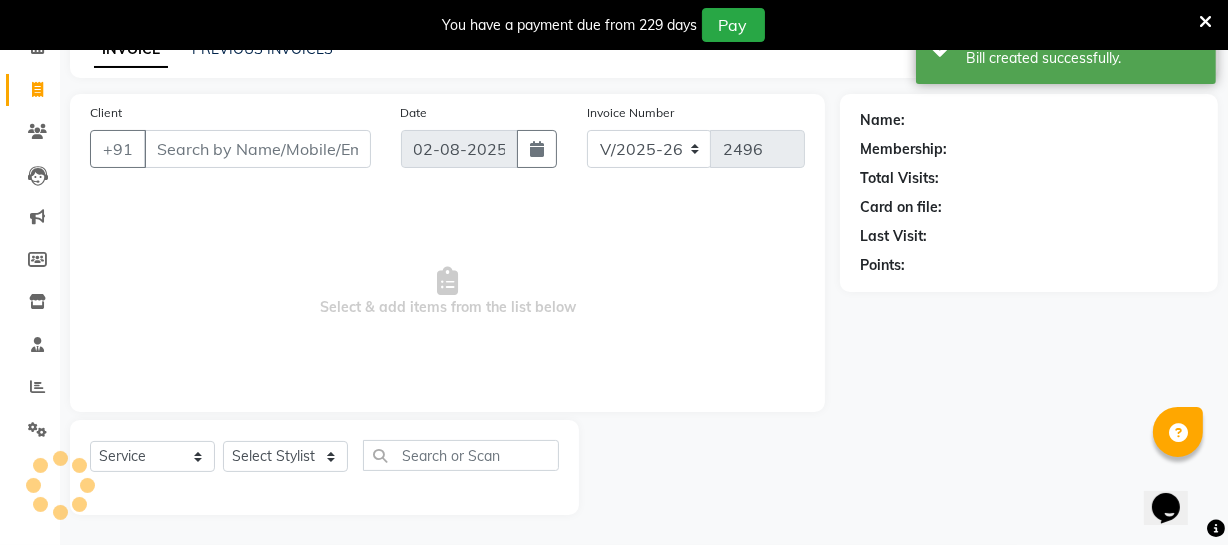 click on "Client" at bounding box center [257, 149] 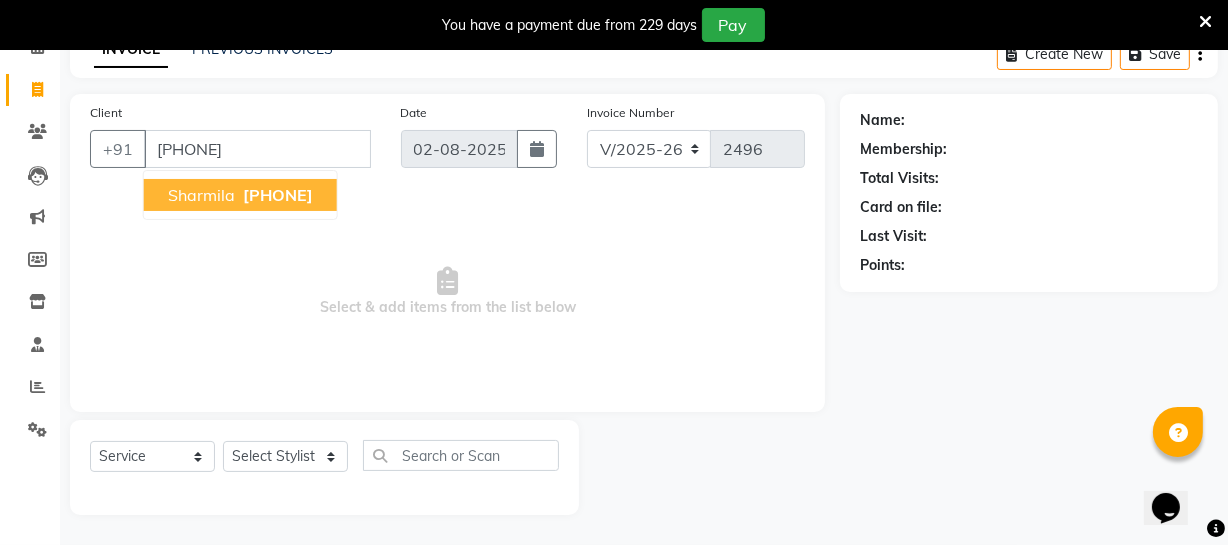 type 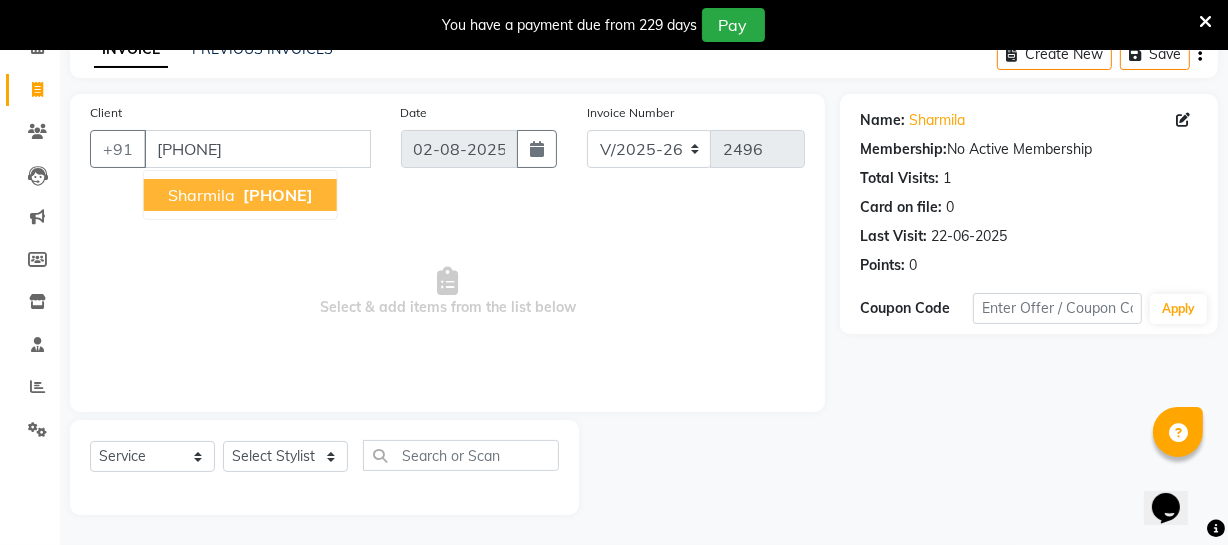 click on "[PHONE]" at bounding box center [278, 195] 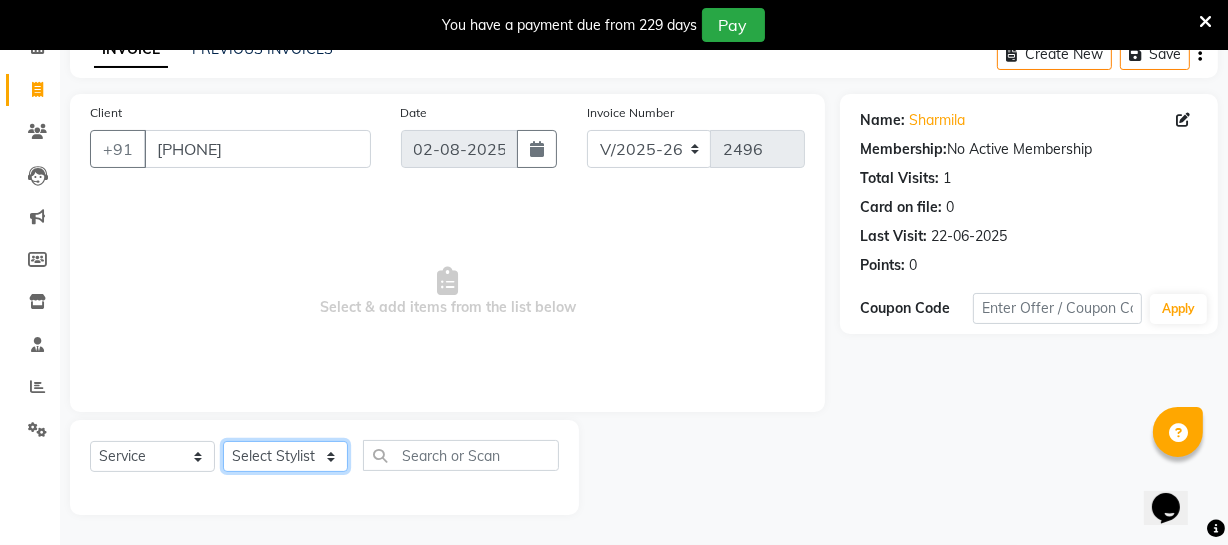 click on "Select Stylist Archana Bhagi Deepika Devi Dilip  Divya Dolly Dr Prakash Faizan Geetha Virtue TC Gopi Madan Aravind Make up Mani Unisex Stylist Manoj Meena Moses Nandhini Raju Unisex Ramya RICITTA Sahil Unisex Santhosh Sathya Shantha kumar Shanthi Surya Thiru Virtue Aesthetic Virtue Ambattur" 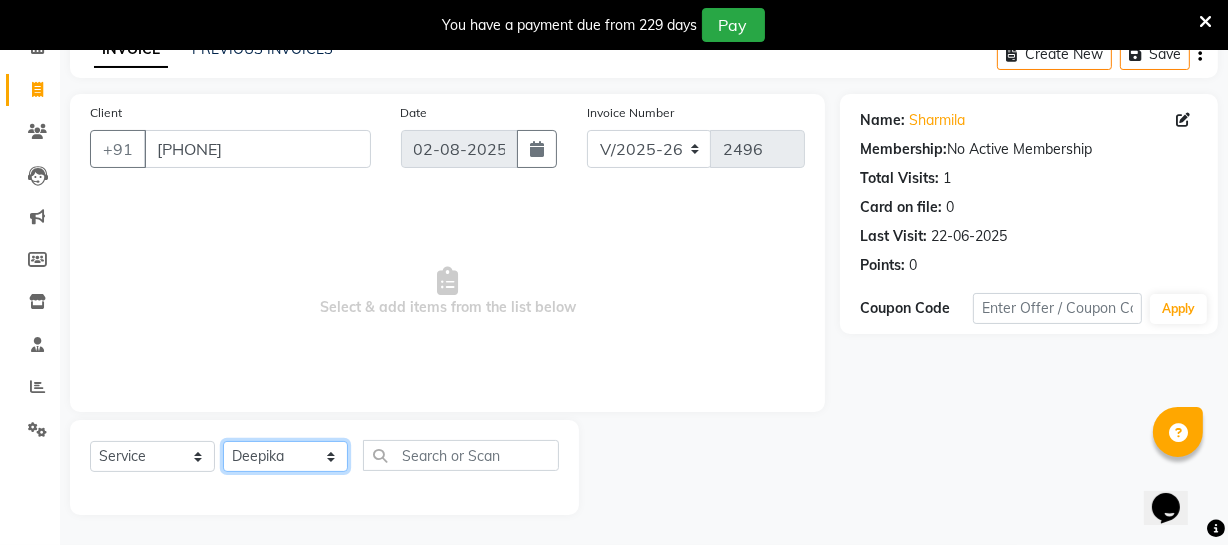 click on "Select Stylist Archana Bhagi Deepika Devi Dilip  Divya Dolly Dr Prakash Faizan Geetha Virtue TC Gopi Madan Aravind Make up Mani Unisex Stylist Manoj Meena Moses Nandhini Raju Unisex Ramya RICITTA Sahil Unisex Santhosh Sathya Shantha kumar Shanthi Surya Thiru Virtue Aesthetic Virtue Ambattur" 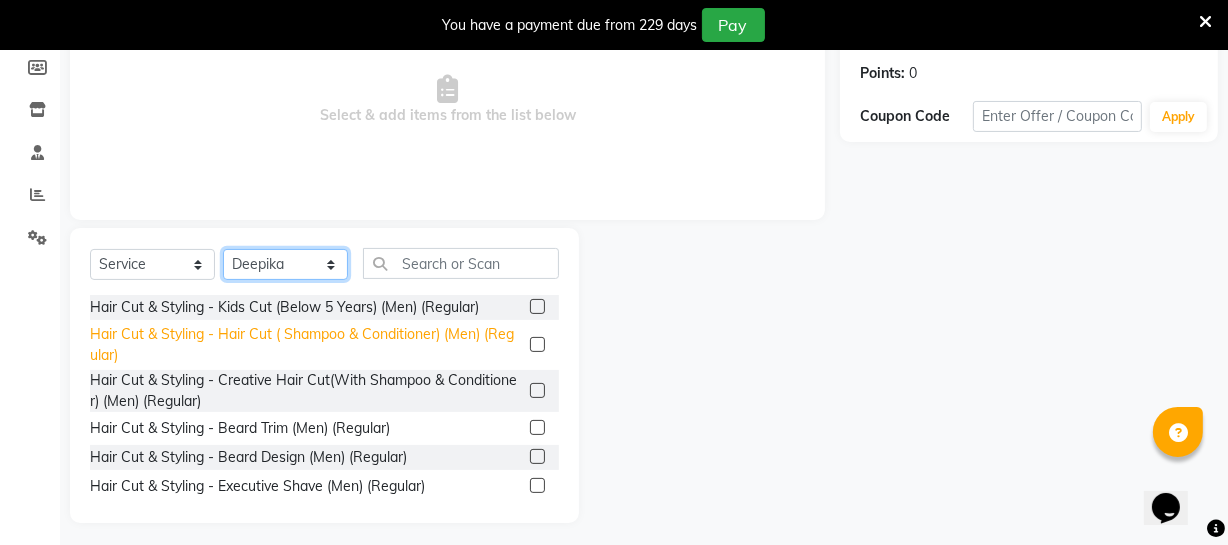 scroll, scrollTop: 307, scrollLeft: 0, axis: vertical 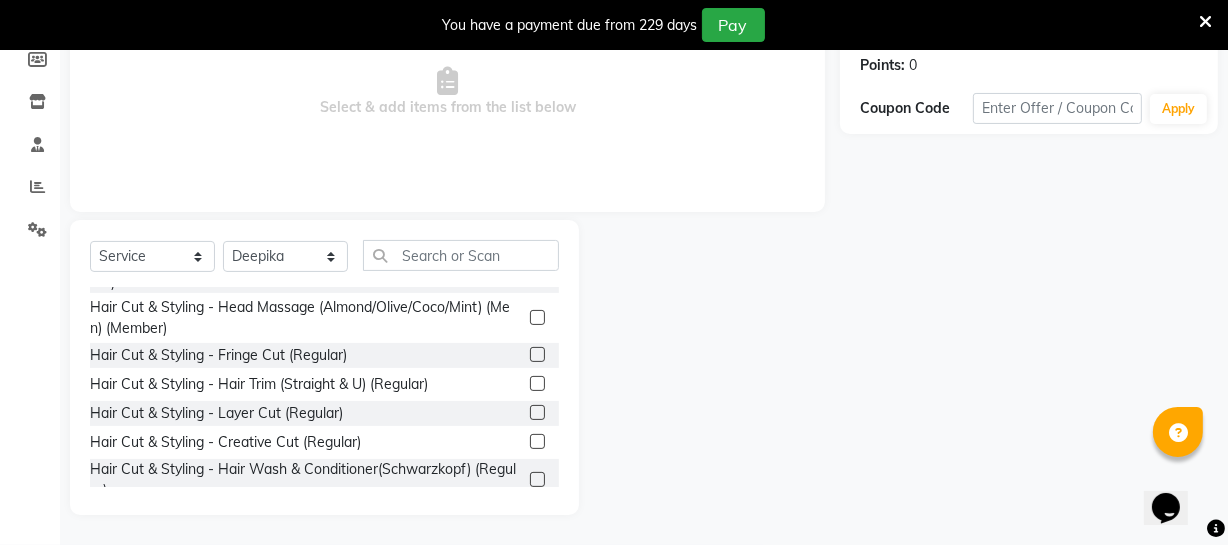 click 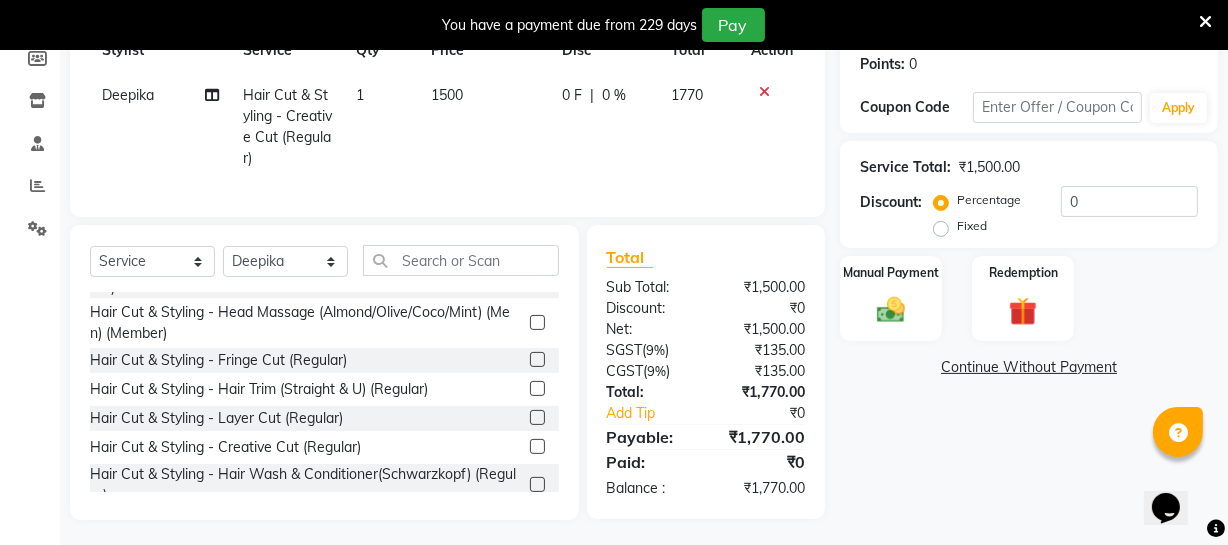 click on "Select Service Product Membership Package Voucher Prepaid Gift Card Select Stylist [FIRST] [FIRST] [FIRST] [FIRST] [FIRST] [FIRST] [FIRST] [FIRST] [FIRST] [FIRST] [FIRST] [FIRST] [FIRST] [FIRST] [FIRST] [FIRST] [FIRST] [FIRST] [FIRST] [FIRST] [FIRST] [FIRST] [FIRST] [FIRST] [FIRST] [FIRST] [FIRST] [FIRST] [FIRST] [FIRST] [FIRST] [FIRST]" 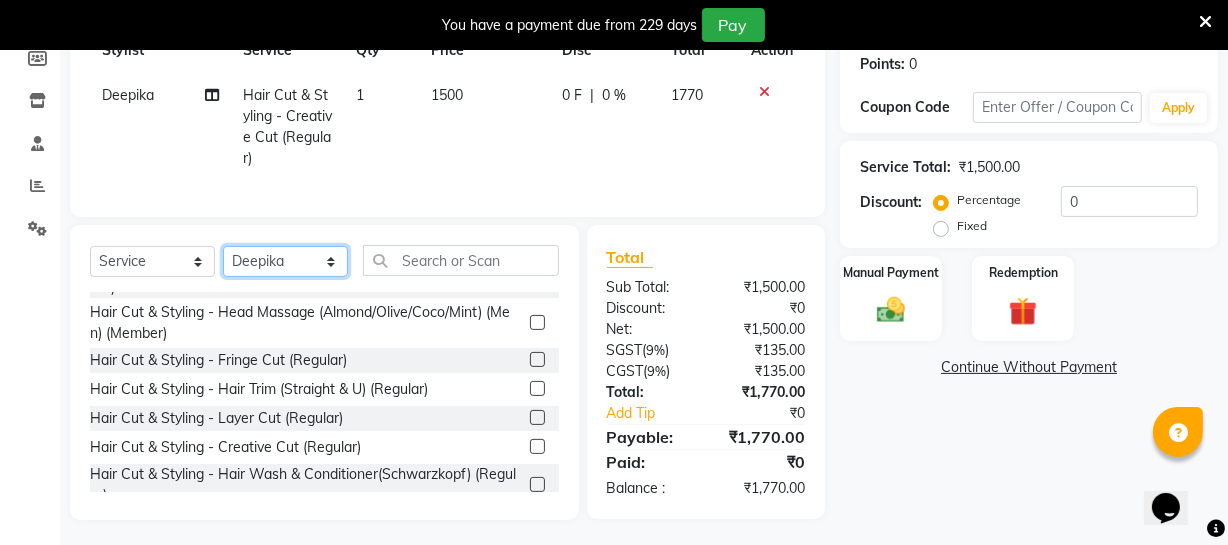 click on "Select Stylist Archana Bhagi Deepika Devi Dilip  Divya Dolly Dr Prakash Faizan Geetha Virtue TC Gopi Madan Aravind Make up Mani Unisex Stylist Manoj Meena Moses Nandhini Raju Unisex Ramya RICITTA Sahil Unisex Santhosh Sathya Shantha kumar Shanthi Surya Thiru Virtue Aesthetic Virtue Ambattur" 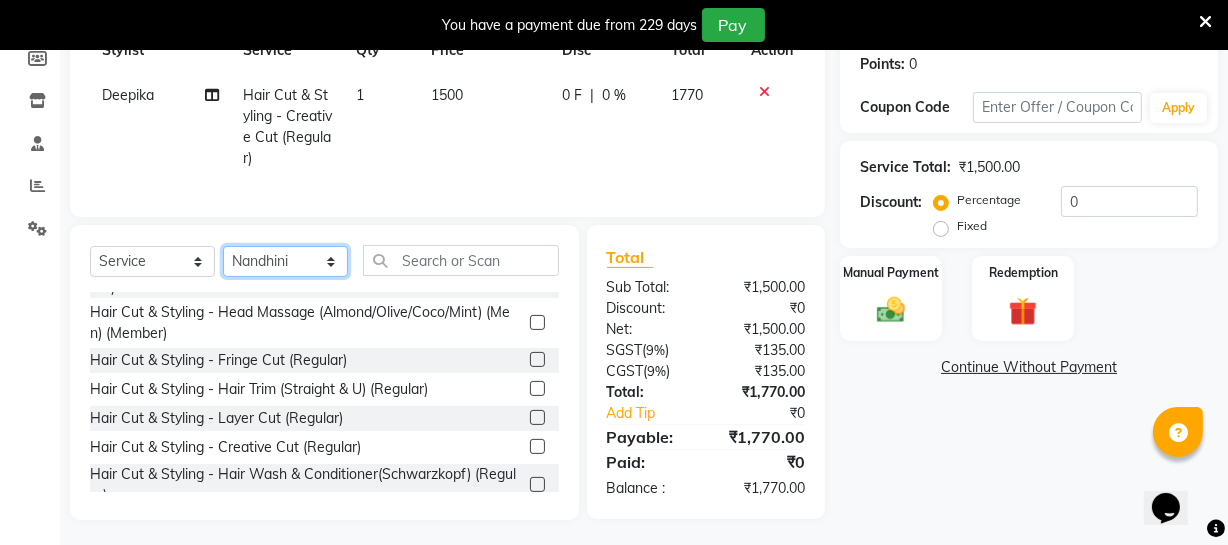 click on "Select Stylist Archana Bhagi Deepika Devi Dilip  Divya Dolly Dr Prakash Faizan Geetha Virtue TC Gopi Madan Aravind Make up Mani Unisex Stylist Manoj Meena Moses Nandhini Raju Unisex Ramya RICITTA Sahil Unisex Santhosh Sathya Shantha kumar Shanthi Surya Thiru Virtue Aesthetic Virtue Ambattur" 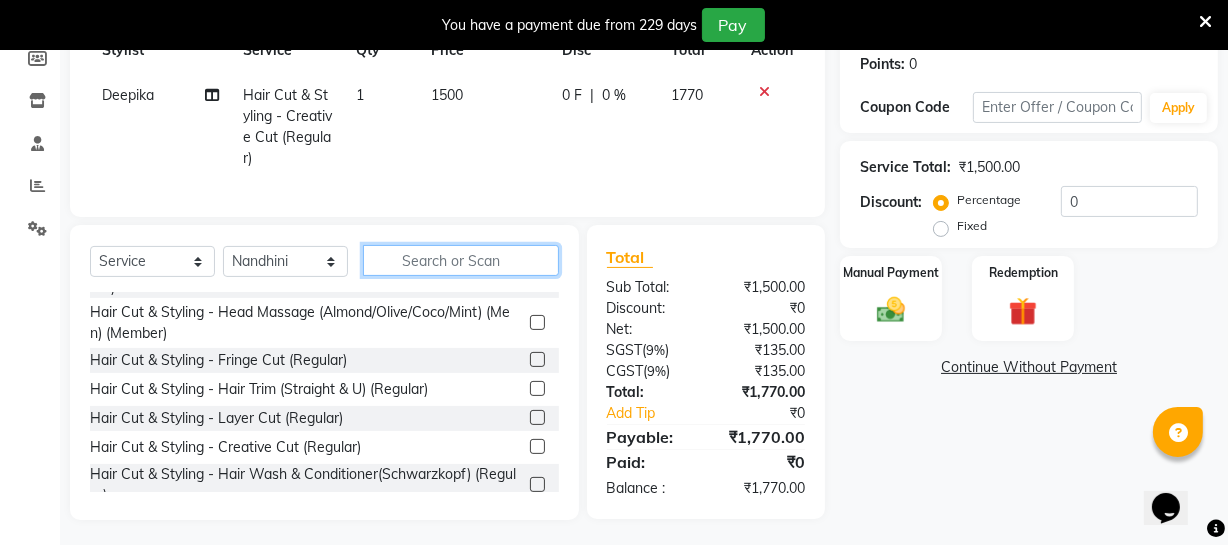 click 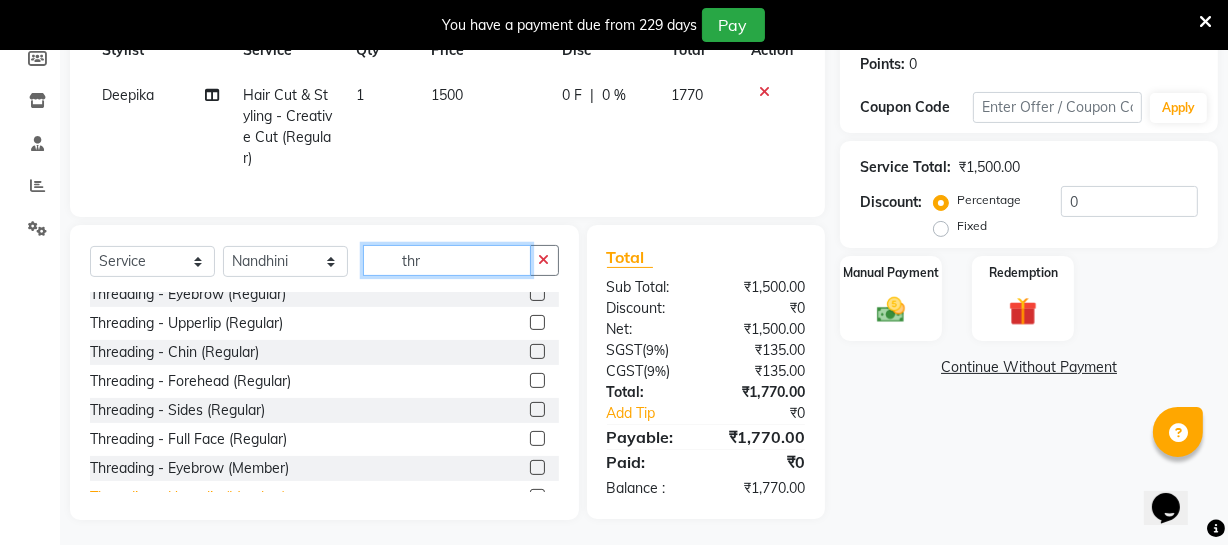 scroll, scrollTop: 0, scrollLeft: 0, axis: both 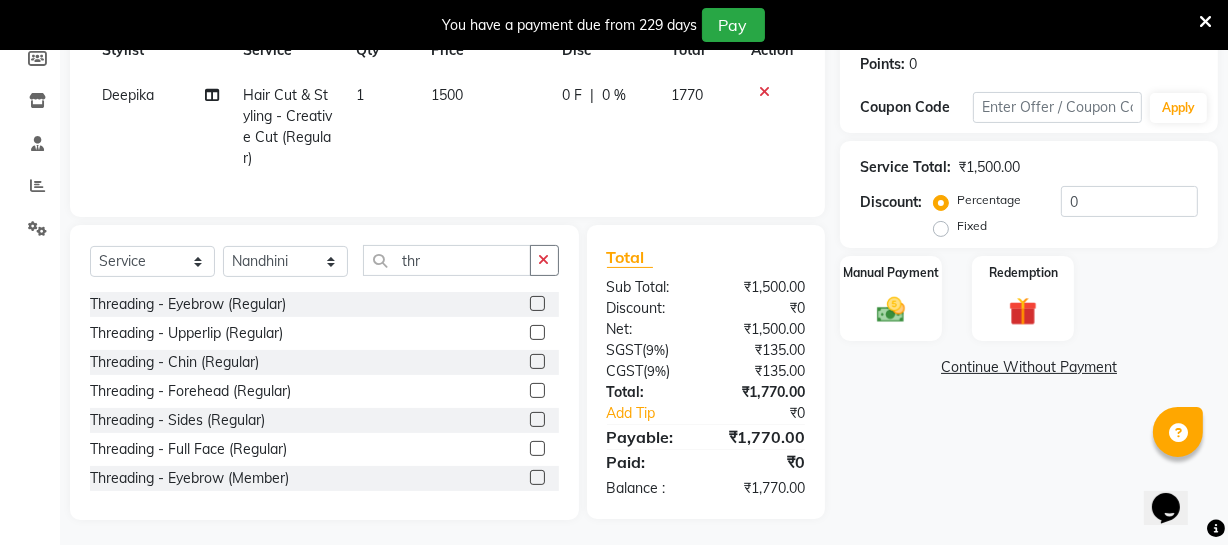 click 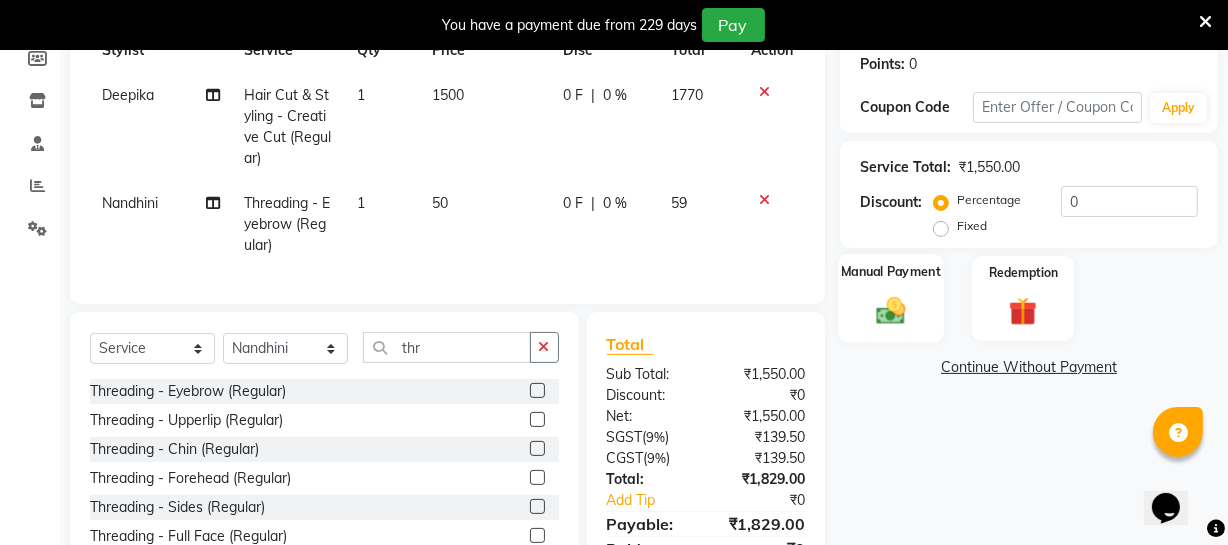 click 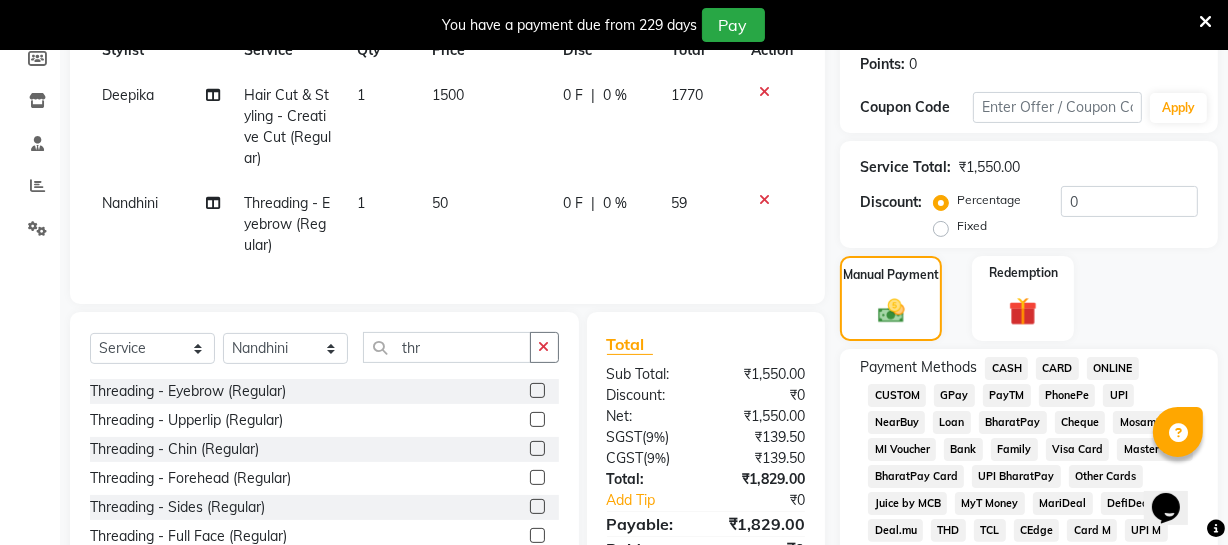 click on "ONLINE" 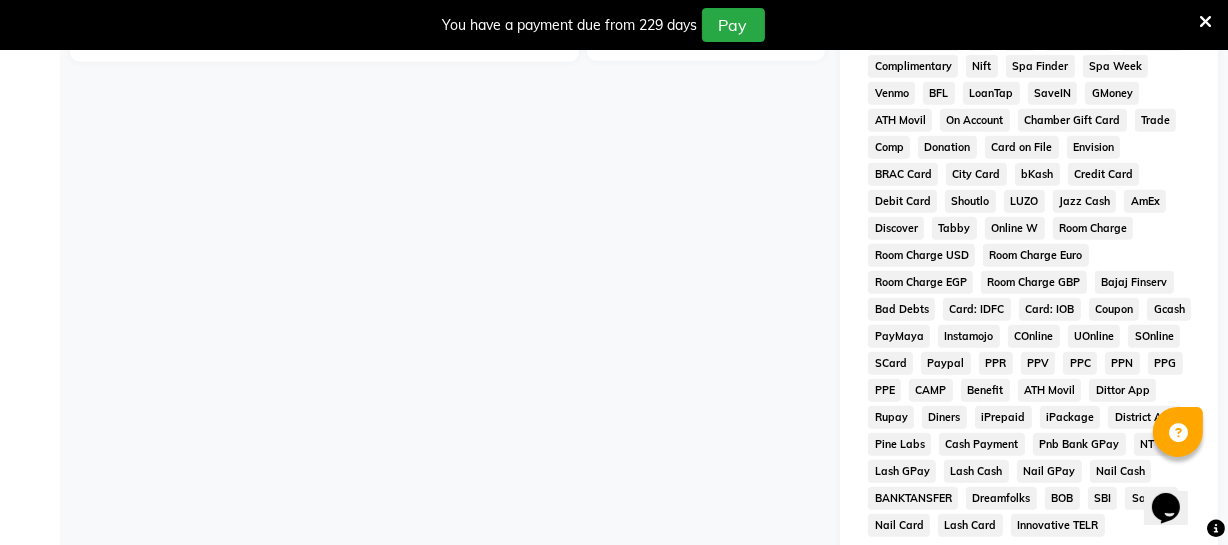 scroll, scrollTop: 1033, scrollLeft: 0, axis: vertical 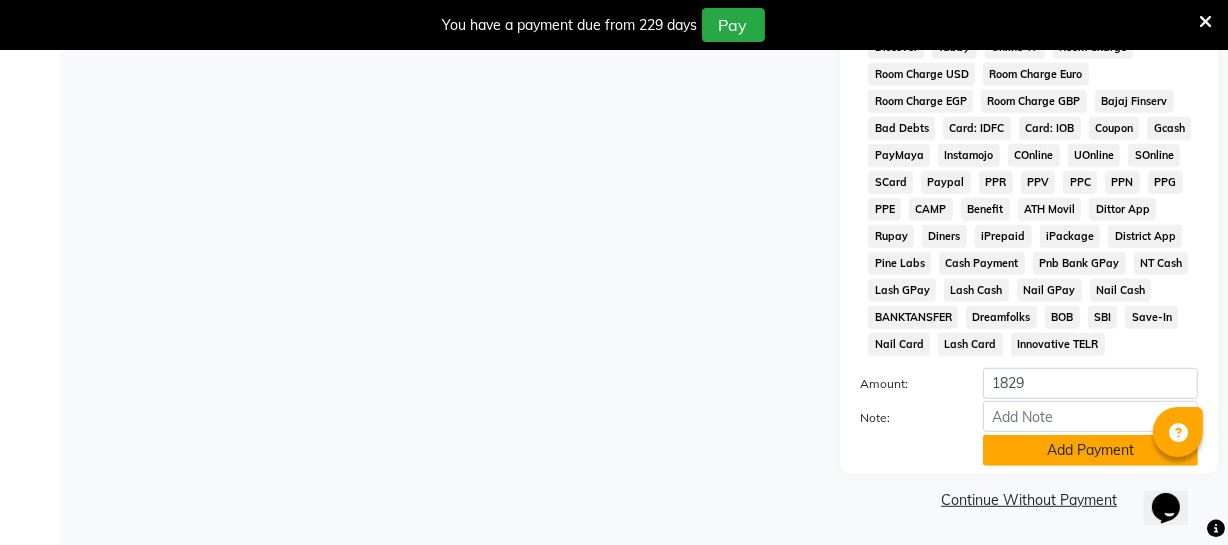 click on "Add Payment" 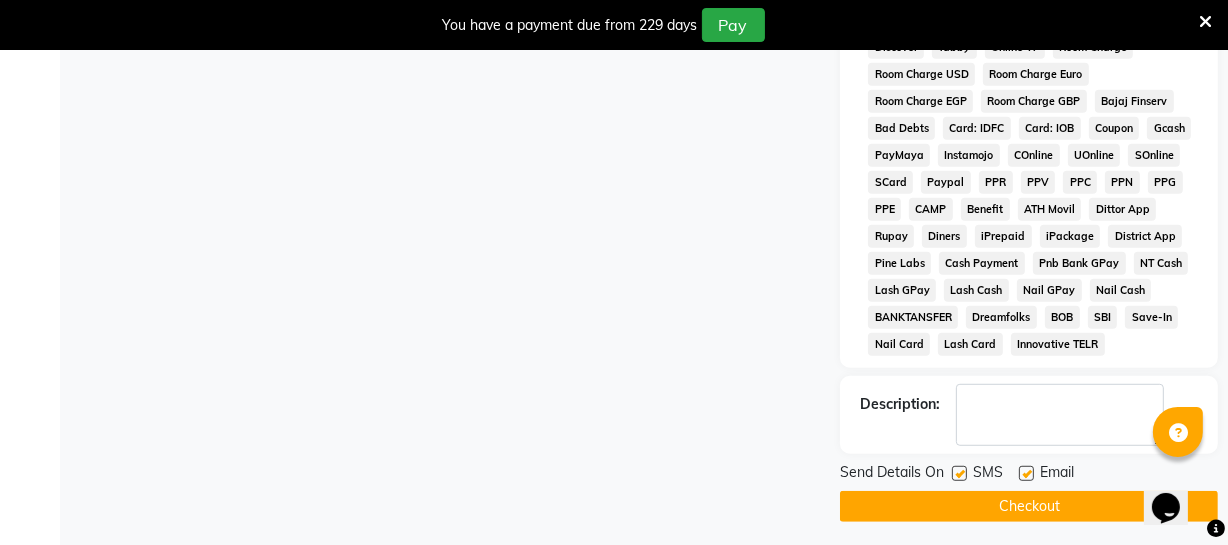 click on "Checkout" 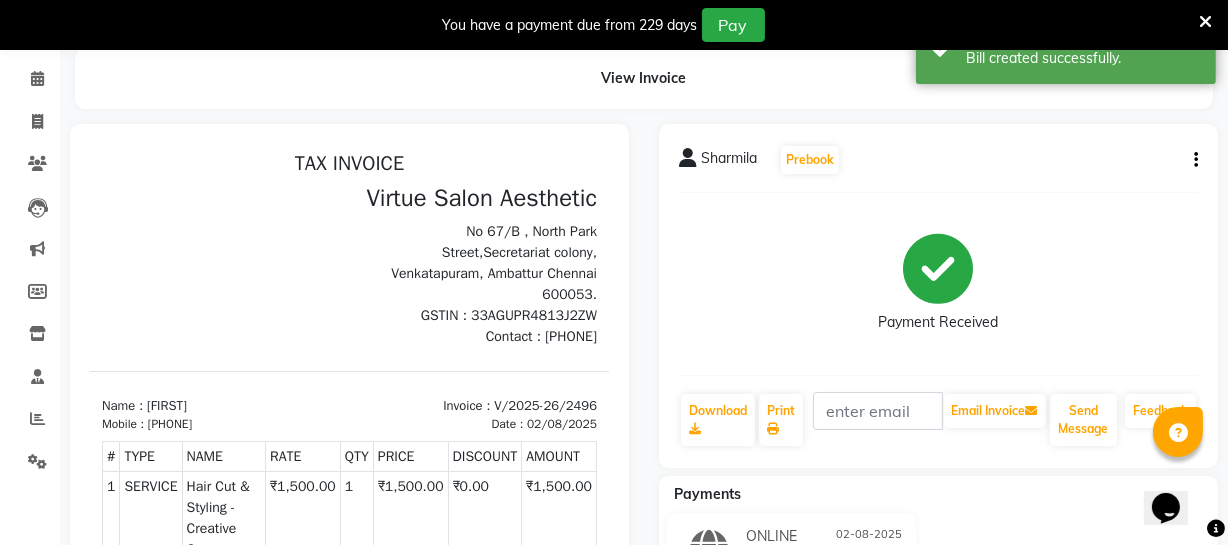 scroll, scrollTop: 0, scrollLeft: 0, axis: both 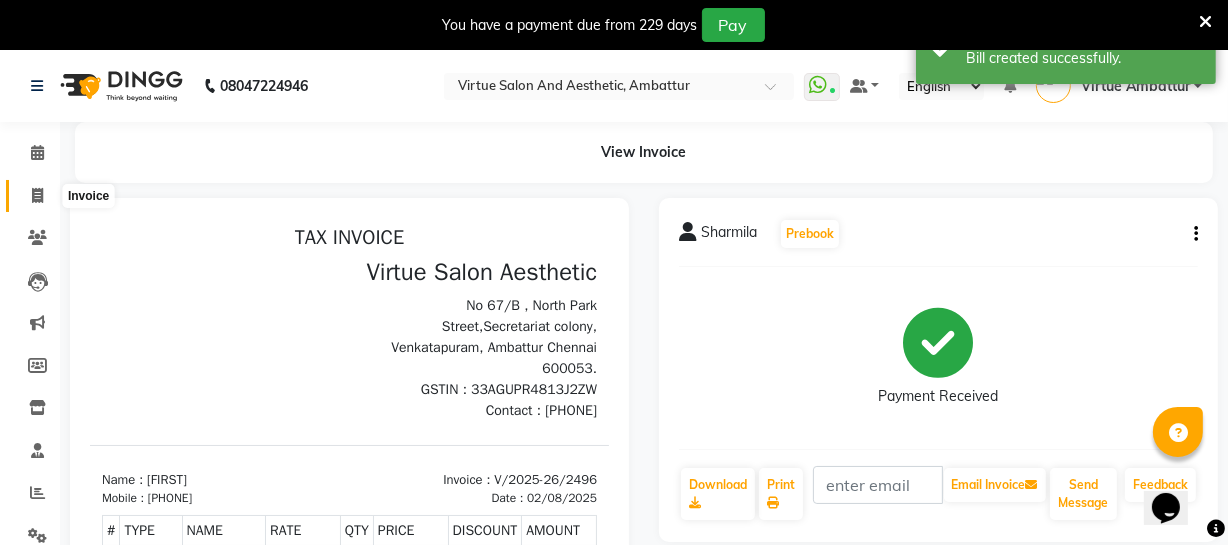 click 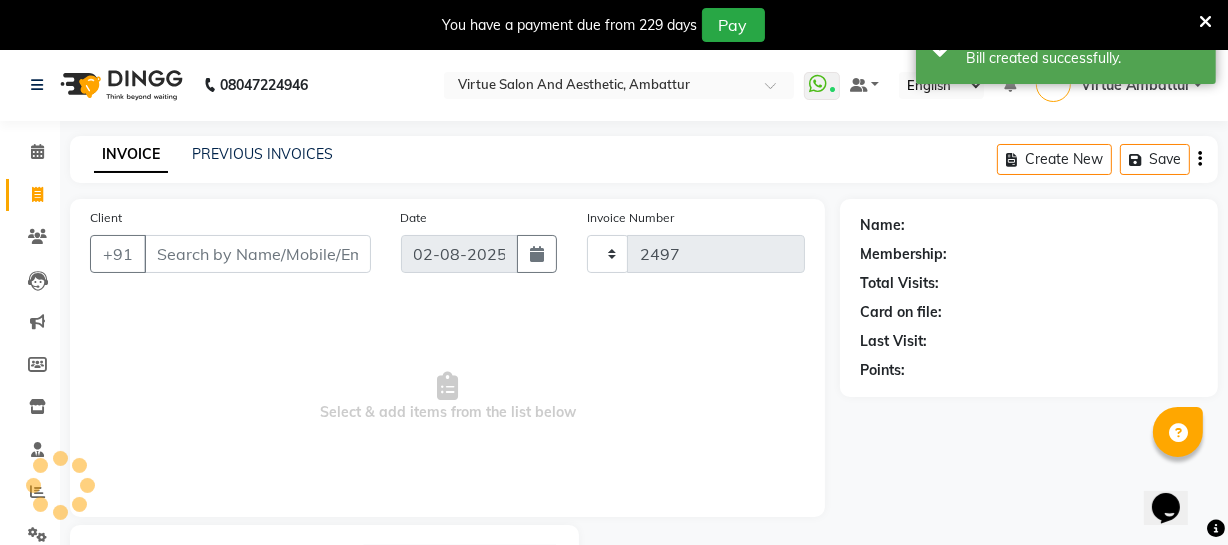 scroll, scrollTop: 107, scrollLeft: 0, axis: vertical 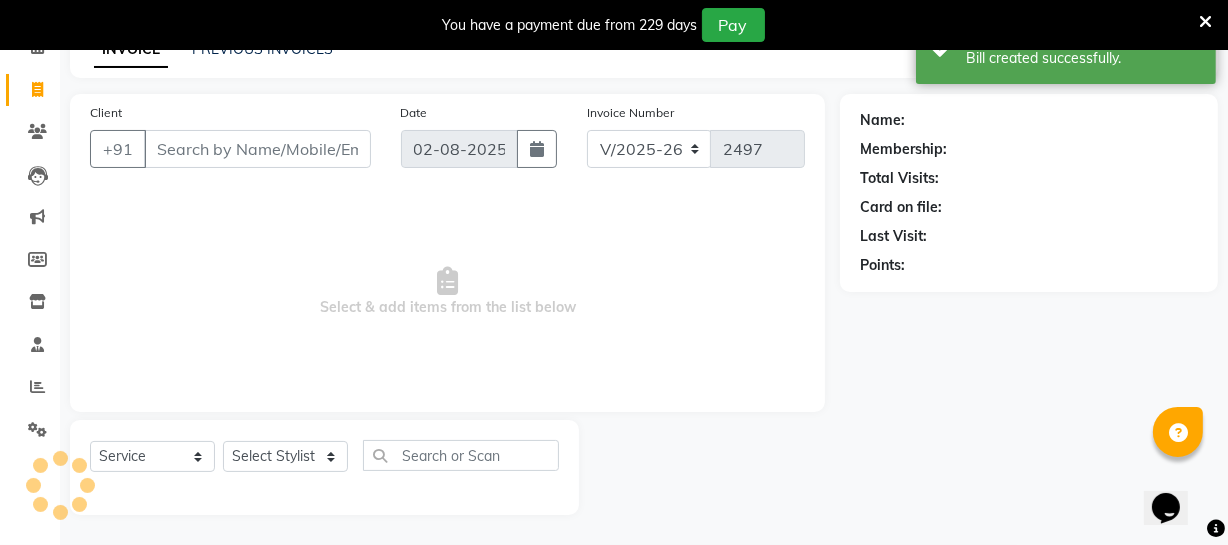 click on "Client" at bounding box center (257, 149) 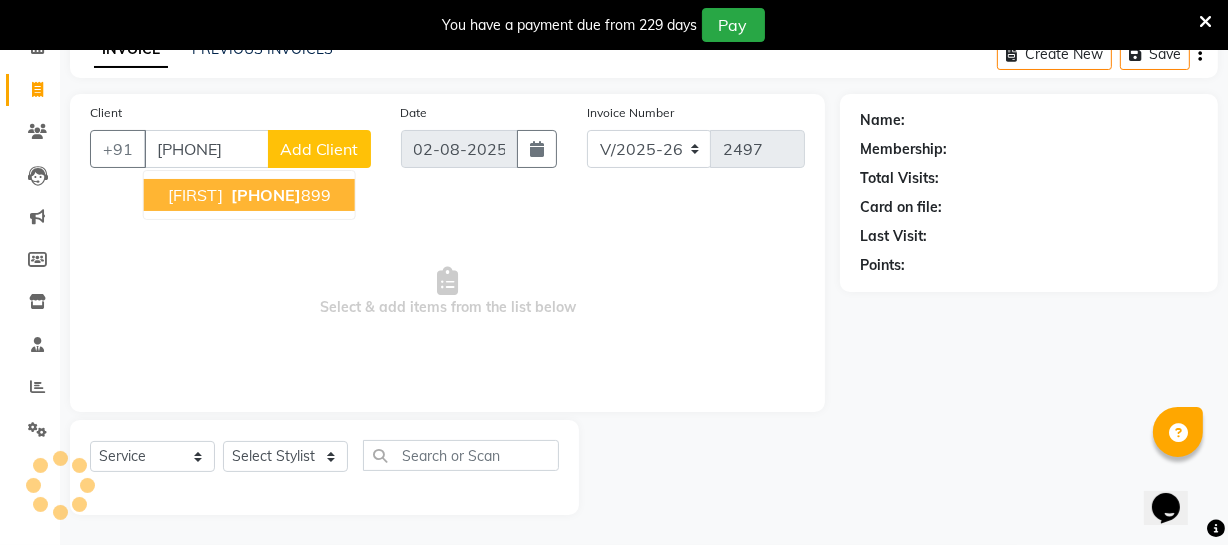 click on "[FIRST]" at bounding box center [195, 195] 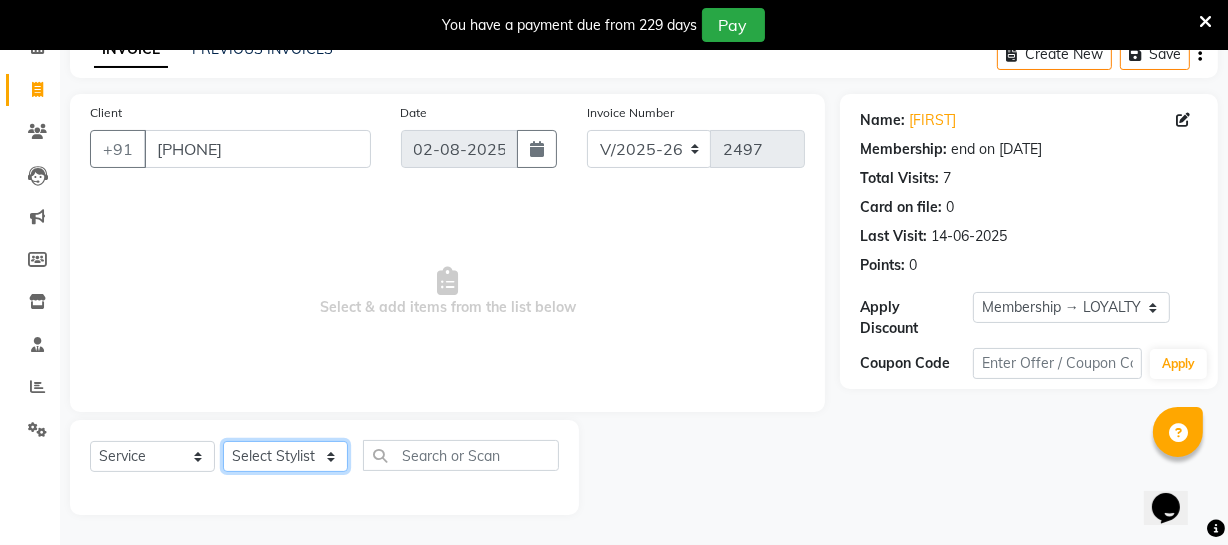click on "Select Stylist Archana Bhagi Deepika Devi Dilip  Divya Dolly Dr Prakash Faizan Geetha Virtue TC Gopi Madan Aravind Make up Mani Unisex Stylist Manoj Meena Moses Nandhini Raju Unisex Ramya RICITTA Sahil Unisex Santhosh Sathya Shantha kumar Shanthi Surya Thiru Virtue Aesthetic Virtue Ambattur" 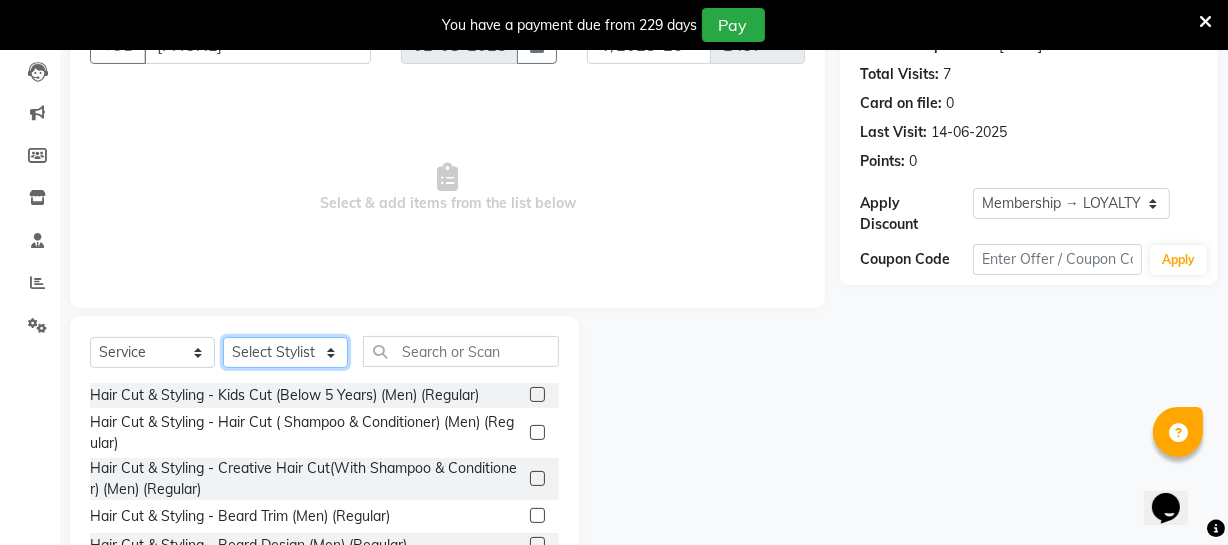 scroll, scrollTop: 289, scrollLeft: 0, axis: vertical 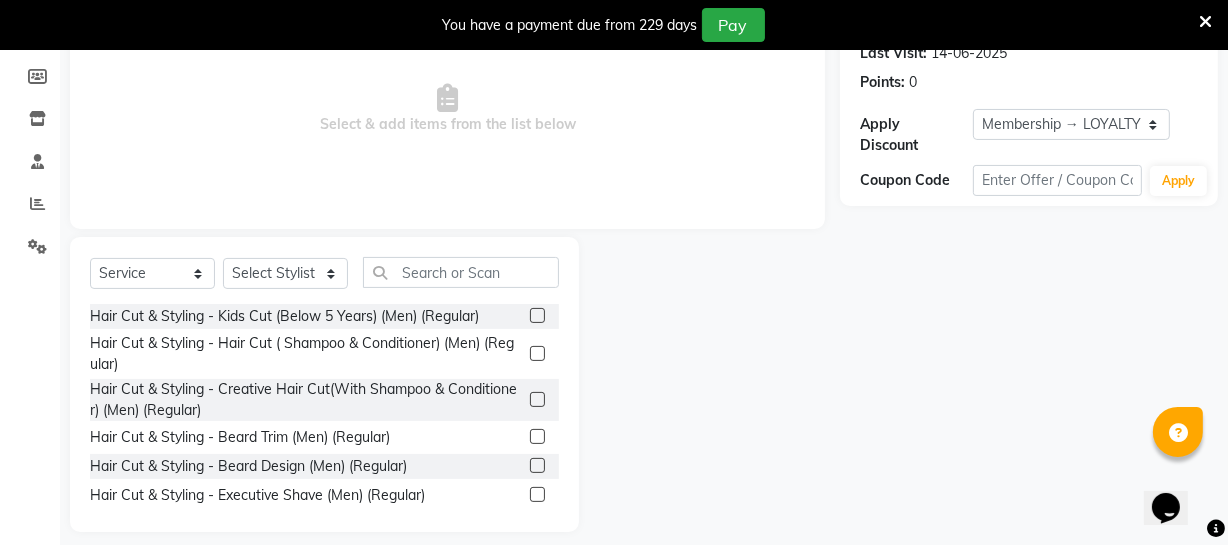 click 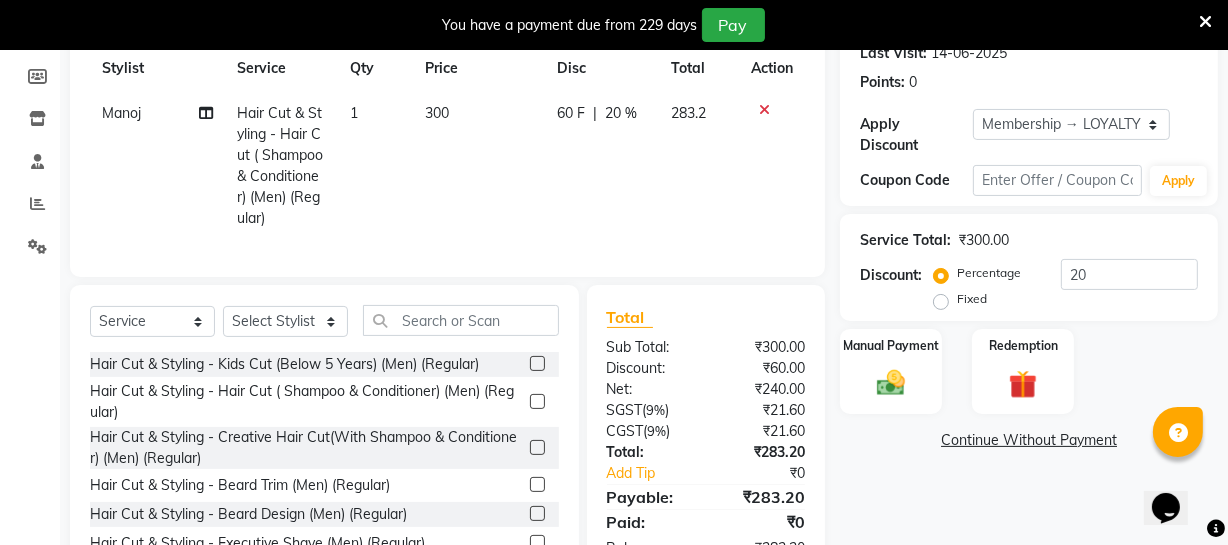 click on "300" 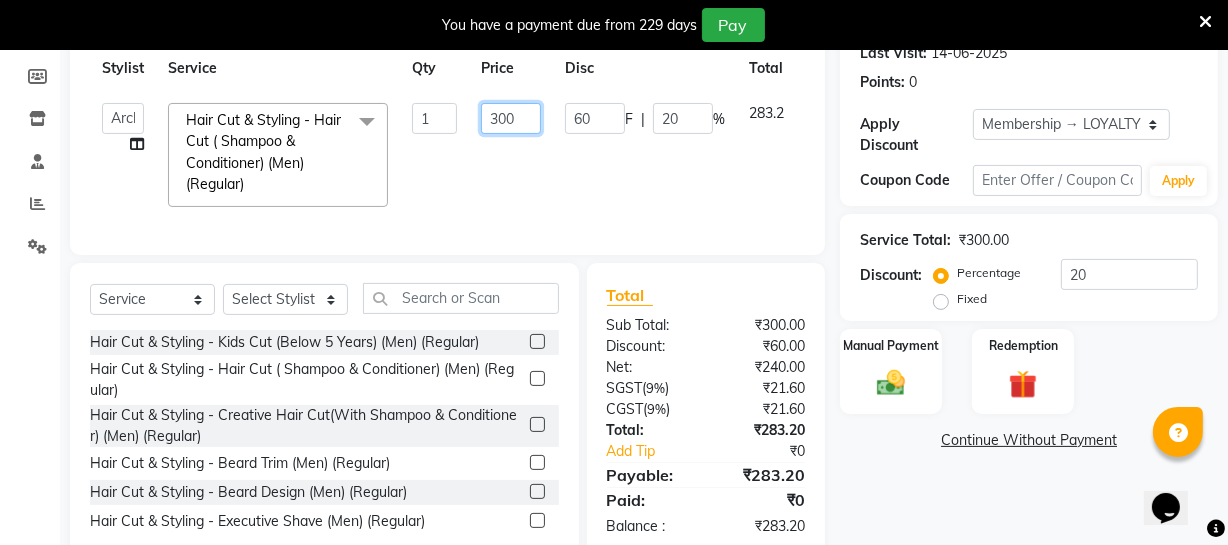 drag, startPoint x: 529, startPoint y: 113, endPoint x: 528, endPoint y: 137, distance: 24.020824 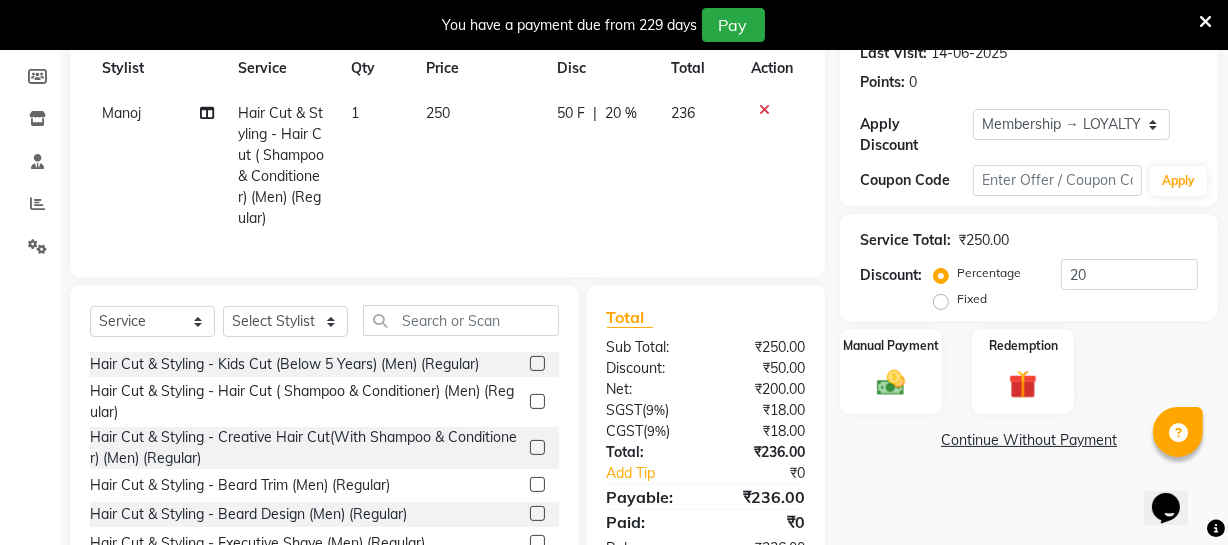 click on "250" 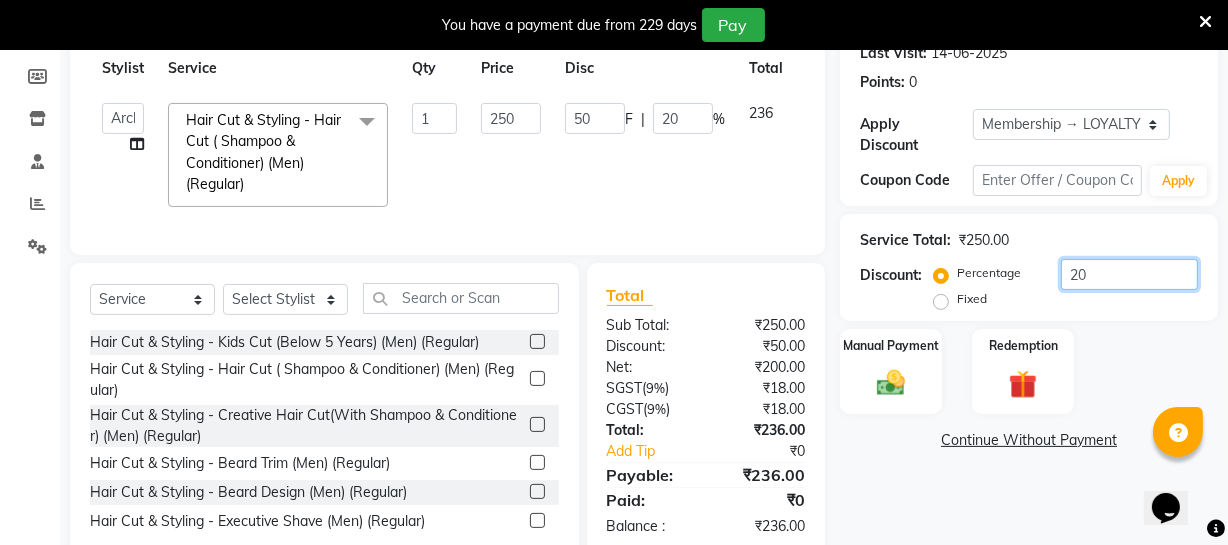 click on "20" 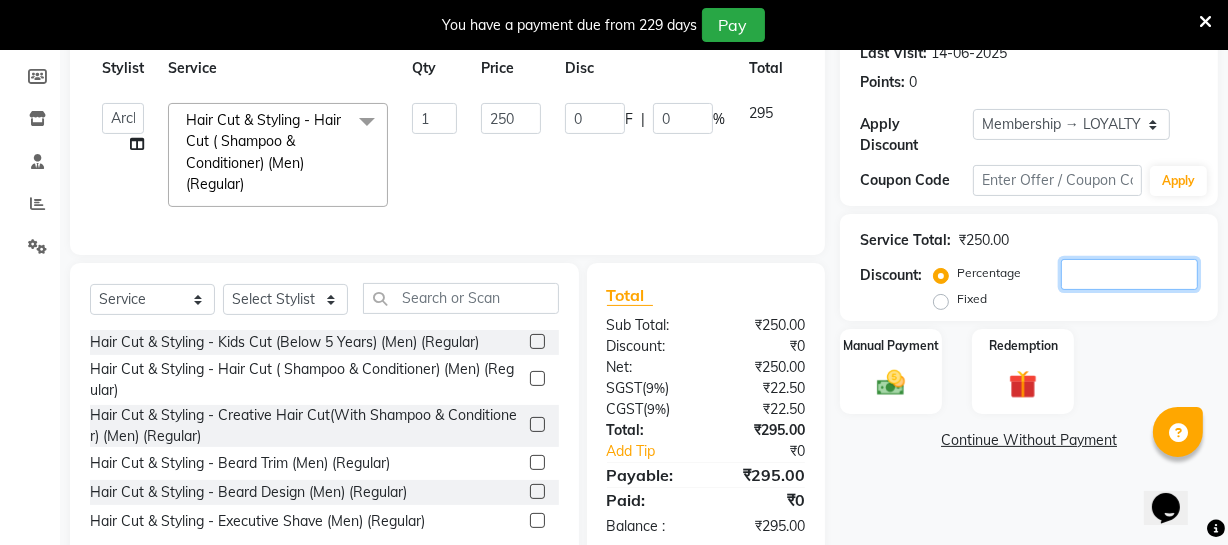 scroll, scrollTop: 346, scrollLeft: 0, axis: vertical 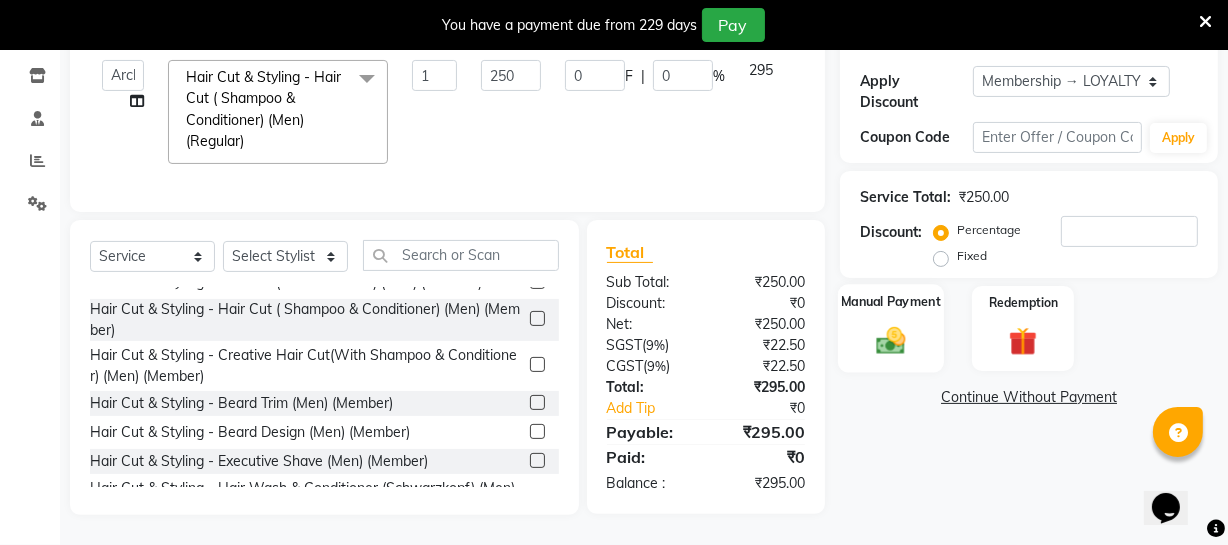 click 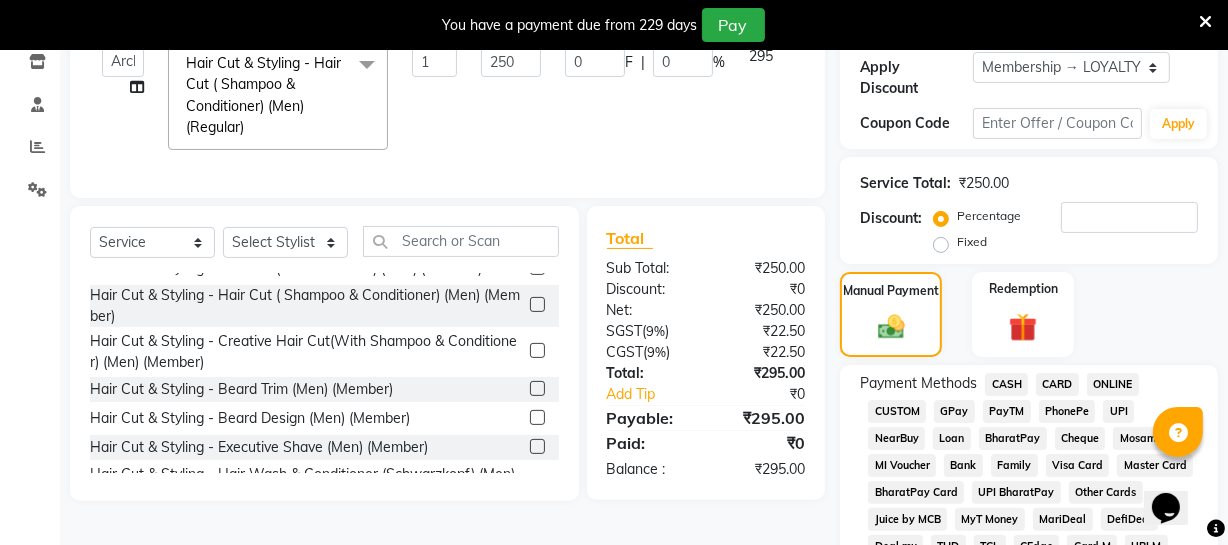 scroll, scrollTop: 619, scrollLeft: 0, axis: vertical 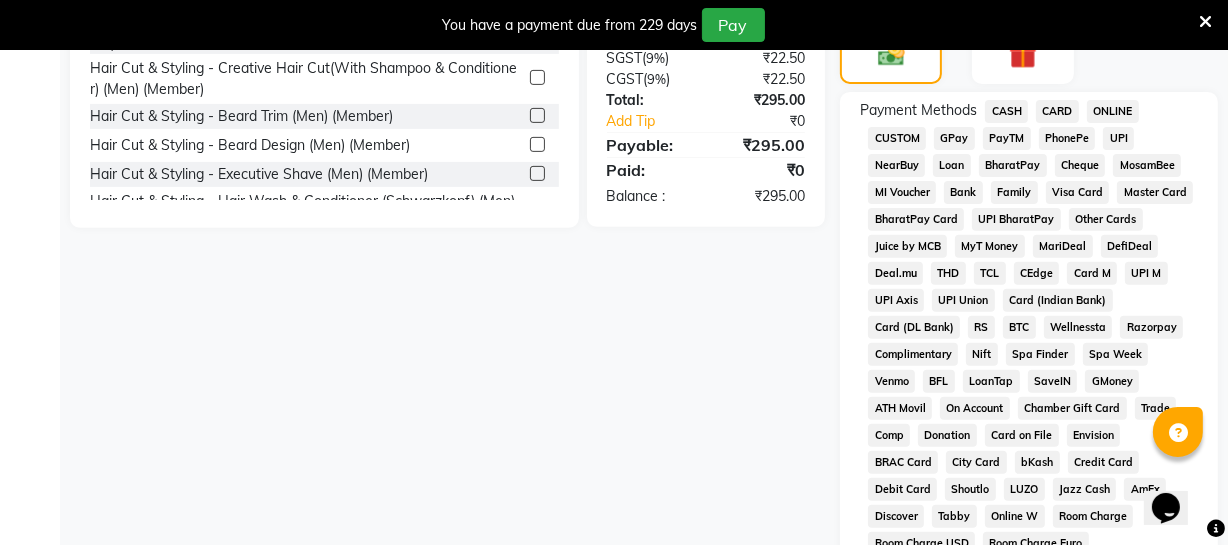 click on "ONLINE" 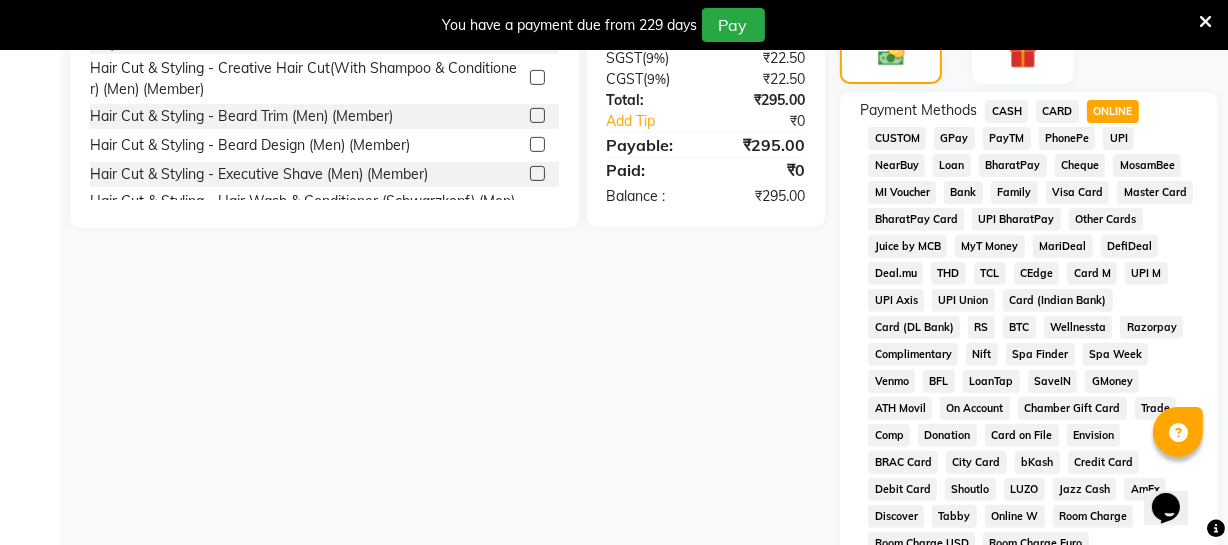scroll, scrollTop: 1088, scrollLeft: 0, axis: vertical 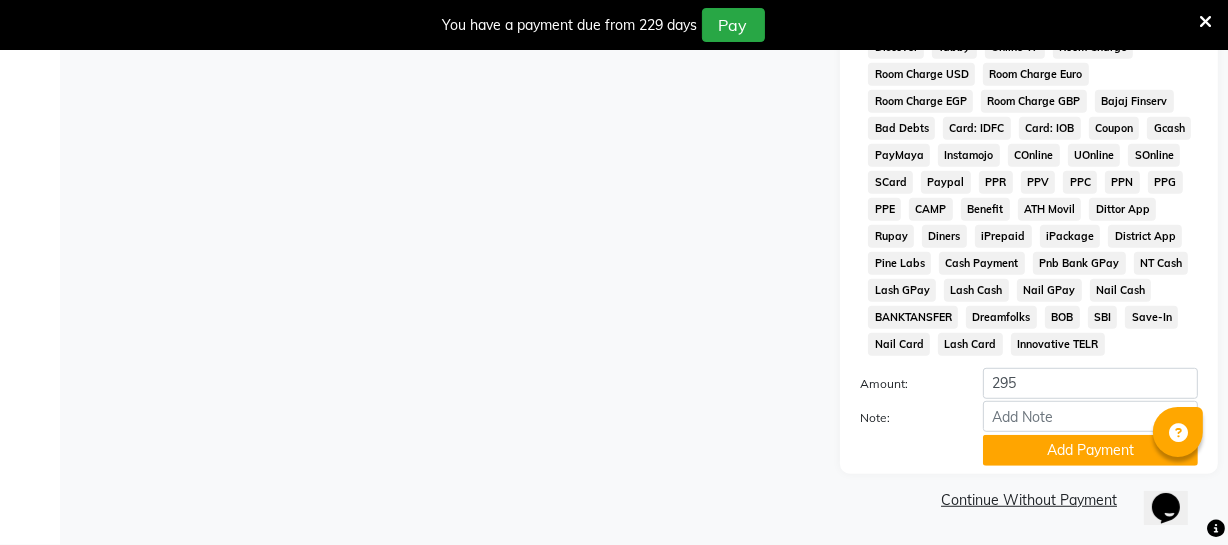 click on "Payment Methods  CASH   CARD   ONLINE   CUSTOM   GPay   PayTM   PhonePe   UPI   NearBuy   Loan   BharatPay   Cheque   MosamBee   MI Voucher   Bank   Family   Visa Card   Master Card   BharatPay Card   UPI BharatPay   Other Cards   Juice by MCB   MyT Money   MariDeal   DefiDeal   Deal.mu   THD   TCL   CEdge   Card M   UPI M   UPI Axis   UPI Union   Card (Indian Bank)   Card (DL Bank)   RS   BTC   Wellnessta   Razorpay   Complimentary   Nift   Spa Finder   Spa Week   Venmo   BFL   LoanTap   SaveIN   GMoney   ATH Movil   On Account   Chamber Gift Card   Trade   Comp   Donation   Card on File   Envision   BRAC Card   City Card   bKash   Credit Card   Debit Card   Shoutlo   LUZO   Jazz Cash   AmEx   Discover   Tabby   Online W   Room Charge   Room Charge USD   Room Charge Euro   Room Charge EGP   Room Charge GBP   Bajaj Finserv   Bad Debts   Card: IDFC   Card: IOB   Coupon   Gcash   PayMaya   Instamojo   COnline   UOnline   SOnline   SCard   Paypal   PPR   PPV   PPC   PPN   PPG   PPE   CAMP   Benefit   ATH Movil" 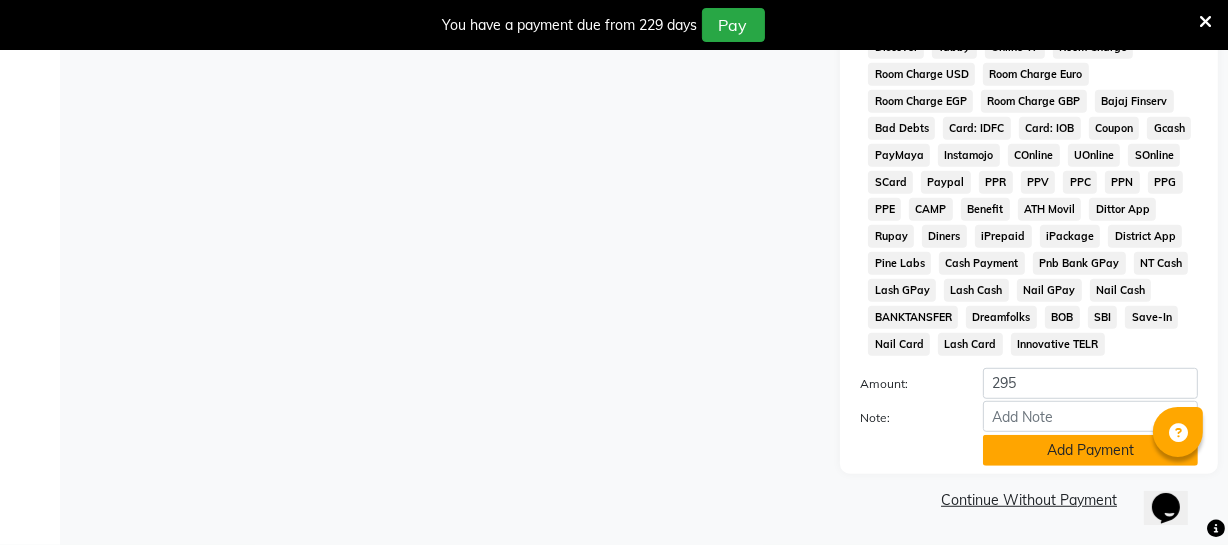 click on "Add Payment" 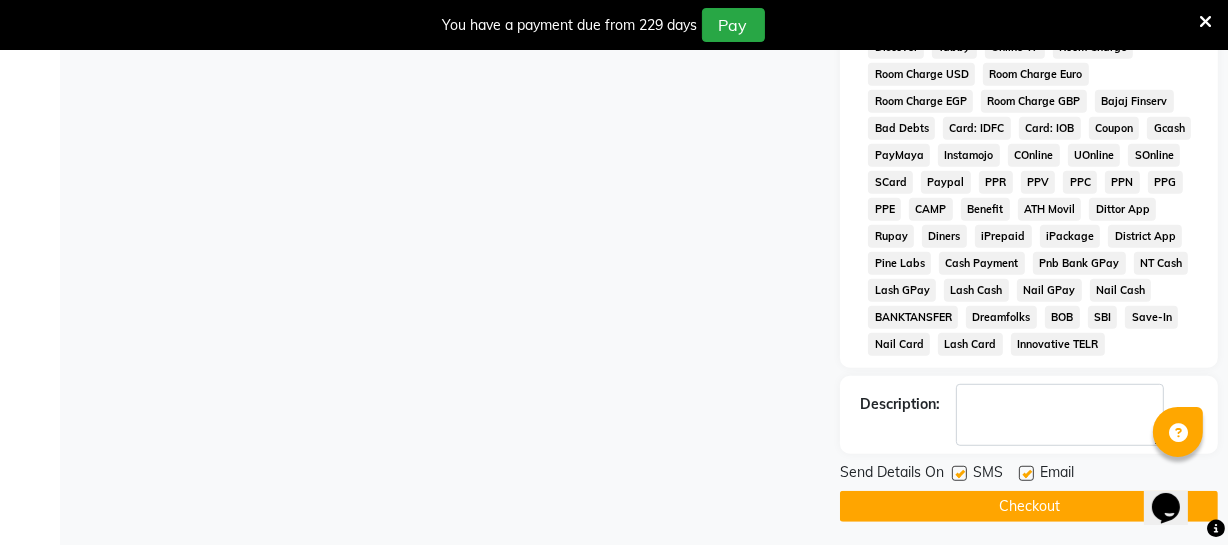 click on "Checkout" 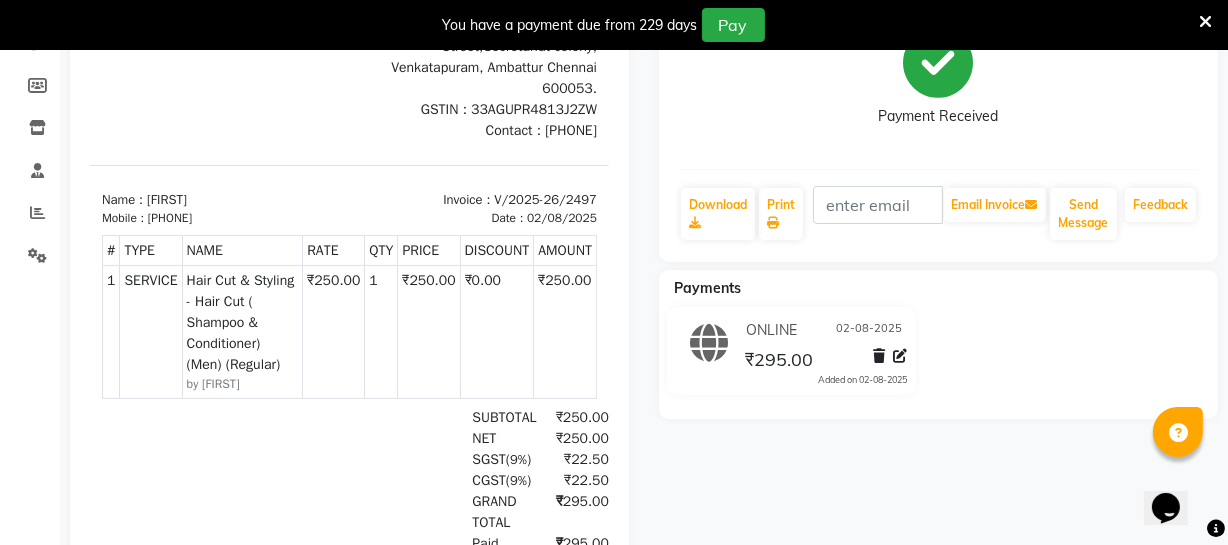scroll, scrollTop: 0, scrollLeft: 0, axis: both 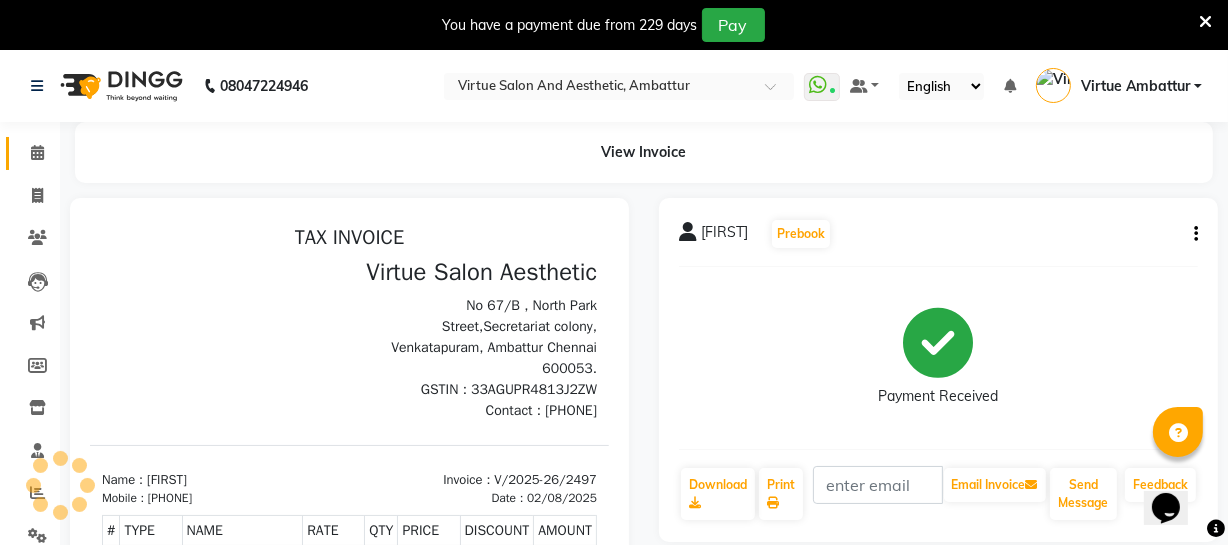 click on "Calendar" 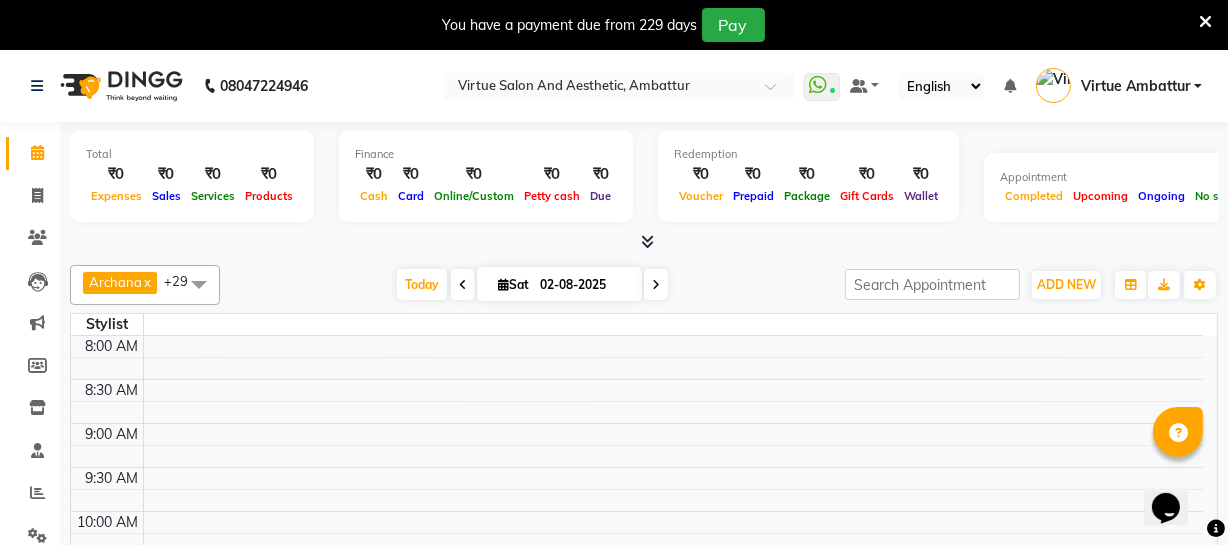 scroll, scrollTop: 0, scrollLeft: 0, axis: both 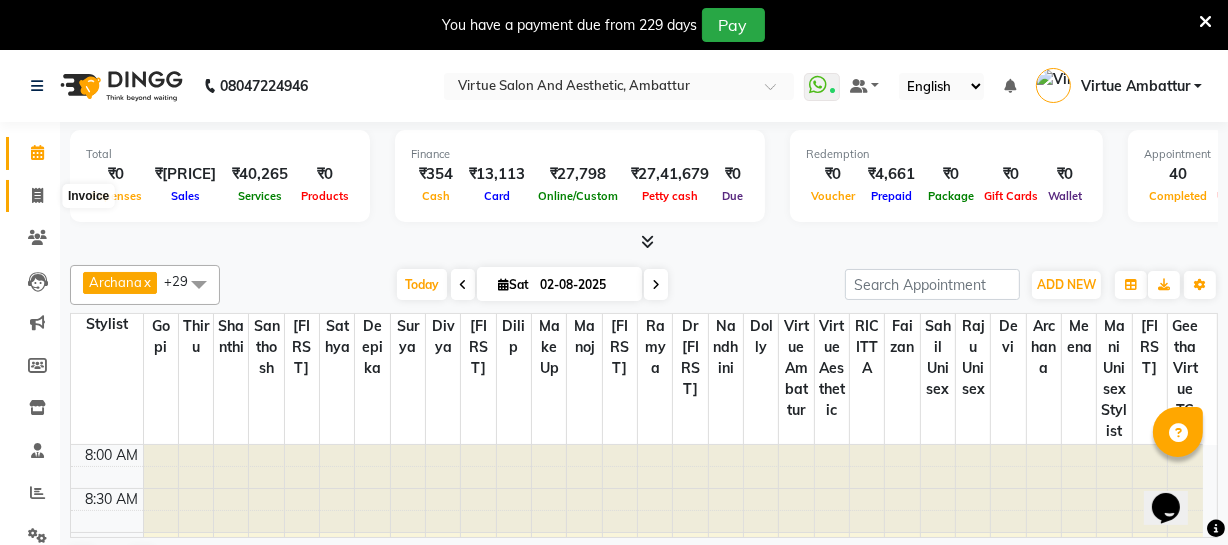 click 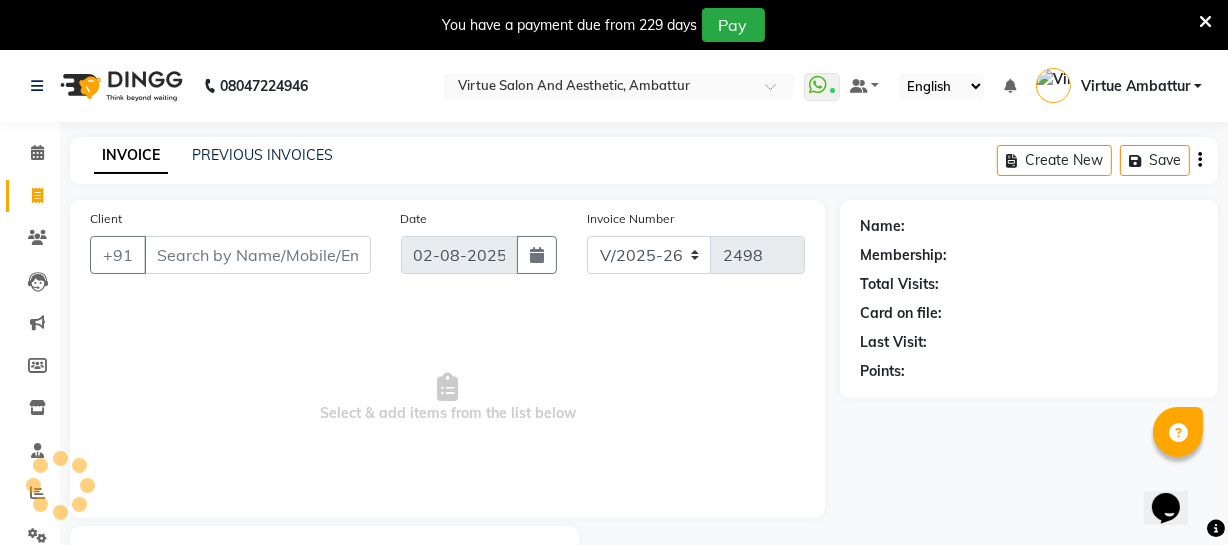 click on "Client" at bounding box center [257, 255] 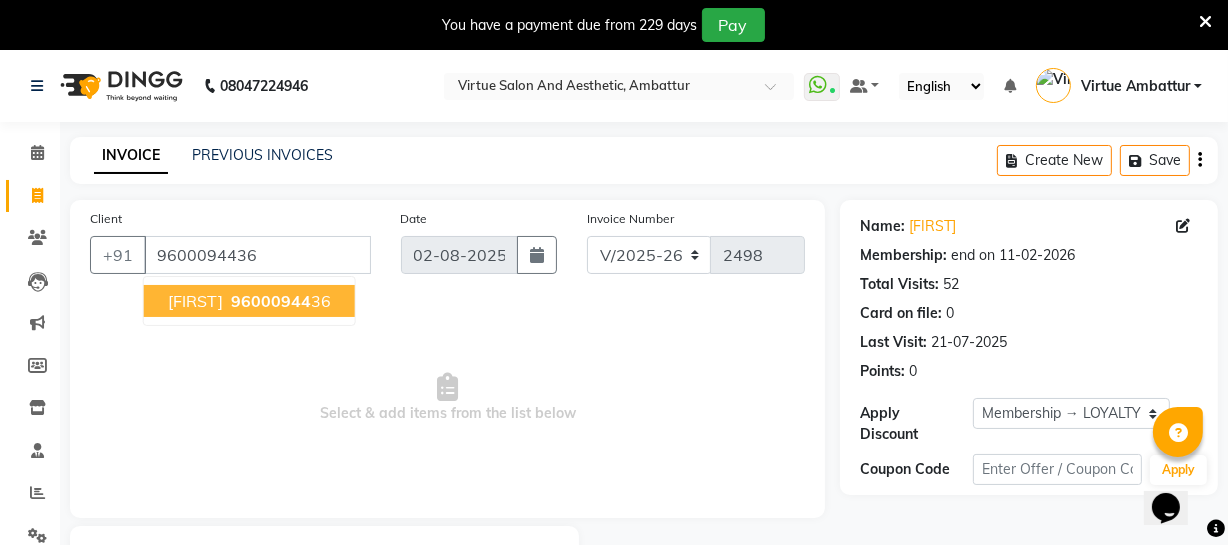 click on "96000944" at bounding box center [271, 301] 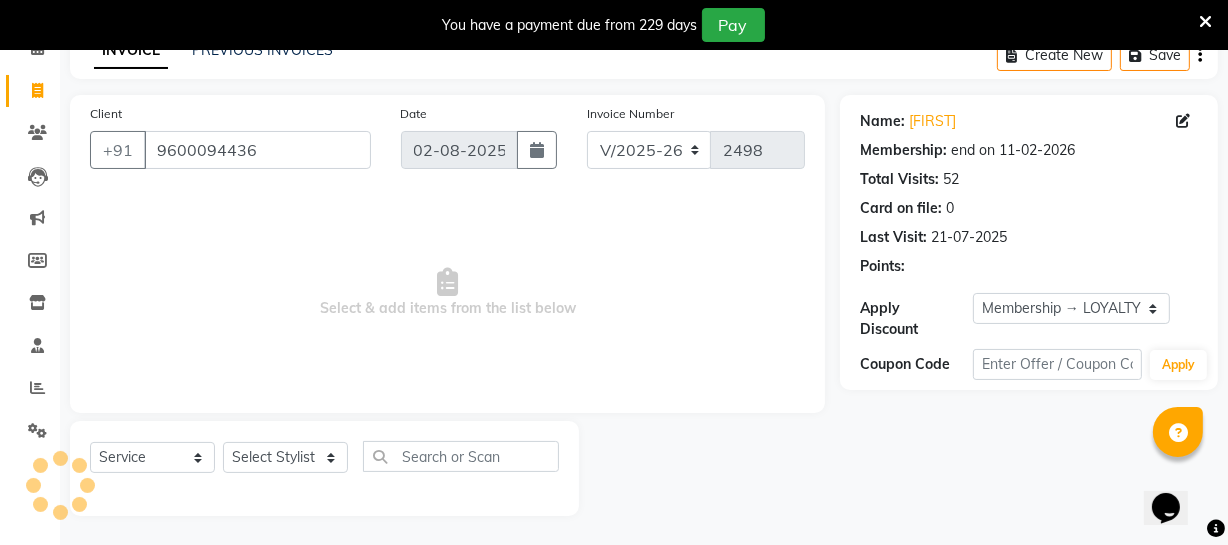 scroll, scrollTop: 107, scrollLeft: 0, axis: vertical 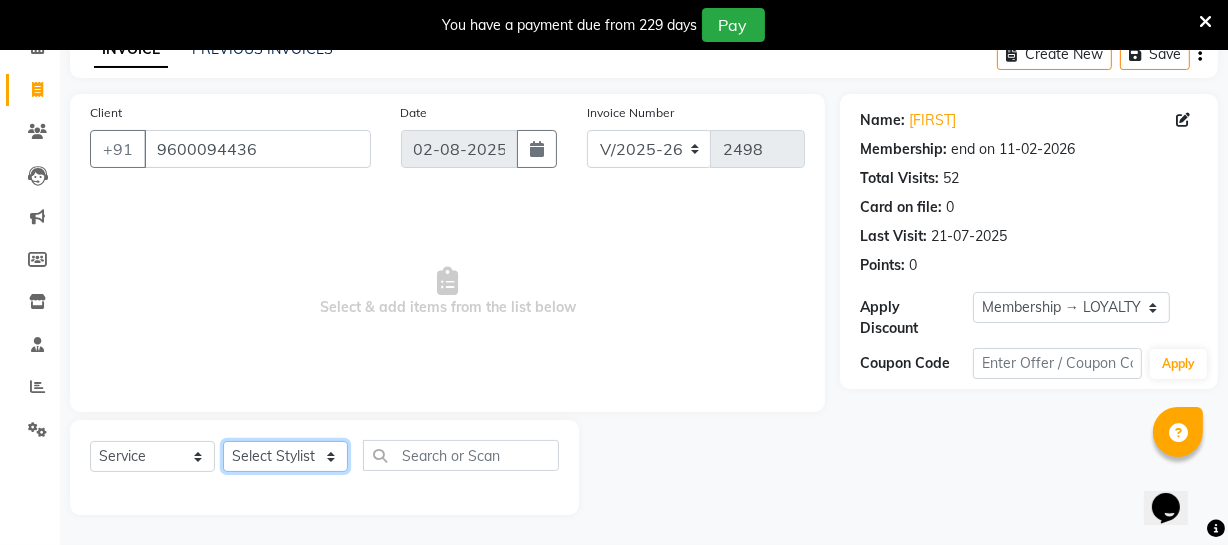 click on "Select Stylist Archana Bhagi Deepika Devi Dilip  Divya Dolly Dr Prakash Faizan Geetha Virtue TC Gopi Madan Aravind Make up Mani Unisex Stylist Manoj Meena Moses Nandhini Raju Unisex Ramya RICITTA Sahil Unisex Santhosh Sathya Shantha kumar Shanthi Surya Thiru Virtue Aesthetic Virtue Ambattur" 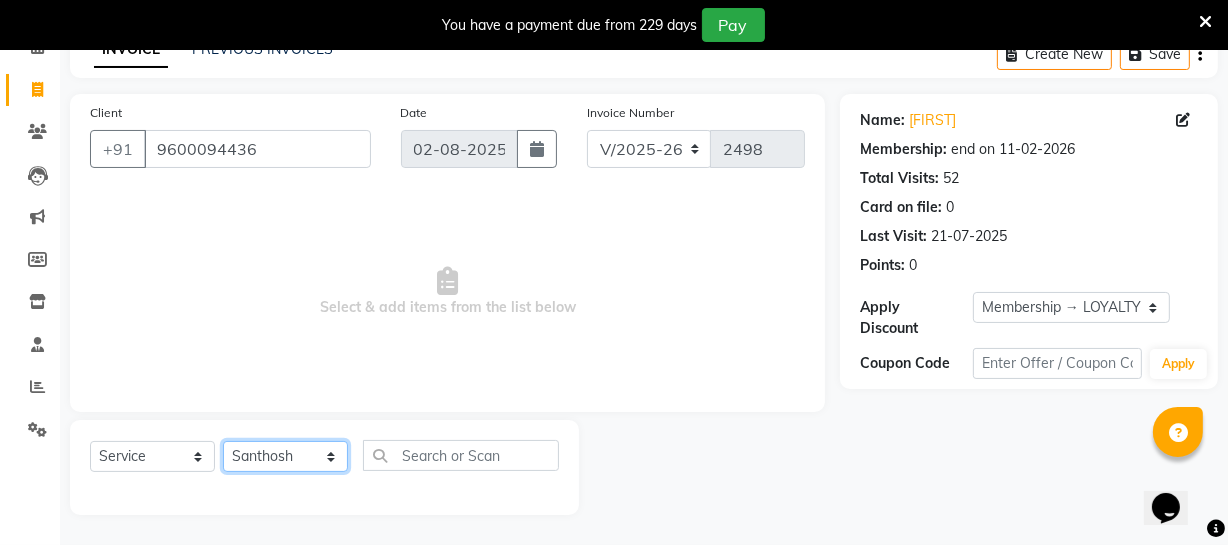 click on "Select Stylist Archana Bhagi Deepika Devi Dilip  Divya Dolly Dr Prakash Faizan Geetha Virtue TC Gopi Madan Aravind Make up Mani Unisex Stylist Manoj Meena Moses Nandhini Raju Unisex Ramya RICITTA Sahil Unisex Santhosh Sathya Shantha kumar Shanthi Surya Thiru Virtue Aesthetic Virtue Ambattur" 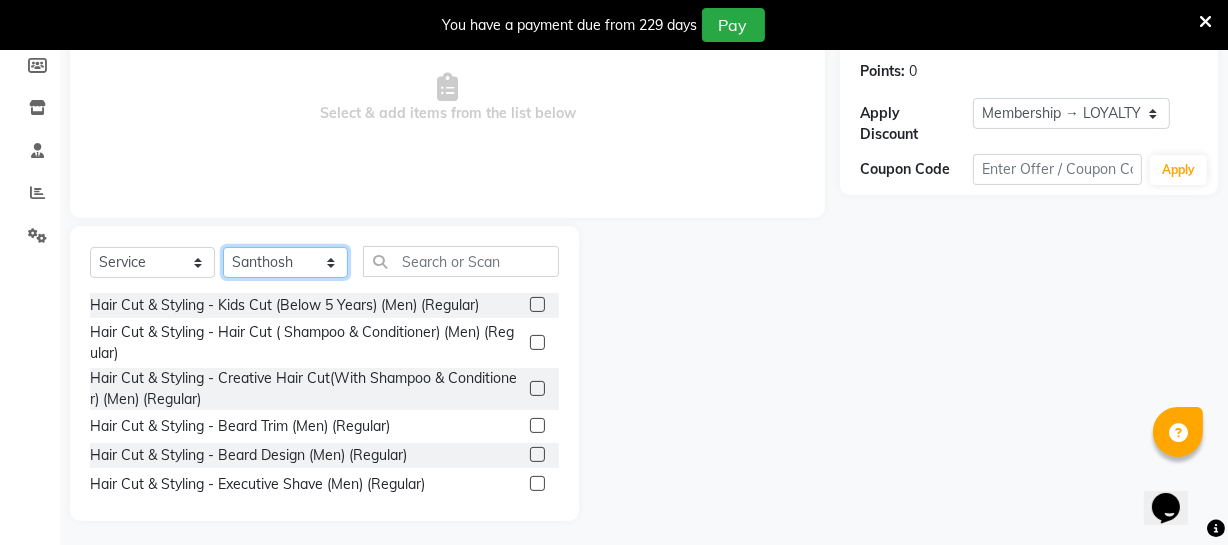 scroll, scrollTop: 307, scrollLeft: 0, axis: vertical 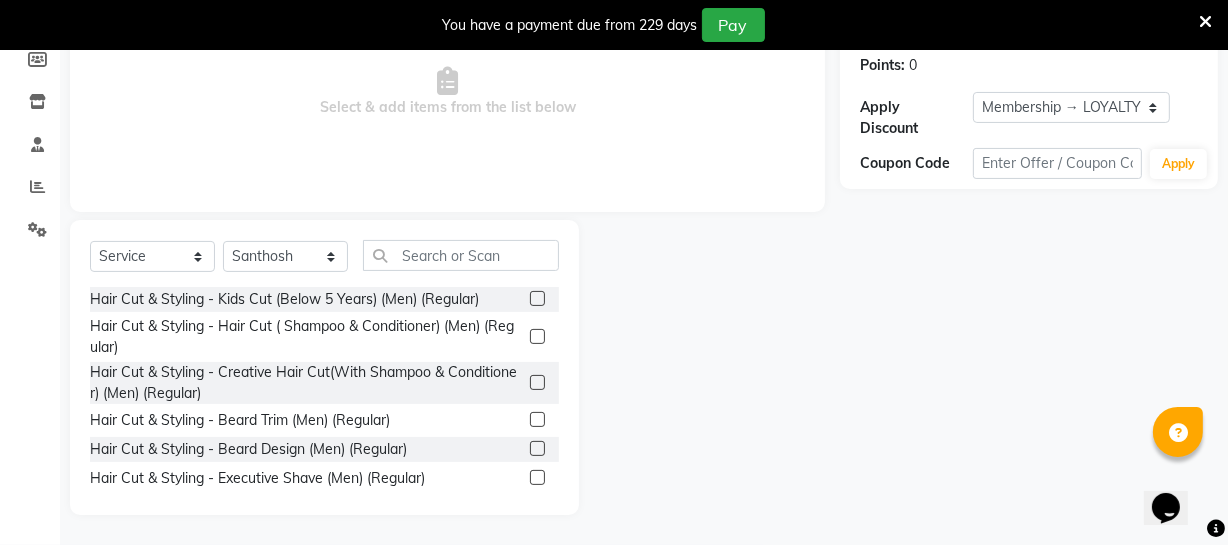 click 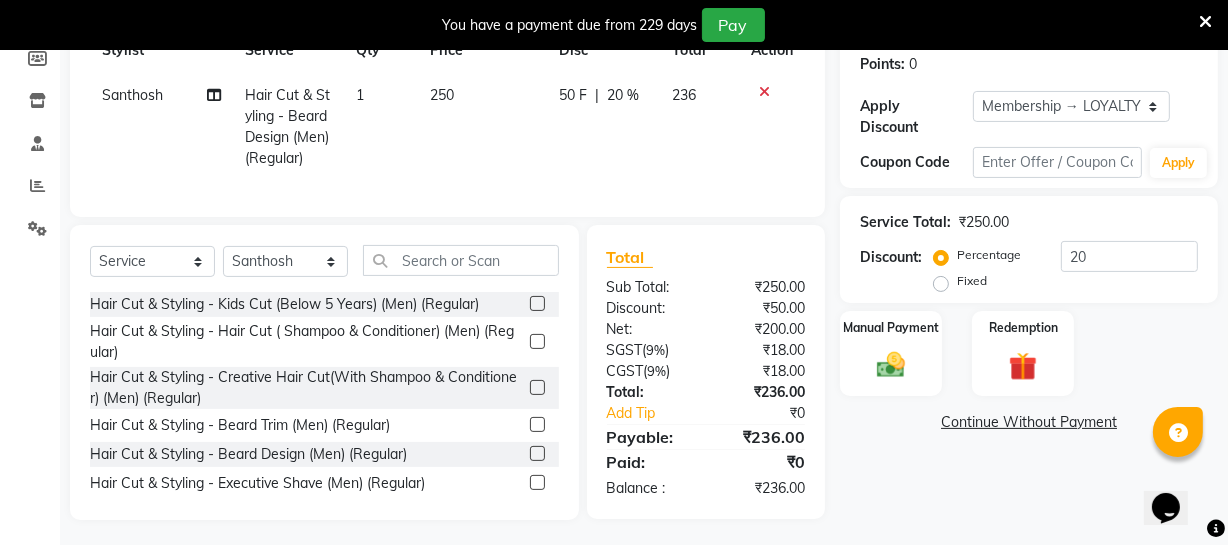 click on "250" 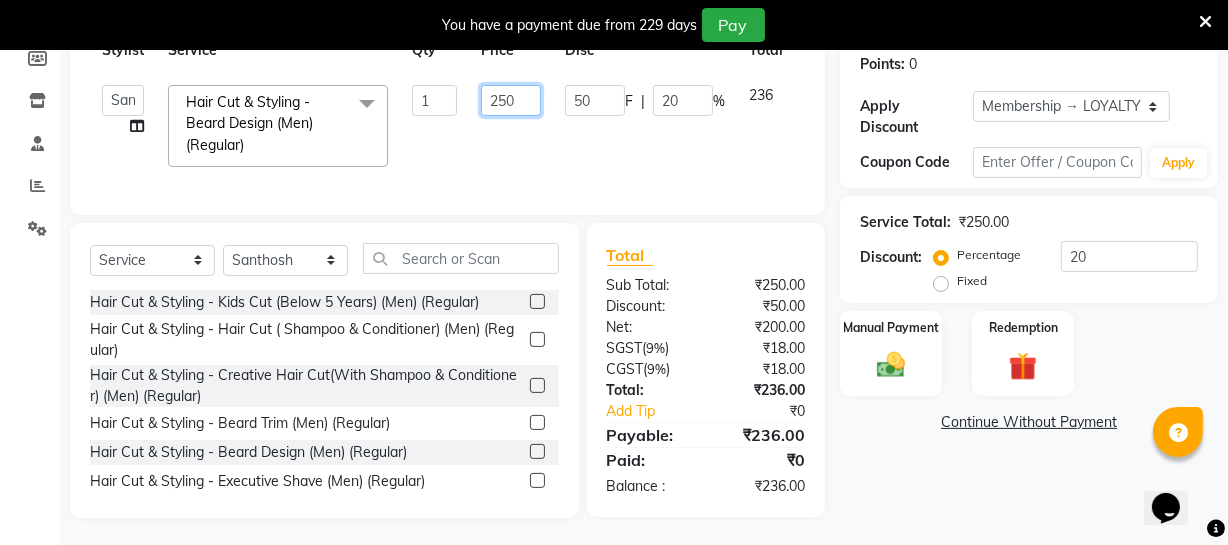 click on "250" 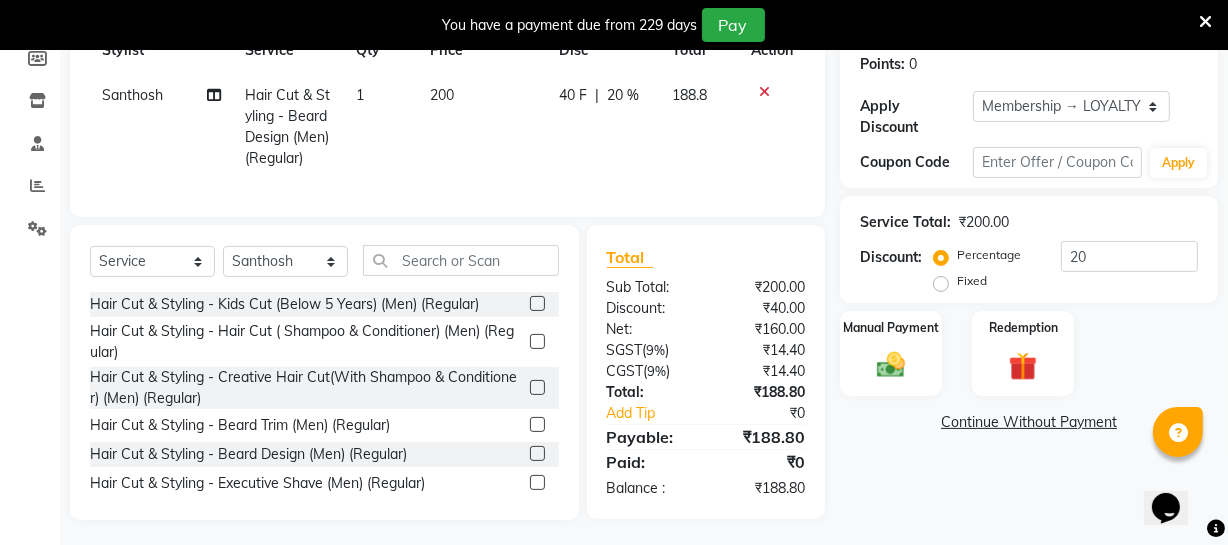 click on "[FIRST] Hair Cut & Styling - Beard Design (Men) (Regular) 1 200 40 F | 20 % 188.8" 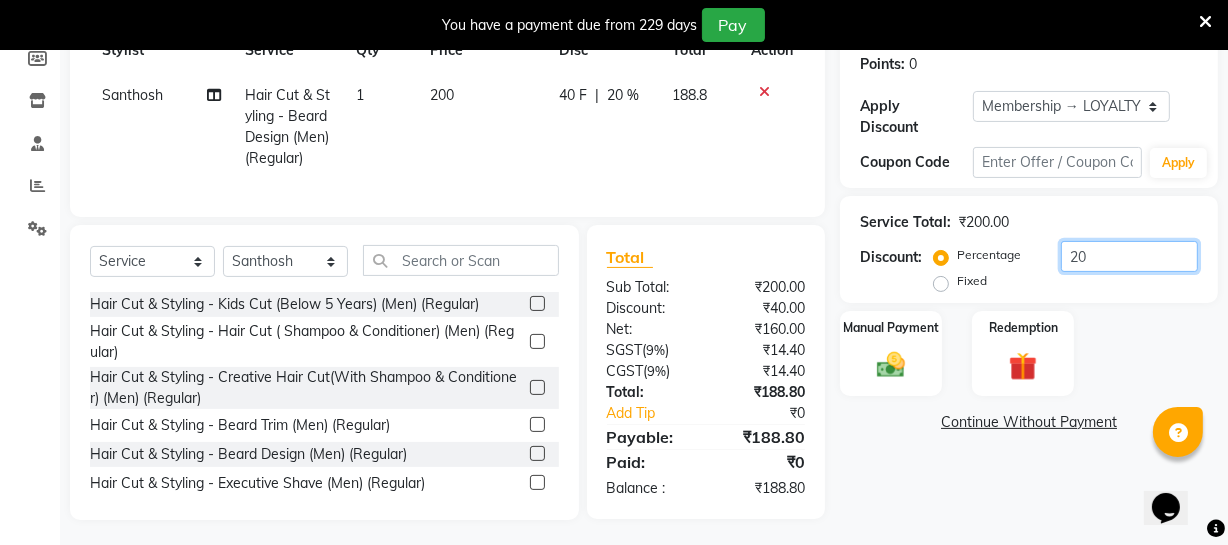 click on "20" 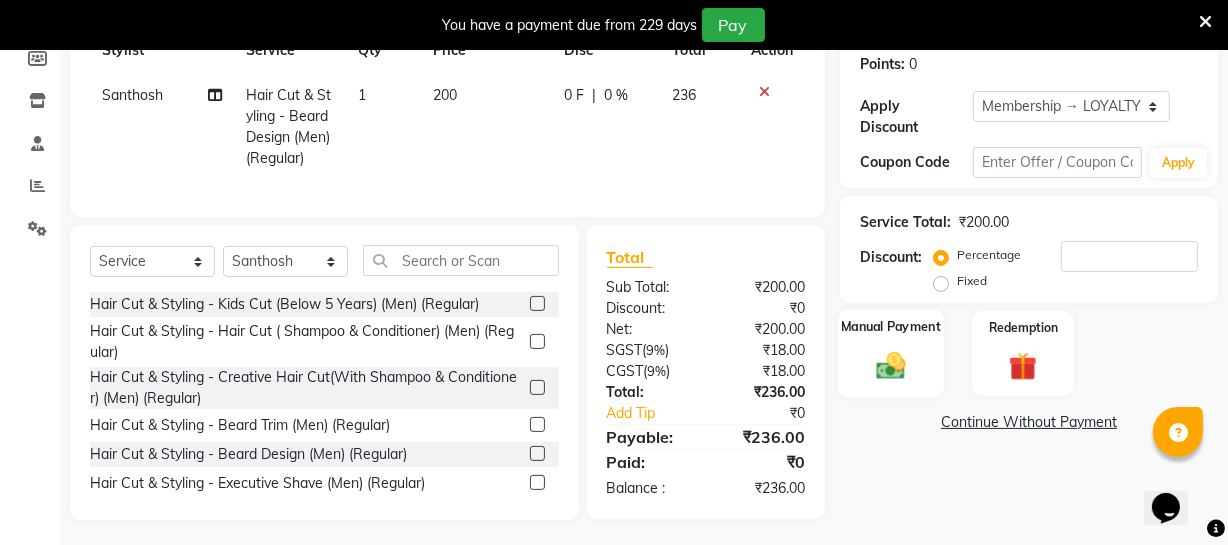 click 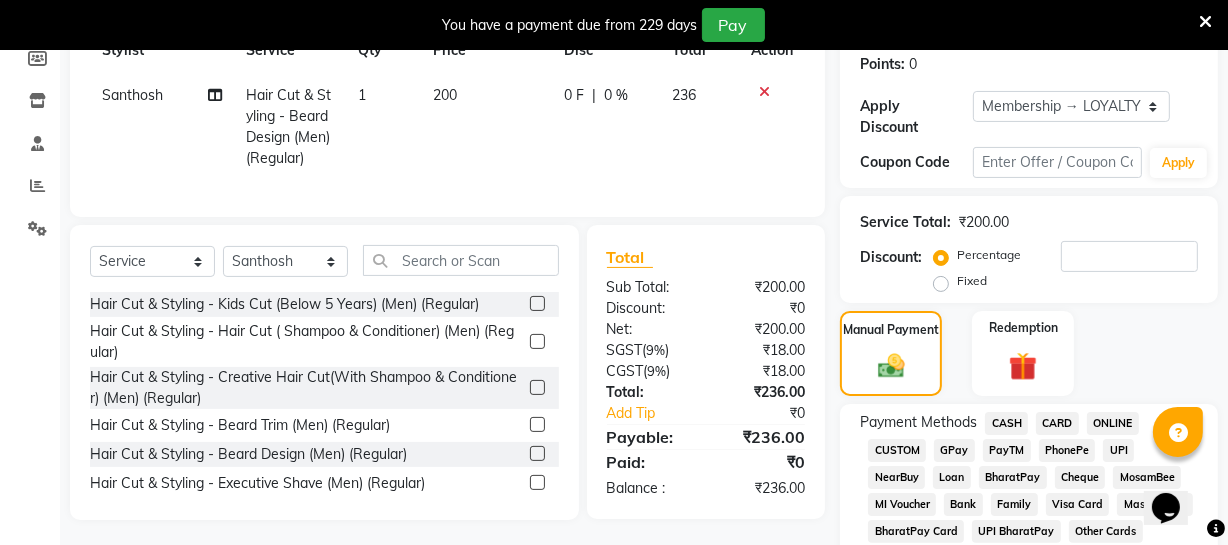 click on "ONLINE" 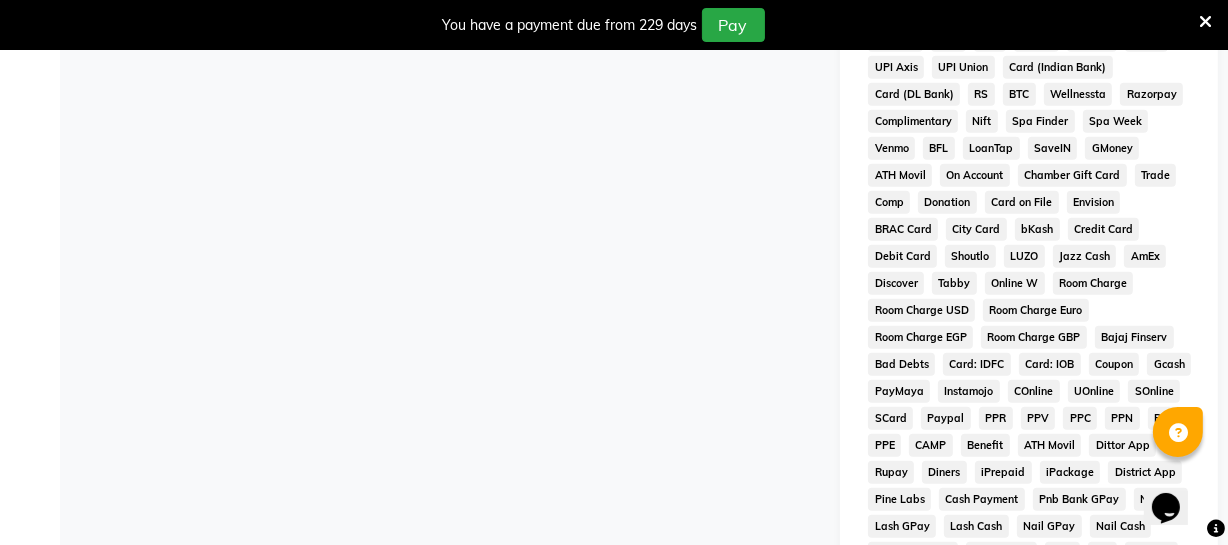 scroll, scrollTop: 1088, scrollLeft: 0, axis: vertical 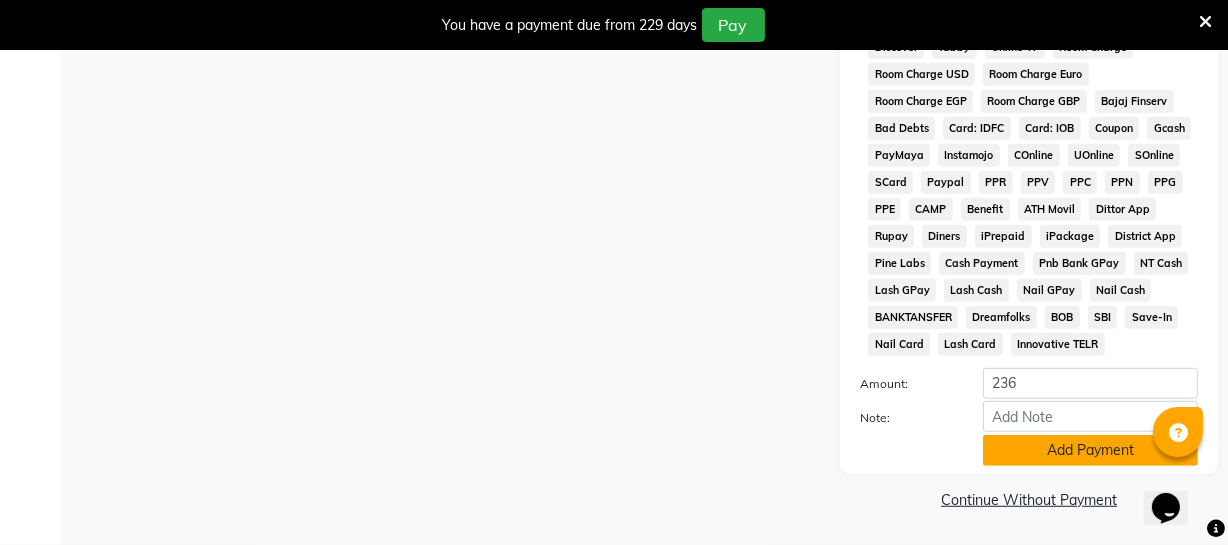click on "Add Payment" 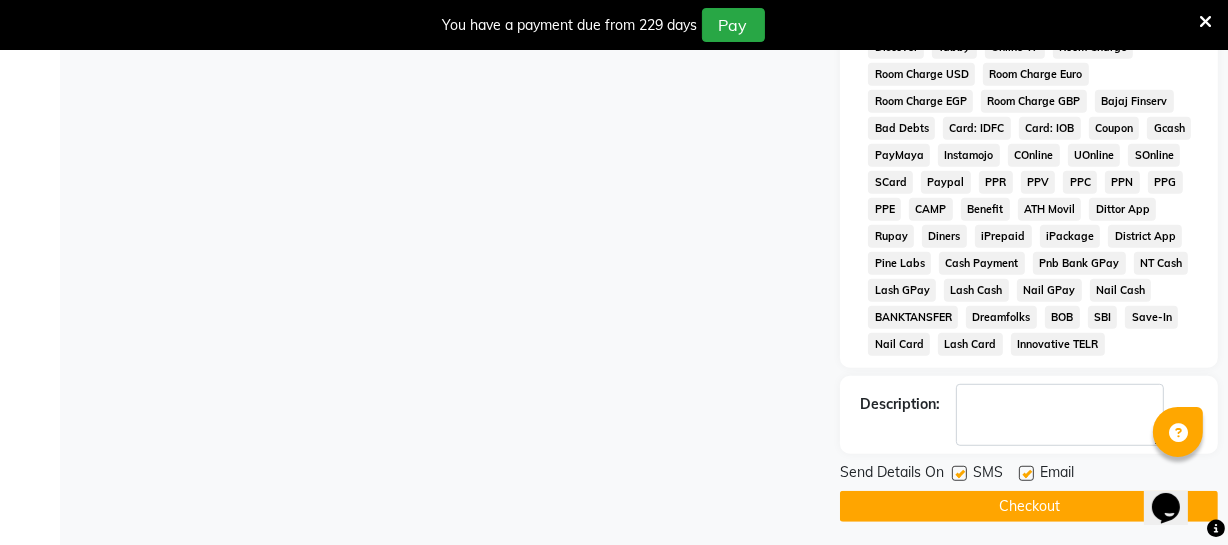 click on "Checkout" 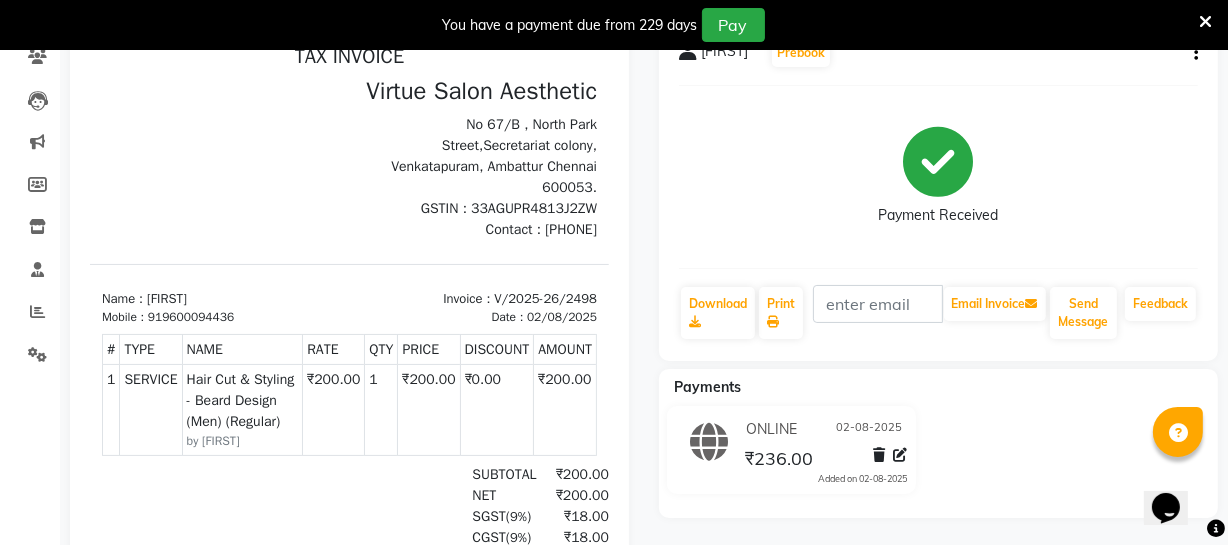 scroll, scrollTop: 0, scrollLeft: 0, axis: both 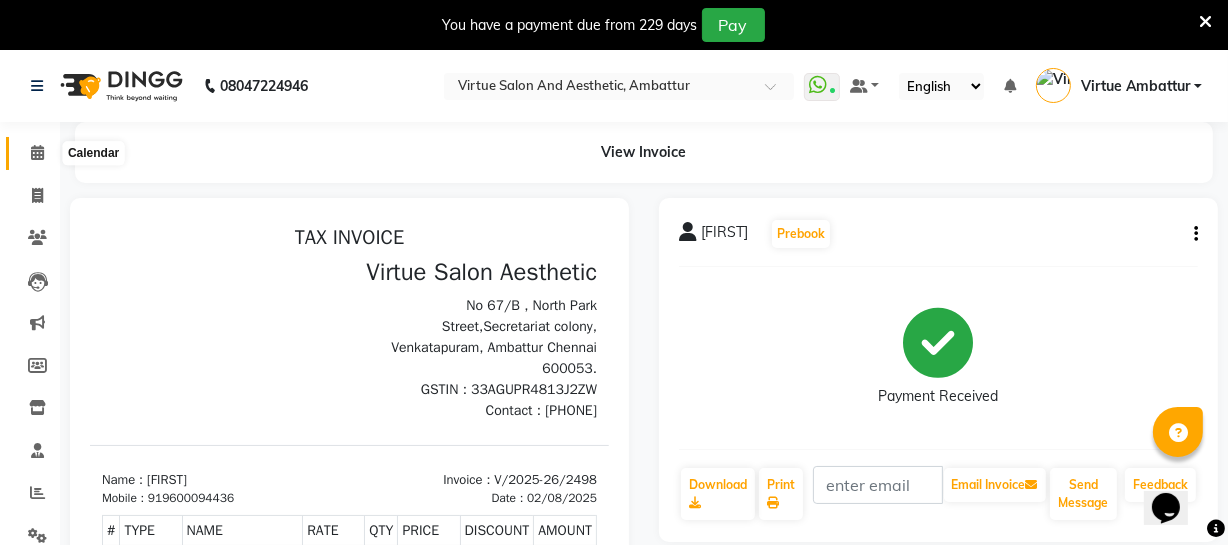 click 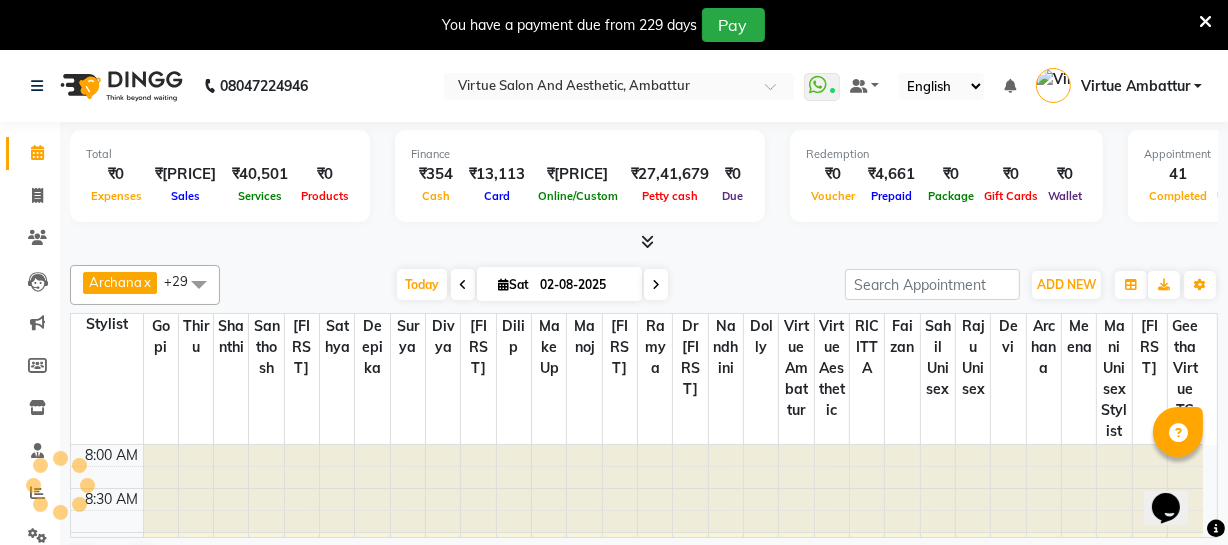 scroll, scrollTop: 0, scrollLeft: 0, axis: both 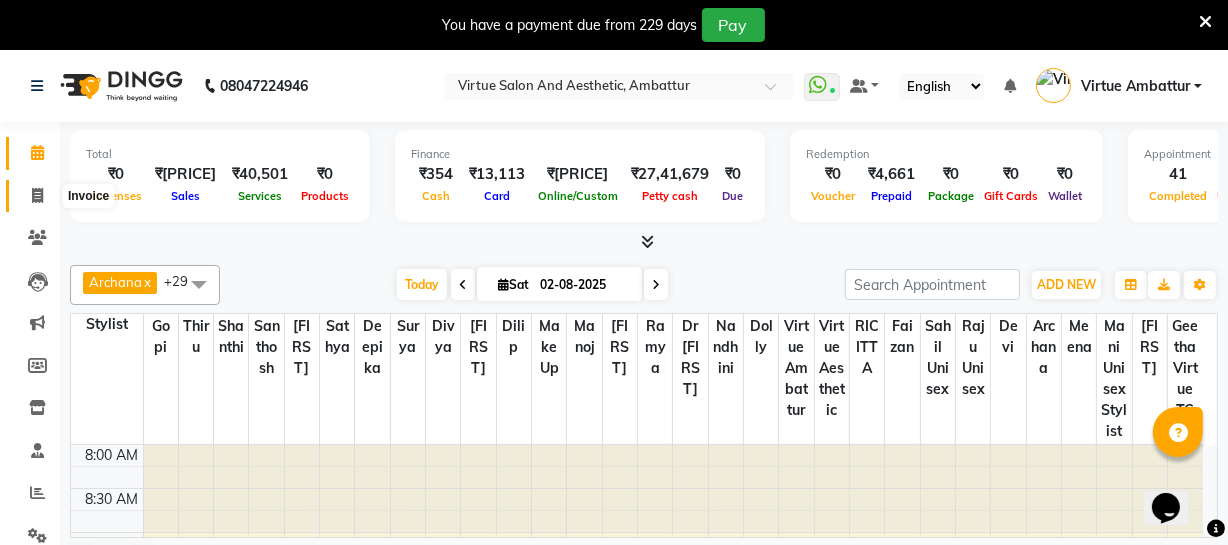 click 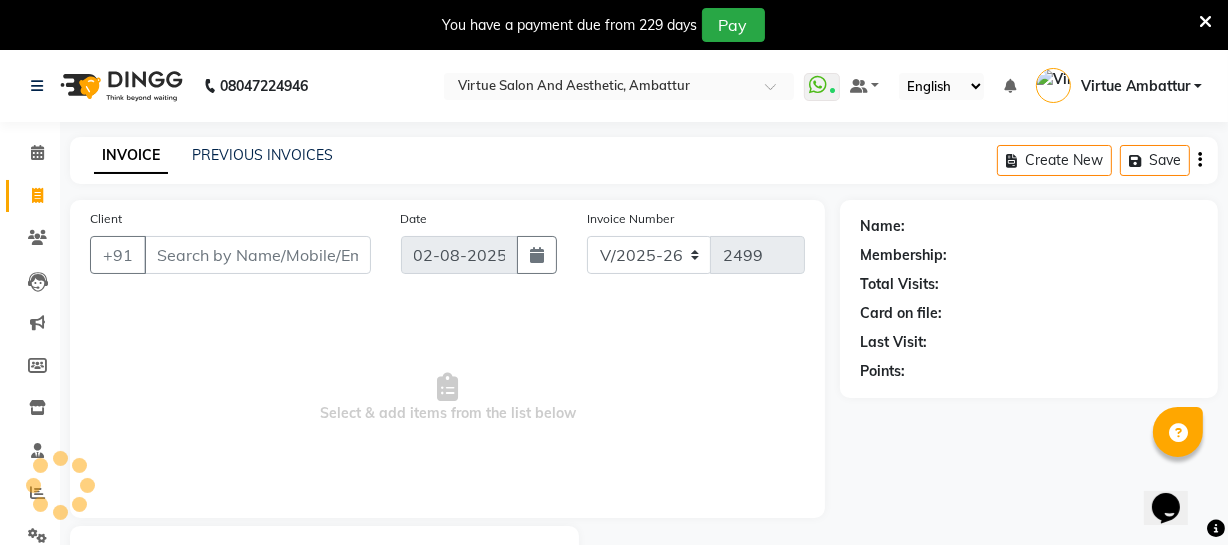 click on "Client" at bounding box center [257, 255] 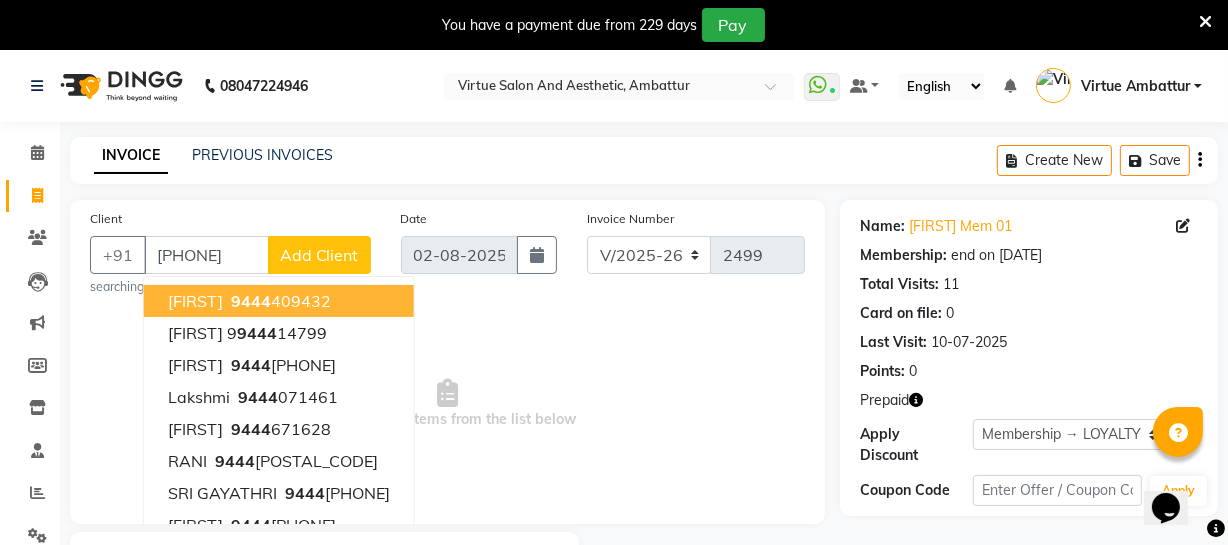 scroll, scrollTop: 113, scrollLeft: 0, axis: vertical 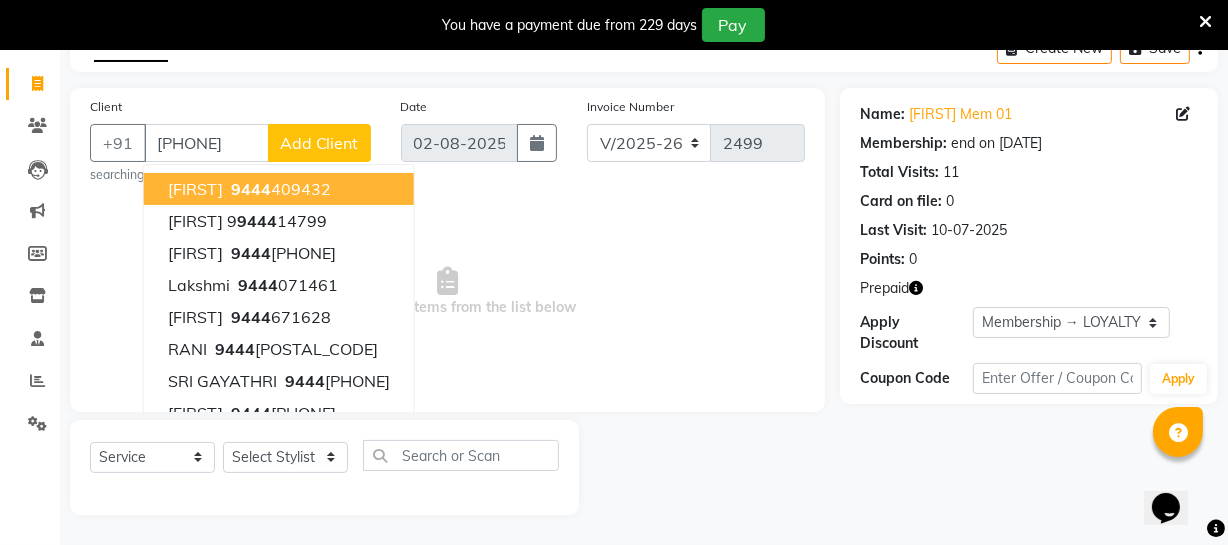 click on "Select & add items from the list below" at bounding box center [447, 292] 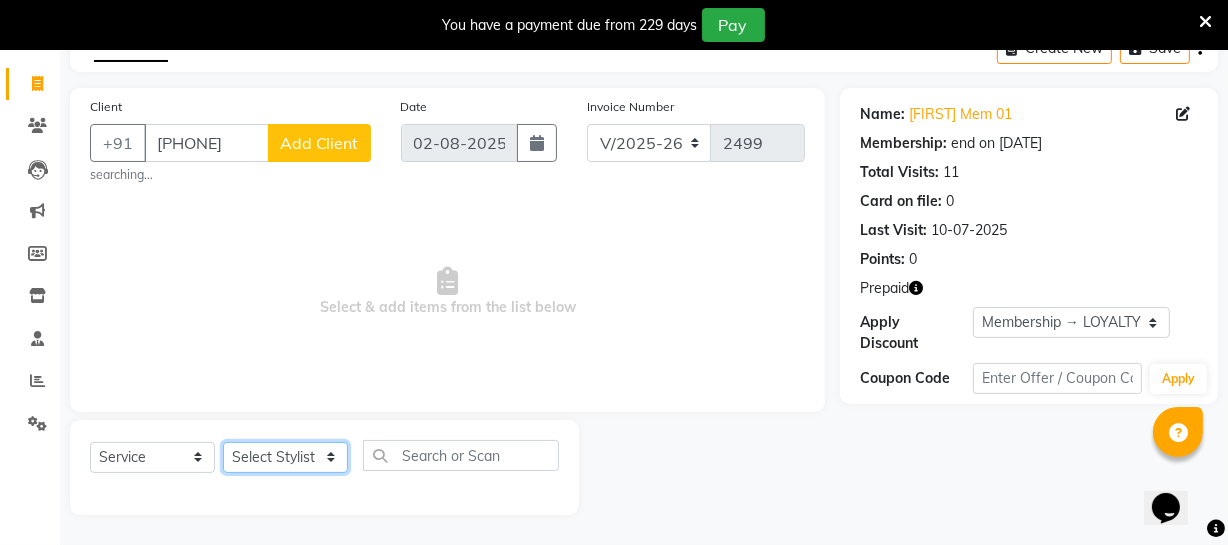 click on "Select Stylist Archana Bhagi Deepika Devi Dilip  Divya Dolly Dr Prakash Faizan Geetha Virtue TC Gopi Madan Aravind Make up Mani Unisex Stylist Manoj Meena Moses Nandhini Raju Unisex Ramya RICITTA Sahil Unisex Santhosh Sathya Shantha kumar Shanthi Surya Thiru Virtue Aesthetic Virtue Ambattur" 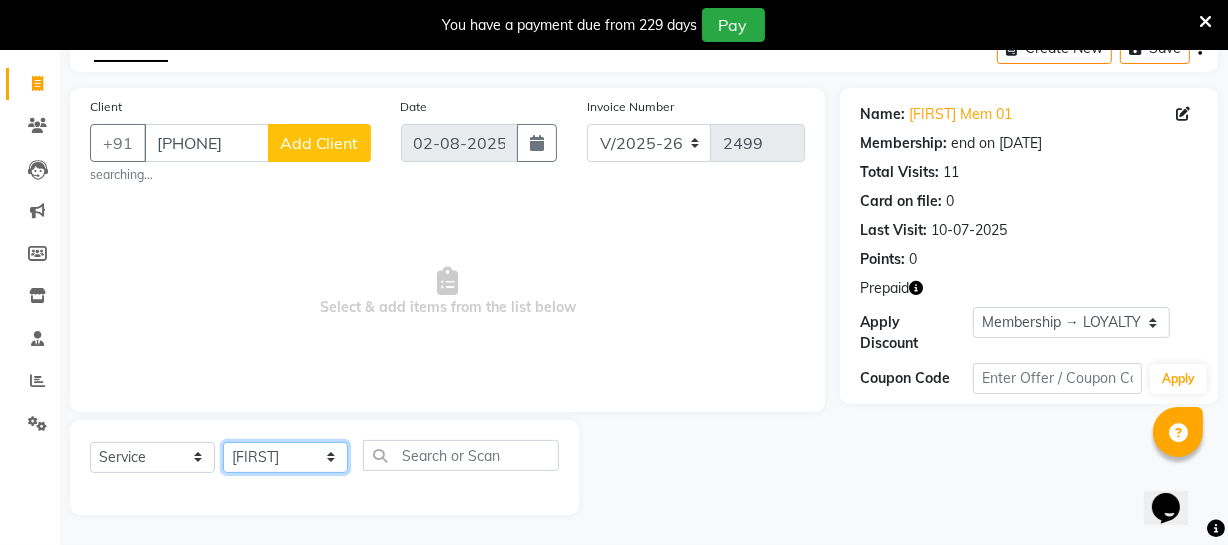click on "Select Stylist Archana Bhagi Deepika Devi Dilip  Divya Dolly Dr Prakash Faizan Geetha Virtue TC Gopi Madan Aravind Make up Mani Unisex Stylist Manoj Meena Moses Nandhini Raju Unisex Ramya RICITTA Sahil Unisex Santhosh Sathya Shantha kumar Shanthi Surya Thiru Virtue Aesthetic Virtue Ambattur" 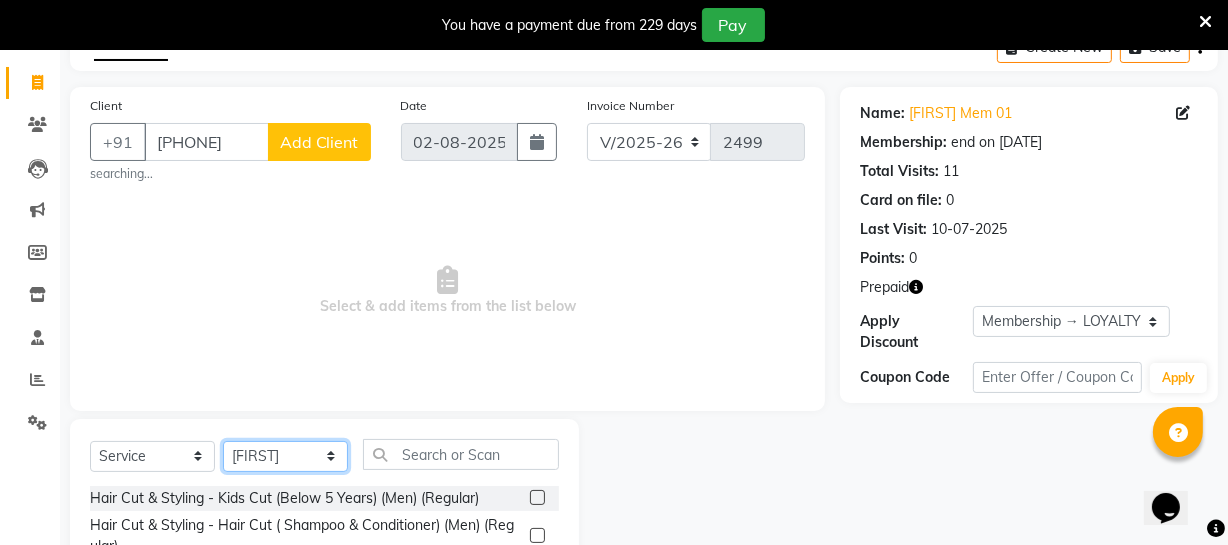 scroll, scrollTop: 295, scrollLeft: 0, axis: vertical 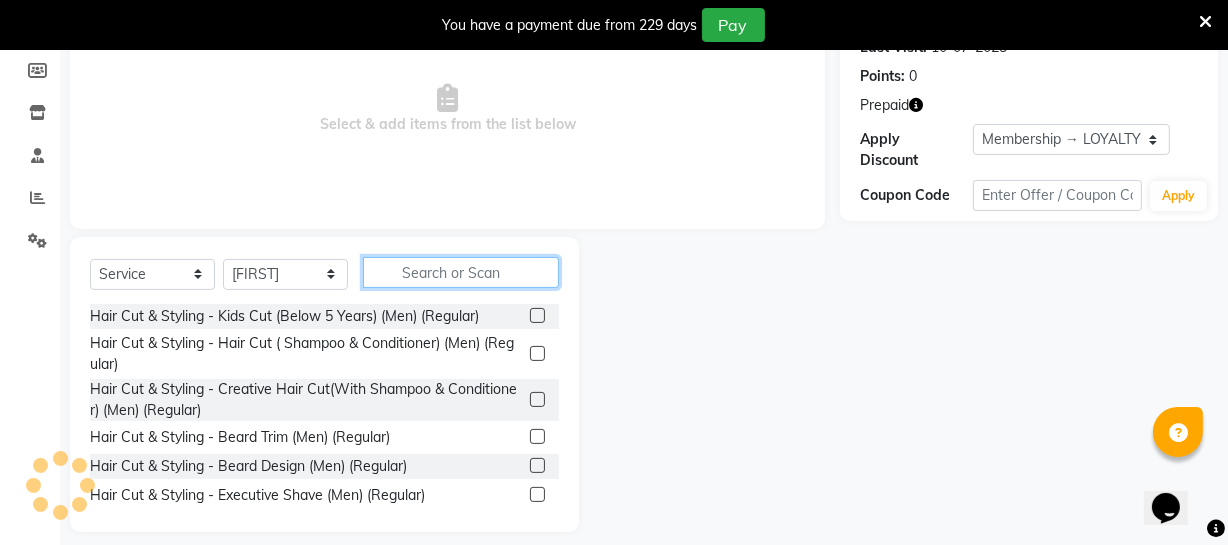 click 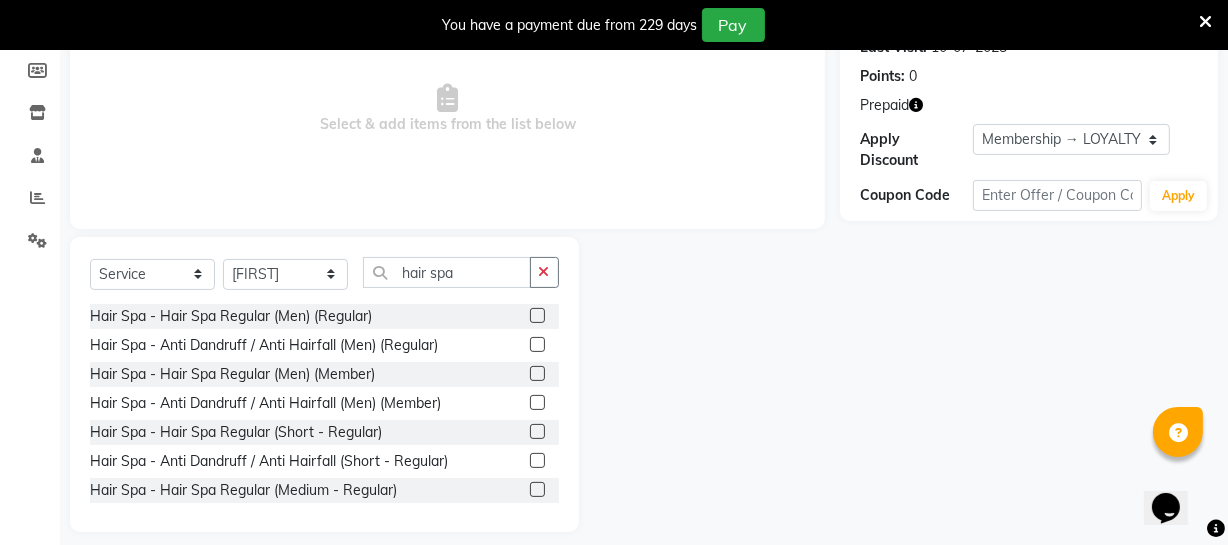 click 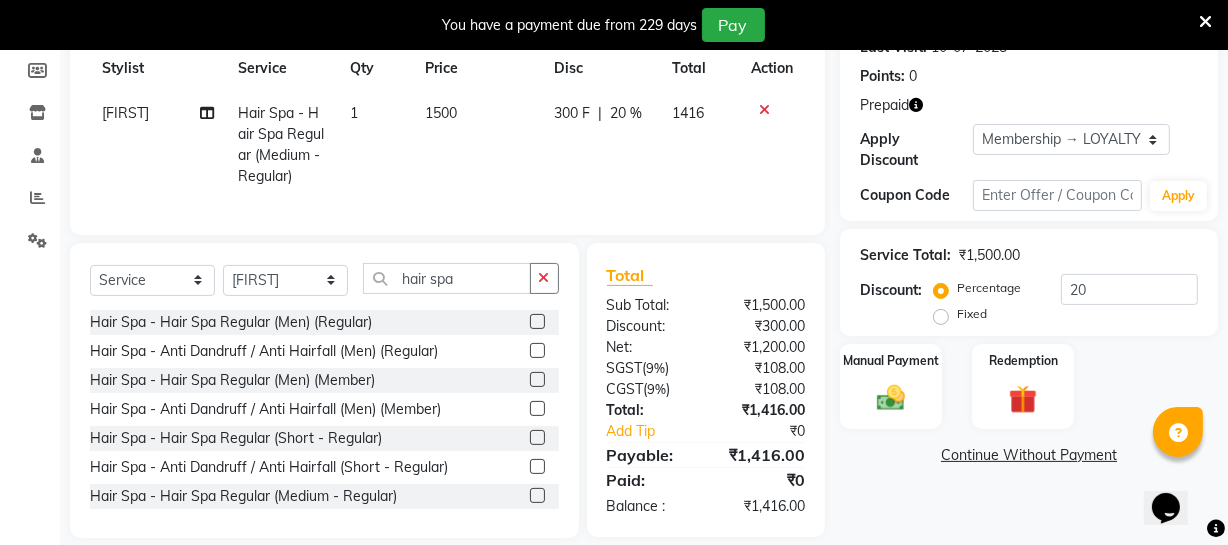 click on "1500" 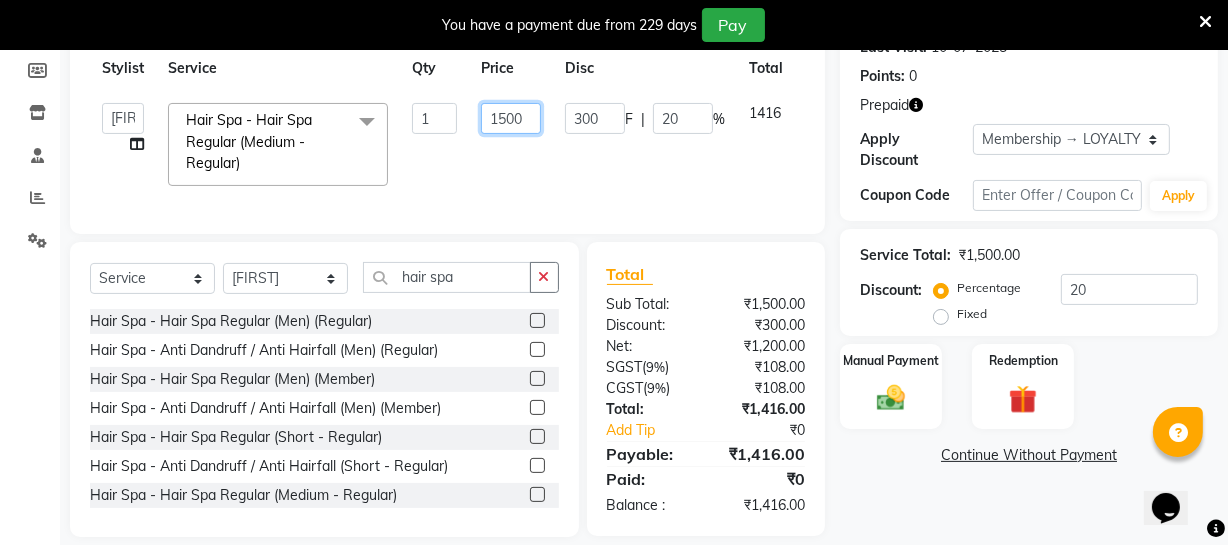 click on "1500" 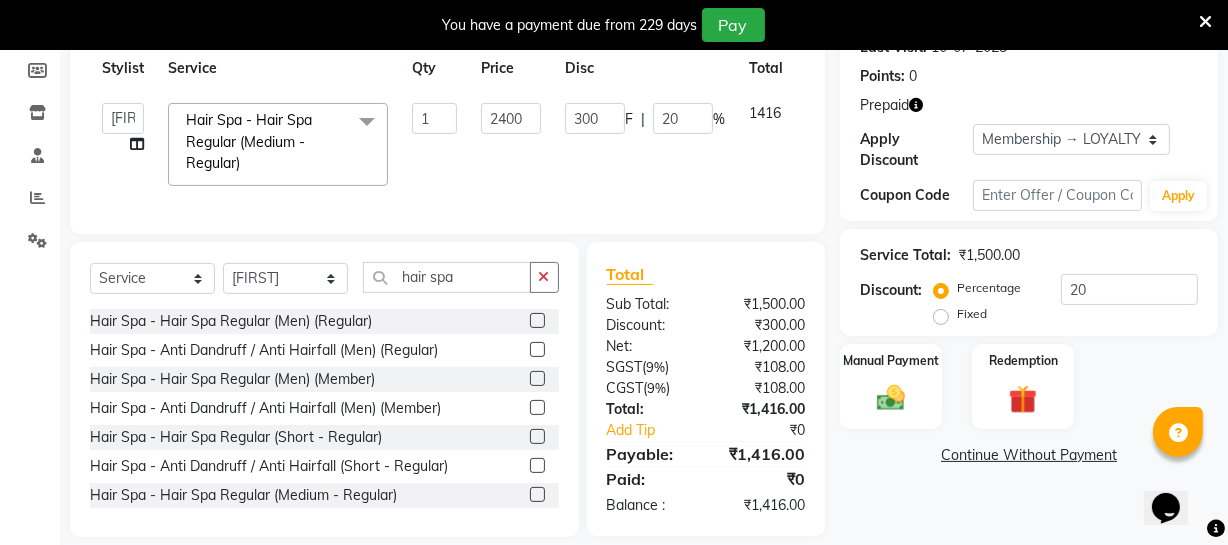click on "300 F | 20 %" 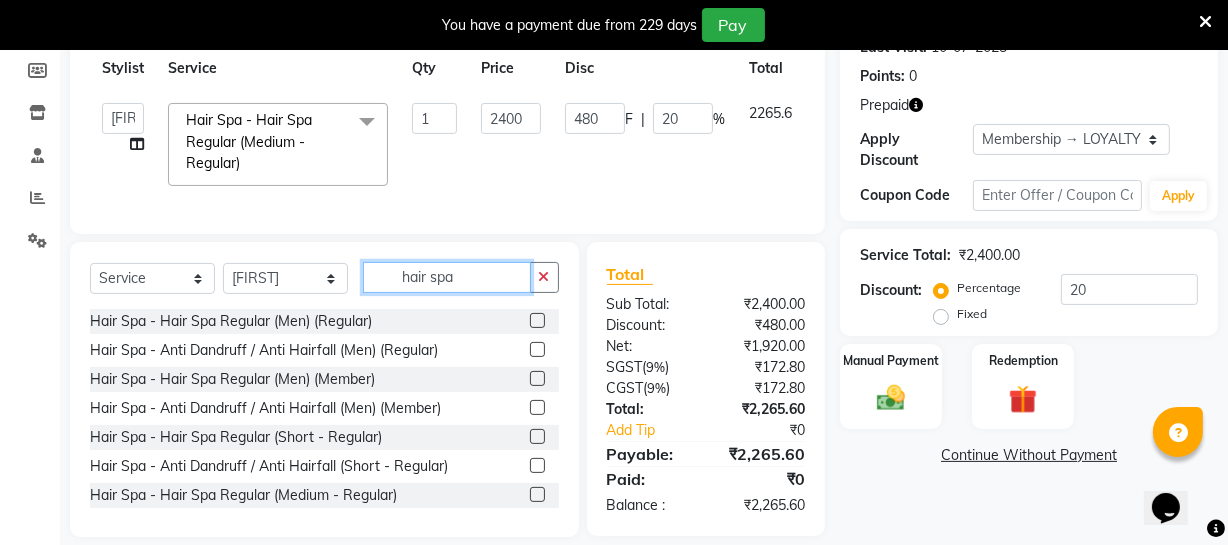 click on "hair spa" 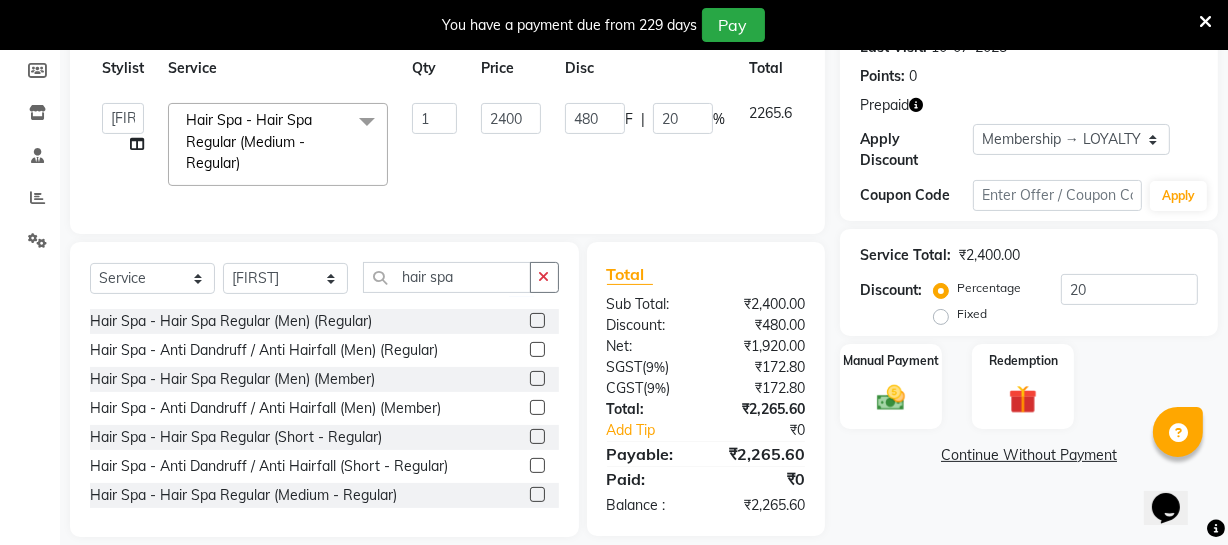 click 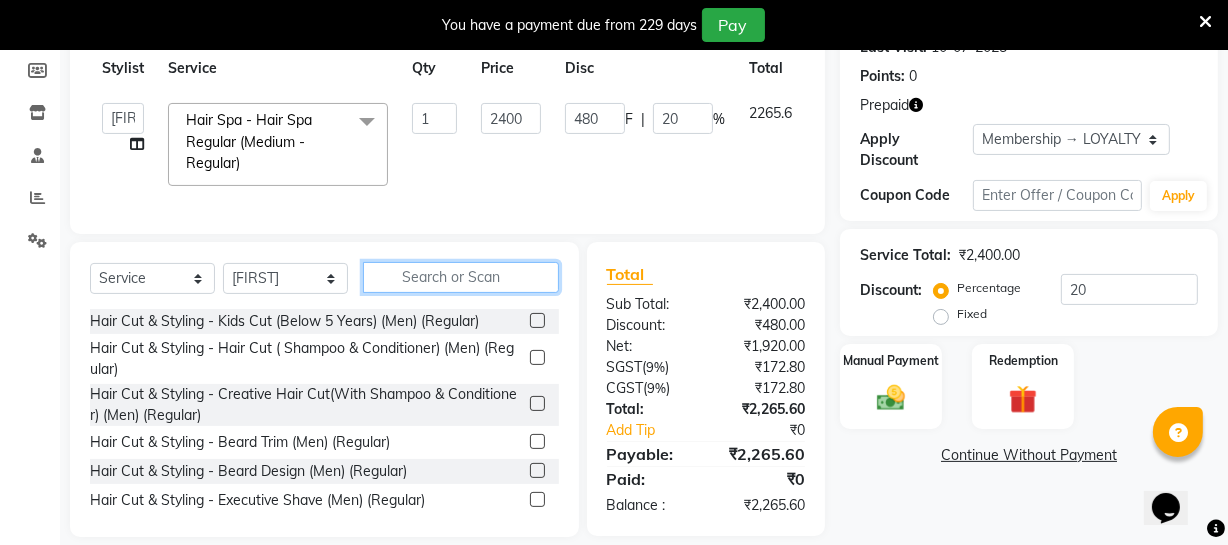 click 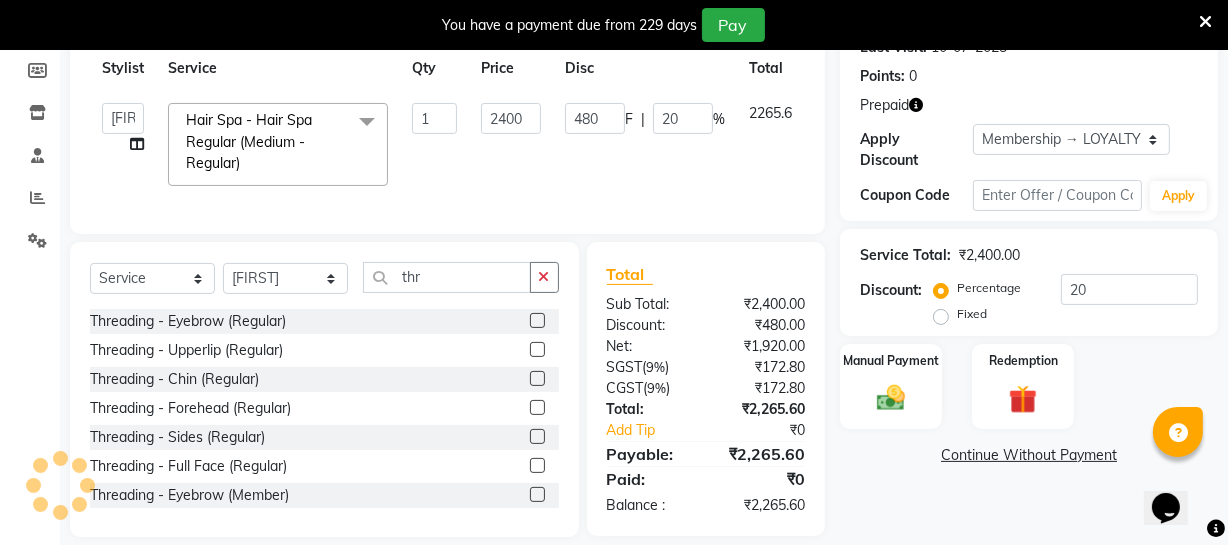 click 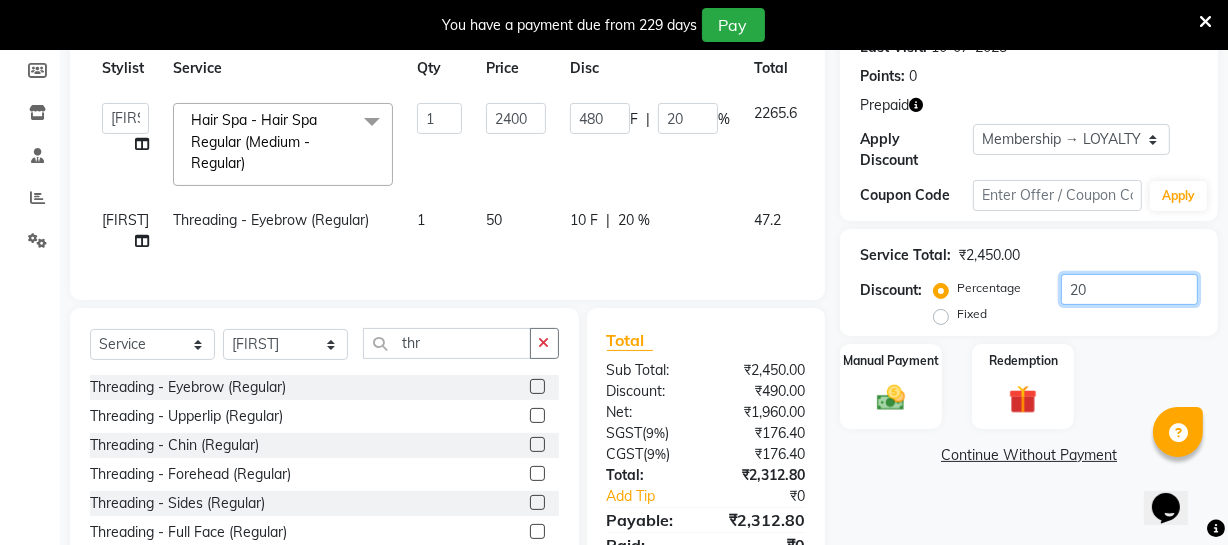 click on "20" 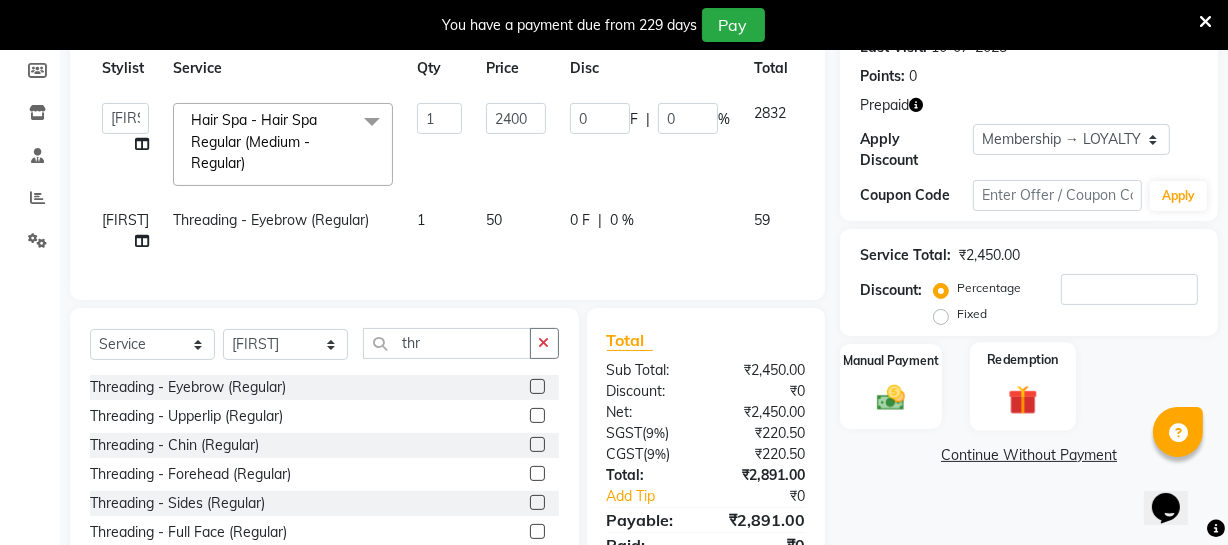 click 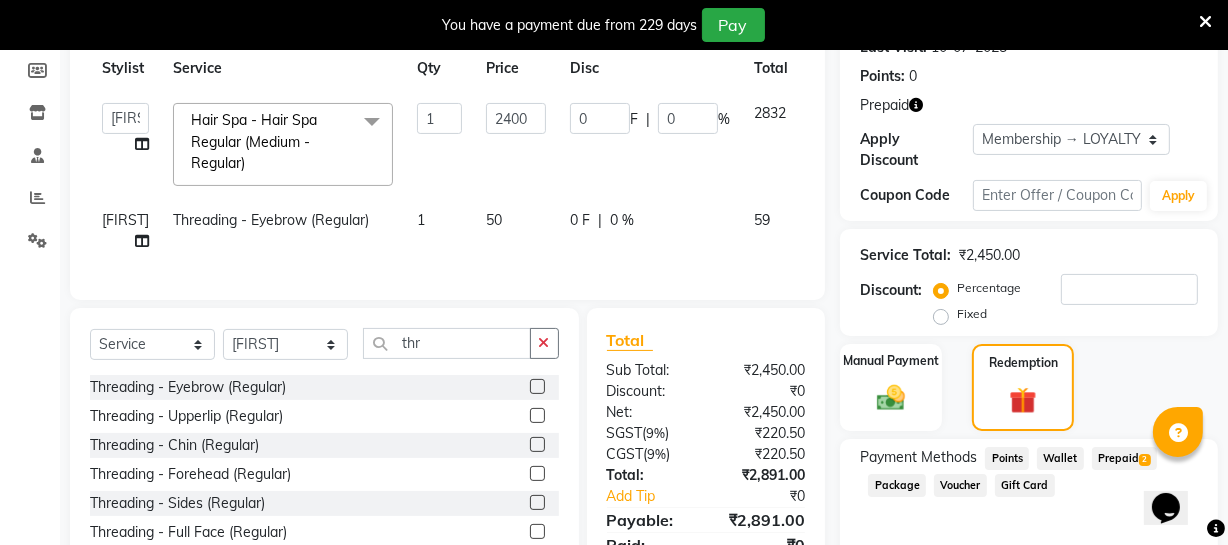 scroll, scrollTop: 397, scrollLeft: 0, axis: vertical 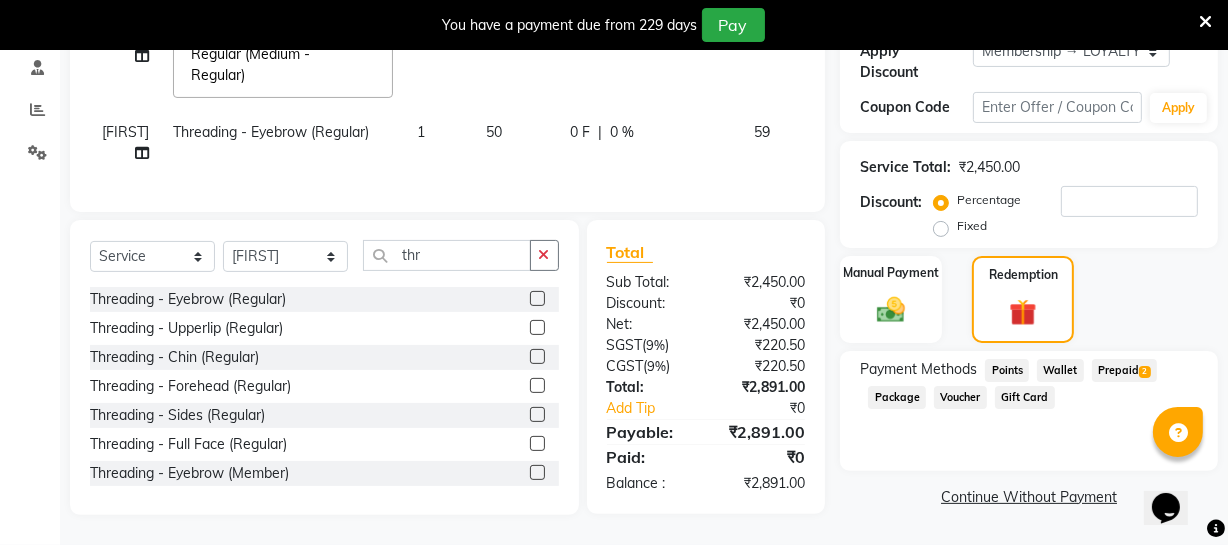 click on "Prepaid  2" 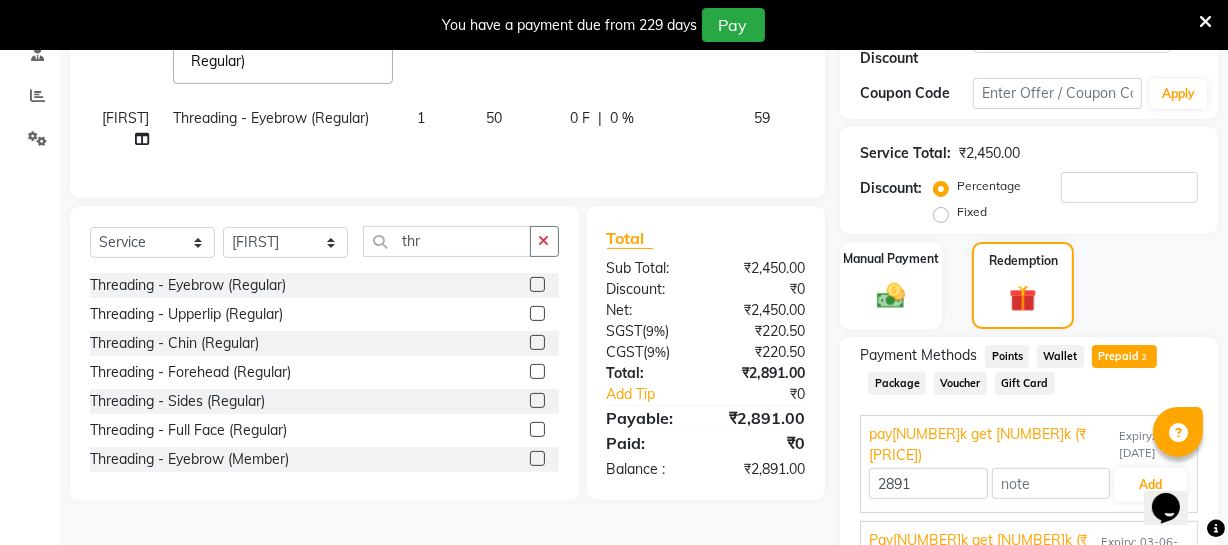 scroll, scrollTop: 469, scrollLeft: 0, axis: vertical 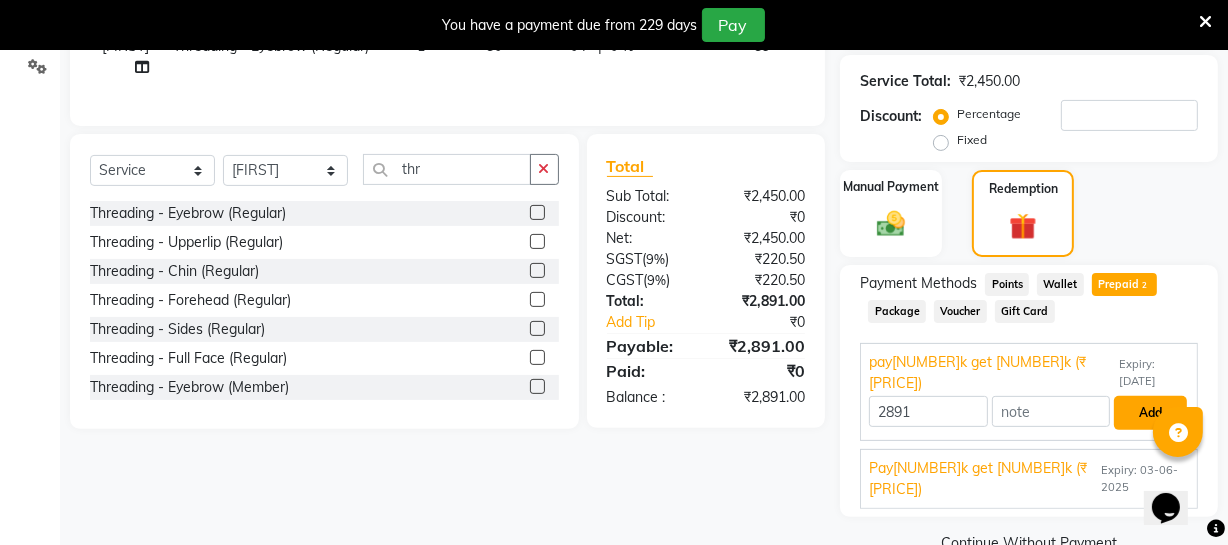 click on "Add" at bounding box center [1150, 413] 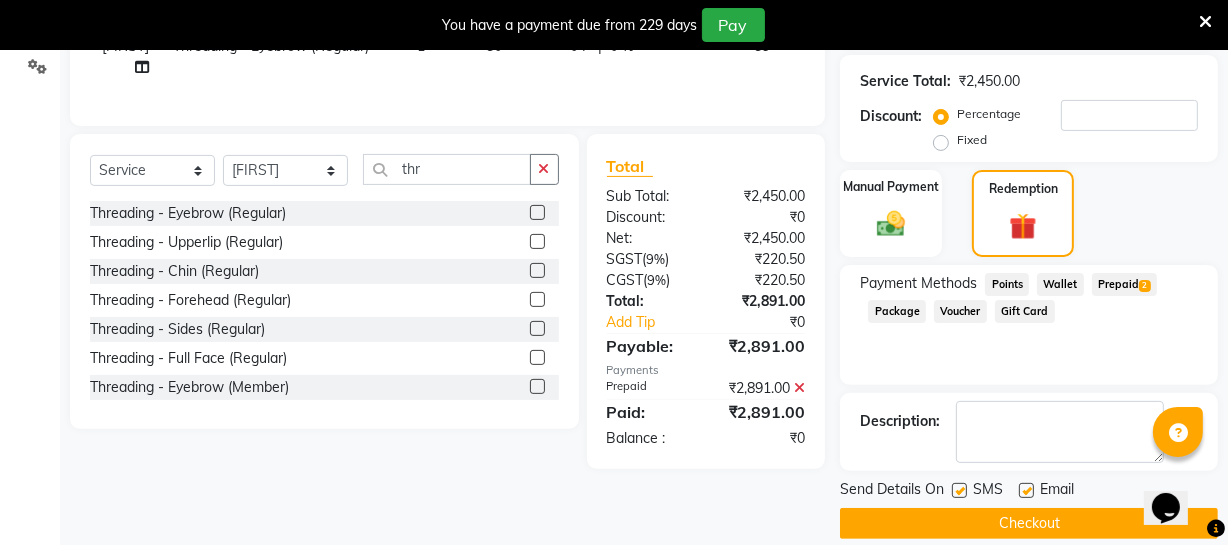 scroll, scrollTop: 492, scrollLeft: 0, axis: vertical 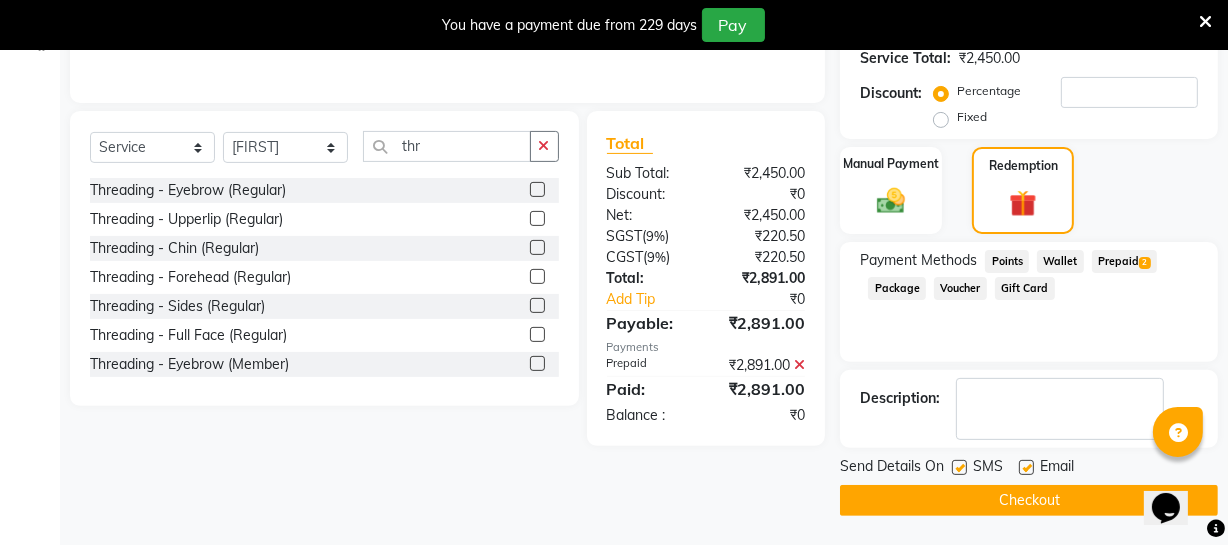 click on "Checkout" 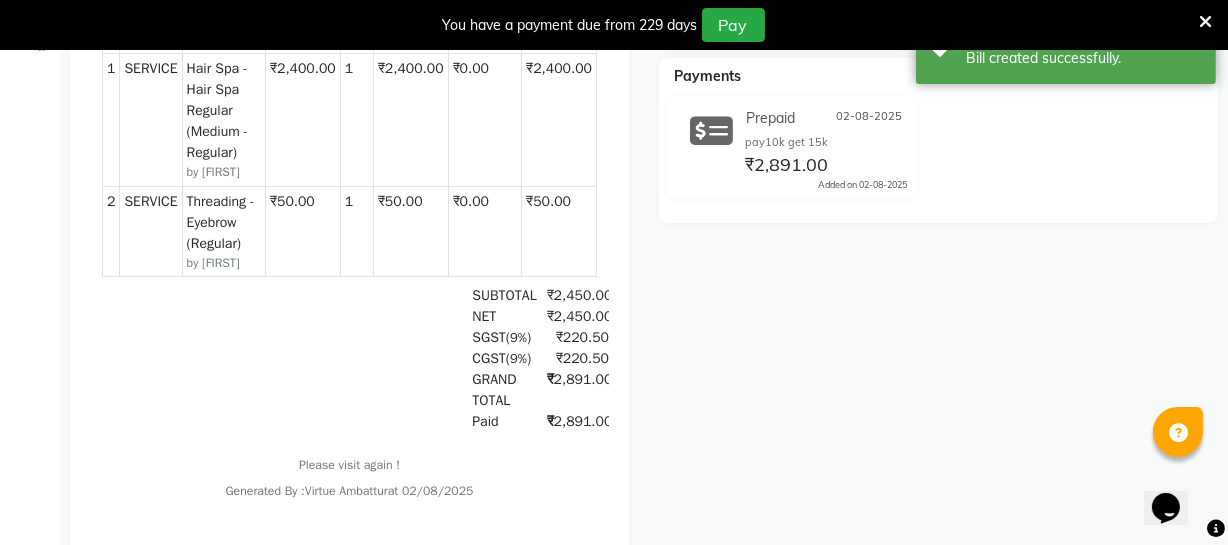 scroll, scrollTop: 0, scrollLeft: 0, axis: both 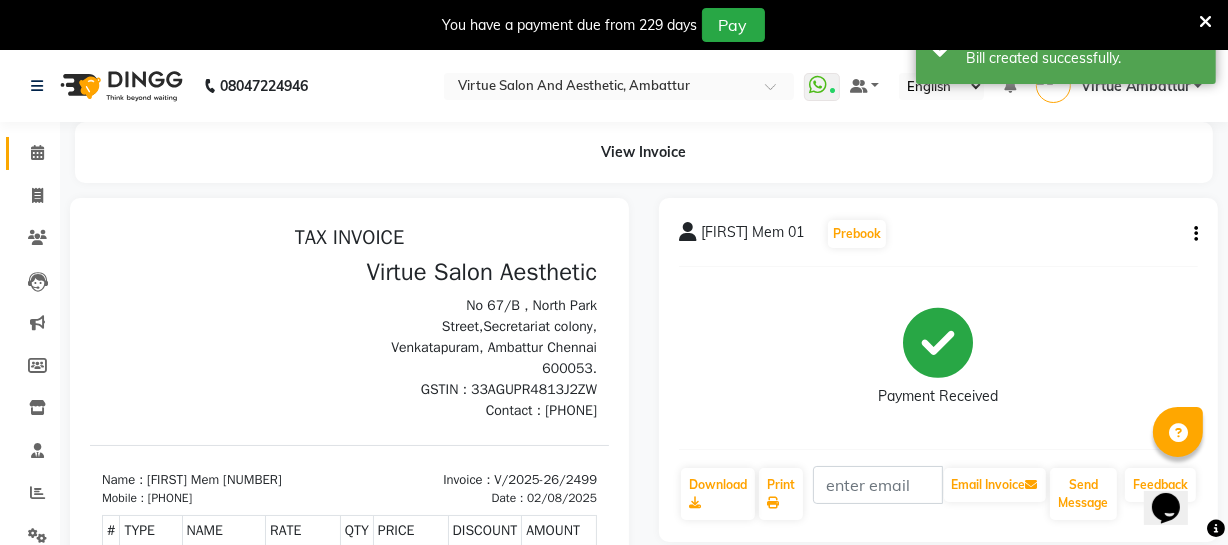 click 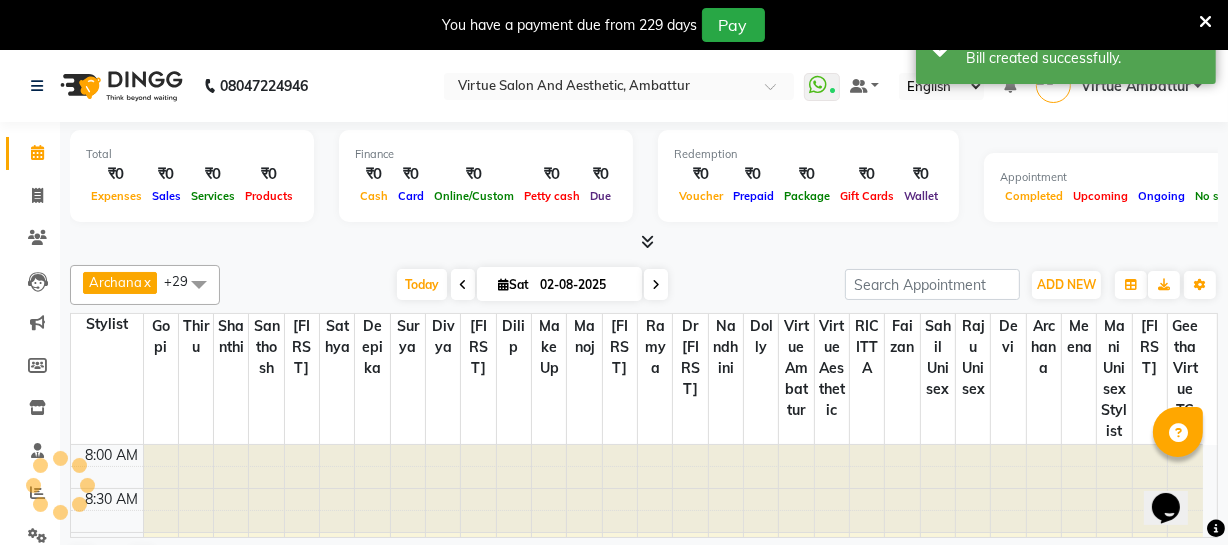 scroll, scrollTop: 1009, scrollLeft: 0, axis: vertical 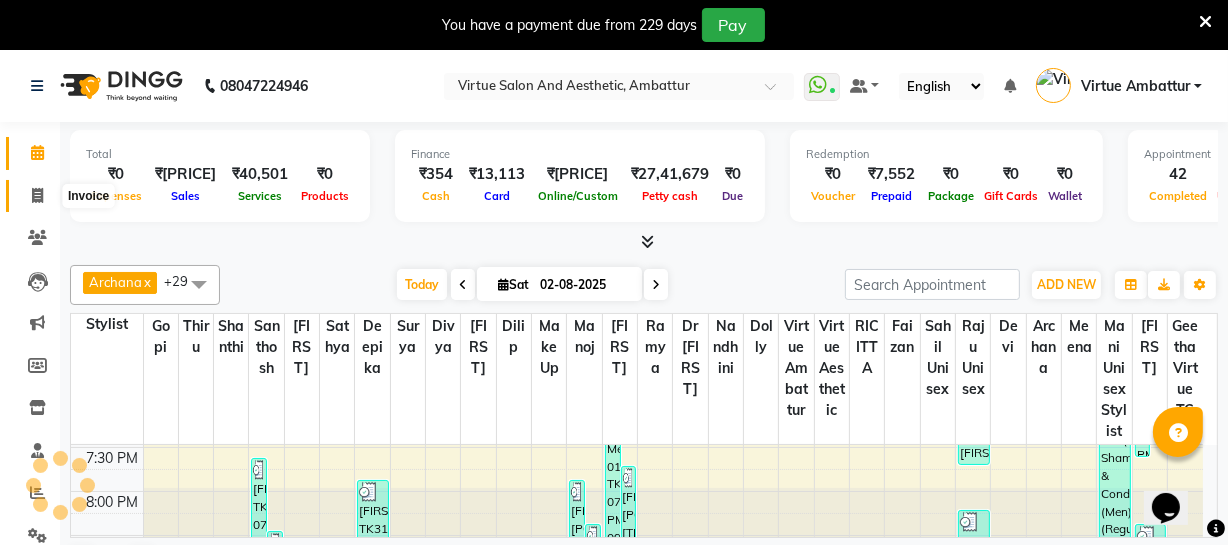 click 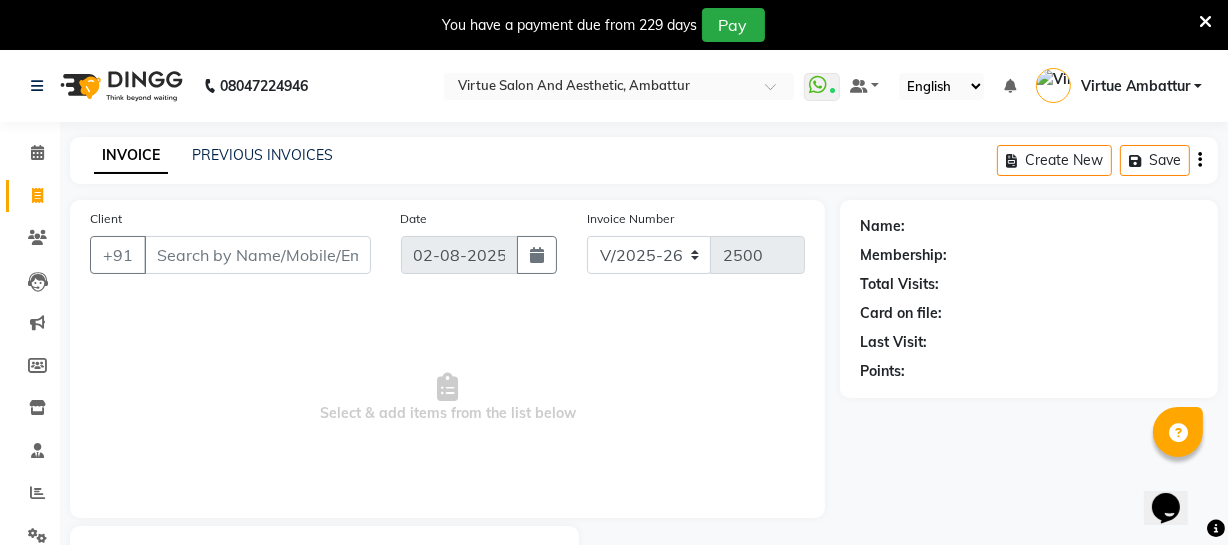 click on "Client" at bounding box center (257, 255) 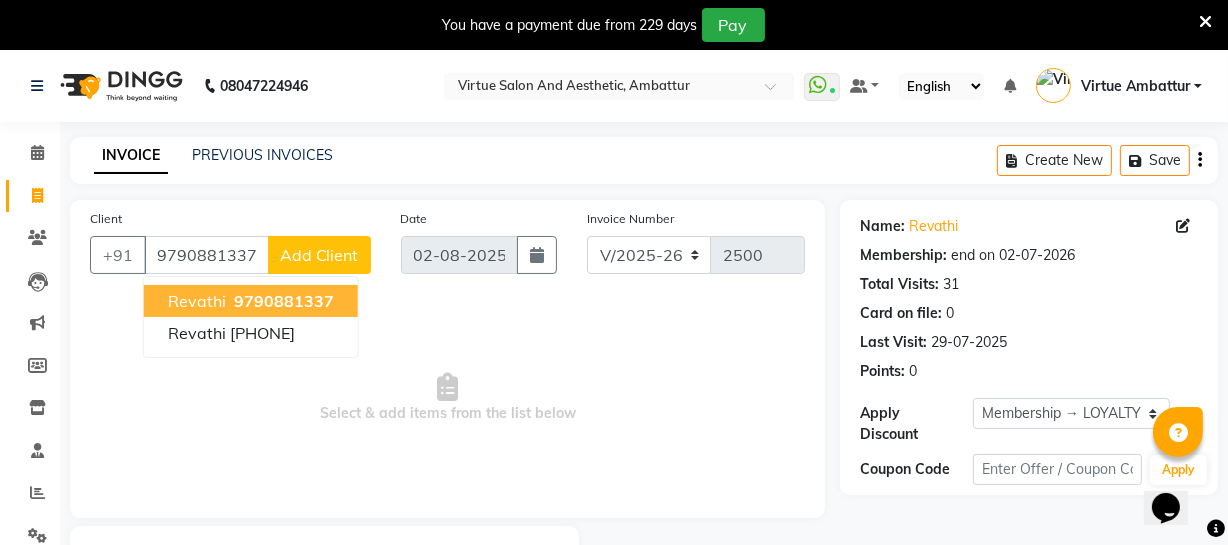 click on "[LAST] [PHONE]" at bounding box center (251, 301) 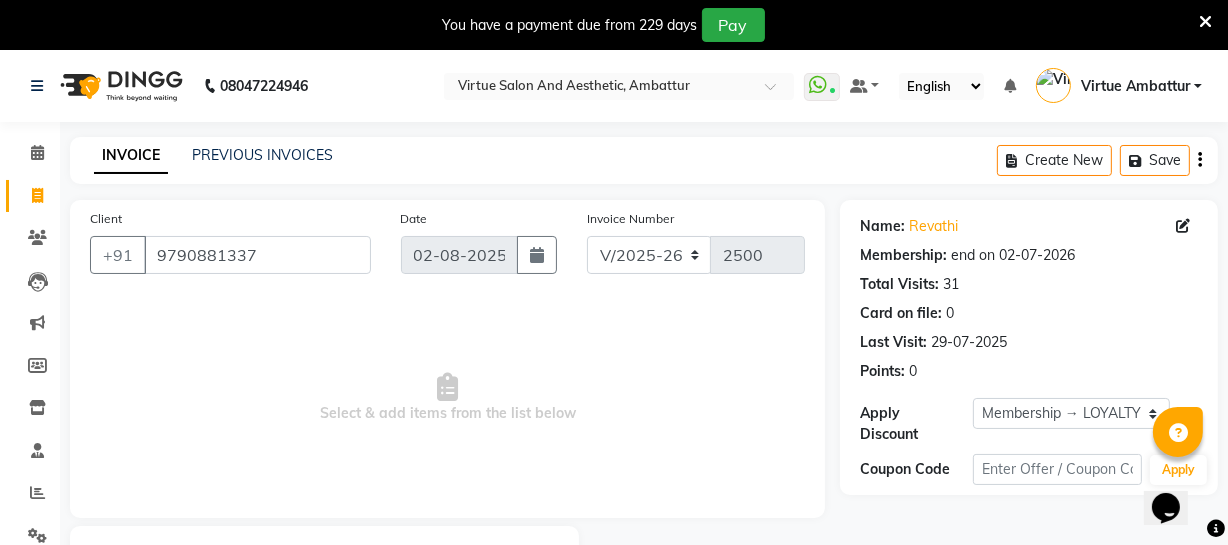 scroll, scrollTop: 107, scrollLeft: 0, axis: vertical 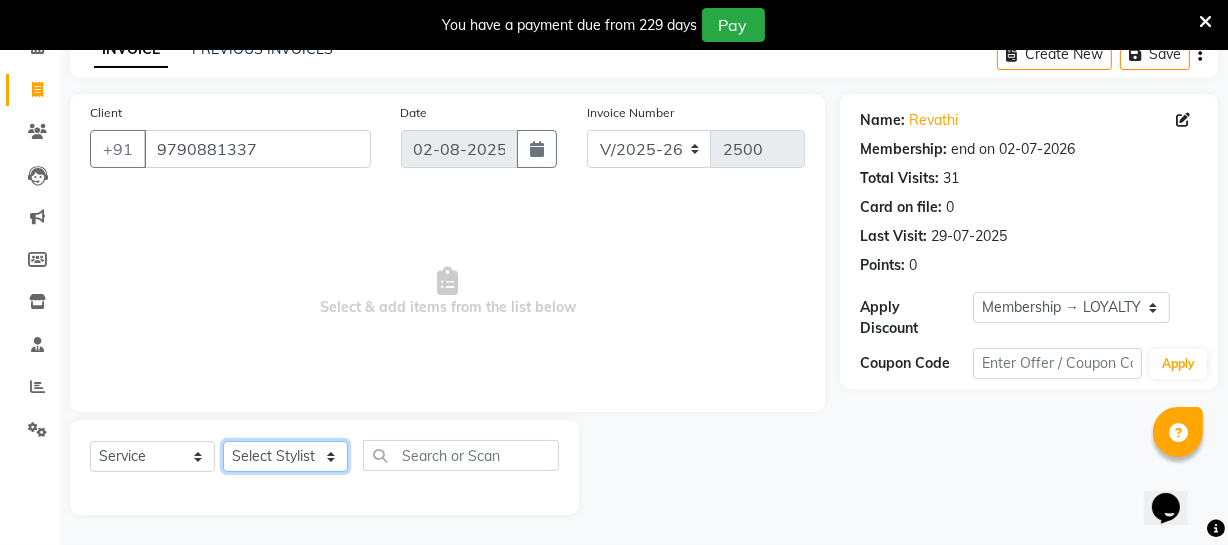 click on "Select Stylist Archana Bhagi Deepika Devi Dilip  Divya Dolly Dr Prakash Faizan Geetha Virtue TC Gopi Madan Aravind Make up Mani Unisex Stylist Manoj Meena Moses Nandhini Raju Unisex Ramya RICITTA Sahil Unisex Santhosh Sathya Shantha kumar Shanthi Surya Thiru Virtue Aesthetic Virtue Ambattur" 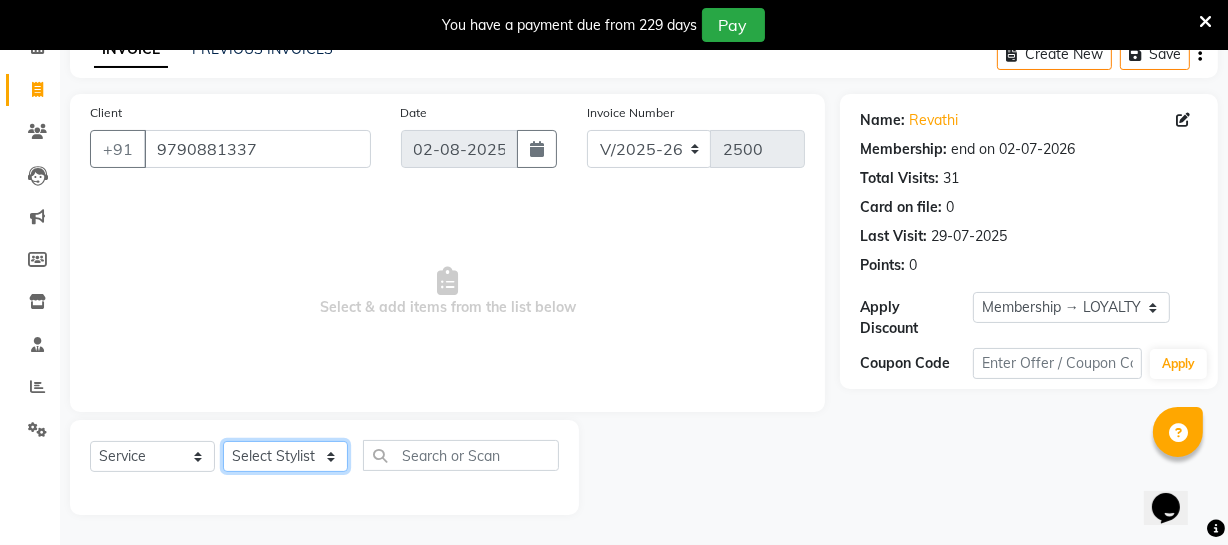 click on "Select Stylist Archana Bhagi Deepika Devi Dilip  Divya Dolly Dr Prakash Faizan Geetha Virtue TC Gopi Madan Aravind Make up Mani Unisex Stylist Manoj Meena Moses Nandhini Raju Unisex Ramya RICITTA Sahil Unisex Santhosh Sathya Shantha kumar Shanthi Surya Thiru Virtue Aesthetic Virtue Ambattur" 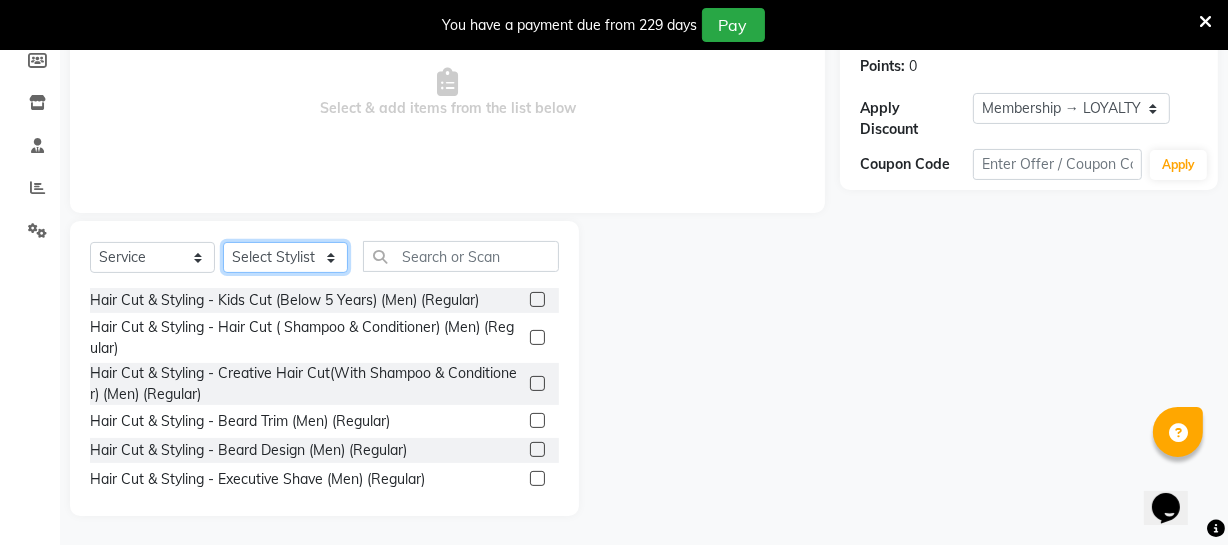 scroll, scrollTop: 307, scrollLeft: 0, axis: vertical 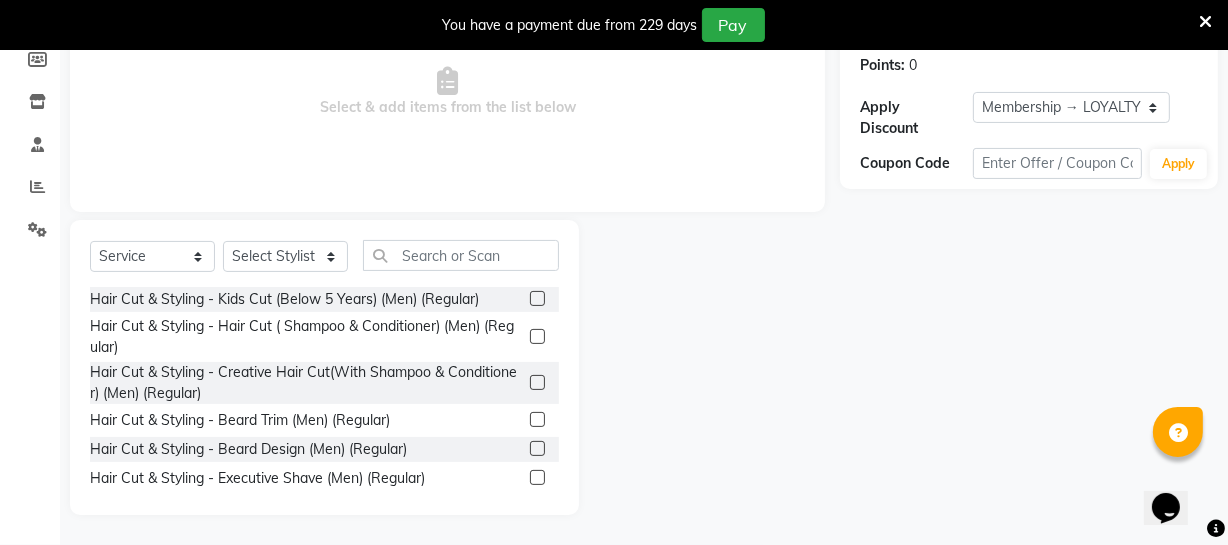 click 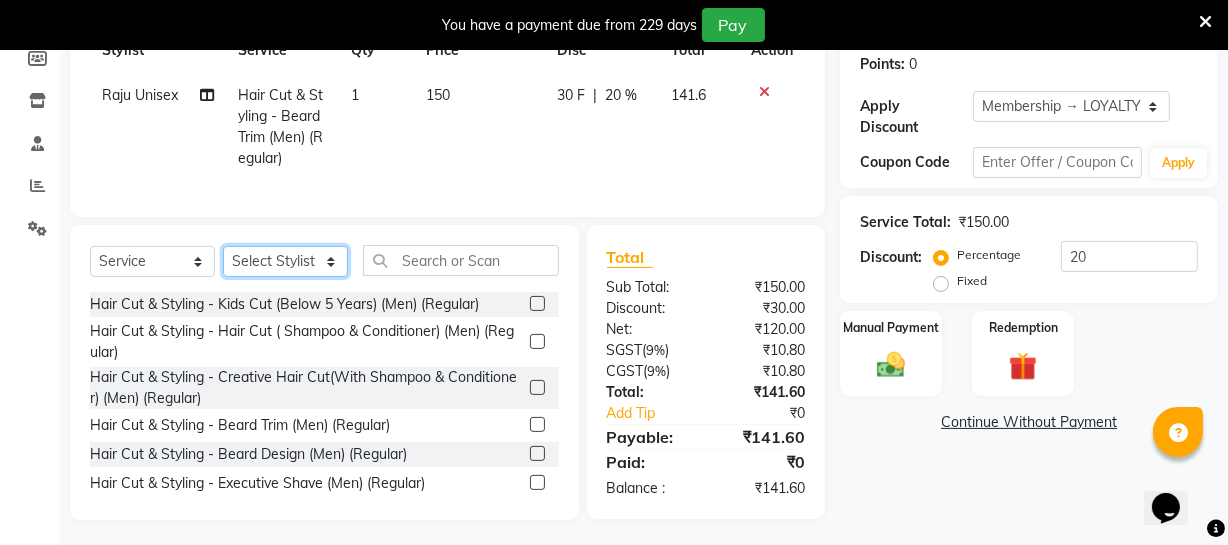 click on "Select Stylist Archana Bhagi Deepika Devi Dilip  Divya Dolly Dr Prakash Faizan Geetha Virtue TC Gopi Madan Aravind Make up Mani Unisex Stylist Manoj Meena Moses Nandhini Raju Unisex Ramya RICITTA Sahil Unisex Santhosh Sathya Shantha kumar Shanthi Surya Thiru Virtue Aesthetic Virtue Ambattur" 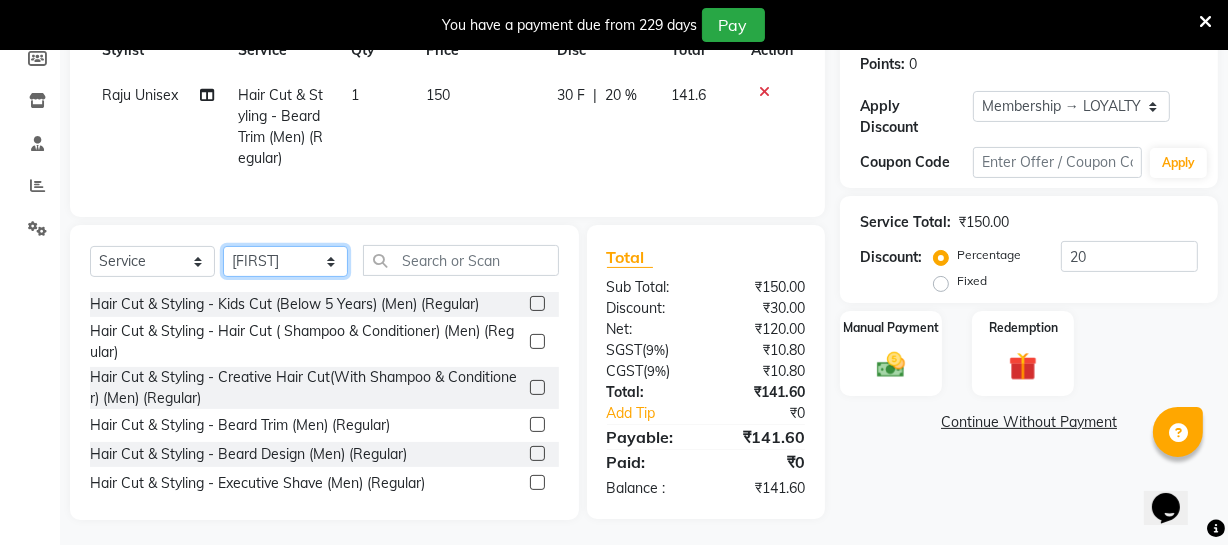 click on "Select Stylist Archana Bhagi Deepika Devi Dilip  Divya Dolly Dr Prakash Faizan Geetha Virtue TC Gopi Madan Aravind Make up Mani Unisex Stylist Manoj Meena Moses Nandhini Raju Unisex Ramya RICITTA Sahil Unisex Santhosh Sathya Shantha kumar Shanthi Surya Thiru Virtue Aesthetic Virtue Ambattur" 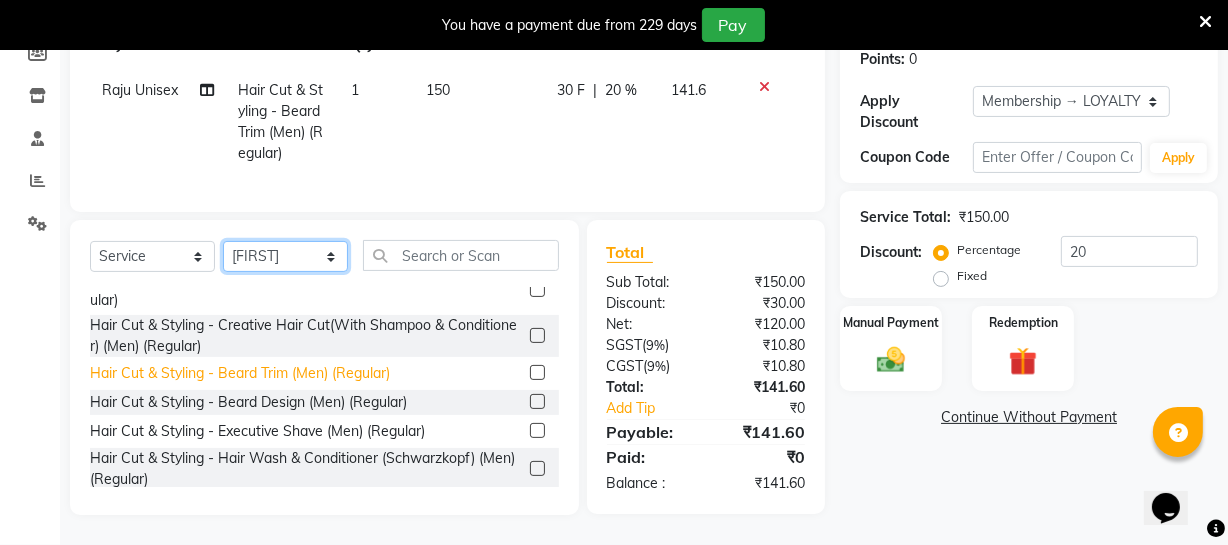 scroll, scrollTop: 90, scrollLeft: 0, axis: vertical 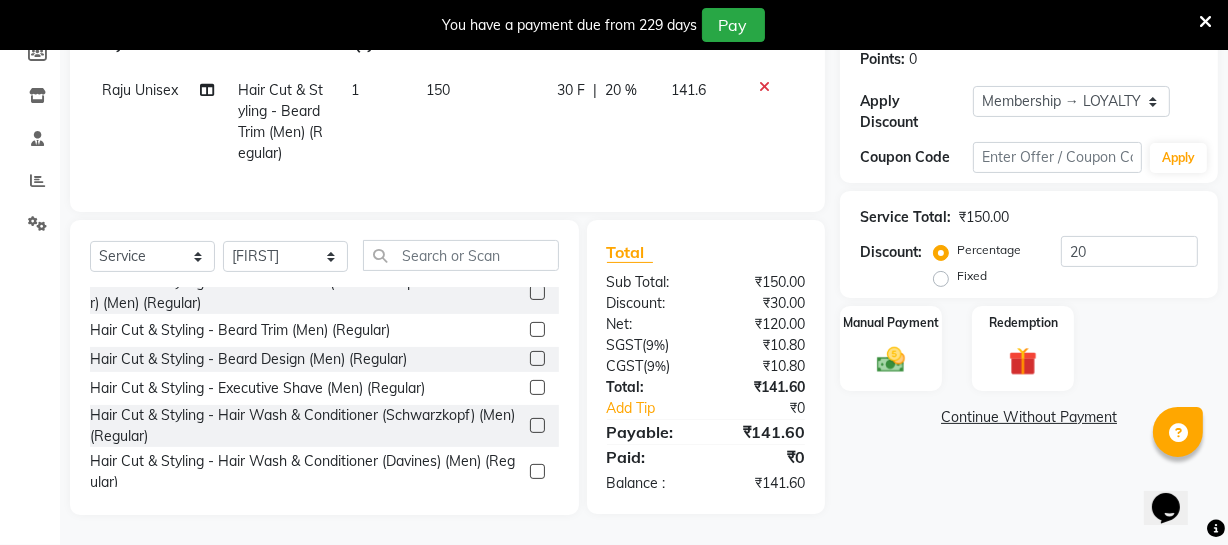 click 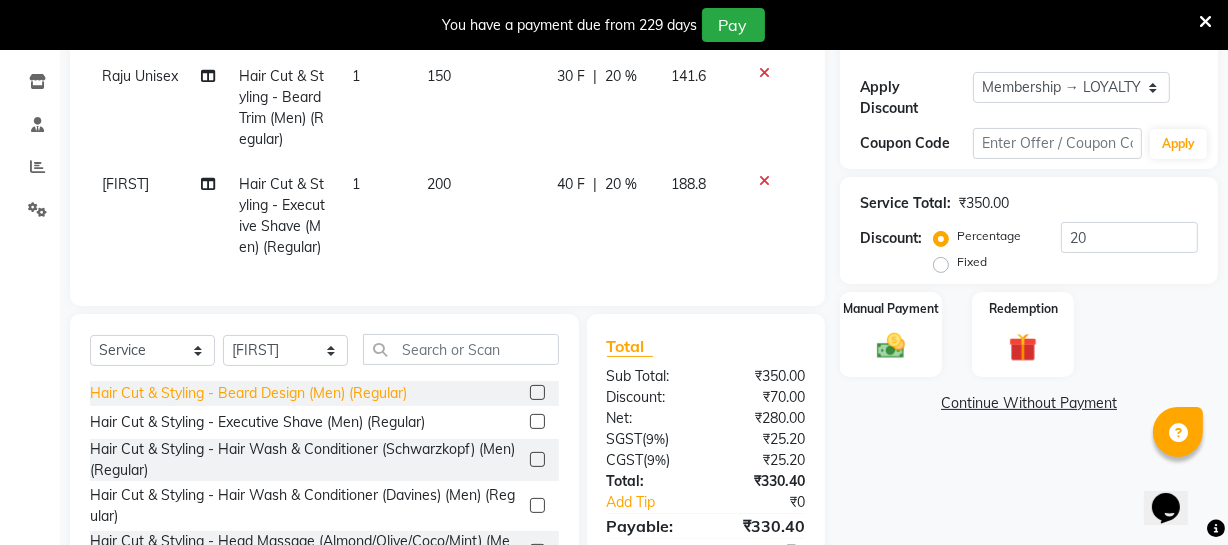 scroll, scrollTop: 181, scrollLeft: 0, axis: vertical 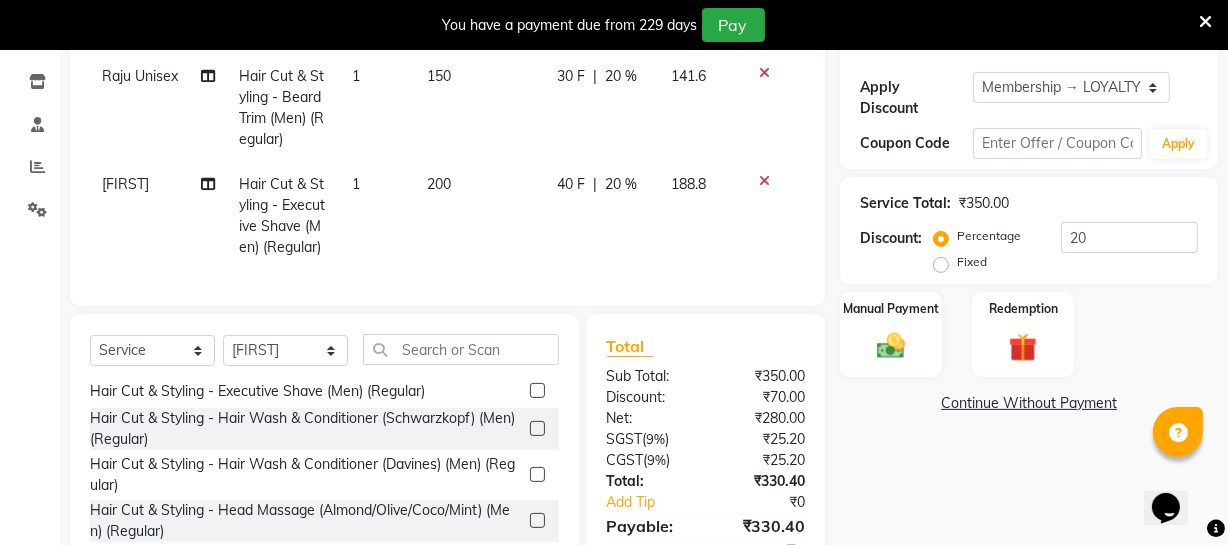 click 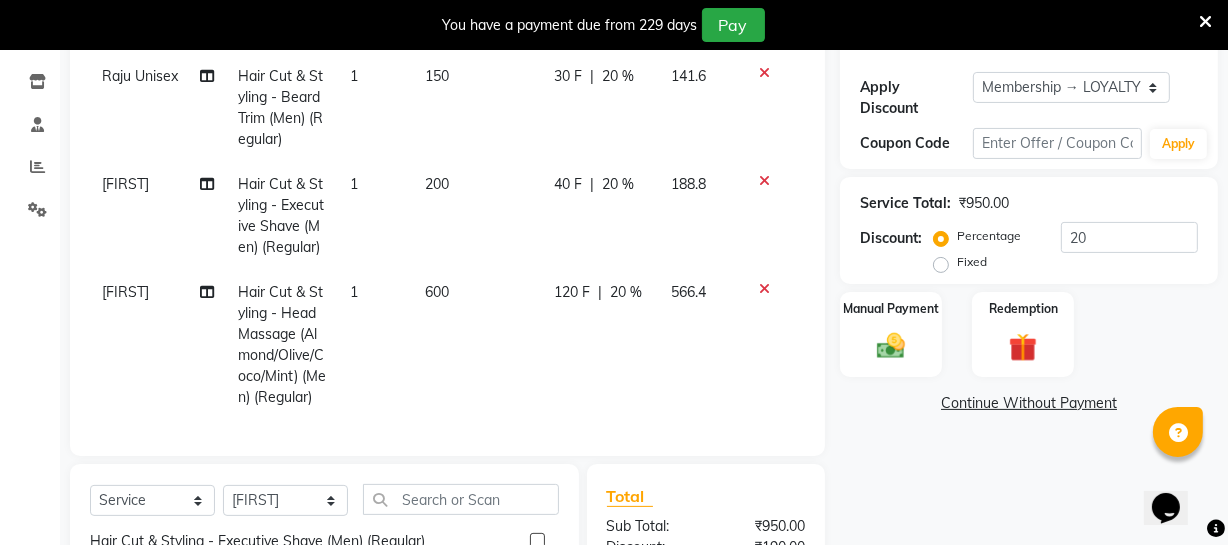 click on "150" 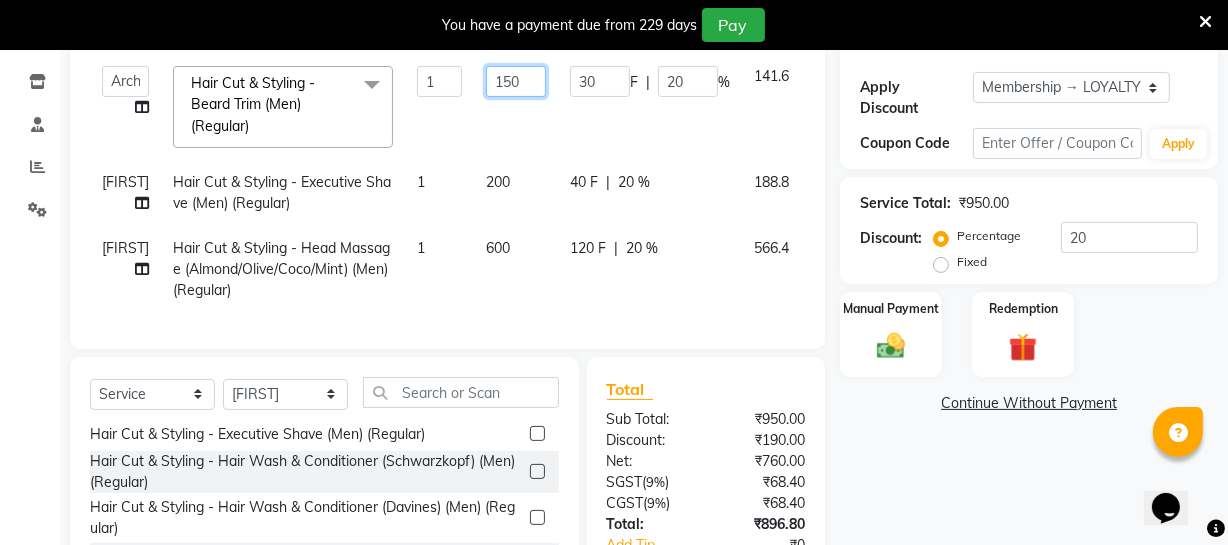 click on "150" 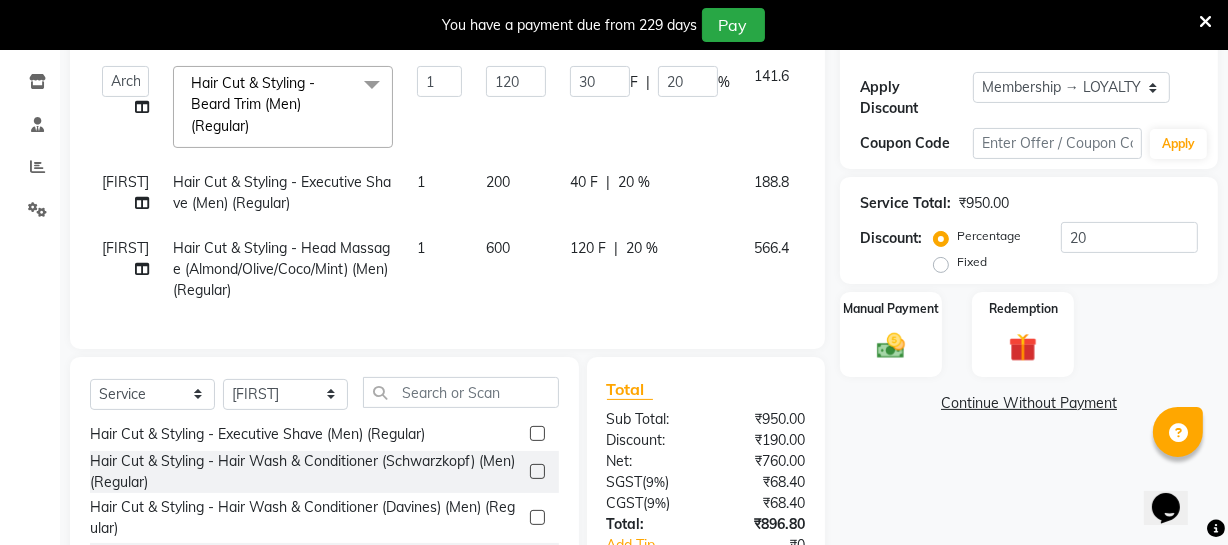 click on "200" 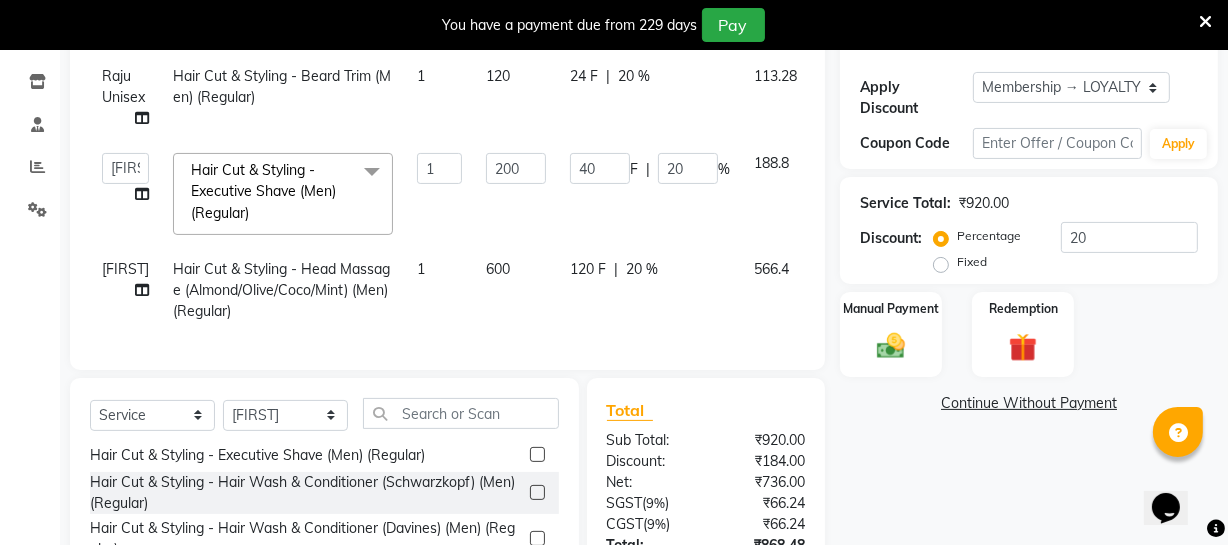 click on "600" 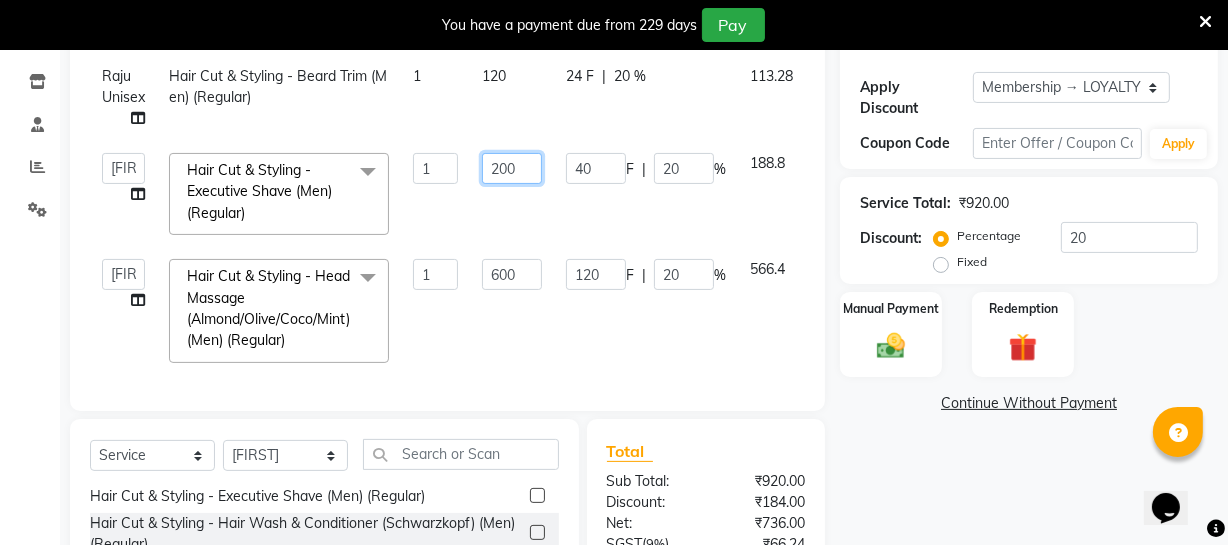 click on "200" 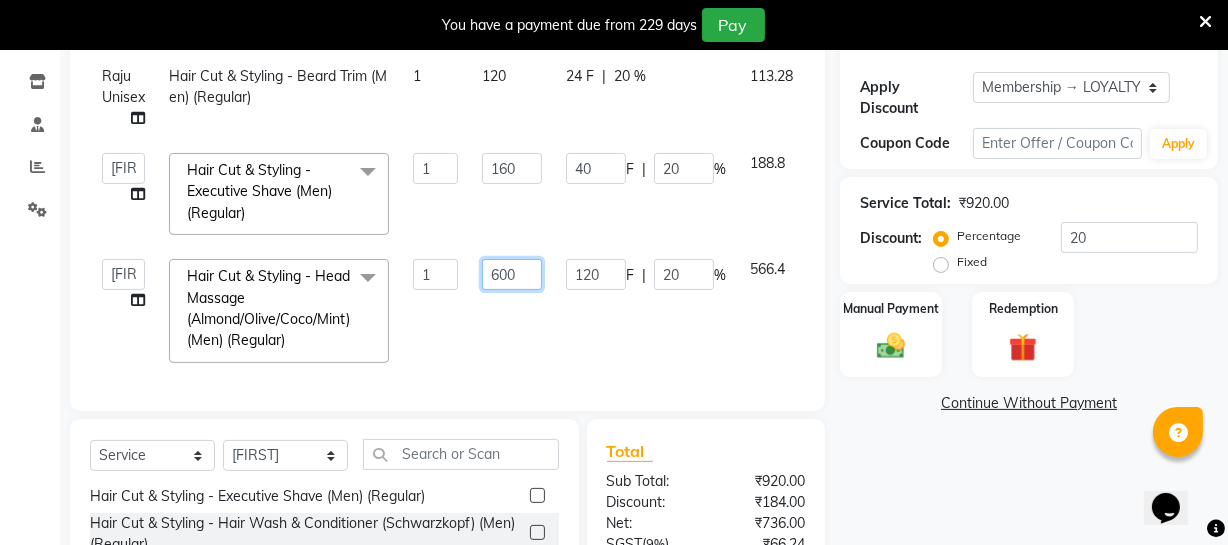 click on "600" 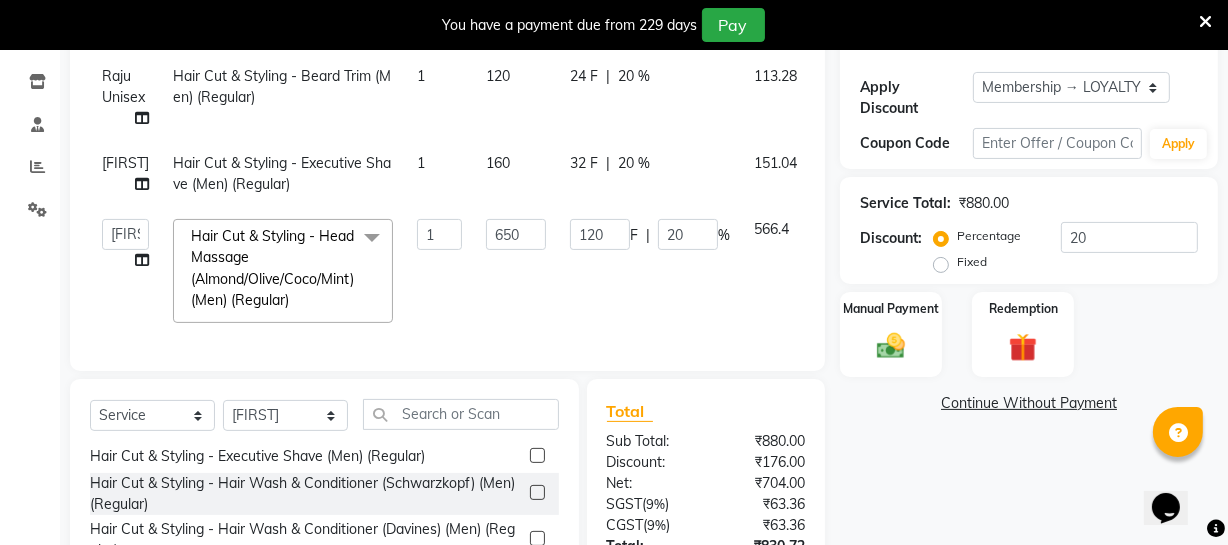 click on "120 F | 20 %" 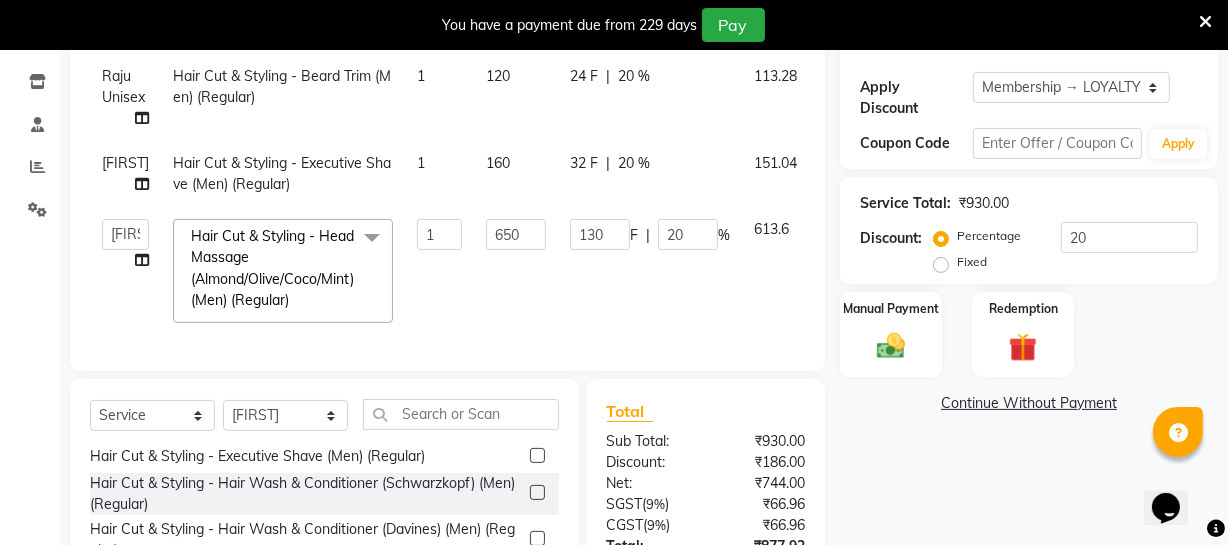 scroll, scrollTop: 499, scrollLeft: 0, axis: vertical 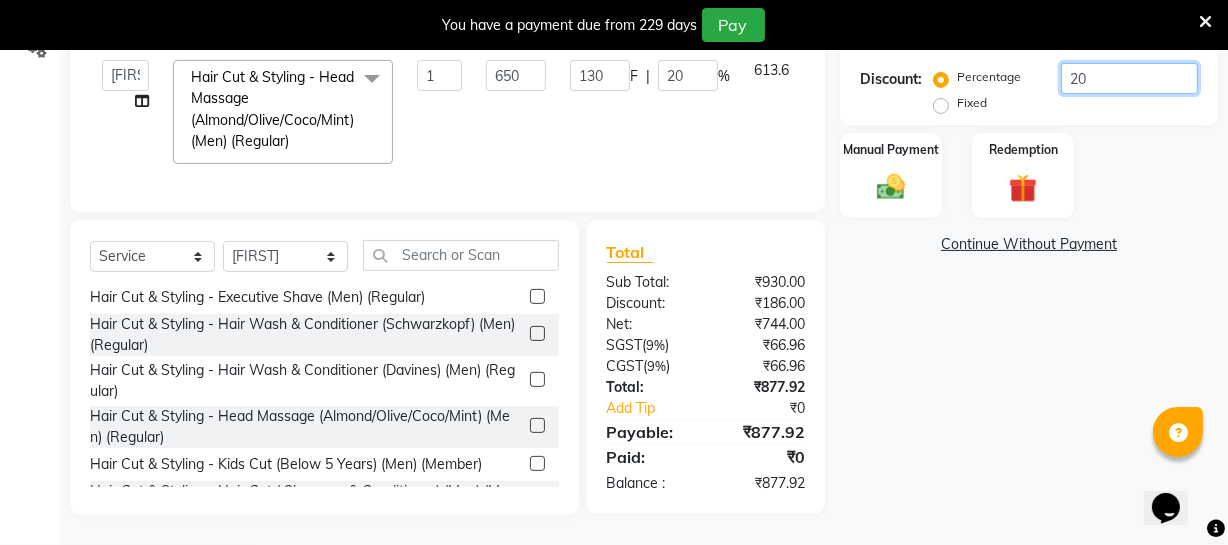 click on "20" 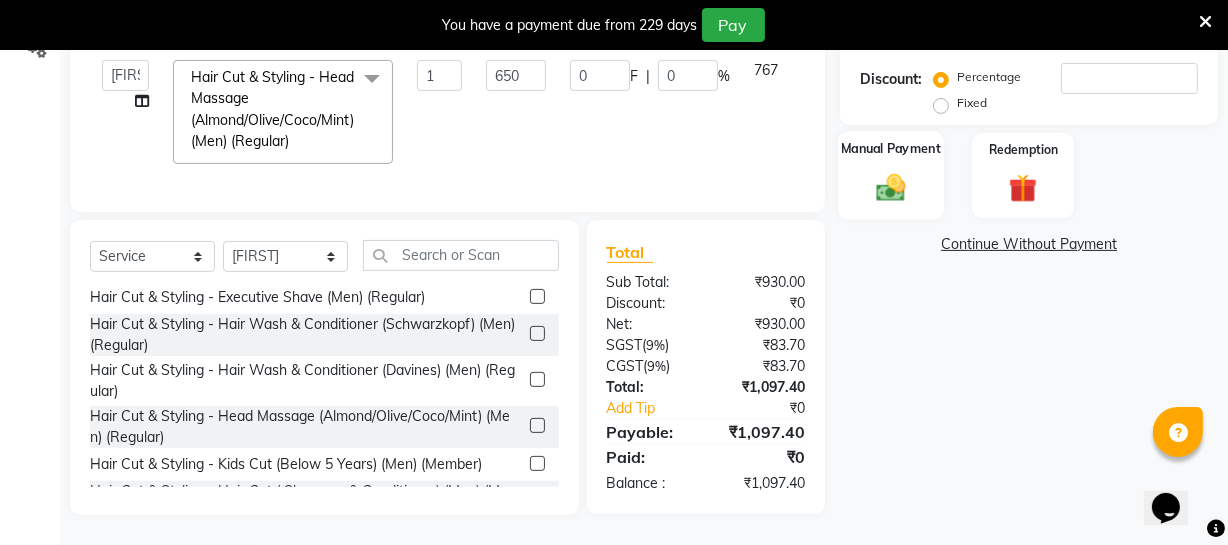 click 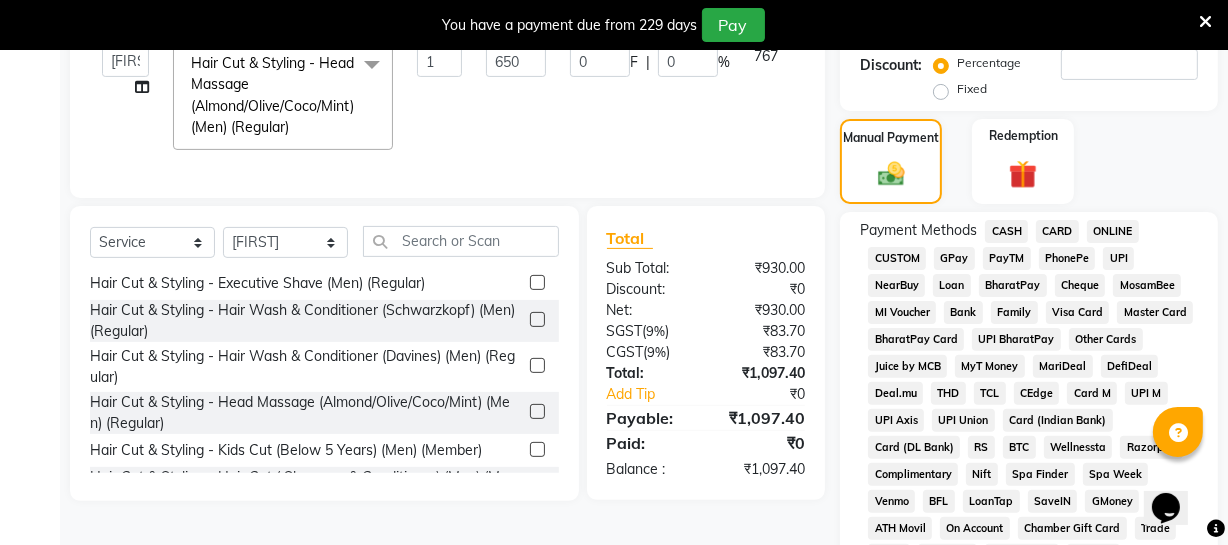 click on "ONLINE" 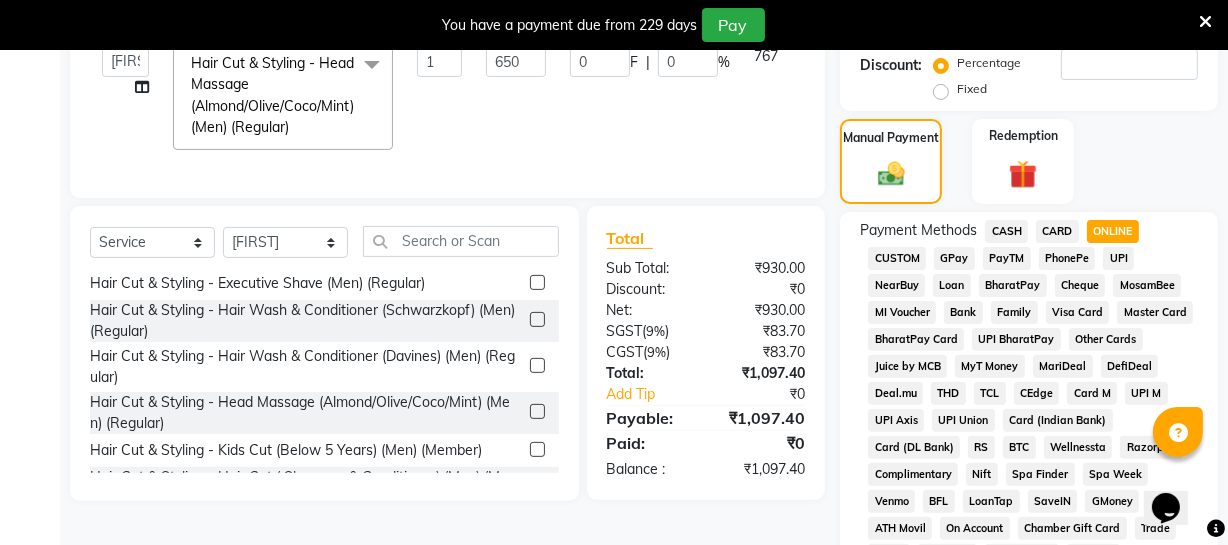 scroll, scrollTop: 1088, scrollLeft: 0, axis: vertical 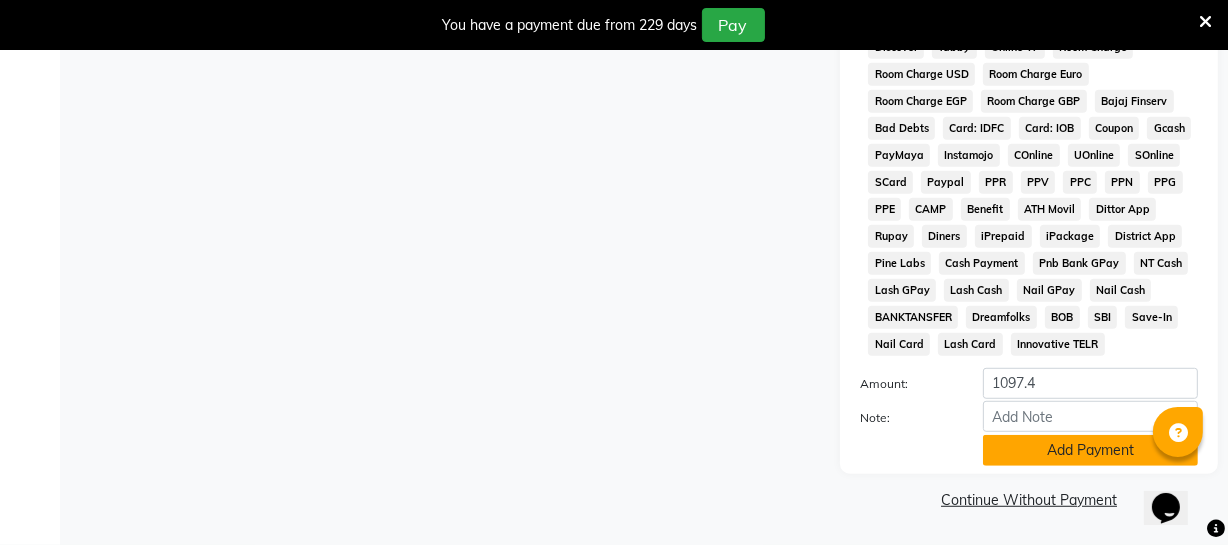 click on "Add Payment" 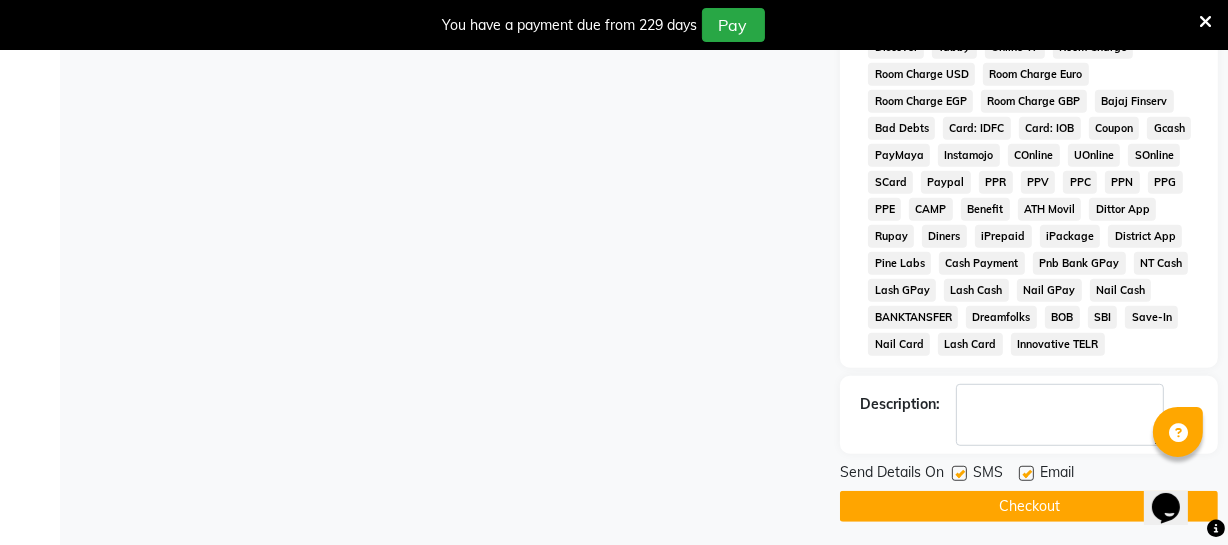 click on "Checkout" 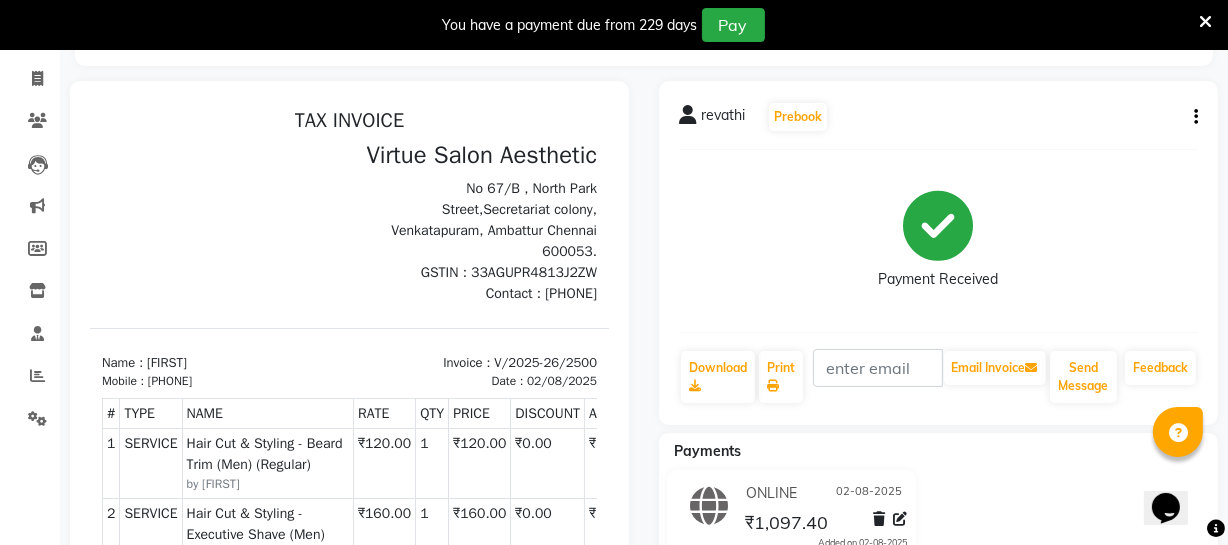 scroll, scrollTop: 0, scrollLeft: 0, axis: both 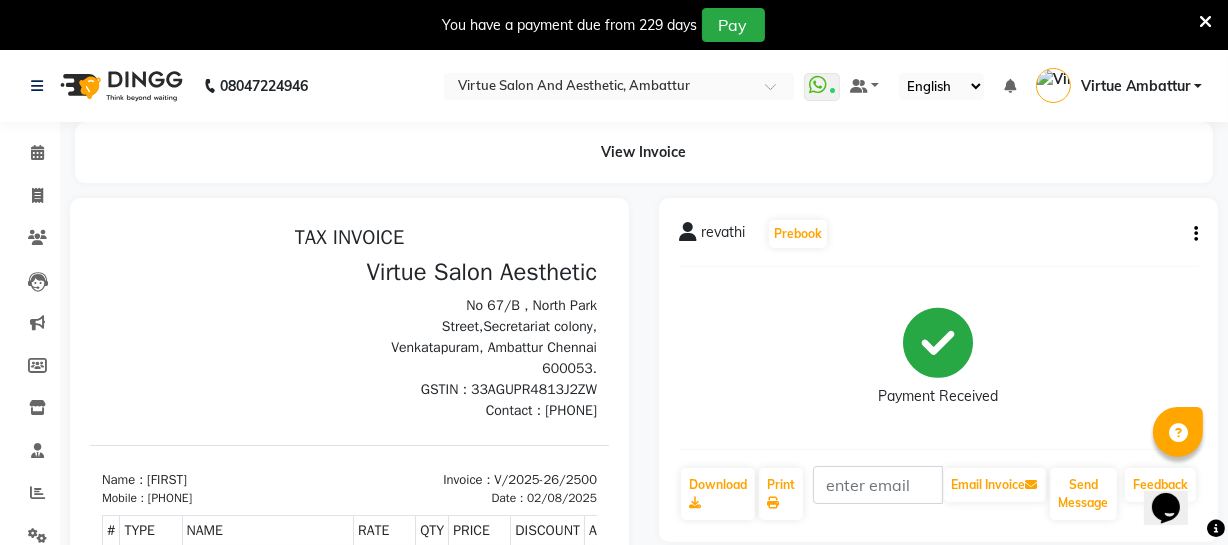 click at bounding box center [219, 338] 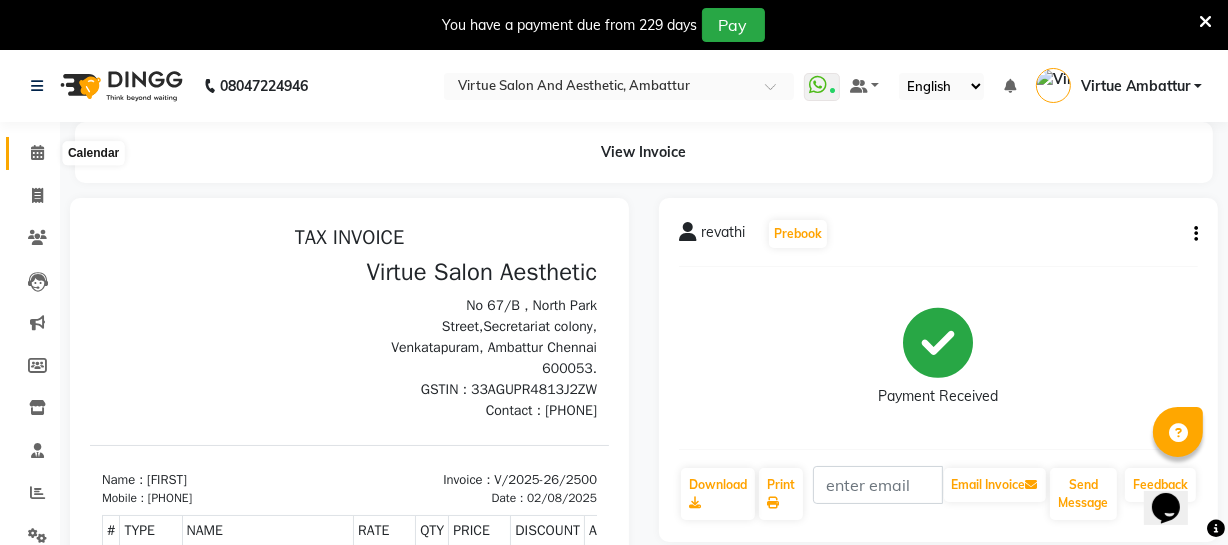 click 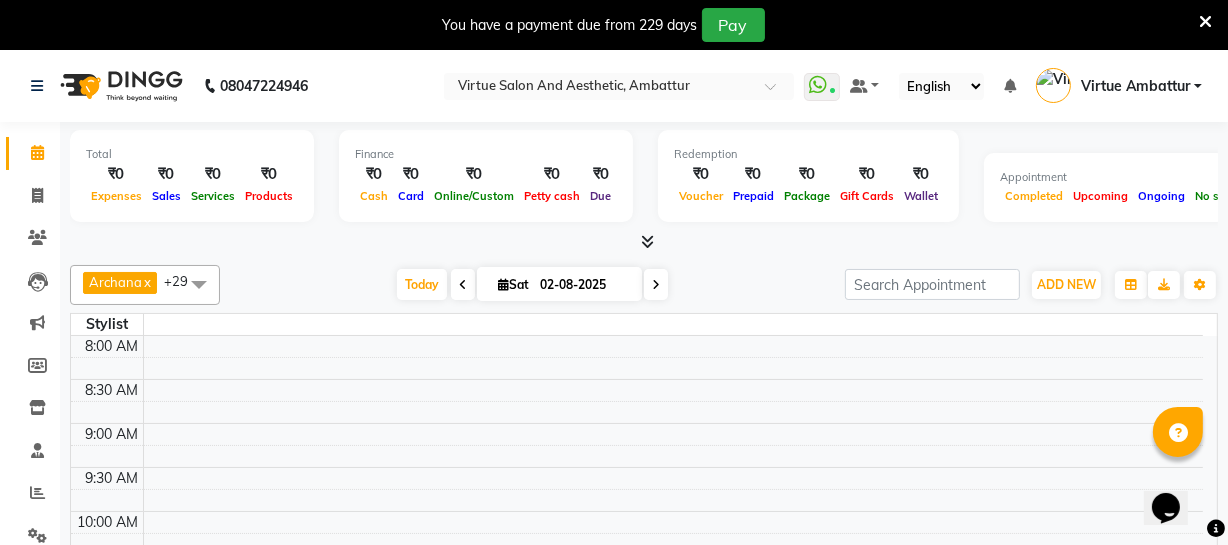 scroll, scrollTop: 1009, scrollLeft: 0, axis: vertical 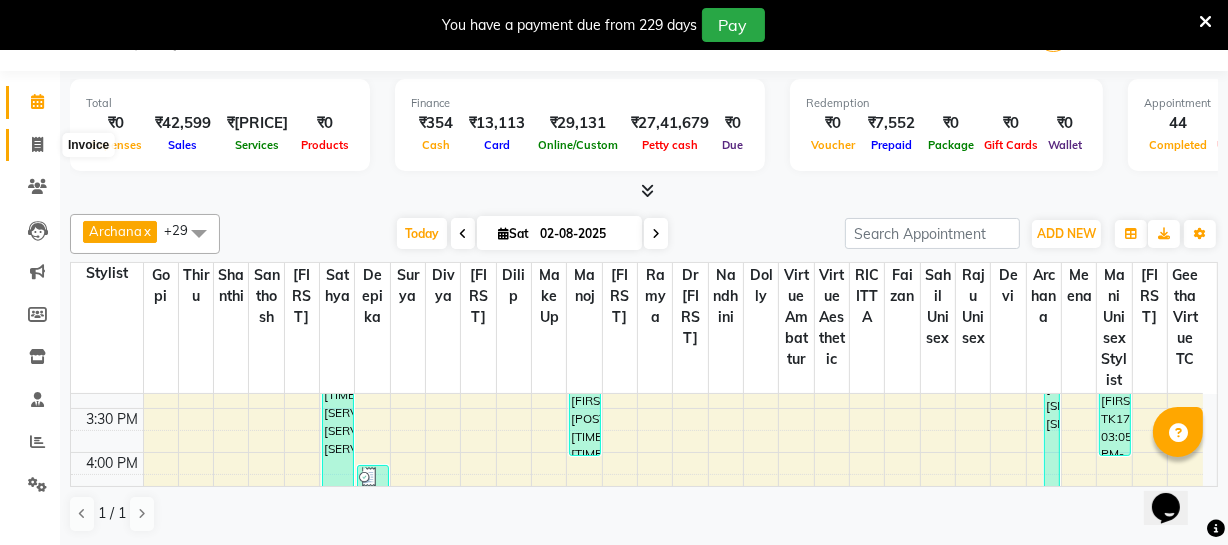 click 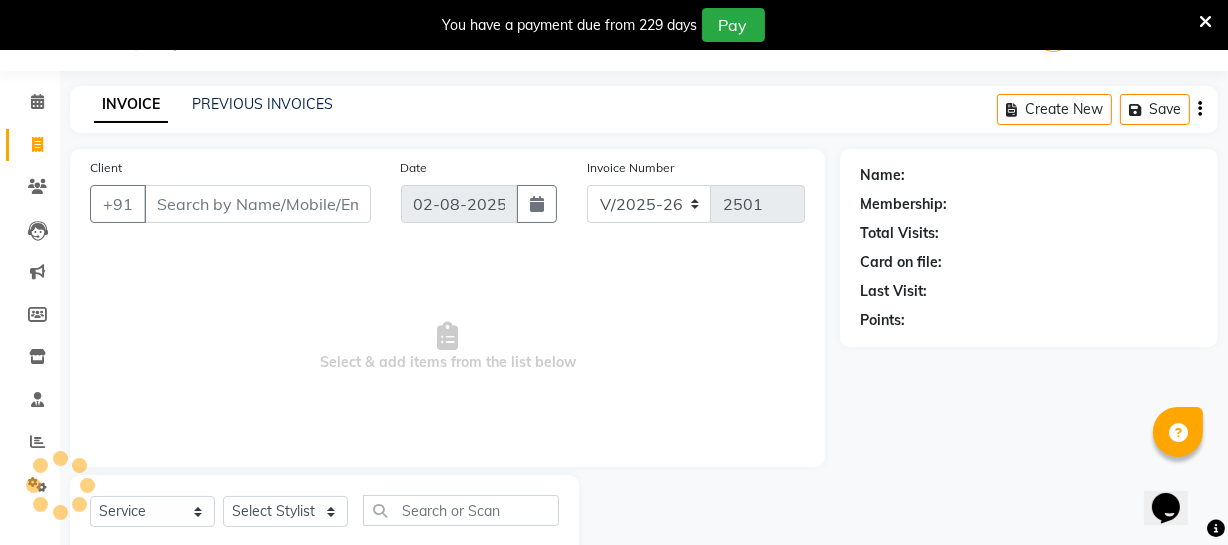click on "Client" at bounding box center [257, 204] 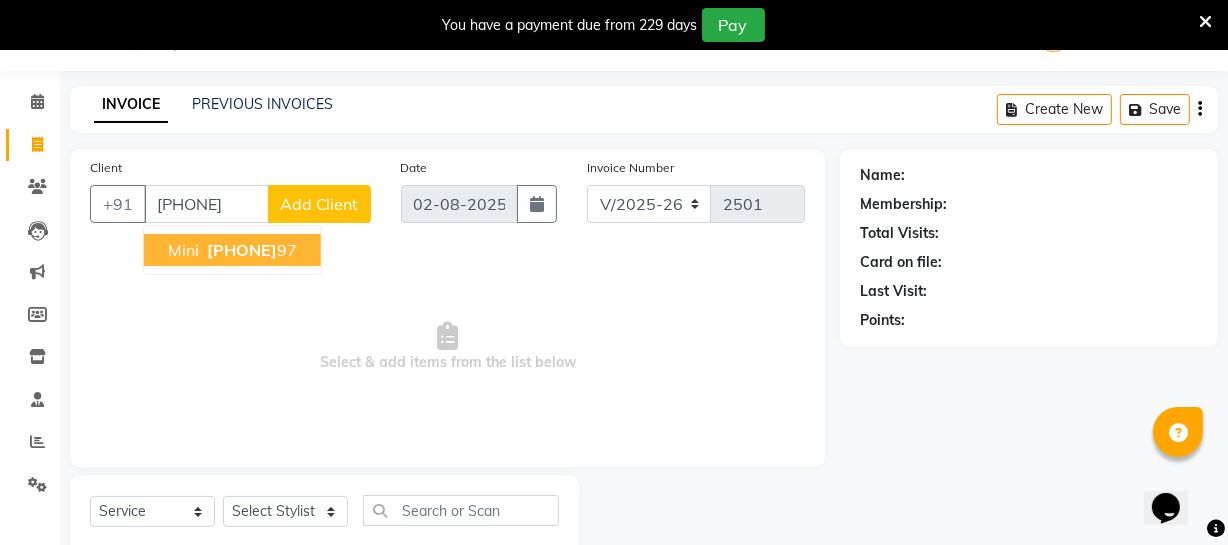 click on "[PHONE]" at bounding box center (242, 250) 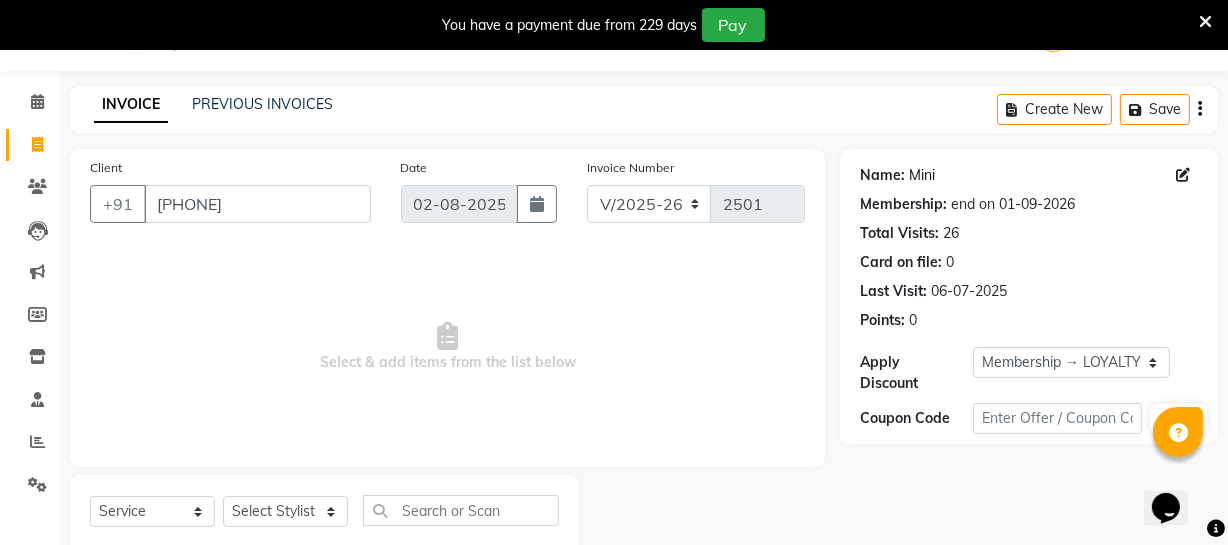 click on "Mini" 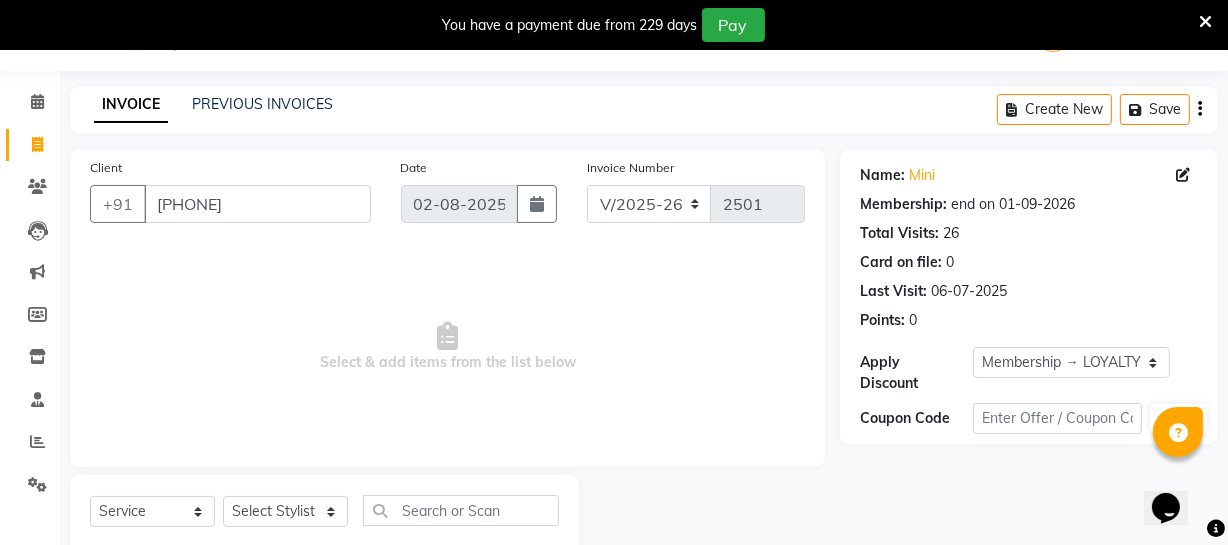 scroll, scrollTop: 107, scrollLeft: 0, axis: vertical 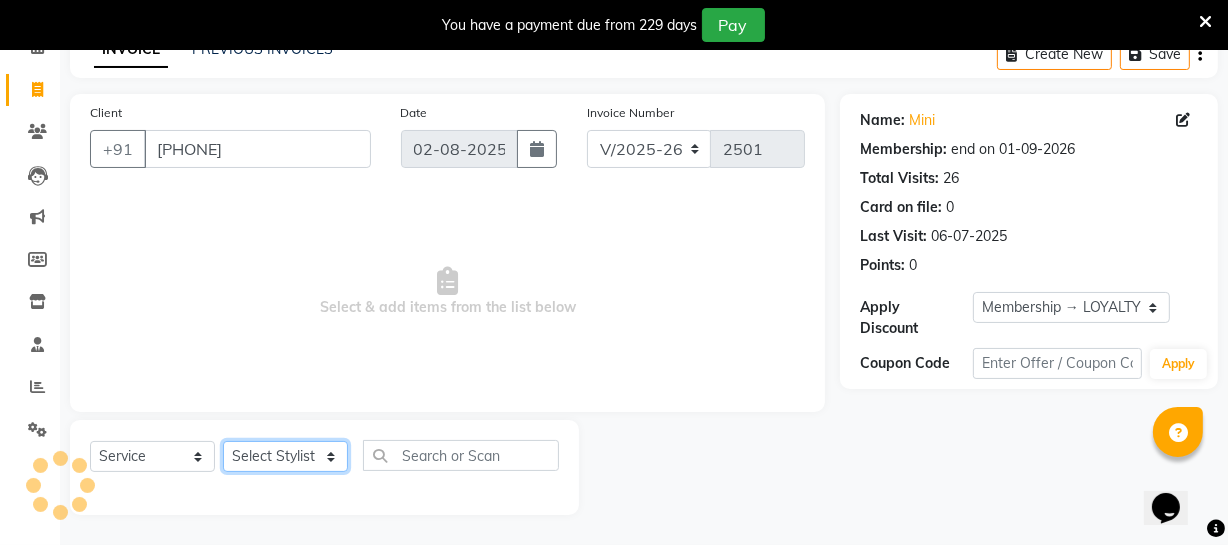 click on "Select Stylist Archana Bhagi Deepika Devi Dilip  Divya Dolly Dr Prakash Faizan Geetha Virtue TC Gopi Madan Aravind Make up Mani Unisex Stylist Manoj Meena Moses Nandhini Raju Unisex Ramya RICITTA Sahil Unisex Santhosh Sathya Shantha kumar Shanthi Surya Thiru Virtue Aesthetic Virtue Ambattur" 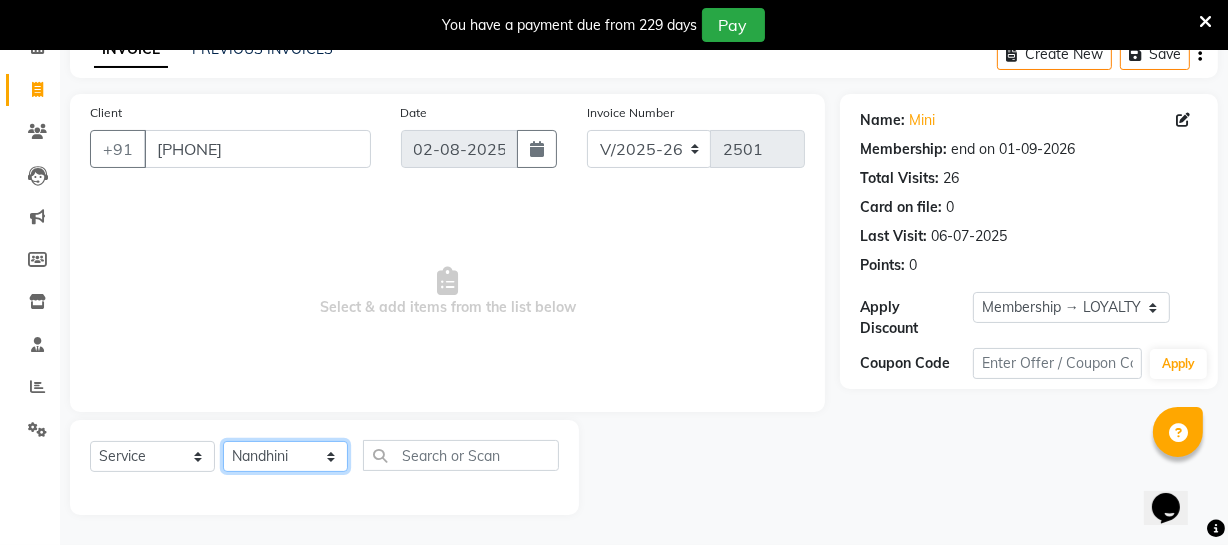 click on "Select Stylist Archana Bhagi Deepika Devi Dilip  Divya Dolly Dr Prakash Faizan Geetha Virtue TC Gopi Madan Aravind Make up Mani Unisex Stylist Manoj Meena Moses Nandhini Raju Unisex Ramya RICITTA Sahil Unisex Santhosh Sathya Shantha kumar Shanthi Surya Thiru Virtue Aesthetic Virtue Ambattur" 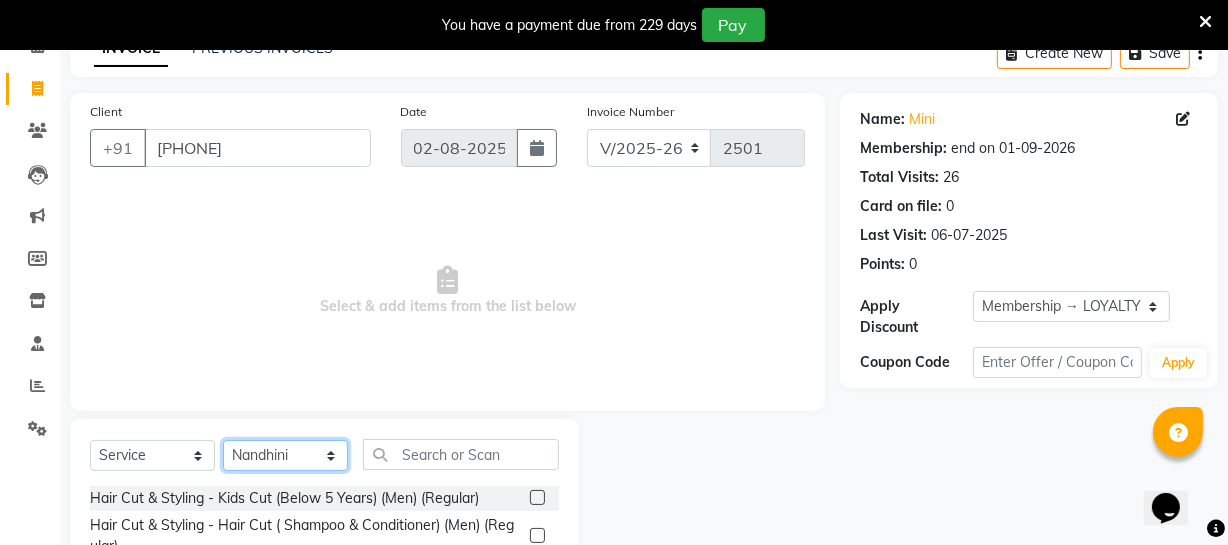 scroll, scrollTop: 307, scrollLeft: 0, axis: vertical 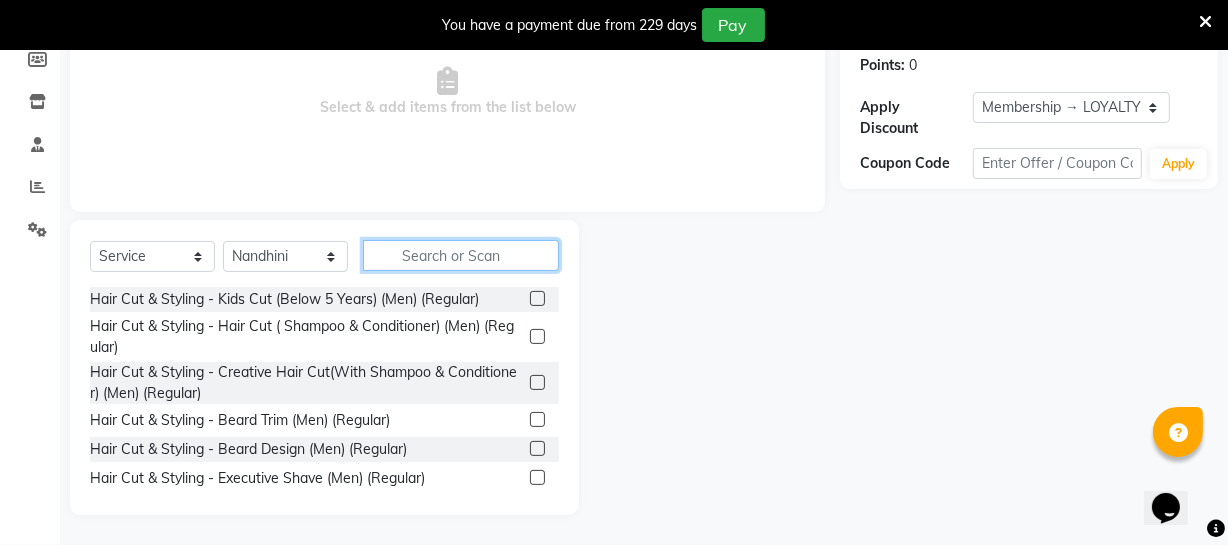 click 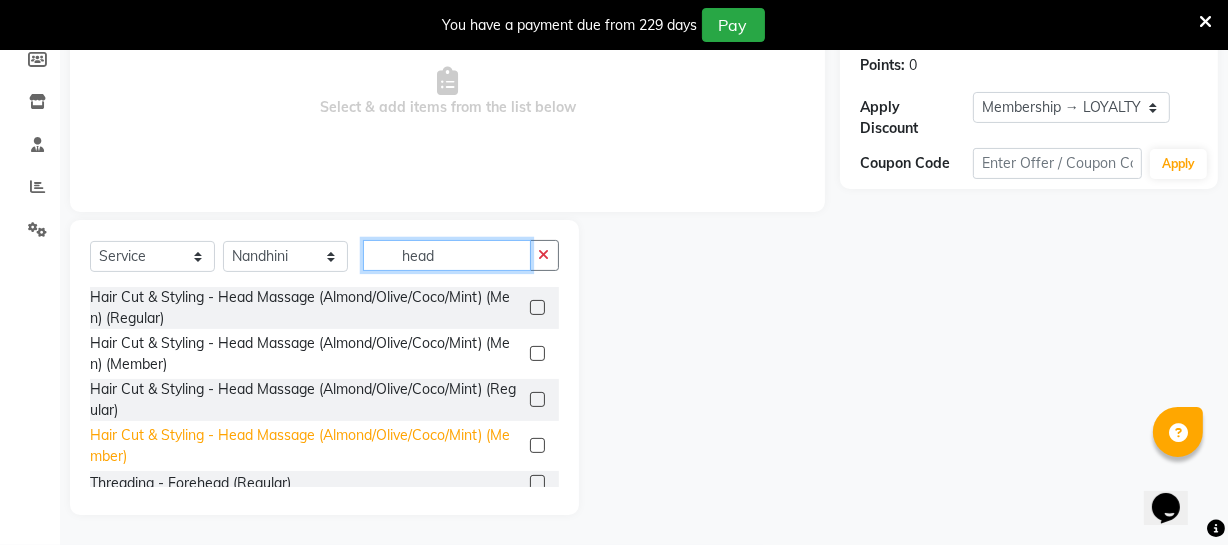 scroll, scrollTop: 41, scrollLeft: 0, axis: vertical 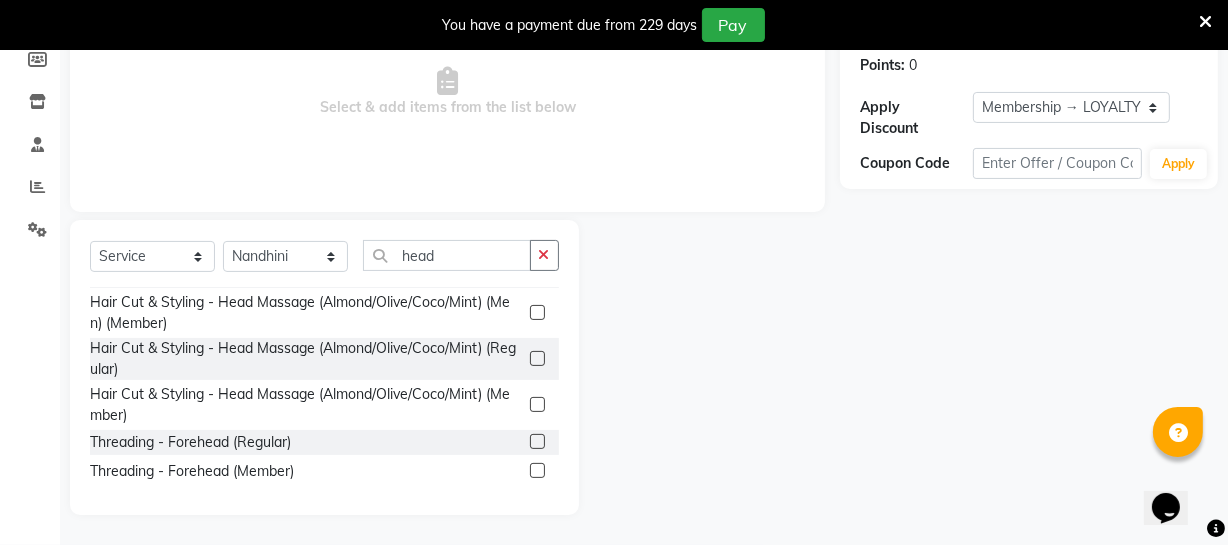 click 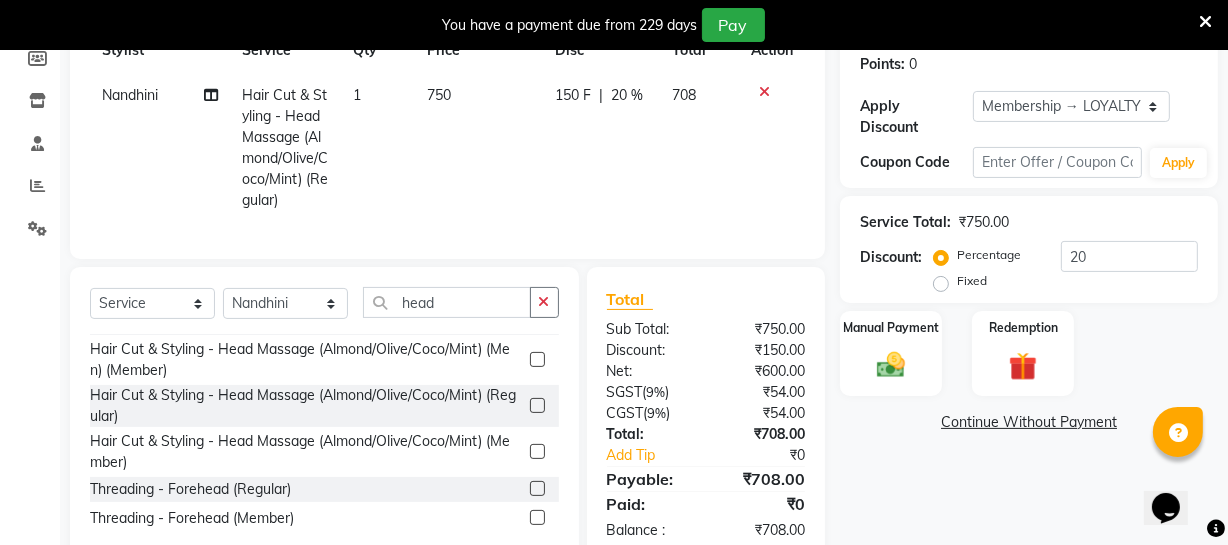 click on "750" 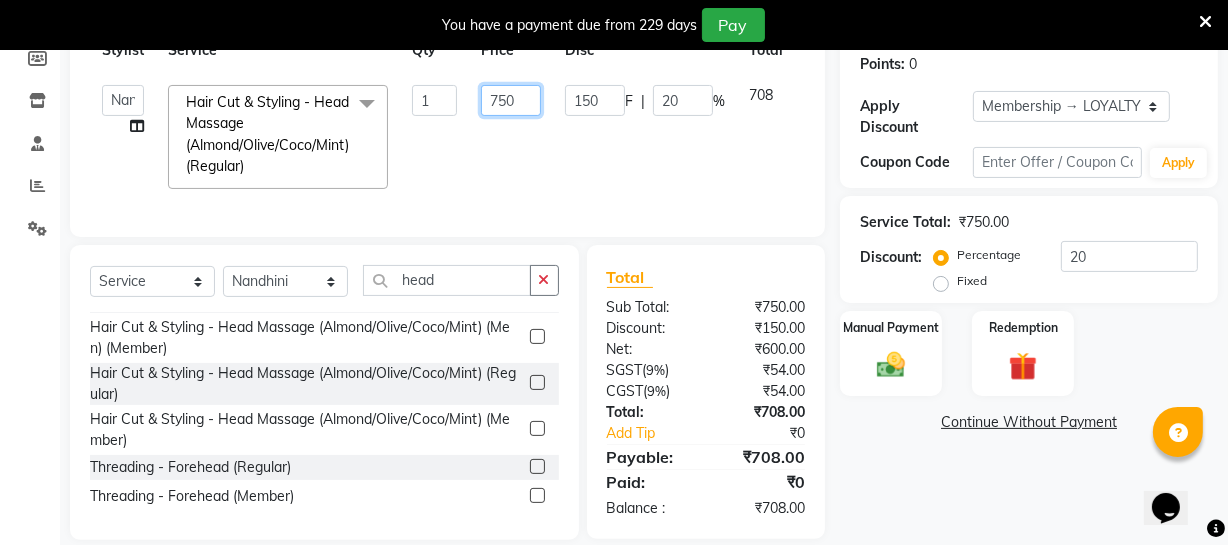 click on "750" 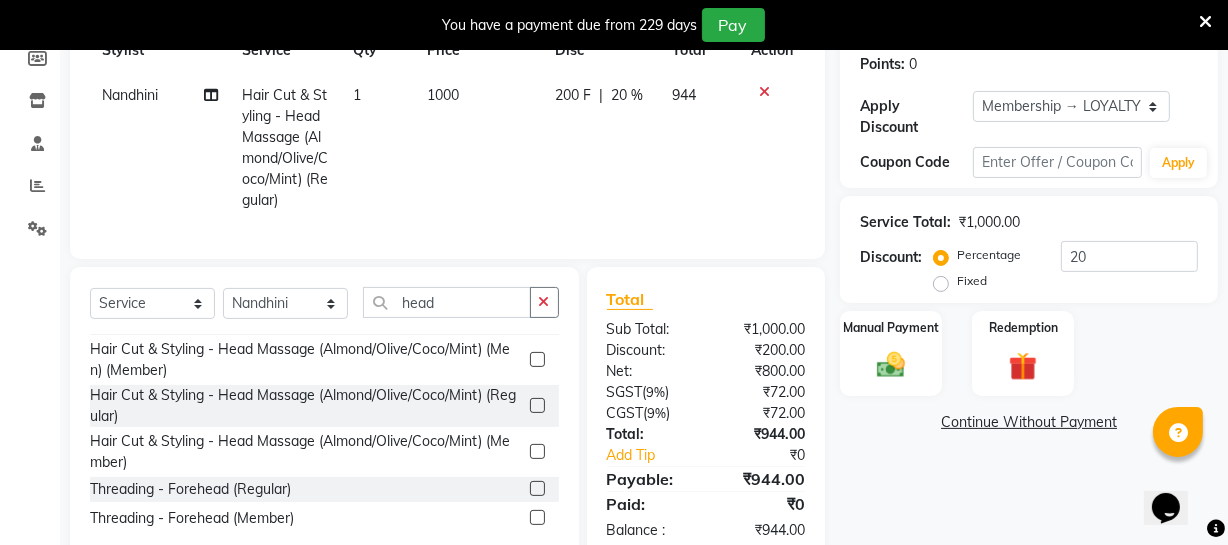 click on "200 F | 20 %" 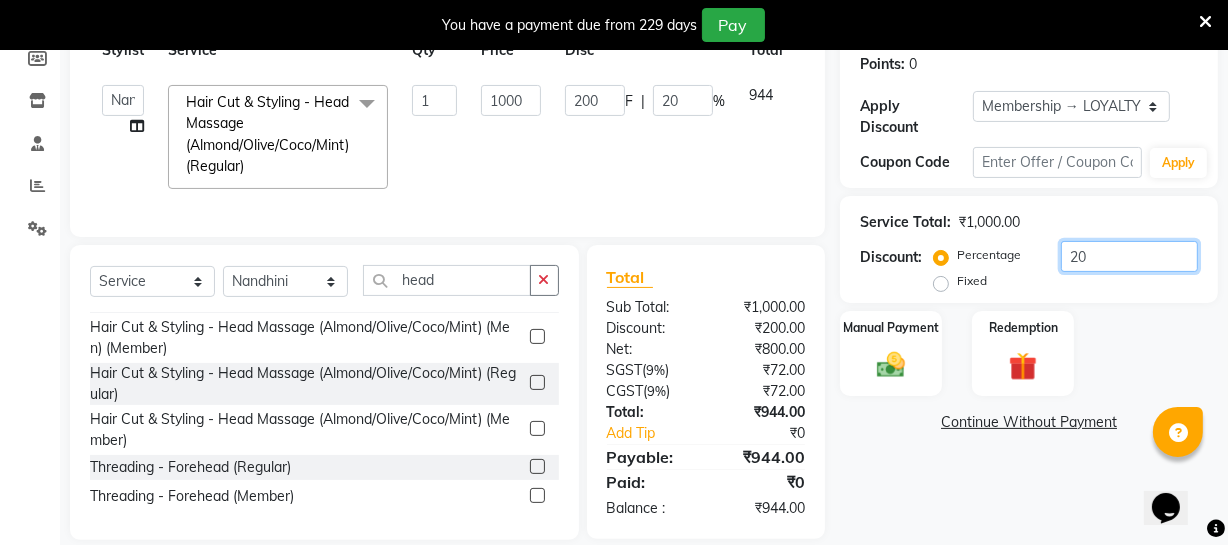 click on "20" 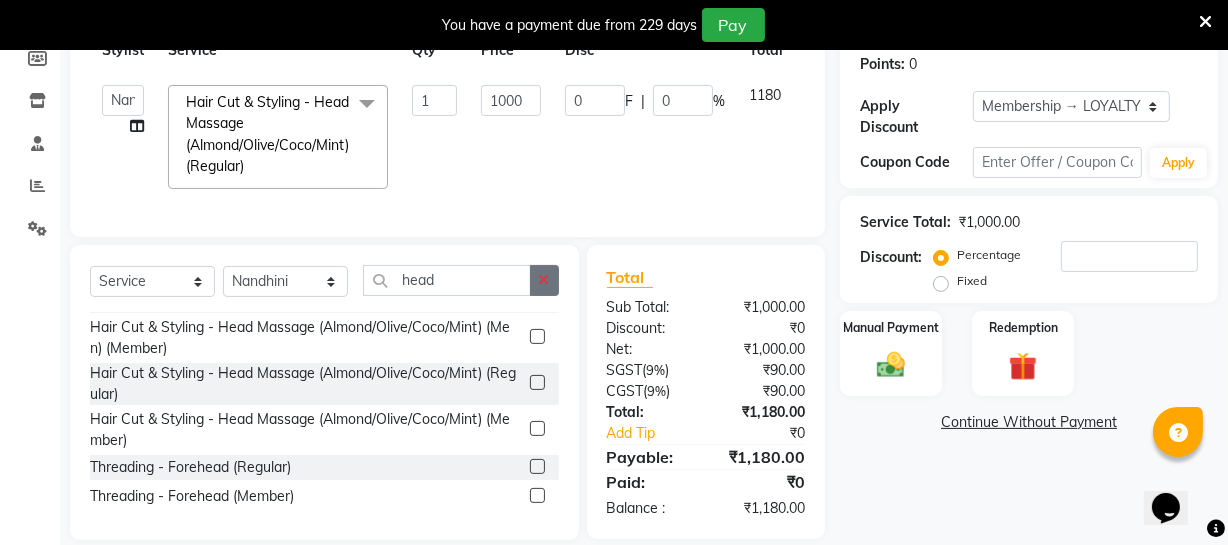 click 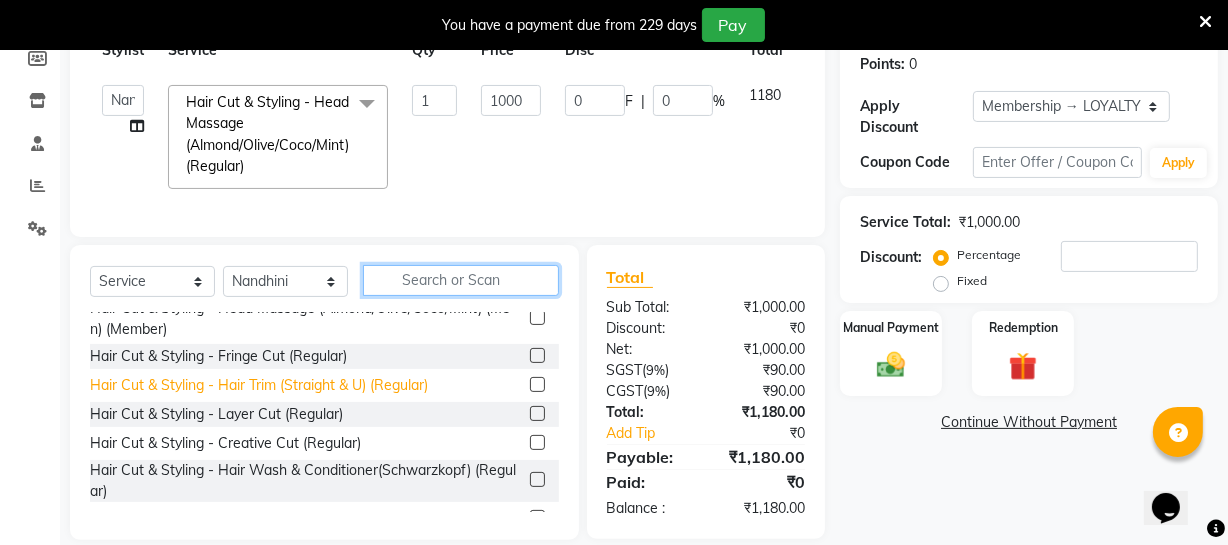 scroll, scrollTop: 705, scrollLeft: 0, axis: vertical 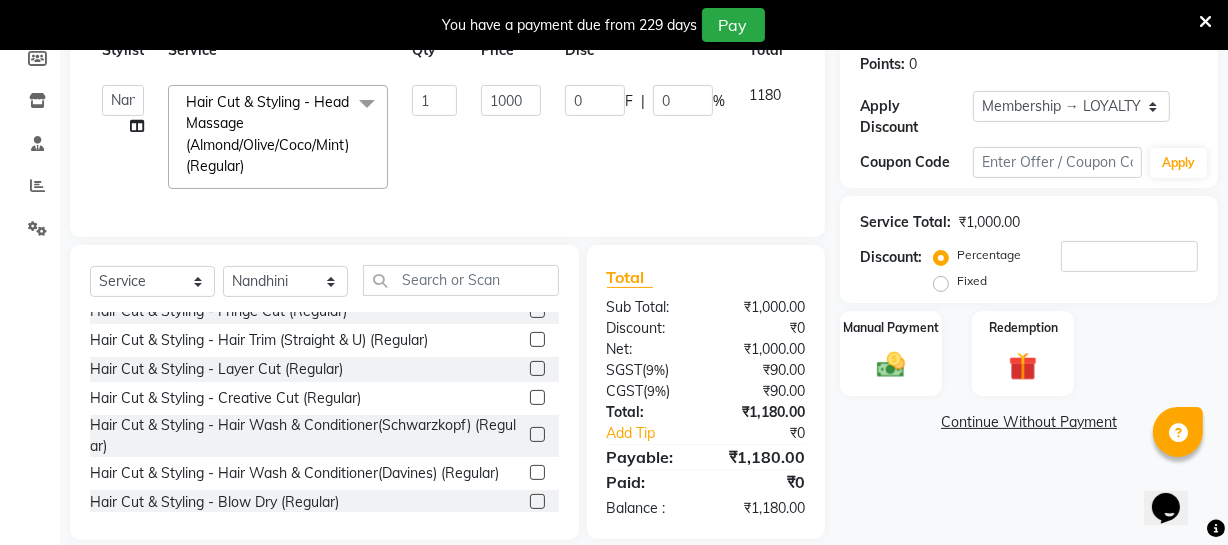click 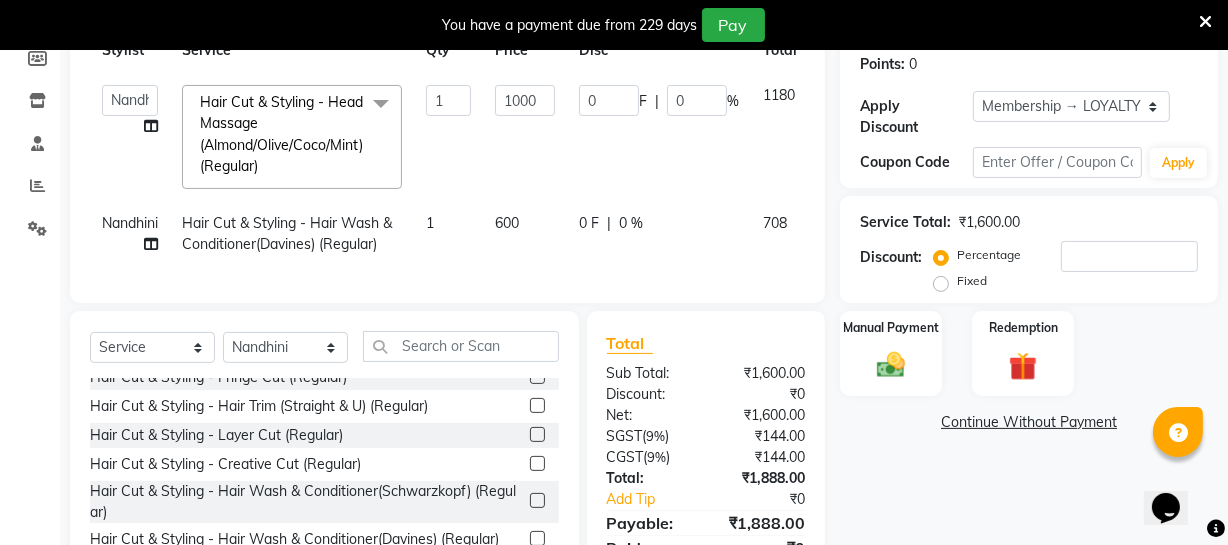 click on "0 F | 0 %" 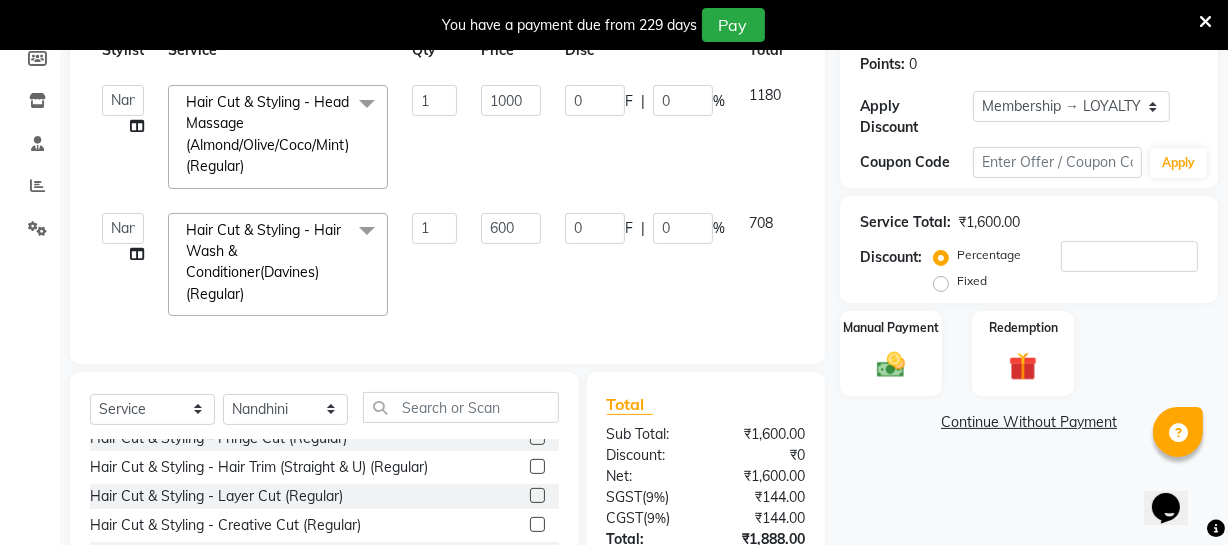 click on "0 F | 0 %" 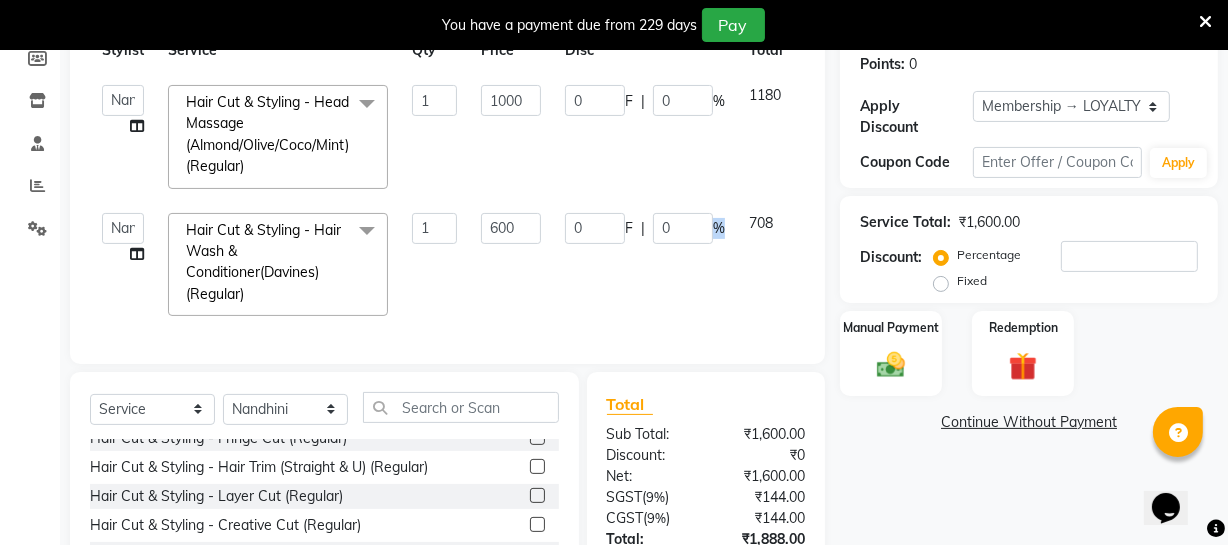 click on "0 F | 0 %" 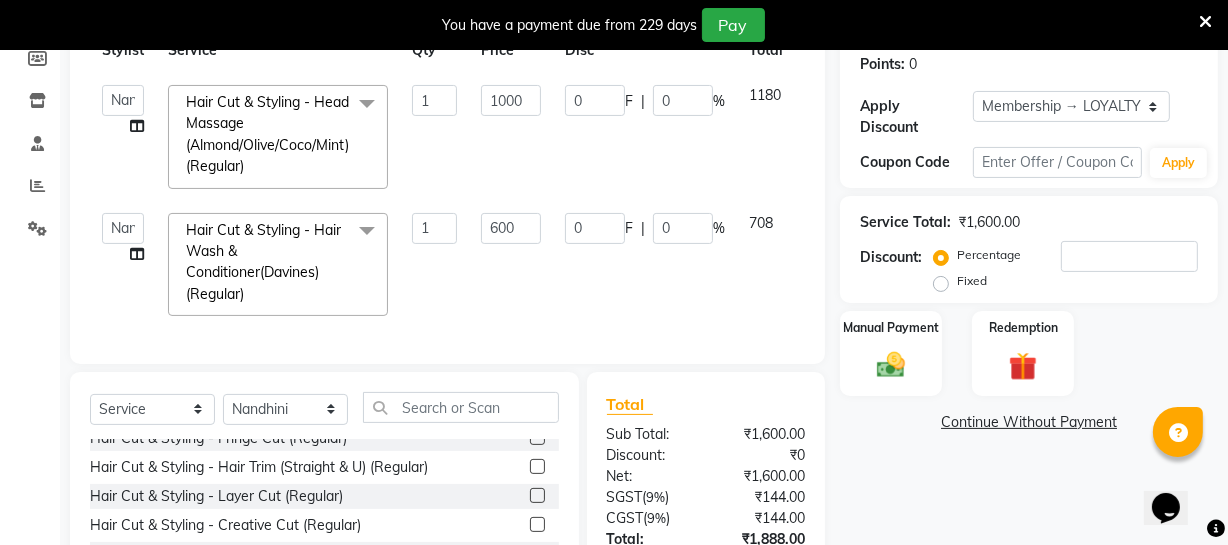 click 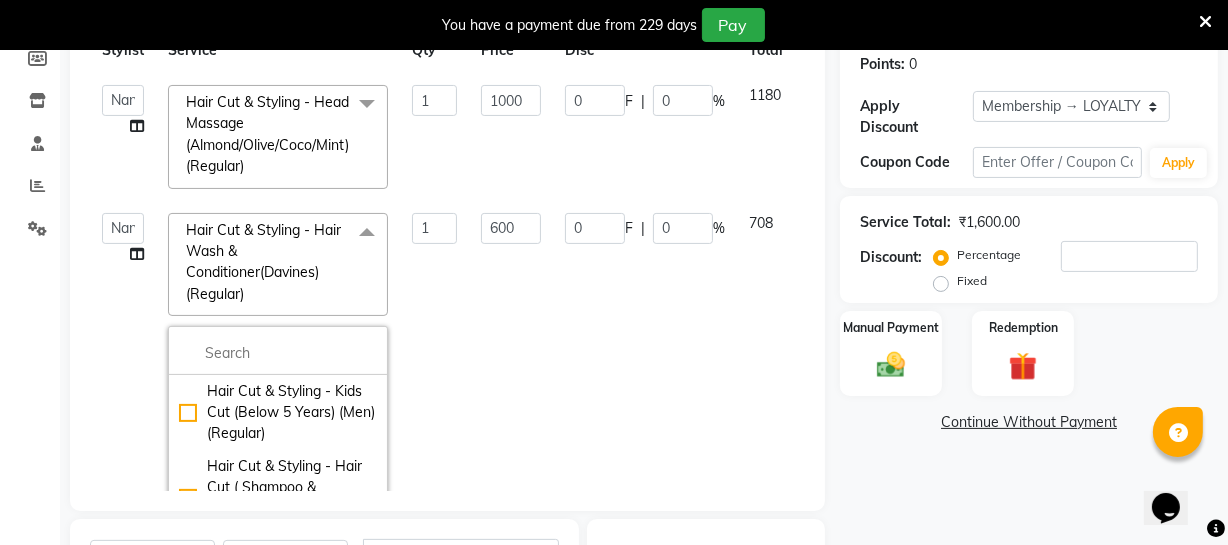 click on "600" 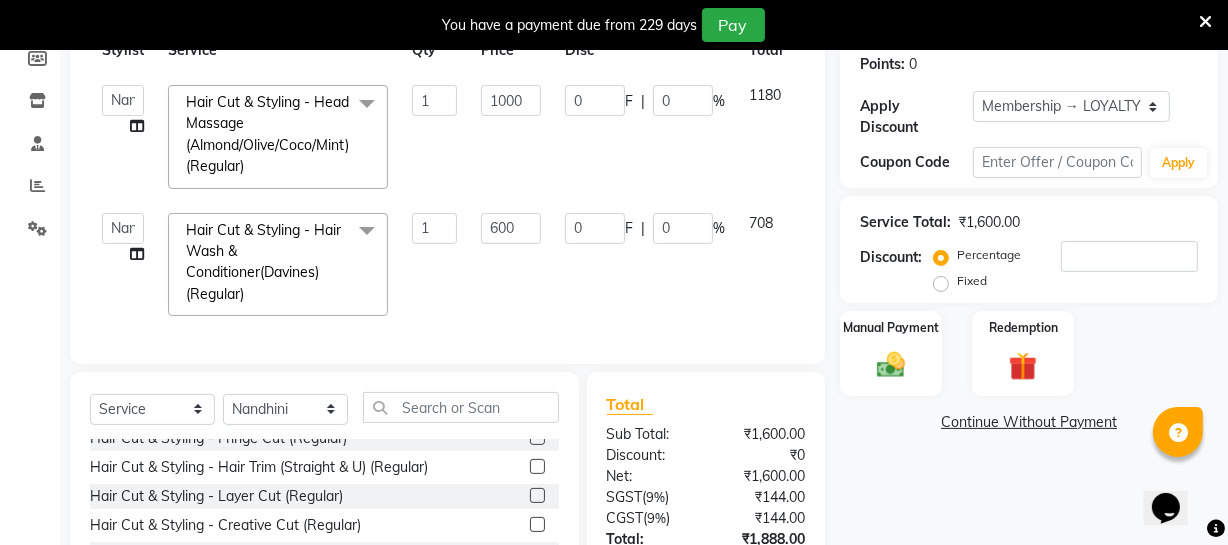 click on "Client +[COUNTRY_CODE] [PHONE] Date [DATE] Invoice Number [INVOICE_NUMBER] [INVOICE_NUMBER] [NUMBER] Services Stylist Service Qty Price Disc Total Action [FIRST] [FIRST] [FIRST] [FIRST] [FIRST] [FIRST] [FIRST] [FIRST] [FIRST] [FIRST] [FIRST] [FIRST] [FIRST] [FIRST] [FIRST] [FIRST] [FIRST] [FIRST] [FIRST] [FIRST] [FIRST] [FIRST] [FIRST] [FIRST] [FIRST] [FIRST] [FIRST] [FIRST] [FIRST] [FIRST] [FIRST] [FIRST] [FIRST] [FIRST] [SERVICE] x [SERVICE] [SERVICE] [SERVICE] [SERVICE] [SERVICE] [SERVICE] [SERVICE] [SERVICE] [SERVICE]" 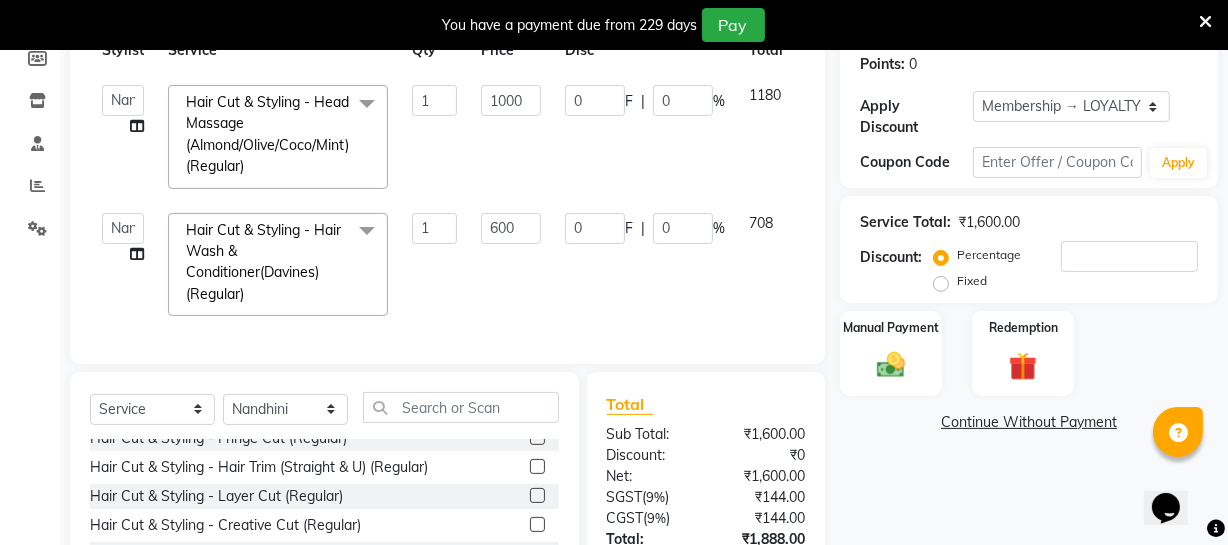 click on "708" 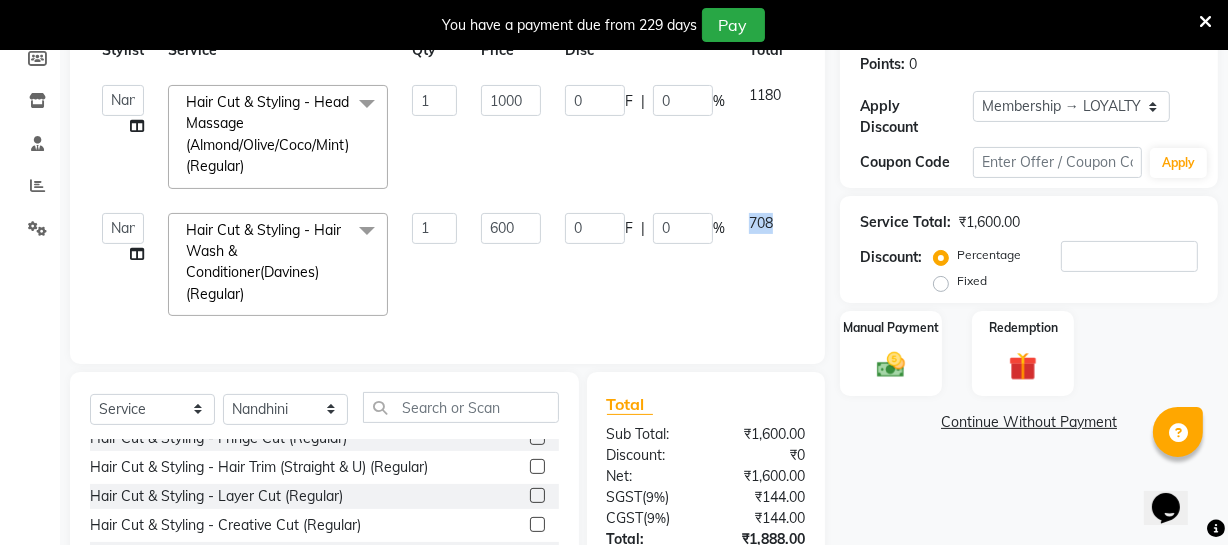 click on "708" 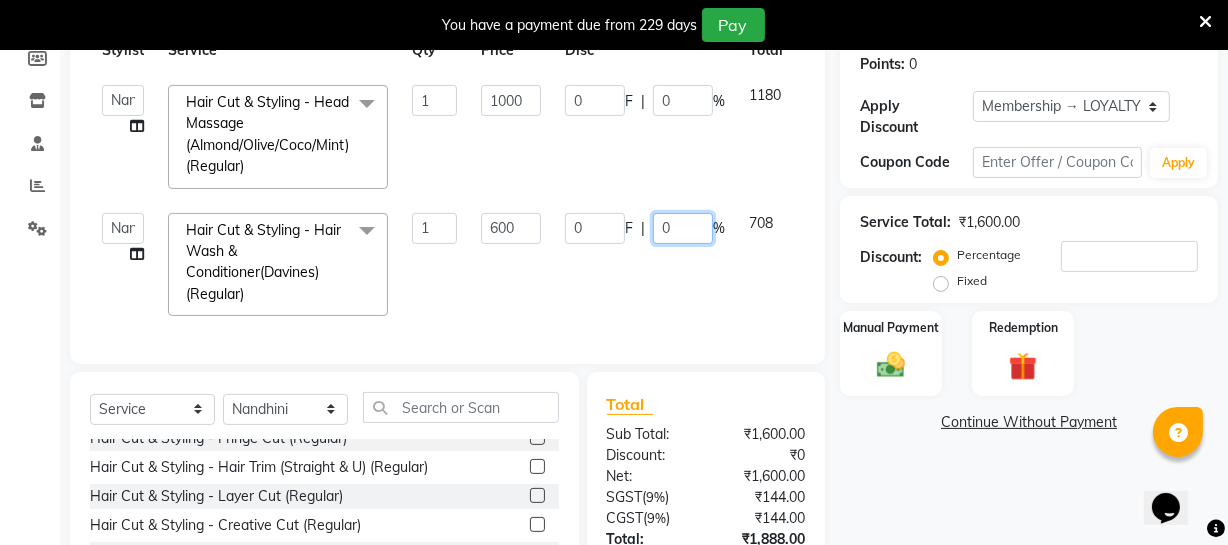 click on "0" 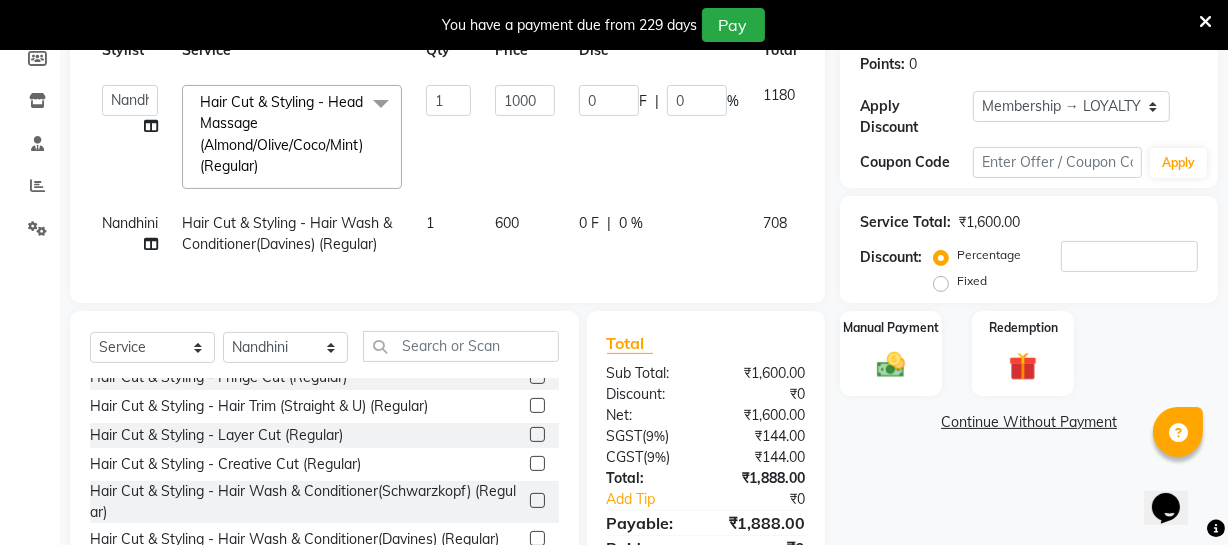 click on "0 F | 0 %" 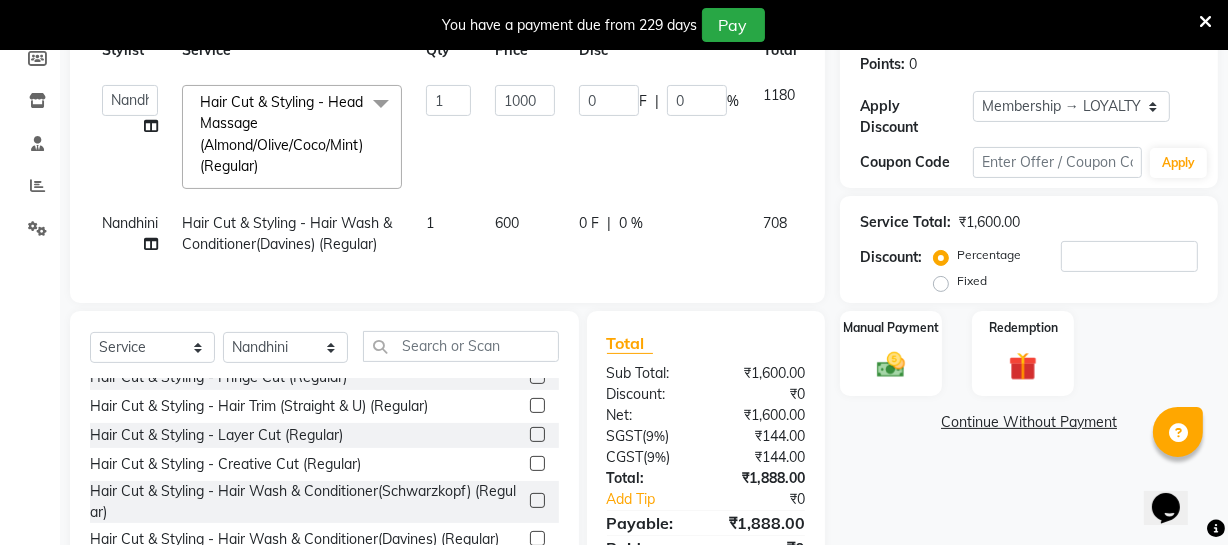 click on "Services Stylist Service Qty Price Disc Total Action  [FIRST]   [FIRST]   [FIRST]   [FIRST]   [FIRST]    [FIRST]   [FIRST]   [FIRST] Prakash   [FIRST]   [FIRST] Virtue TC   [FIRST]   [FIRST] Aravind   Make up   [FIRST] Stylist   [FIRST]   [FIRST]   [FIRST]   [FIRST]   [FIRST] Unisex   [FIRST]   [FIRST] Unisex   [FIRST]   [FIRST]   [FIRST]kumar   [FIRST]   [FIRST]   [FIRST]   [FIRST] Aesthetic   [FIRST] Ambattur  Hair Cut & Styling - Head Massage (Almond/Olive/Coco/Mint)  (Regular)&nbsp;x Hair Cut & Styling - Kids Cut (Below 5 Years) (Men) (Regular) Hair Cut & Styling - Hair Cut ( Shampoo & Conditioner) (Men) (Regular) Hair Cut & Styling - Creative Hair Cut(With Shampoo & Conditioner) (Men) (Regular) Hair Cut & Styling - Beard Trim (Men) (Regular) Hair Cut & Styling - Beard Design (Men) (Regular) Hair Cut & Styling - Executive Shave (Men) (Regular) Hair Cut & Styling - Hair Wash & Conditioner (Schwarzkopf) (Men) (Regular) Hair Cut & Styling - Hair Wash & Conditioner (Davines) (Men) (Regular) Hair Cut & Styling - Beard Trim (Men) (Regular)" 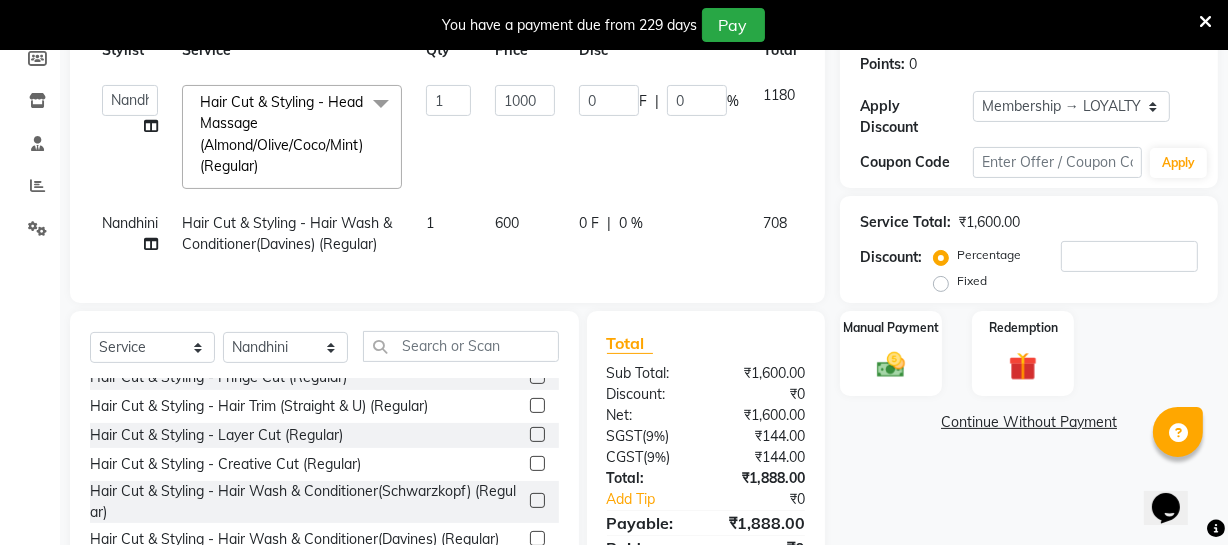 scroll, scrollTop: 411, scrollLeft: 0, axis: vertical 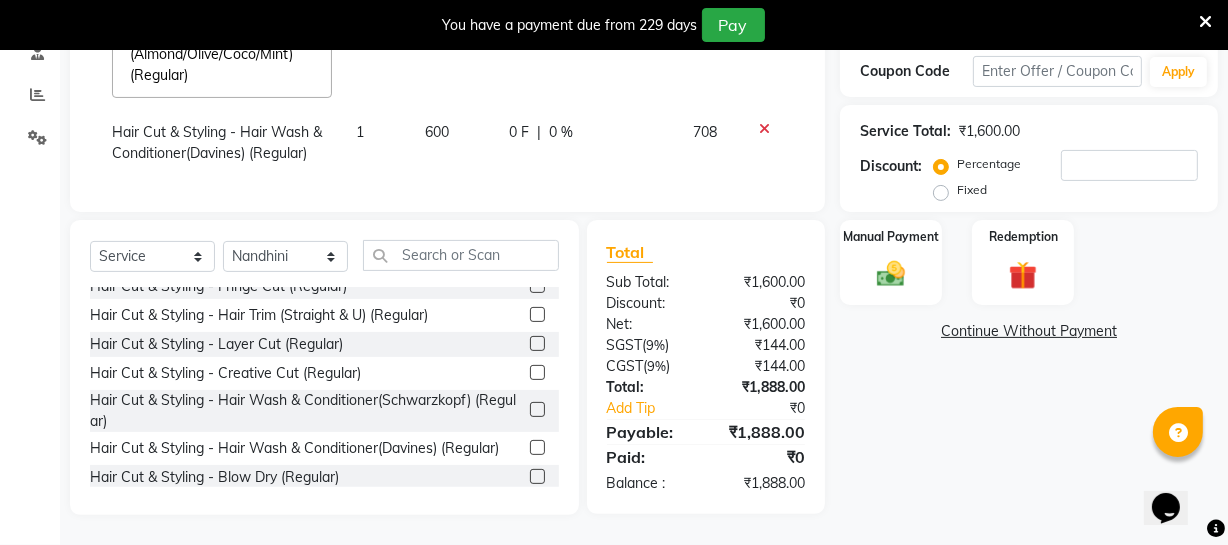 click 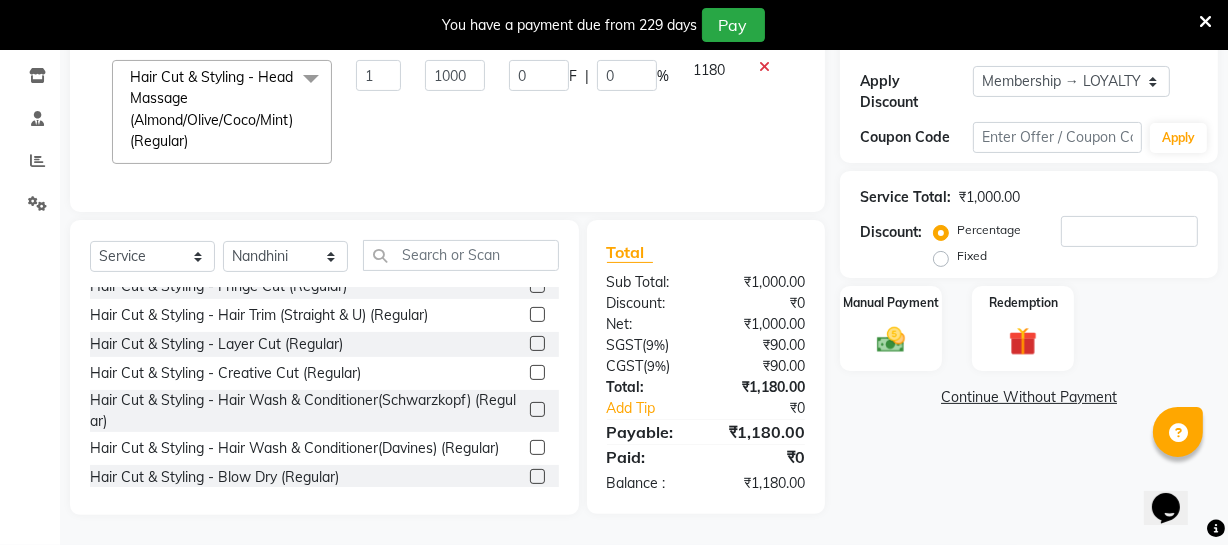 scroll, scrollTop: 0, scrollLeft: 55, axis: horizontal 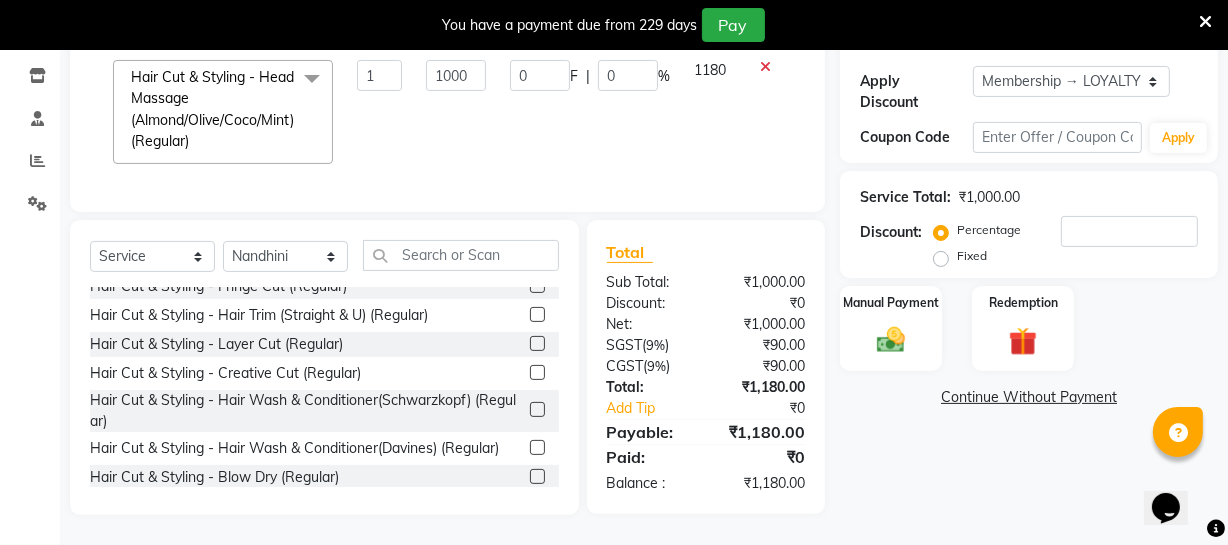 click 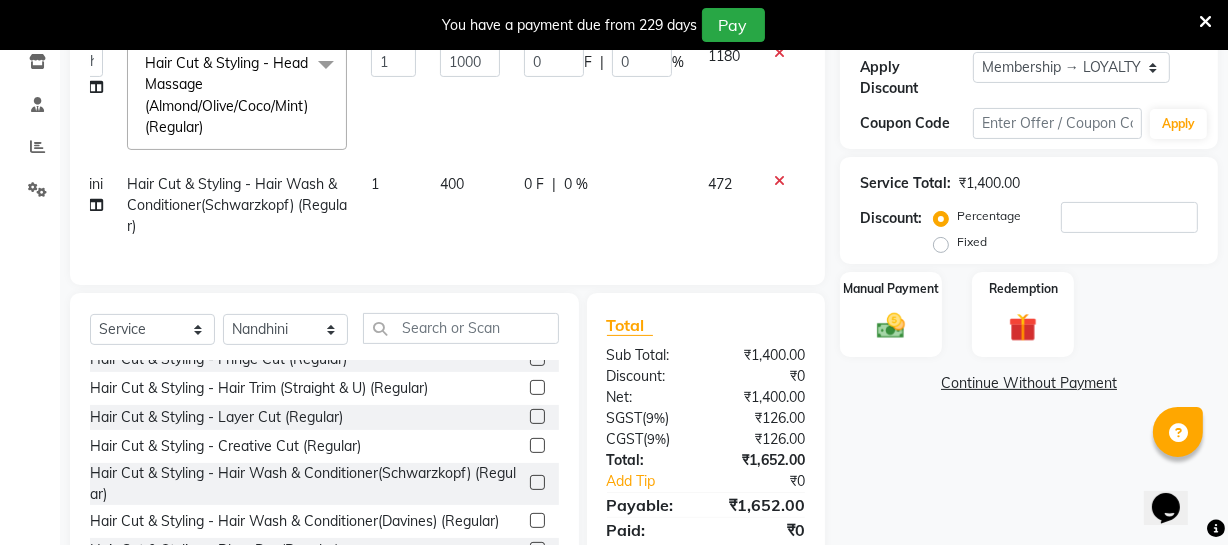 click on "400" 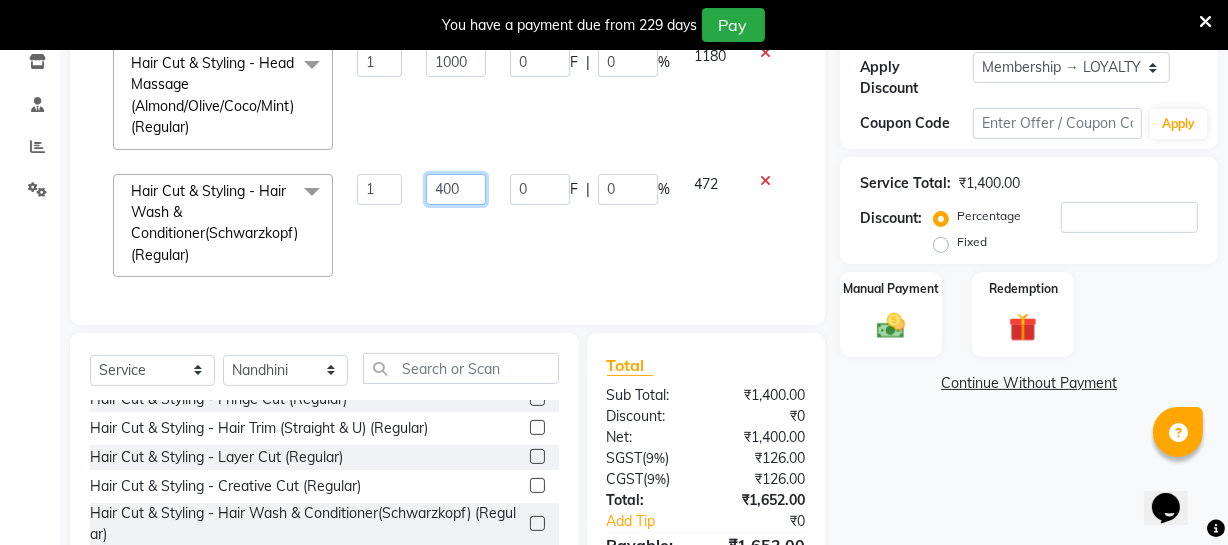 click on "400" 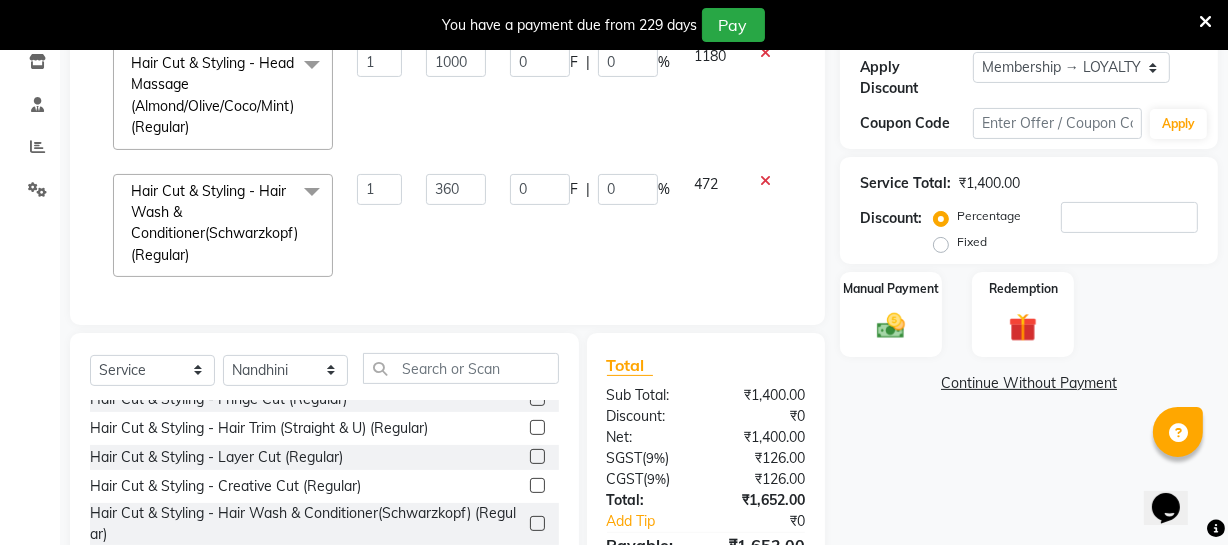 click on "0 F | 0 %" 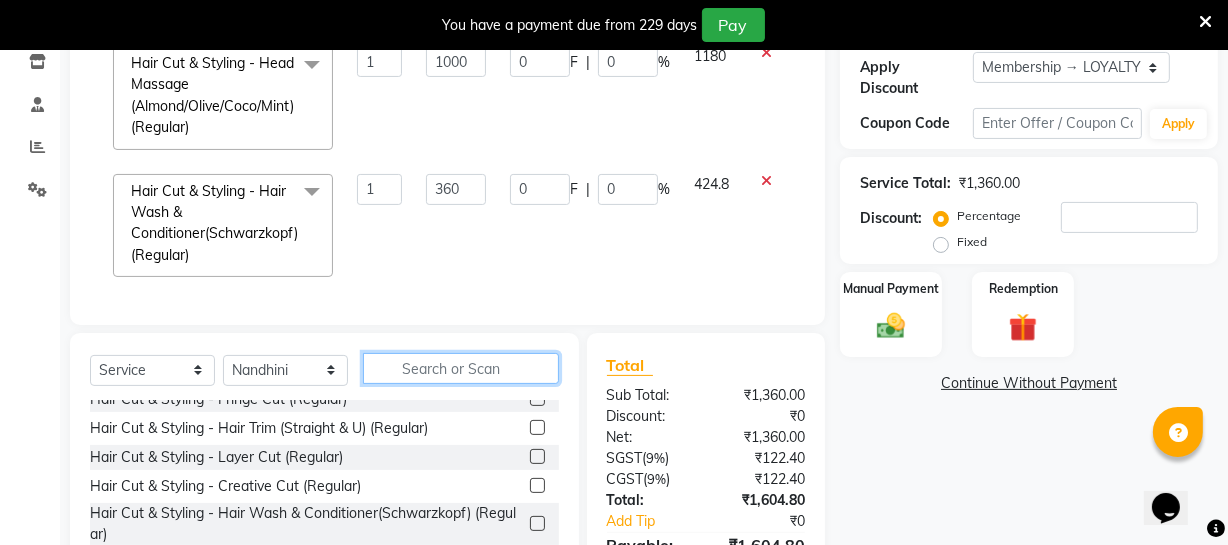 click 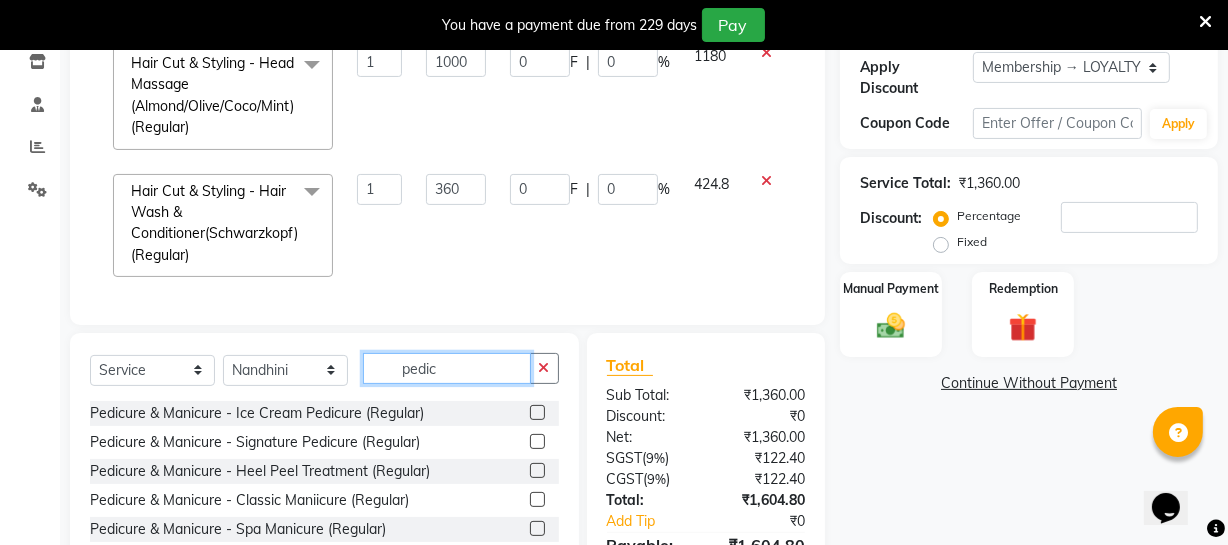 scroll, scrollTop: 176, scrollLeft: 0, axis: vertical 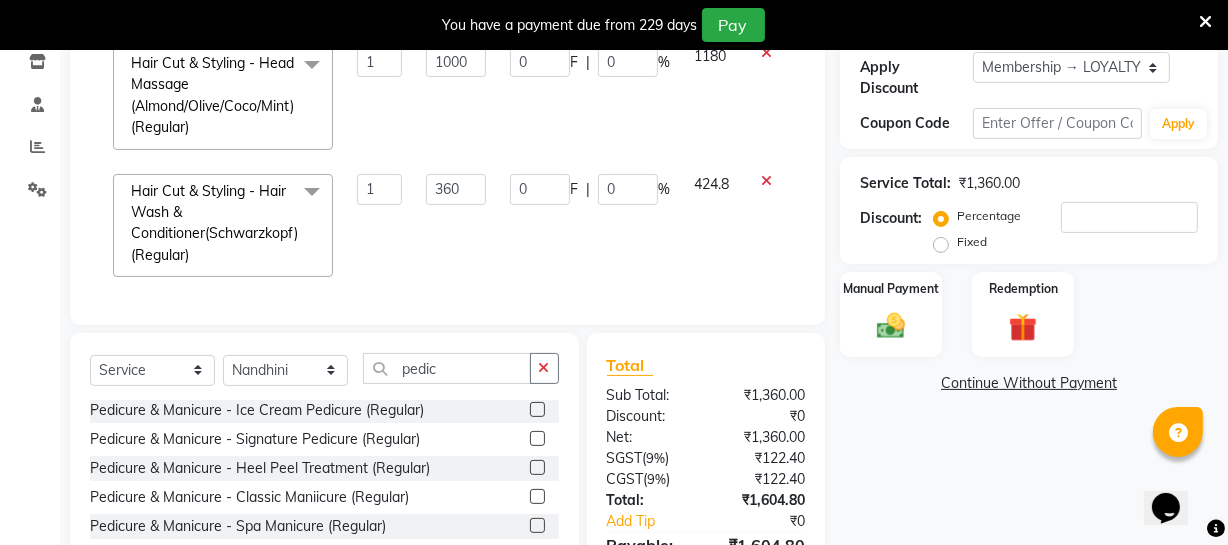 click 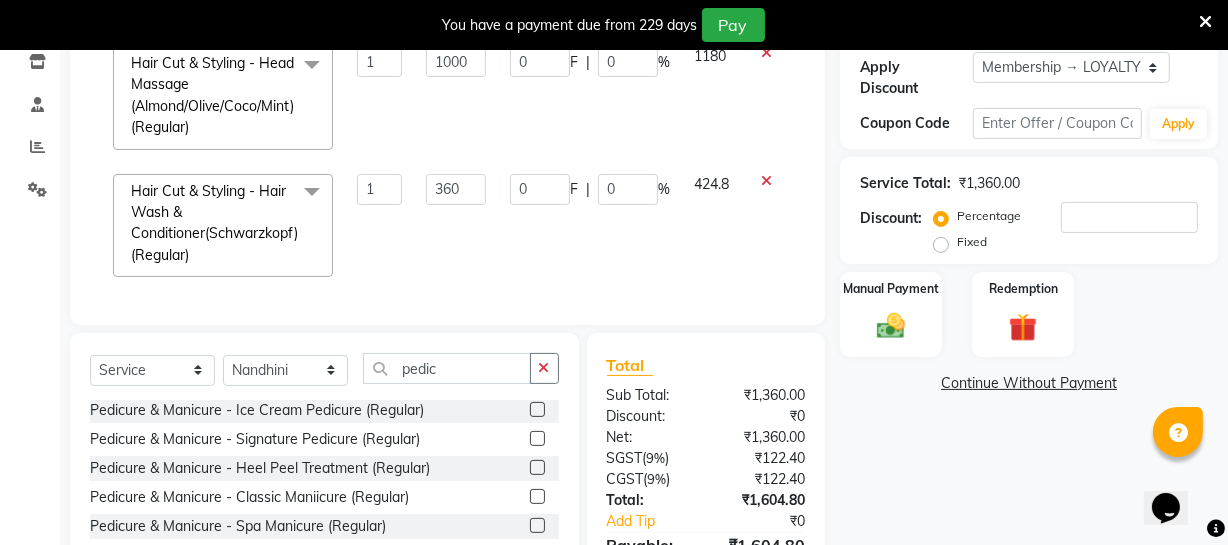 click at bounding box center (536, 526) 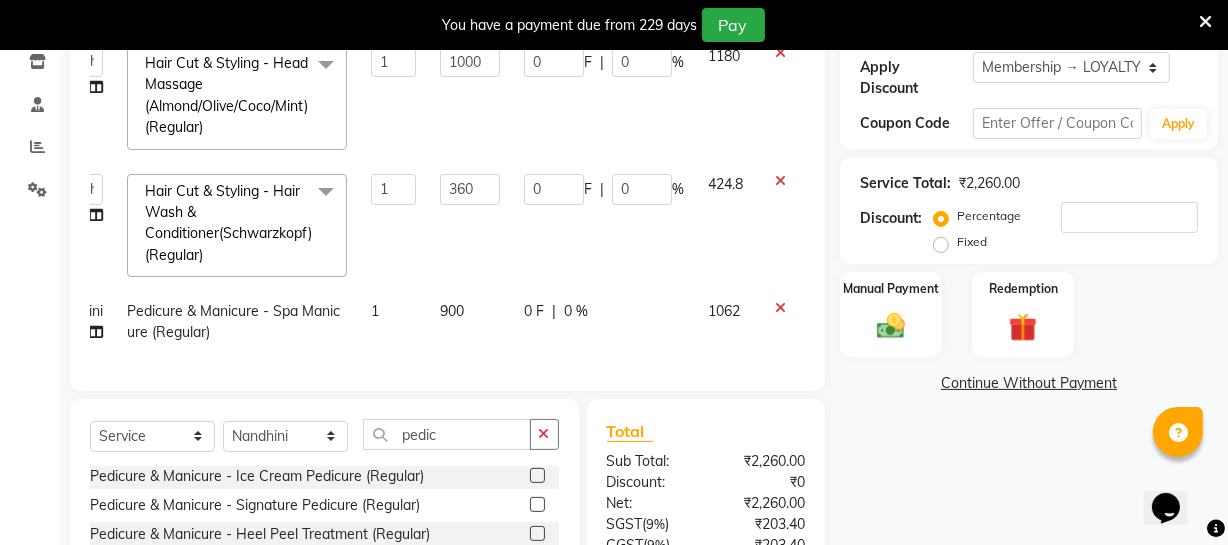 click on "900" 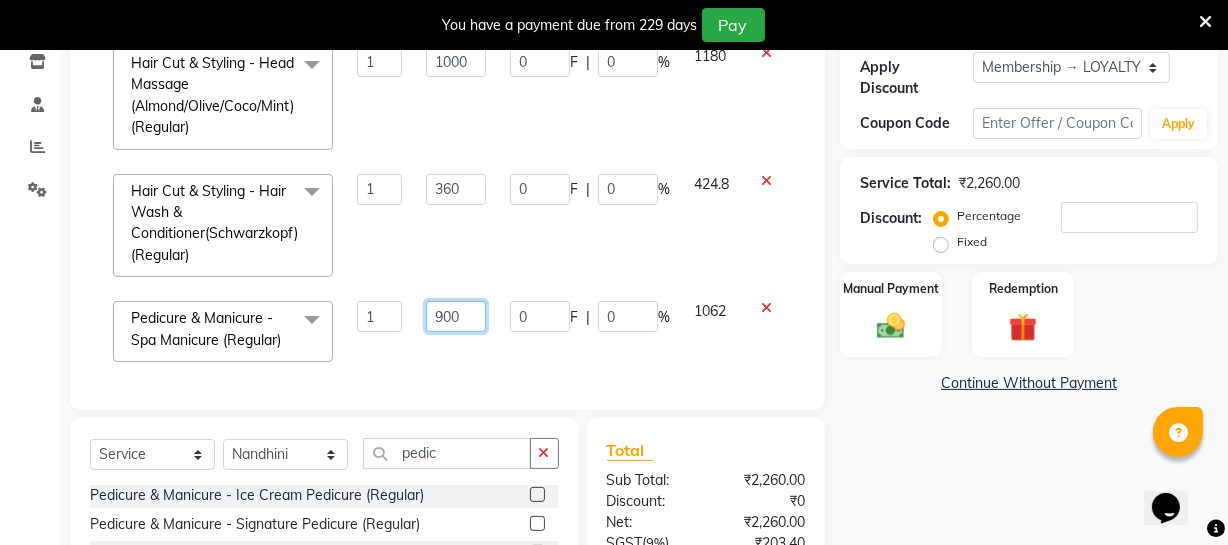 click on "900" 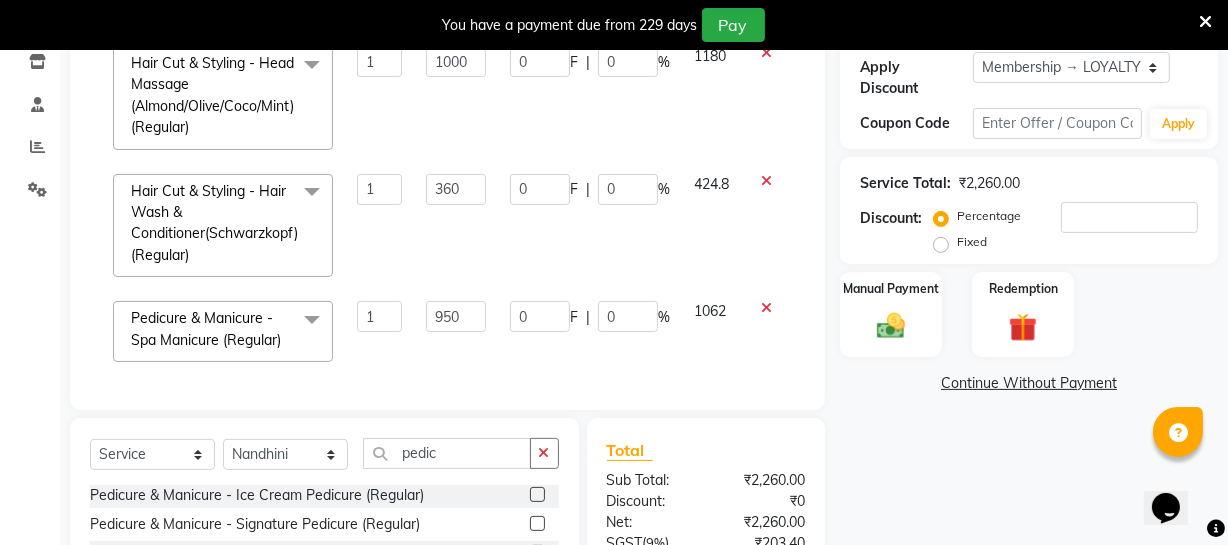 click on "0 F | 0 %" 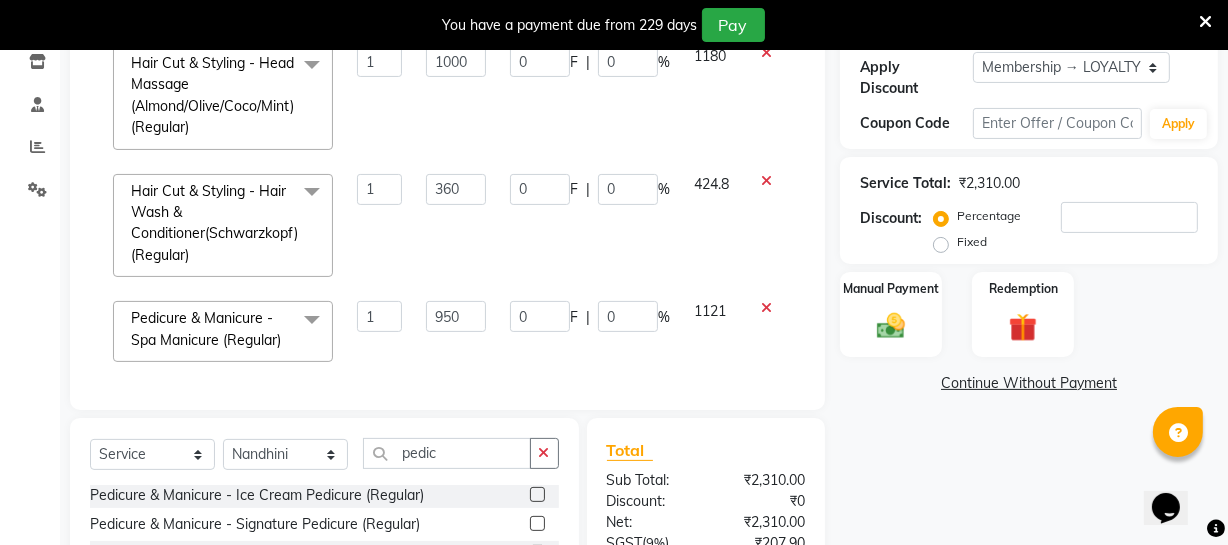scroll, scrollTop: 558, scrollLeft: 0, axis: vertical 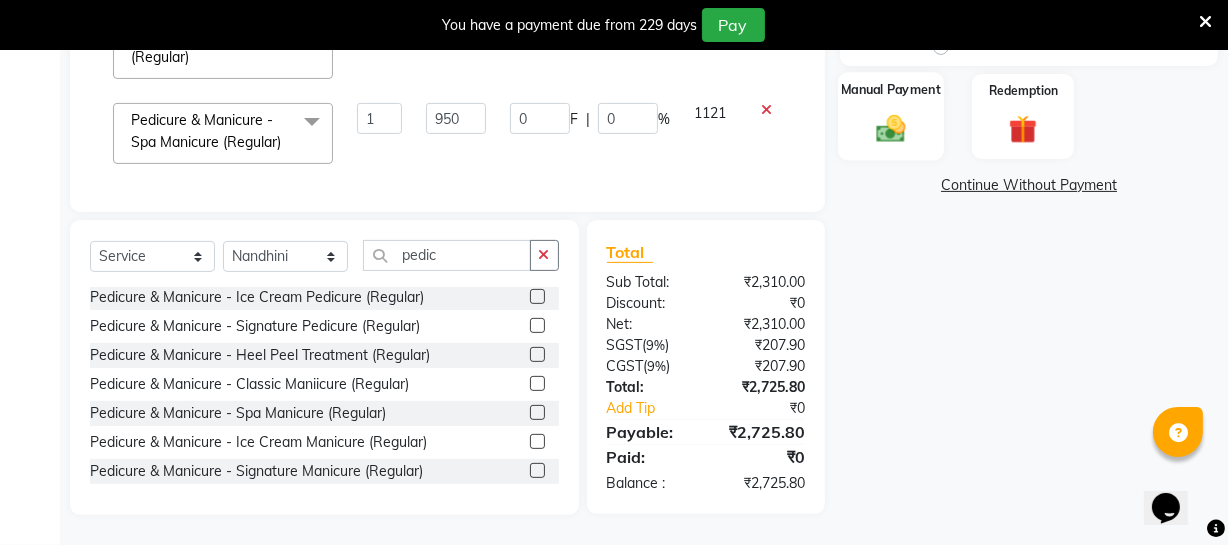 click 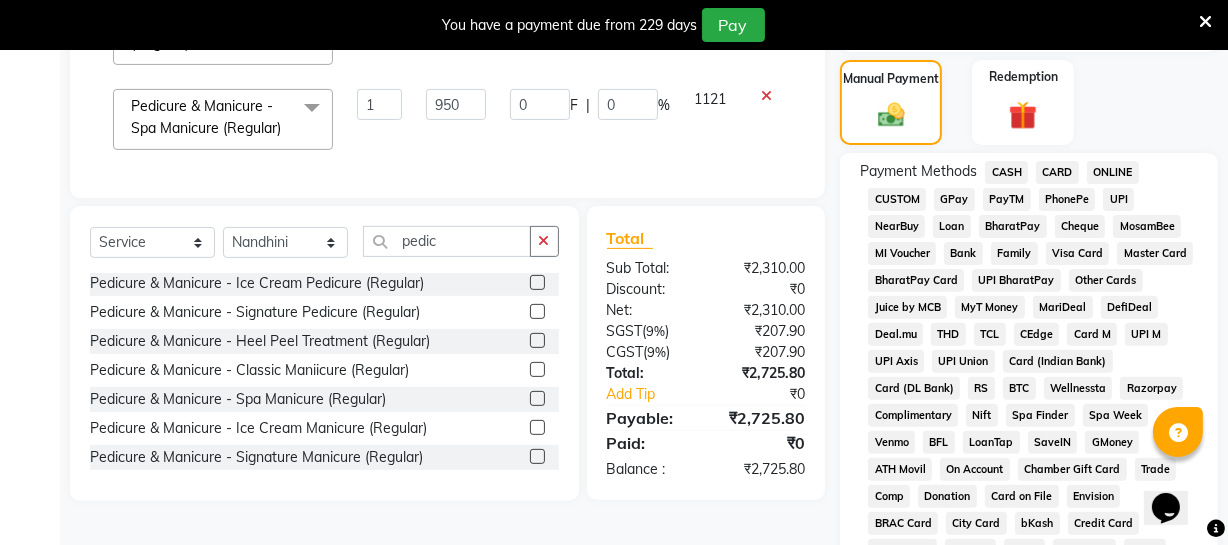 click on "ONLINE" 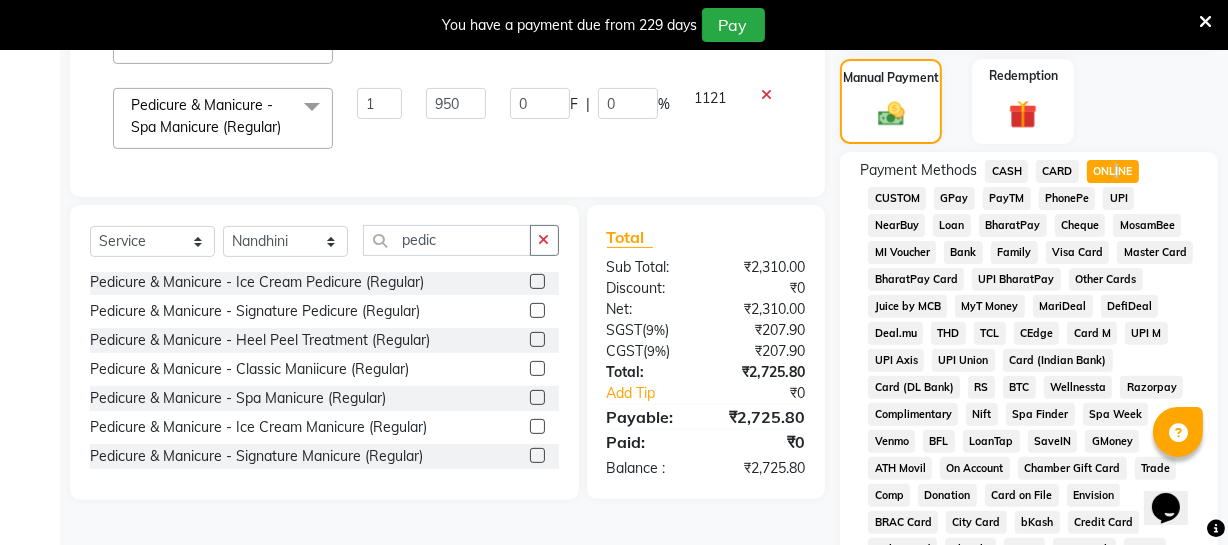 scroll, scrollTop: 1088, scrollLeft: 0, axis: vertical 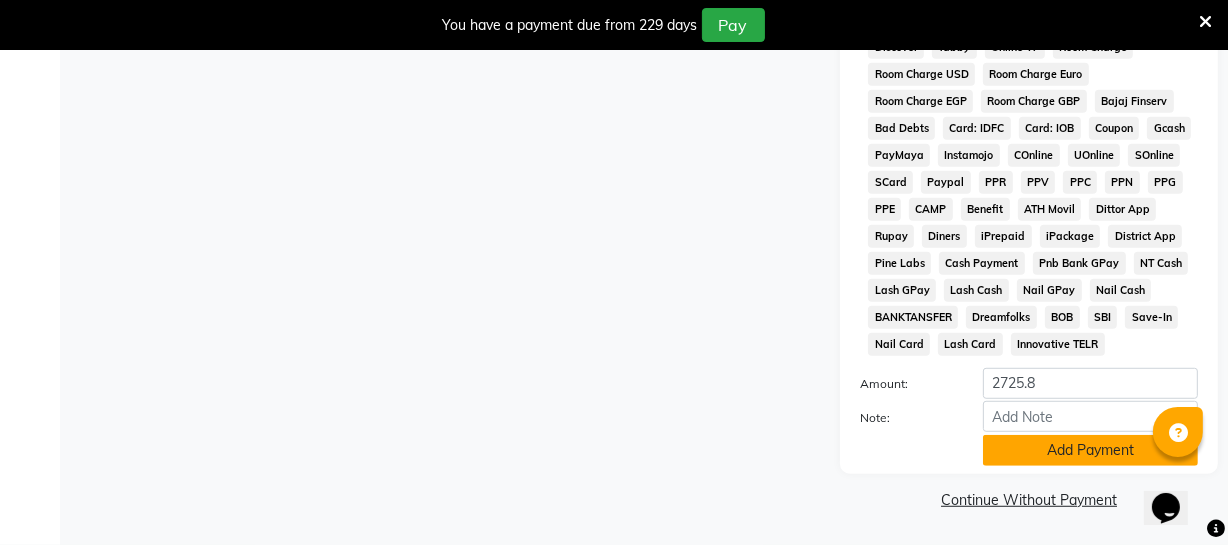 click on "Add Payment" 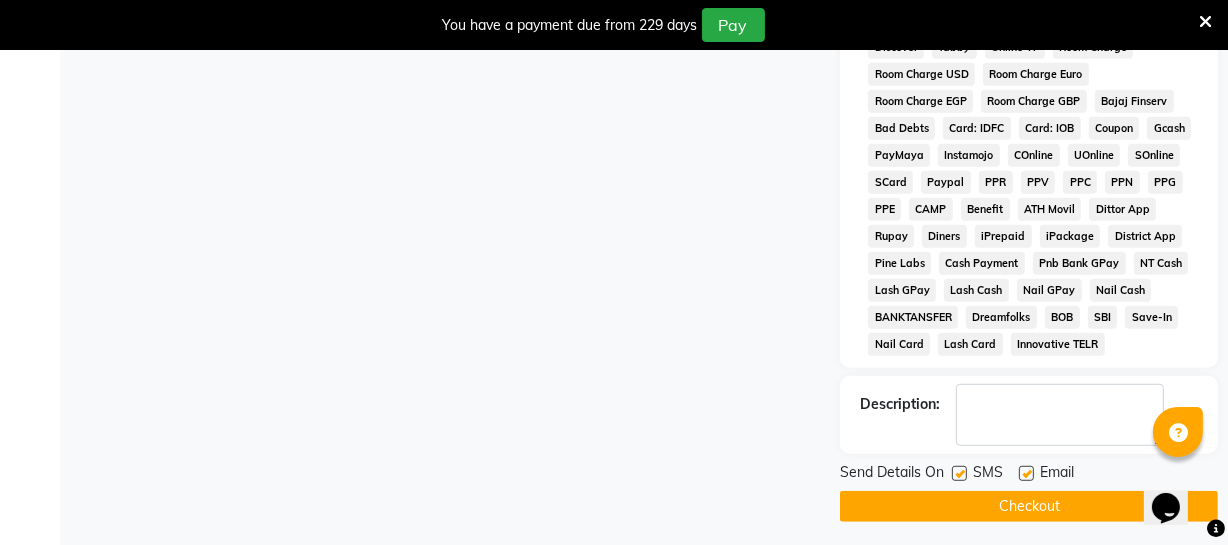 click on "Checkout" 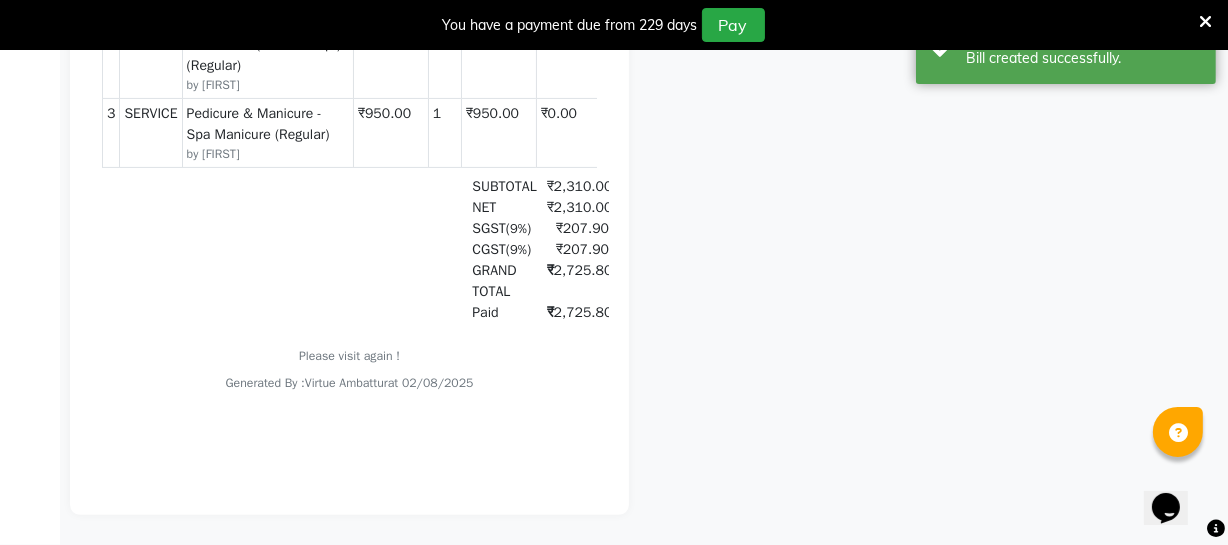 scroll, scrollTop: 0, scrollLeft: 0, axis: both 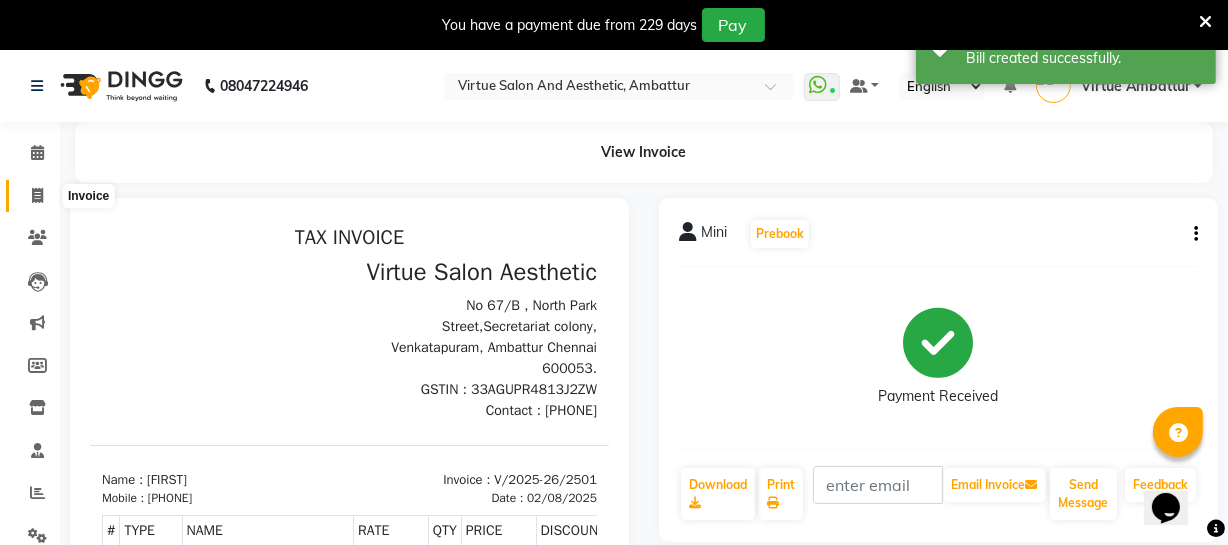 click 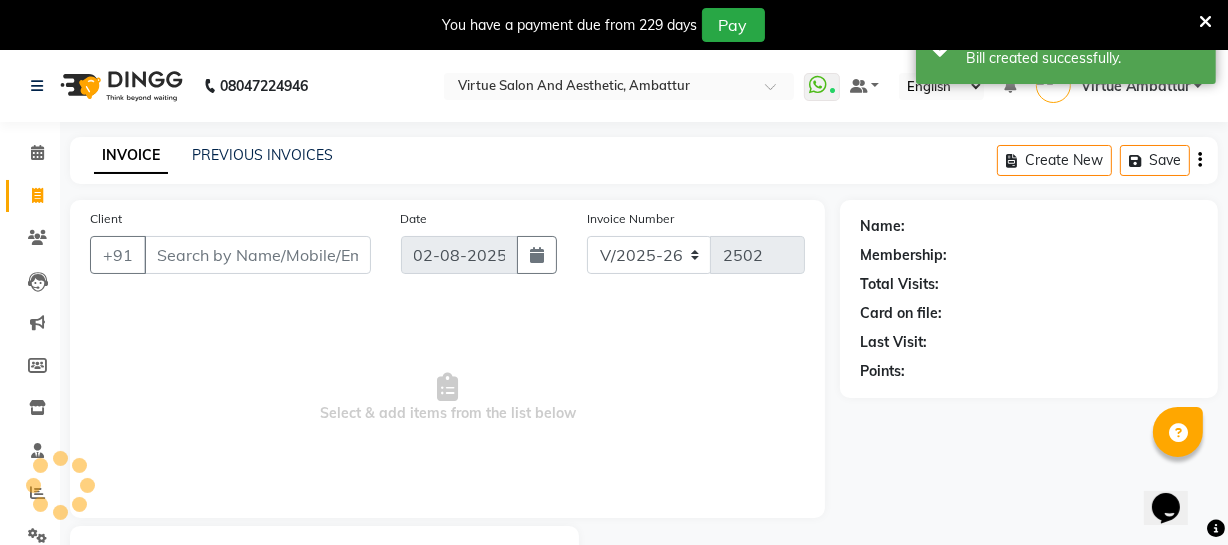 scroll, scrollTop: 107, scrollLeft: 0, axis: vertical 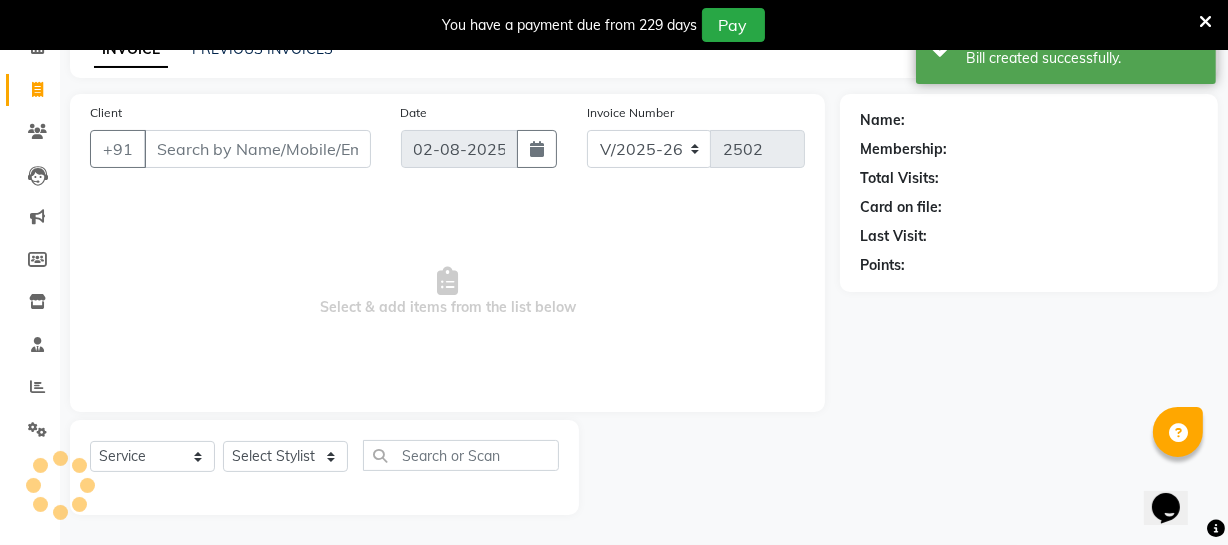 click on "Client" at bounding box center (257, 149) 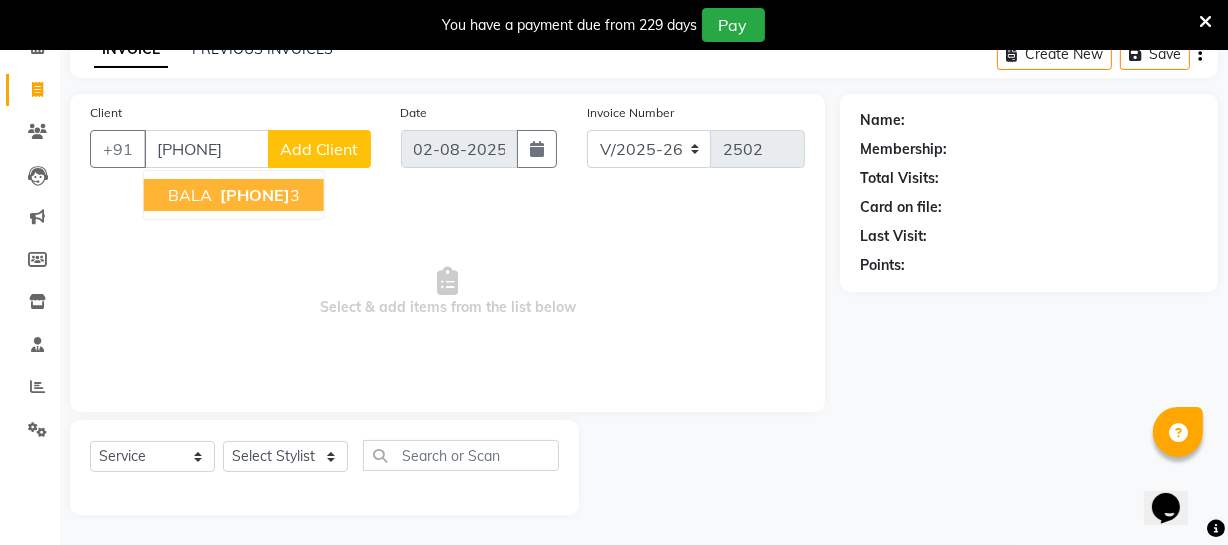 click on "BALA" at bounding box center [190, 195] 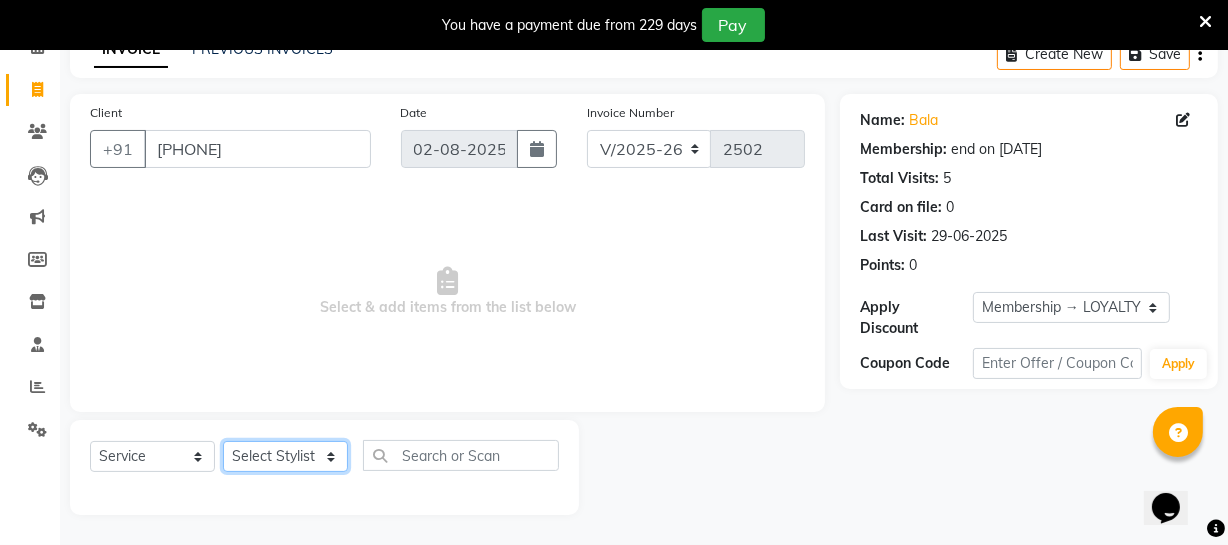 click on "Select Stylist Archana Bhagi Deepika Devi Dilip  Divya Dolly Dr Prakash Faizan Geetha Virtue TC Gopi Madan Aravind Make up Mani Unisex Stylist Manoj Meena Moses Nandhini Raju Unisex Ramya RICITTA Sahil Unisex Santhosh Sathya Shantha kumar Shanthi Surya Thiru Virtue Aesthetic Virtue Ambattur" 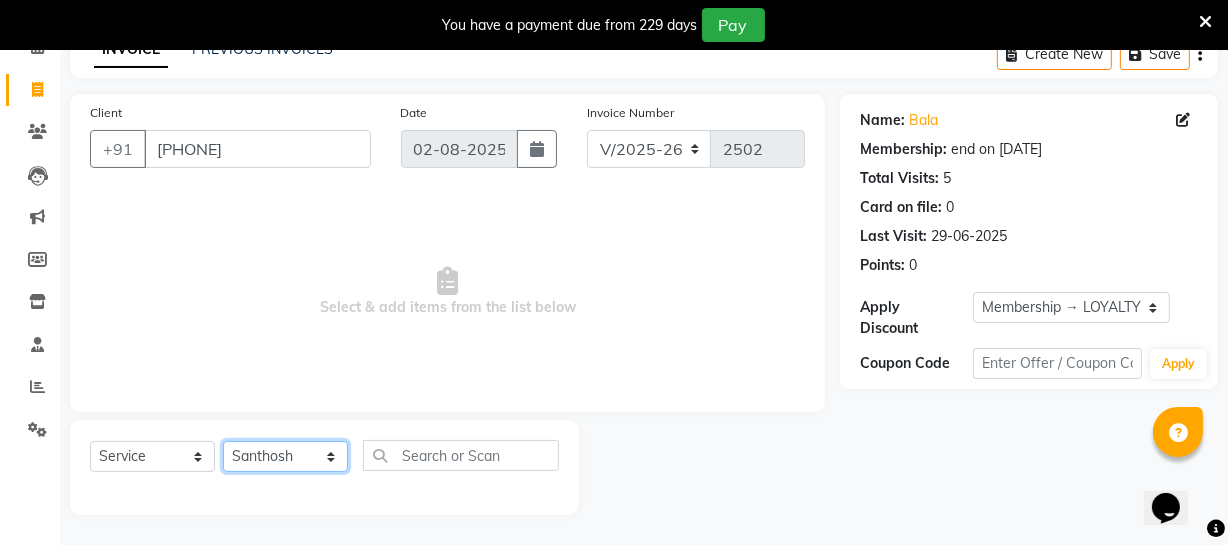 click on "Select Stylist Archana Bhagi Deepika Devi Dilip  Divya Dolly Dr Prakash Faizan Geetha Virtue TC Gopi Madan Aravind Make up Mani Unisex Stylist Manoj Meena Moses Nandhini Raju Unisex Ramya RICITTA Sahil Unisex Santhosh Sathya Shantha kumar Shanthi Surya Thiru Virtue Aesthetic Virtue Ambattur" 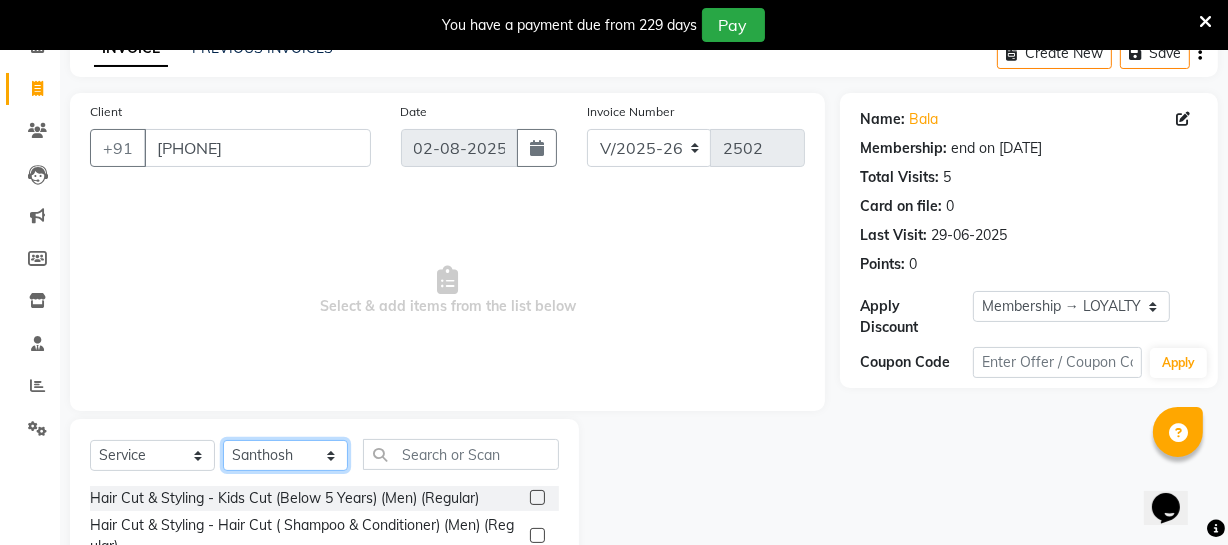 scroll, scrollTop: 307, scrollLeft: 0, axis: vertical 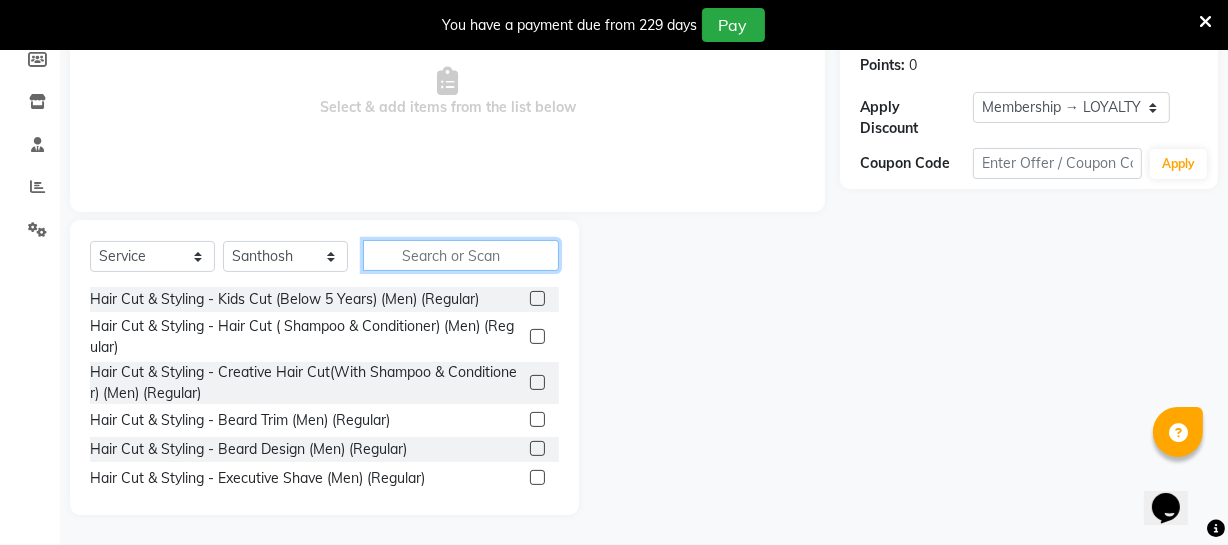 click 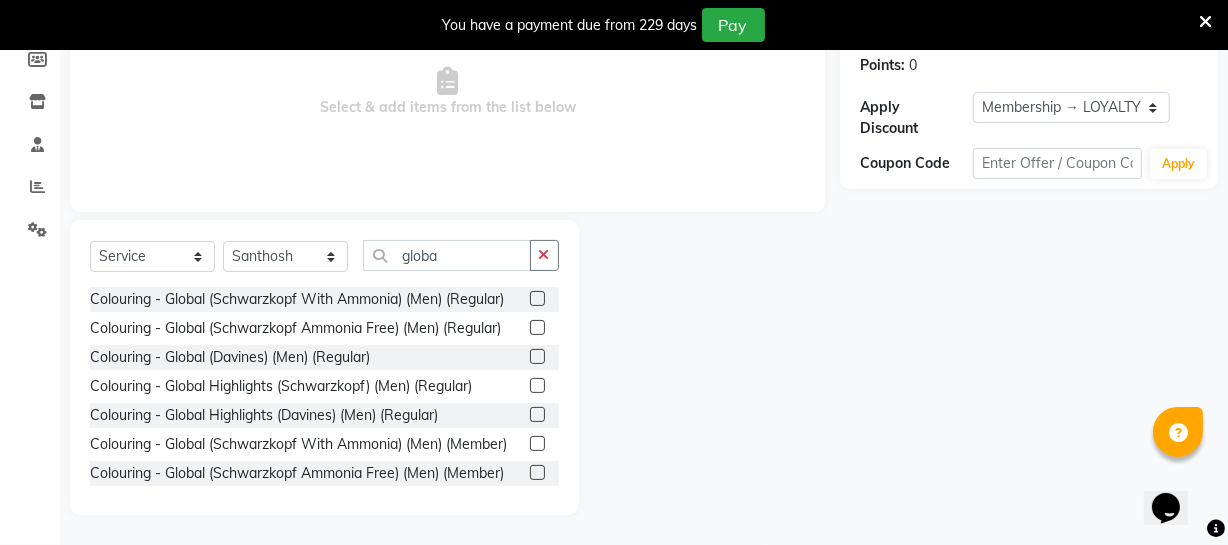 click 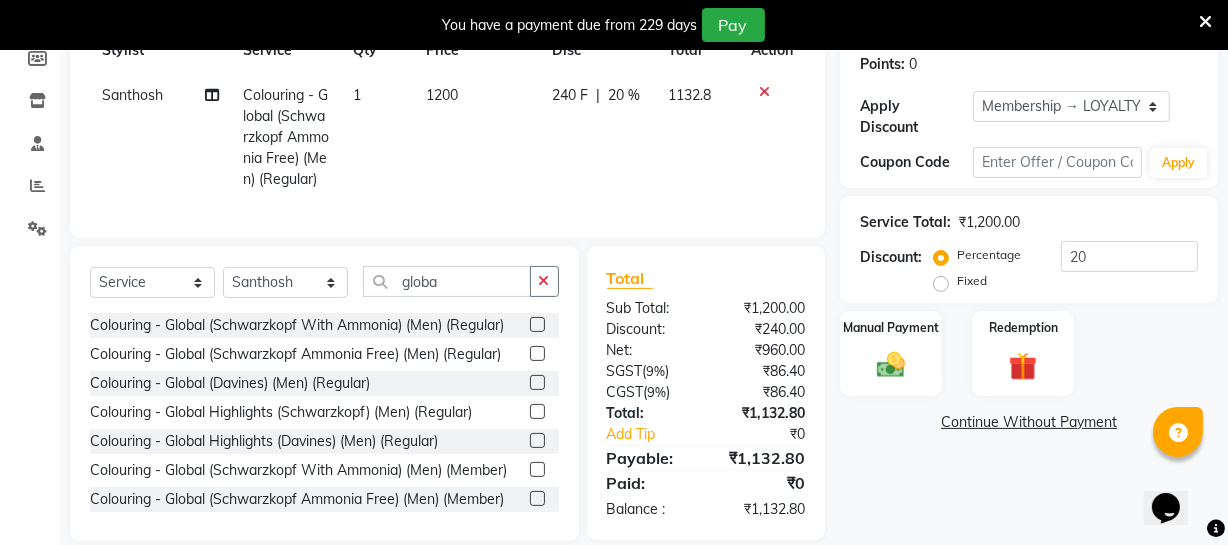 scroll, scrollTop: 347, scrollLeft: 0, axis: vertical 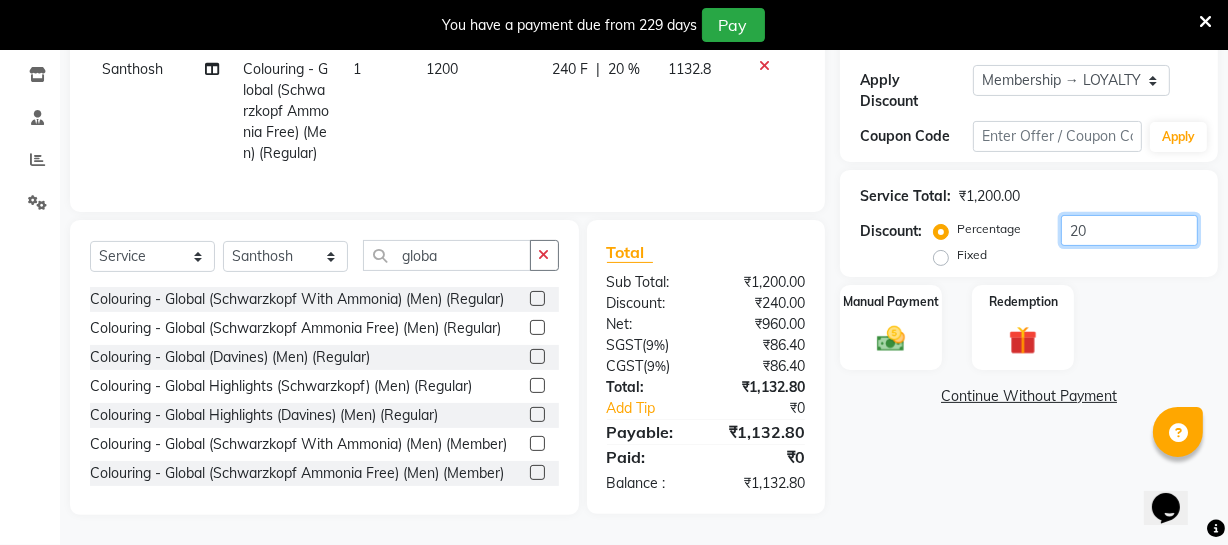 click on "20" 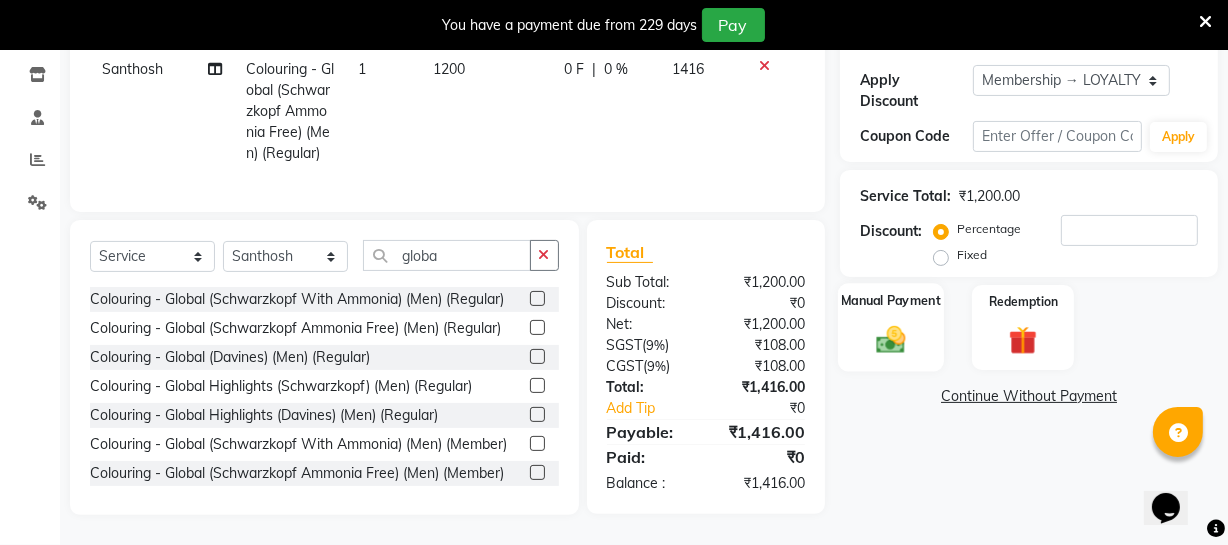 click 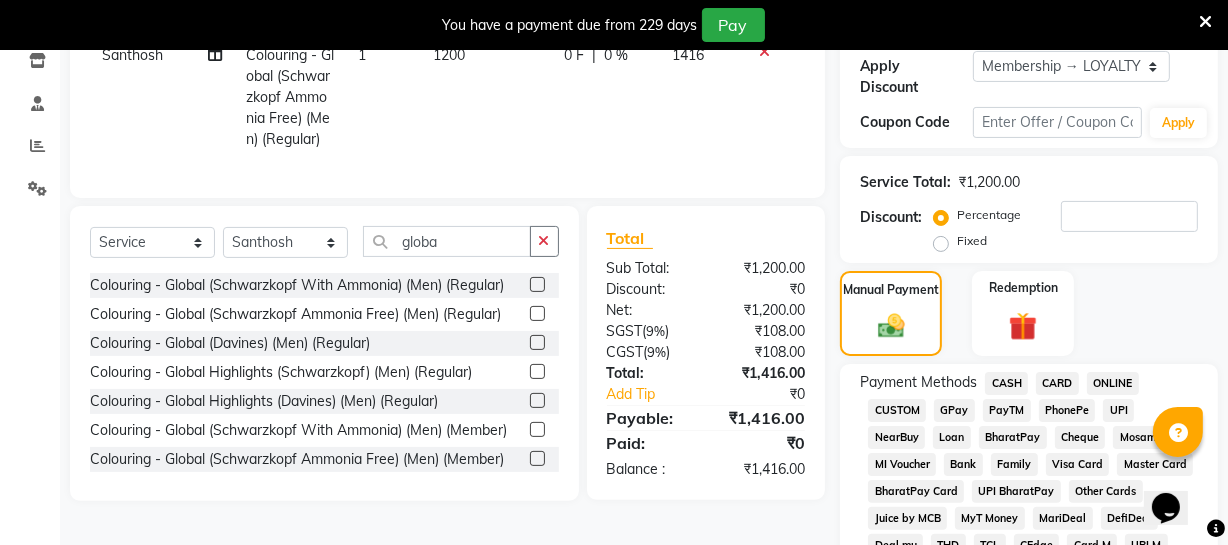 click on "CARD" 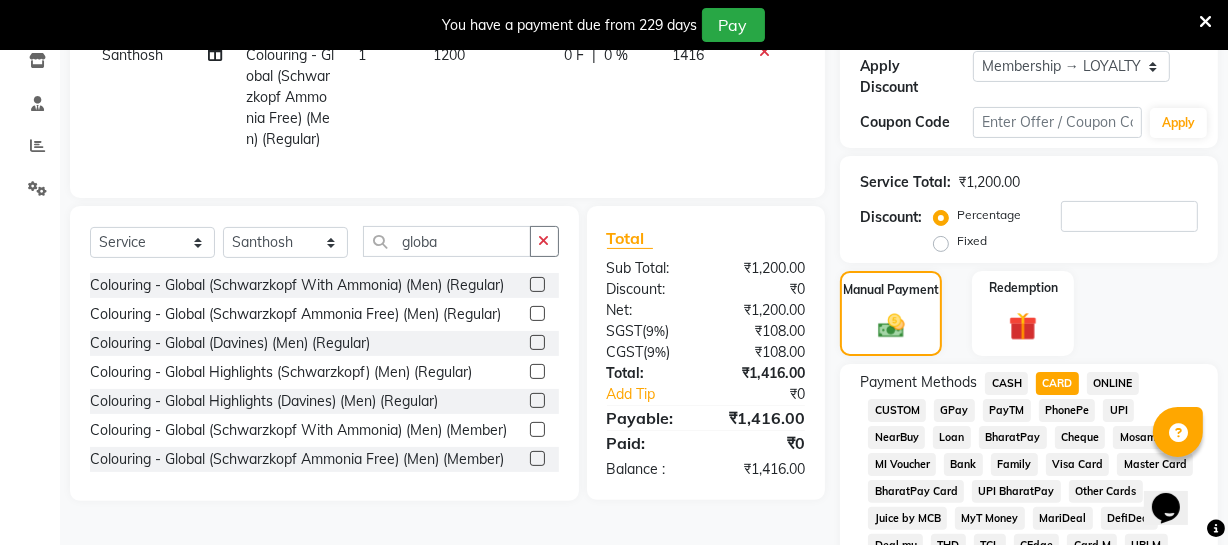 scroll, scrollTop: 1088, scrollLeft: 0, axis: vertical 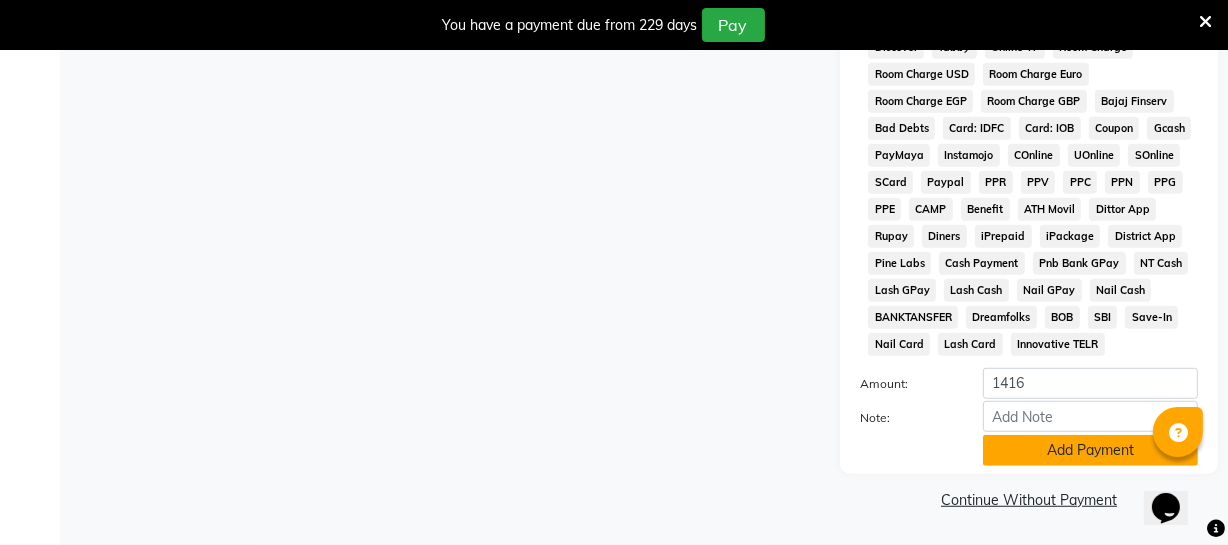click on "Add Payment" 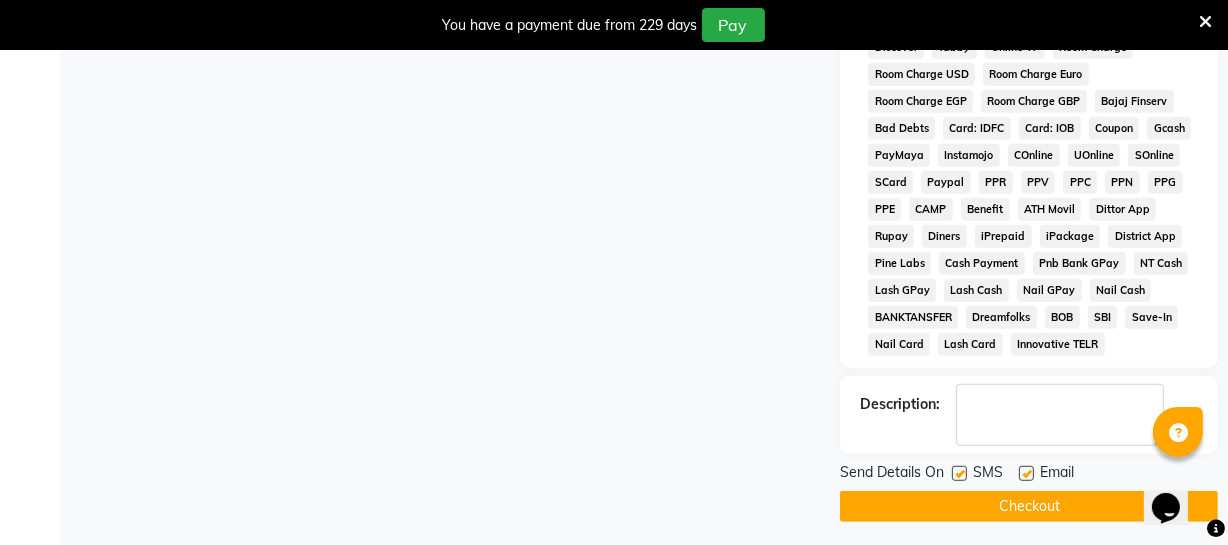 click on "Checkout" 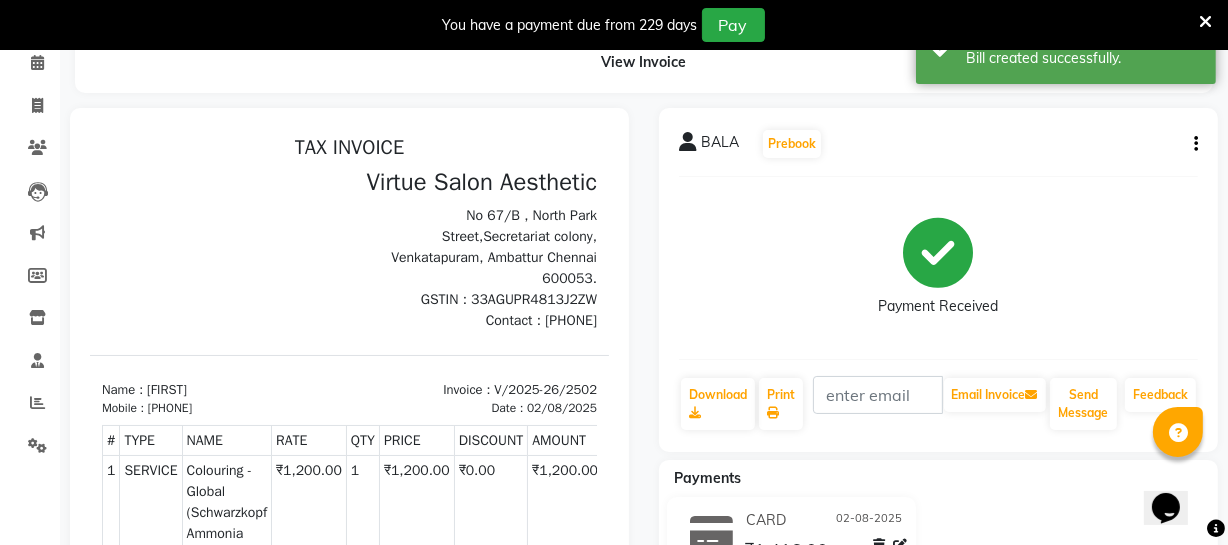 scroll, scrollTop: 0, scrollLeft: 0, axis: both 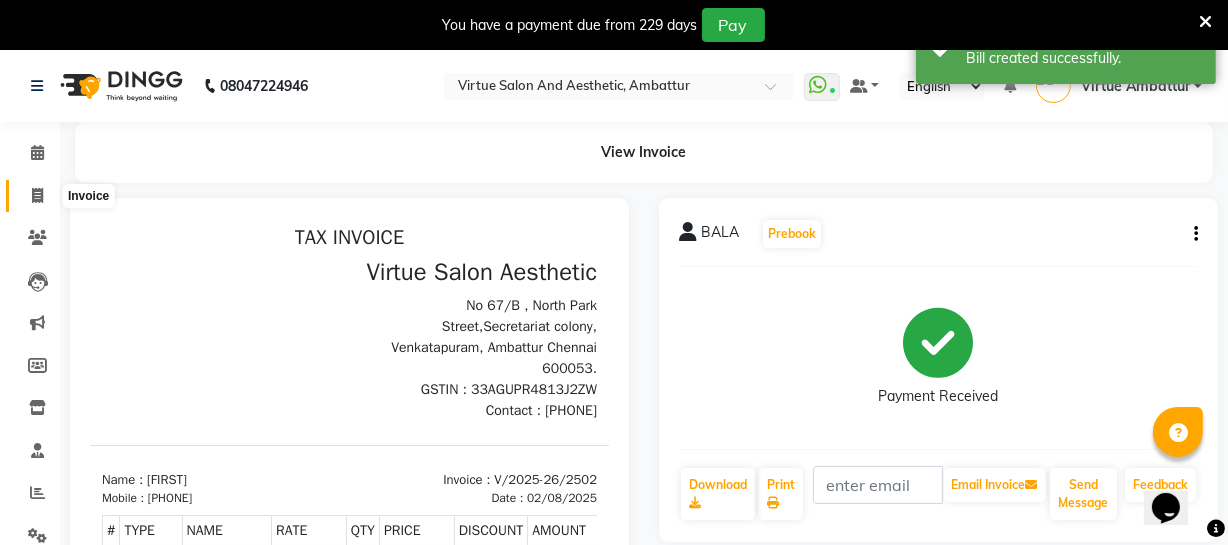 click 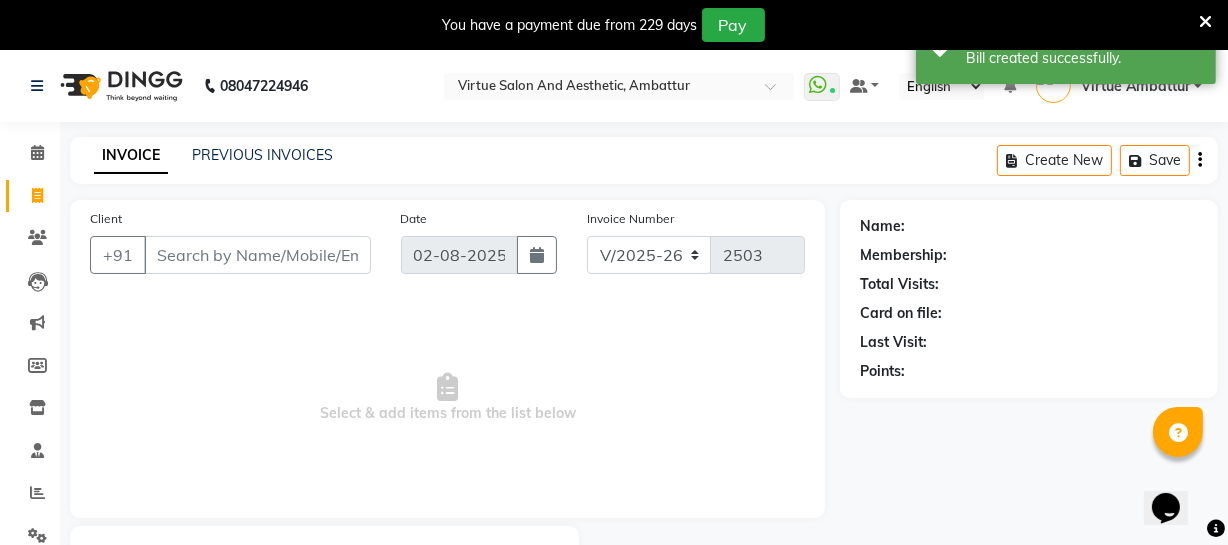 scroll, scrollTop: 107, scrollLeft: 0, axis: vertical 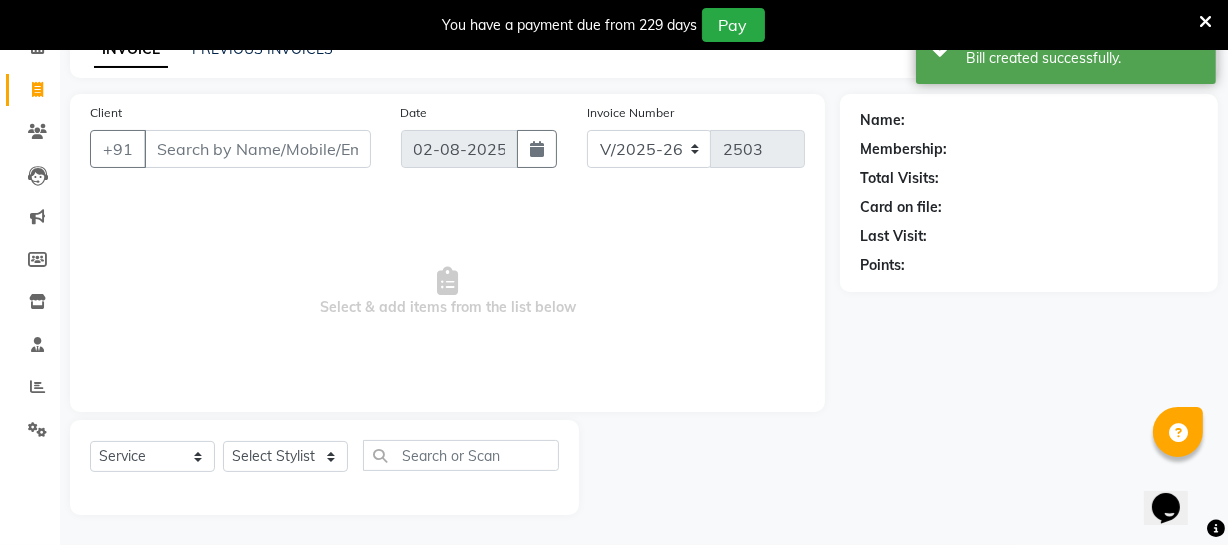 click on "Client" at bounding box center (257, 149) 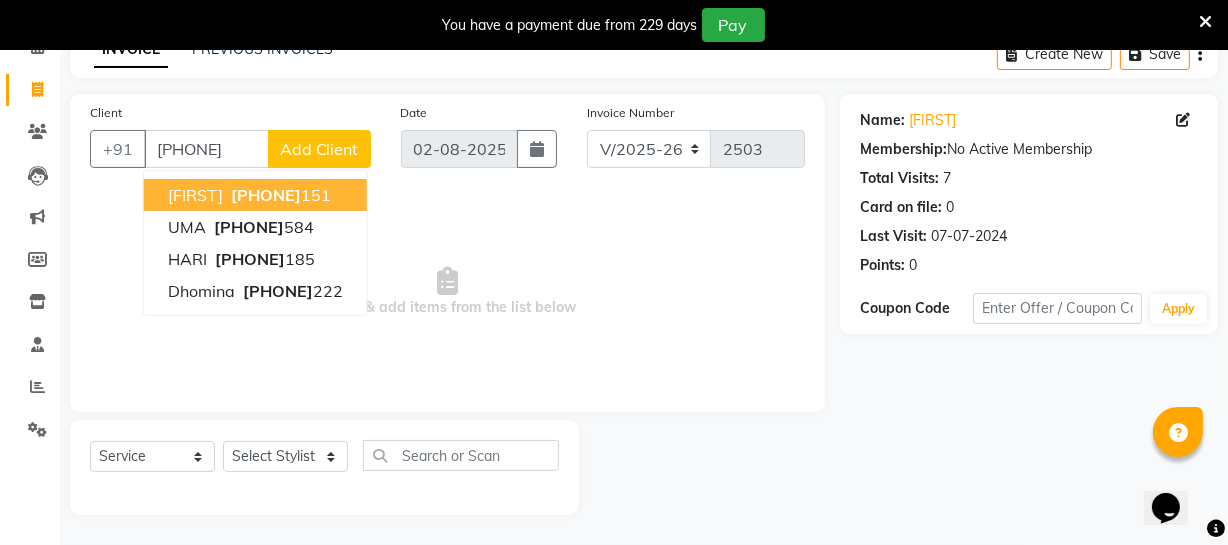 click on "[PHONE]" at bounding box center [266, 195] 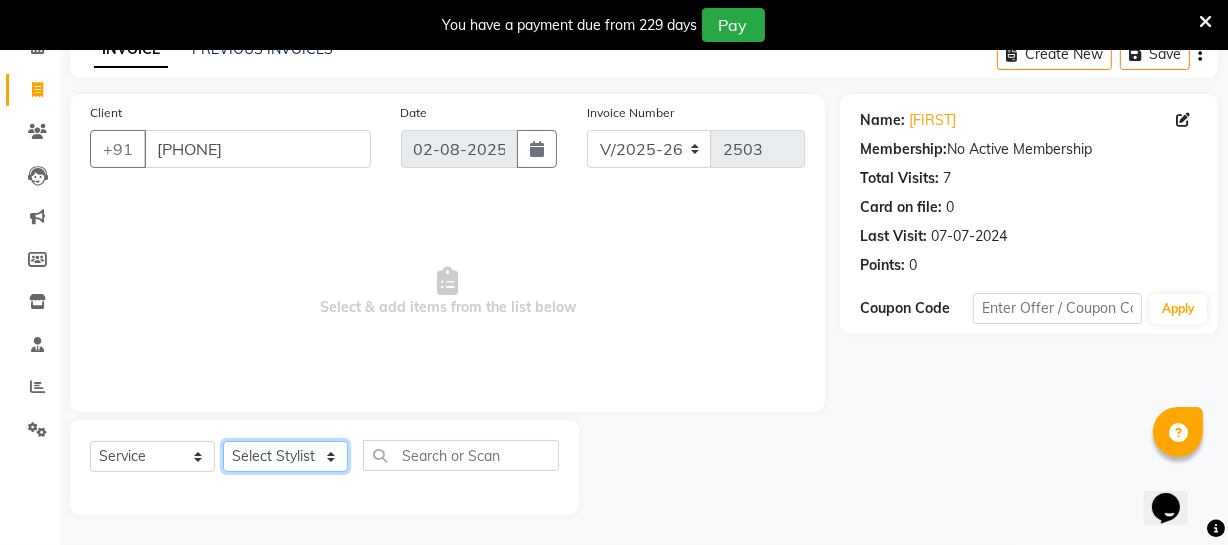 click on "Select Stylist Archana Bhagi Deepika Devi Dilip  Divya Dolly Dr Prakash Faizan Geetha Virtue TC Gopi Madan Aravind Make up Mani Unisex Stylist Manoj Meena Moses Nandhini Raju Unisex Ramya RICITTA Sahil Unisex Santhosh Sathya Shantha kumar Shanthi Surya Thiru Virtue Aesthetic Virtue Ambattur" 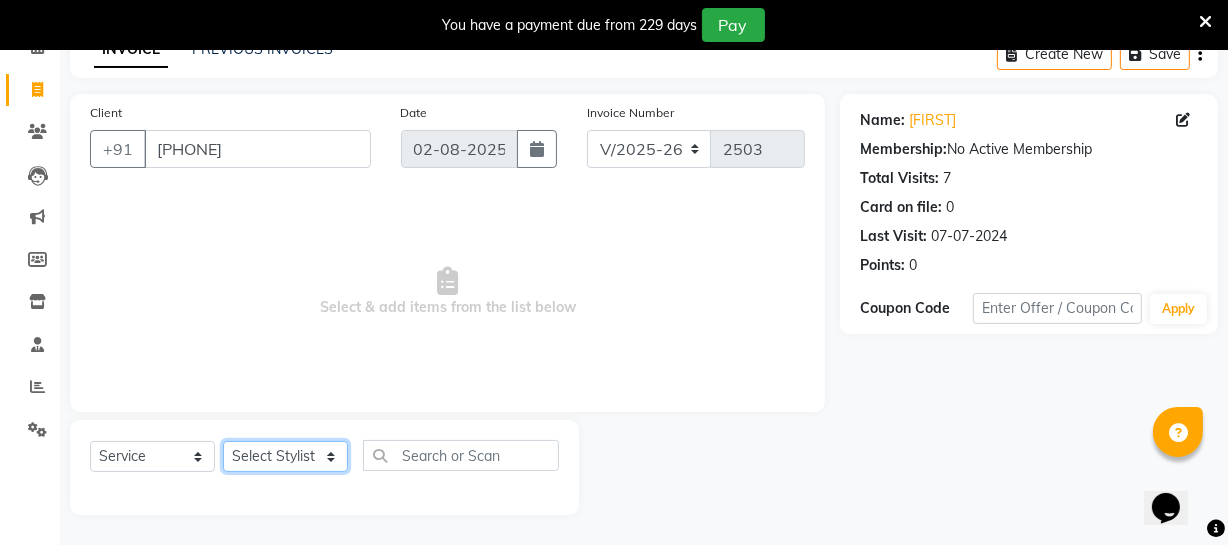 click on "Select Stylist Archana Bhagi Deepika Devi Dilip  Divya Dolly Dr Prakash Faizan Geetha Virtue TC Gopi Madan Aravind Make up Mani Unisex Stylist Manoj Meena Moses Nandhini Raju Unisex Ramya RICITTA Sahil Unisex Santhosh Sathya Shantha kumar Shanthi Surya Thiru Virtue Aesthetic Virtue Ambattur" 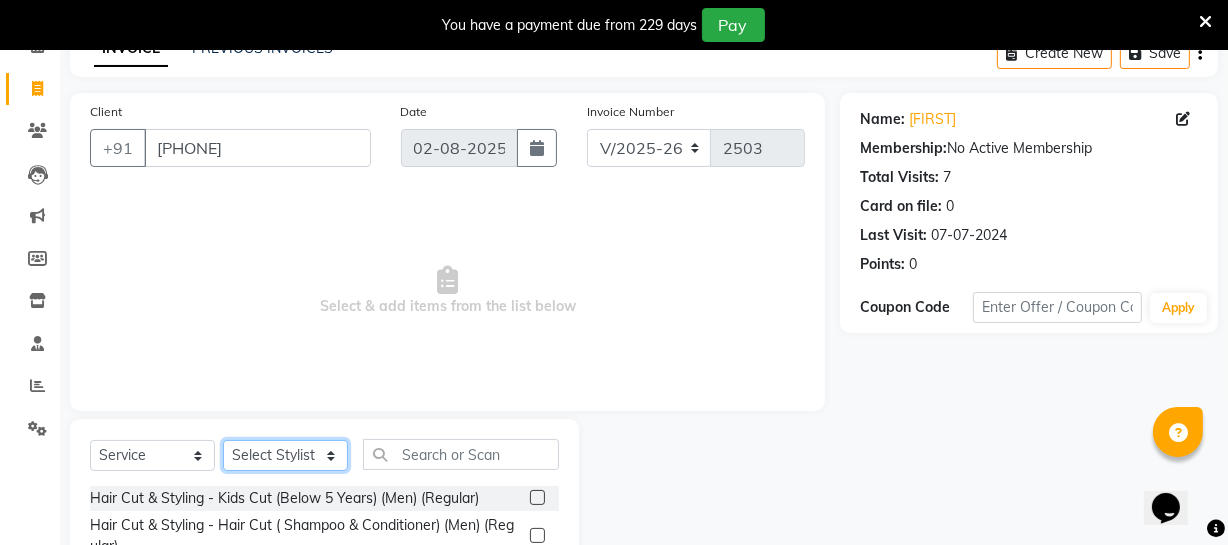 scroll, scrollTop: 307, scrollLeft: 0, axis: vertical 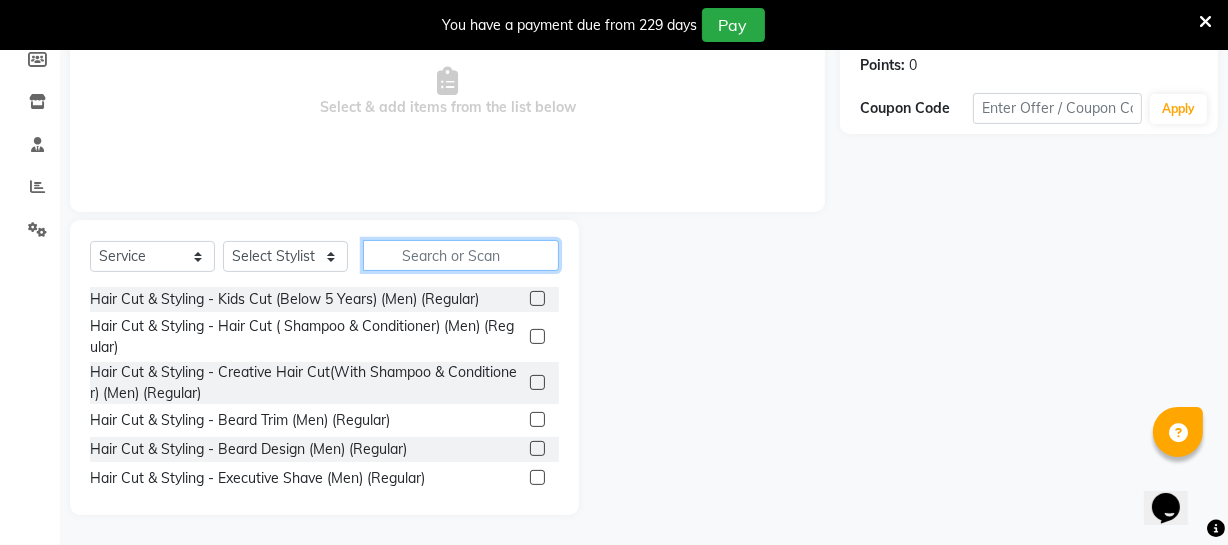 click 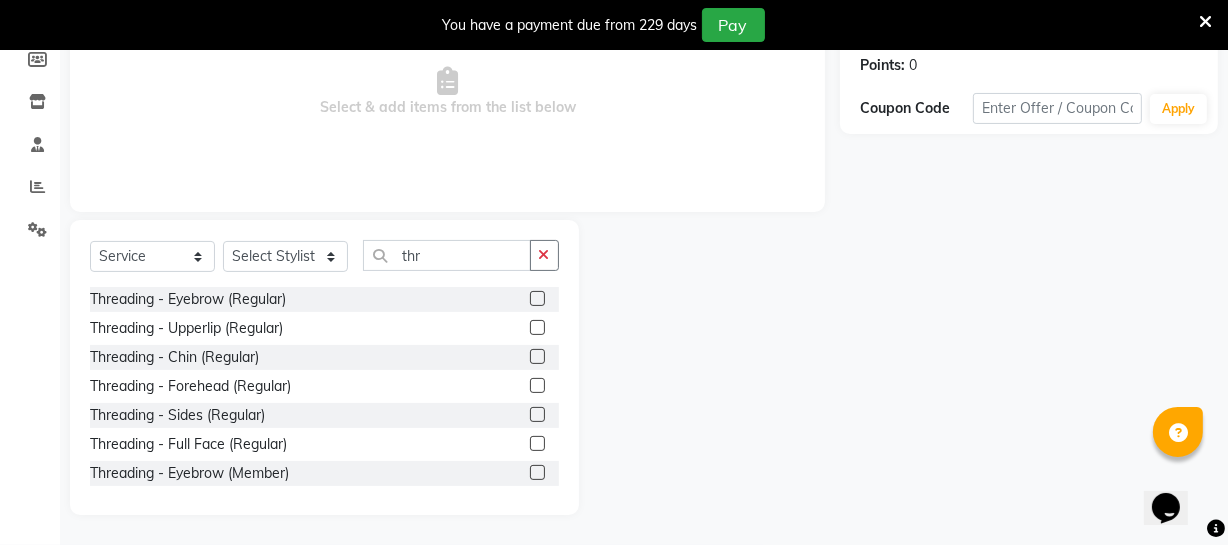 click 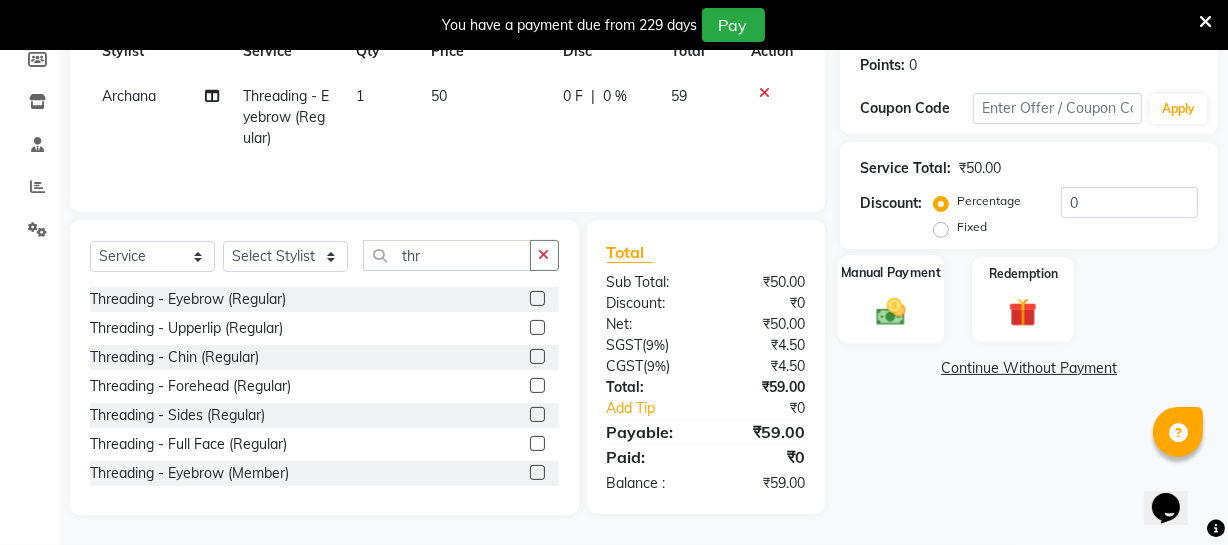 click 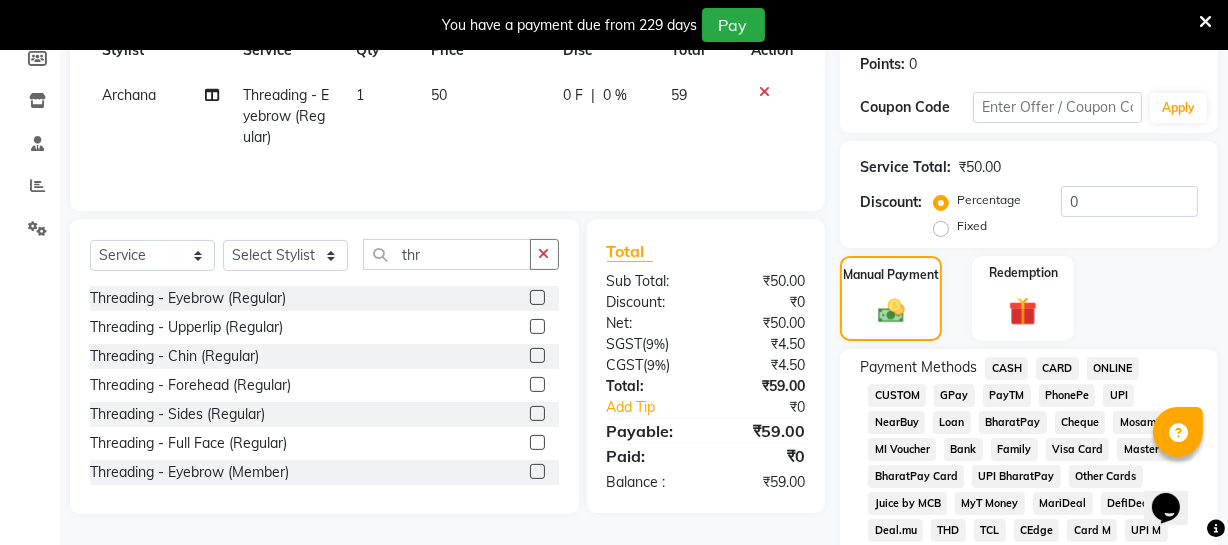 click on "ONLINE" 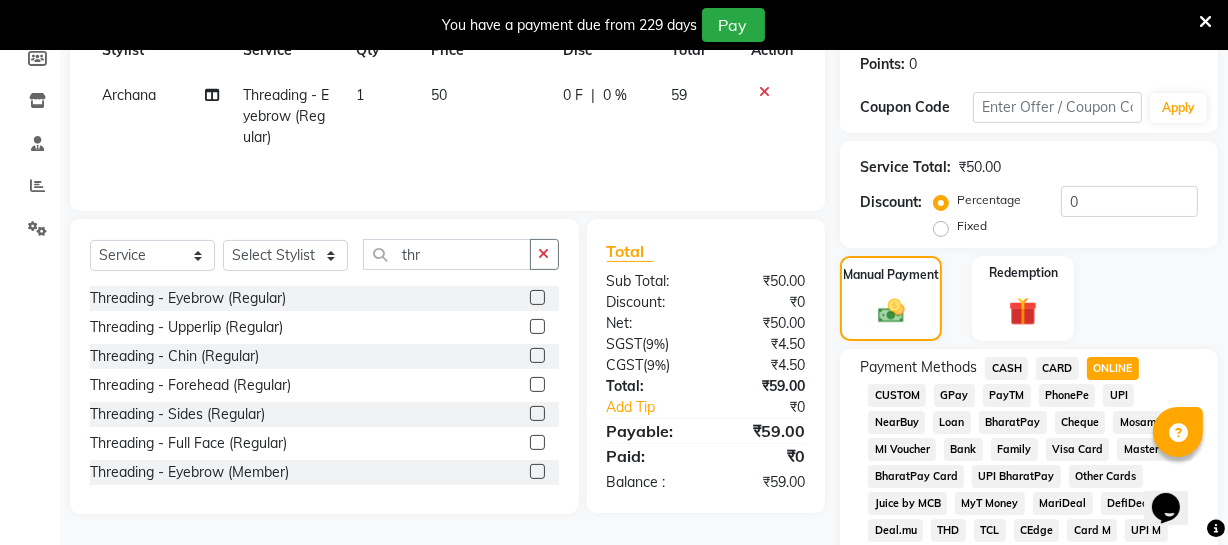 scroll, scrollTop: 1033, scrollLeft: 0, axis: vertical 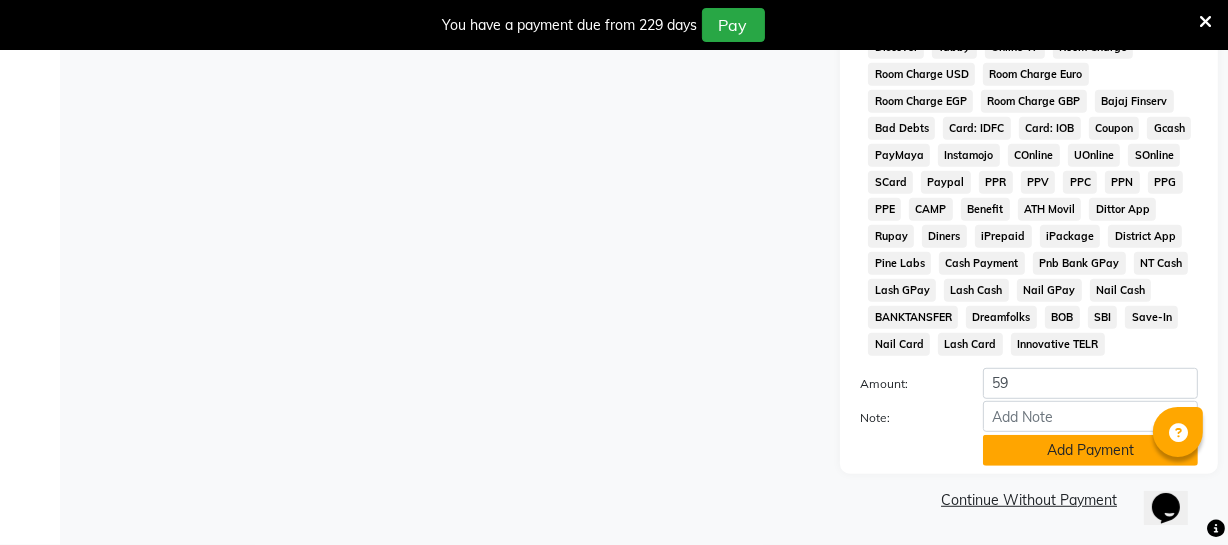 click on "Add Payment" 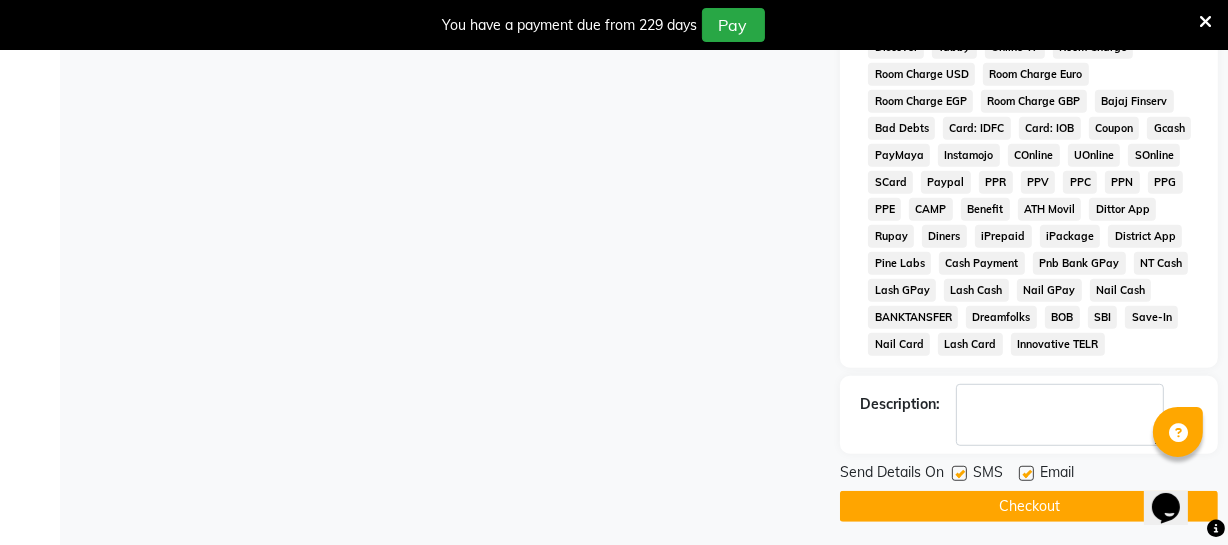 click on "Checkout" 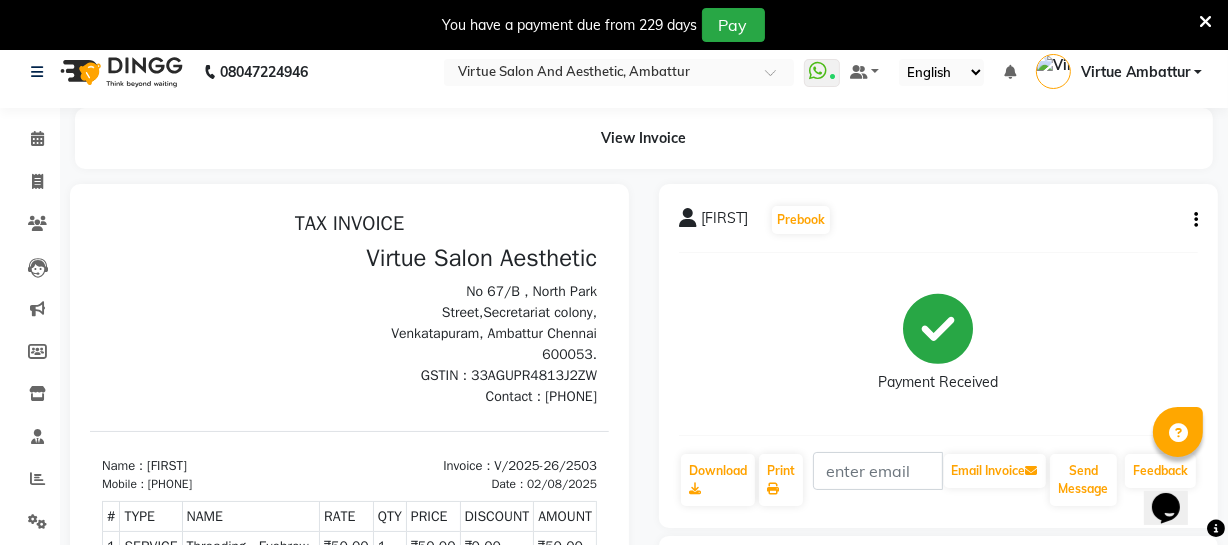 scroll, scrollTop: 0, scrollLeft: 0, axis: both 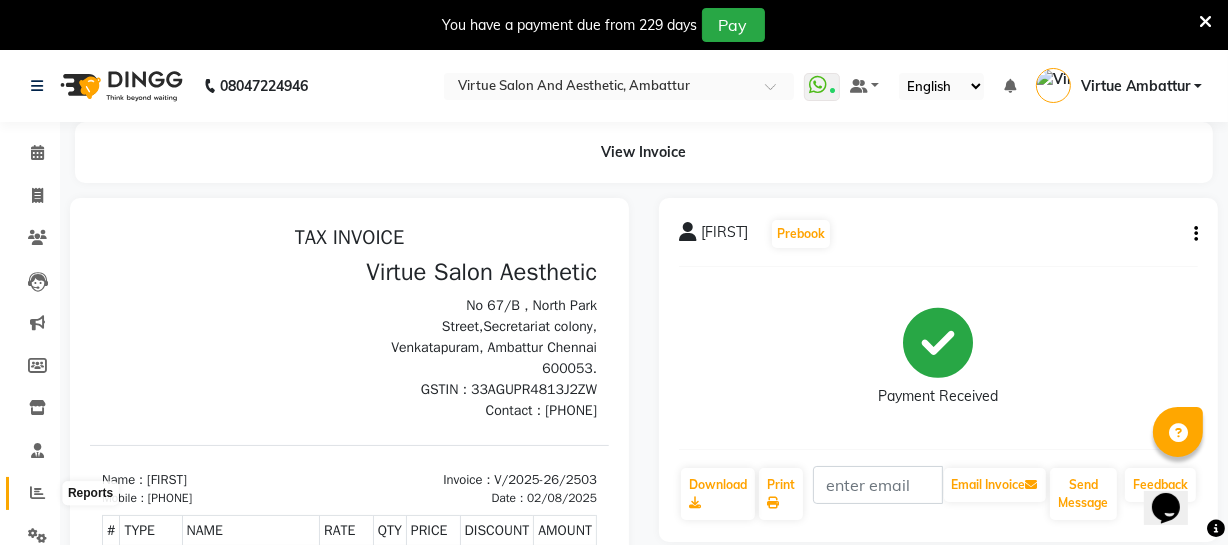click 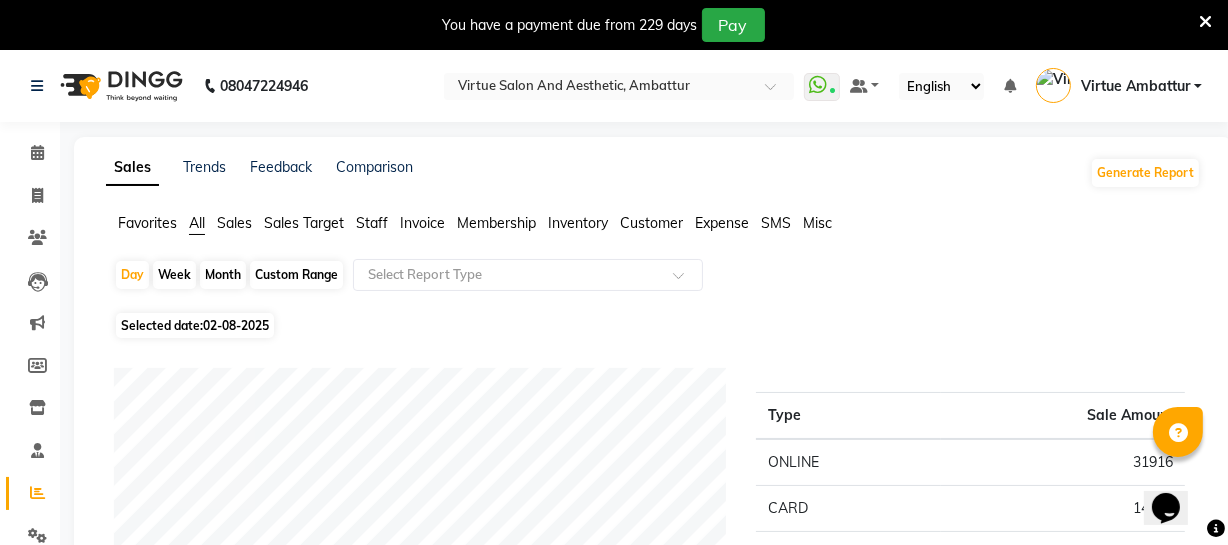 click on "Staff" 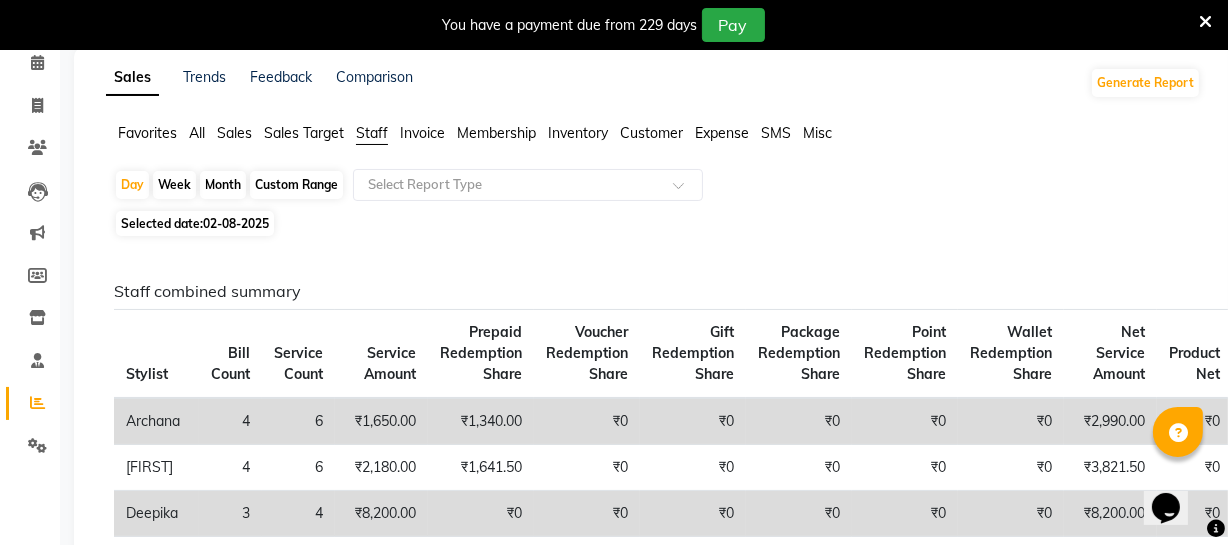 scroll, scrollTop: 0, scrollLeft: 0, axis: both 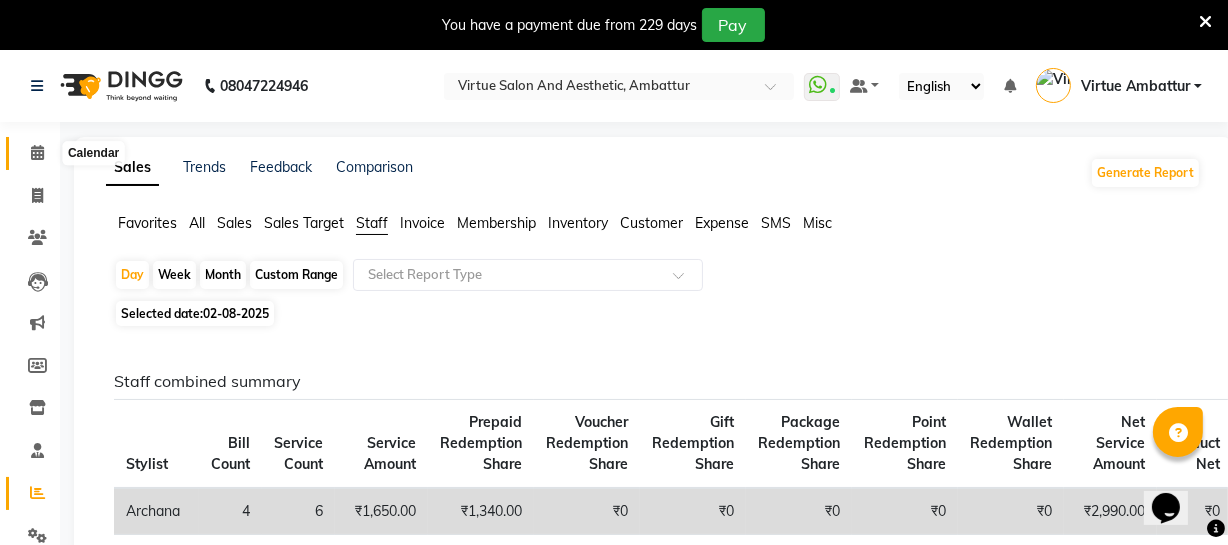 click 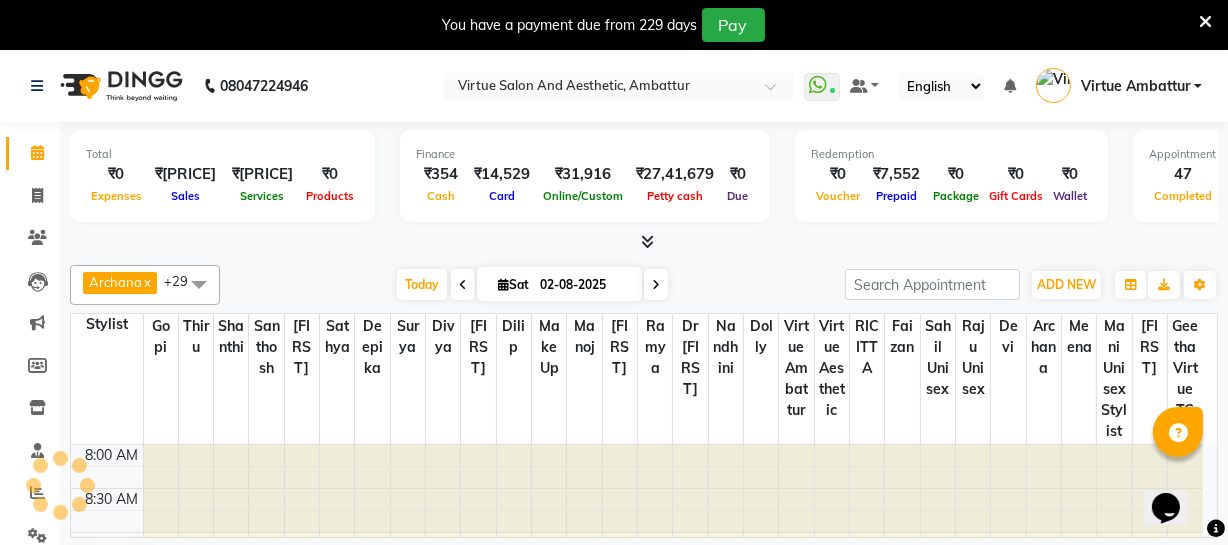 scroll, scrollTop: 1054, scrollLeft: 0, axis: vertical 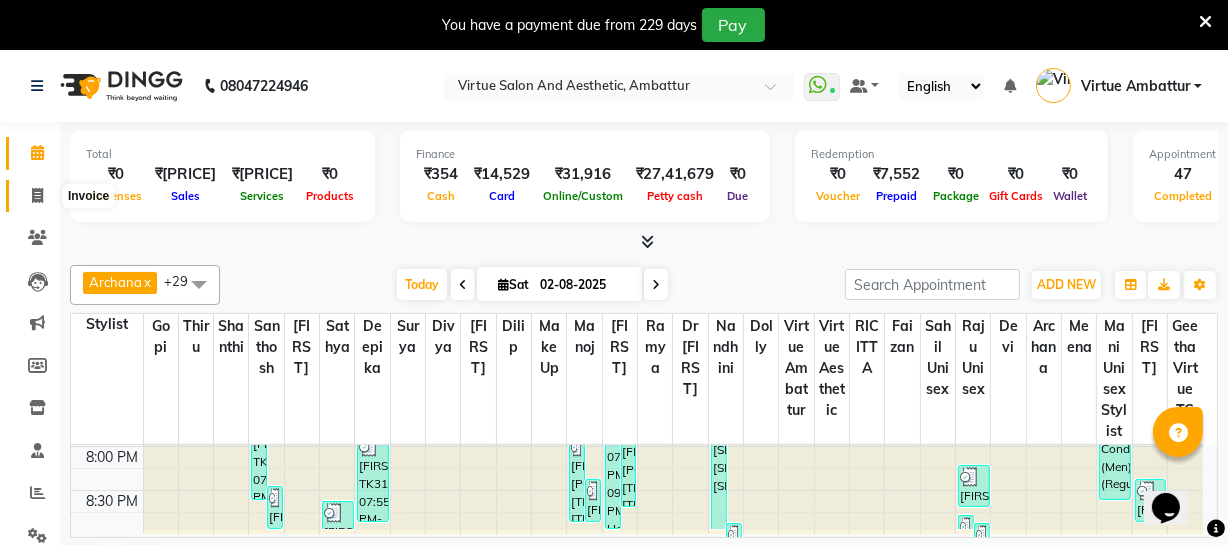click 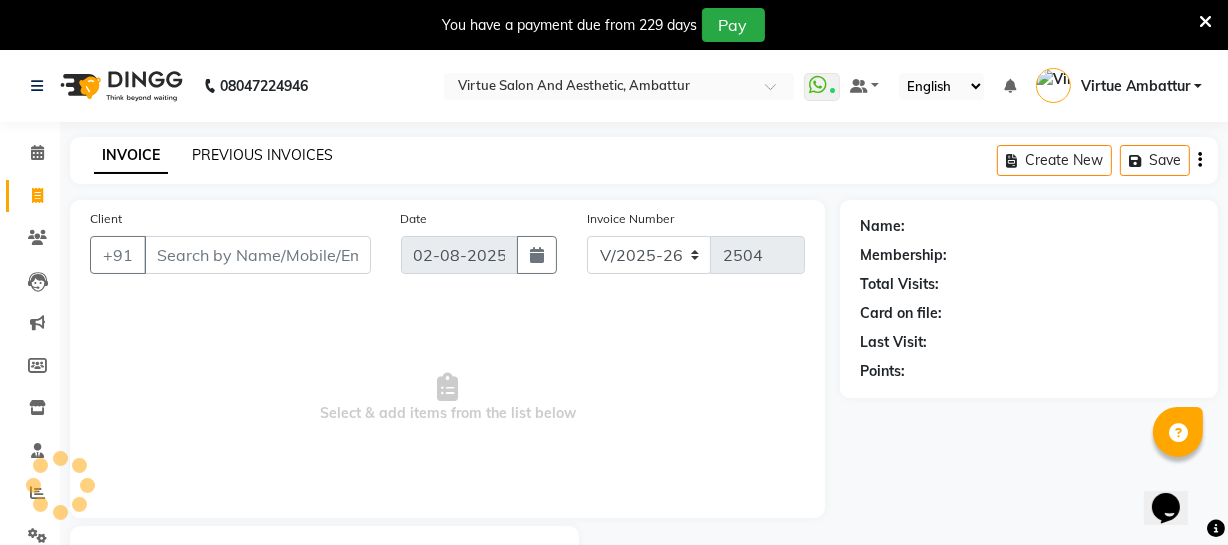 click on "PREVIOUS INVOICES" 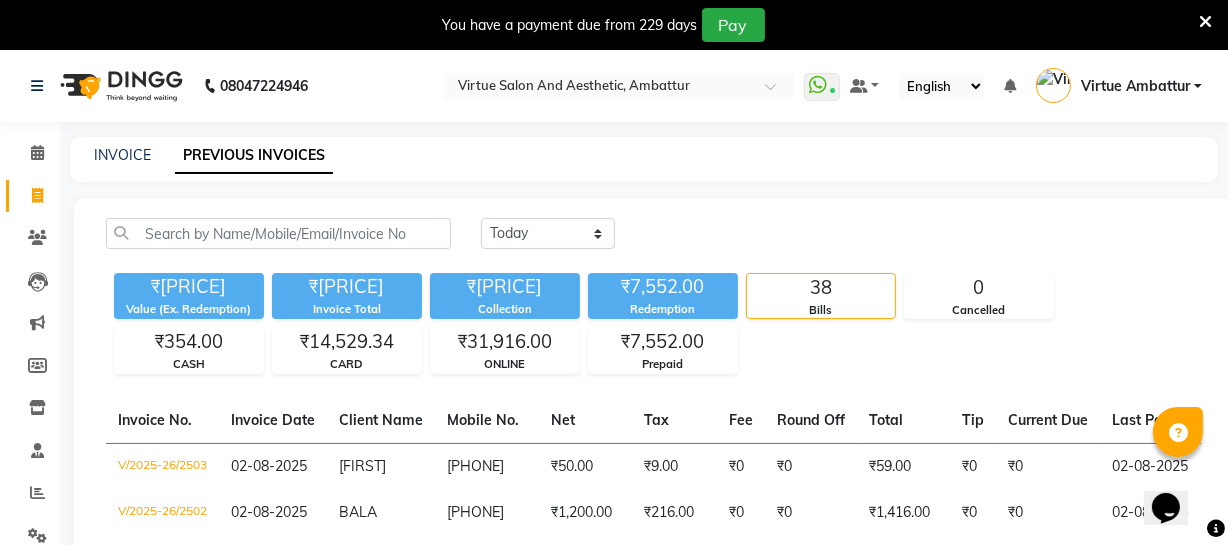 scroll, scrollTop: 181, scrollLeft: 0, axis: vertical 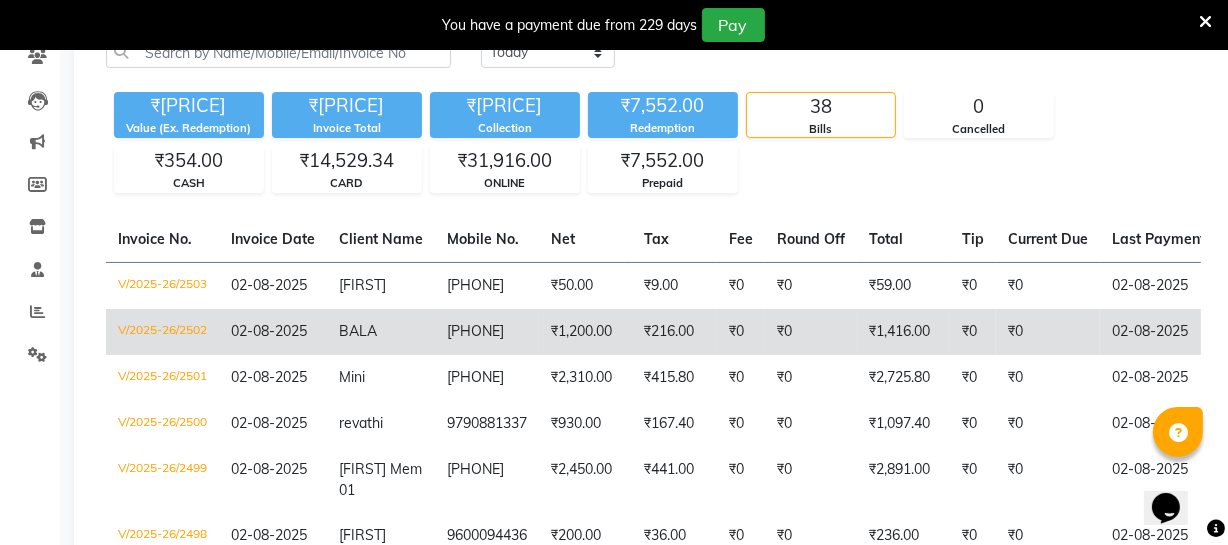 click on "BALA" 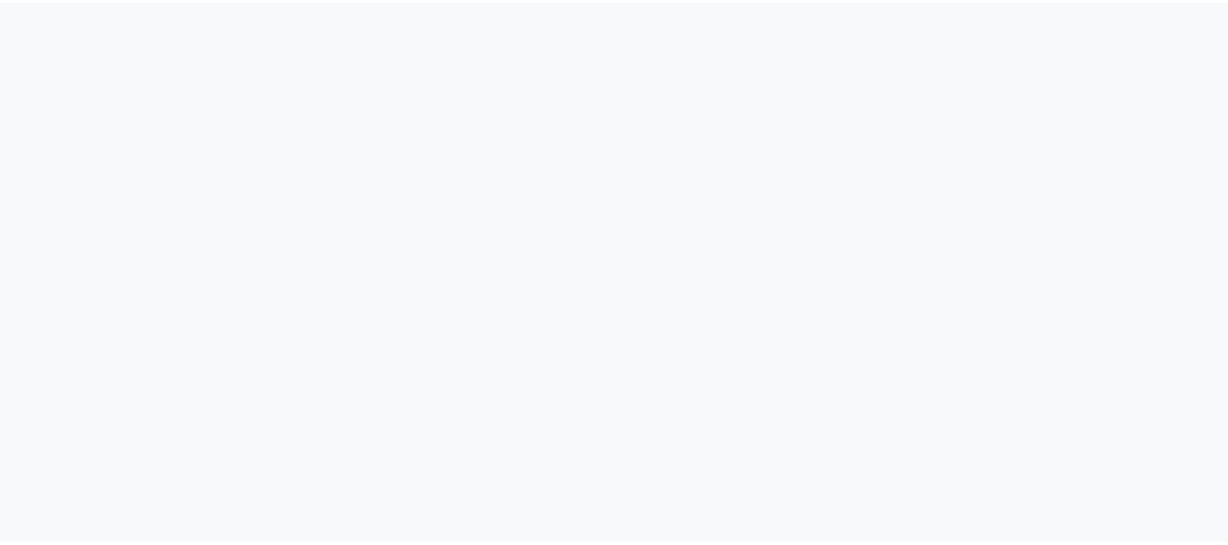 scroll, scrollTop: 0, scrollLeft: 0, axis: both 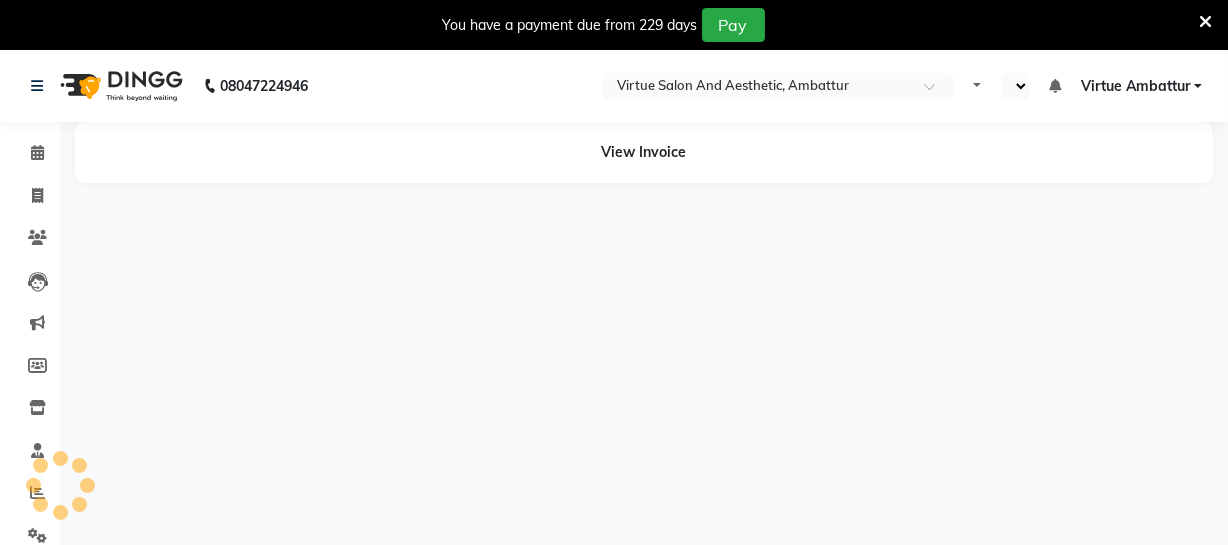 select on "en" 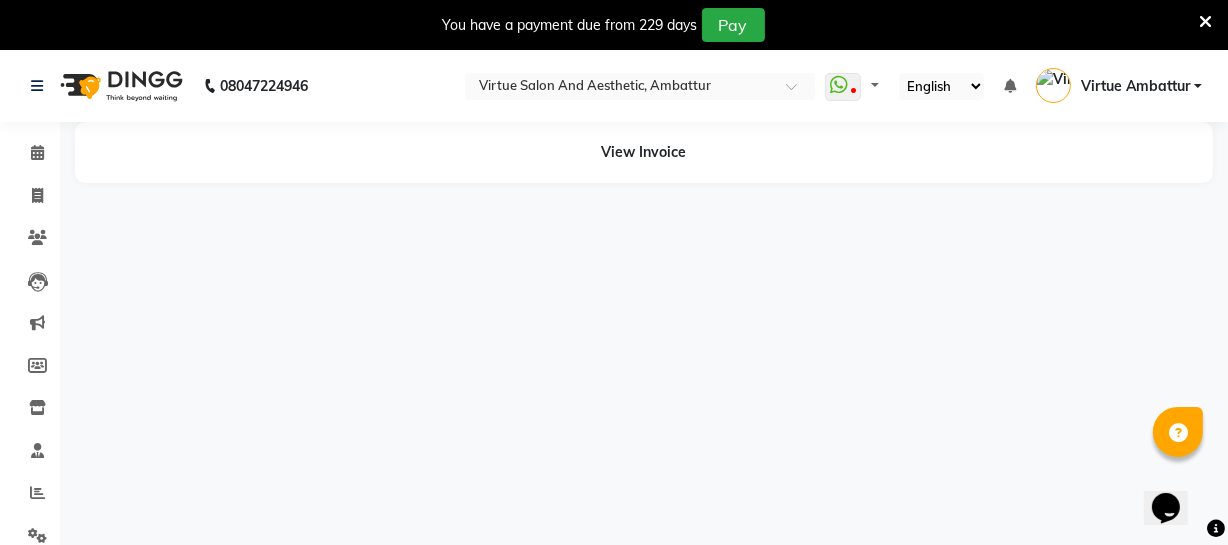 scroll, scrollTop: 0, scrollLeft: 0, axis: both 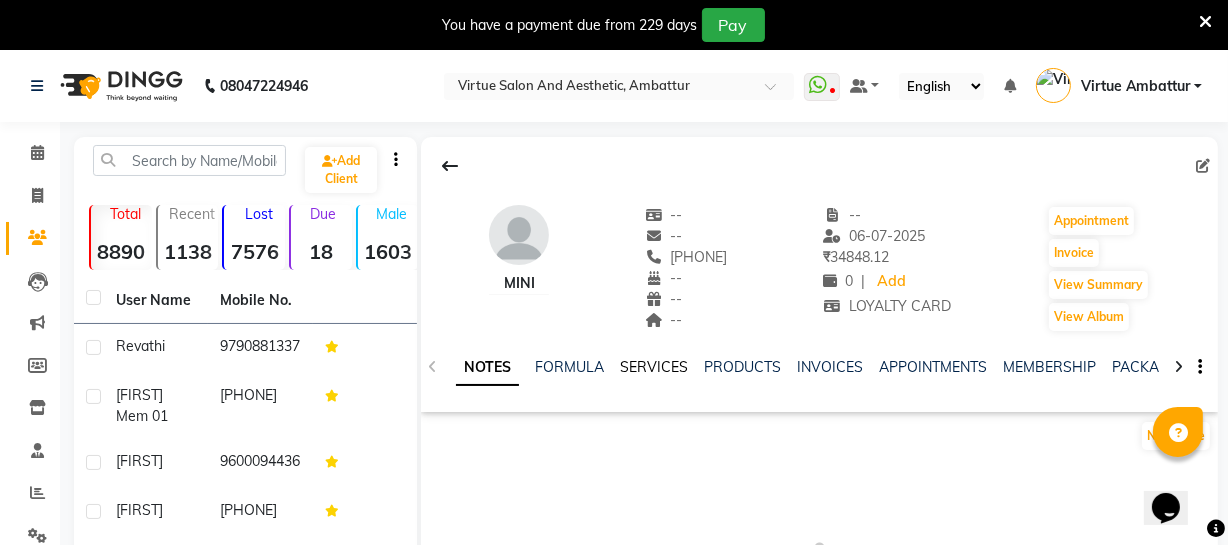 click on "SERVICES" 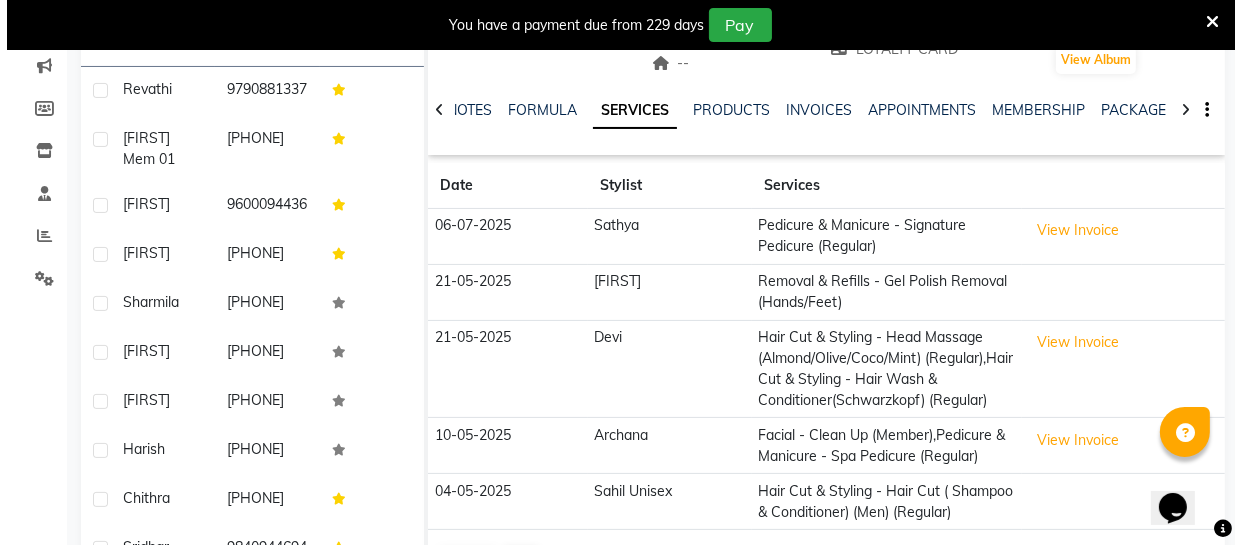 scroll, scrollTop: 272, scrollLeft: 0, axis: vertical 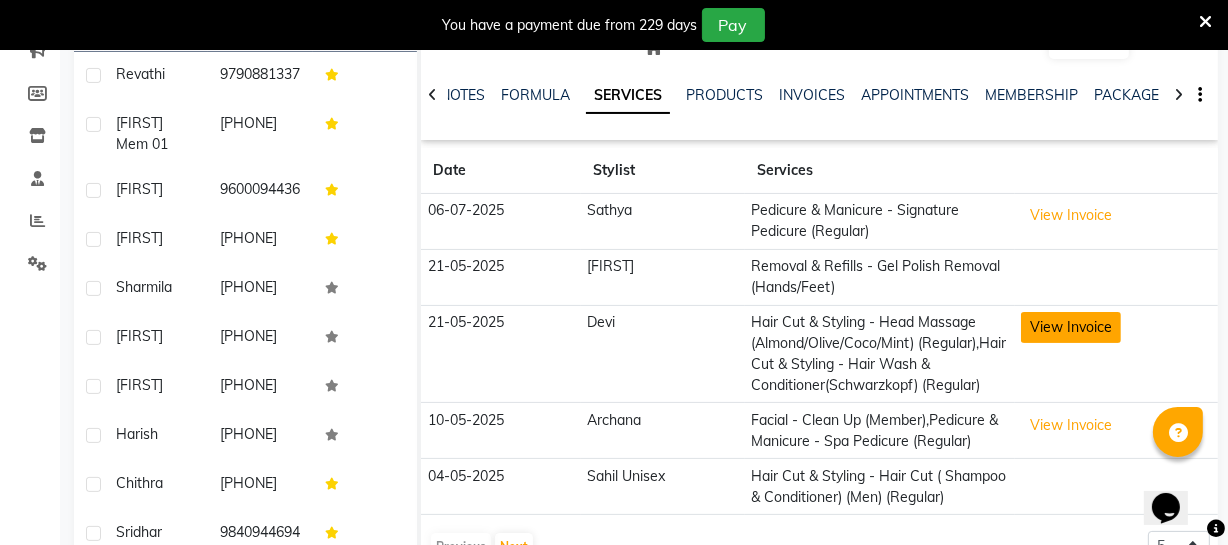 click on "View Invoice" 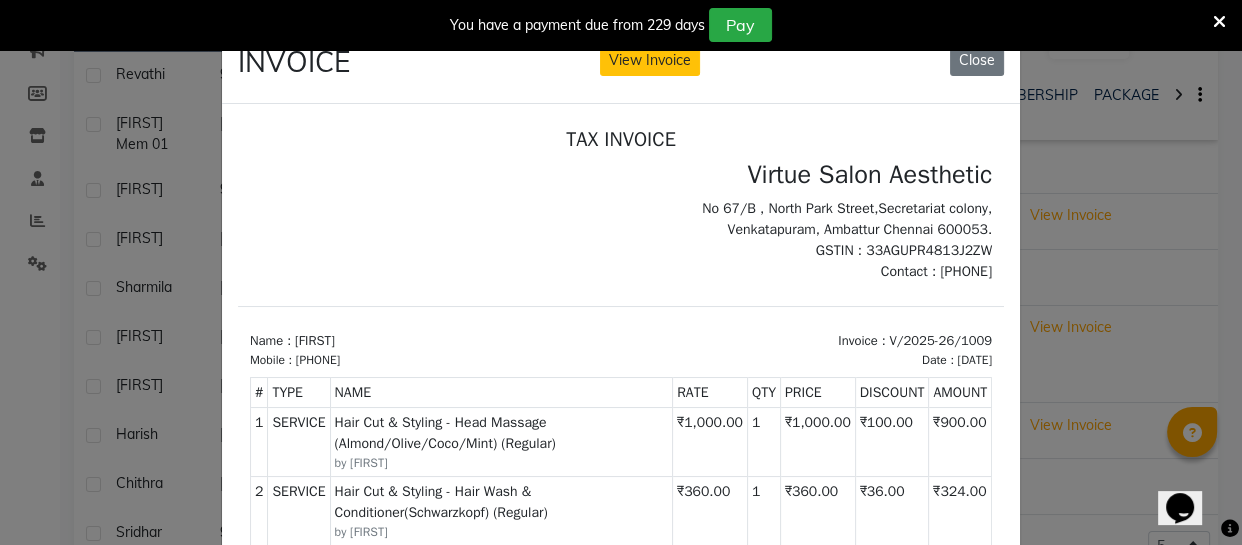 scroll, scrollTop: 16, scrollLeft: 0, axis: vertical 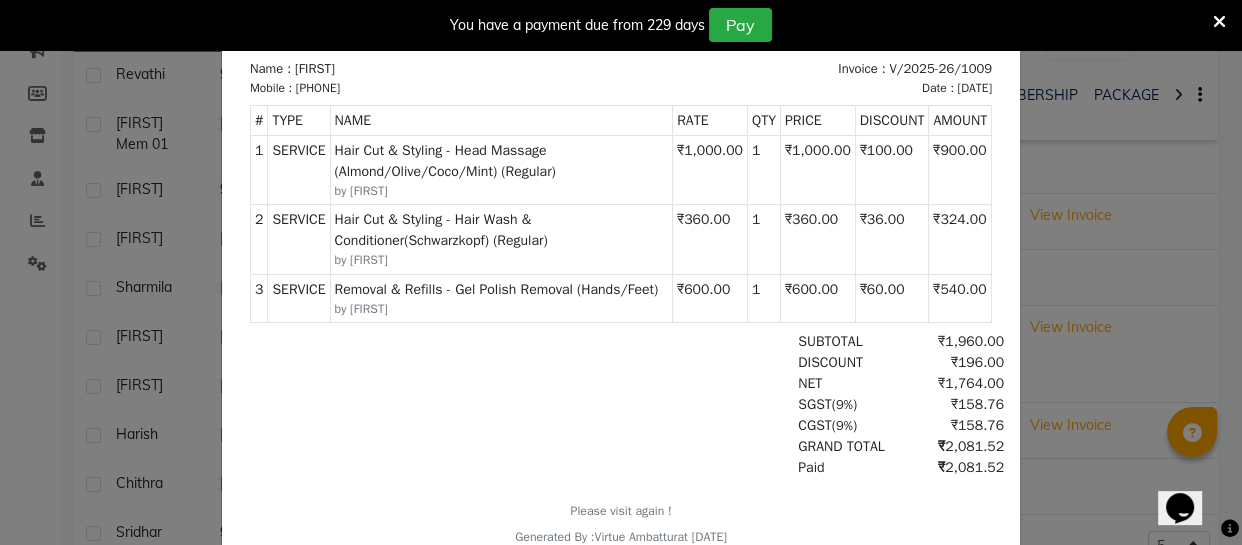 click on "INVOICE View Invoice Close" 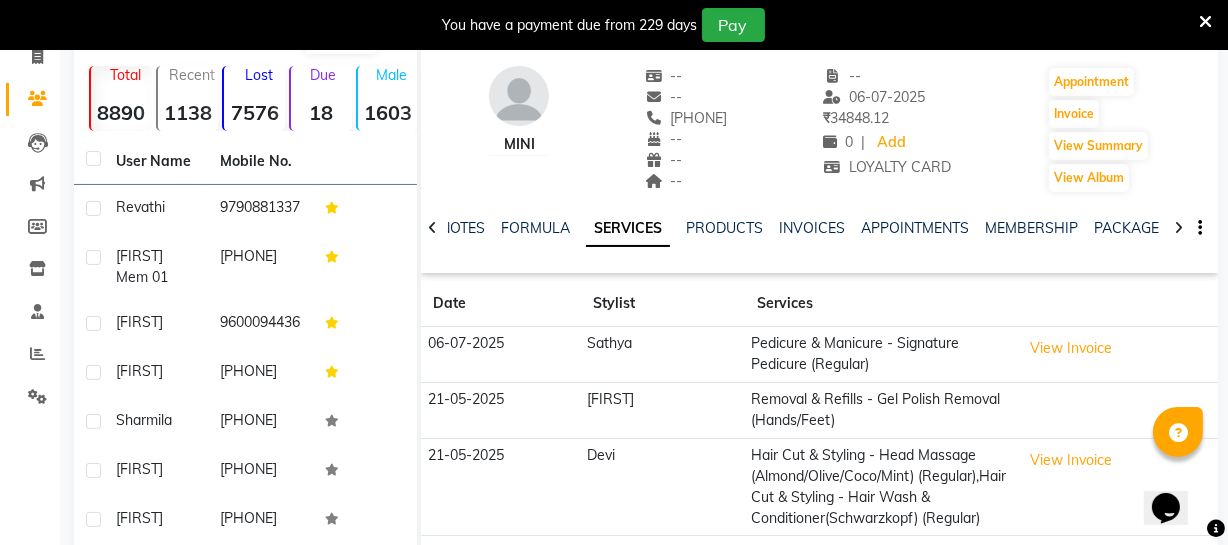 scroll, scrollTop: 0, scrollLeft: 0, axis: both 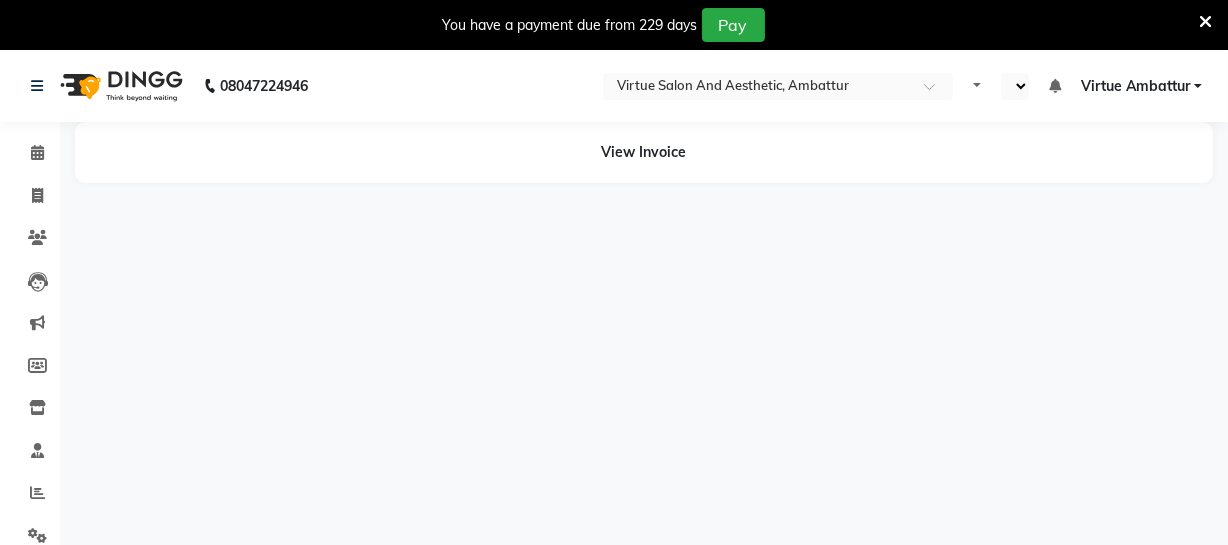 select on "en" 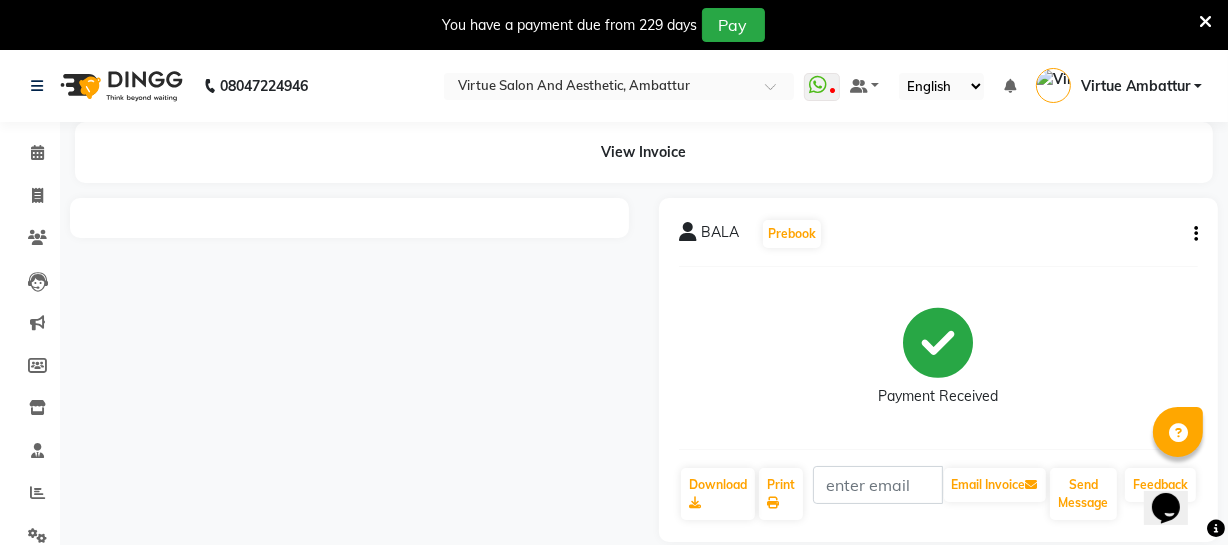 scroll, scrollTop: 0, scrollLeft: 0, axis: both 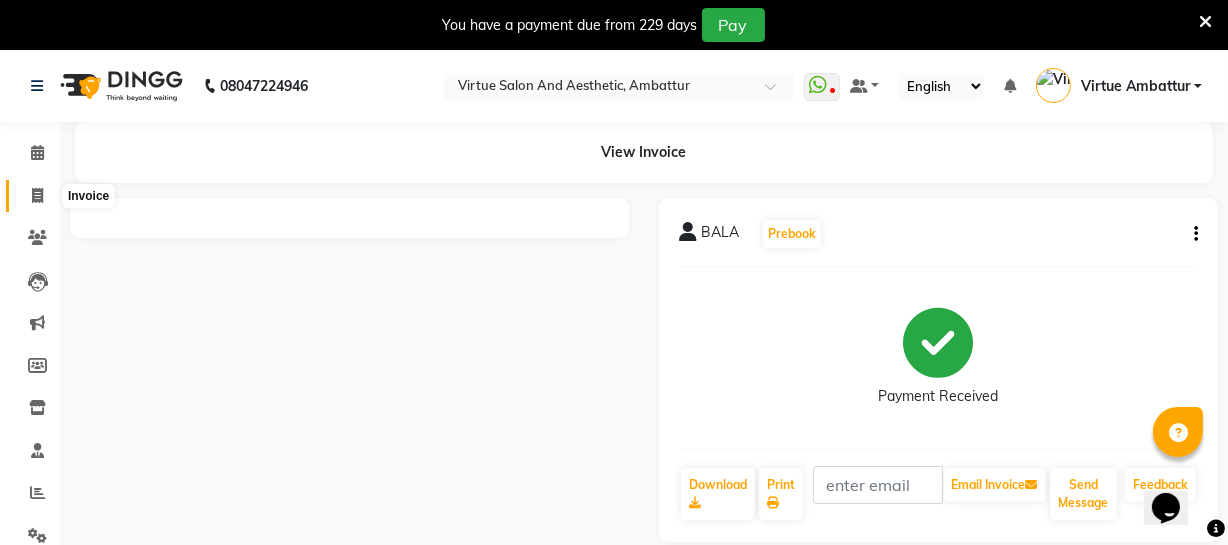 click 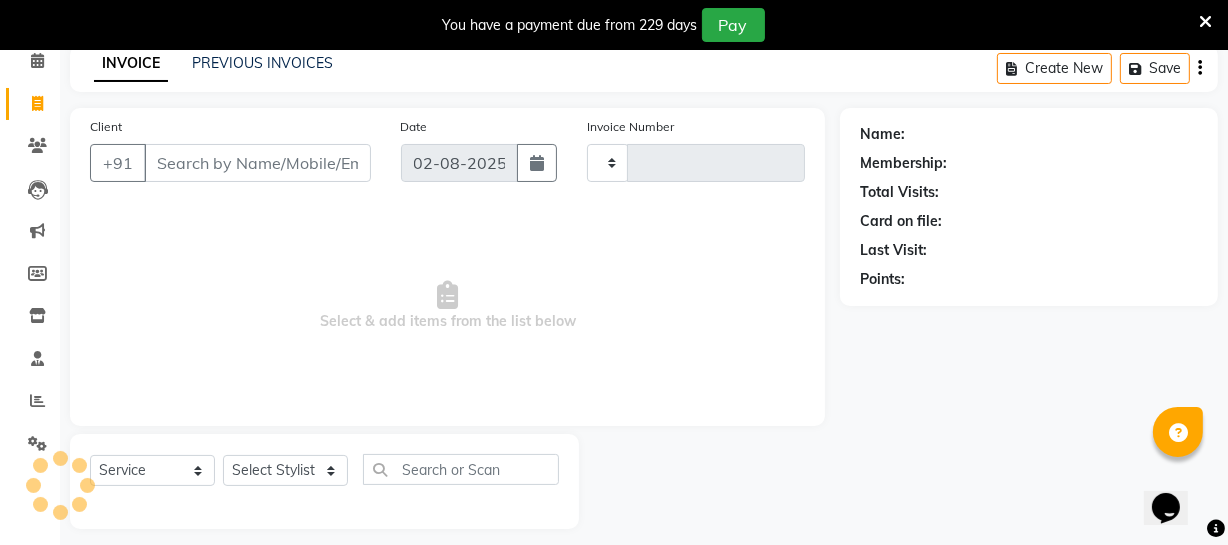 type on "2504" 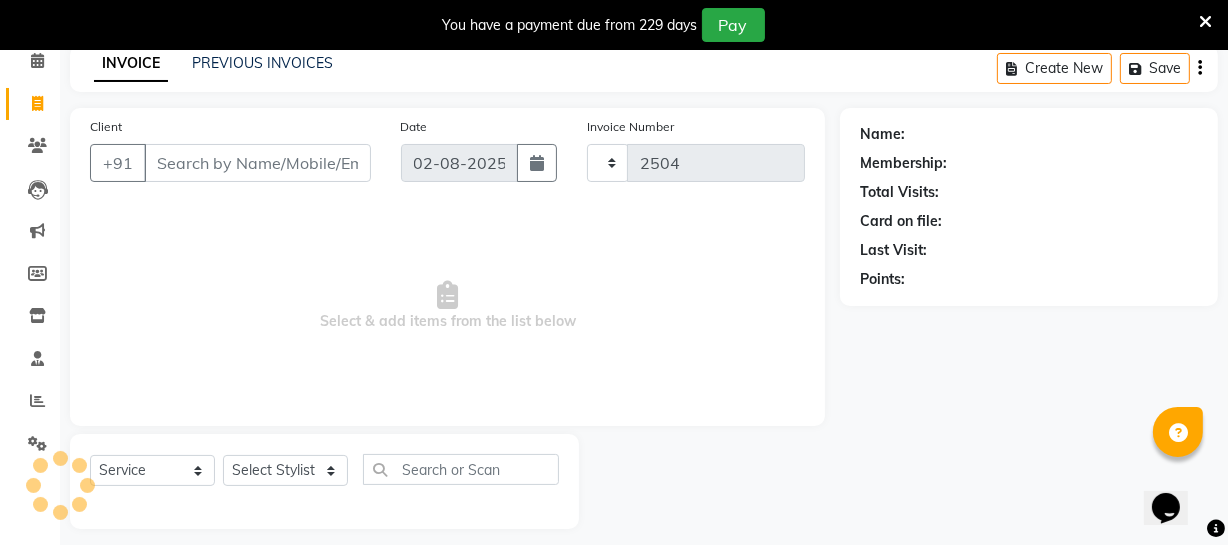 select on "5237" 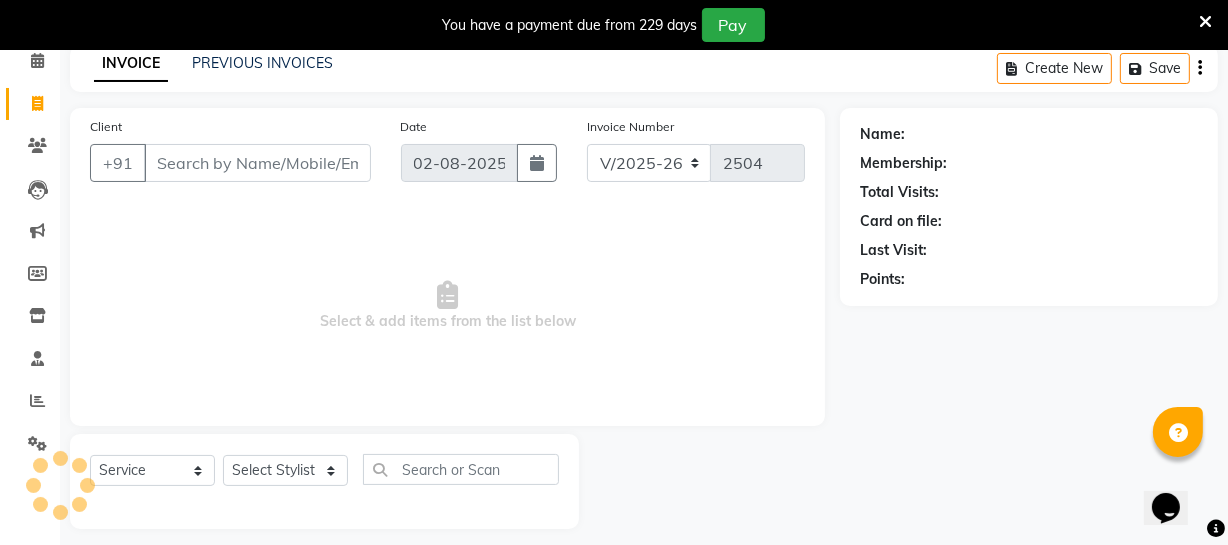 scroll, scrollTop: 107, scrollLeft: 0, axis: vertical 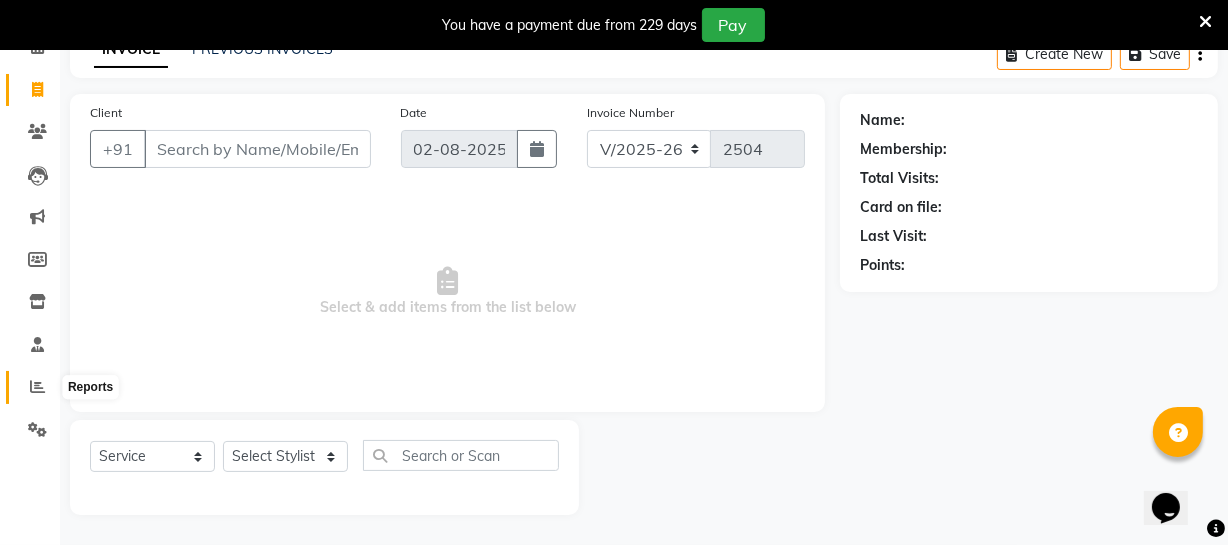 click 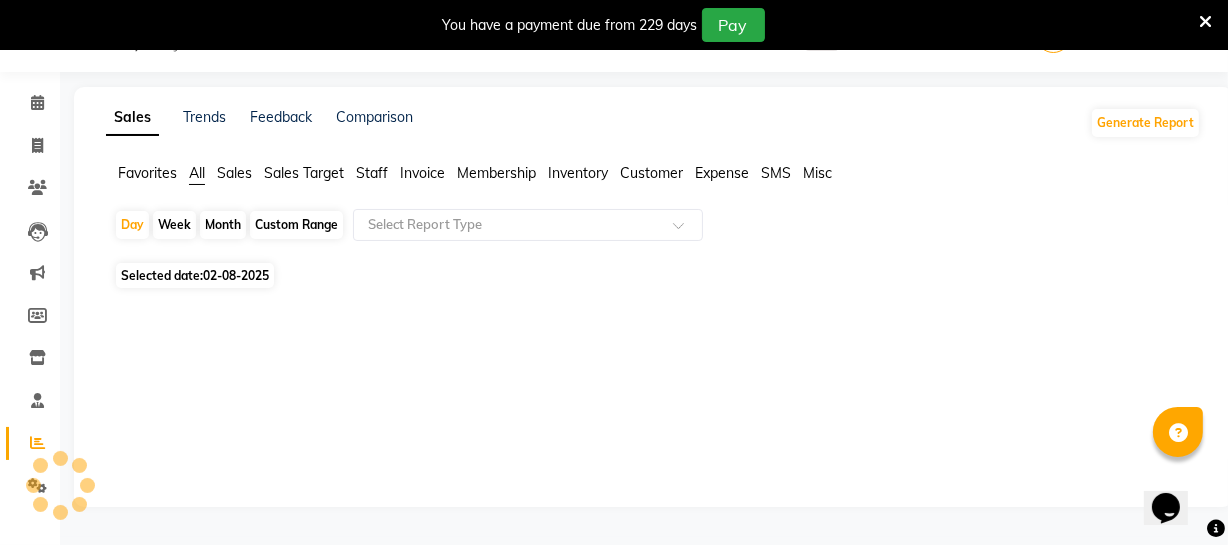 scroll, scrollTop: 107, scrollLeft: 0, axis: vertical 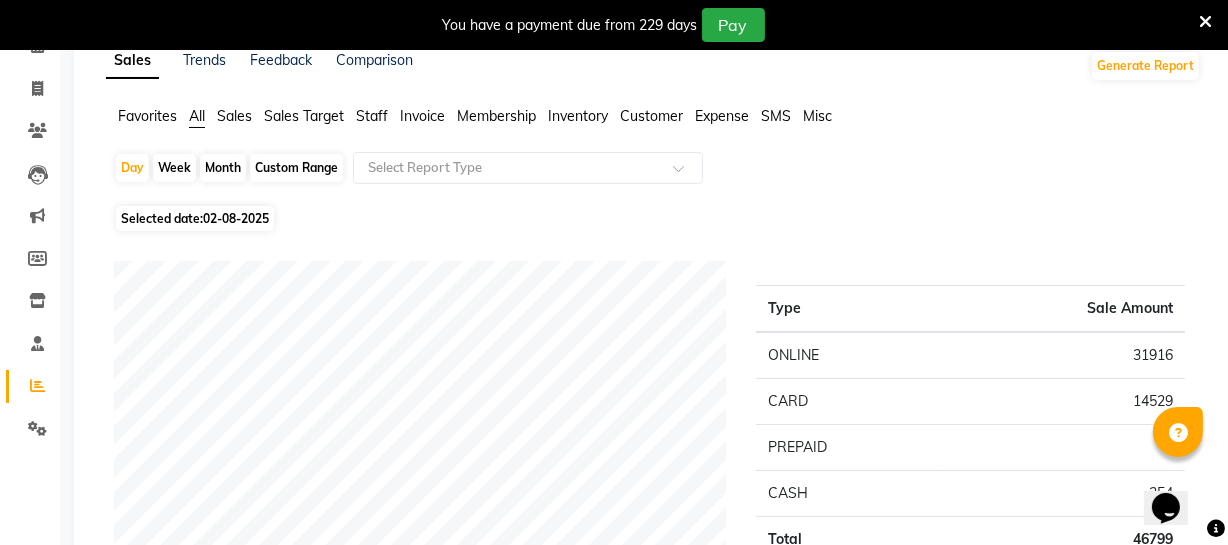 click on "Sales" 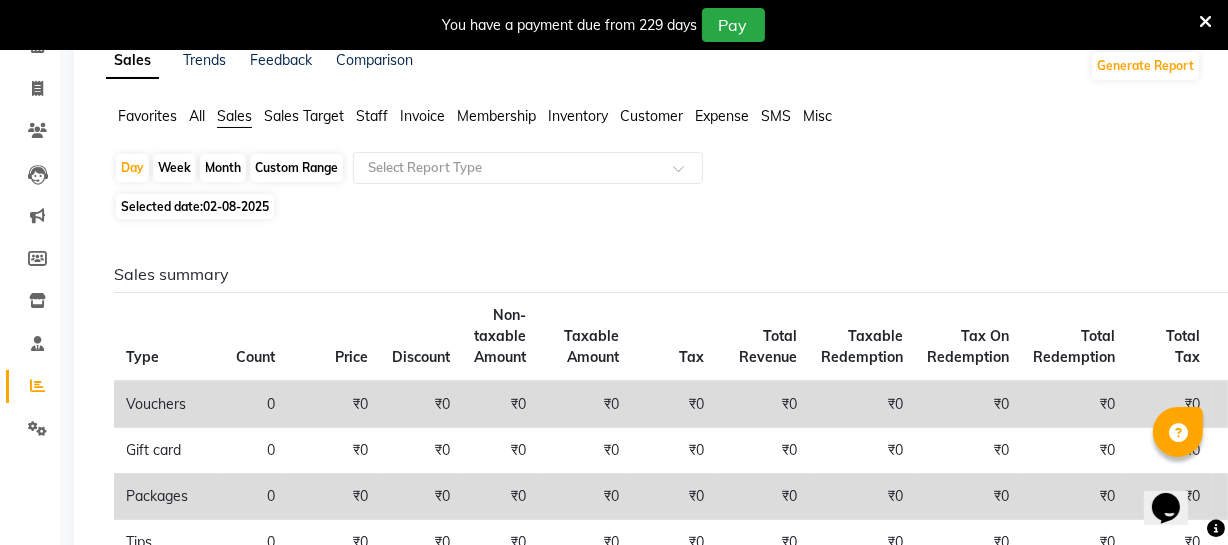 click on "Staff" 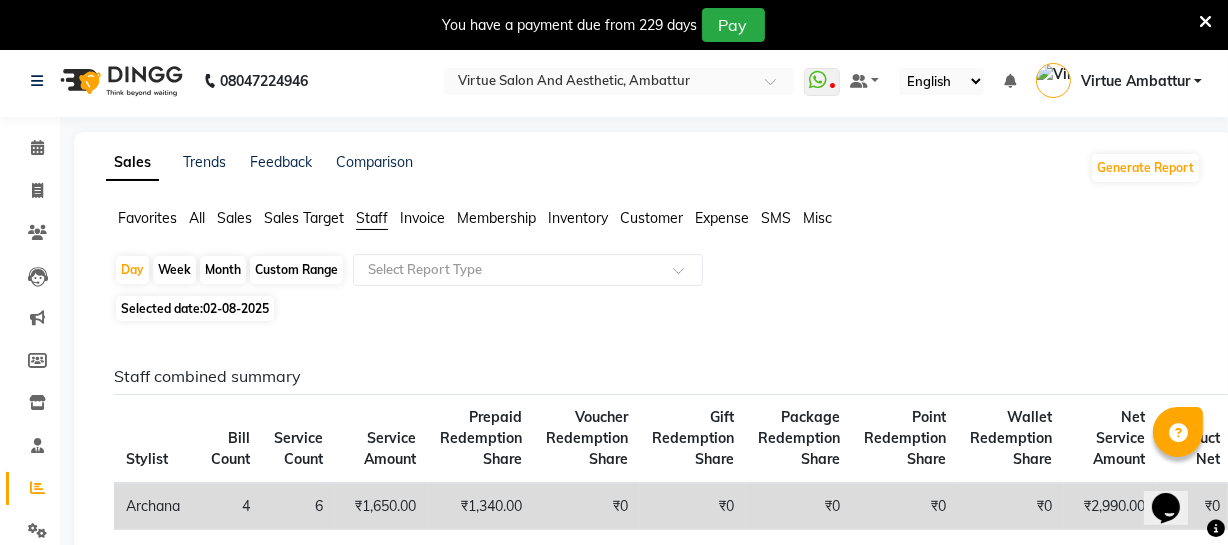 scroll, scrollTop: 0, scrollLeft: 0, axis: both 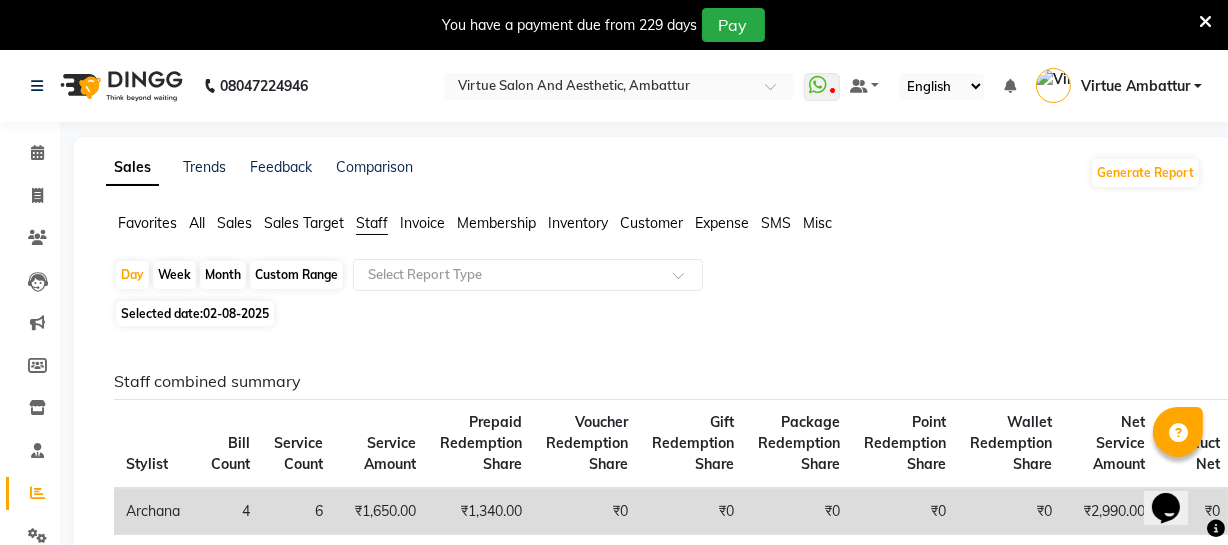 click on "Selected date:  02-08-2025" 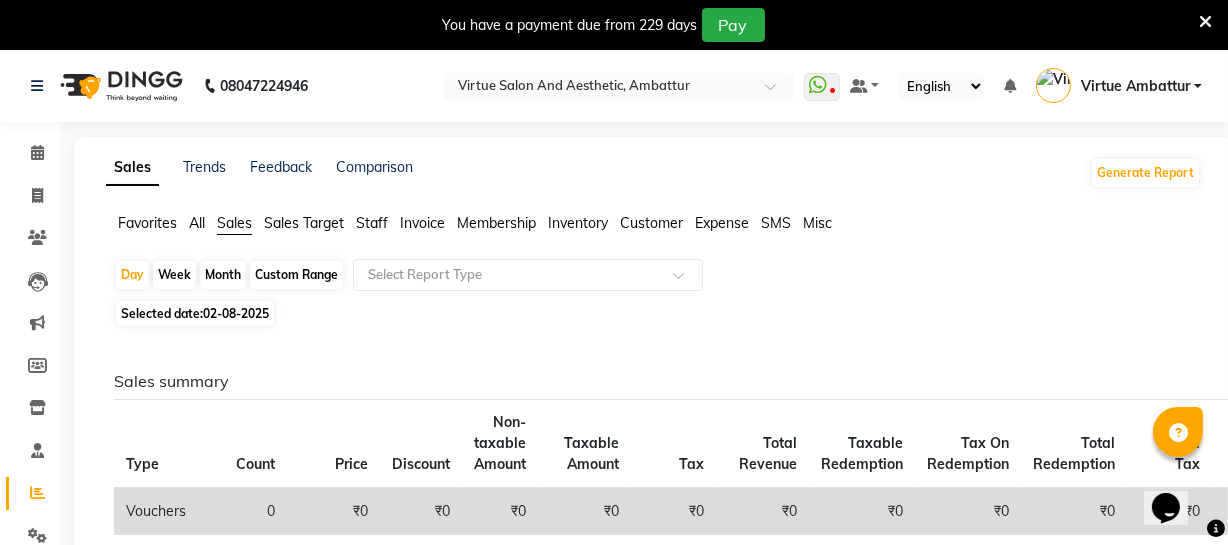 click on "Sales Target" 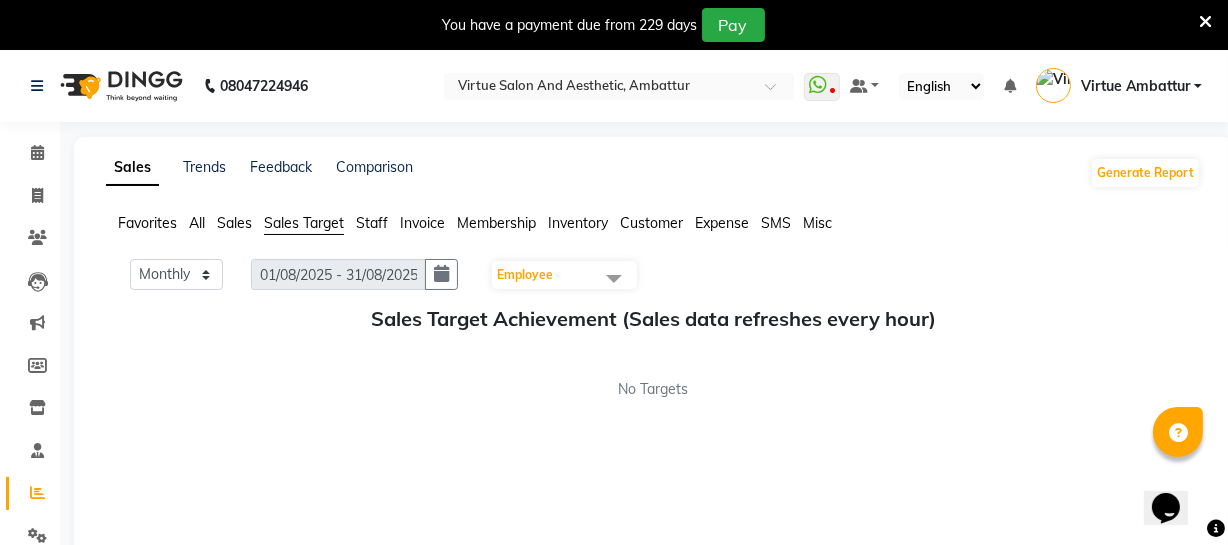 click on "Staff" 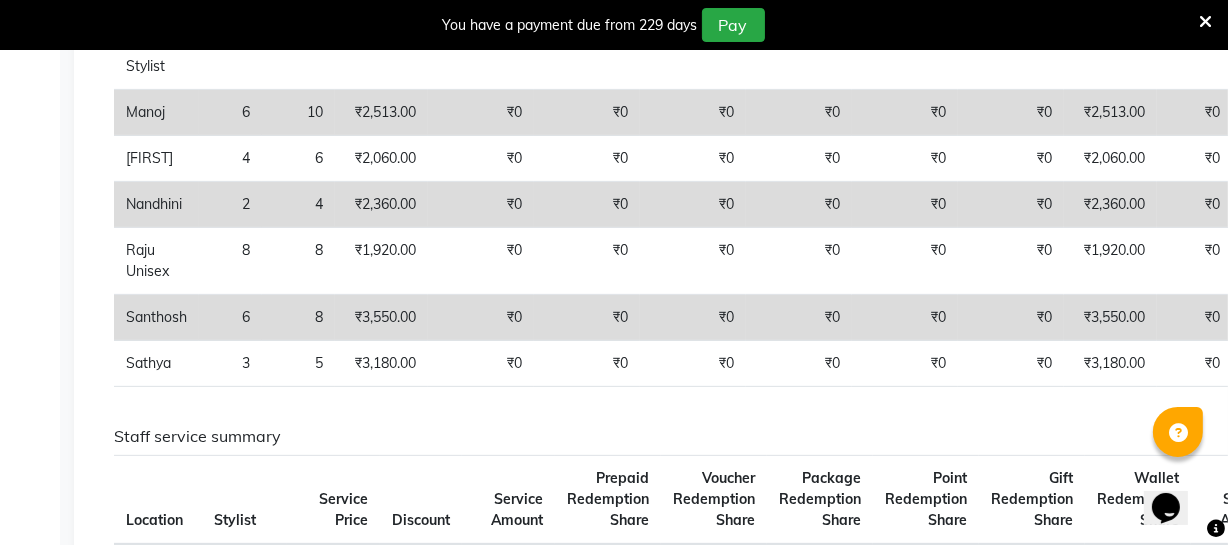 scroll, scrollTop: 636, scrollLeft: 0, axis: vertical 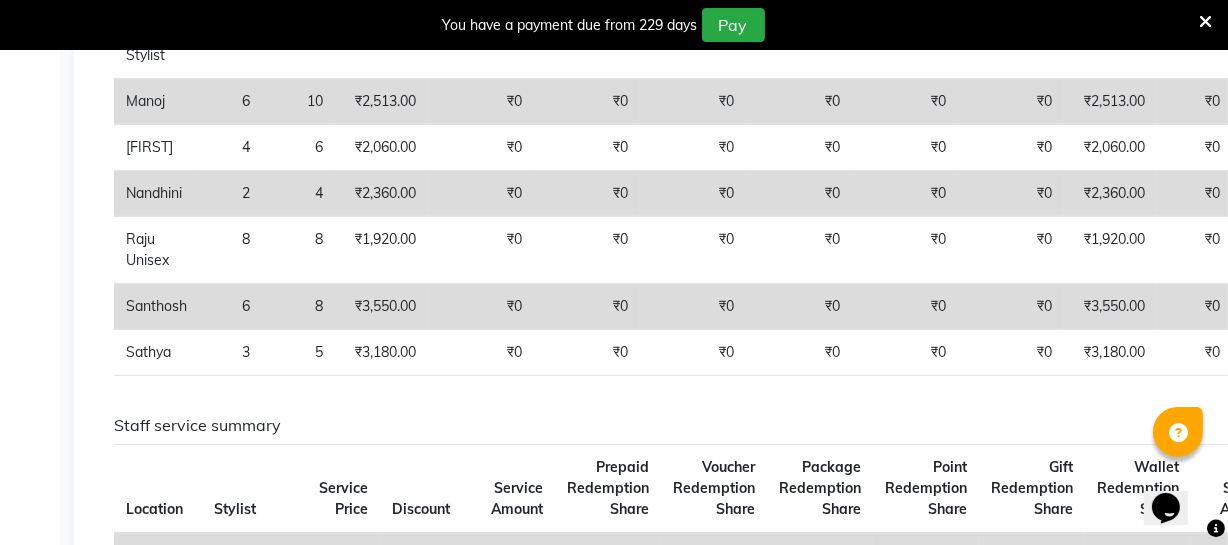 click on "Santhosh" 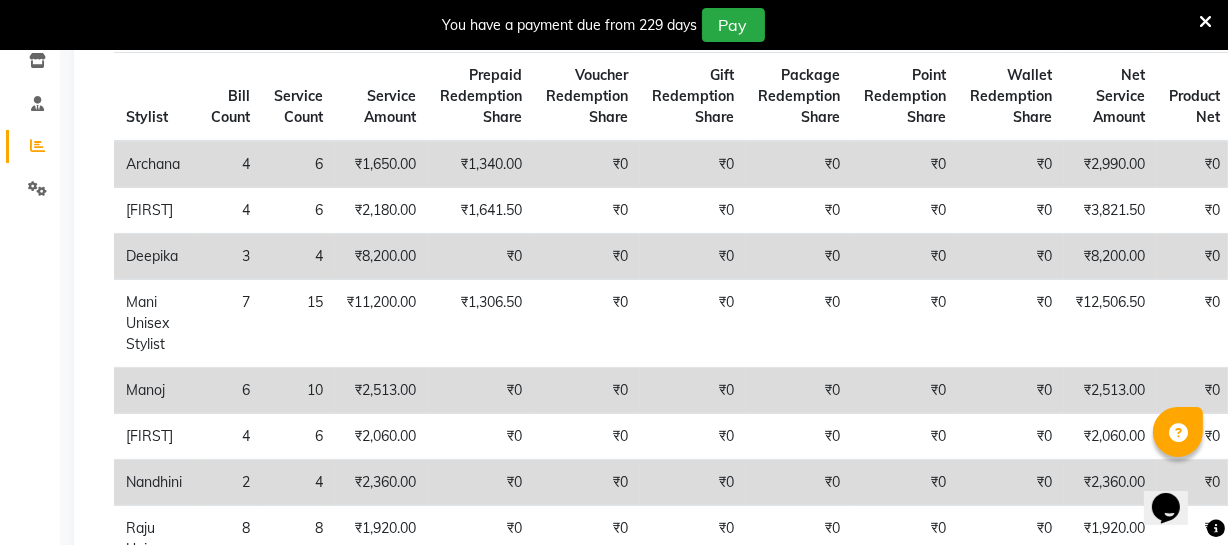 scroll, scrollTop: 0, scrollLeft: 0, axis: both 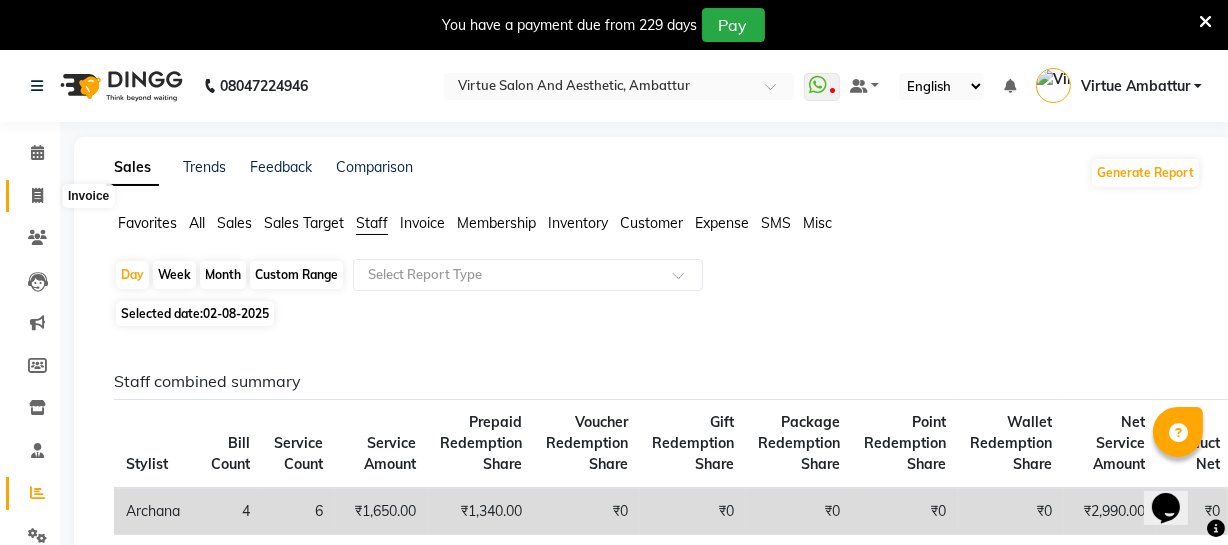click 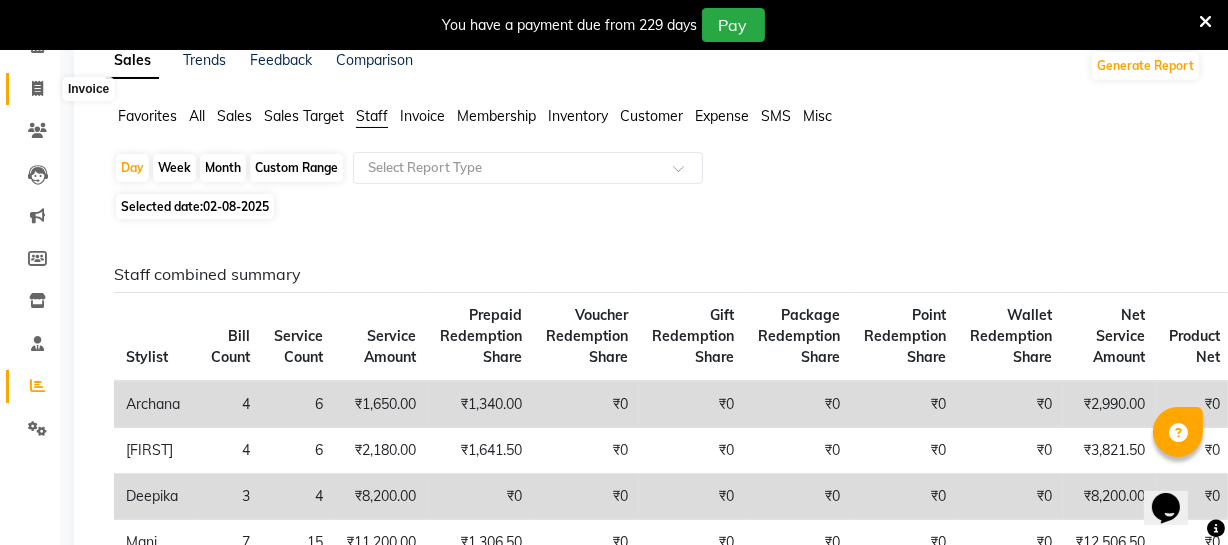select on "service" 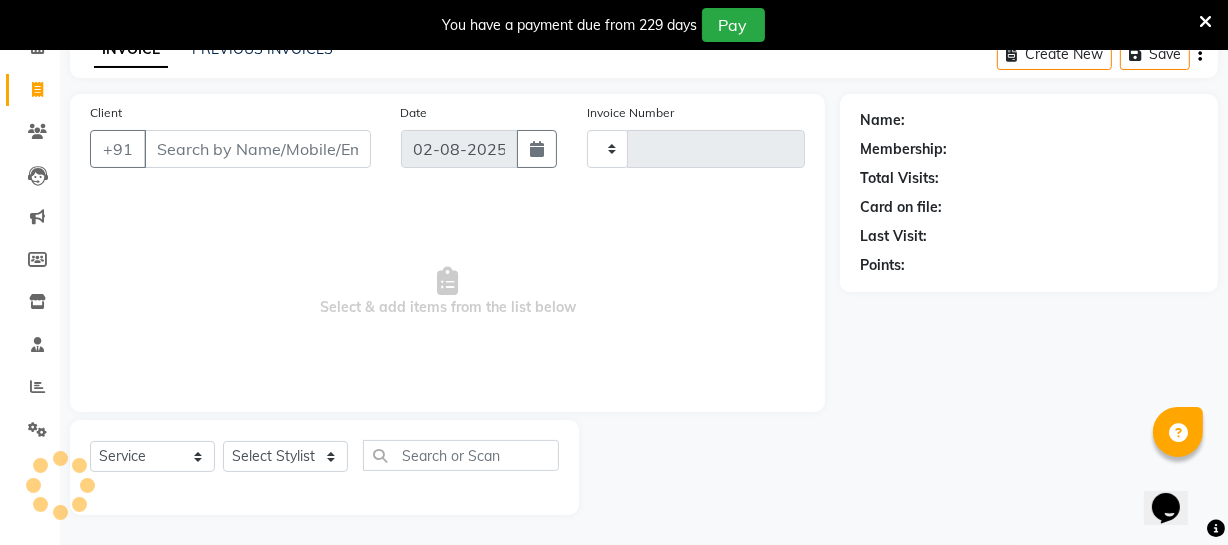 type on "2504" 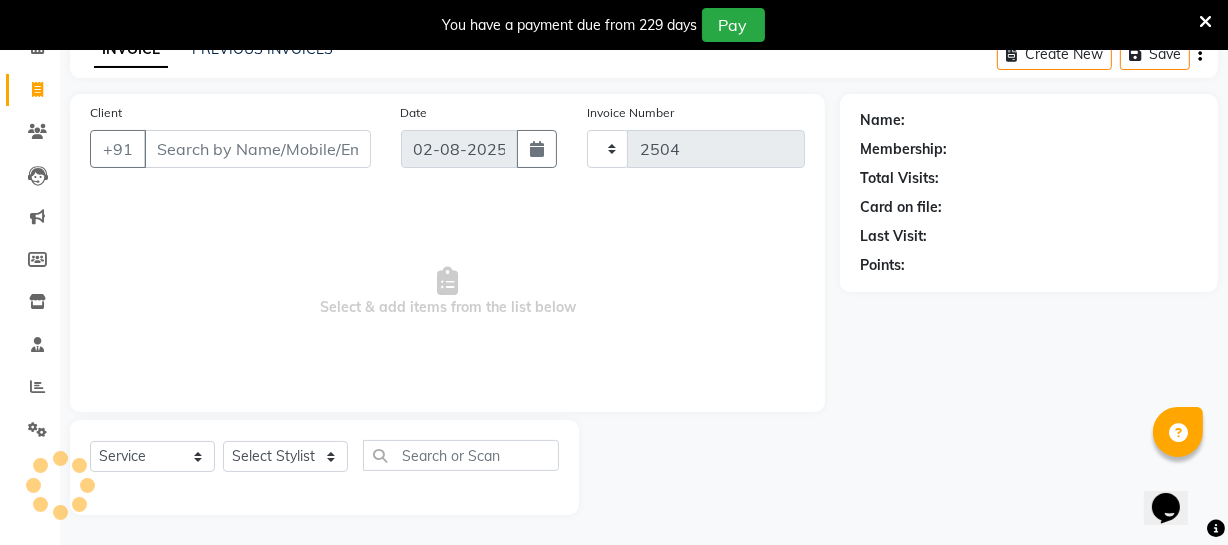 select on "5237" 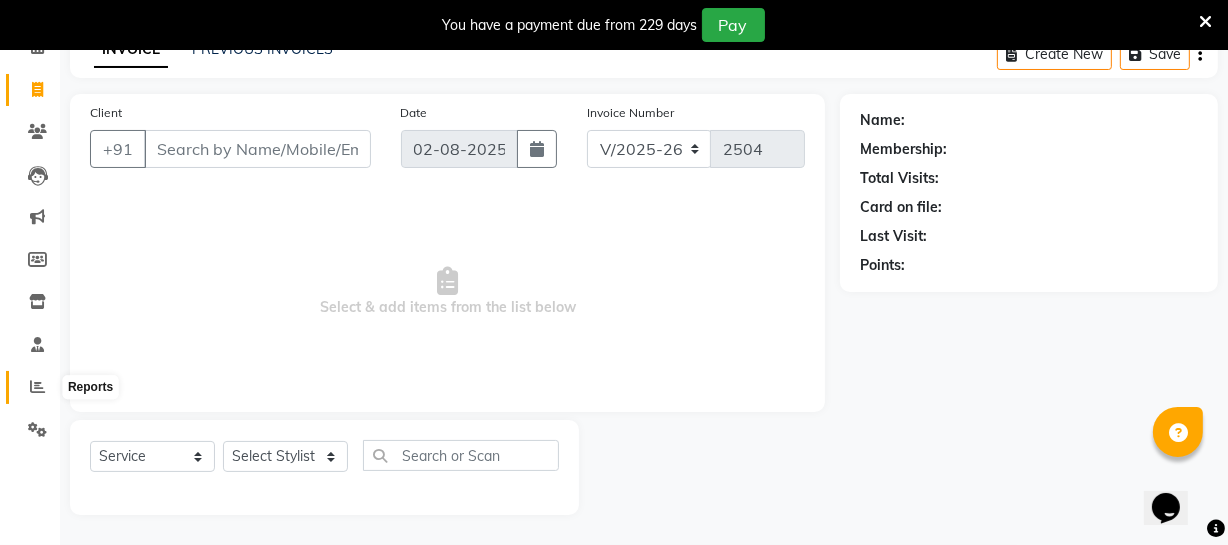 click 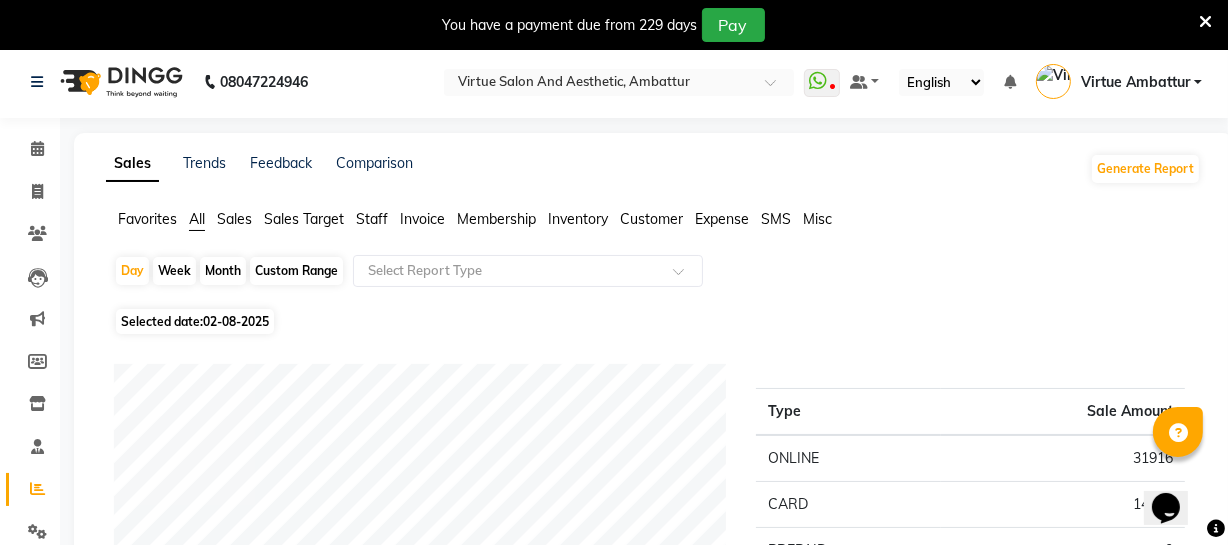 scroll, scrollTop: 0, scrollLeft: 0, axis: both 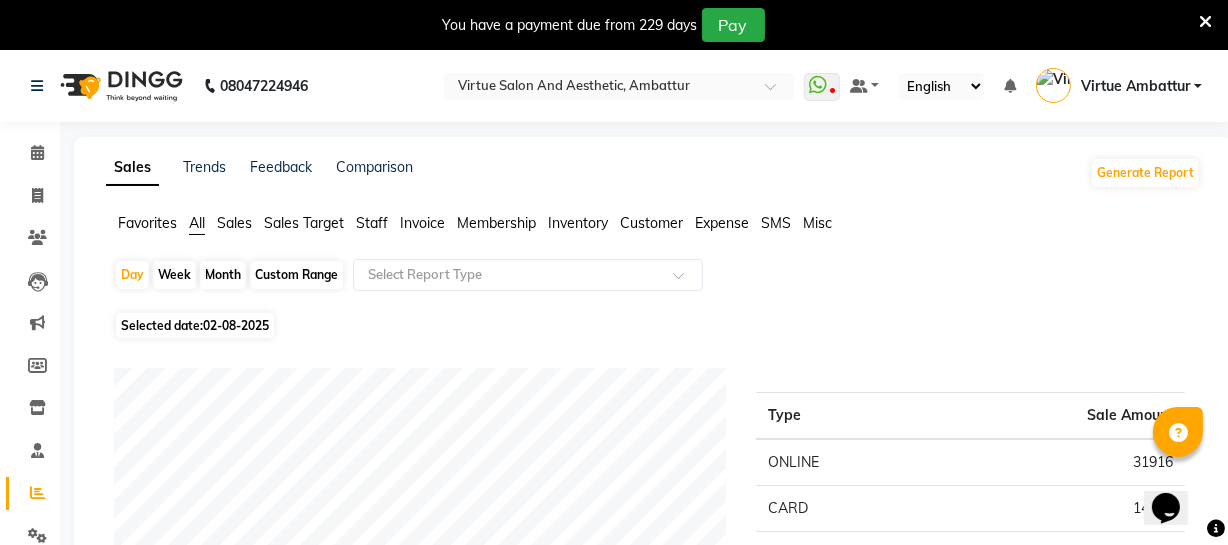 click on "Staff" 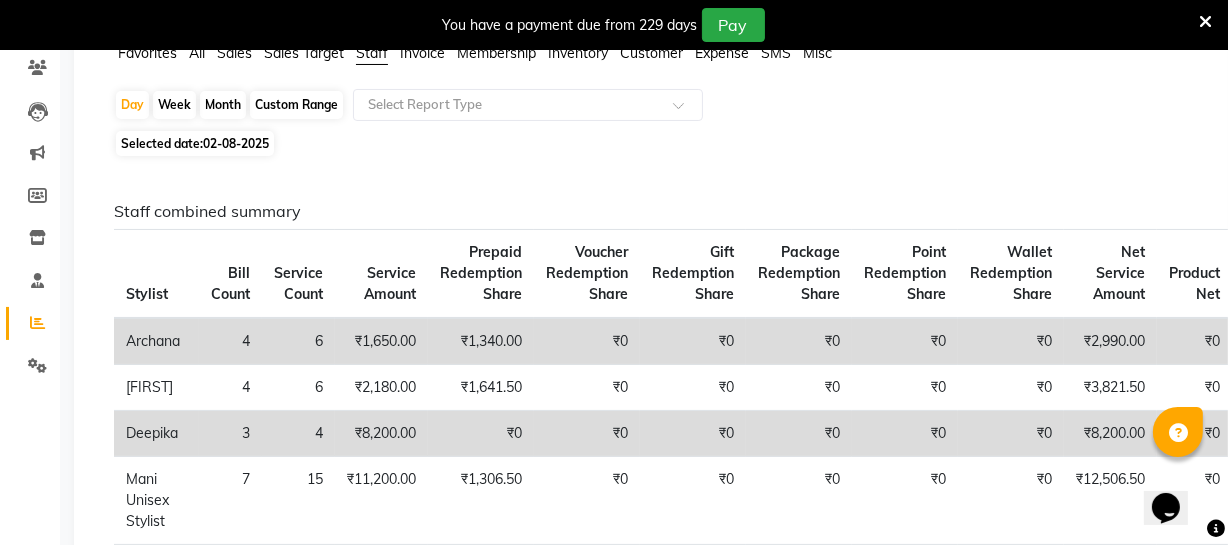 scroll, scrollTop: 0, scrollLeft: 0, axis: both 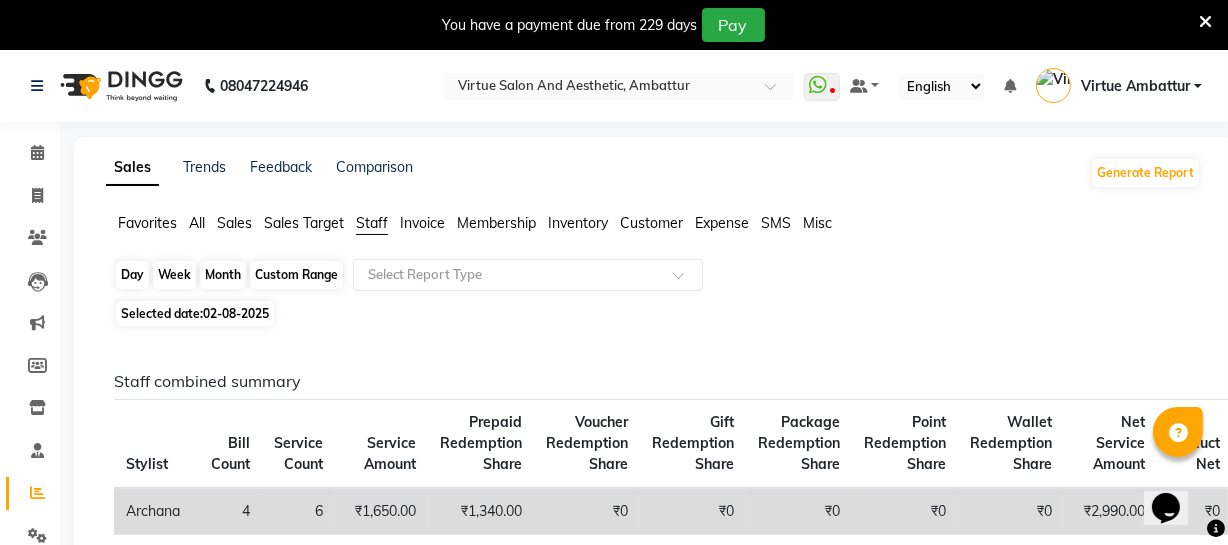 click on "Day" 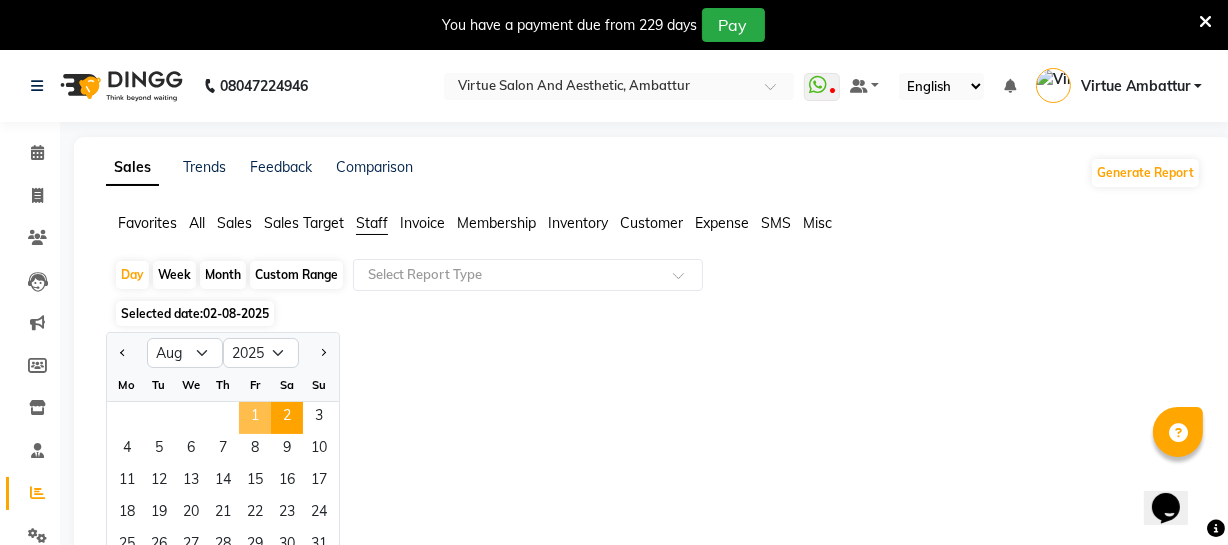 click on "1" 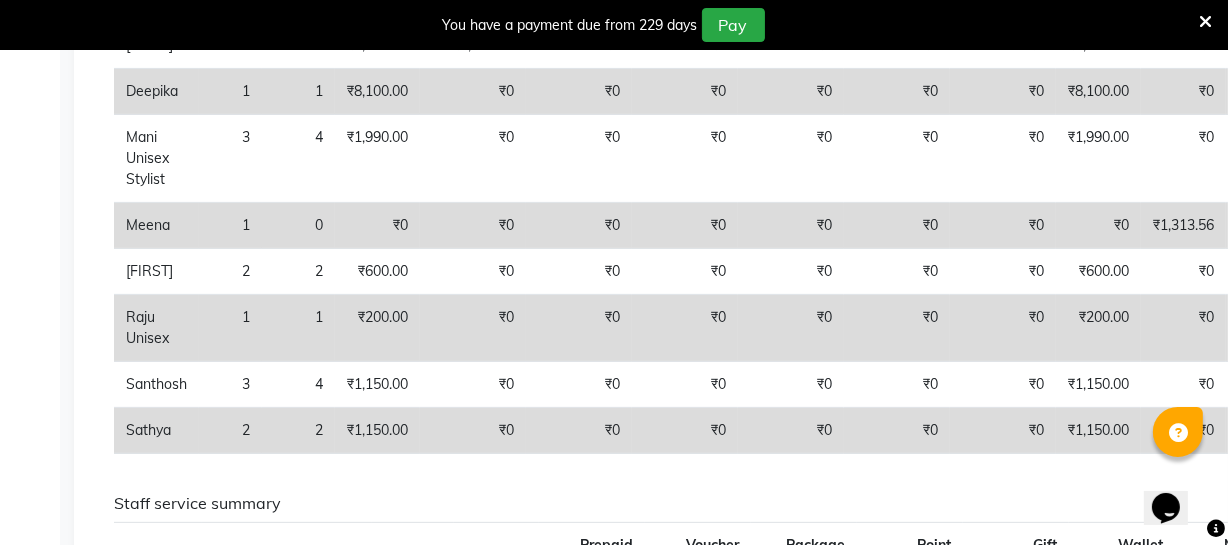 scroll, scrollTop: 0, scrollLeft: 0, axis: both 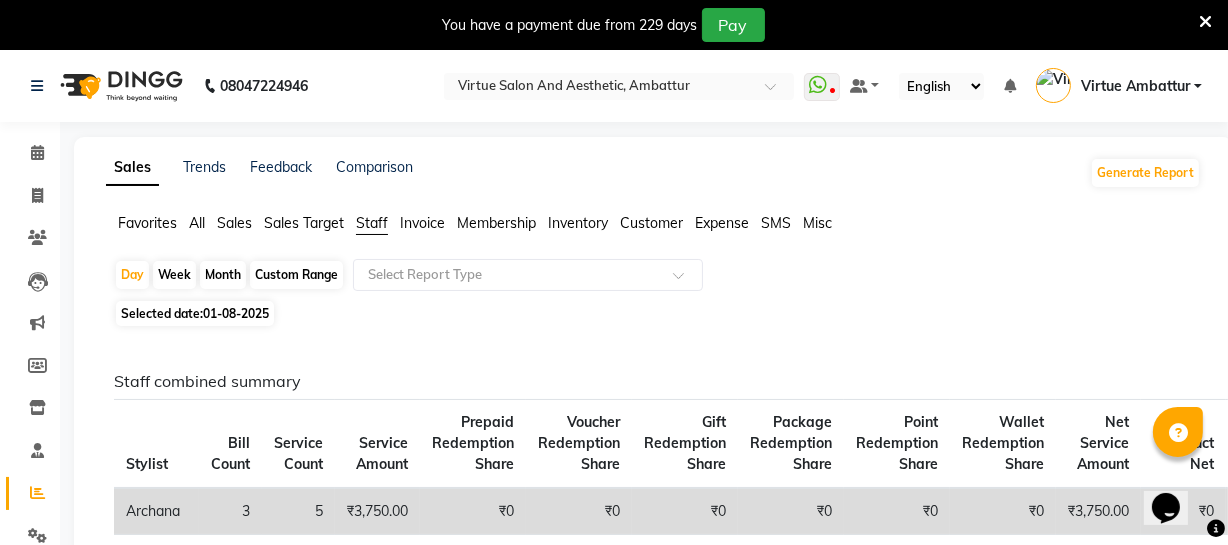 click on "Month" 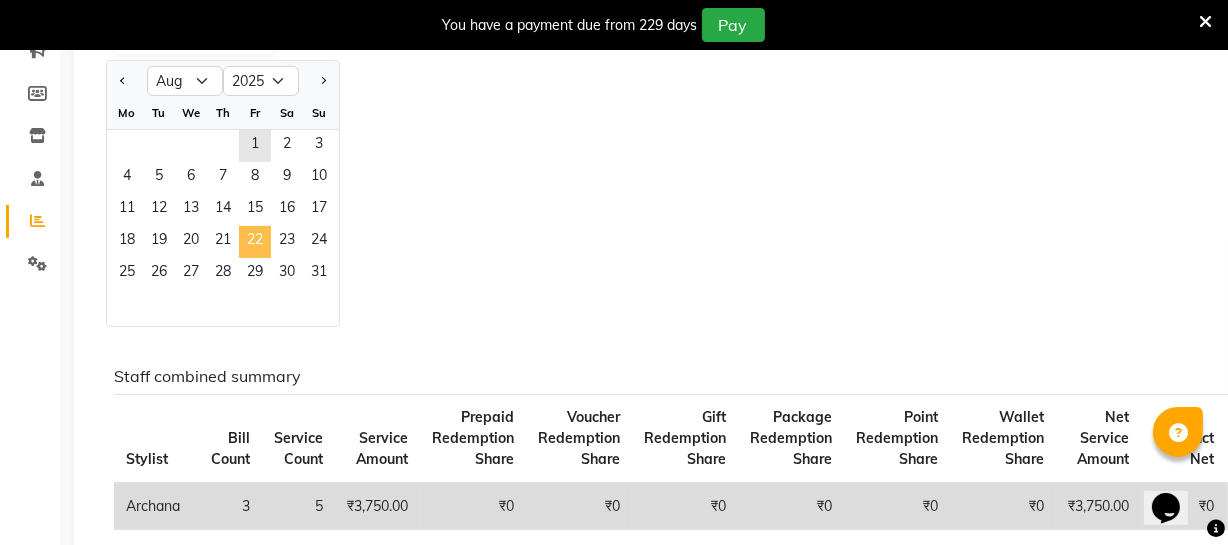 click on "22" 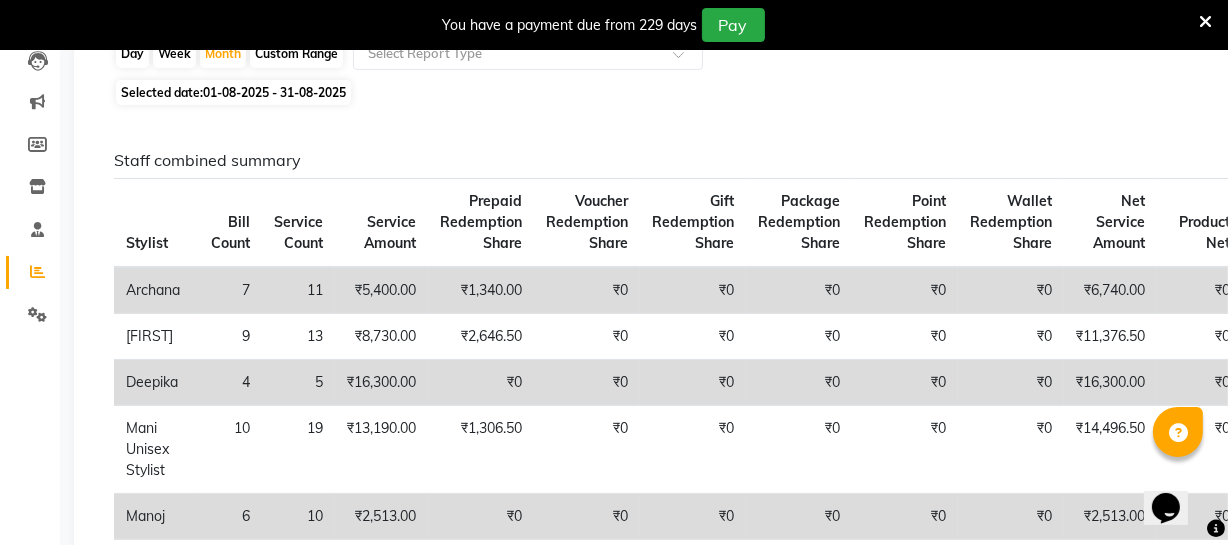 scroll, scrollTop: 0, scrollLeft: 0, axis: both 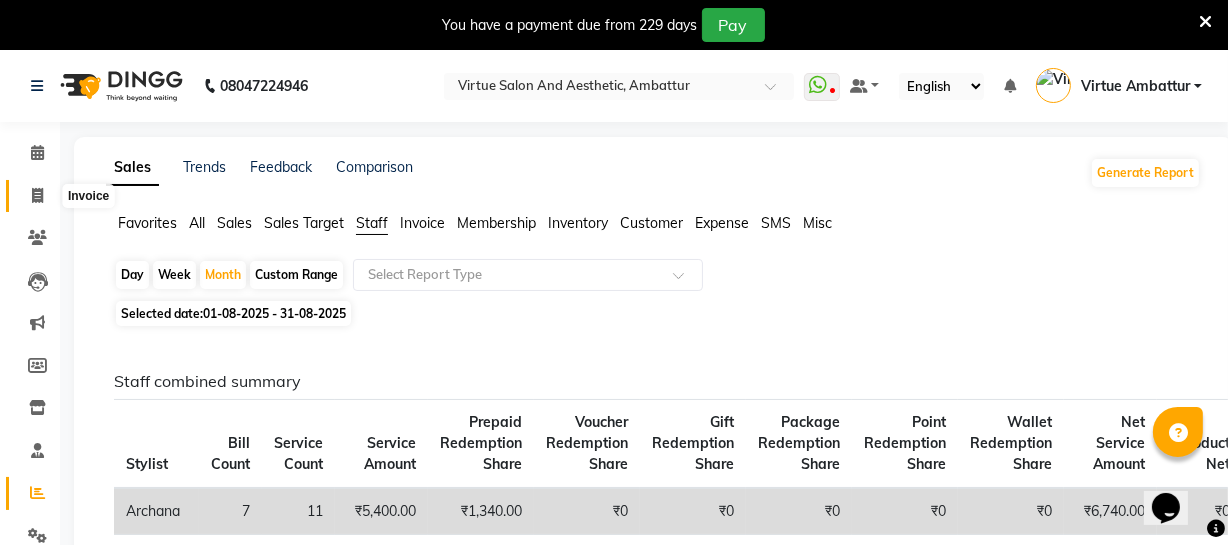 click 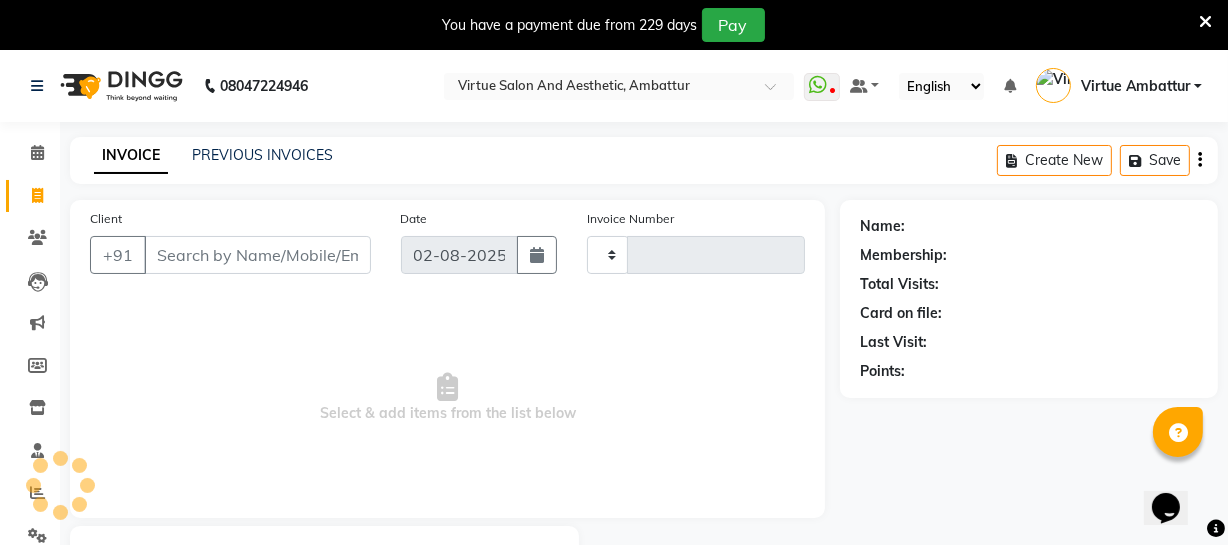 scroll, scrollTop: 107, scrollLeft: 0, axis: vertical 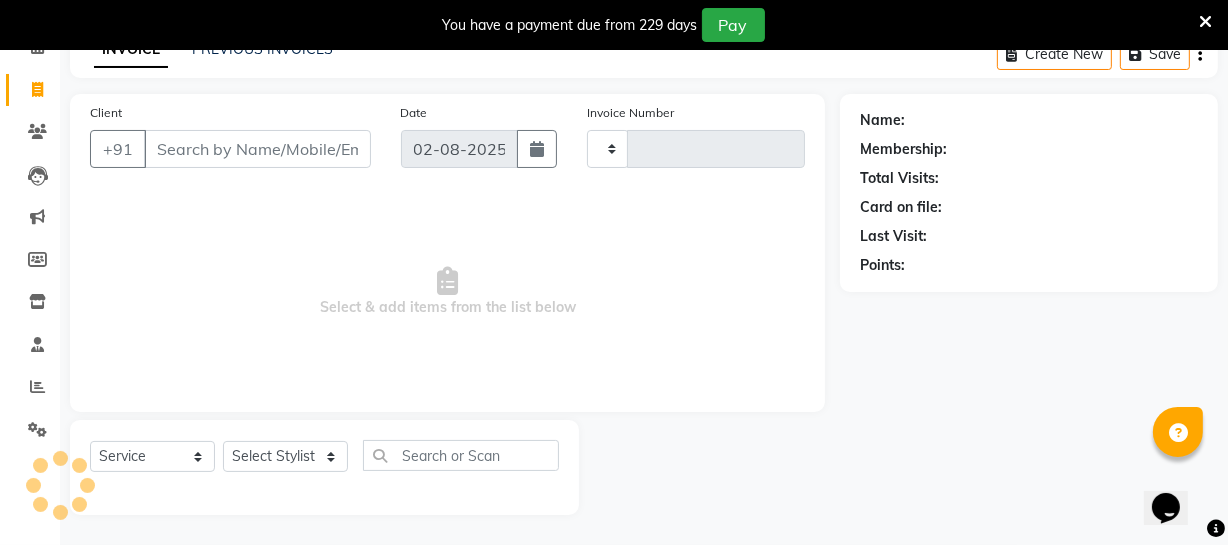 type on "2504" 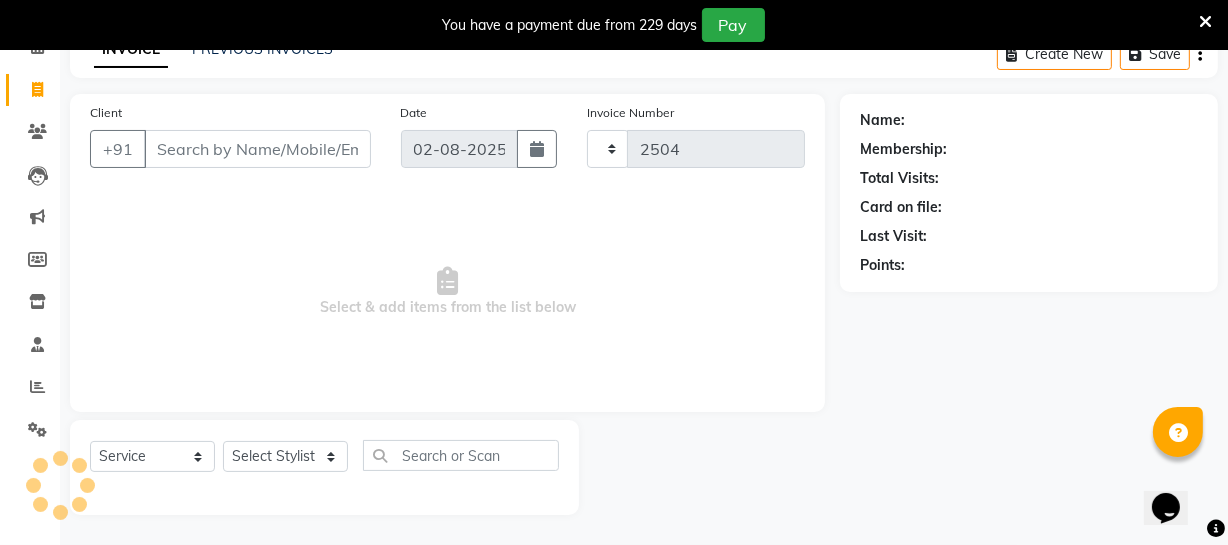 select on "5237" 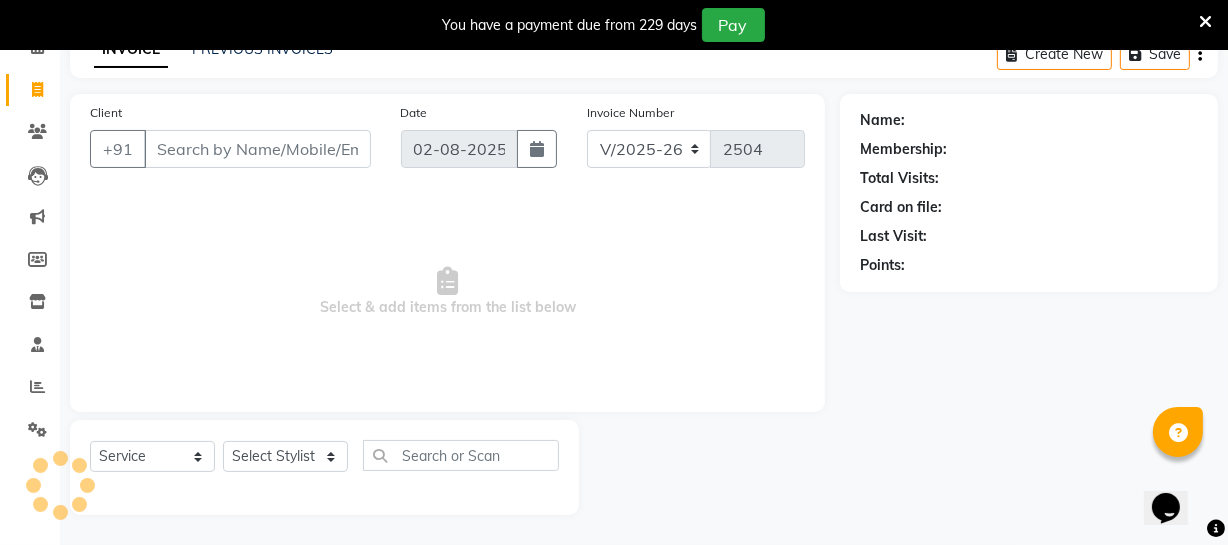 click on "Client" at bounding box center [257, 149] 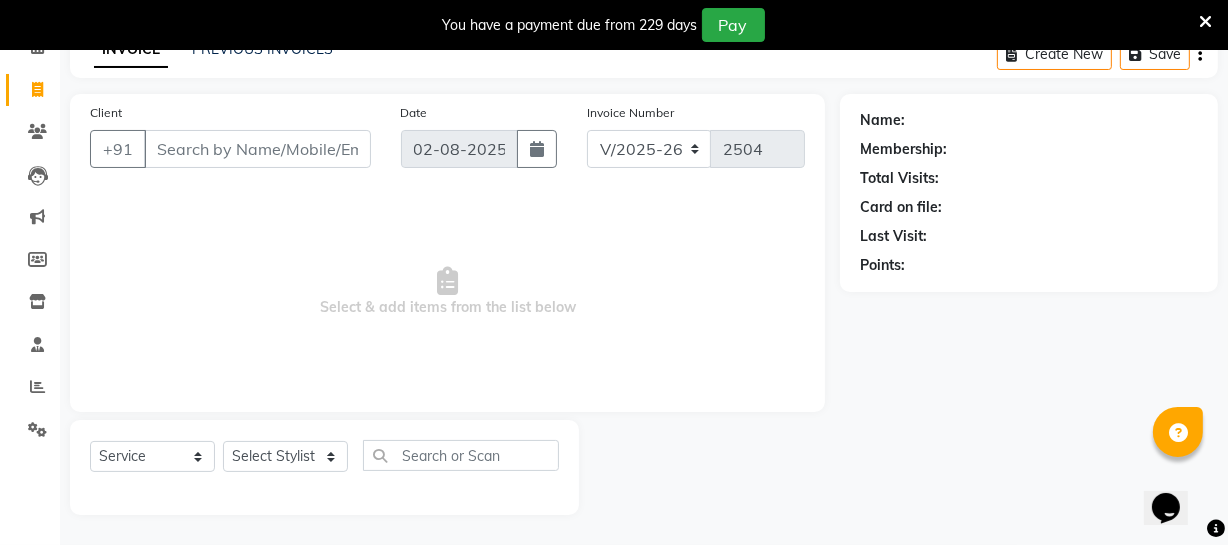 click on "Client" at bounding box center (257, 149) 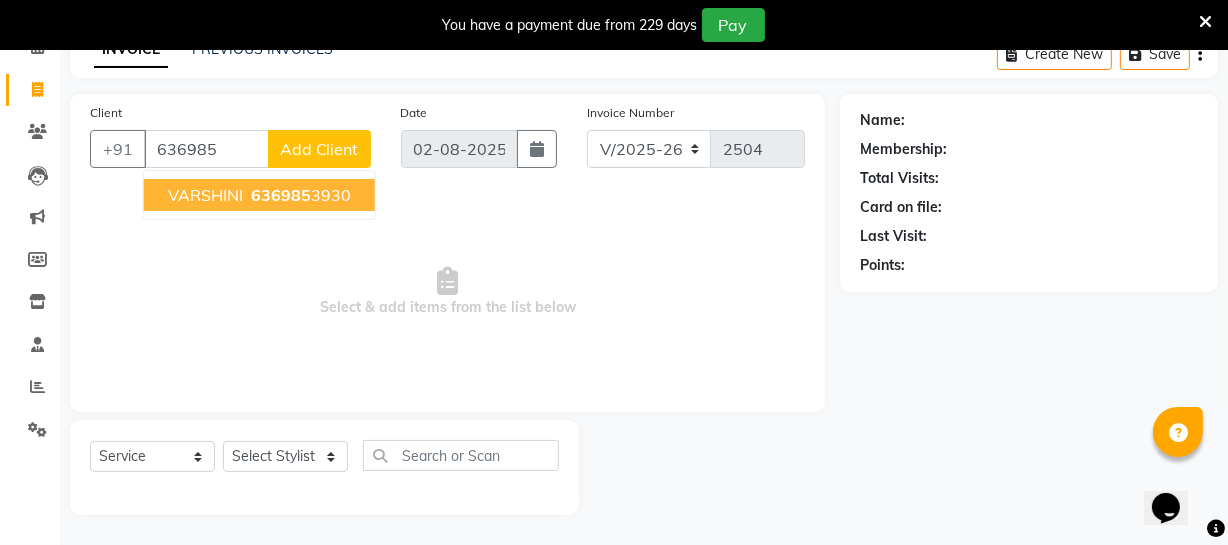 click on "636985 3930" at bounding box center [299, 195] 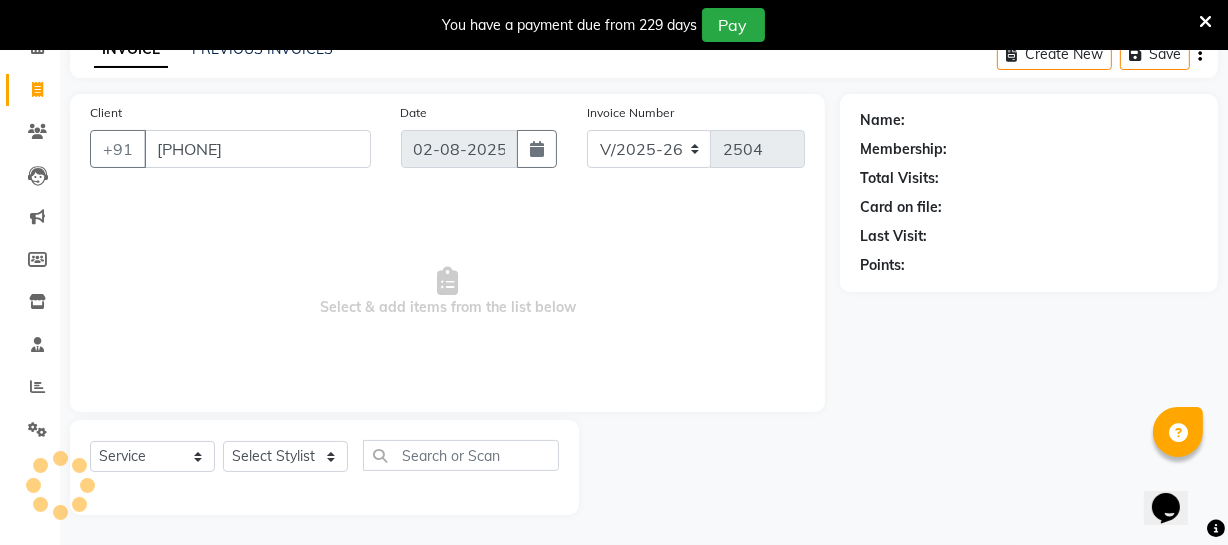 type on "6369853930" 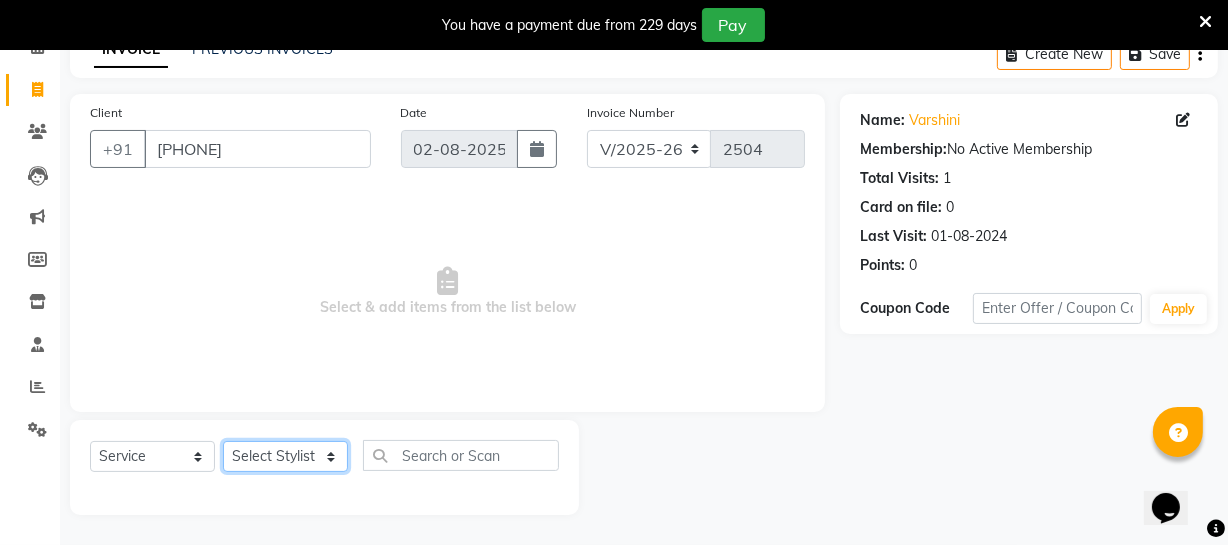 click on "Select Stylist Archana Bhagi Deepika Devi Dilip  Divya Dolly Dr Prakash Faizan Geetha Virtue TC Gopi Madan Aravind Make up Mani Unisex Stylist Manoj Meena Moses Nandhini Raju Unisex Ramya RICITTA Sahil Unisex Santhosh Sathya Shantha kumar Shanthi Surya Thiru Virtue Aesthetic Virtue Ambattur" 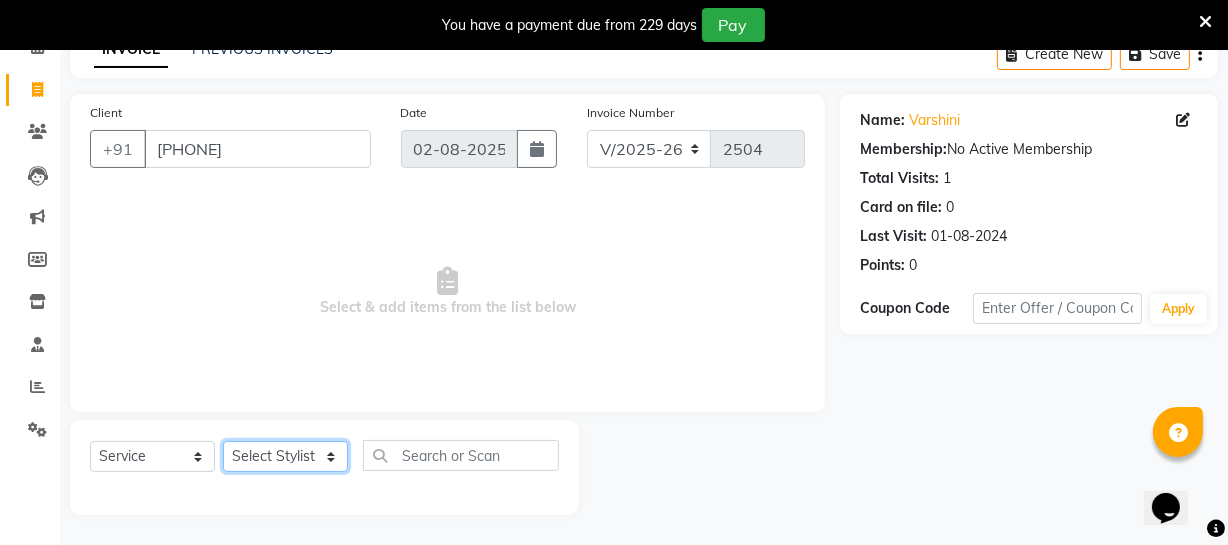 select on "39033" 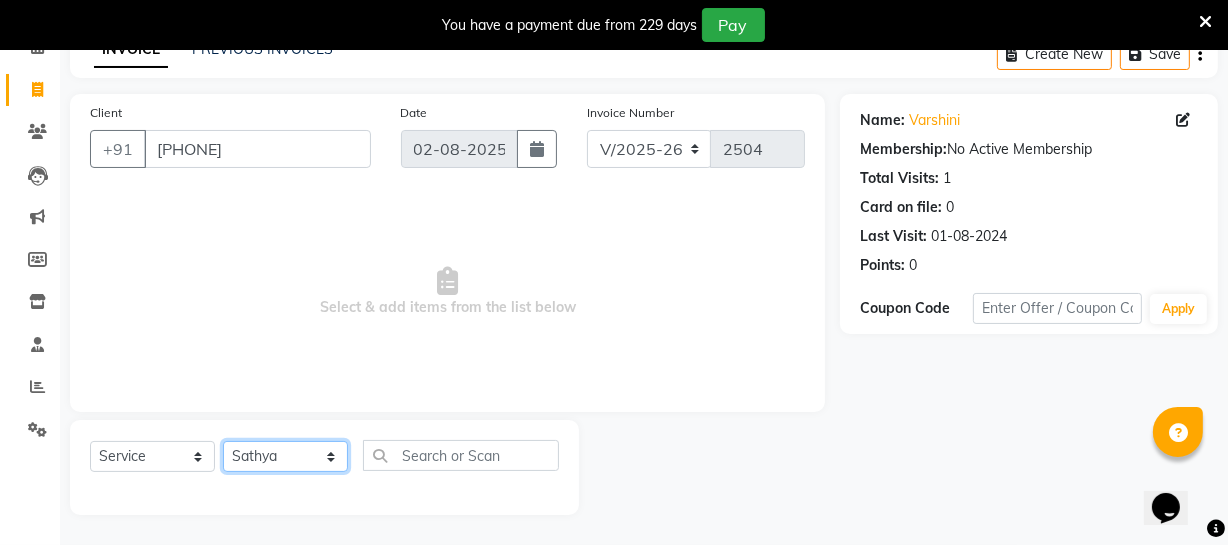 click on "Select Stylist Archana Bhagi Deepika Devi Dilip  Divya Dolly Dr Prakash Faizan Geetha Virtue TC Gopi Madan Aravind Make up Mani Unisex Stylist Manoj Meena Moses Nandhini Raju Unisex Ramya RICITTA Sahil Unisex Santhosh Sathya Shantha kumar Shanthi Surya Thiru Virtue Aesthetic Virtue Ambattur" 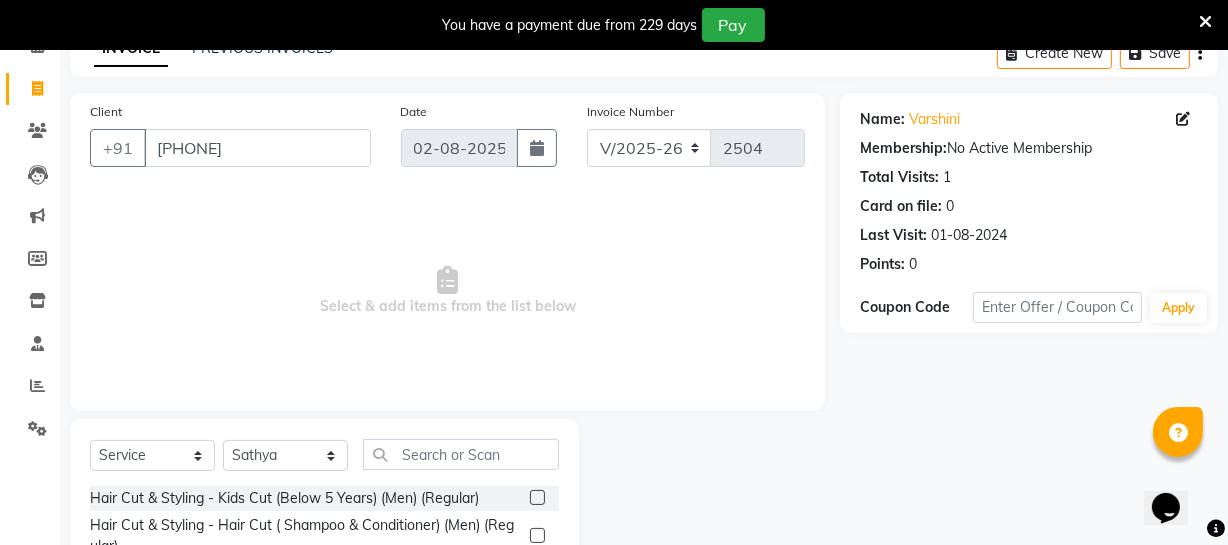 click on "Select  Service  Product  Membership  Package Voucher Prepaid Gift Card  Select Stylist Archana Bhagi Deepika Devi Dilip  Divya Dolly Dr Prakash Faizan Geetha Virtue TC Gopi Madan Aravind Make up Mani Unisex Stylist Manoj Meena Moses Nandhini Raju Unisex Ramya RICITTA Sahil Unisex Santhosh Sathya Shantha kumar Shanthi Surya Thiru Virtue Aesthetic Virtue Ambattur Hair Cut & Styling - Kids Cut (Below 5 Years) (Men) (Regular)  Hair Cut & Styling - Hair Cut ( Shampoo & Conditioner) (Men) (Regular)  Hair Cut & Styling - Creative Hair Cut(With Shampoo & Conditioner) (Men) (Regular)  Hair Cut & Styling - Beard Trim (Men) (Regular)  Hair Cut & Styling - Beard Design (Men) (Regular)  Hair Cut & Styling - Executive Shave (Men) (Regular)  Hair Cut & Styling - Hair Wash & Conditioner (Schwarzkopf) (Men) (Regular)  Hair Cut & Styling - Hair Wash & Conditioner (Davines) (Men) (Regular)  Hair Cut & Styling - Head Massage (Almond/Olive/Coco/Mint) (Men) (Regular)  Hair Cut & Styling - Kids Cut (Below 5 Years) (Men) (Member)" 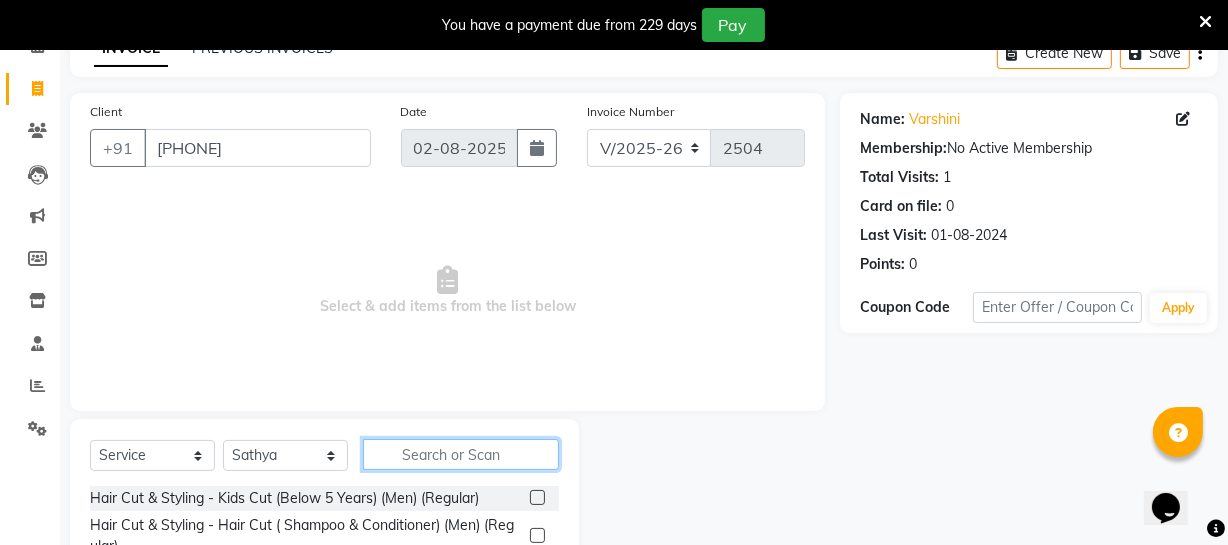 click 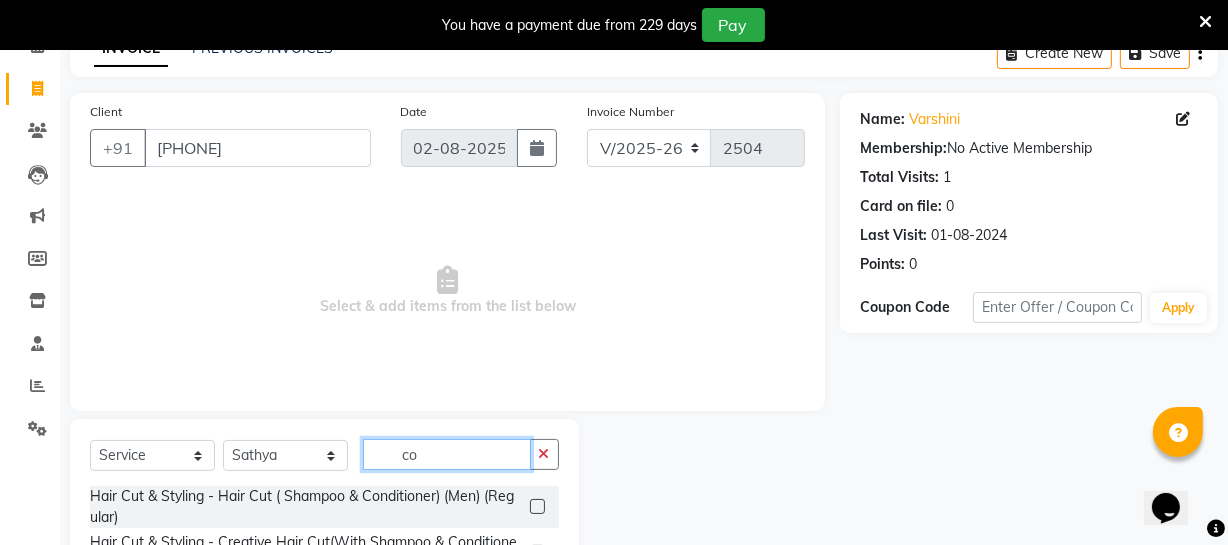 type on "c" 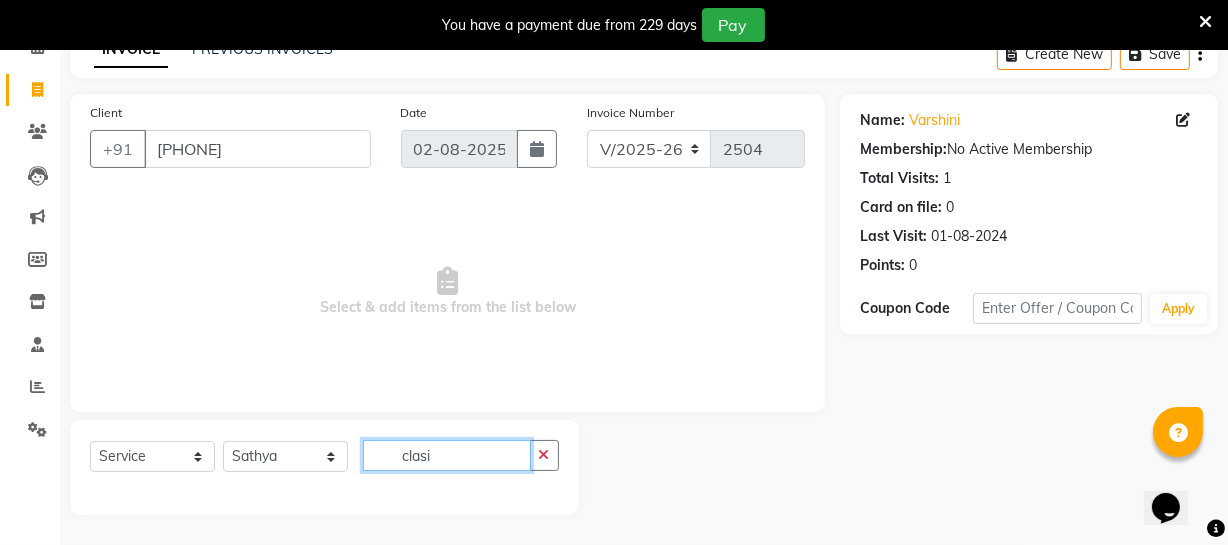 click on "clasi" 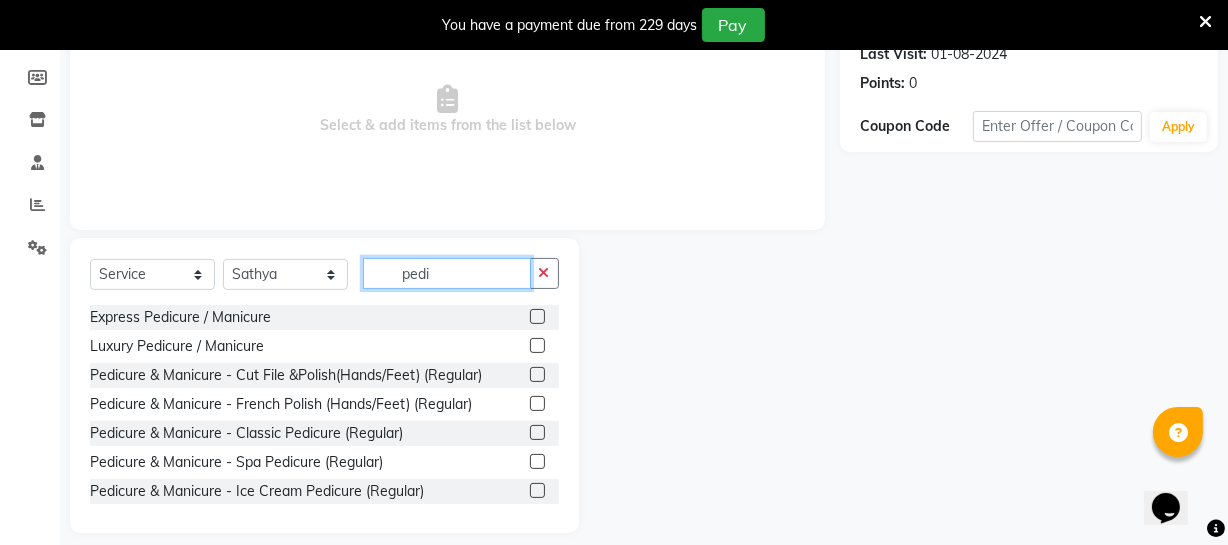 scroll, scrollTop: 289, scrollLeft: 0, axis: vertical 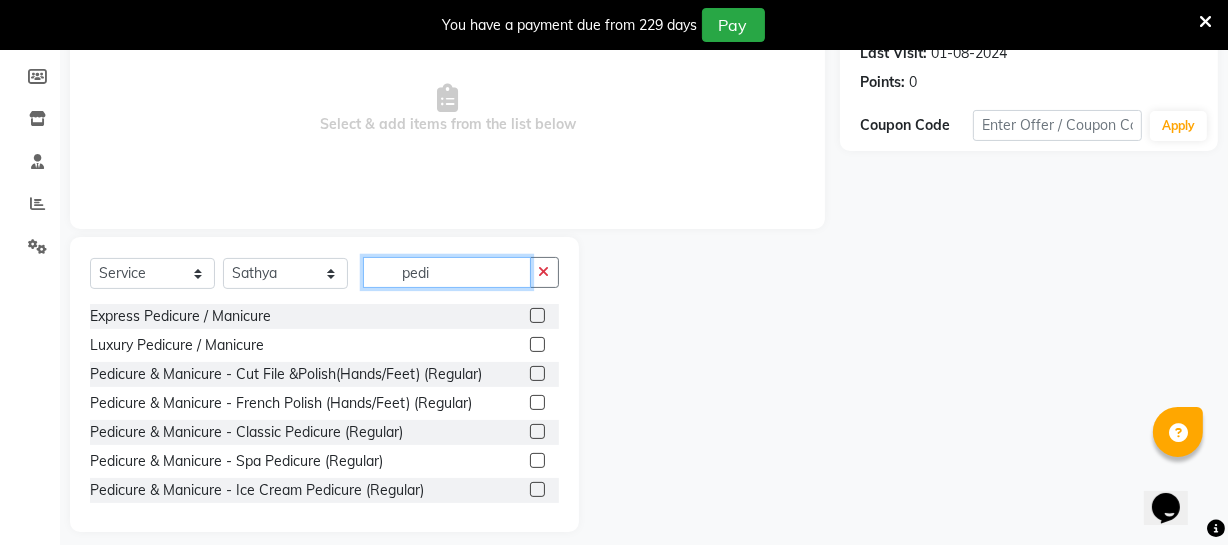 type on "pedi" 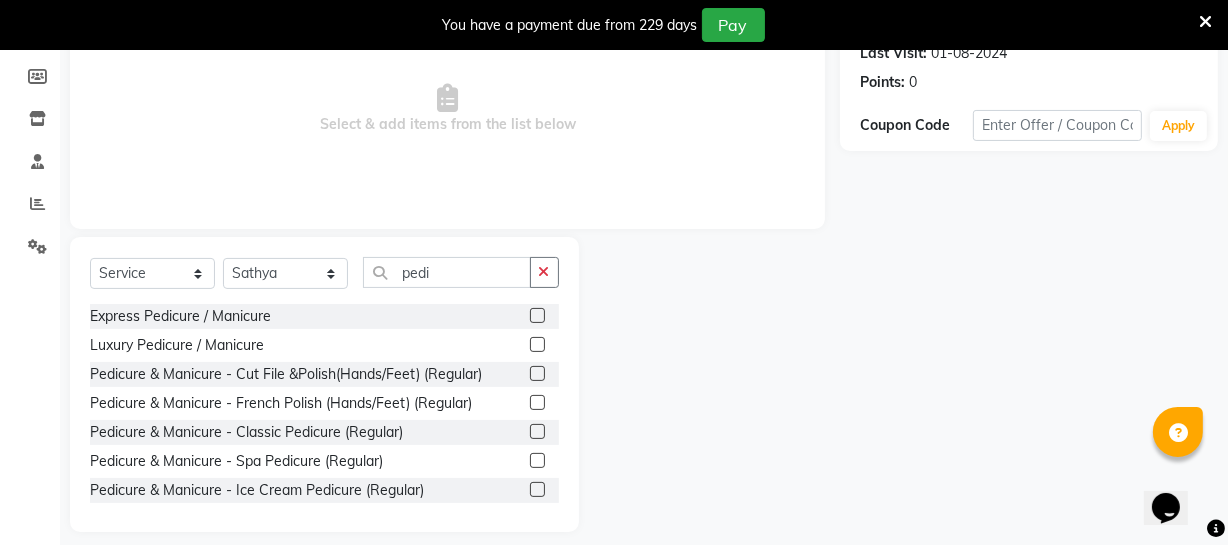 click 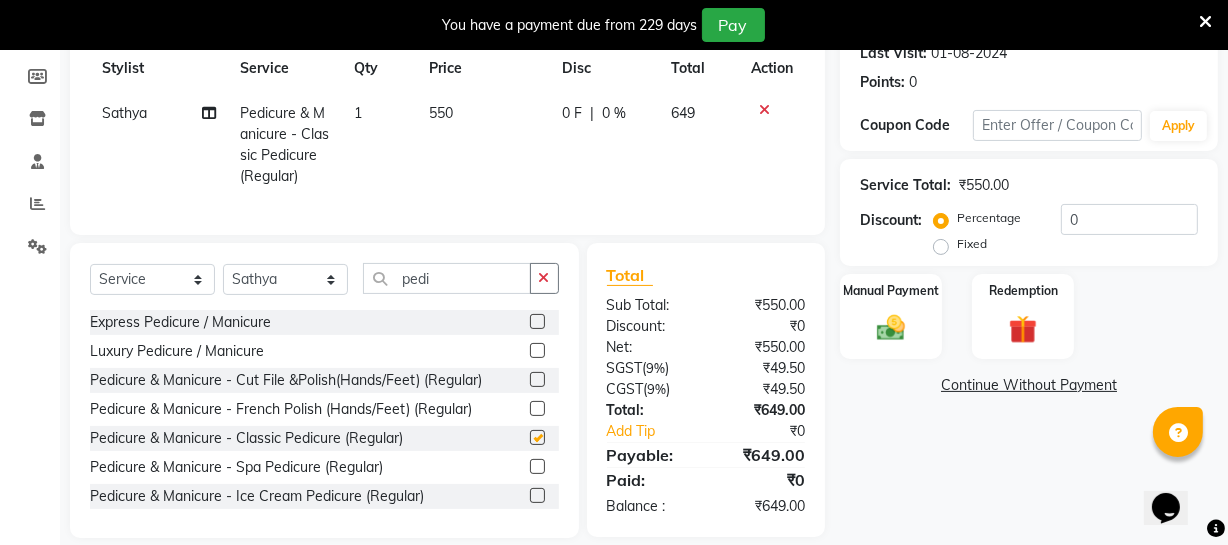 checkbox on "false" 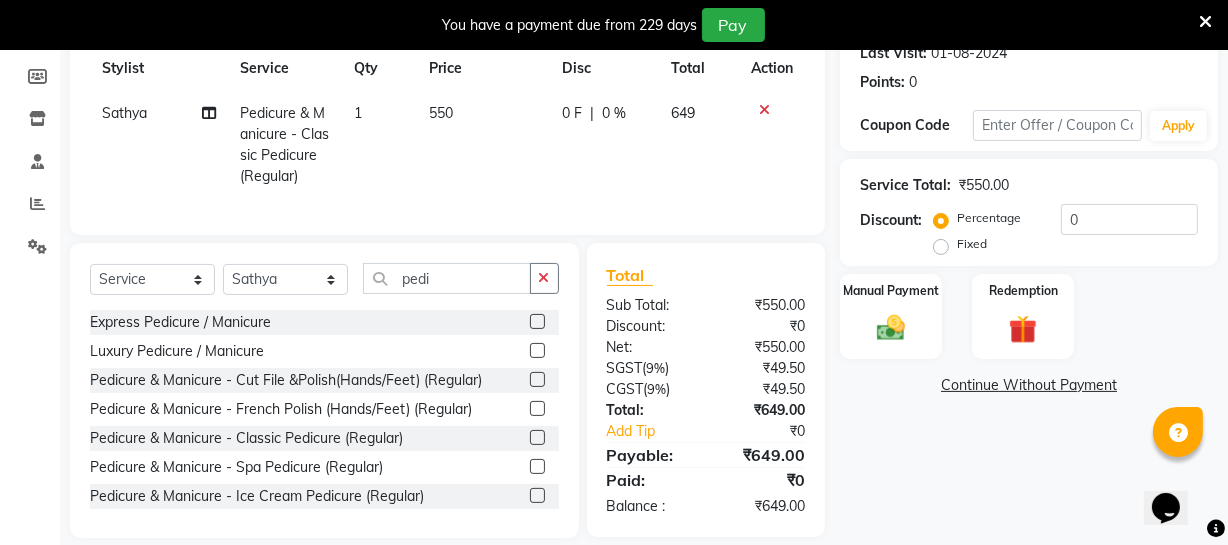 click on "550" 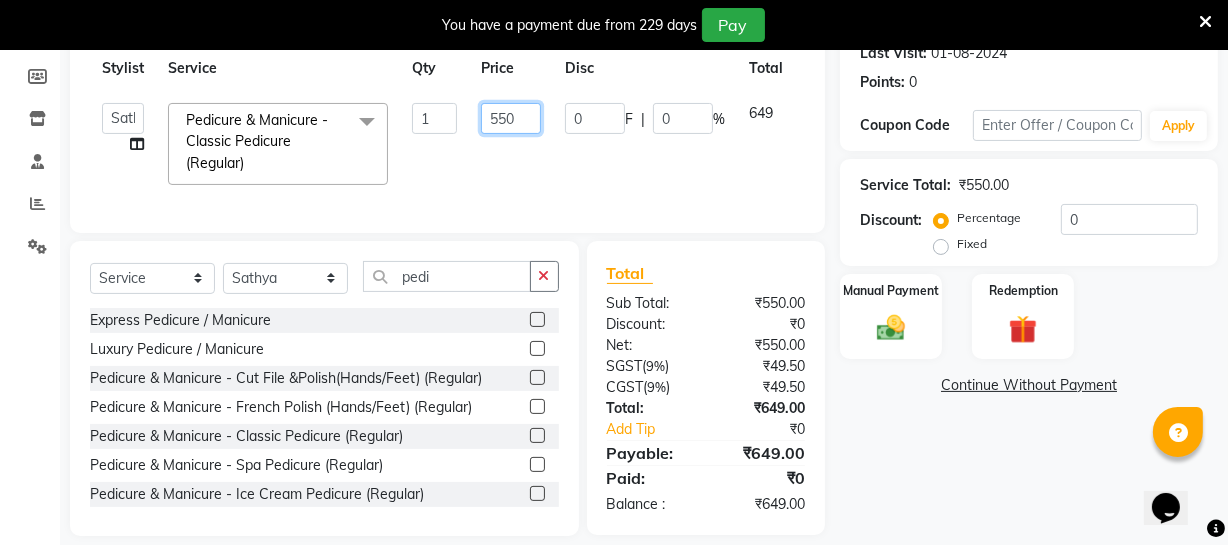 click on "550" 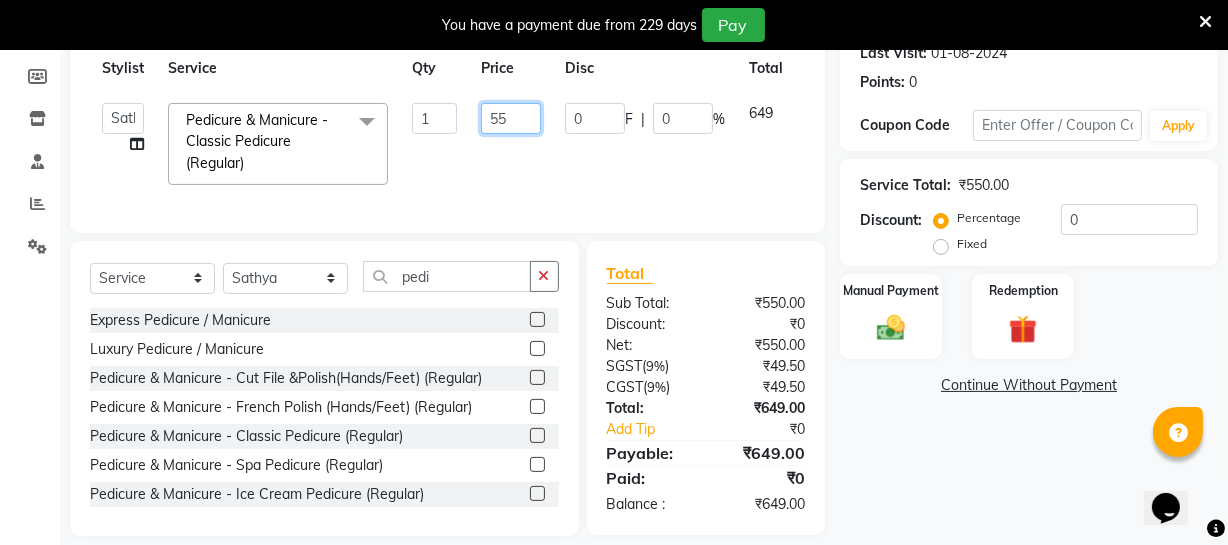 type on "5" 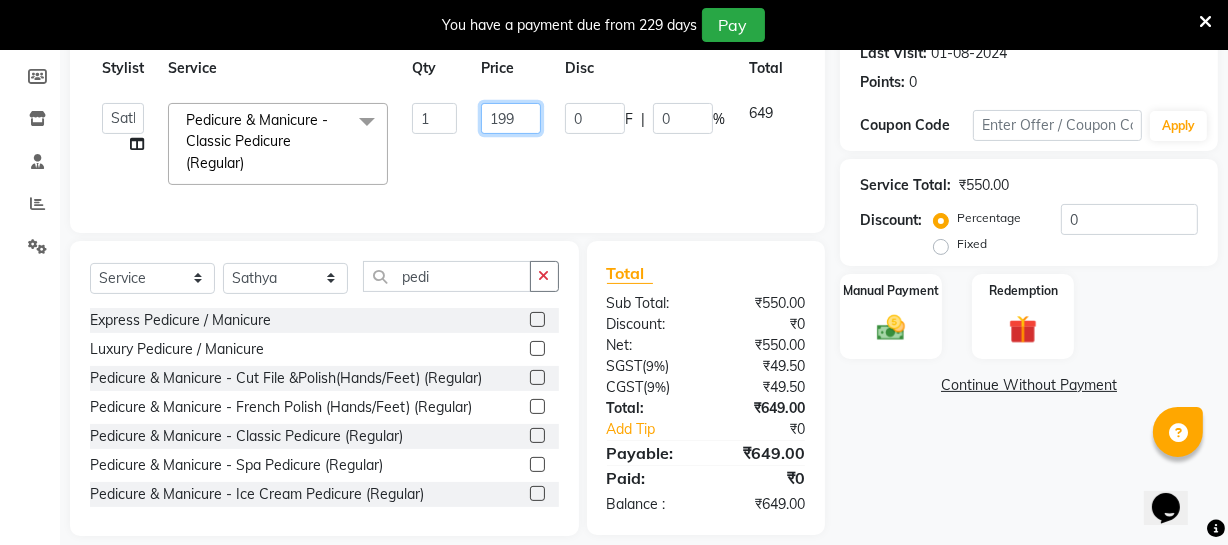 type on "1999" 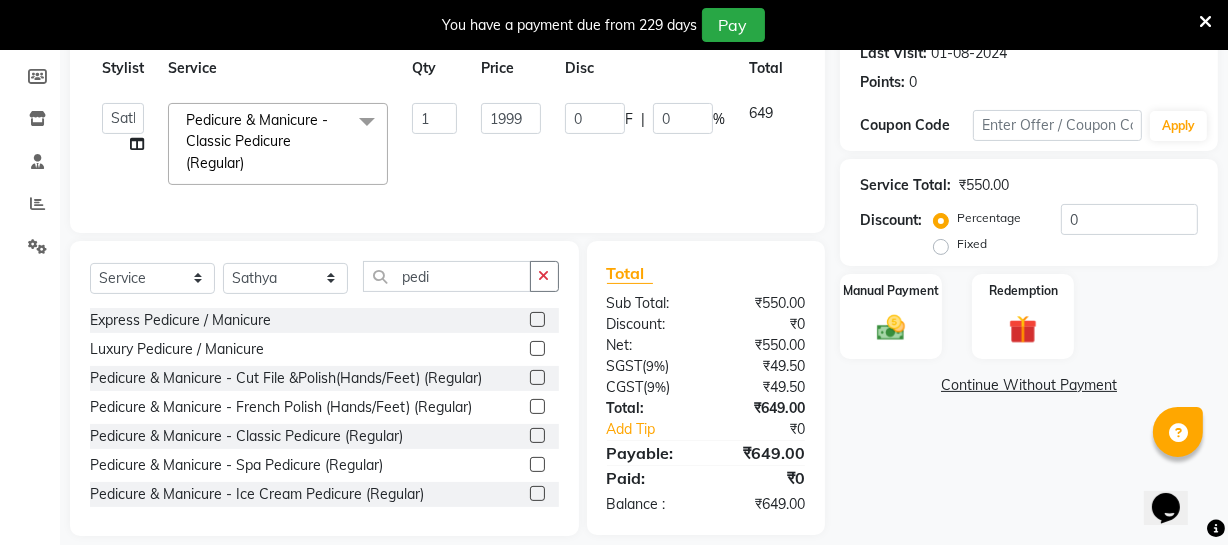 click on "Archana   Bhagi   Deepika   Devi   Dilip    Divya   Dolly   Dr Prakash   Faizan   Geetha Virtue TC   Gopi   Madan Aravind   Make up   Mani Unisex Stylist   Manoj   Meena   Moses   Nandhini   Raju Unisex   Ramya   RICITTA   Sahil Unisex   Santhosh   Sathya   Shantha kumar   Shanthi   Surya   Thiru   Virtue Aesthetic   Virtue Ambattur  Pedicure & Manicure - Classic Pedicure  (Regular)  x Hair Cut & Styling - Kids Cut (Below 5 Years) (Men) (Regular) Hair Cut & Styling - Hair Cut ( Shampoo & Conditioner) (Men) (Regular) Hair Cut & Styling - Creative Hair Cut(With Shampoo & Conditioner) (Men) (Regular) Hair Cut & Styling - Beard Trim (Men) (Regular) Hair Cut & Styling - Beard Design (Men) (Regular) Hair Cut & Styling - Executive Shave (Men) (Regular) Hair Cut & Styling - Hair Wash & Conditioner (Schwarzkopf) (Men) (Regular) Hair Cut & Styling - Hair Wash & Conditioner (Davines) (Men) (Regular) Hair Cut & Styling - Head Massage (Almond/Olive/Coco/Mint) (Men) (Regular) Hair Cut & Styling - Fringe Cut  (Regular) 1" 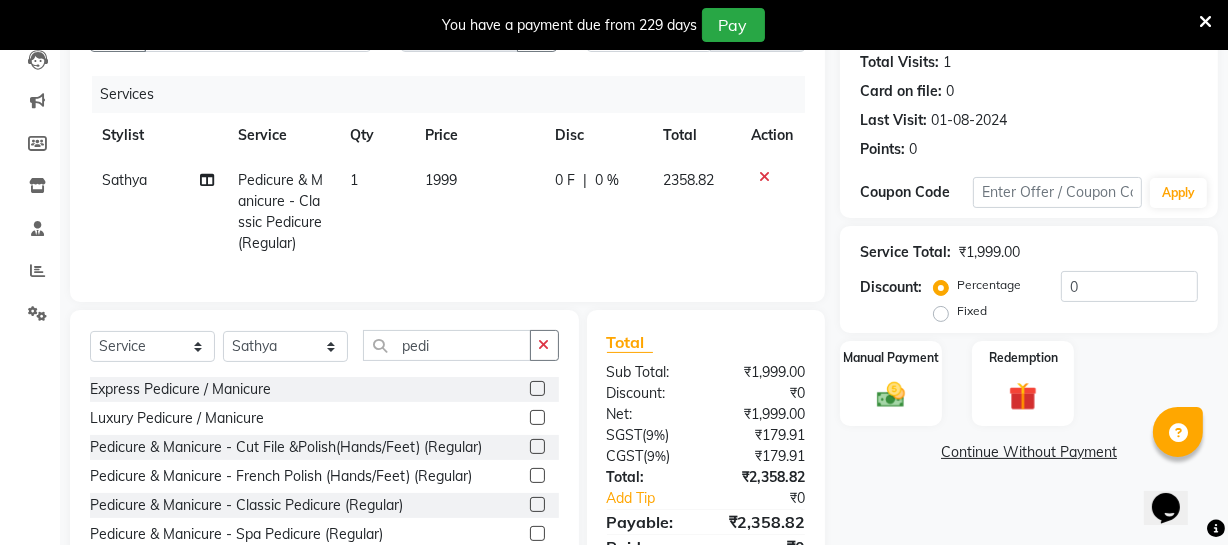 scroll, scrollTop: 326, scrollLeft: 0, axis: vertical 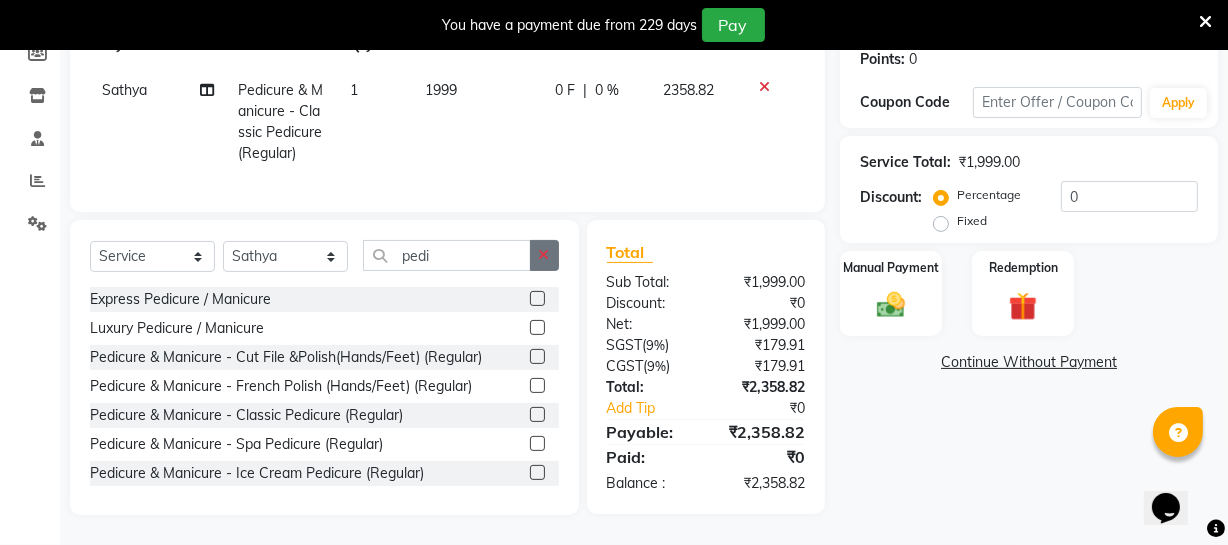 click 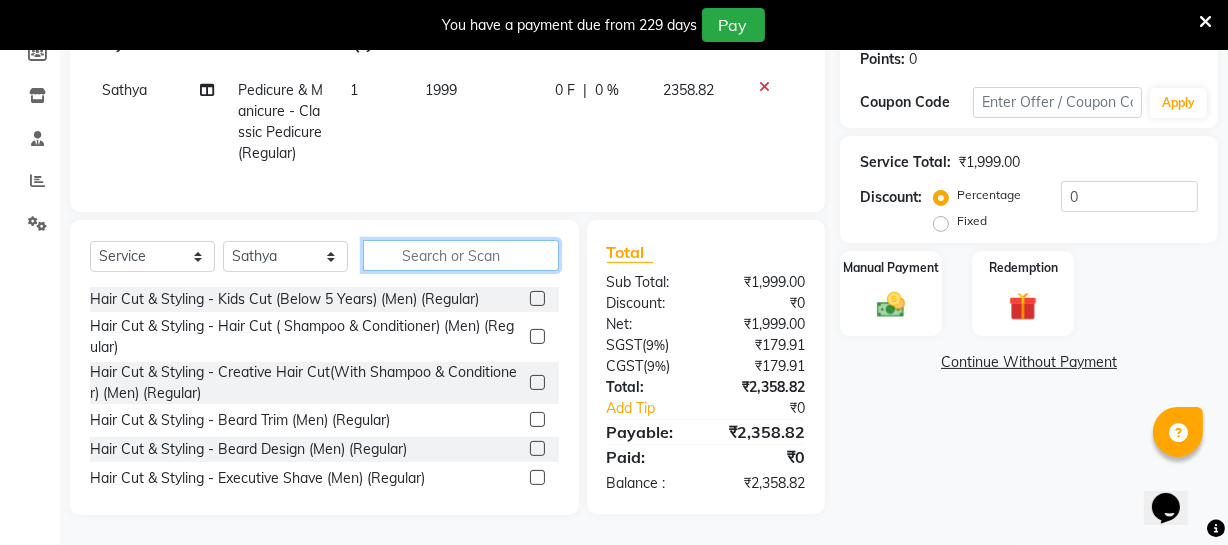 click 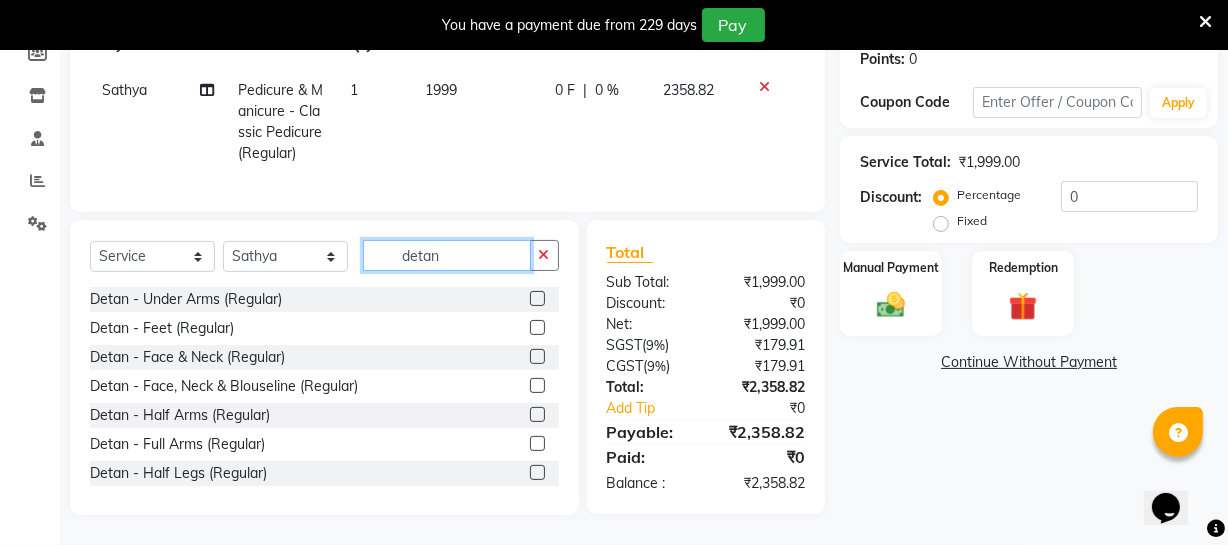 type on "detan" 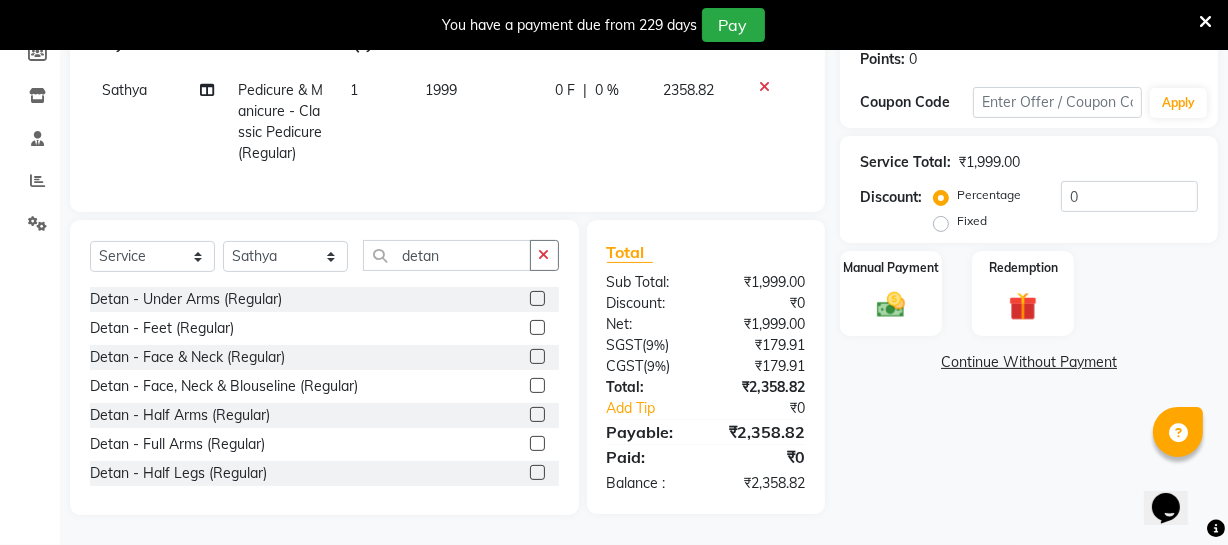 click 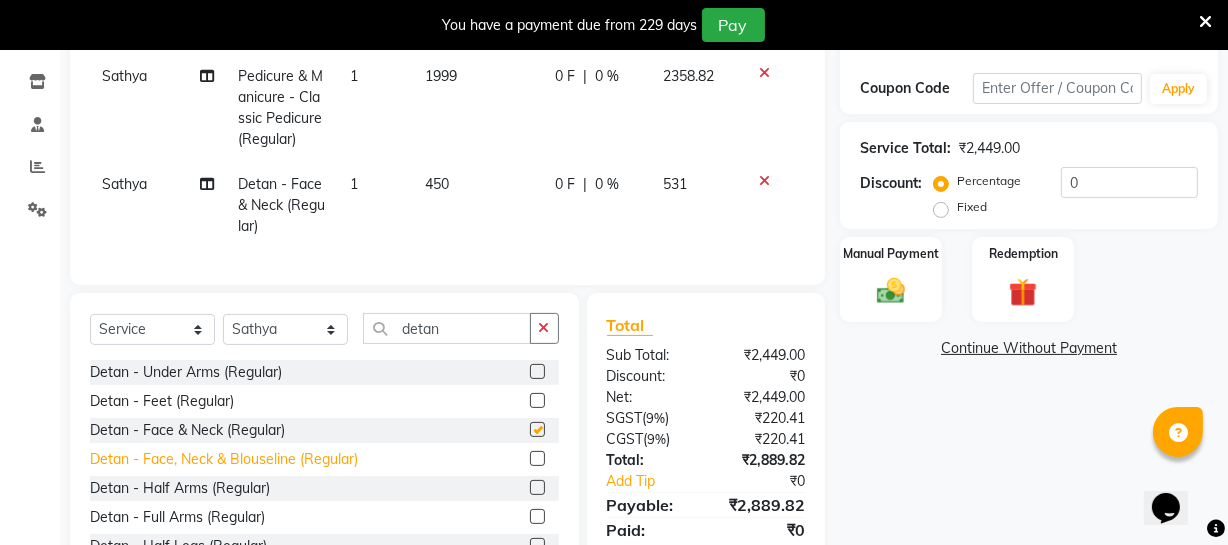 checkbox on "false" 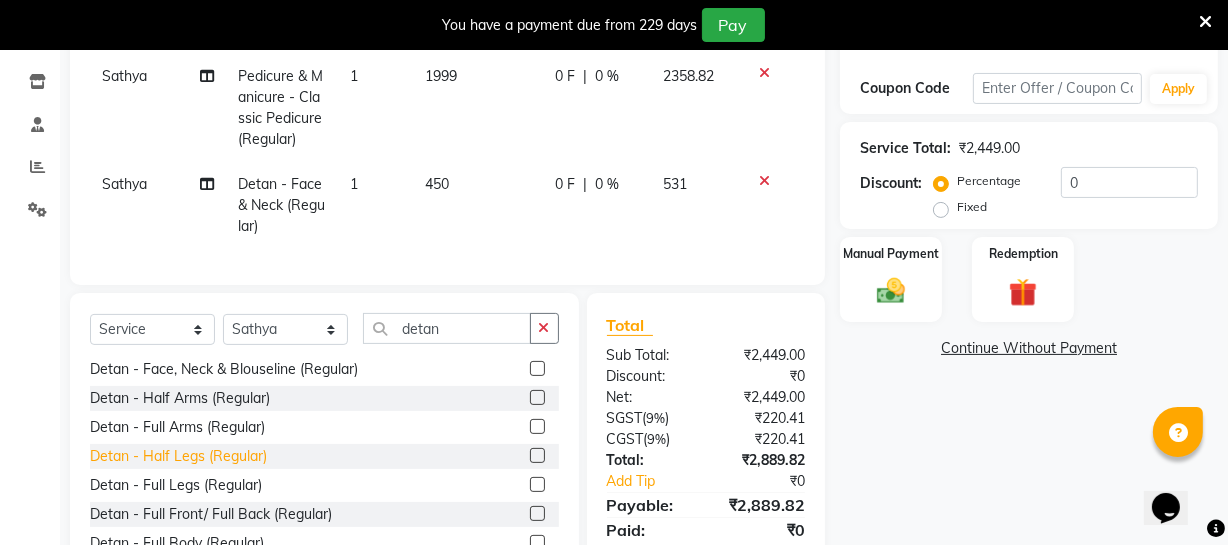 scroll, scrollTop: 0, scrollLeft: 0, axis: both 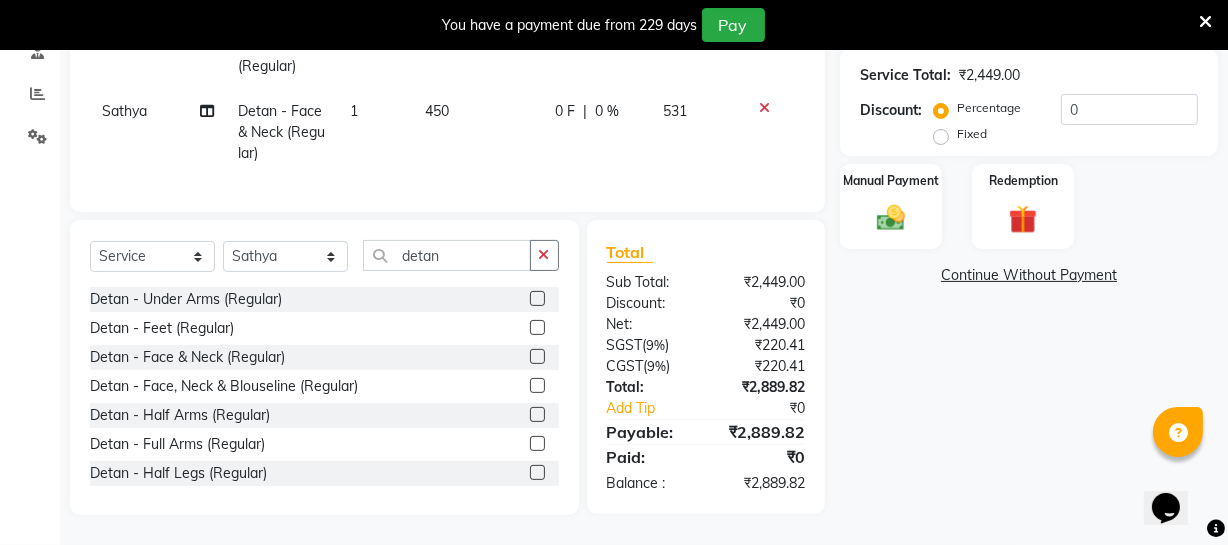 click 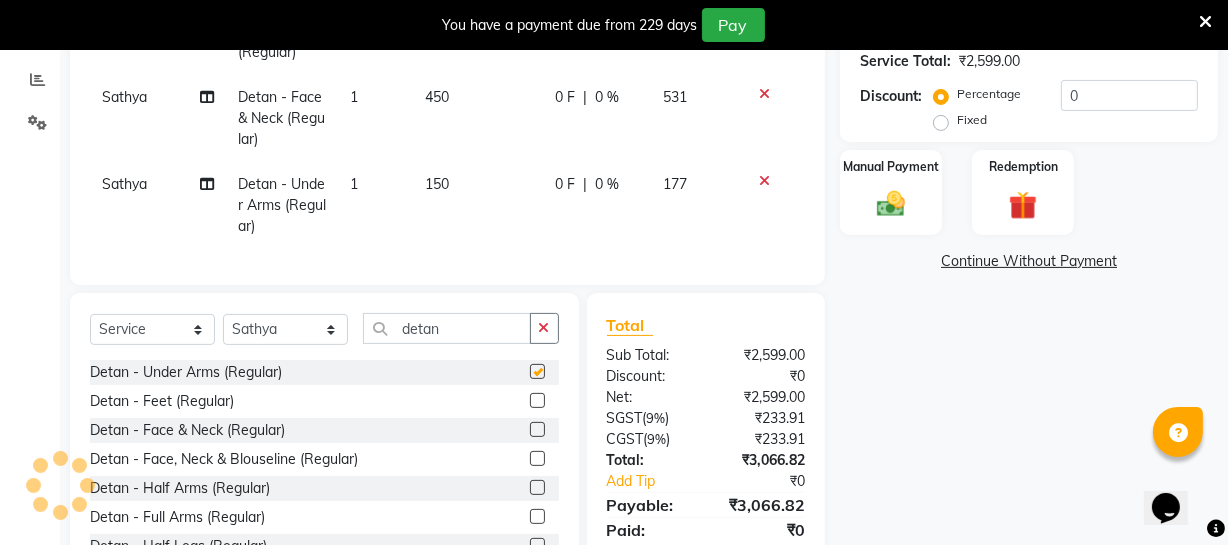 checkbox on "false" 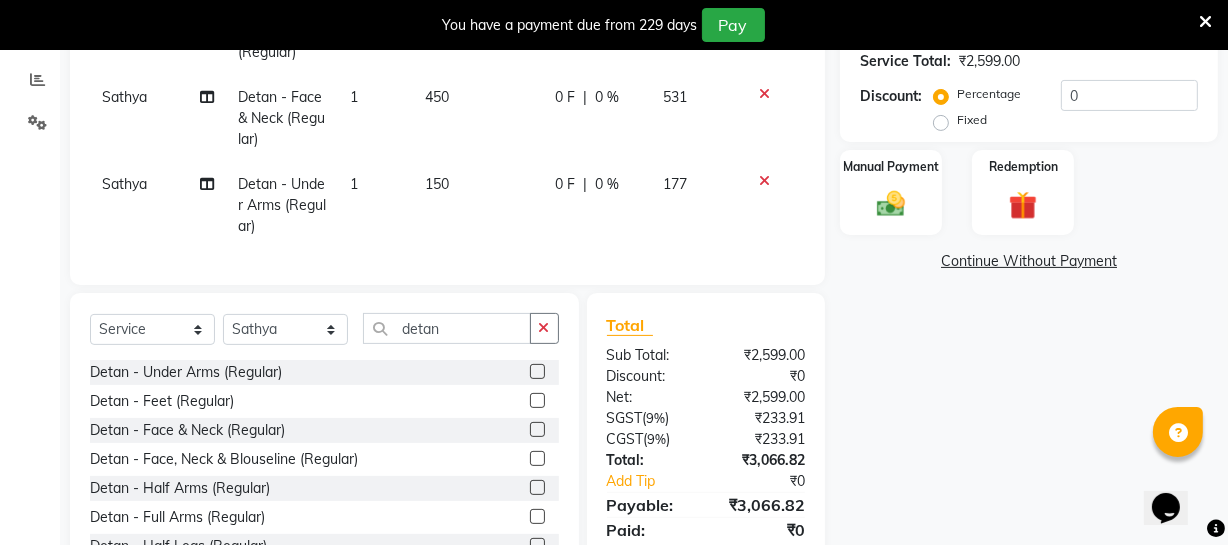 click on "150" 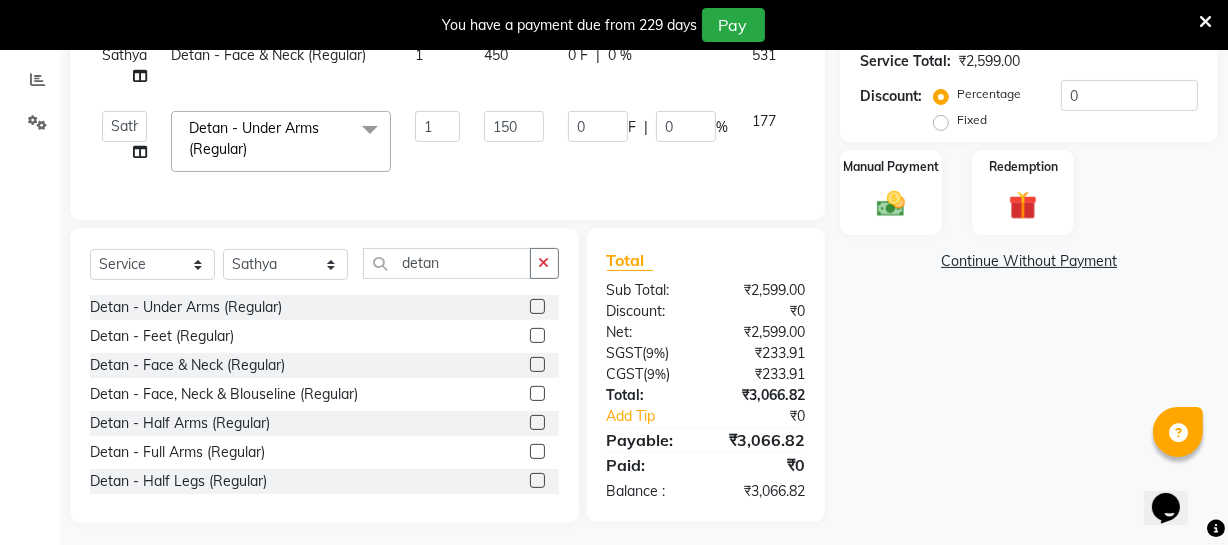 click on "150" 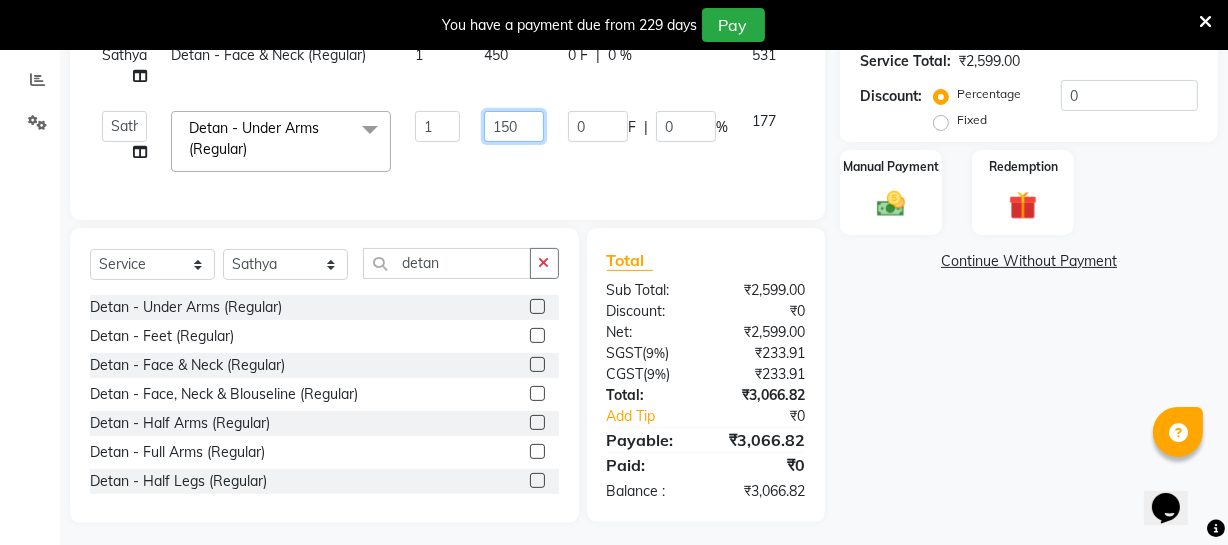 click on "150" 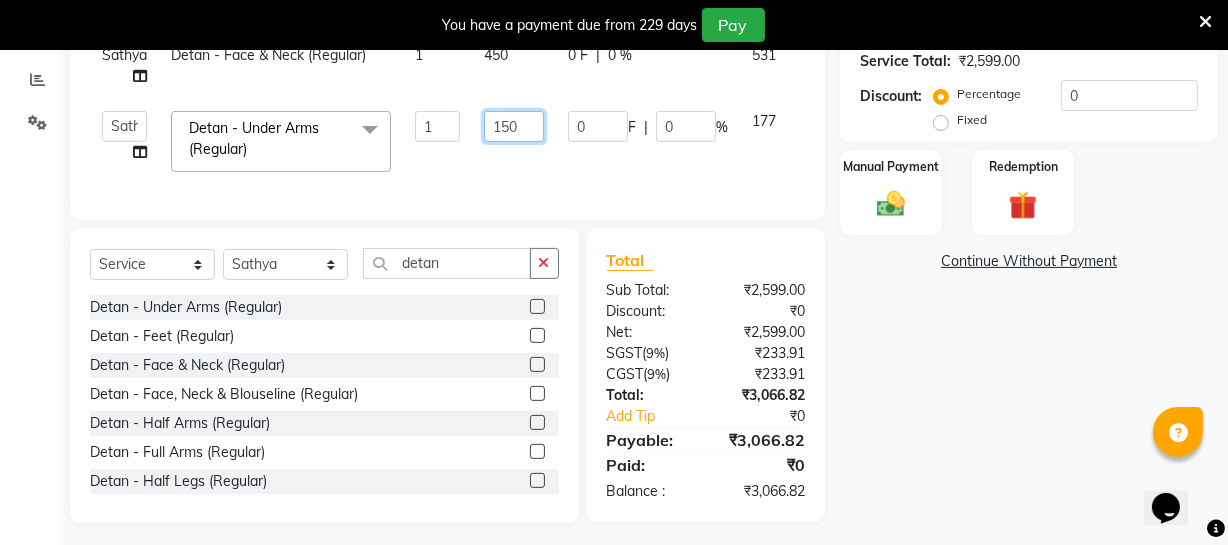 click on "150" 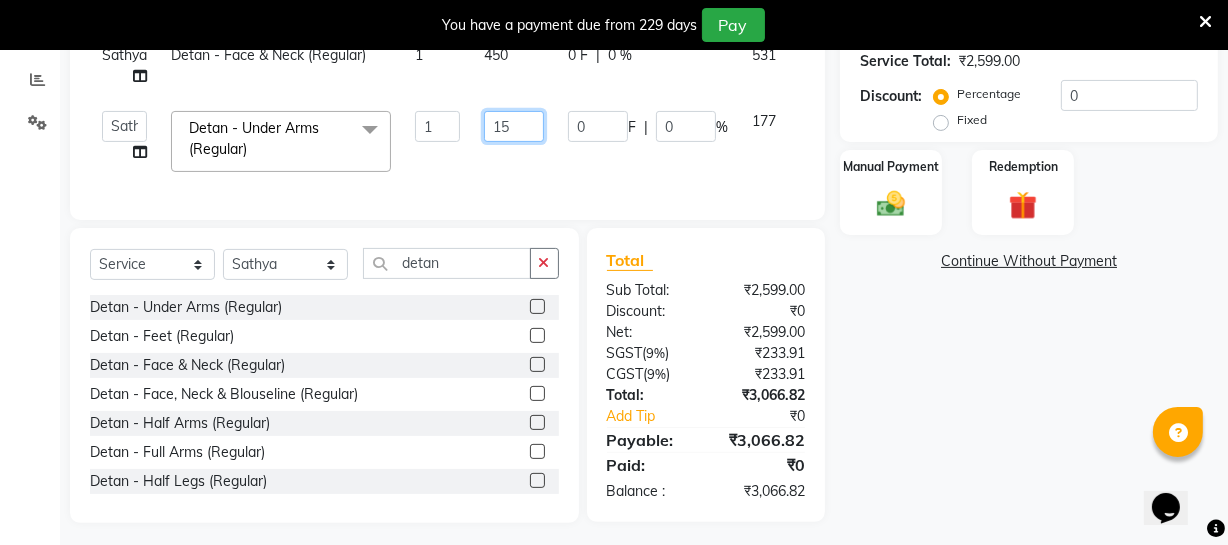 type on "1" 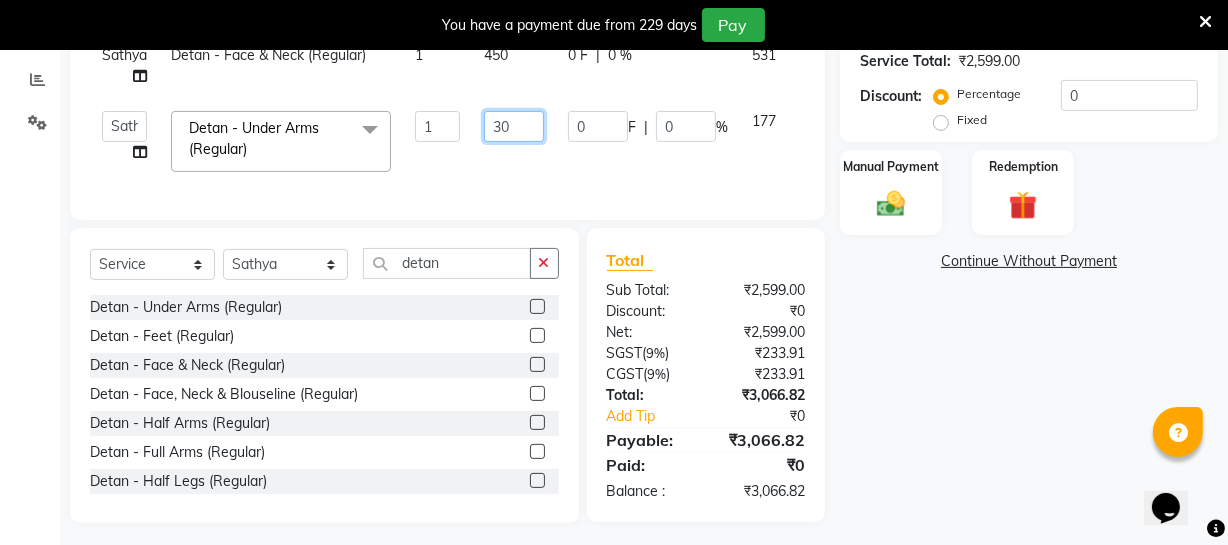 type on "300" 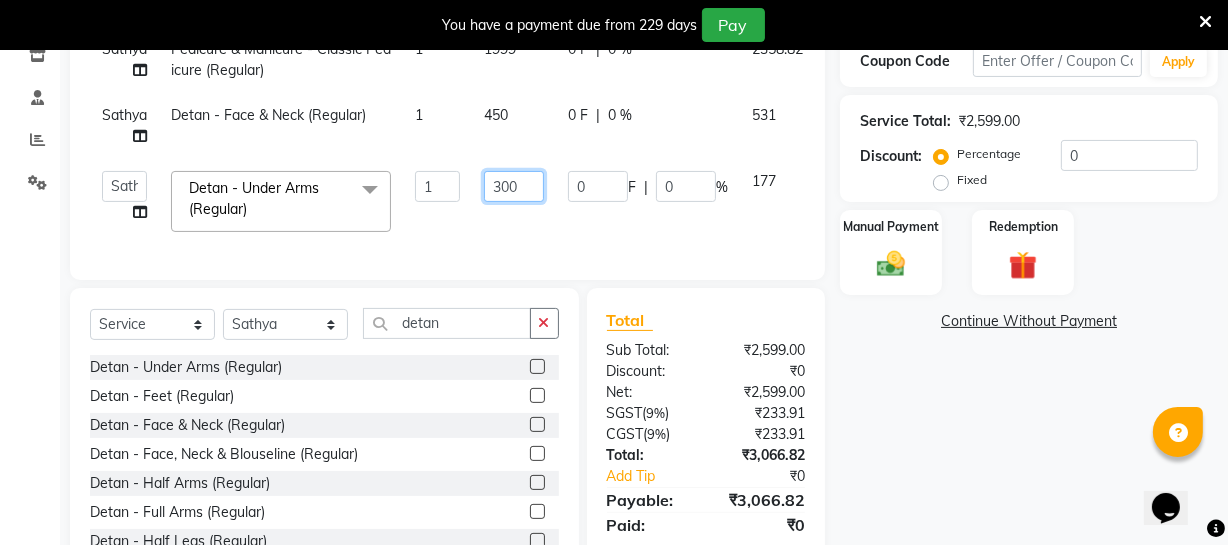scroll, scrollTop: 322, scrollLeft: 0, axis: vertical 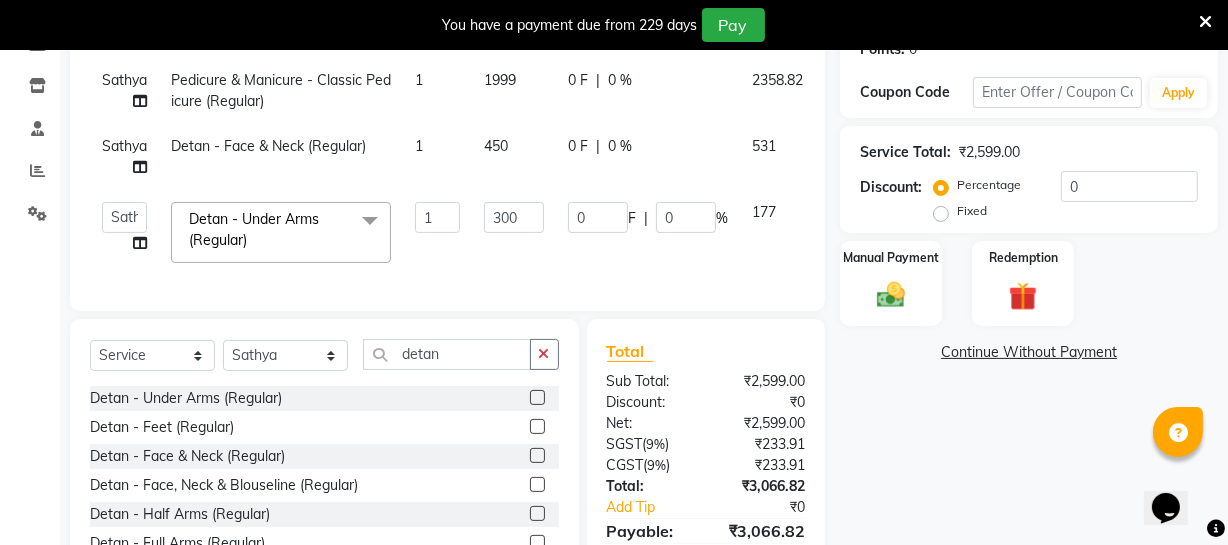 click on "Sathya Pedicure & Manicure - Classic Pedicure  (Regular) 1 1999 0 F | 0 % 2358.82 Sathya Detan - Face & Neck  (Regular) 1 450 0 F | 0 % 531  Archana   Bhagi   Deepika   Devi   Dilip    Divya   Dolly   Dr Prakash   Faizan   Geetha Virtue TC   Gopi   Madan Aravind   Make up   Mani Unisex Stylist   Manoj   Meena   Moses   Nandhini   Raju Unisex   Ramya   RICITTA   Sahil Unisex   Santhosh   Sathya   Shantha kumar   Shanthi   Surya   Thiru   Virtue Aesthetic   Virtue Ambattur  Detan - Under  Arms  (Regular)  x Hair Cut & Styling - Kids Cut (Below 5 Years) (Men) (Regular) Hair Cut & Styling - Hair Cut ( Shampoo & Conditioner) (Men) (Regular) Hair Cut & Styling - Creative Hair Cut(With Shampoo & Conditioner) (Men) (Regular) Hair Cut & Styling - Beard Trim (Men) (Regular) Hair Cut & Styling - Beard Design (Men) (Regular) Hair Cut & Styling - Executive Shave (Men) (Regular) Hair Cut & Styling - Hair Wash & Conditioner (Schwarzkopf) (Men) (Regular) Hair Cut & Styling - Hair Wash & Conditioner (Davines) (Men) (Regular)" 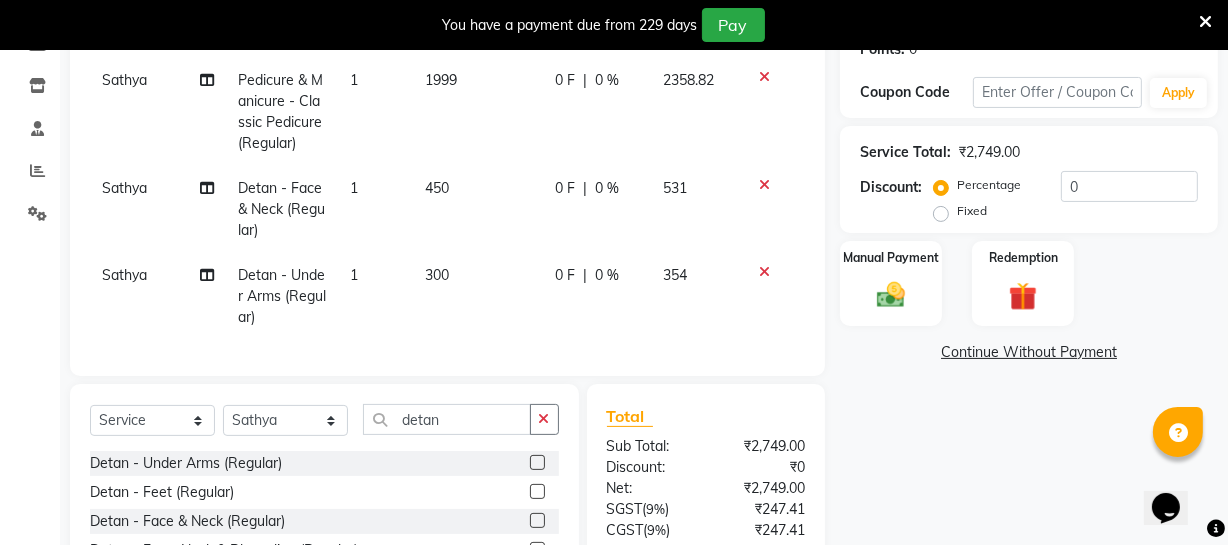 drag, startPoint x: 433, startPoint y: 188, endPoint x: 451, endPoint y: 188, distance: 18 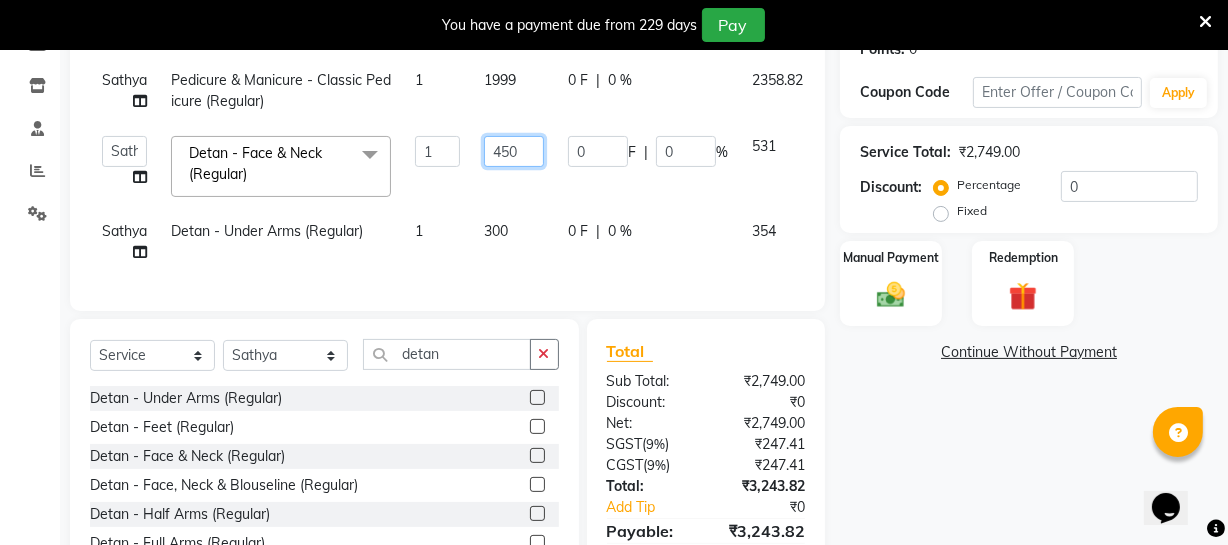 click on "450" 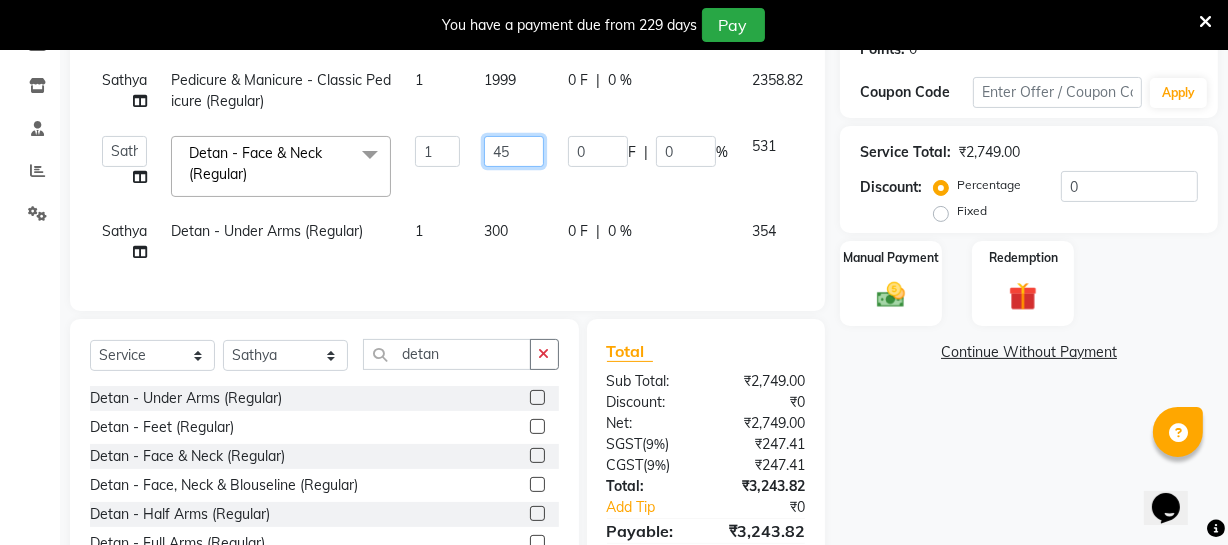 type on "4" 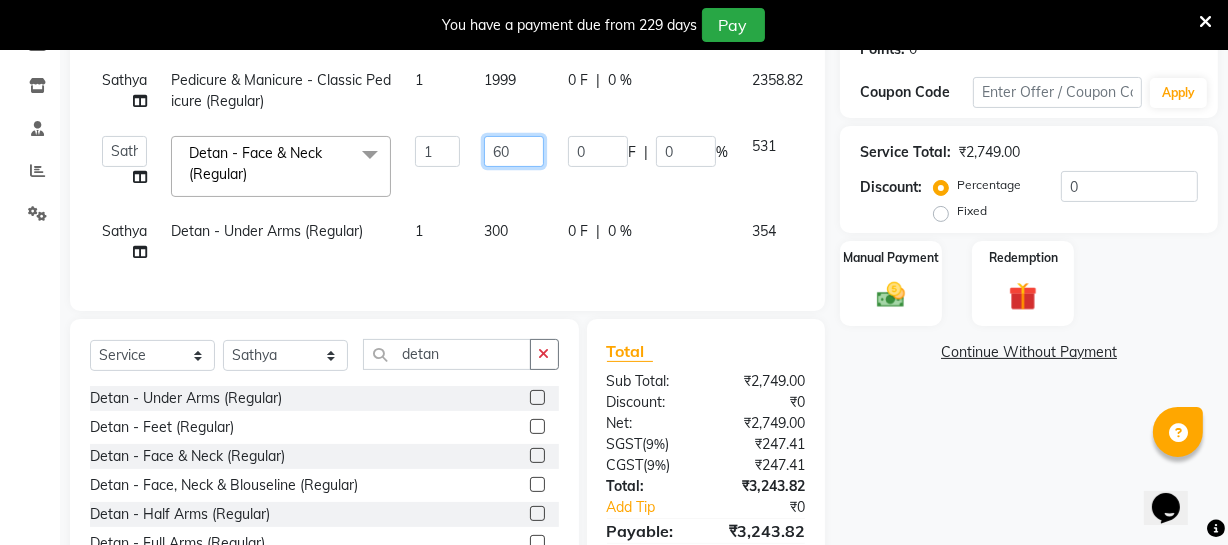 type on "600" 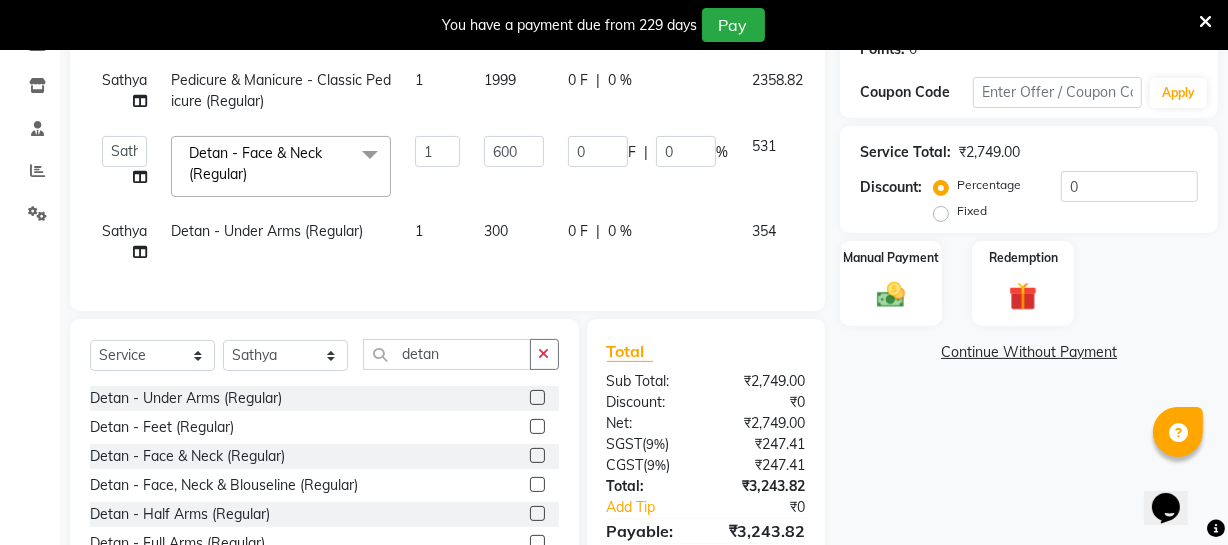 click on "Sathya Pedicure & Manicure - Classic Pedicure  (Regular) 1 1999 0 F | 0 % 2358.82  Archana   Bhagi   Deepika   Devi   Dilip    Divya   Dolly   Dr Prakash   Faizan   Geetha Virtue TC   Gopi   Madan Aravind   Make up   Mani Unisex Stylist   Manoj   Meena   Moses   Nandhini   Raju Unisex   Ramya   RICITTA   Sahil Unisex   Santhosh   Sathya   Shantha kumar   Shanthi   Surya   Thiru   Virtue Aesthetic   Virtue Ambattur  Detan - Face & Neck  (Regular)  x Hair Cut & Styling - Kids Cut (Below 5 Years) (Men) (Regular) Hair Cut & Styling - Hair Cut ( Shampoo & Conditioner) (Men) (Regular) Hair Cut & Styling - Creative Hair Cut(With Shampoo & Conditioner) (Men) (Regular) Hair Cut & Styling - Beard Trim (Men) (Regular) Hair Cut & Styling - Beard Design (Men) (Regular) Hair Cut & Styling - Executive Shave (Men) (Regular) Hair Cut & Styling - Hair Wash & Conditioner (Schwarzkopf) (Men) (Regular) Hair Cut & Styling - Hair Wash & Conditioner (Davines) (Men) (Regular) Hair Cut & Styling - Beard Trim (Men) (Member) Package 1" 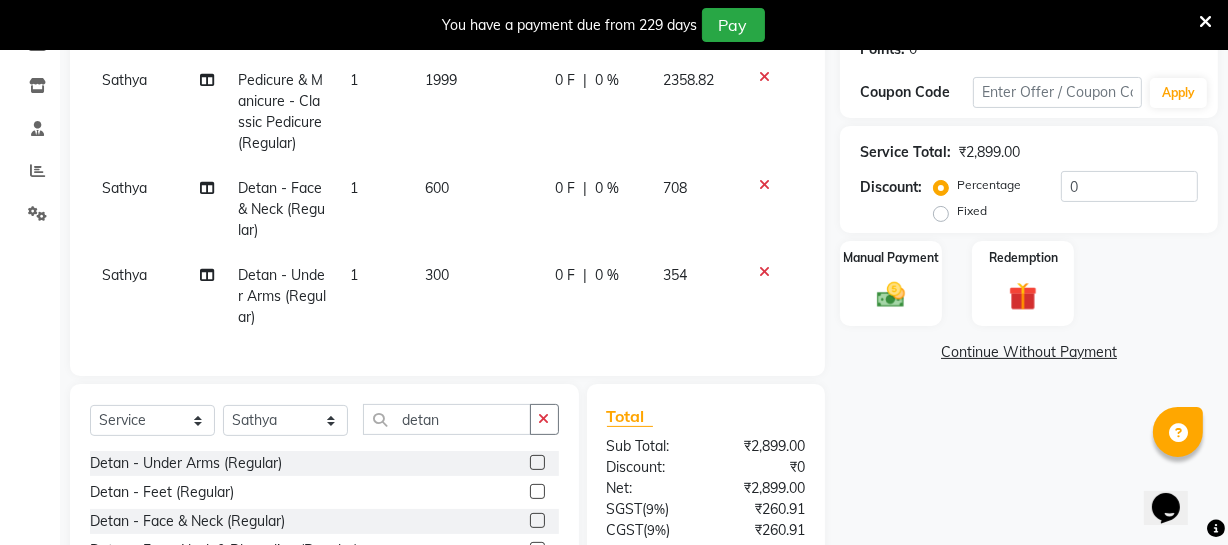click 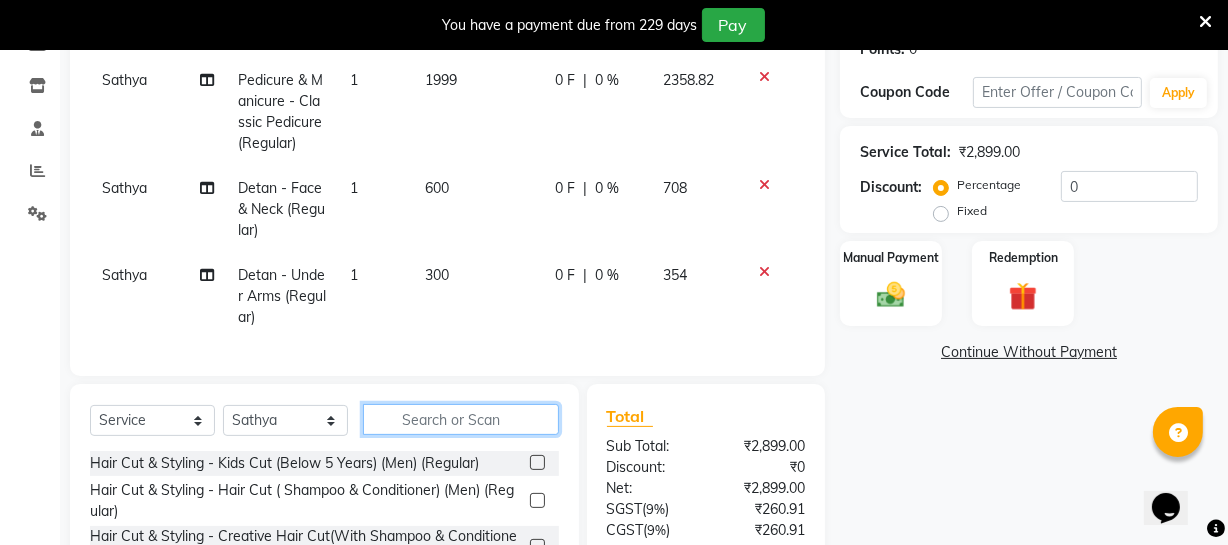 click 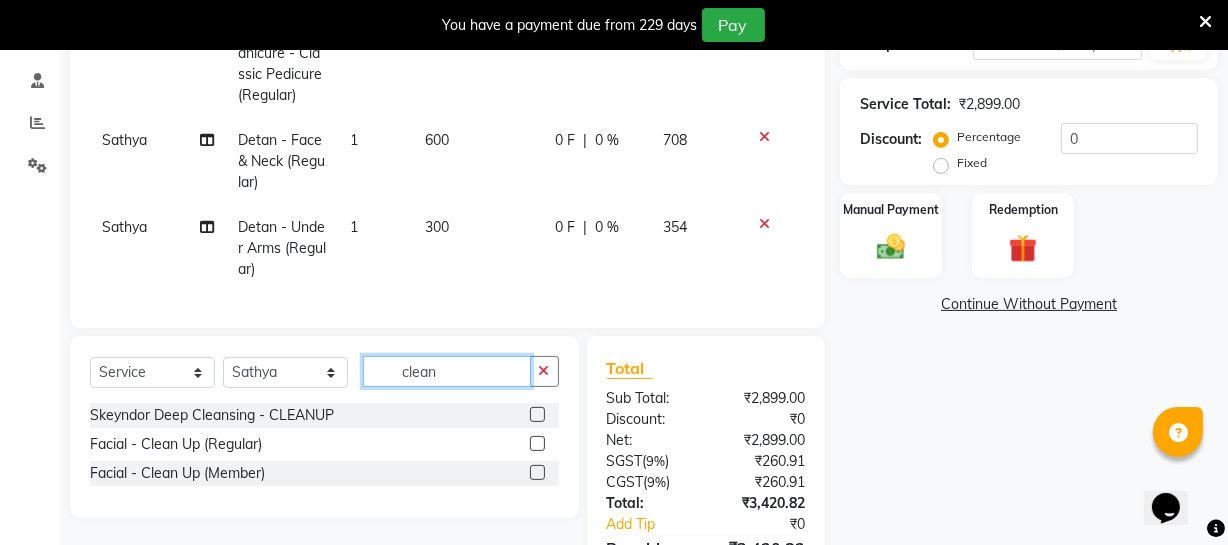scroll, scrollTop: 413, scrollLeft: 0, axis: vertical 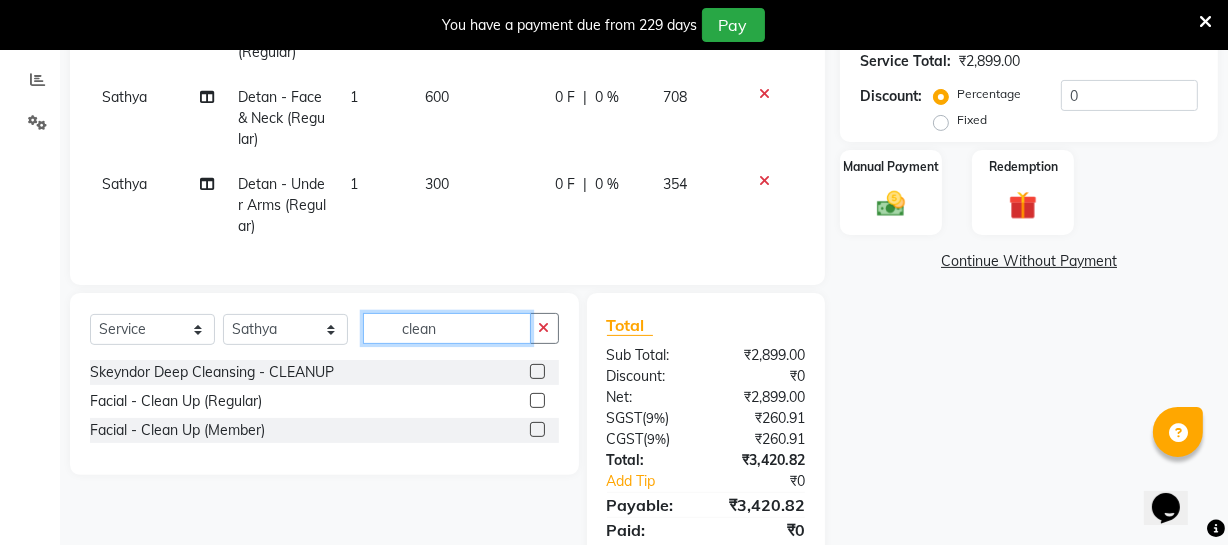 type on "clean" 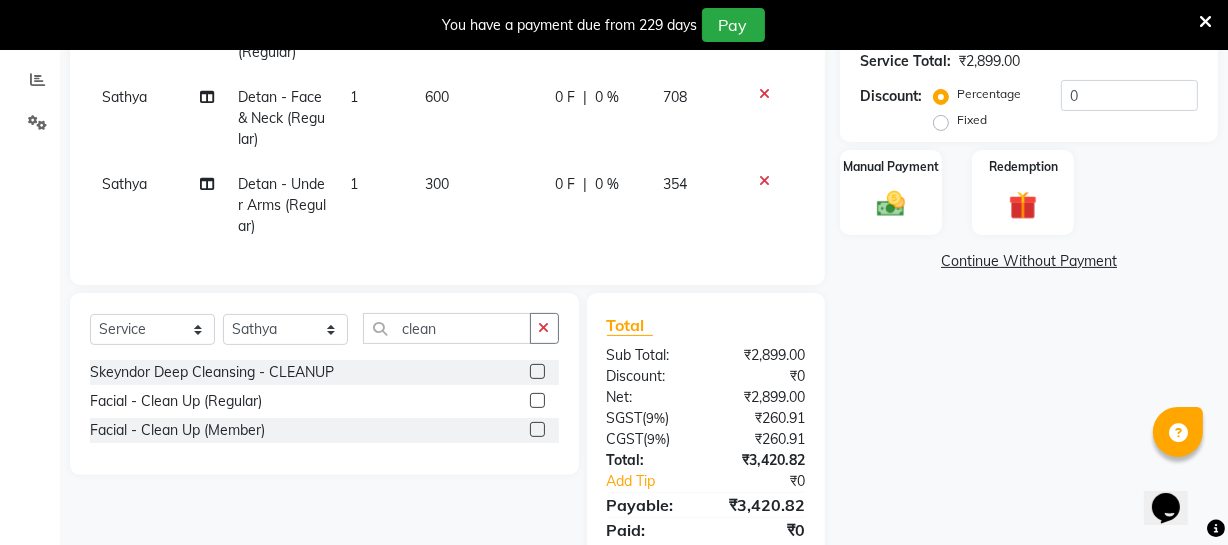 click 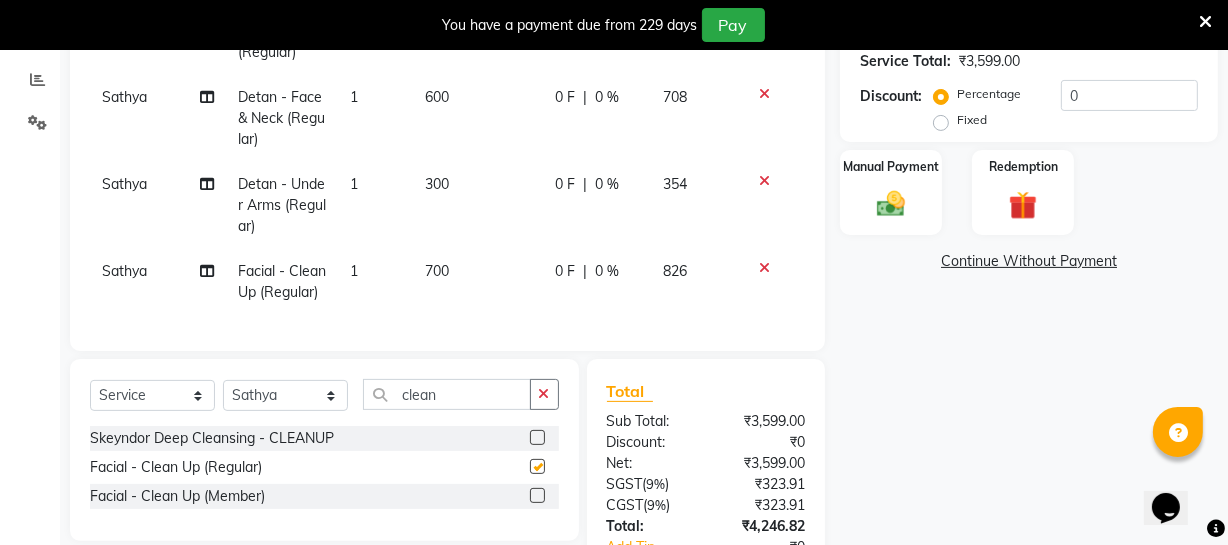 checkbox on "false" 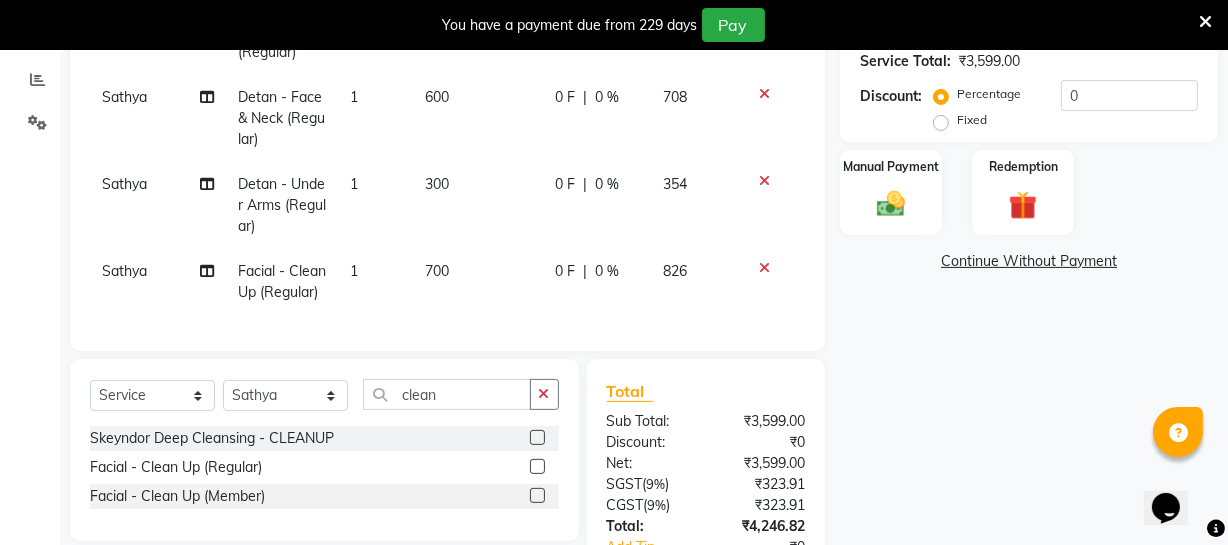 click on "700" 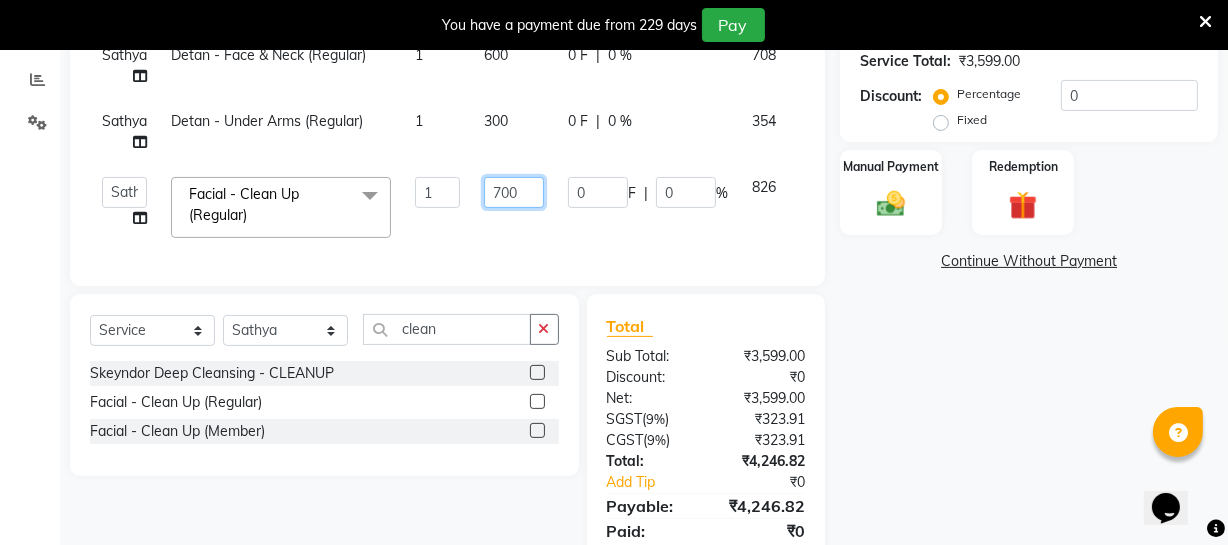 click on "700" 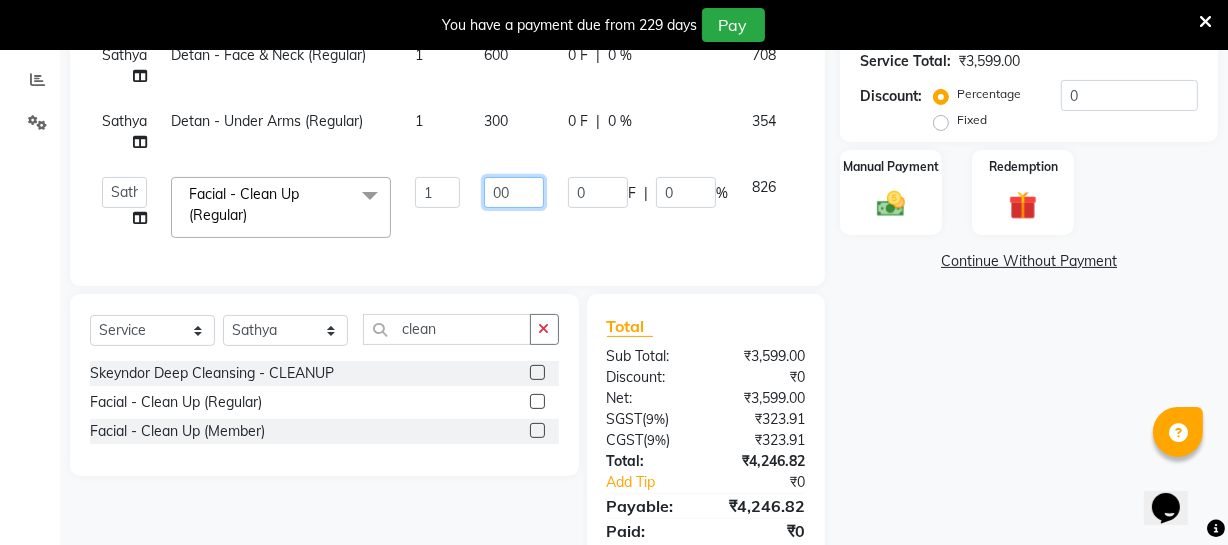 type on "800" 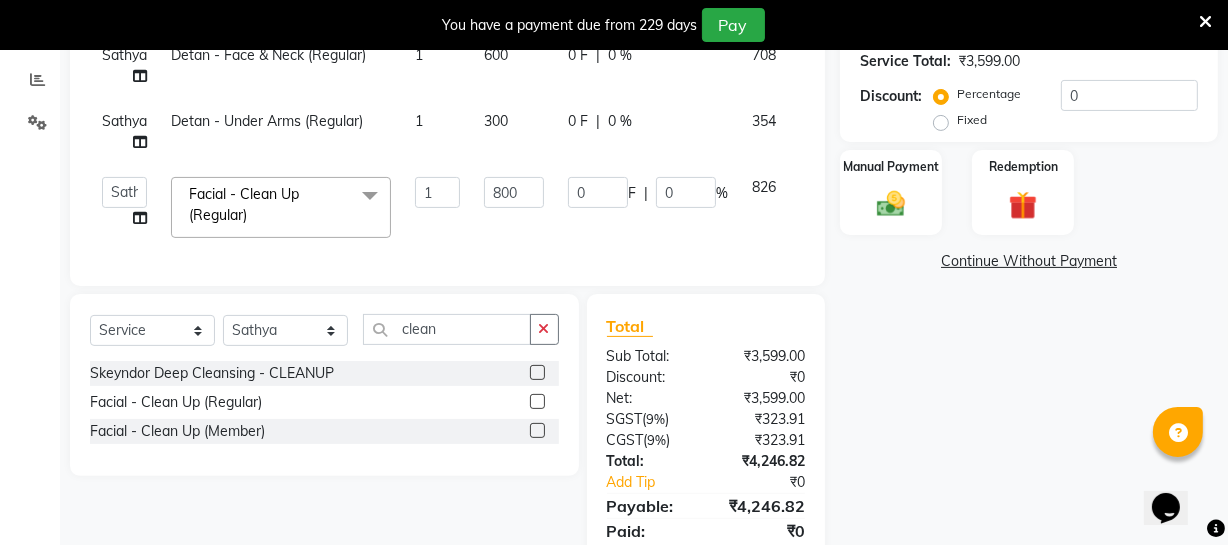 click on "Sathya Pedicure & Manicure - Classic Pedicure  (Regular) 1 1999 0 F | 0 % 2358.82 Sathya Detan - Face & Neck  (Regular) 1 600 0 F | 0 % 708 Sathya Detan - Under  Arms  (Regular) 1 300 0 F | 0 % 354  Archana   Bhagi   Deepika   Devi   Dilip    Divya   Dolly   Dr Prakash   Faizan   Geetha Virtue TC   Gopi   Madan Aravind   Make up   Mani Unisex Stylist   Manoj   Meena   Moses   Nandhini   Raju Unisex   Ramya   RICITTA   Sahil Unisex   Santhosh   Sathya   Shantha kumar   Shanthi   Surya   Thiru   Virtue Aesthetic   Virtue Ambattur  Facial - Clean Up  (Regular)  x Hair Cut & Styling - Kids Cut (Below 5 Years) (Men) (Regular) Hair Cut & Styling - Hair Cut ( Shampoo & Conditioner) (Men) (Regular) Hair Cut & Styling - Creative Hair Cut(With Shampoo & Conditioner) (Men) (Regular) Hair Cut & Styling - Beard Trim (Men) (Regular) Hair Cut & Styling - Beard Design (Men) (Regular) Hair Cut & Styling - Executive Shave (Men) (Regular) Hair Cut & Styling - Hair Wash & Conditioner (Schwarzkopf) (Men) (Regular) Hydra Facial 1" 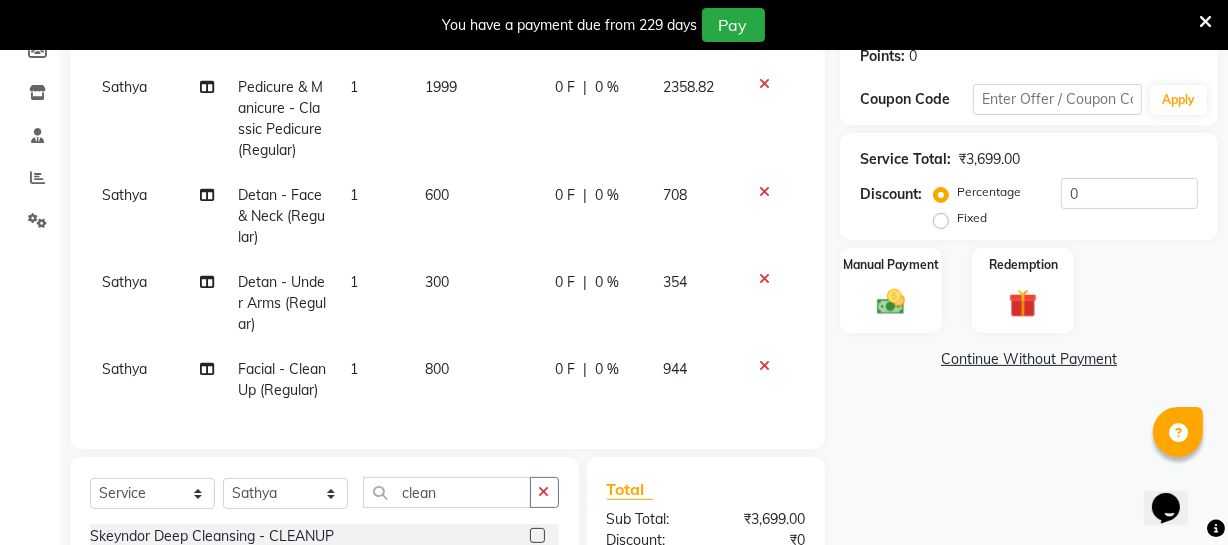 scroll, scrollTop: 314, scrollLeft: 0, axis: vertical 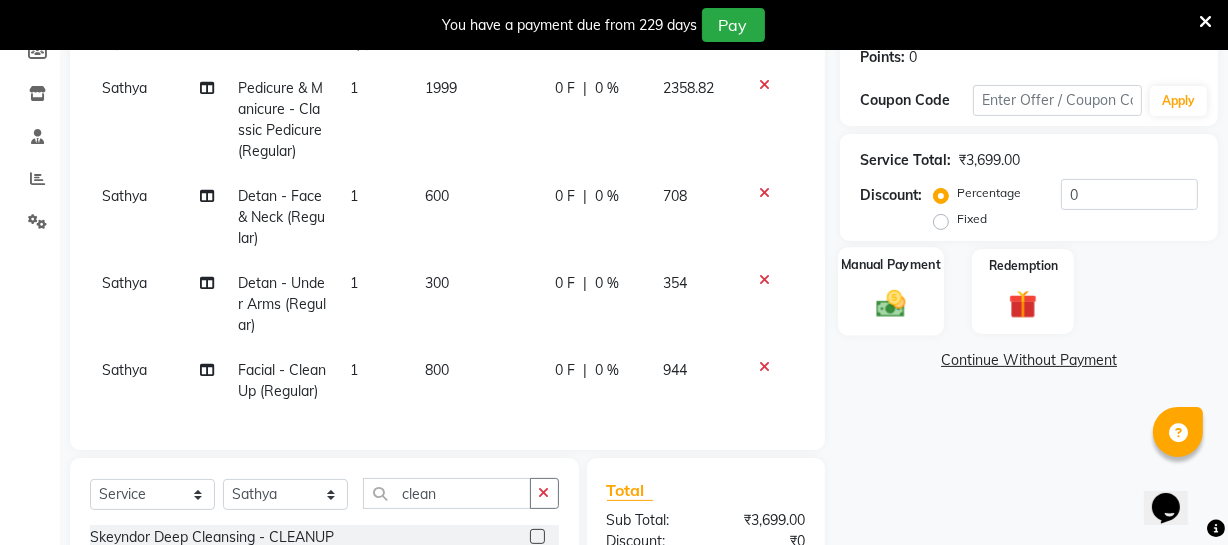 click 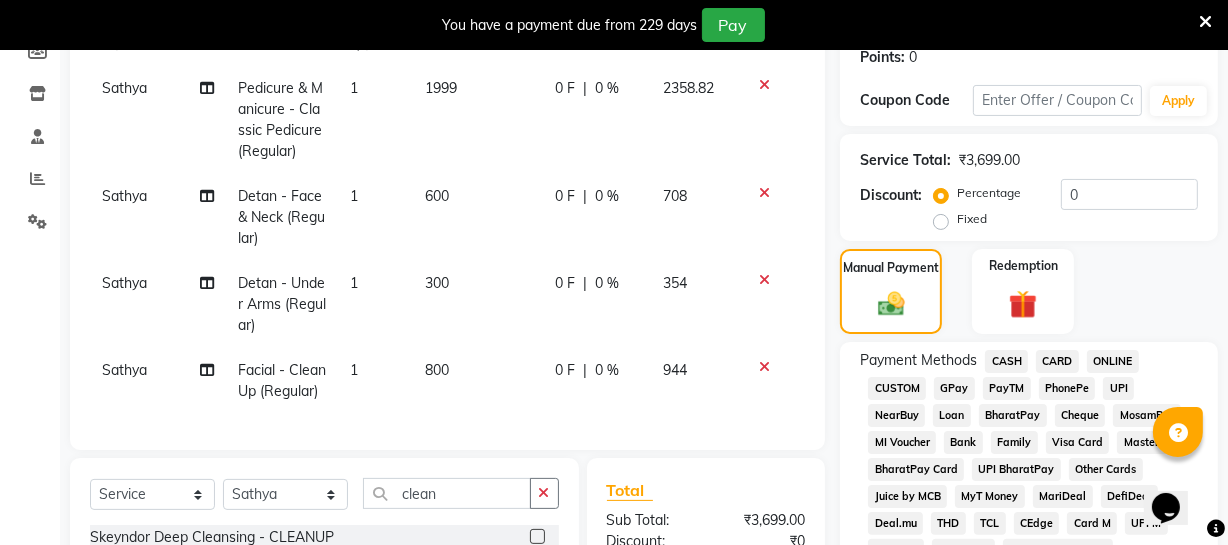 click on "ONLINE" 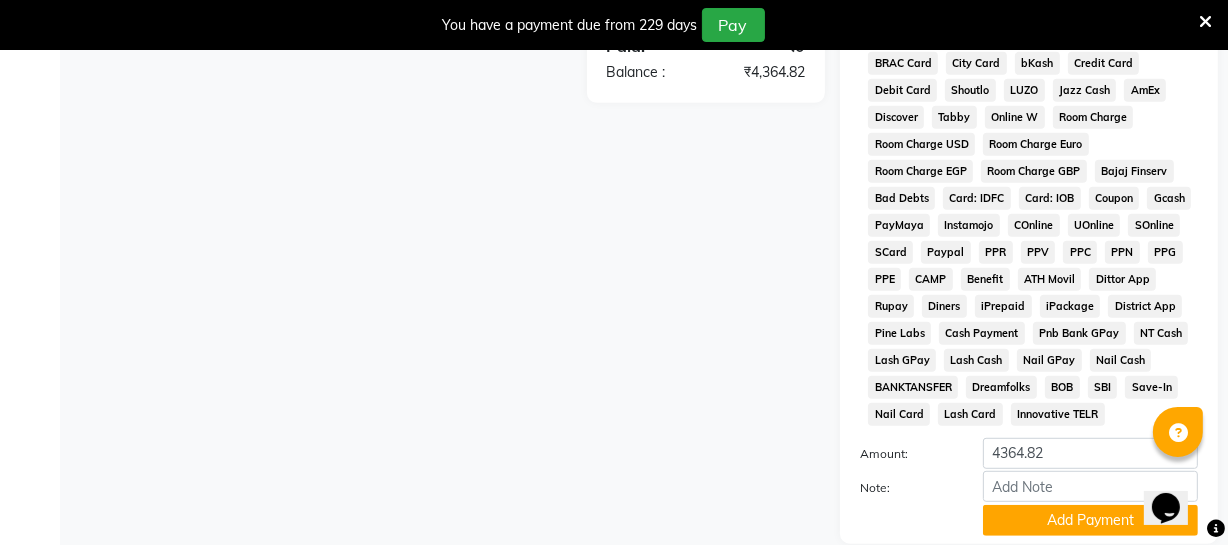 scroll, scrollTop: 1033, scrollLeft: 0, axis: vertical 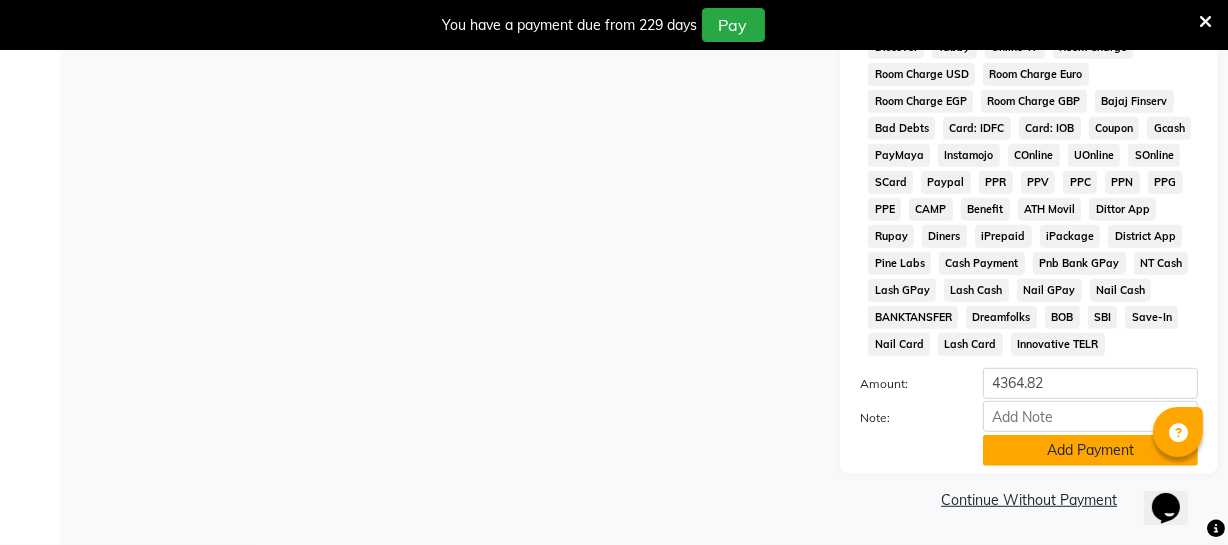 click on "Add Payment" 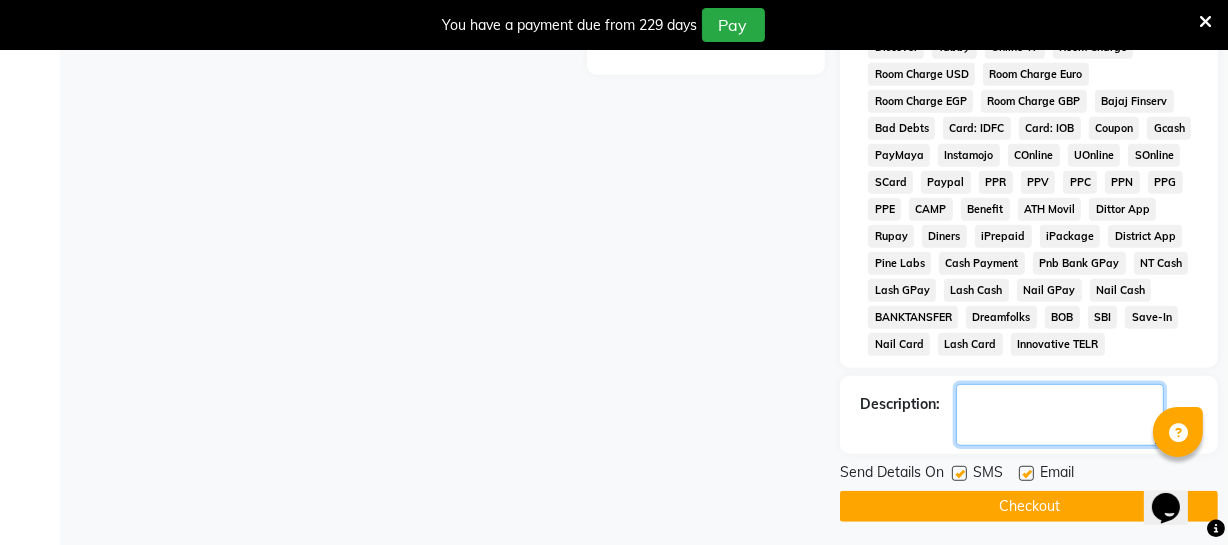 click 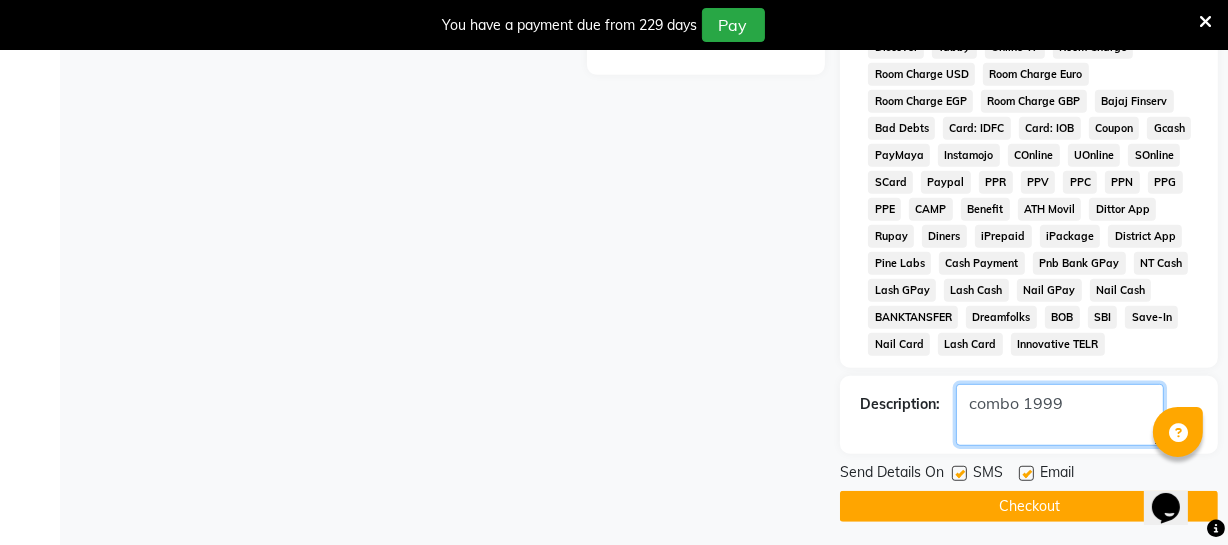 type on "combo 1999" 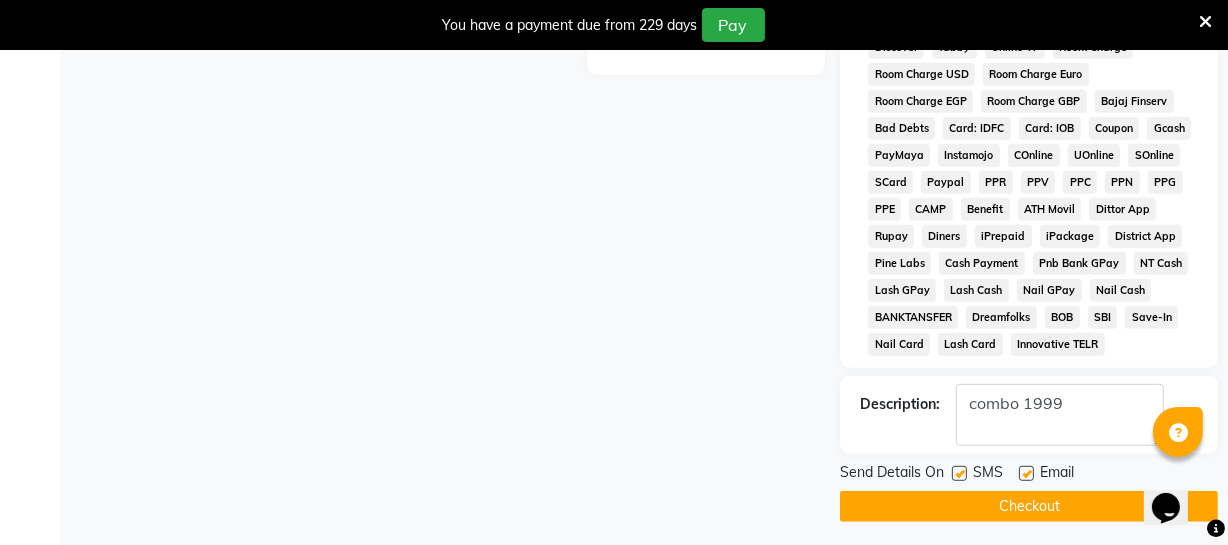 click on "Checkout" 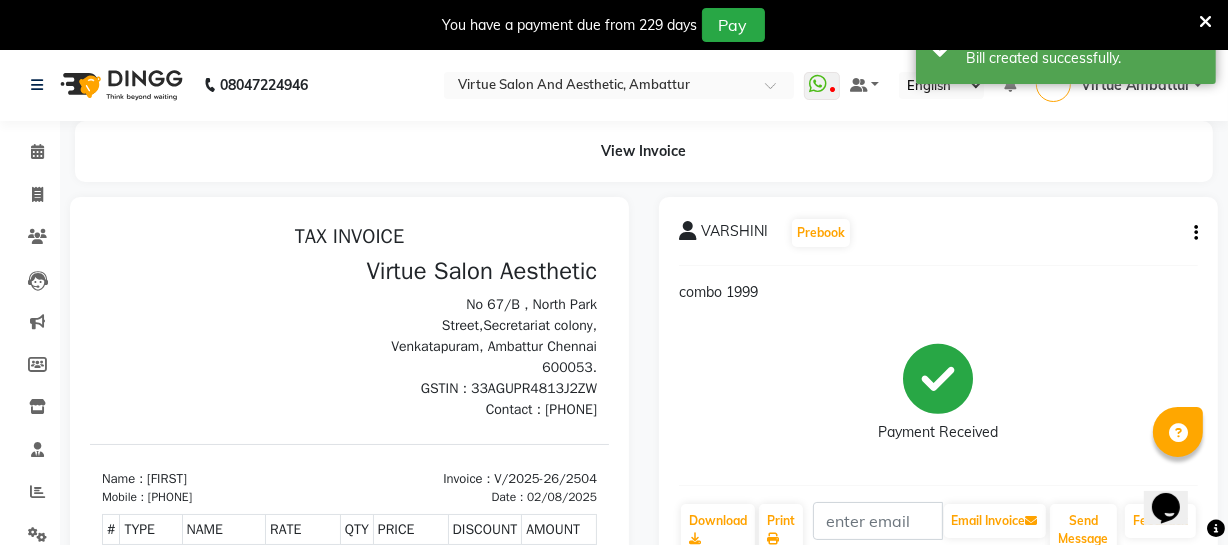 scroll, scrollTop: 0, scrollLeft: 0, axis: both 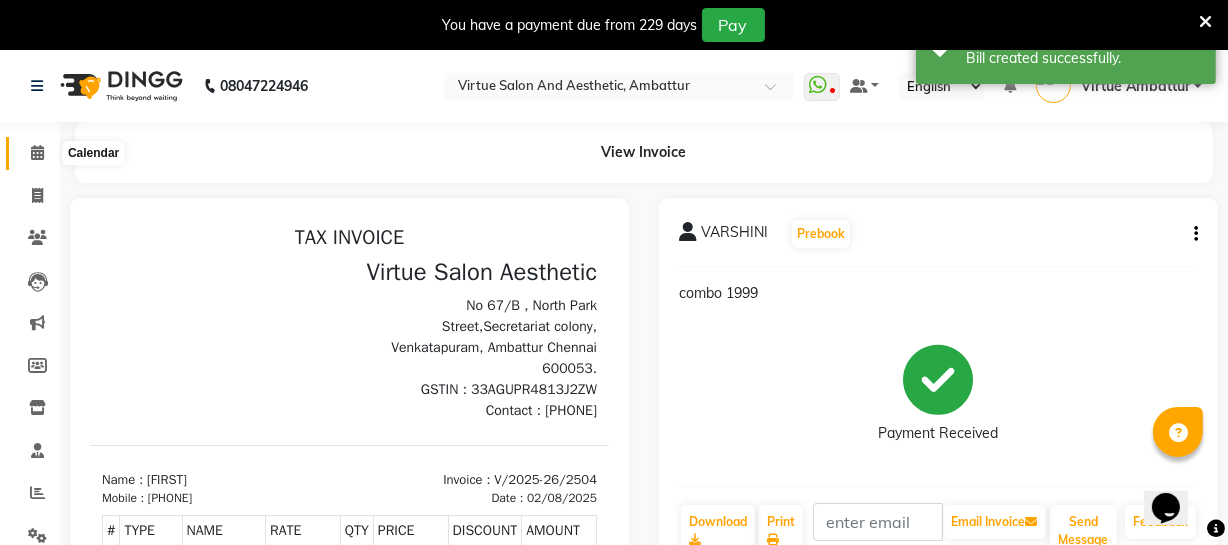 click 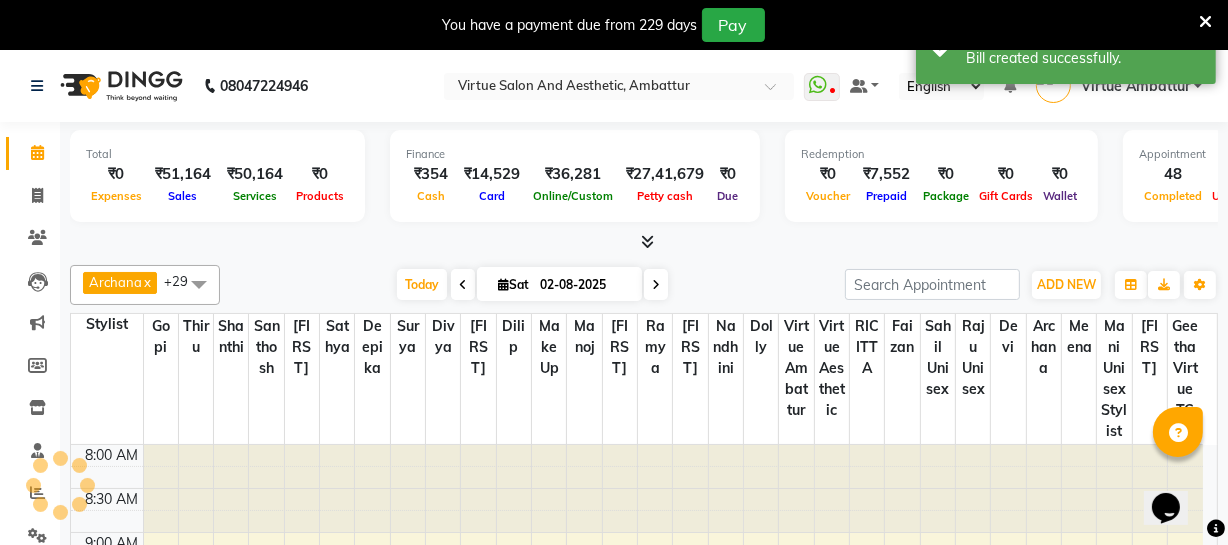 scroll, scrollTop: 0, scrollLeft: 0, axis: both 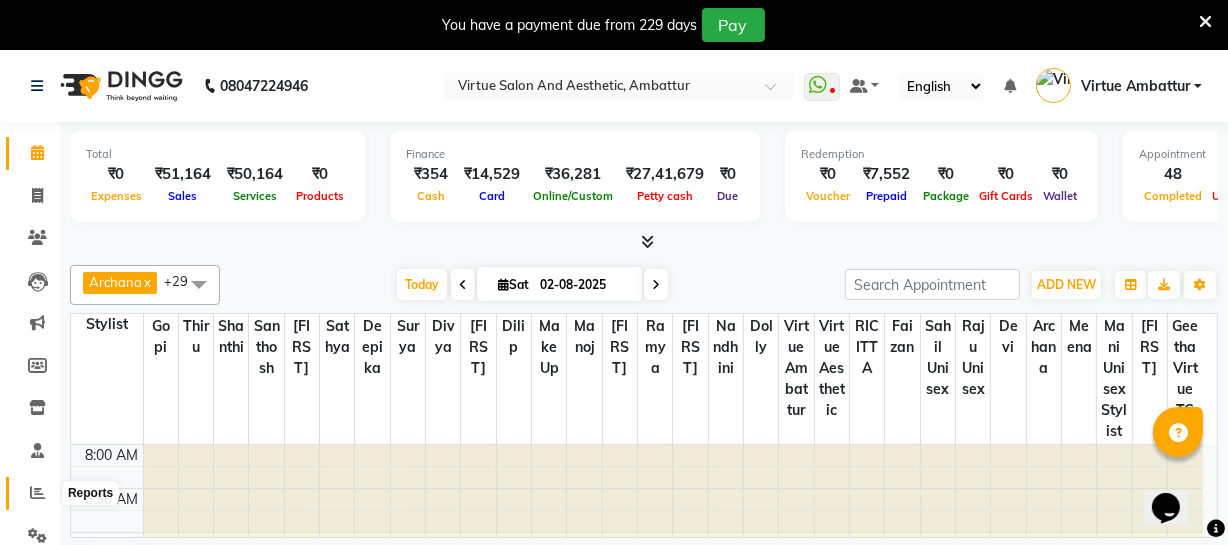 click 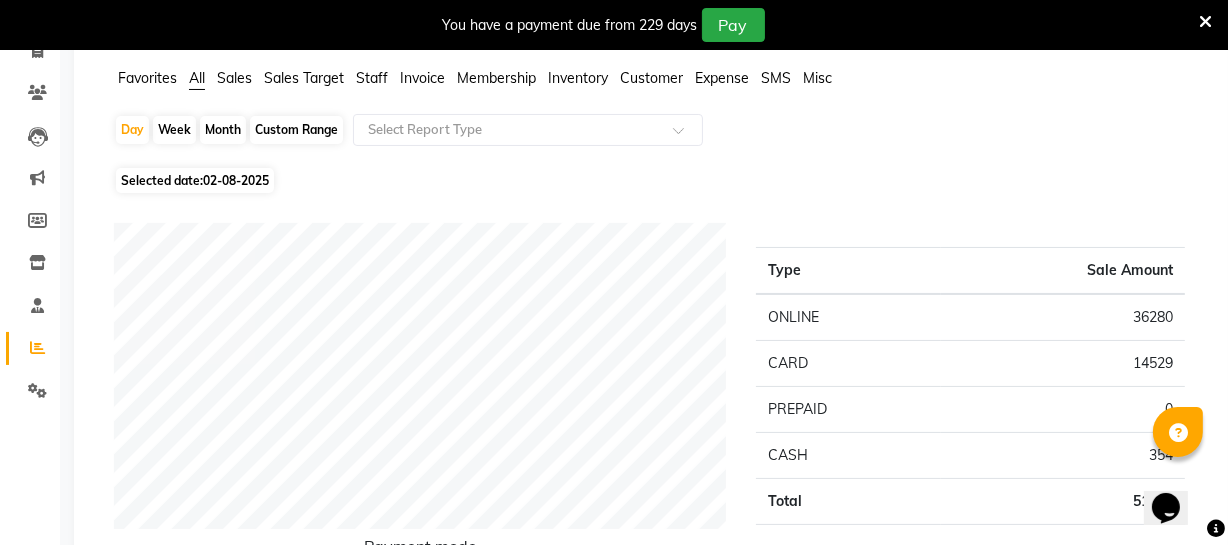 scroll, scrollTop: 0, scrollLeft: 0, axis: both 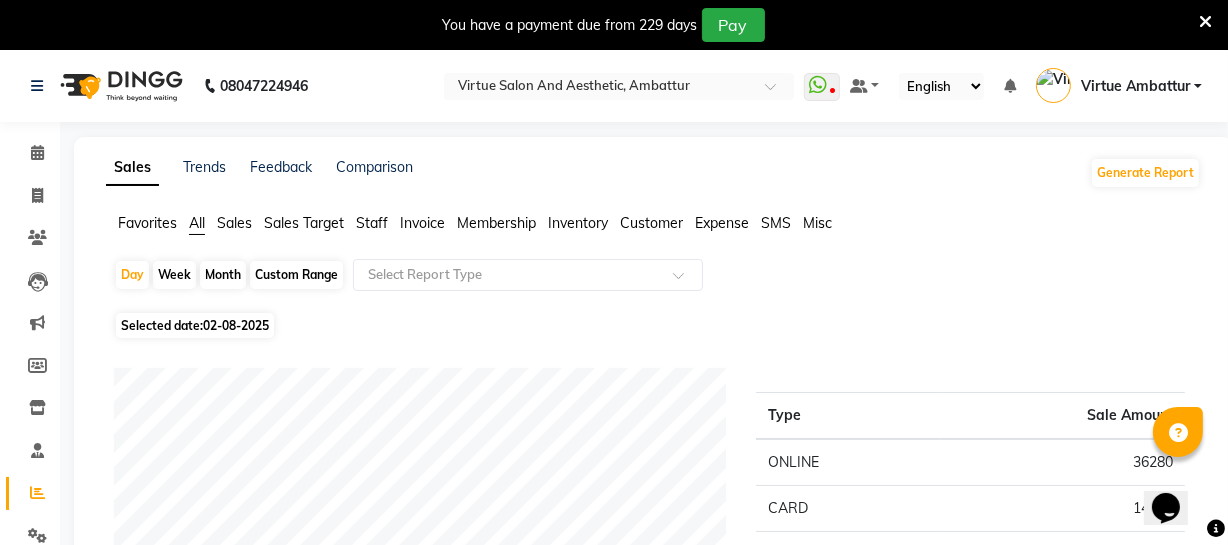 click on "Staff" 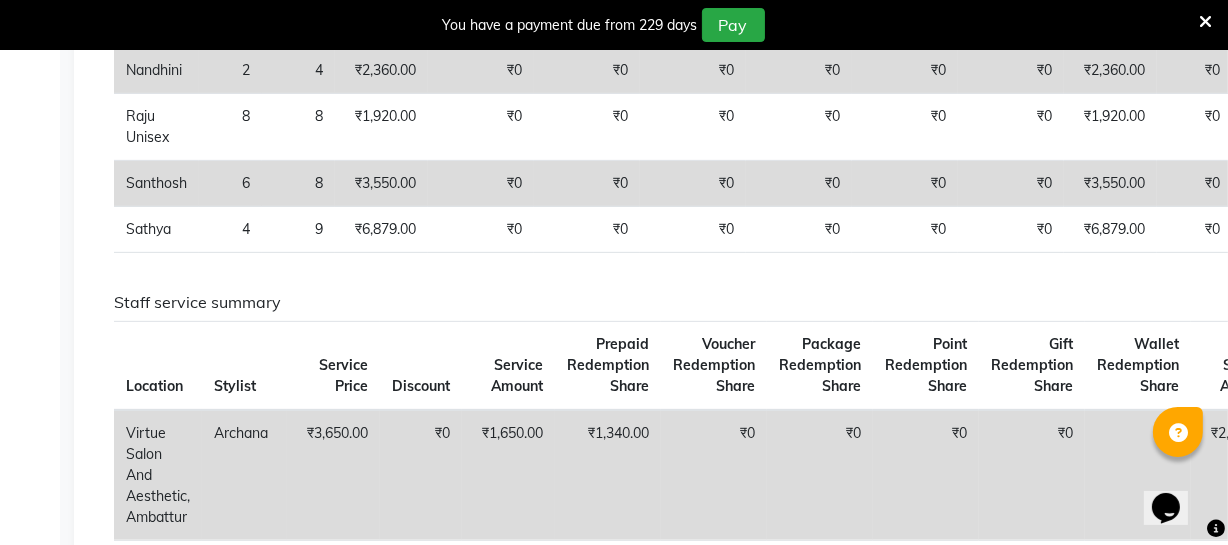 scroll, scrollTop: 727, scrollLeft: 0, axis: vertical 